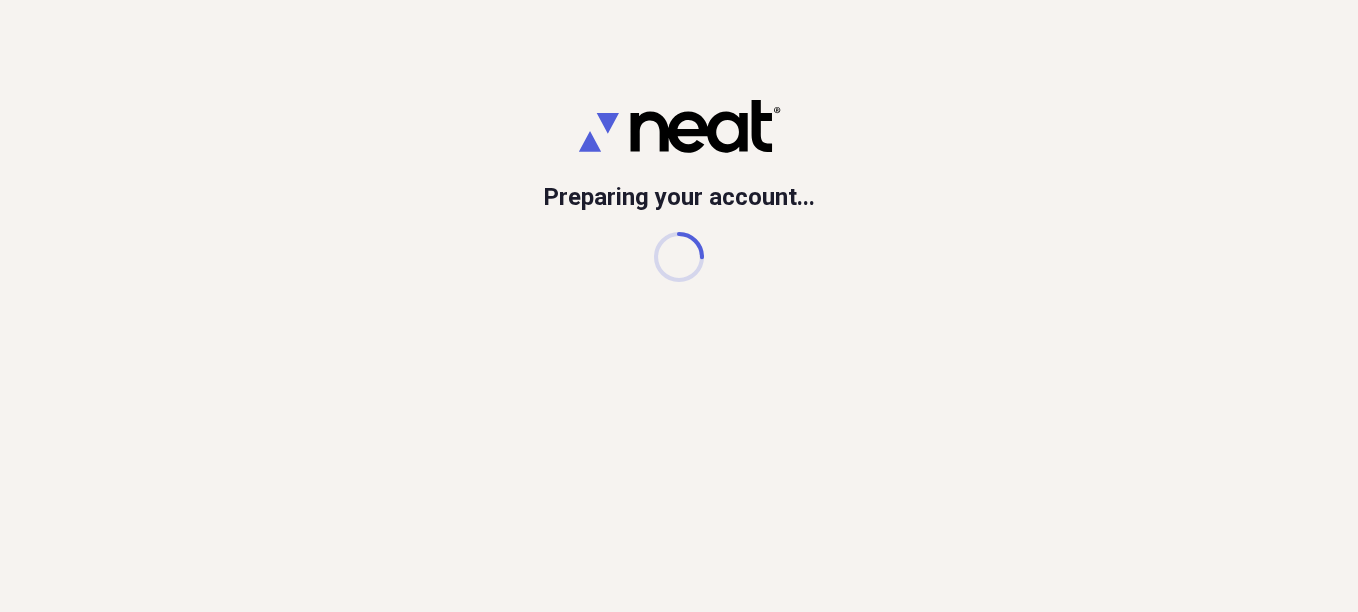 scroll, scrollTop: 0, scrollLeft: 0, axis: both 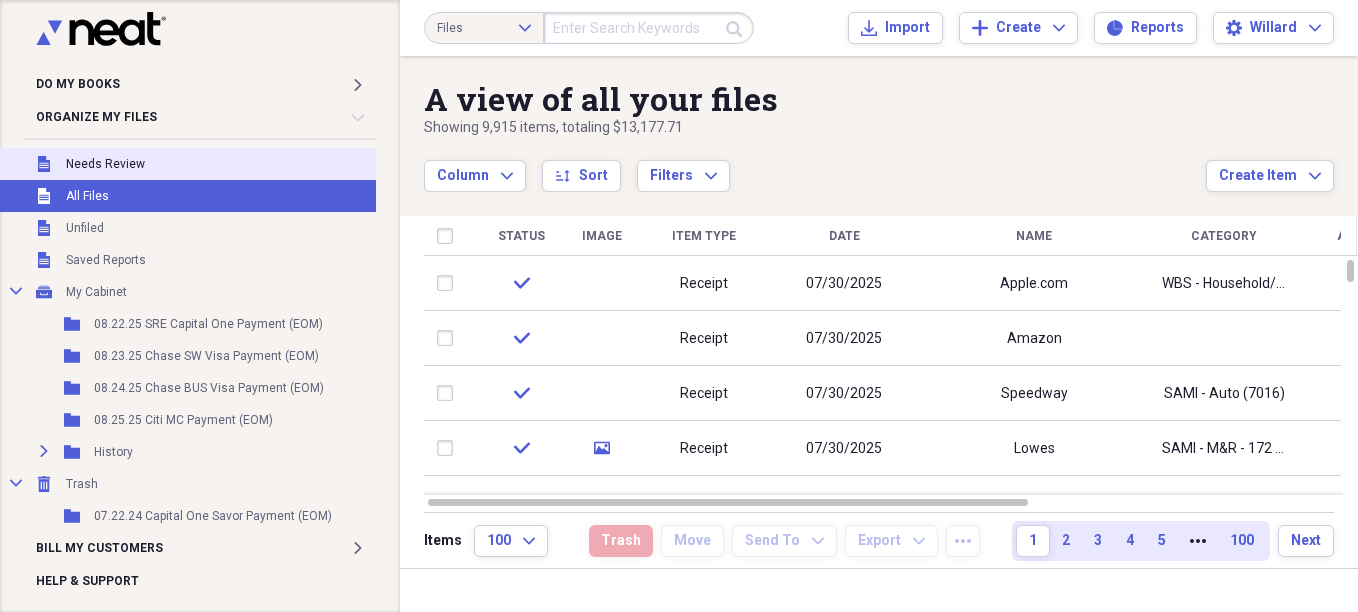 click on "Unfiled Needs Review" at bounding box center [192, 164] 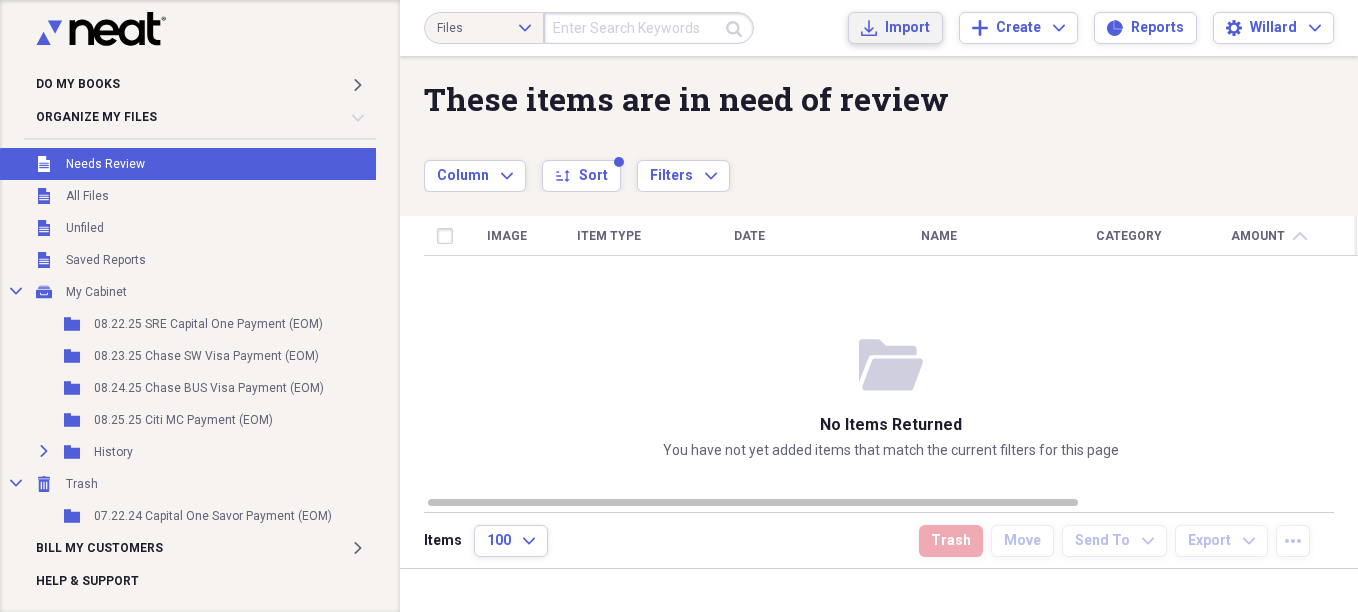 click on "Import" at bounding box center [907, 28] 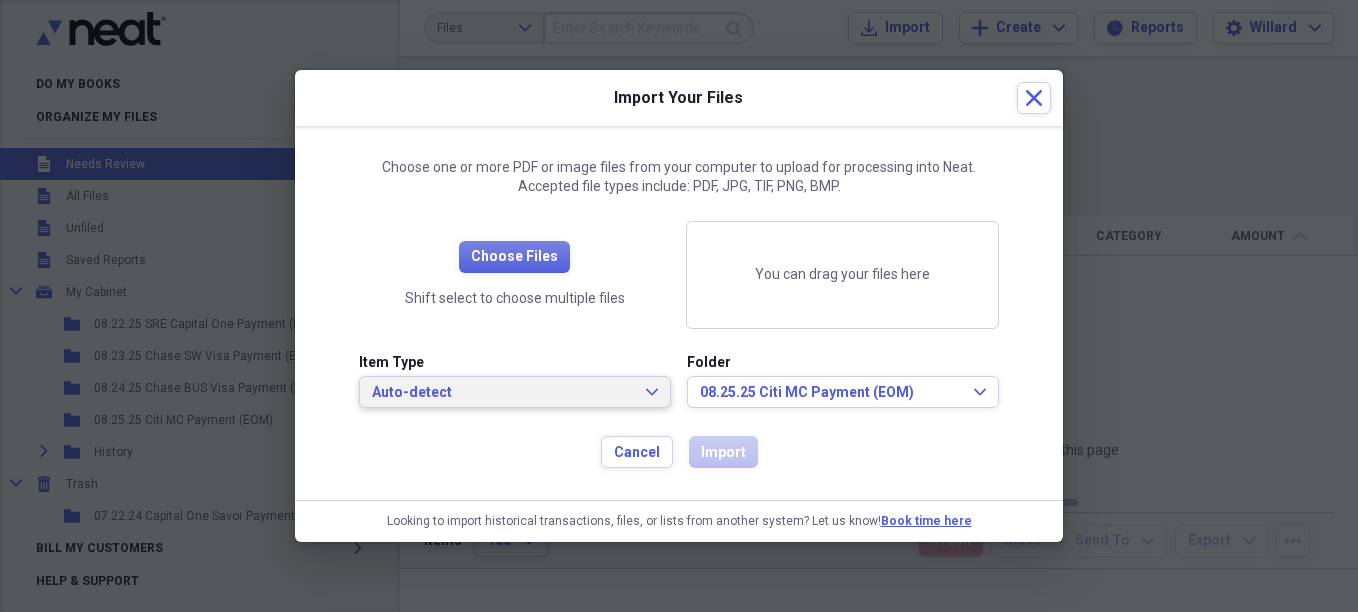 click on "Expand" 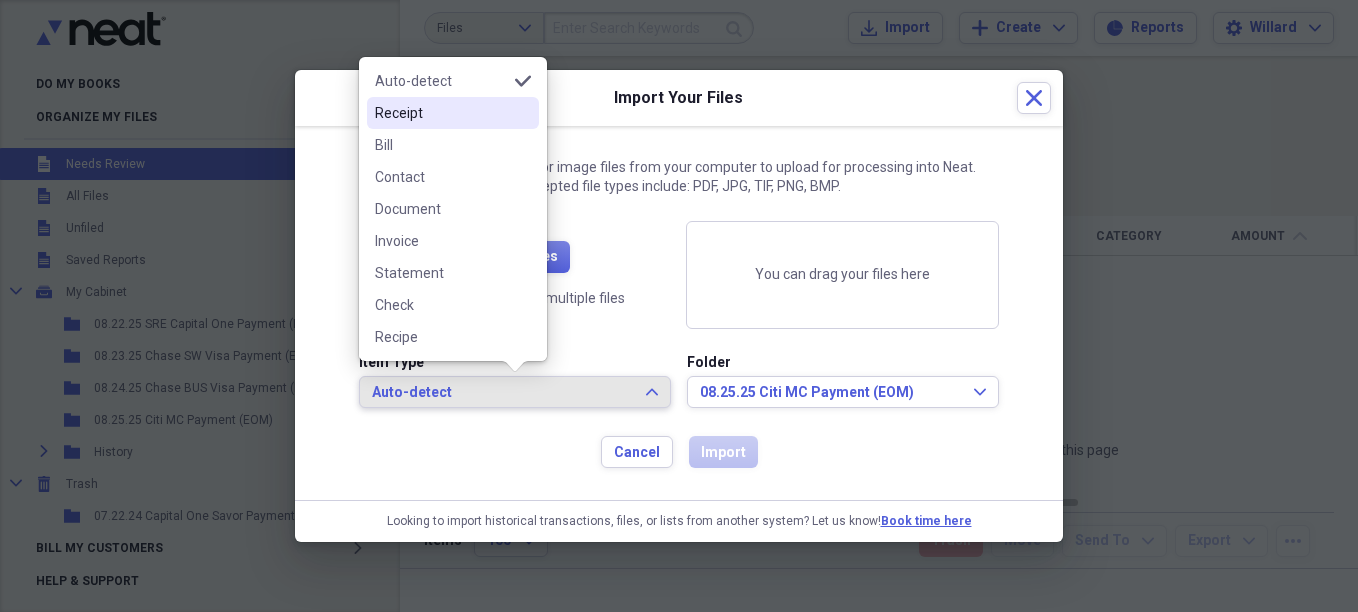 click on "Receipt" at bounding box center (441, 113) 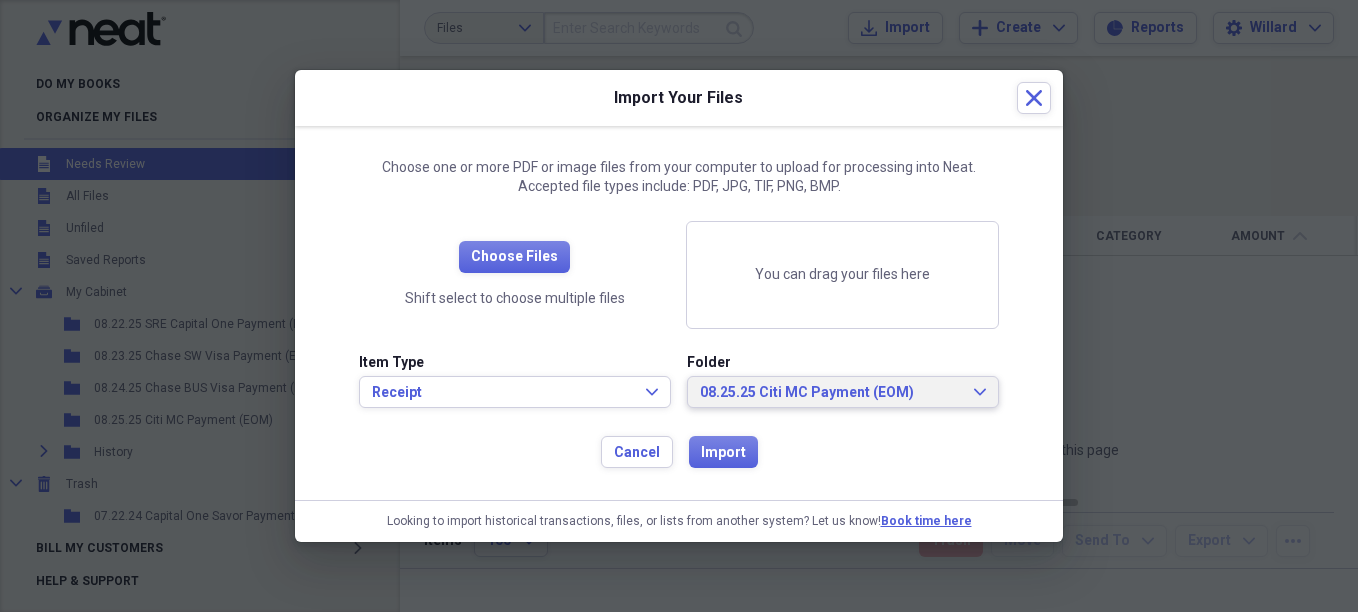 click on "08.25.25 Citi MC Payment (EOM) Expand" at bounding box center [843, 392] 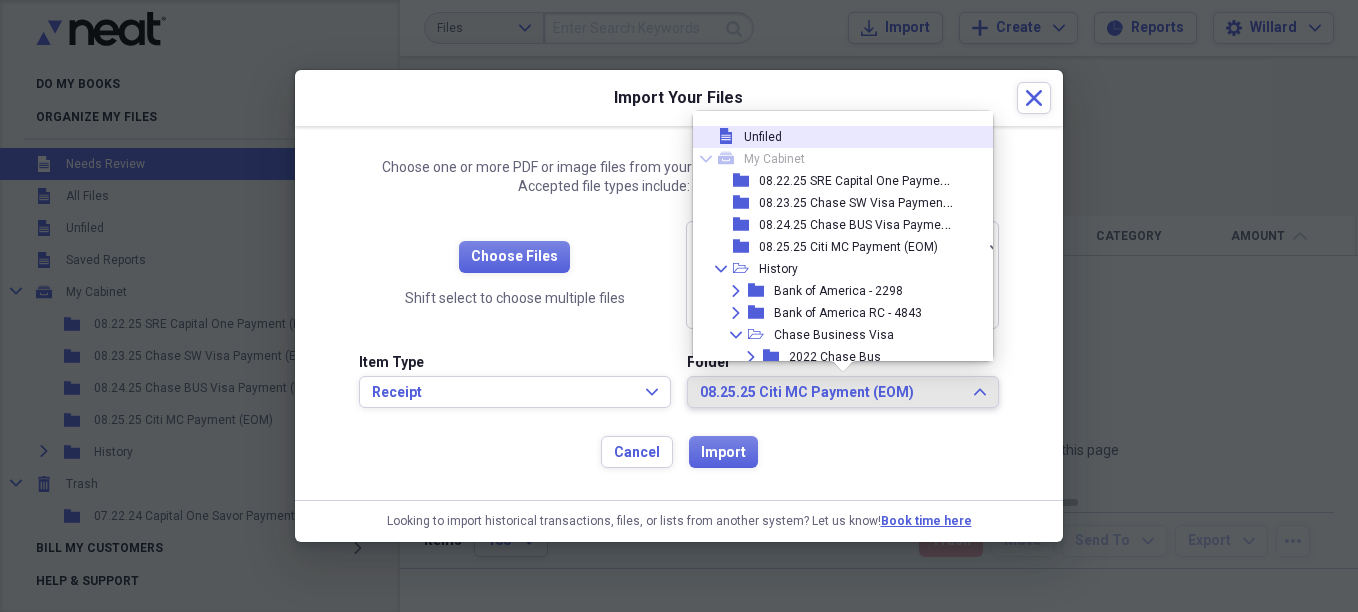 click on "Unfiled" at bounding box center [763, 137] 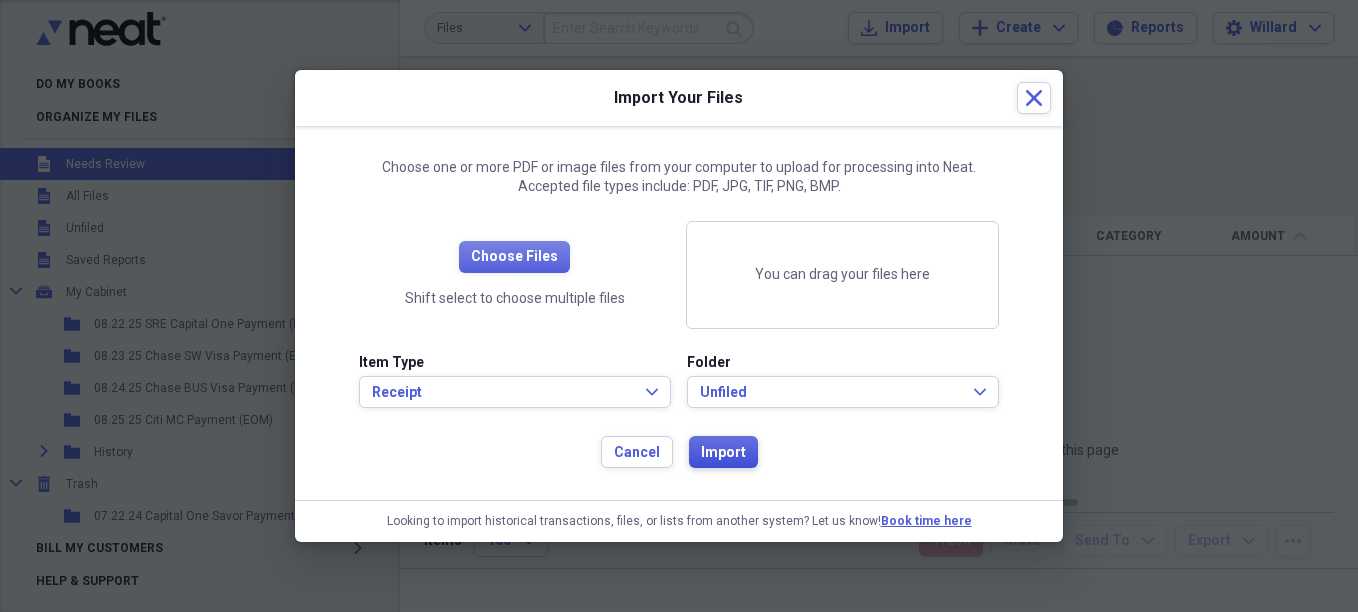 click on "Import" at bounding box center [723, 453] 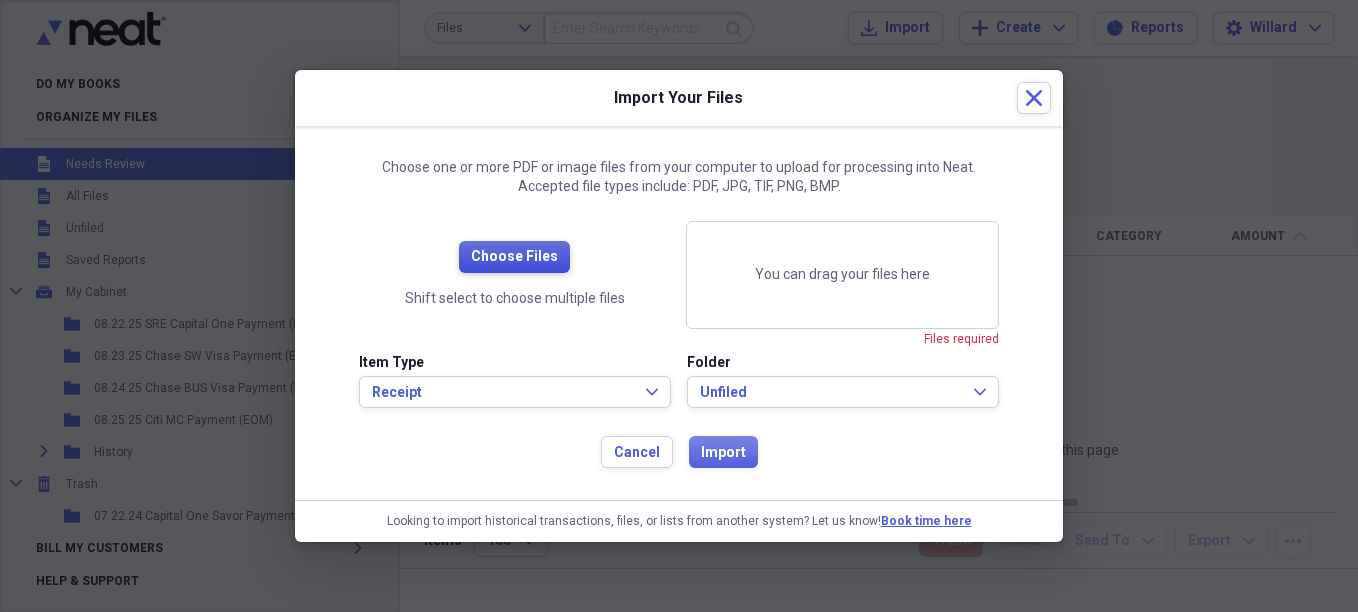 click on "Choose Files" at bounding box center [514, 257] 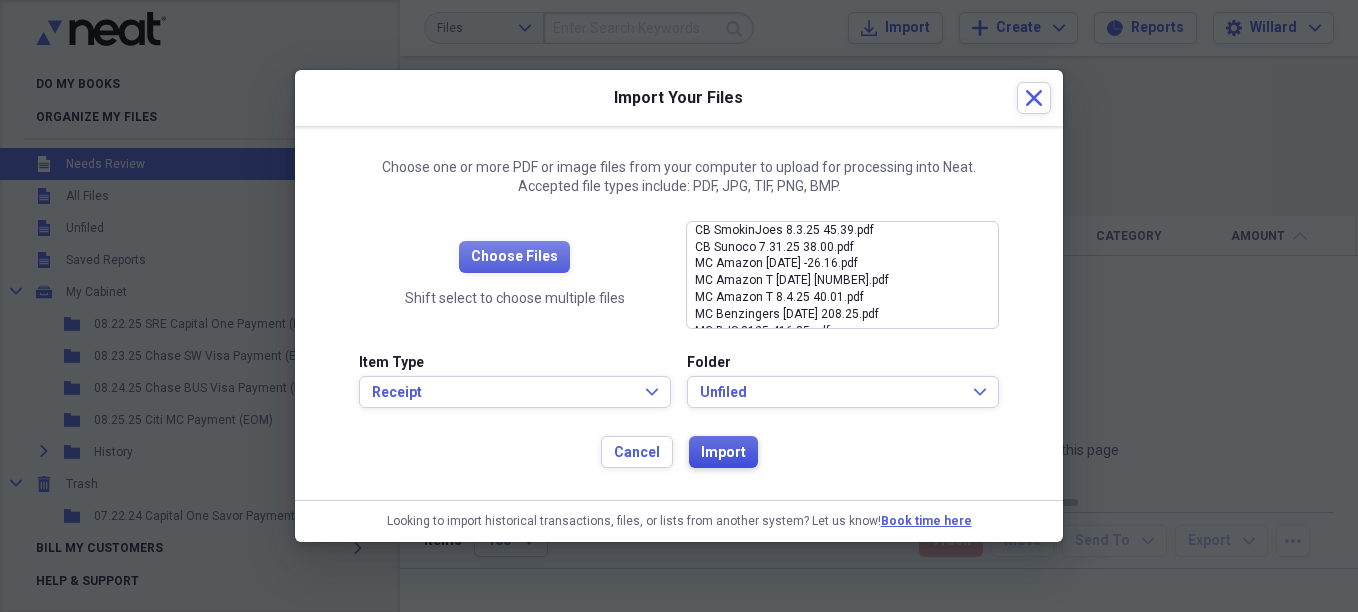 click on "Import" at bounding box center [723, 453] 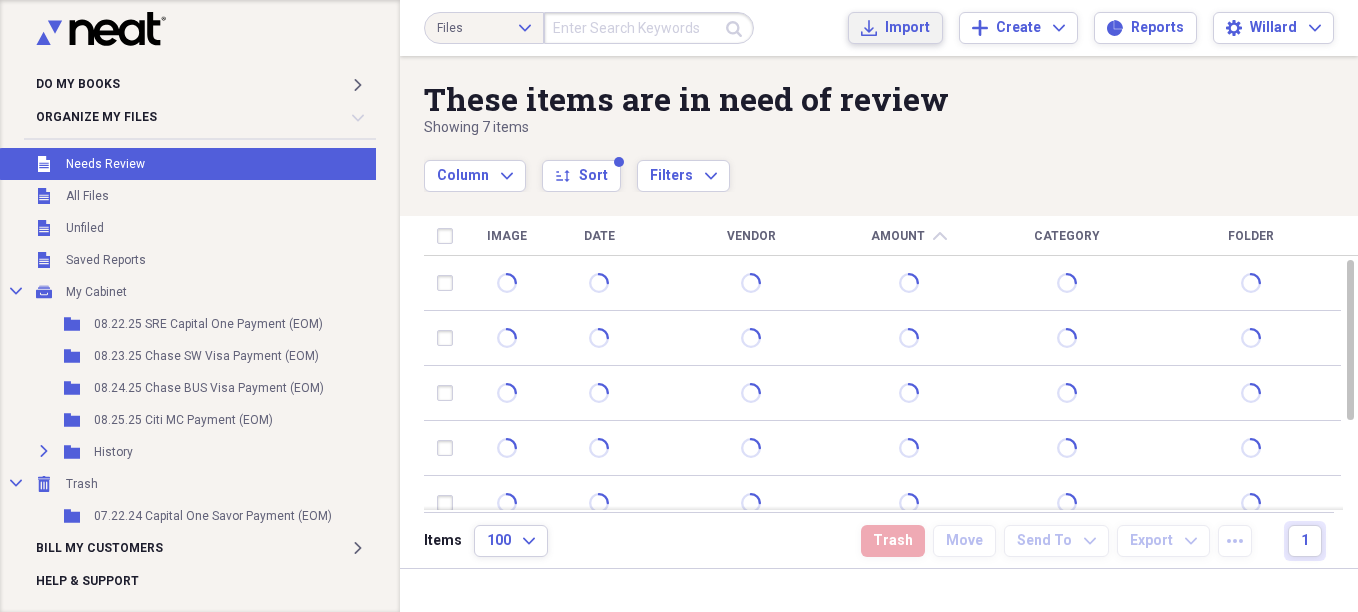 click on "Import" at bounding box center (907, 28) 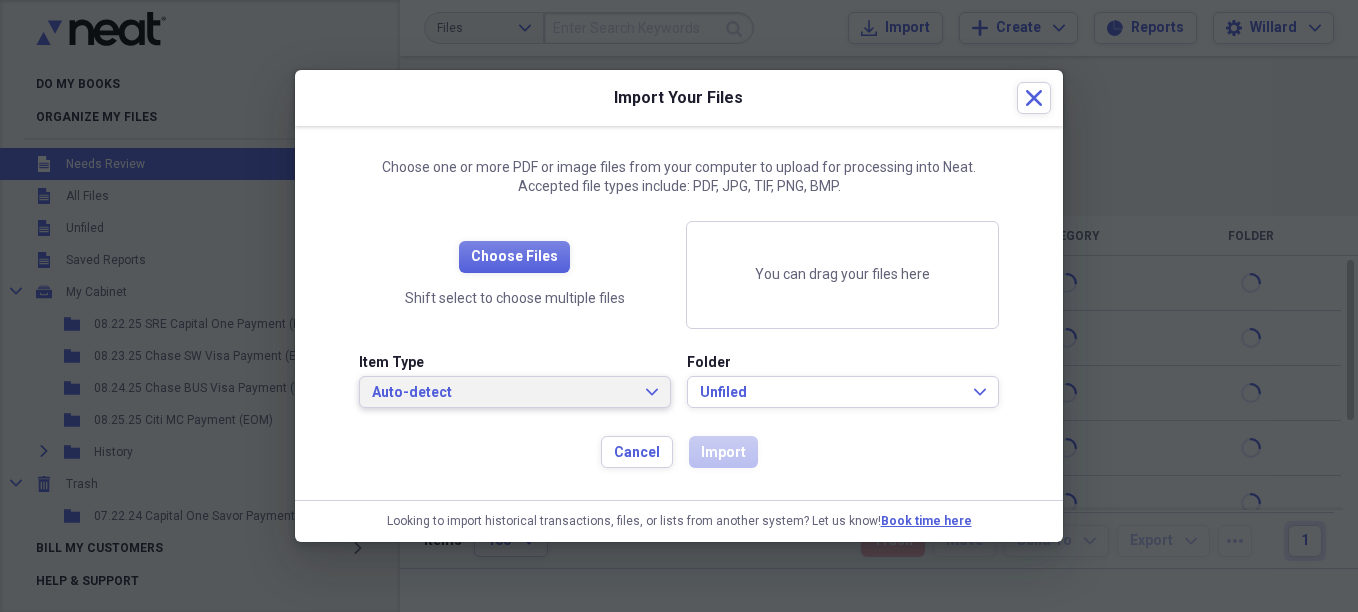 click 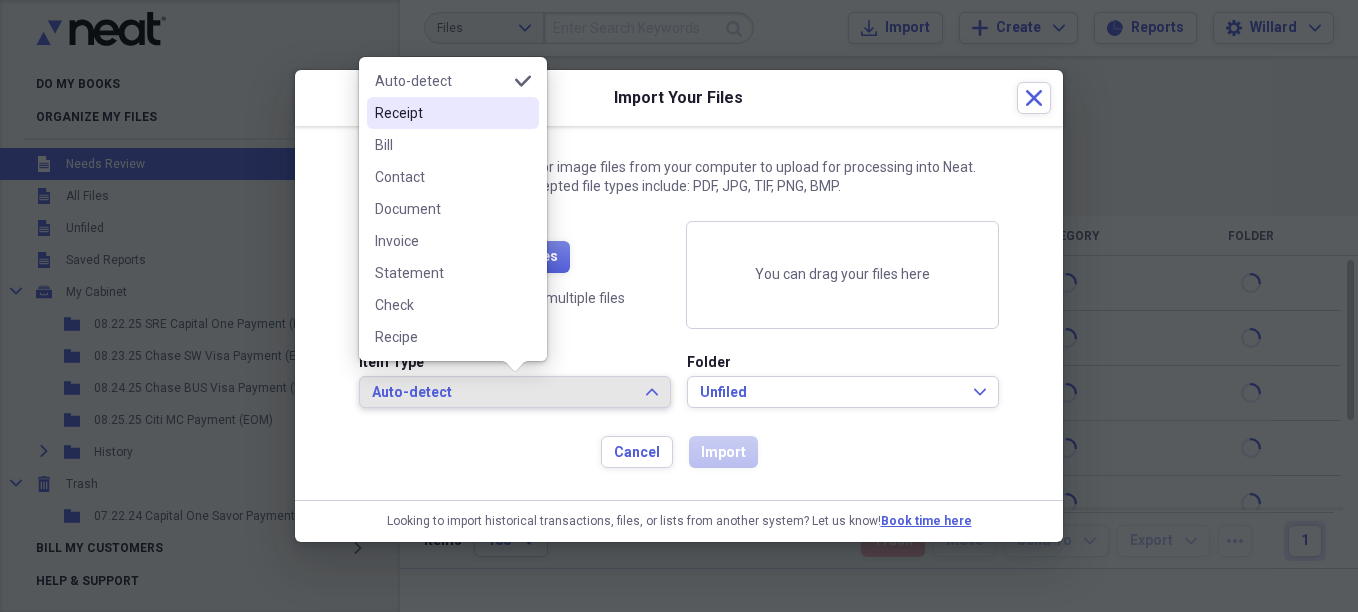 drag, startPoint x: 412, startPoint y: 119, endPoint x: 419, endPoint y: 127, distance: 10.630146 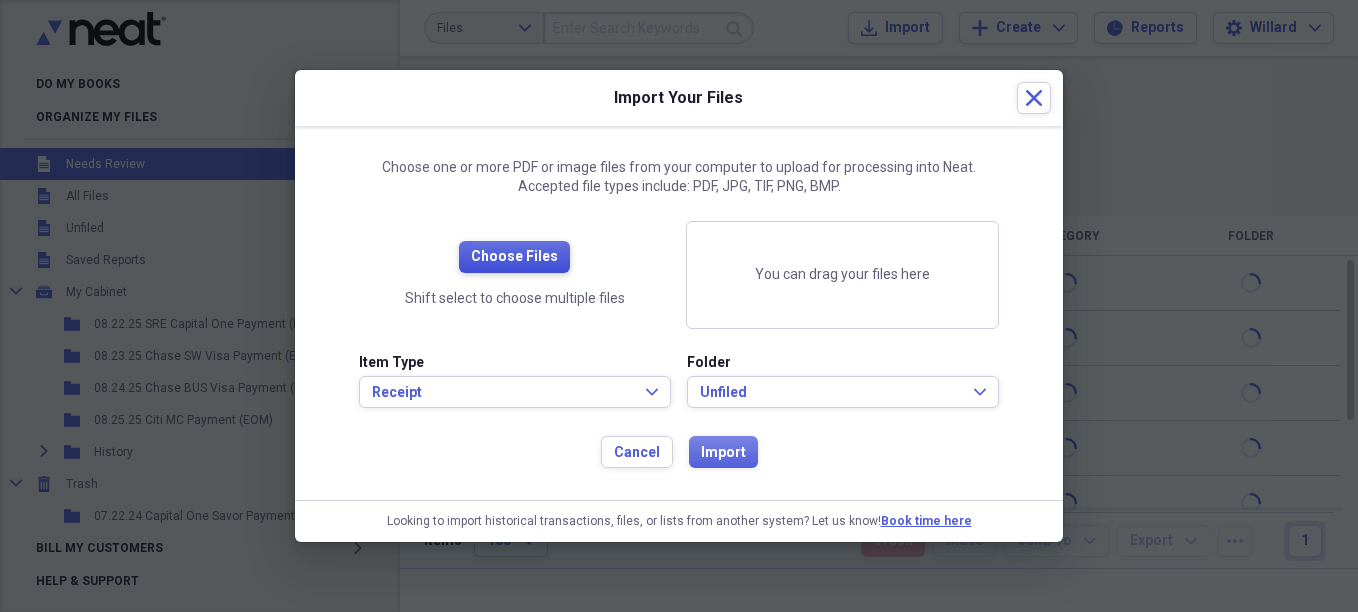 click on "Choose Files" at bounding box center (514, 257) 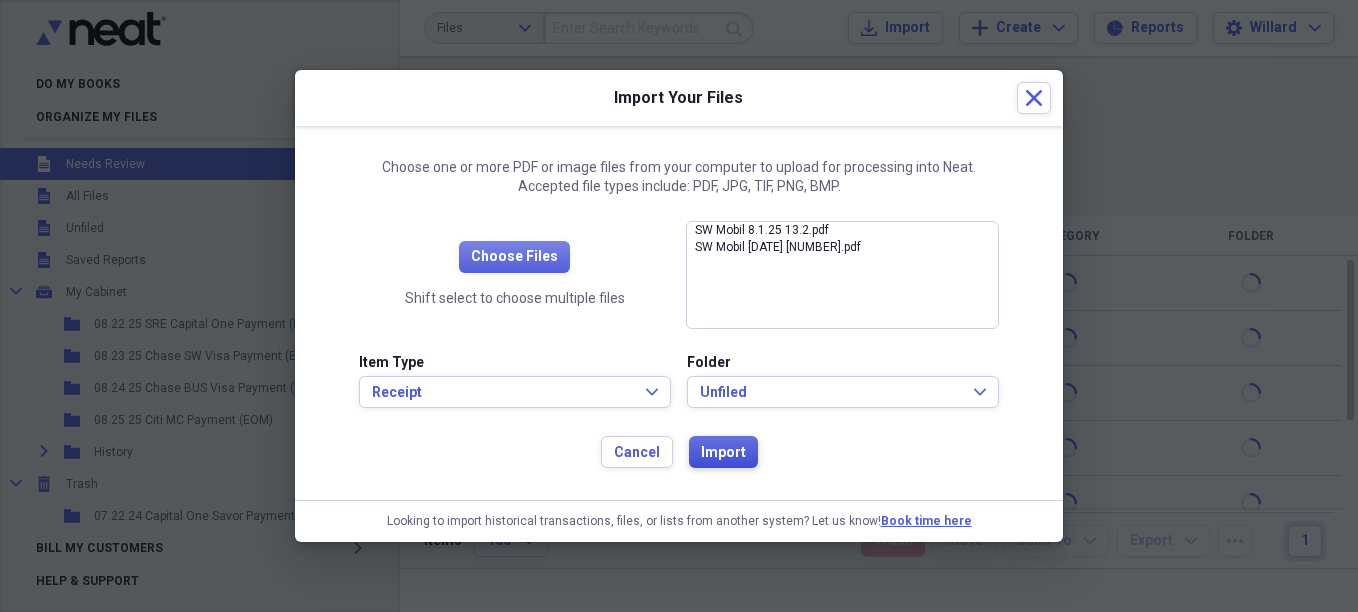 click on "Import" at bounding box center [723, 453] 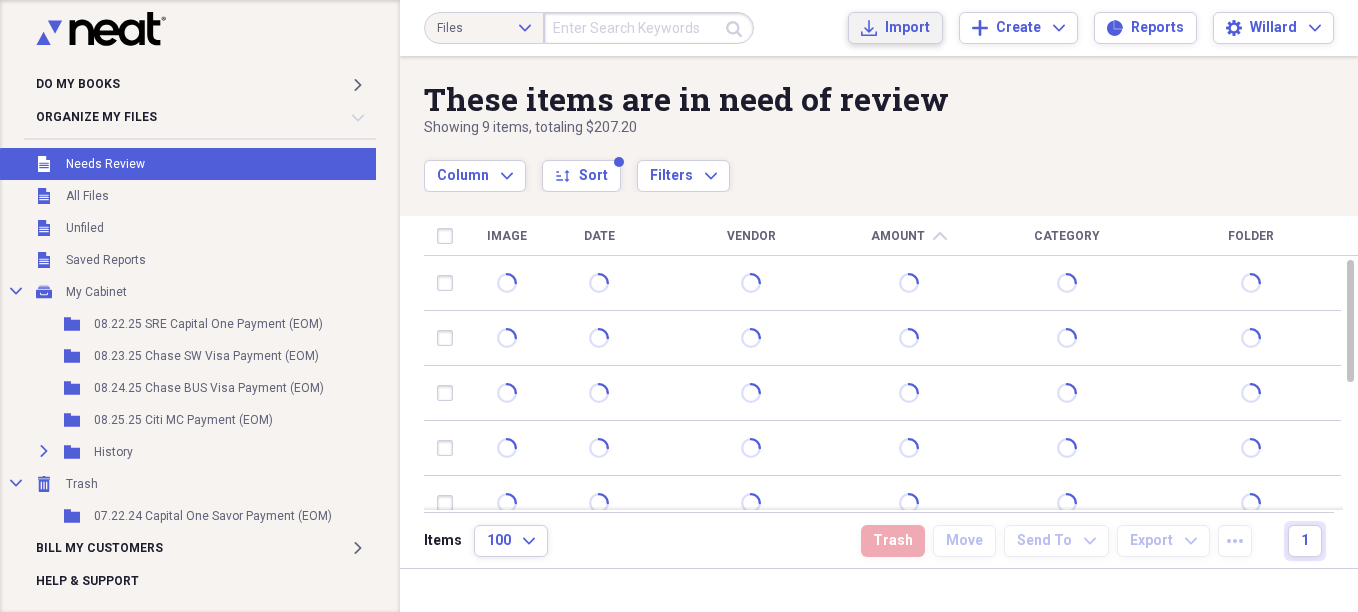 click on "Import" at bounding box center [907, 28] 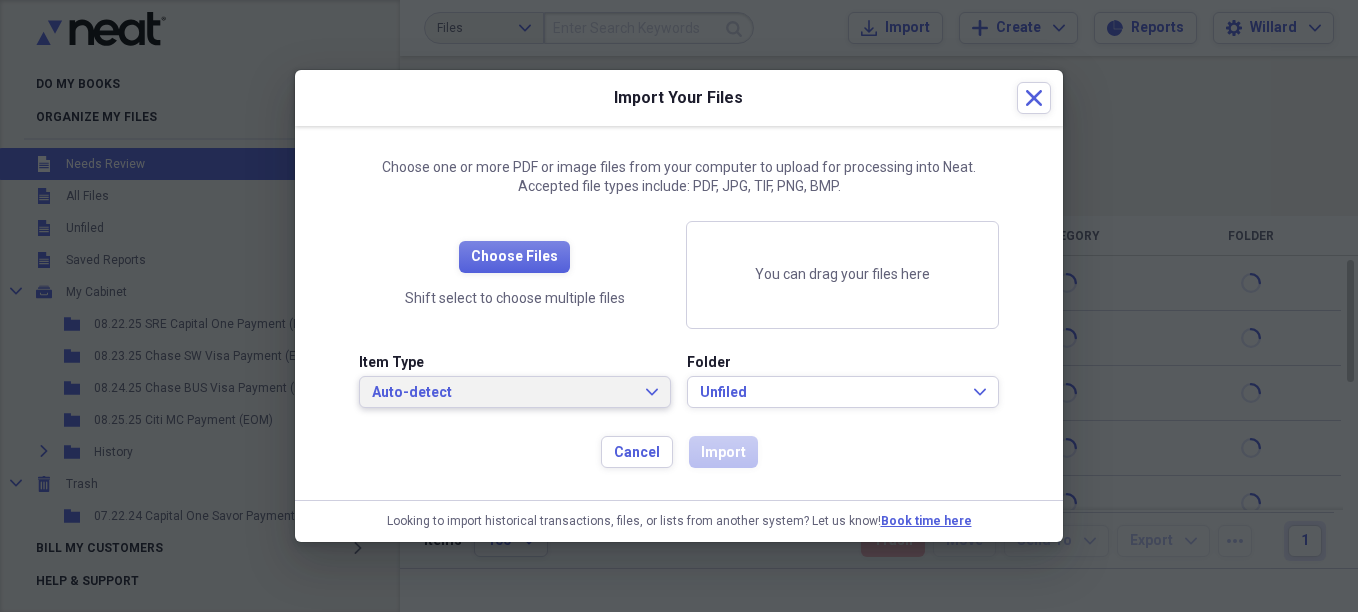 click on "Expand" 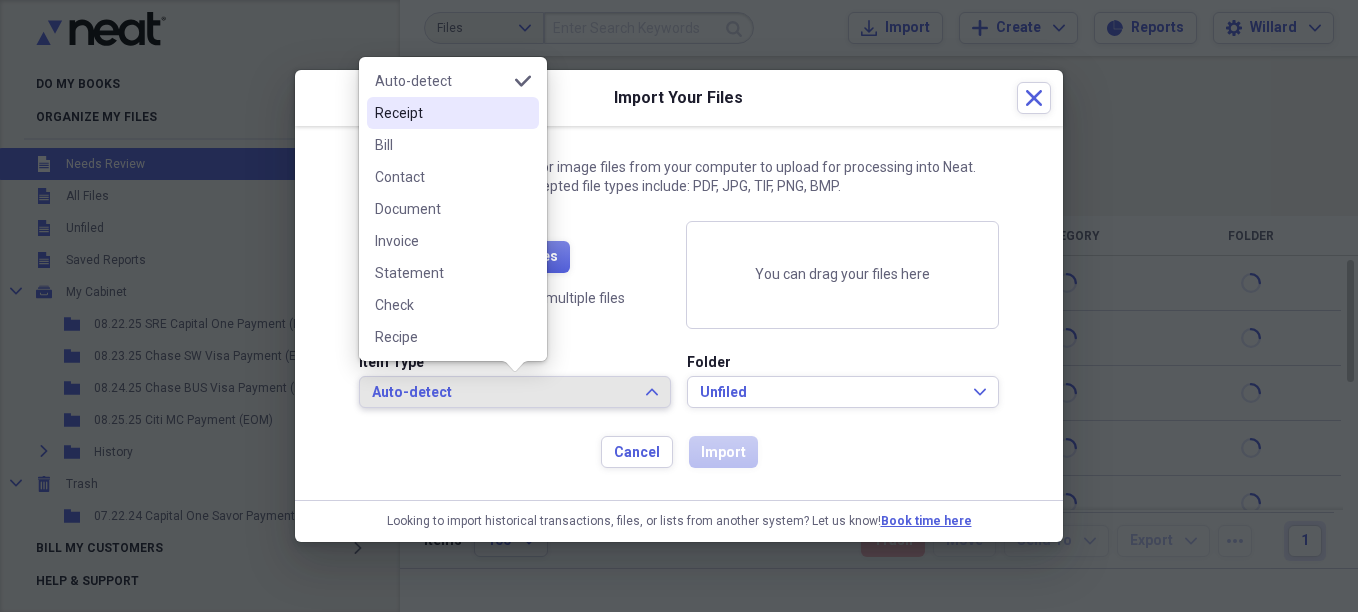 click on "Receipt" at bounding box center (441, 113) 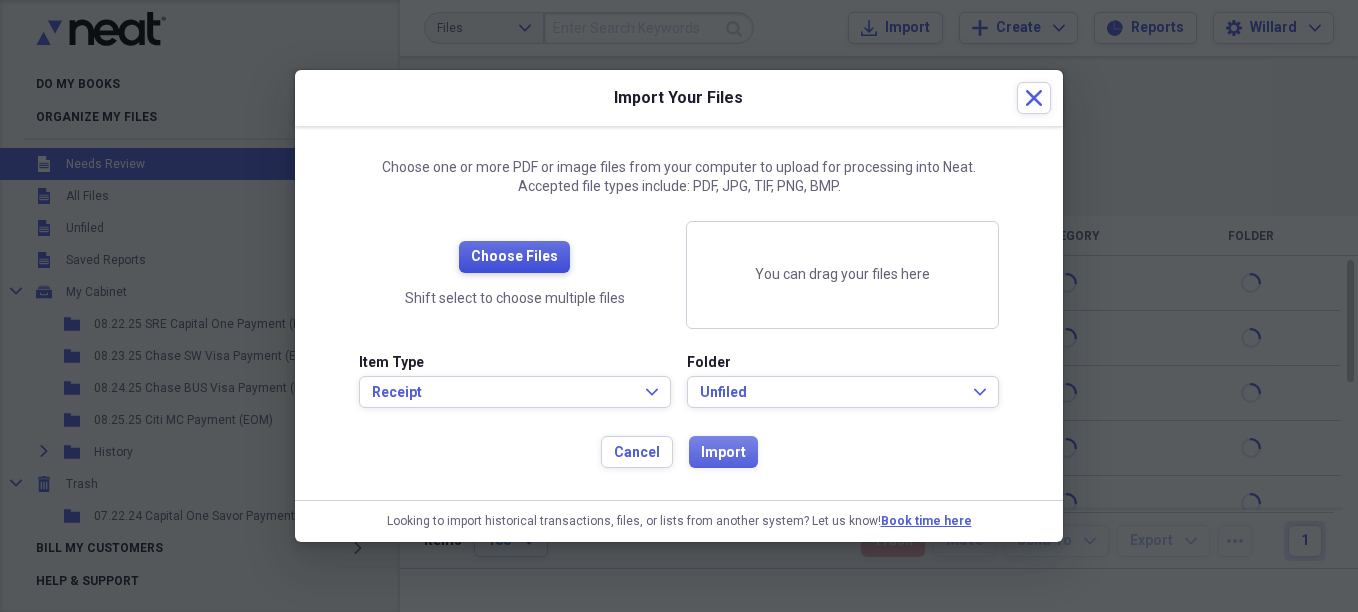 click on "Choose Files" at bounding box center [514, 257] 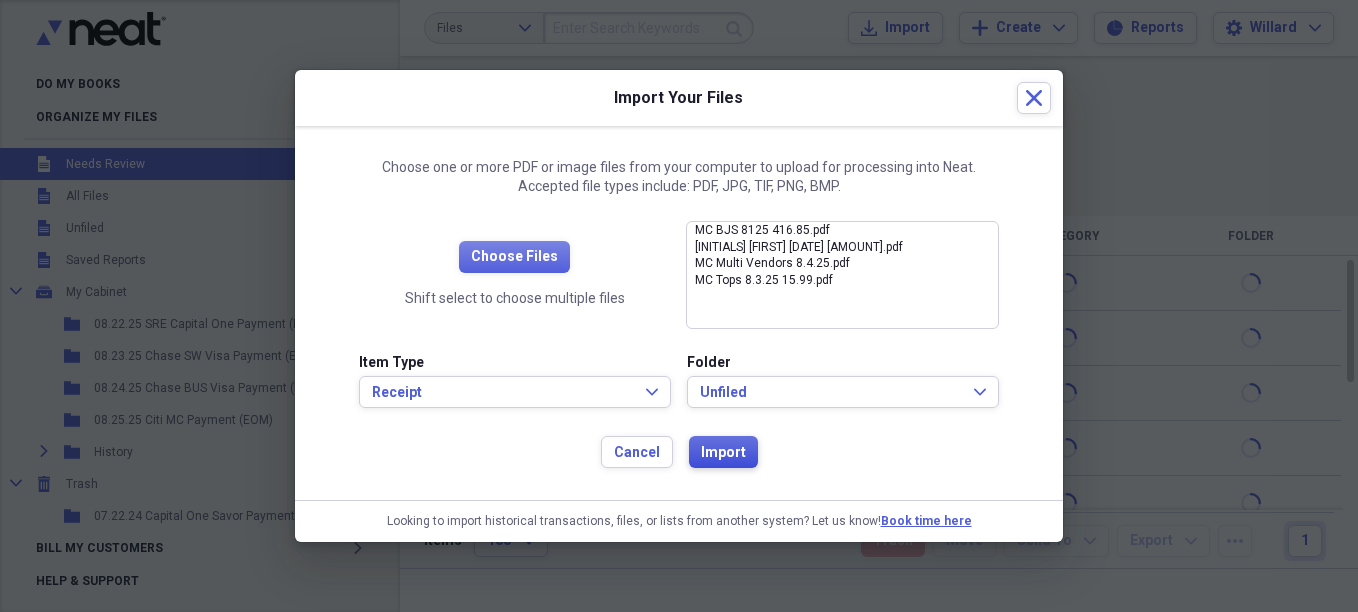 click on "Import" at bounding box center [723, 453] 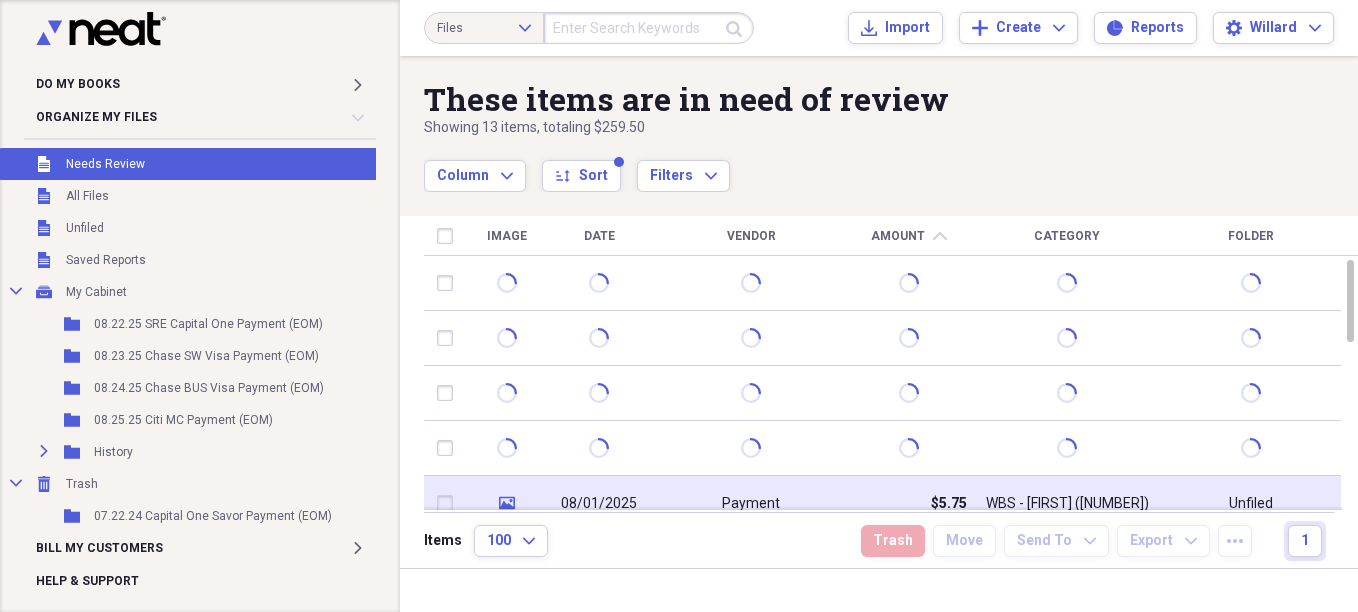 click on "08/01/2025" at bounding box center [599, 504] 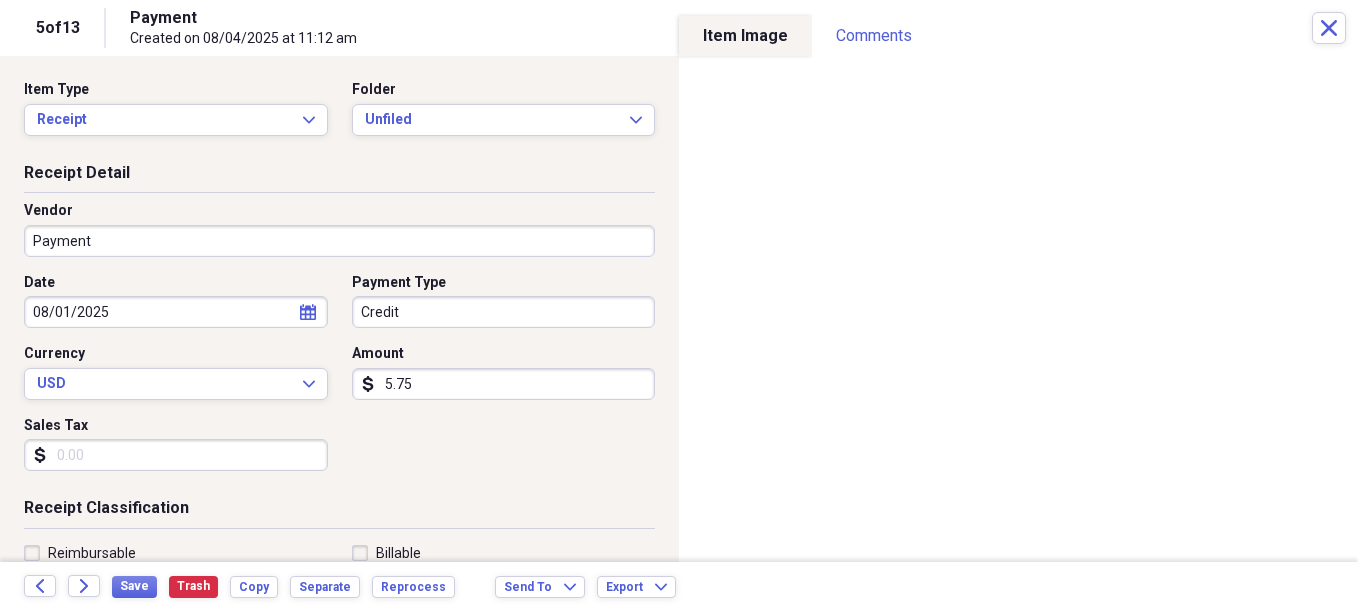click on "Do My Books Expand Organize My Files Collapse Unfiled Needs Review Unfiled All Files Unfiled Unfiled Unfiled Saved Reports Collapse My Cabinet My Cabinet Add Folder Folder [DATE] SRE Capital One Payment (EOM) Add Folder Folder [DATE] Chase SW Visa Payment (EOM) Add Folder Folder [DATE] Chase BUS Visa Payment (EOM) Add Folder Folder [DATE] Citi MC Payment (EOM) Add Folder Expand Folder History Add Folder Collapse Trash Trash Folder [DATE] Capital One Savor Payment (EOM) Bill My Customers Expand Help & Support Files Expand Submit Import Import Add Create Expand Reports Reports Settings Willard Expand These items are in need of review Showing 13 items , totaling $259.50 Column Expand sort Sort Filters Expand Create Item Expand Image Date Vendor Amount chevron-up Category Folder media [DATE] Payment $5.75 WBS - [FIRST] (6069) Unfiled media [DATE] Payment $12.99 WBS - [FIRST] (6069) Unfiled media [DATE] Amazon $26.16 WBS - Household/Sarasota (7276) Unfiled Items 100 Expand Trash Move Send To 1 5" at bounding box center [679, 306] 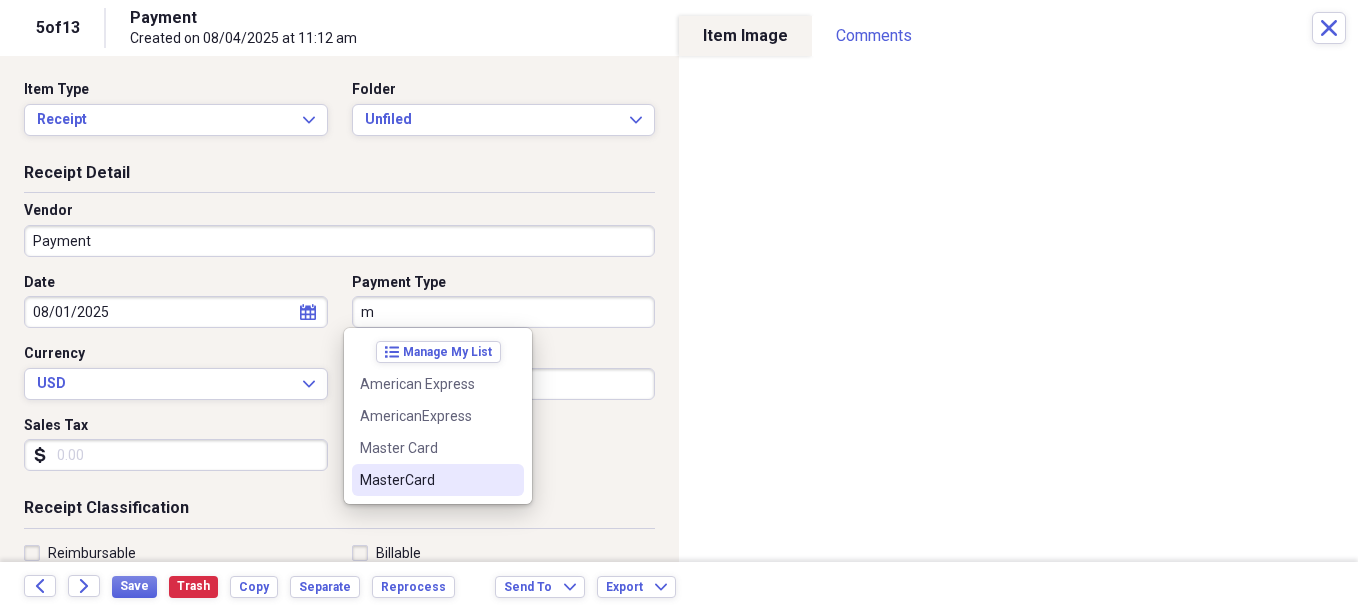 click on "MasterCard" at bounding box center (426, 480) 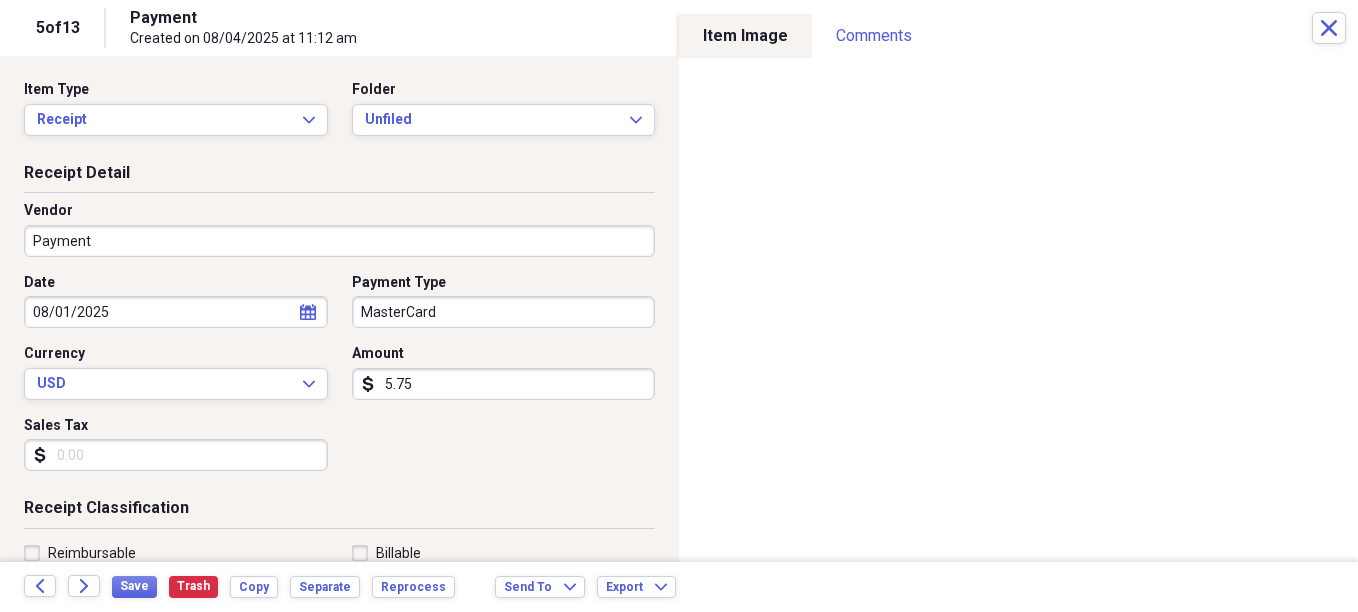 click on "Payment" at bounding box center (339, 241) 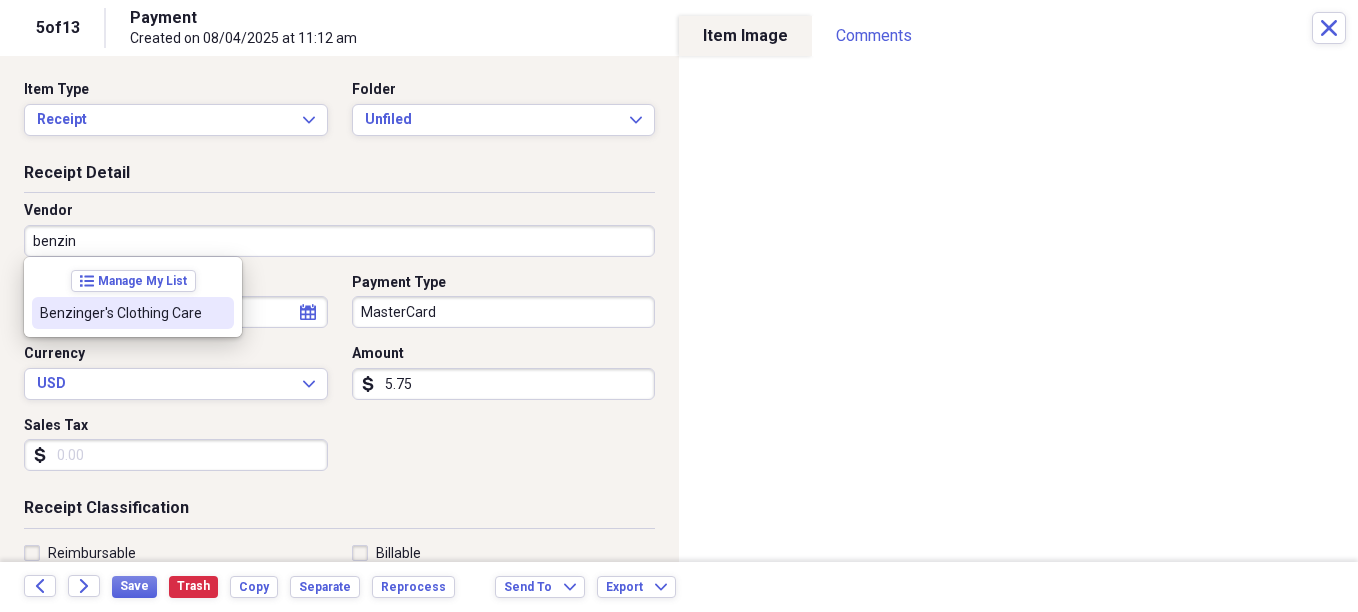 click on "Benzinger's Clothing Care" at bounding box center [121, 313] 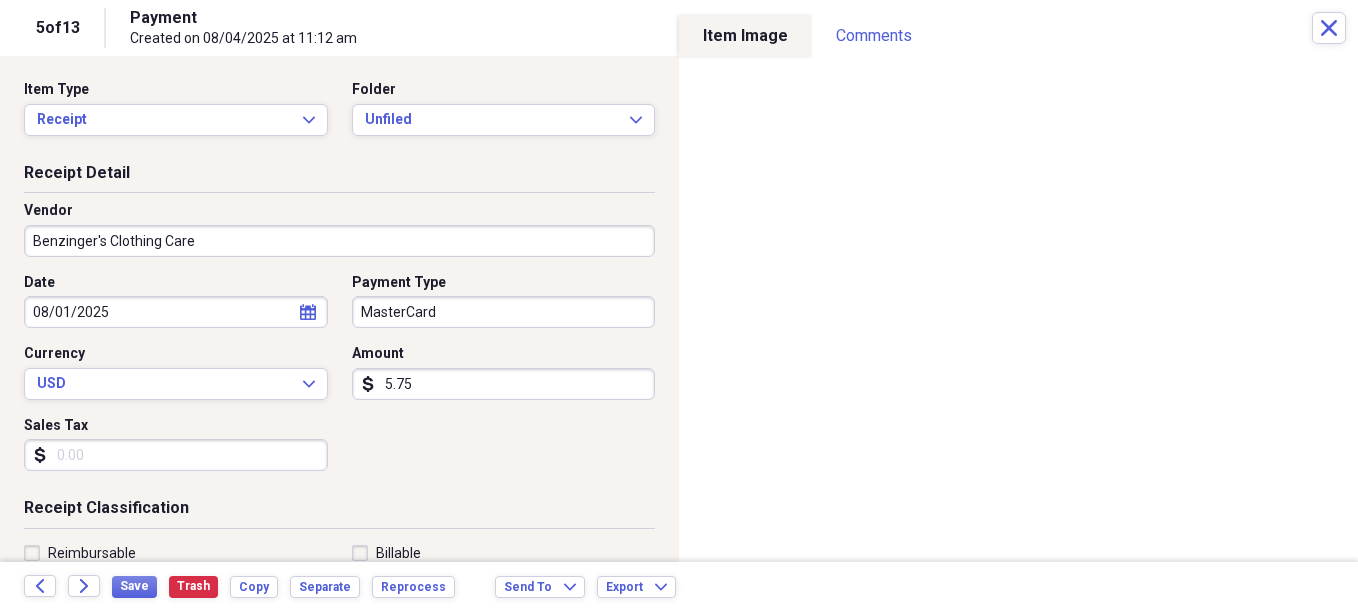 type on "WBS - Household/Buffalo (7275)" 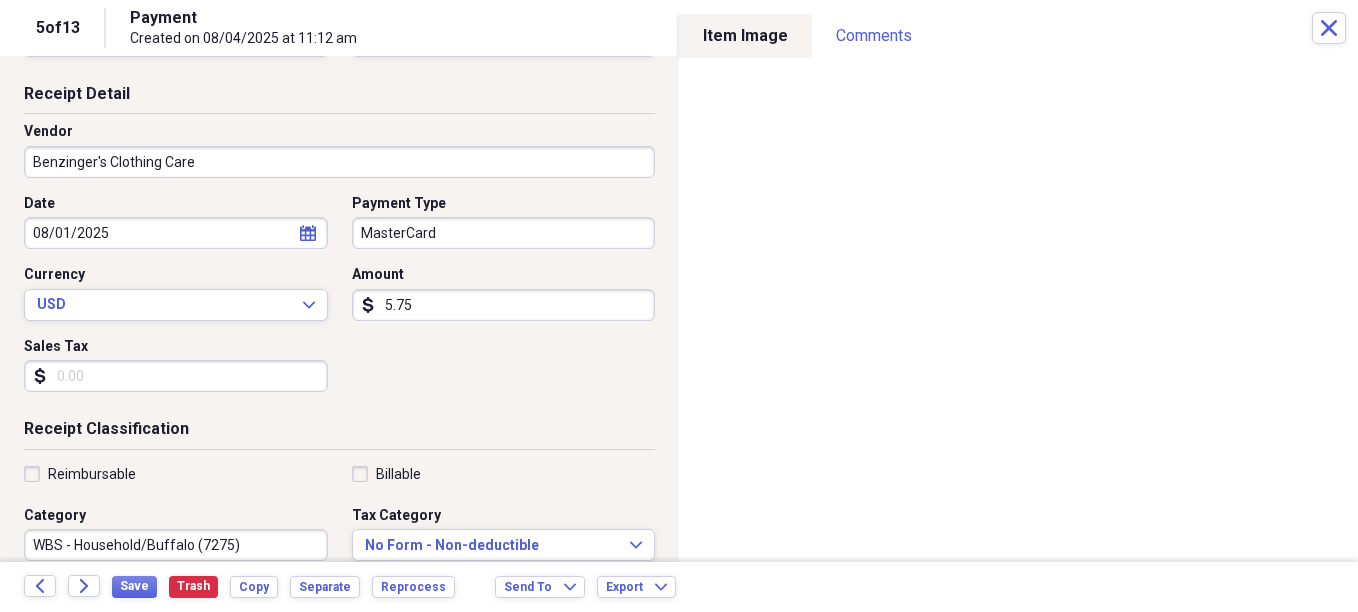 scroll, scrollTop: 200, scrollLeft: 0, axis: vertical 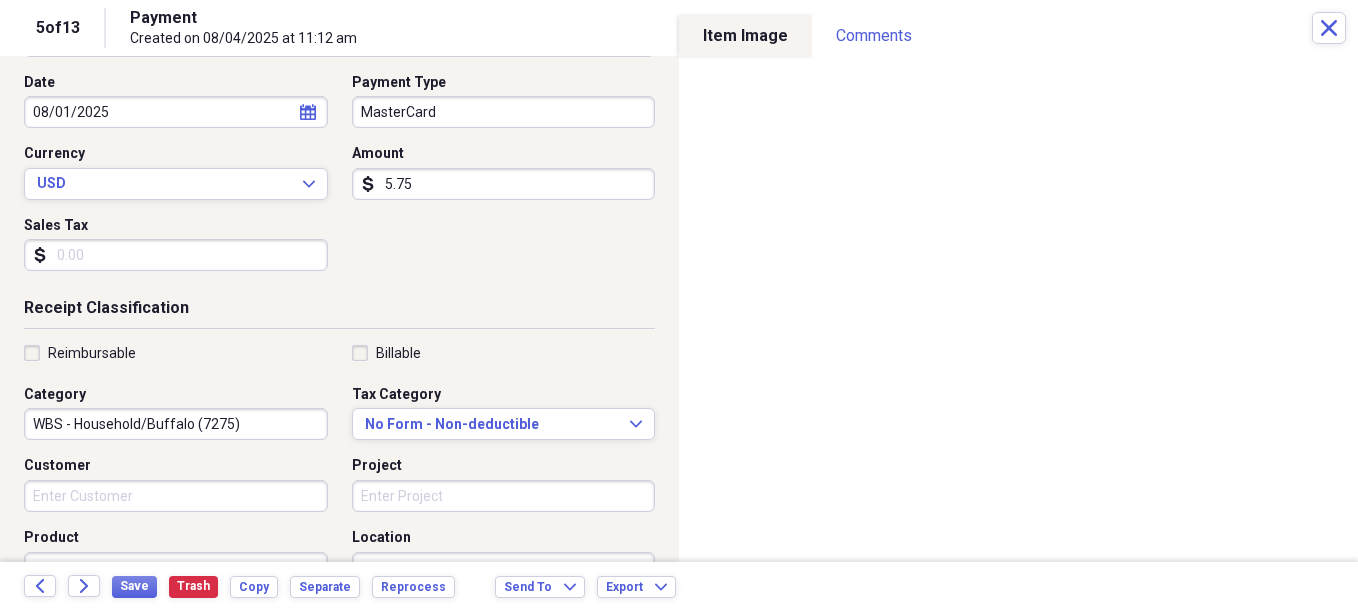 click on "5.75" at bounding box center [504, 184] 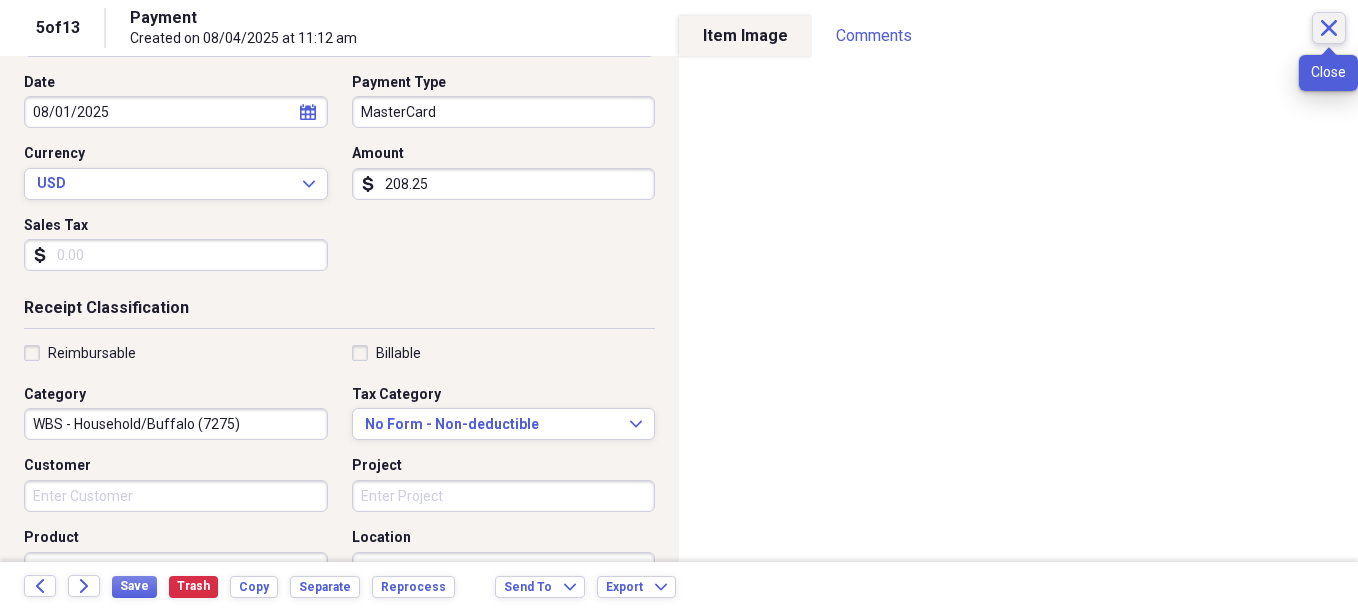 type on "208.25" 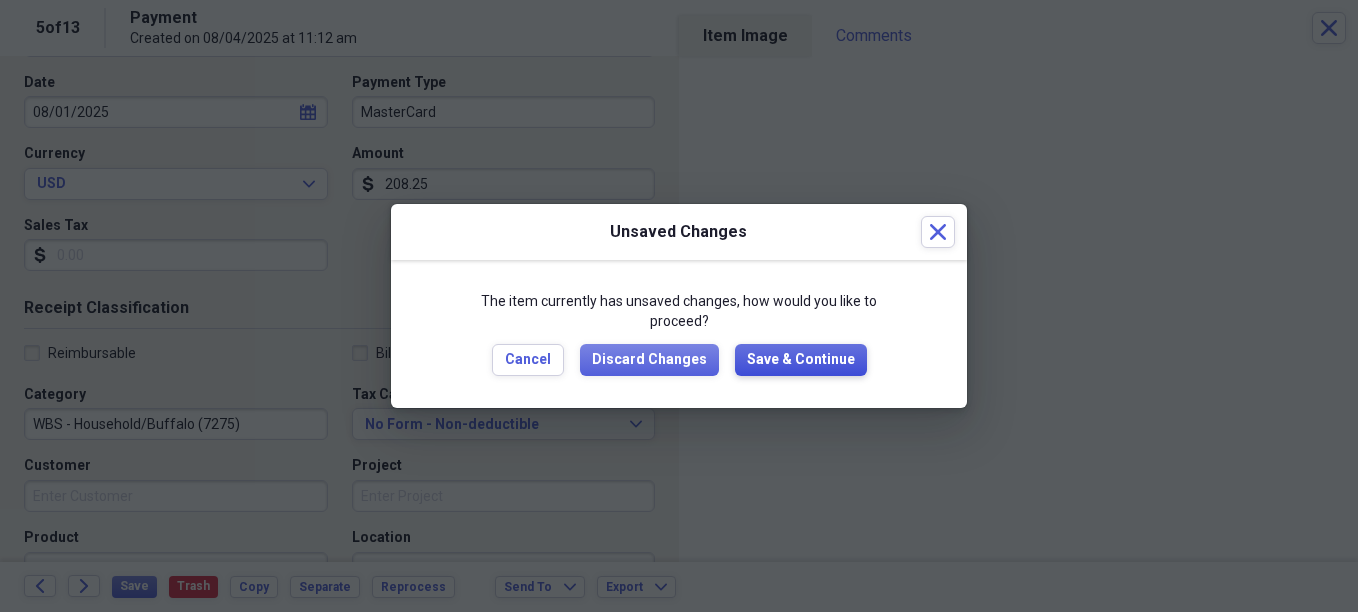 click on "Save & Continue" at bounding box center [801, 360] 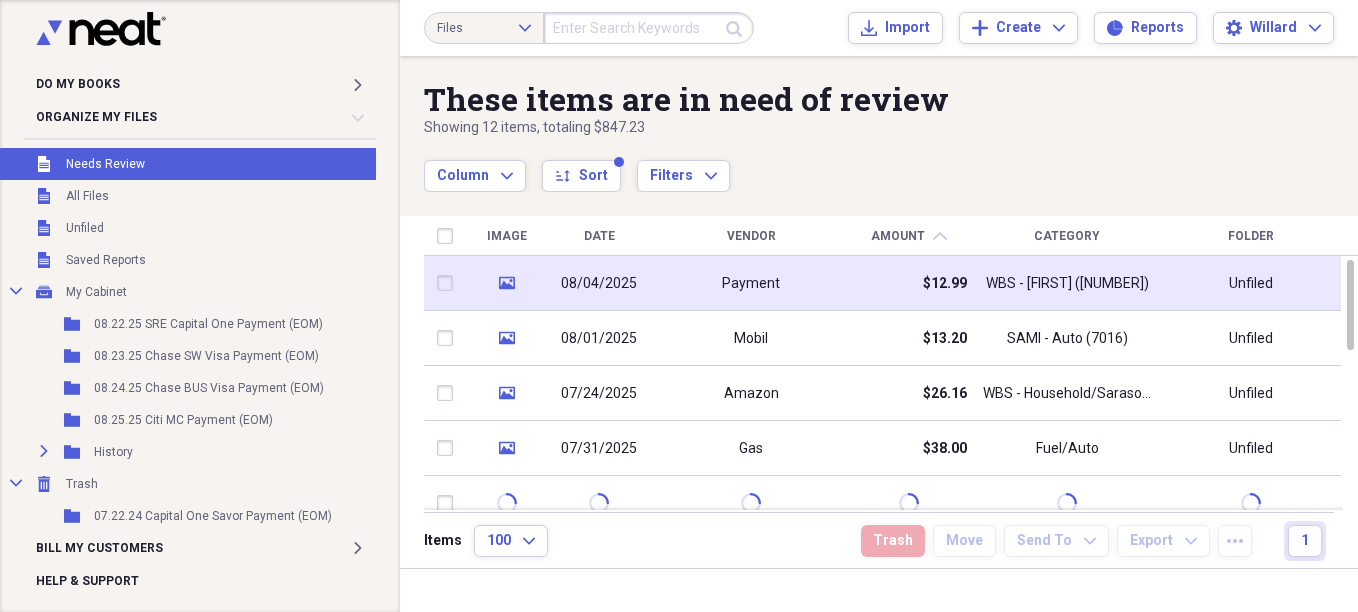 click on "Payment" at bounding box center [751, 284] 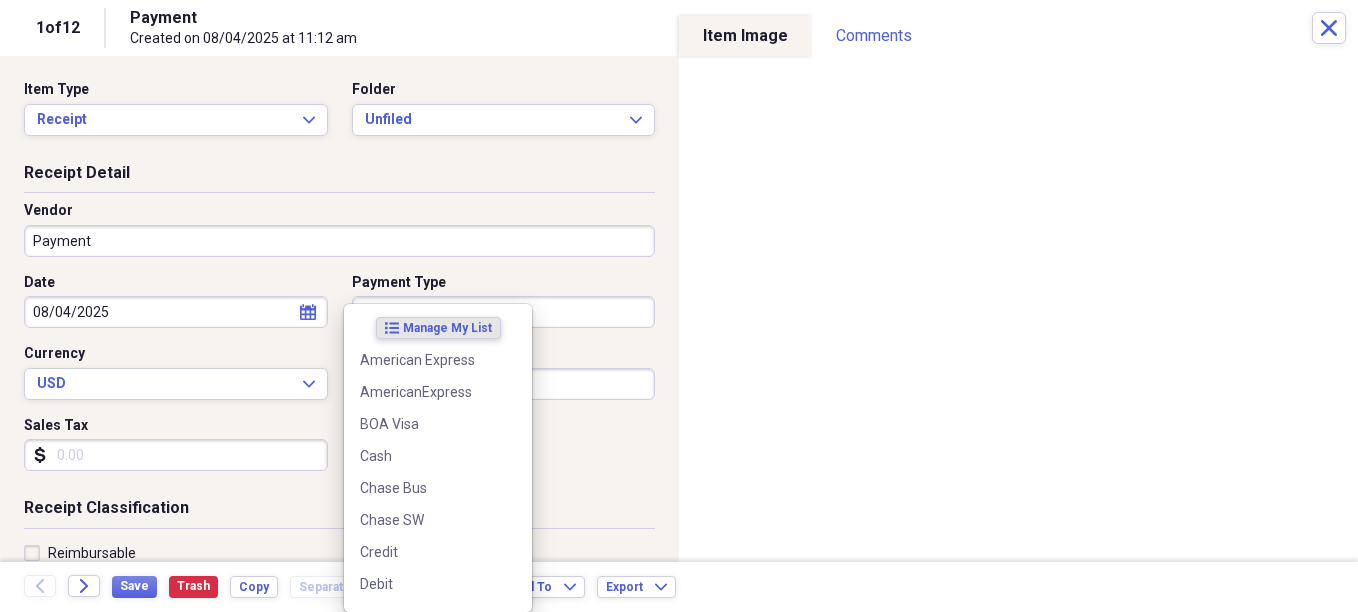 click on "Master Card" at bounding box center (504, 312) 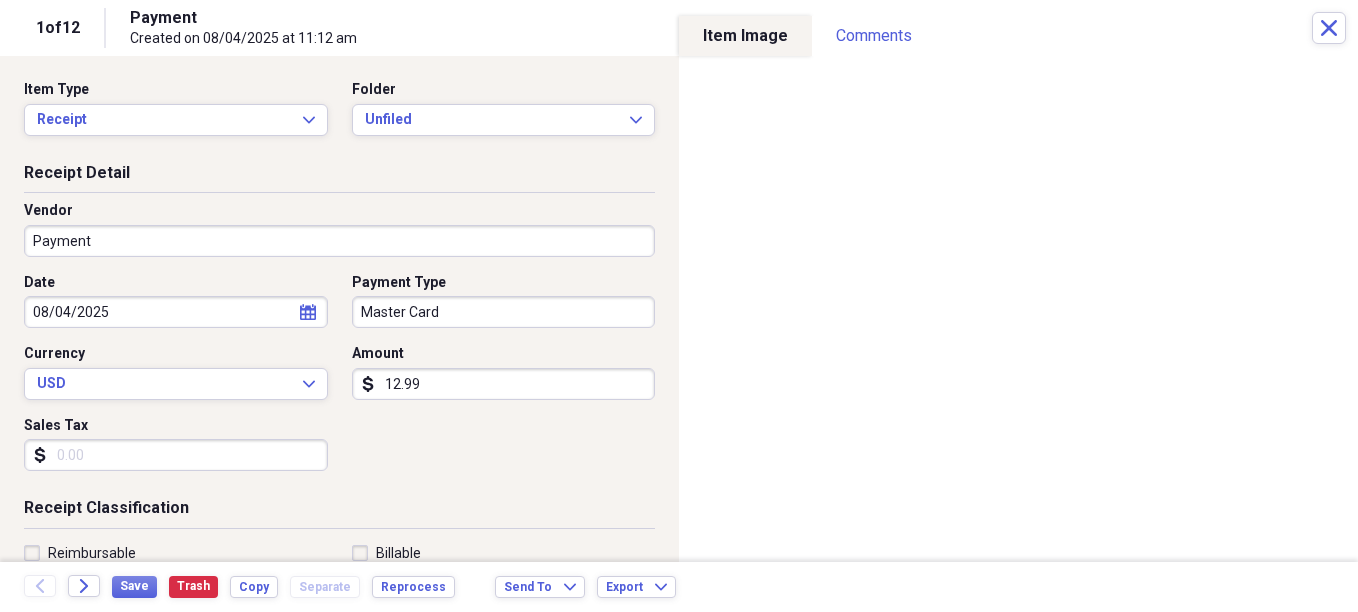 click on "Payment" at bounding box center (339, 241) 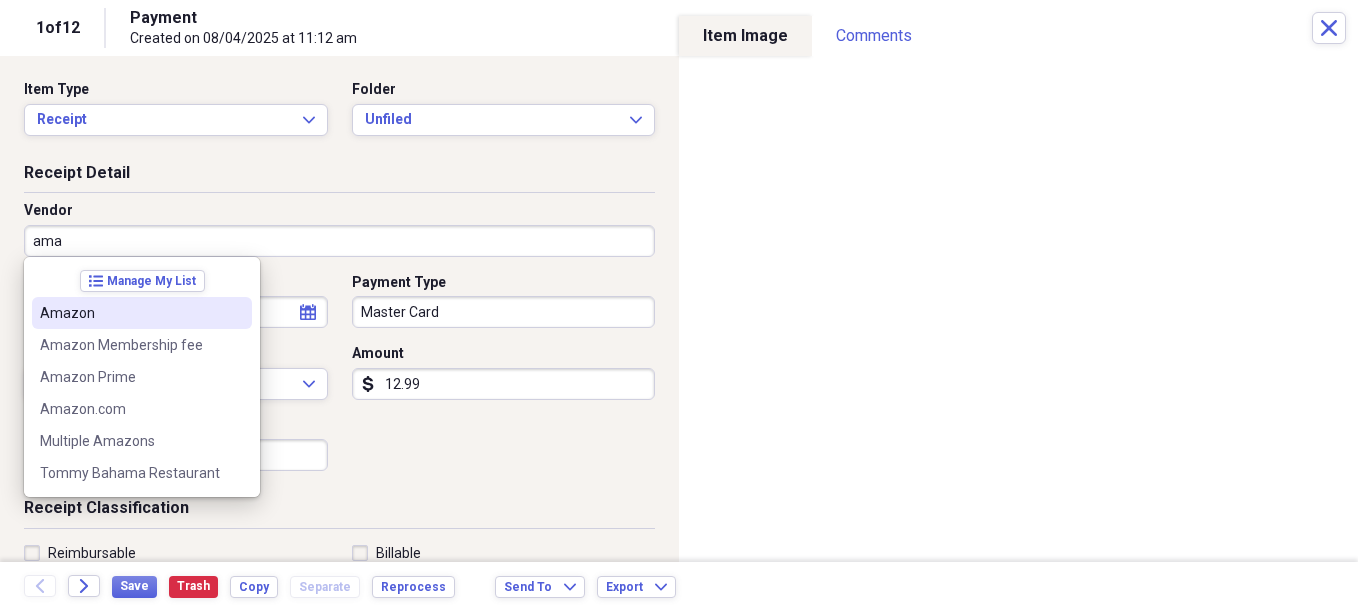 click on "Amazon" at bounding box center [130, 313] 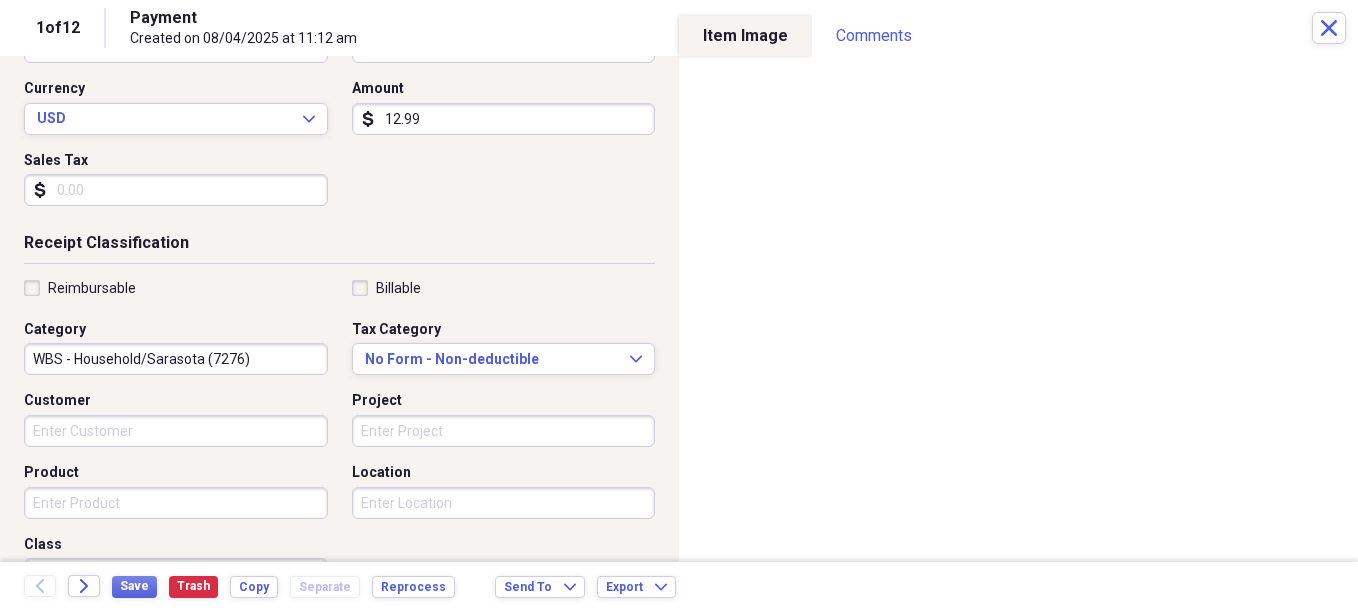 scroll, scrollTop: 300, scrollLeft: 0, axis: vertical 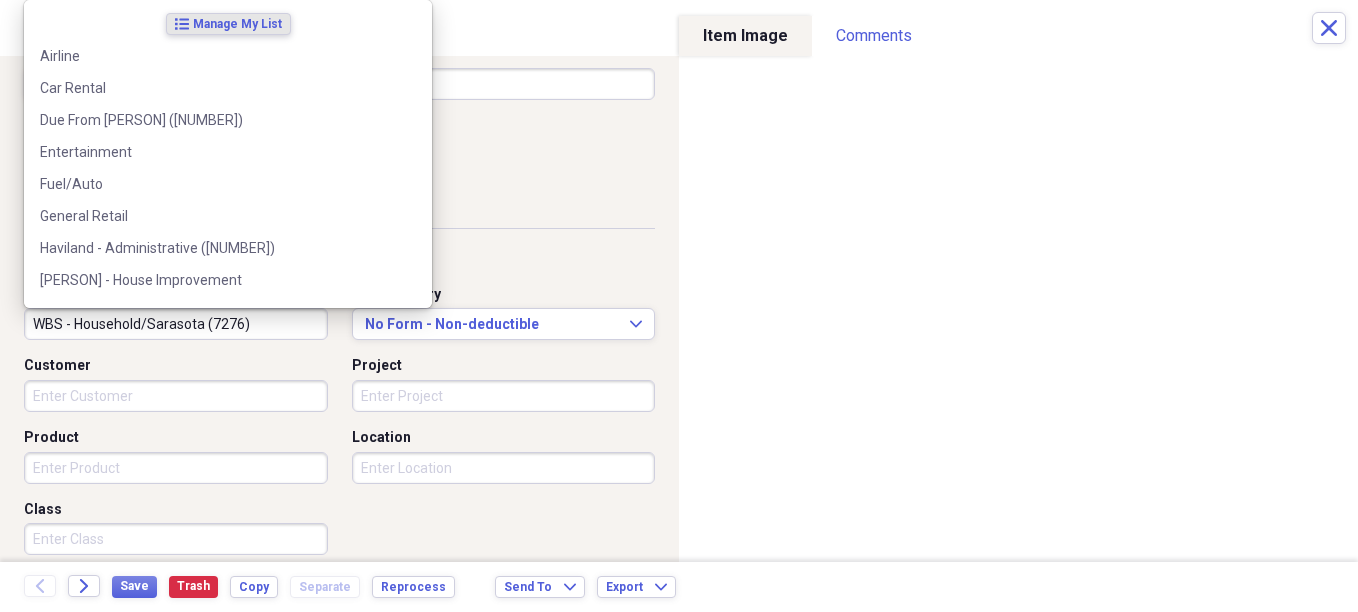 click on "WBS - Household/Sarasota (7276)" at bounding box center (176, 324) 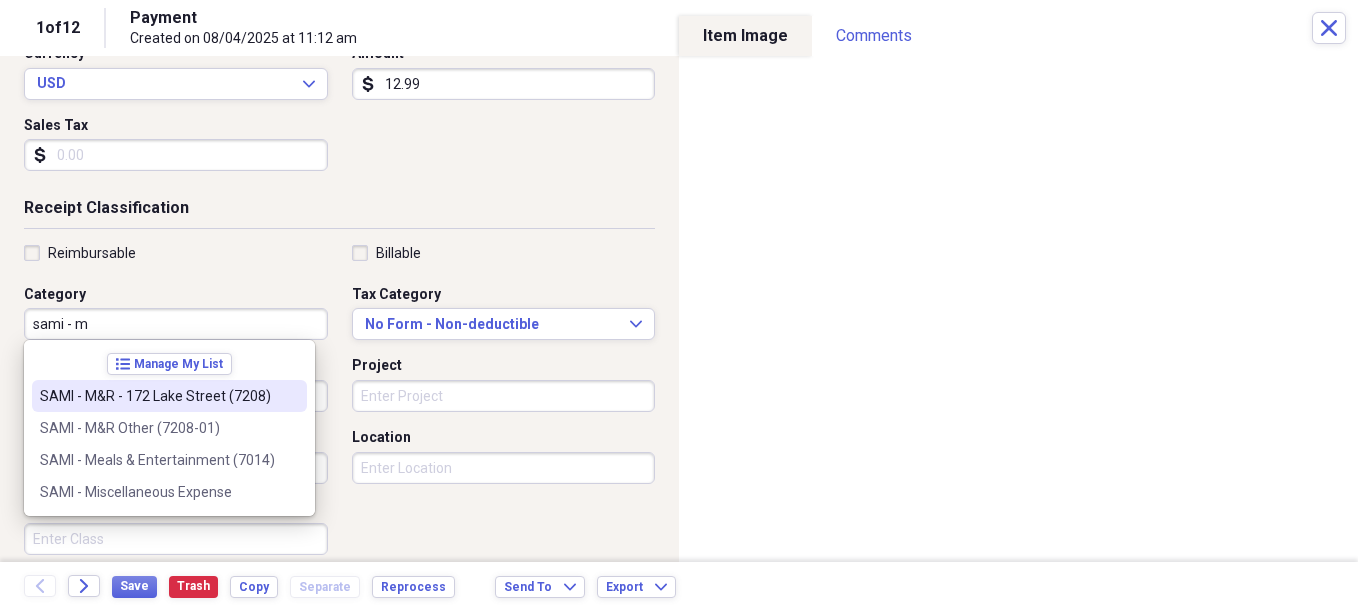 click on "SAMI - M&R - 172 Lake Street (7208)" at bounding box center [157, 396] 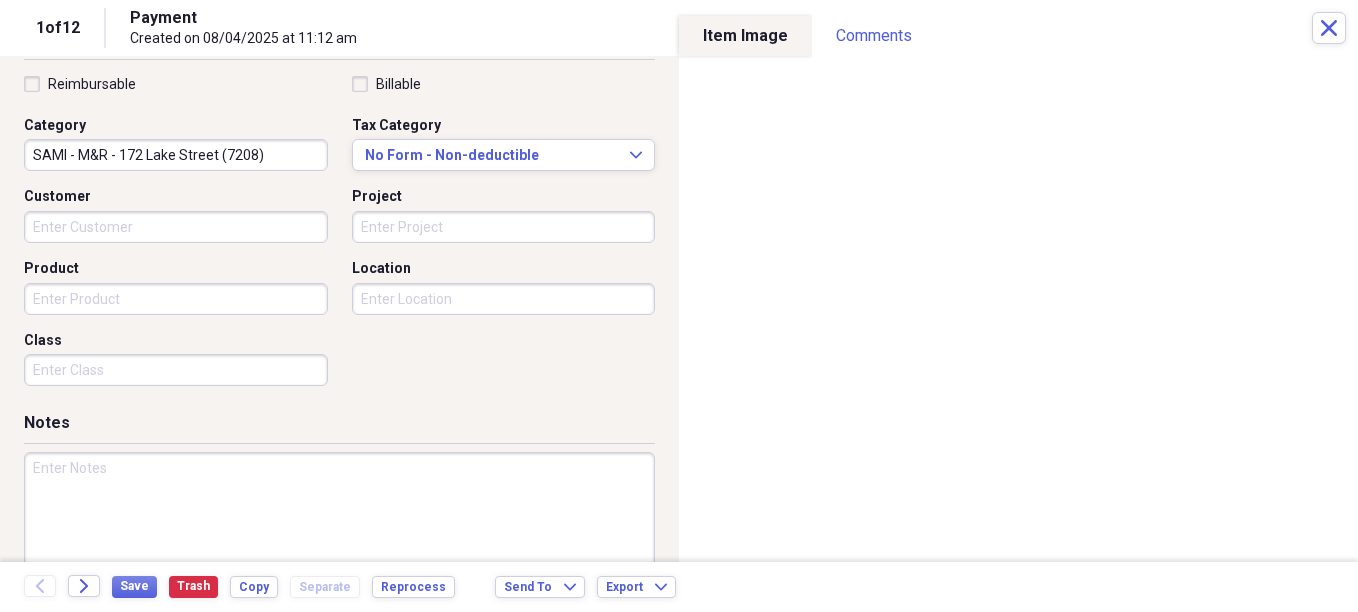 scroll, scrollTop: 515, scrollLeft: 0, axis: vertical 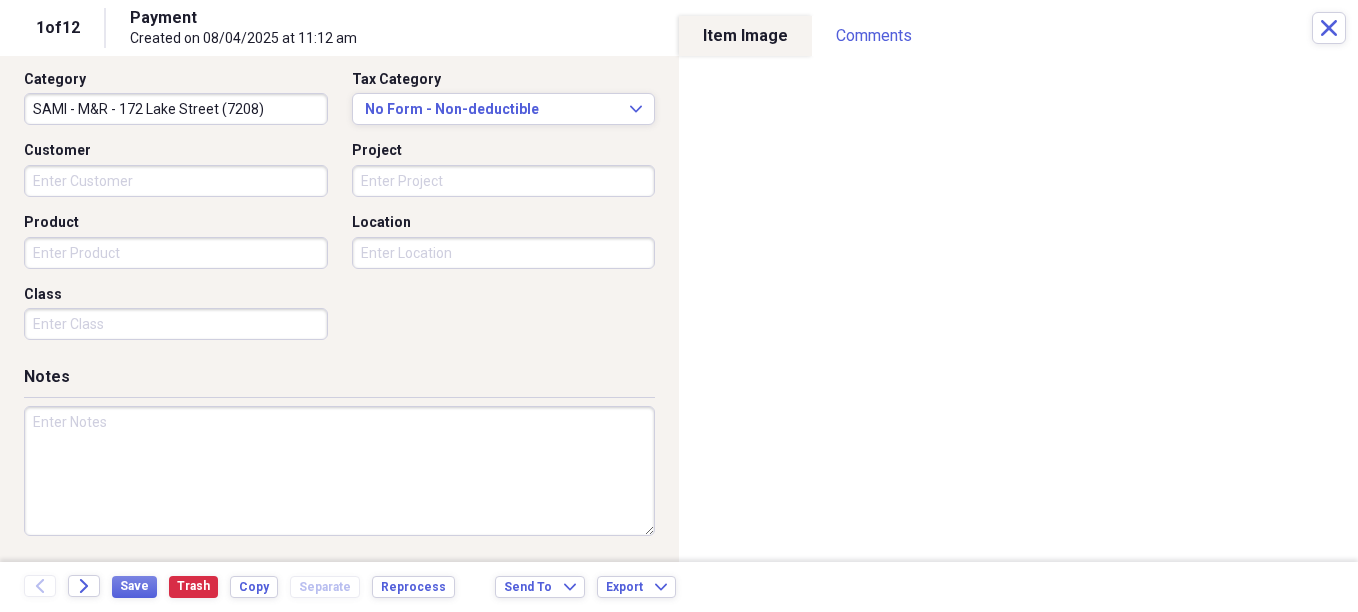 click on "Class" at bounding box center [176, 324] 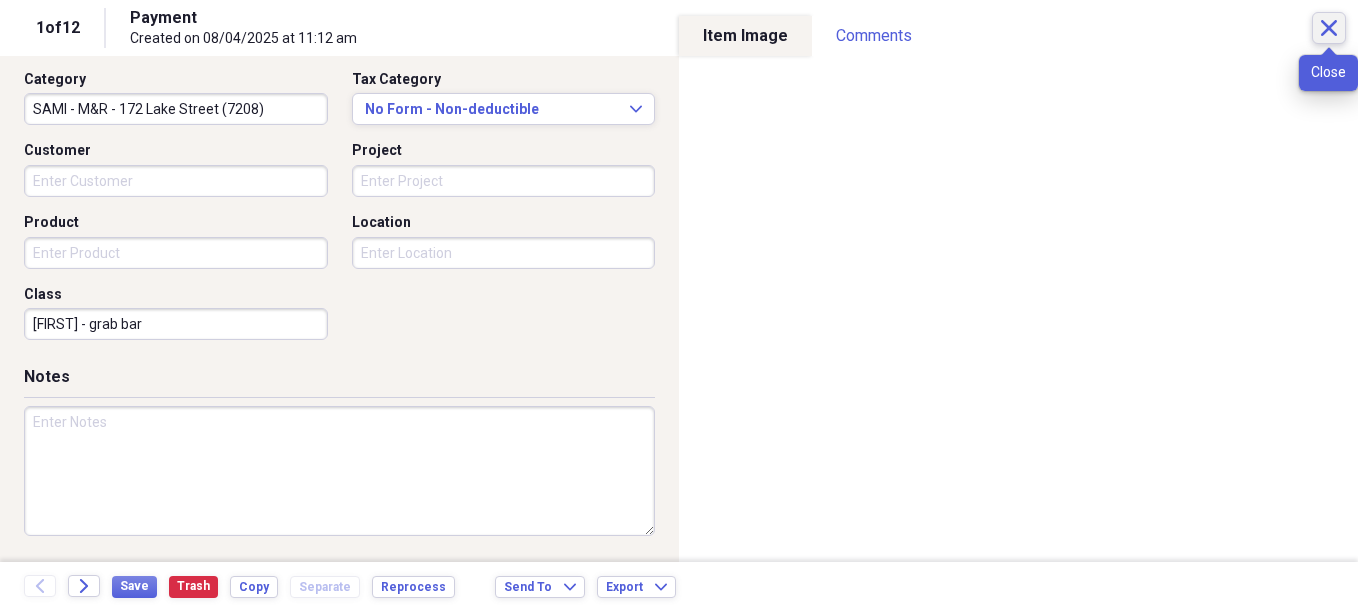 type on "[FIRST] - grab bar" 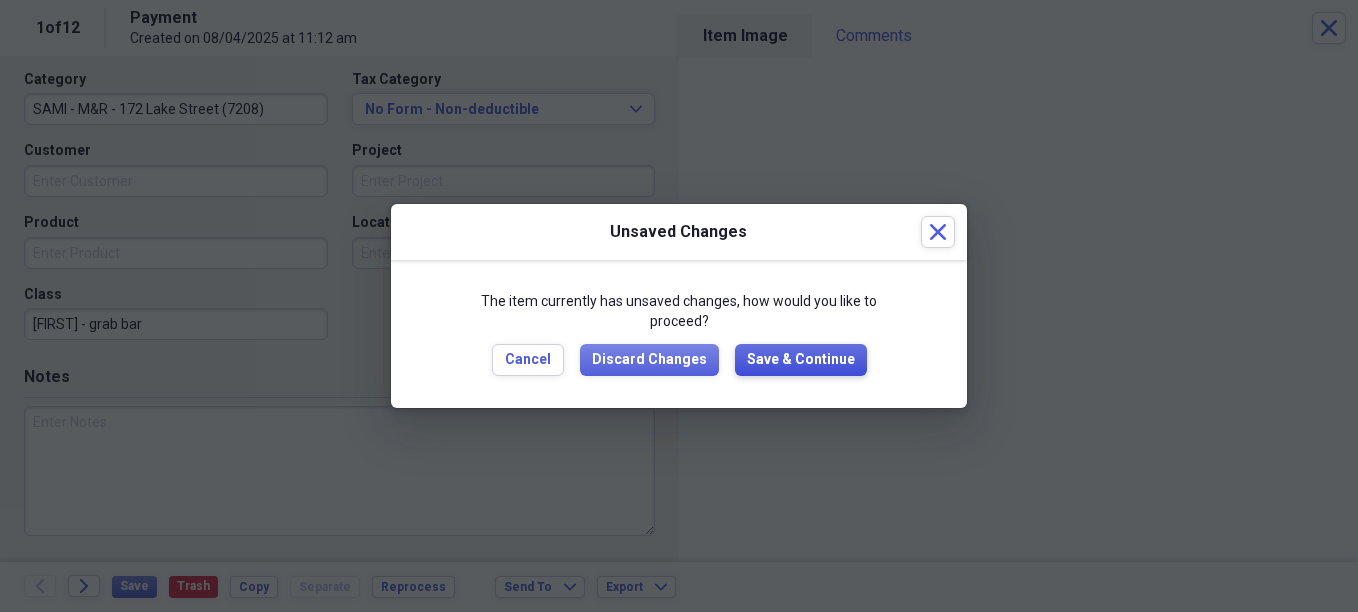 click on "Save & Continue" at bounding box center (801, 360) 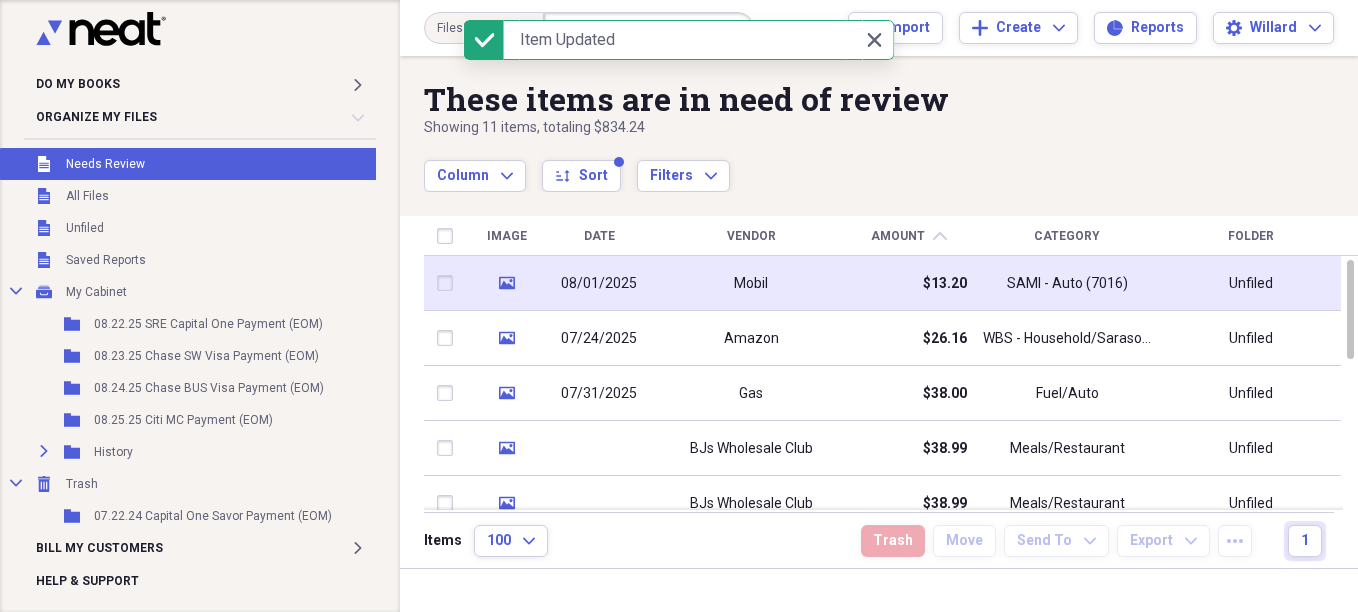 click on "Mobil" at bounding box center (751, 284) 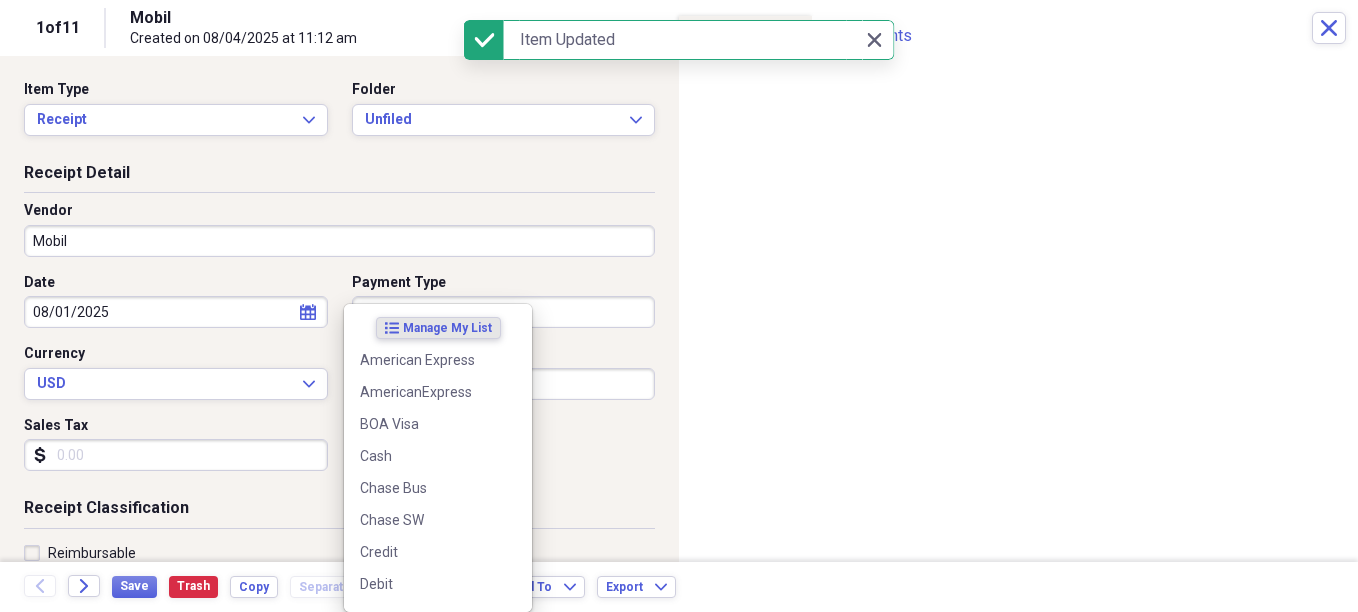 click on "Visa" at bounding box center [504, 312] 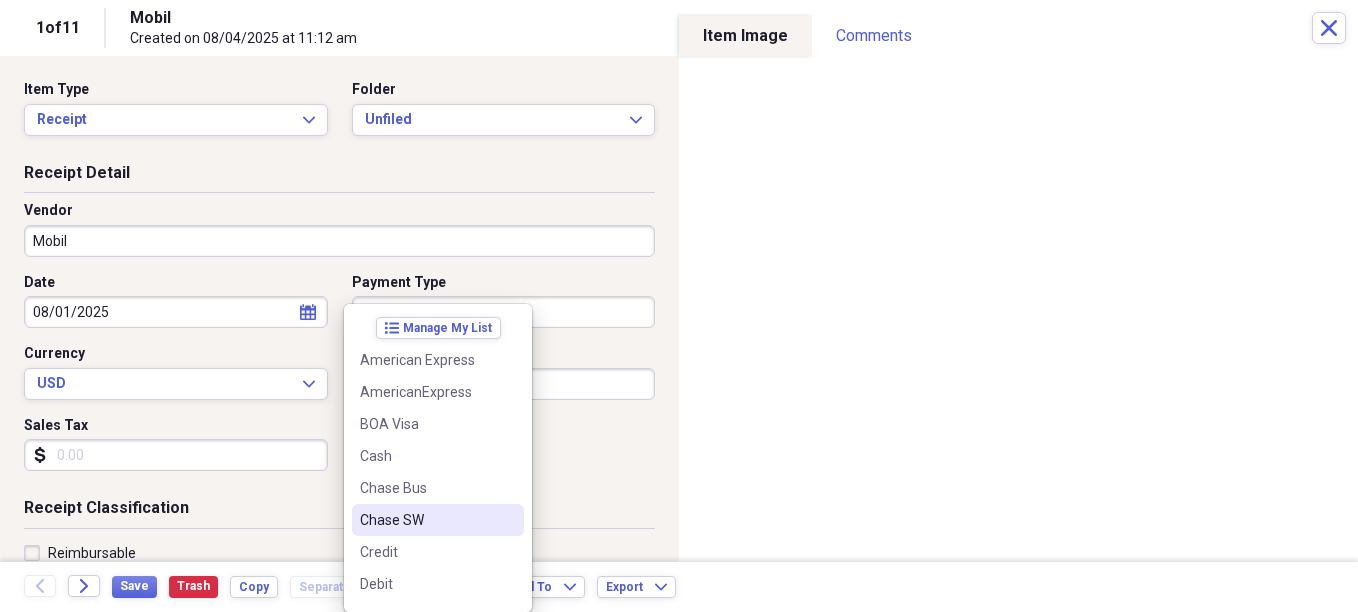 click on "Chase SW" at bounding box center [426, 520] 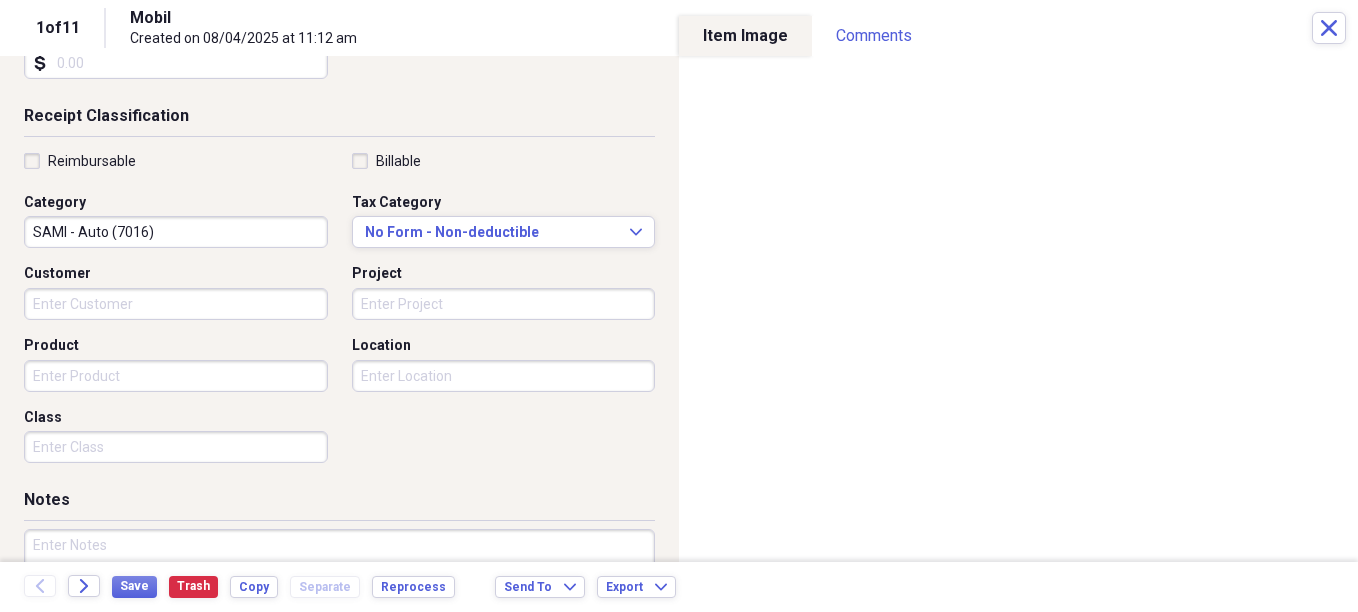 scroll, scrollTop: 400, scrollLeft: 0, axis: vertical 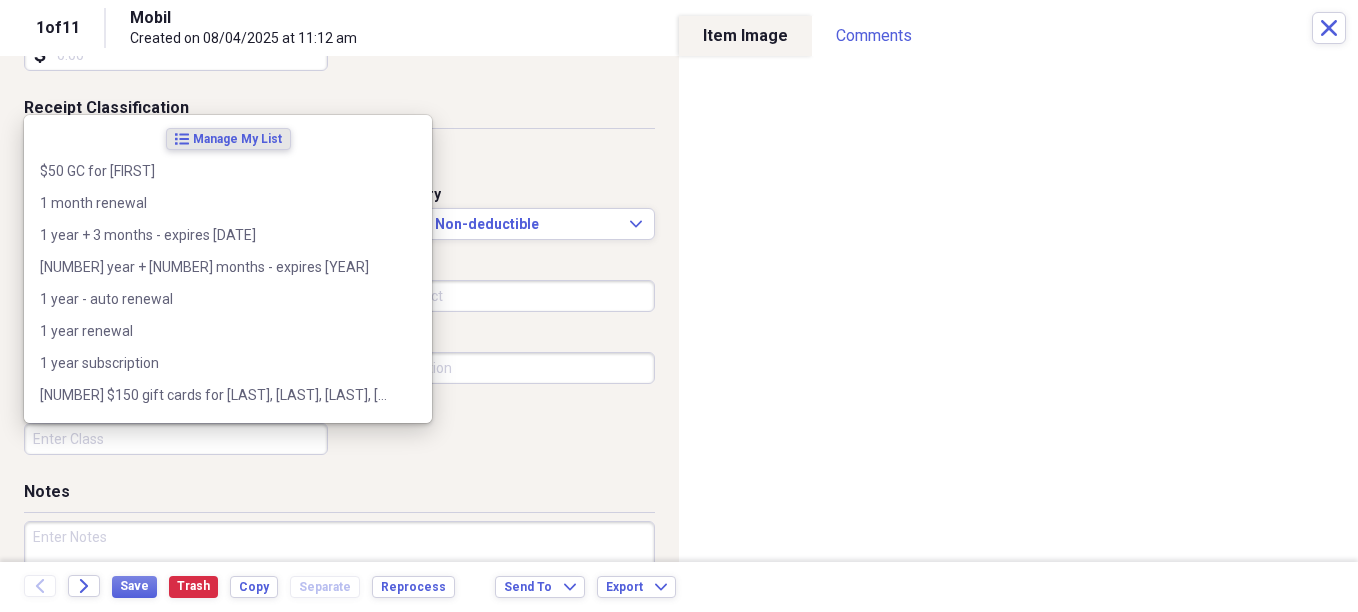 click on "Class" at bounding box center [176, 439] 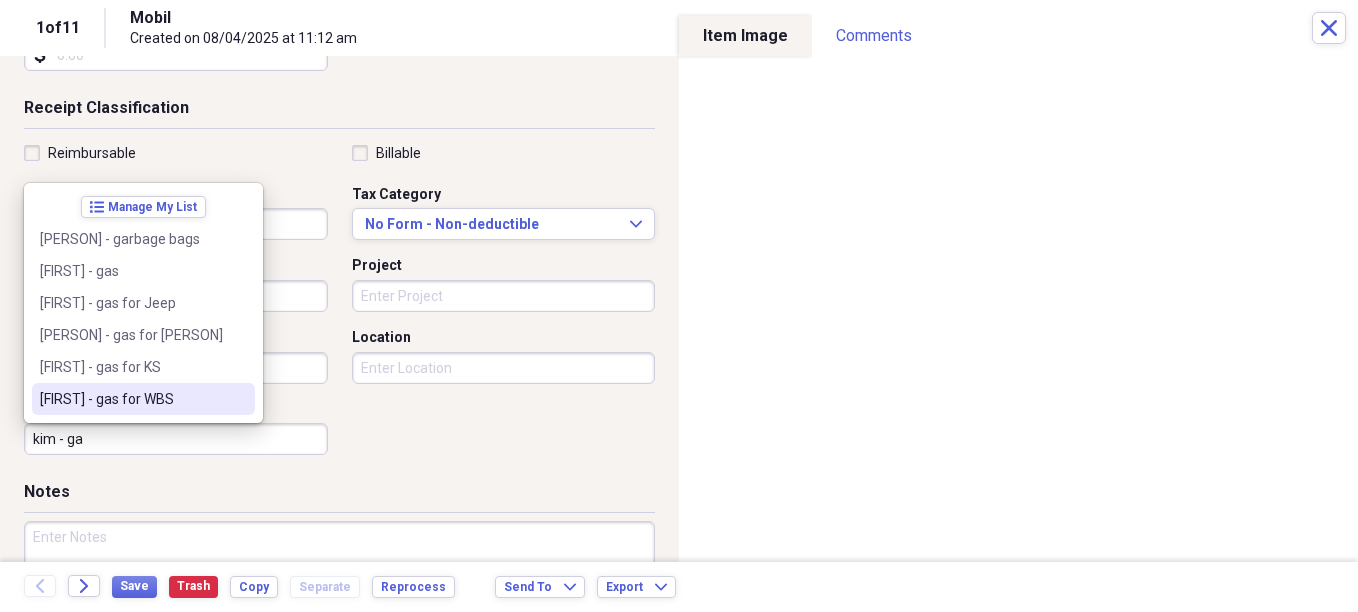 click on "[FIRST] - gas for WBS" at bounding box center [131, 399] 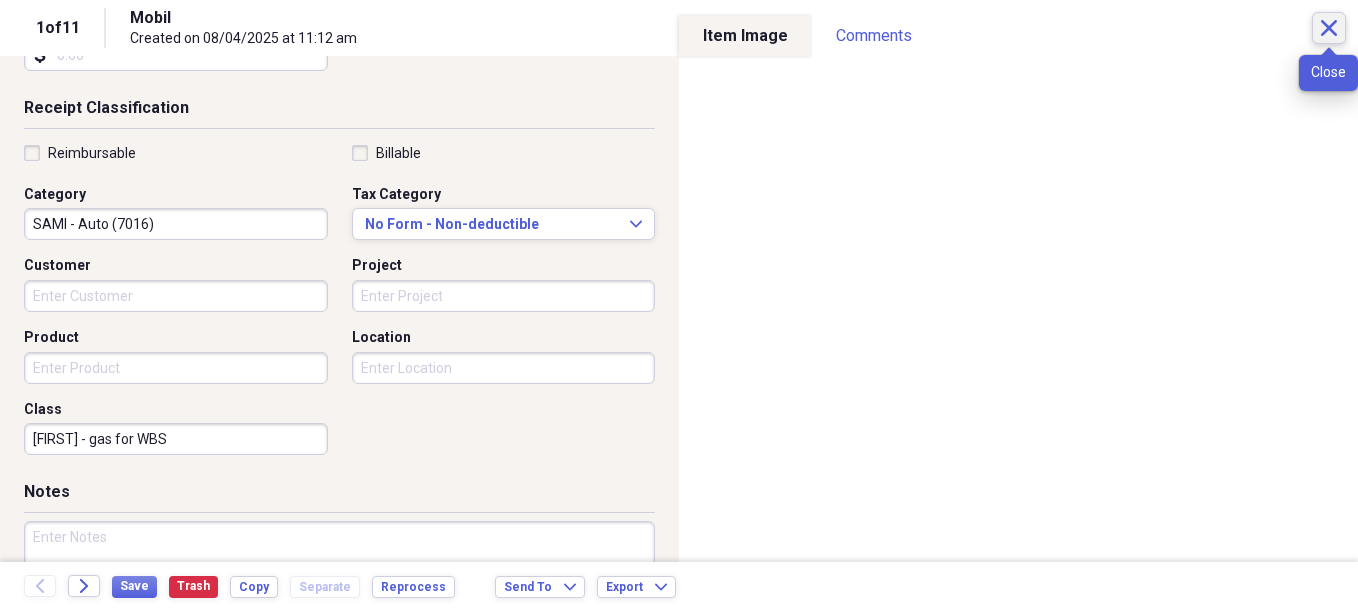 click 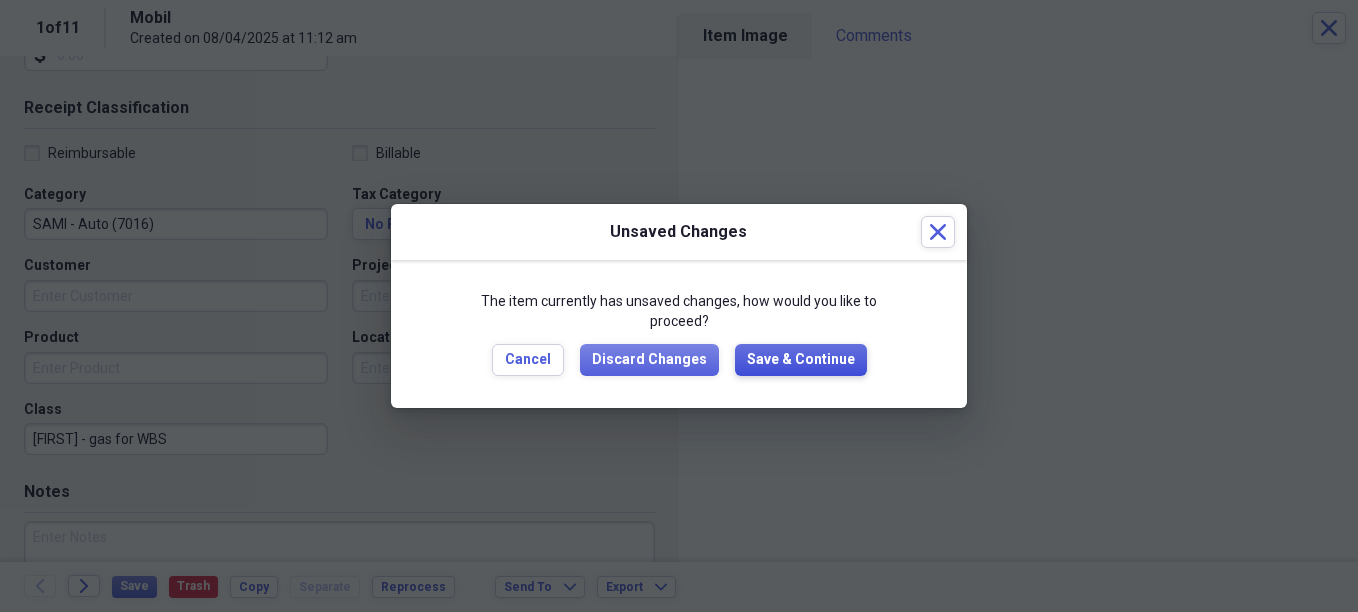 click on "Save & Continue" at bounding box center [801, 360] 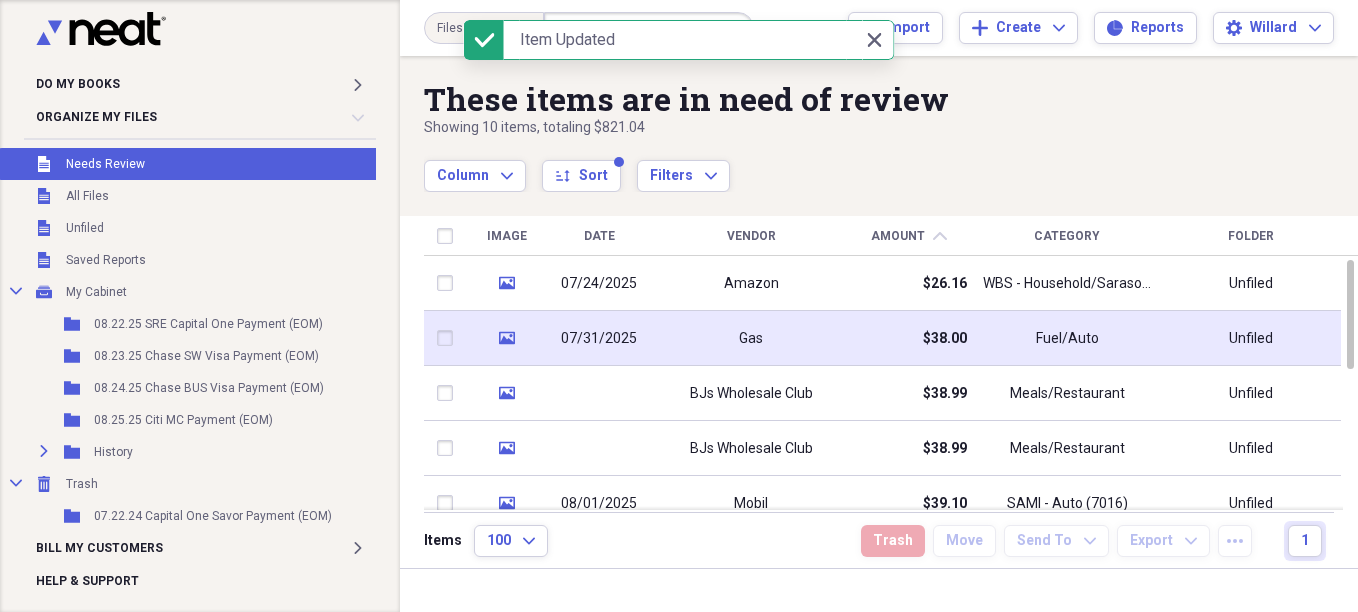 click on "Gas" at bounding box center (751, 339) 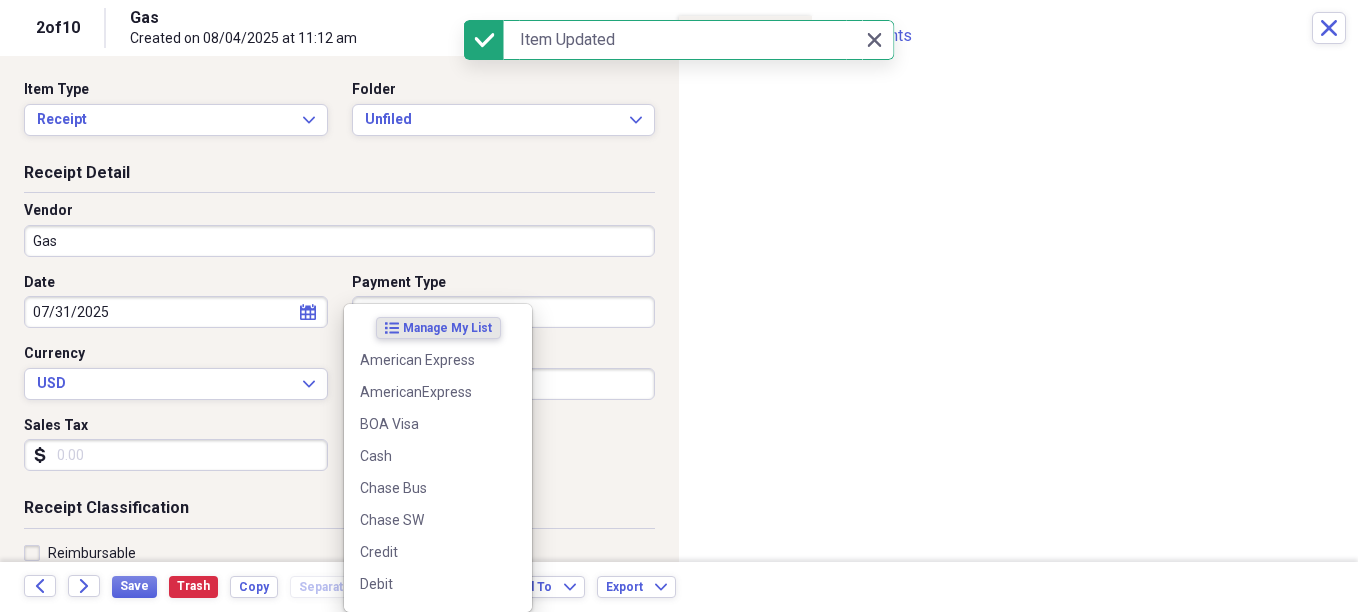 click on "Do My Books Expand Organize My Files Collapse Unfiled Needs Review Unfiled All Files Unfiled Unfiled Unfiled Saved Reports Collapse My Cabinet My Cabinet Add Folder Folder 08.22.25 SRE Capital One Payment (EOM) Add Folder Folder 08.23.25 Chase SW Visa Payment (EOM) Add Folder Folder 08.24.25 Chase BUS Visa Payment (EOM) Add Folder Folder 08.25.25 Citi MC Payment (EOM) Add Folder Expand Folder History Add Folder Collapse Trash Trash Folder 07.22.24 Capital One Savor Payment (EOM) Bill My Customers Expand Help & Support Files Expand Submit Import Import Add Create Expand Reports Reports Settings [PERSON] Expand These items are in need of review Showing [NUMBER] items , totaling $556.88 Column Expand sort Sort Filters Expand Create Item Expand Image Date Vendor Amount chevron-up Category Folder media 08/03/2025 Gas $45.30 Fuel/Auto Unfiled media 08/03/2025 Payment $100.00 WBS - [PERSON] ([NUMBER]) Unfiled media Amazon $411.58 WBS - Household/[CITY] ([NUMBER]) Unfiled Items [NUMBER] Expand Trash Move Send To Expand Export Expand more" at bounding box center (679, 306) 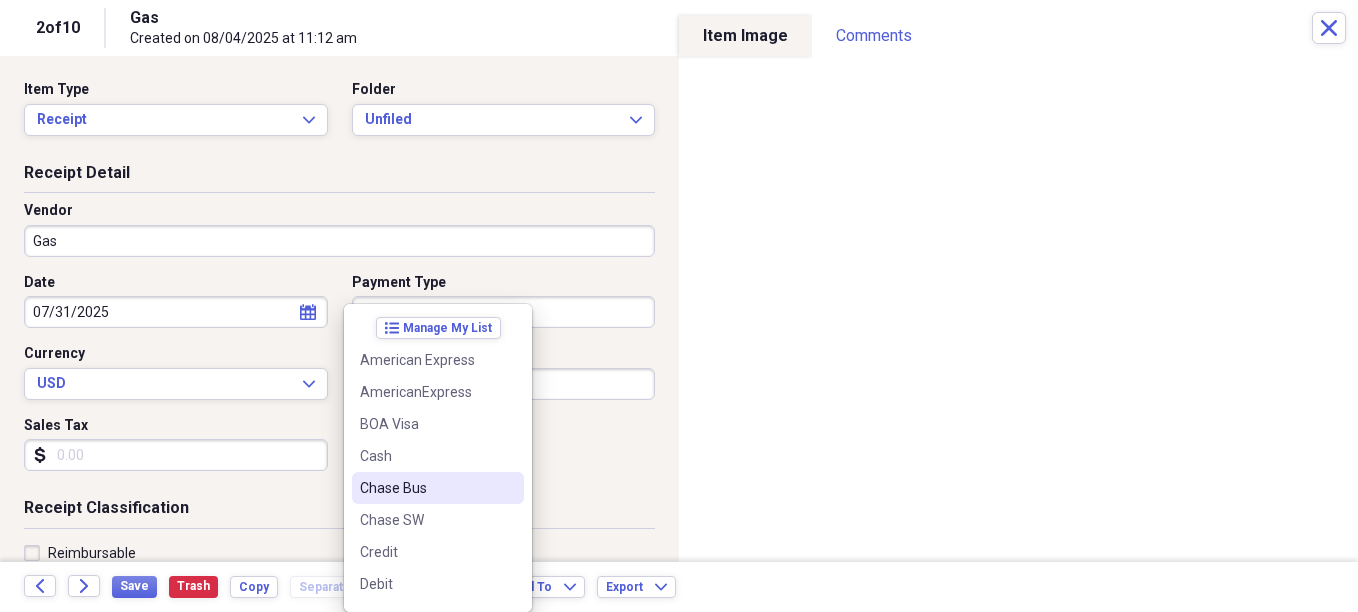click on "Chase Bus" at bounding box center (426, 488) 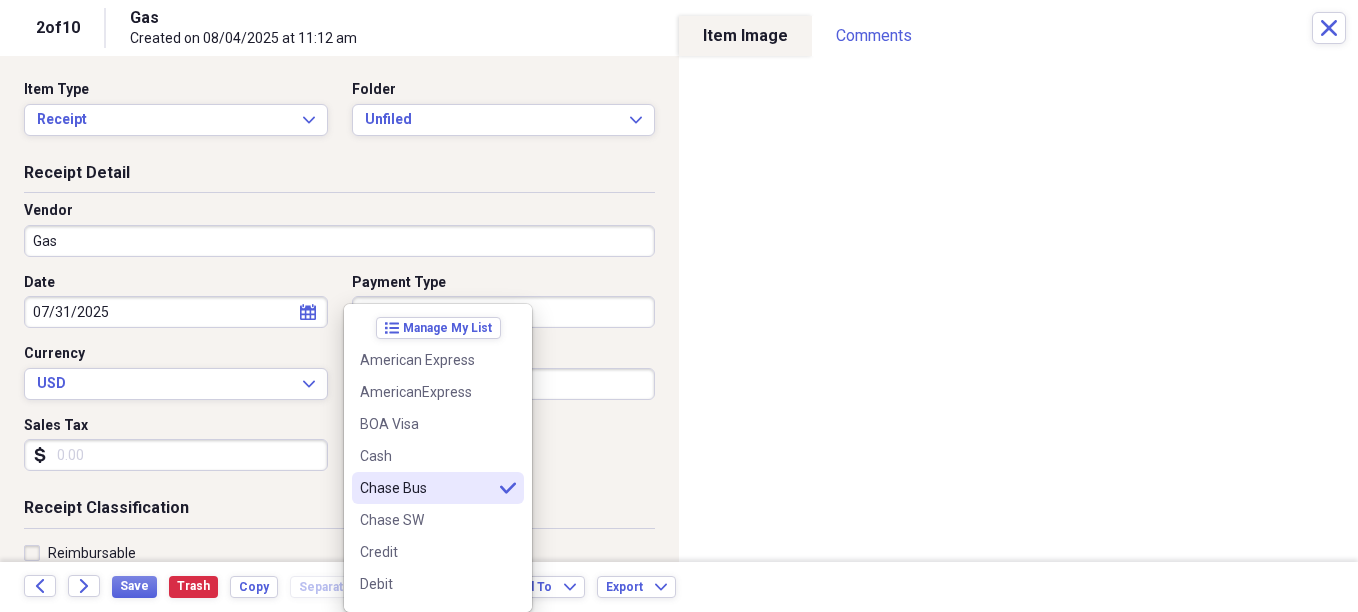 type on "Chase Bus" 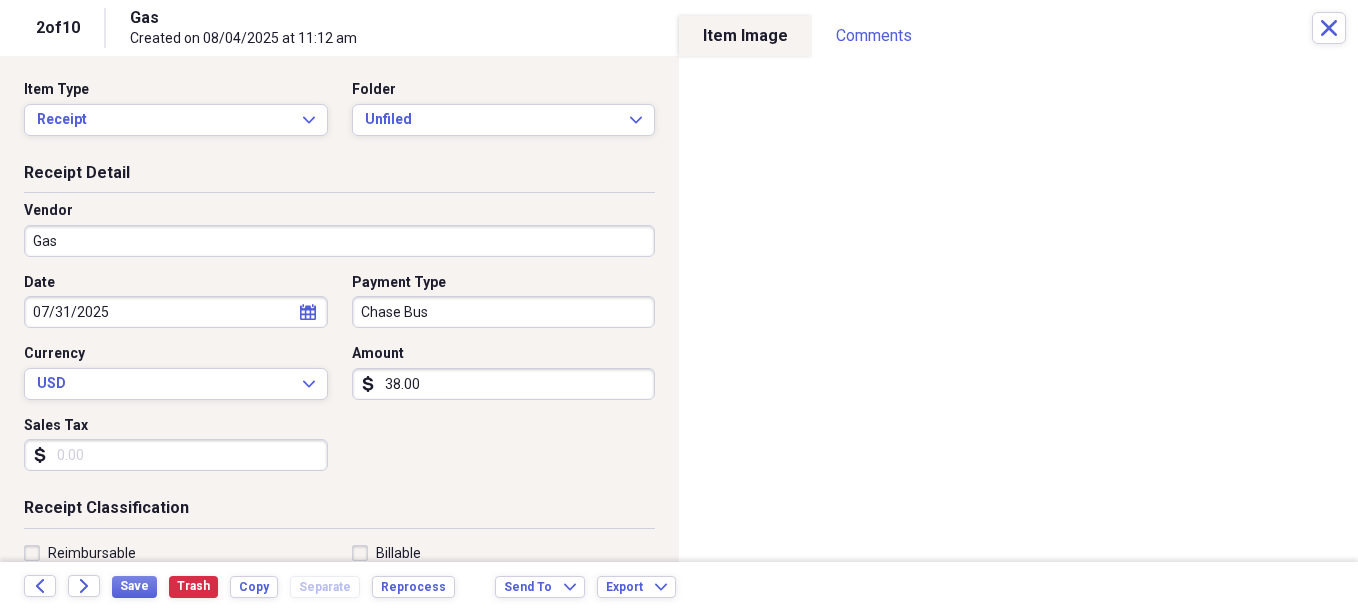 click on "Gas" at bounding box center (339, 241) 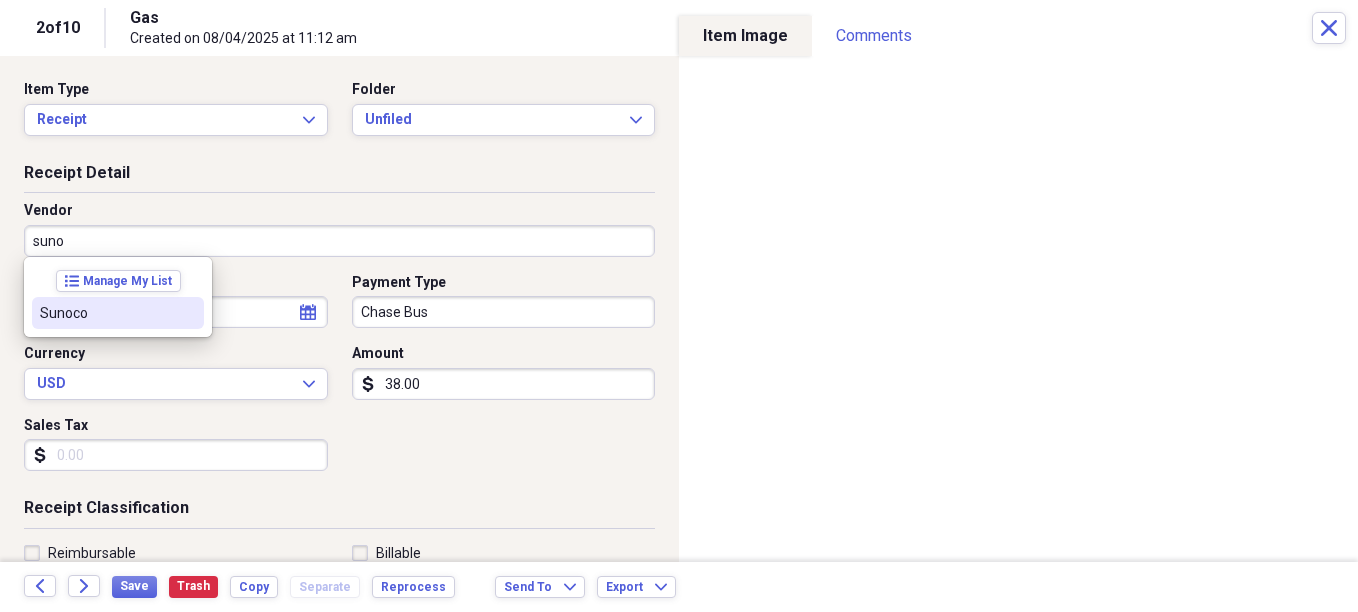 click on "Sunoco" at bounding box center [106, 313] 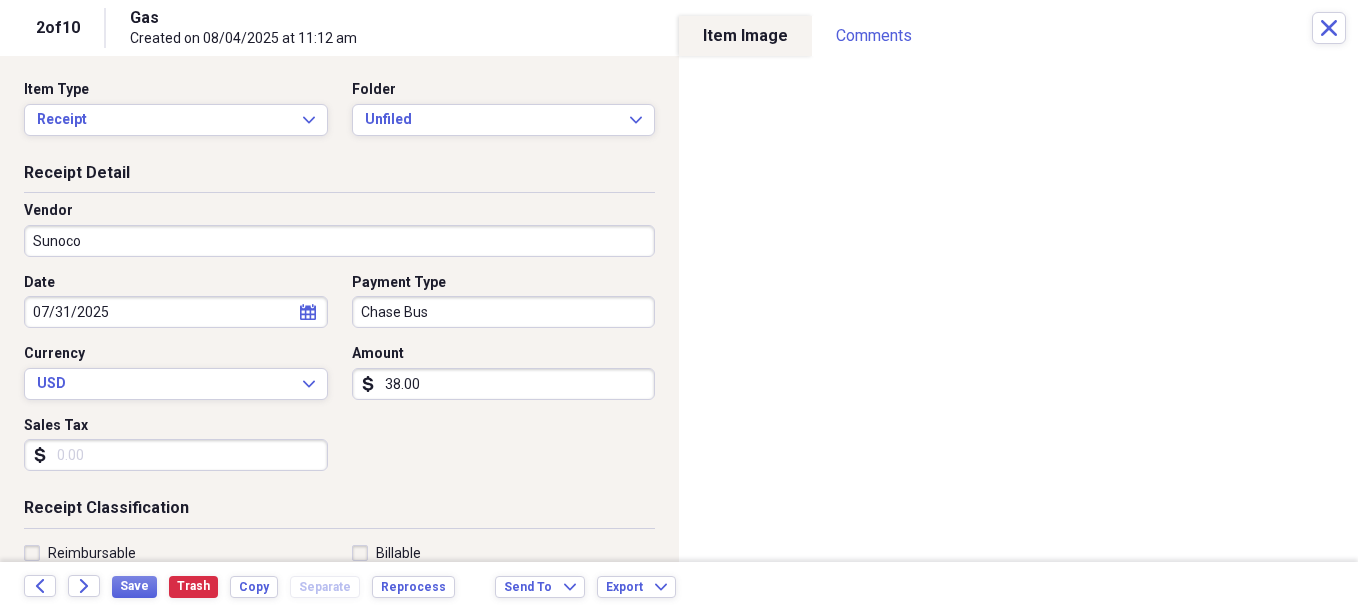 type on "SAMI - Auto (7016)" 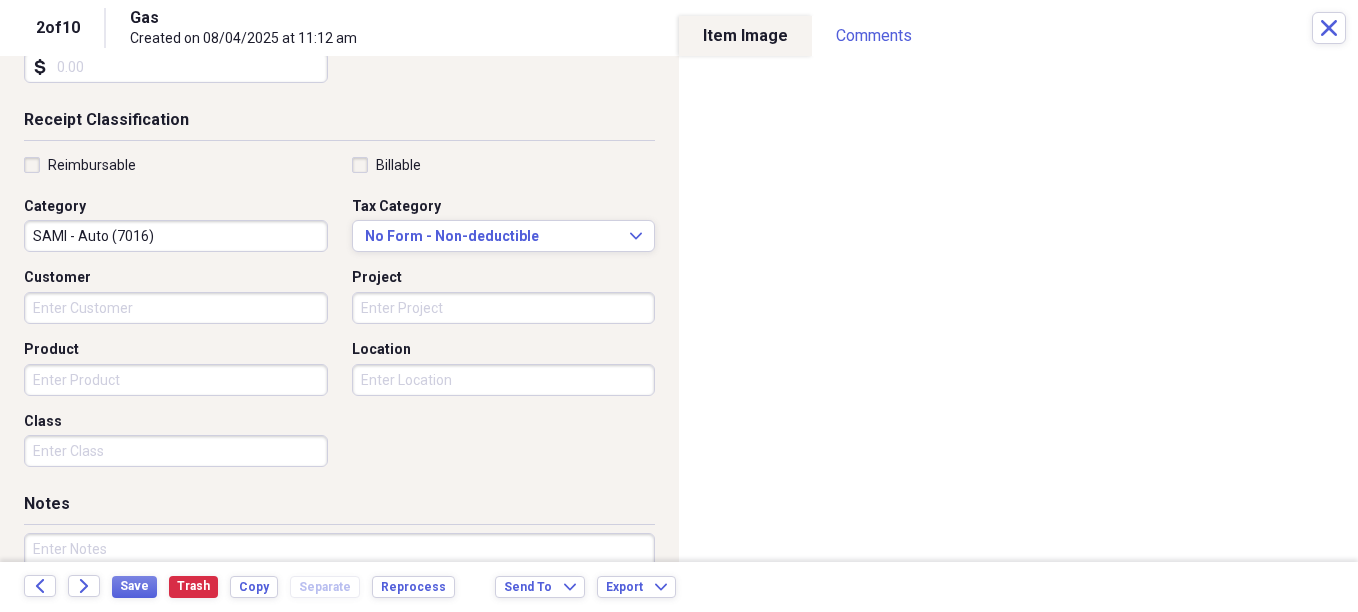 scroll, scrollTop: 400, scrollLeft: 0, axis: vertical 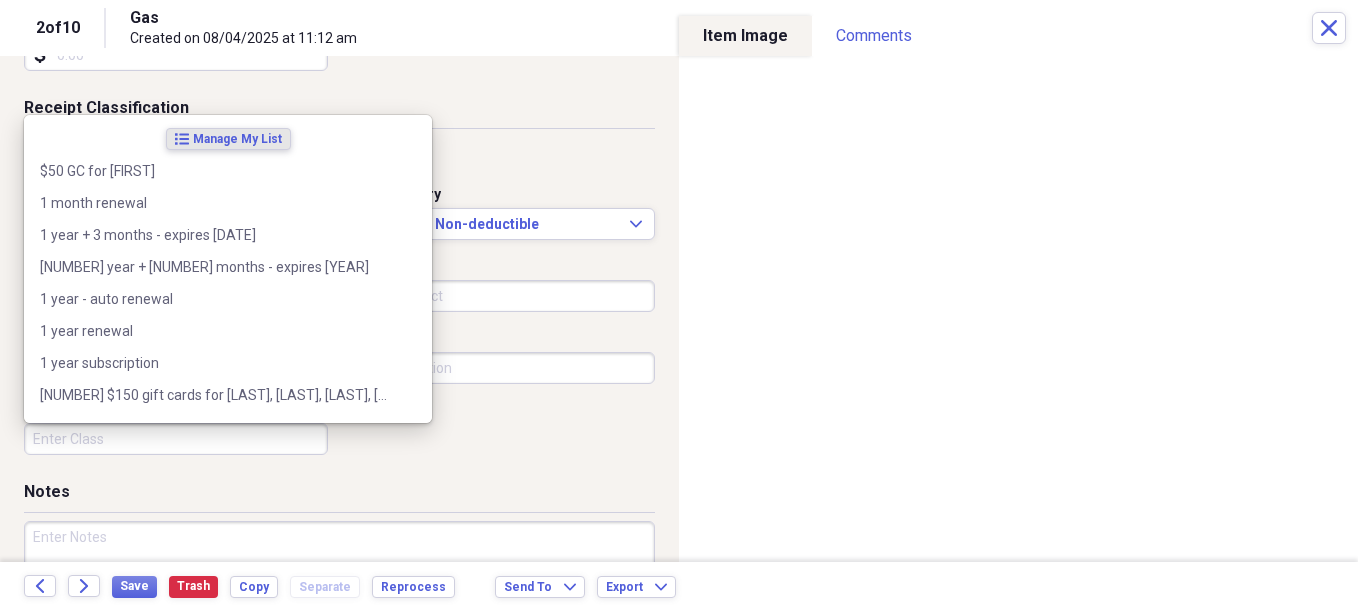 click on "Class" at bounding box center [176, 439] 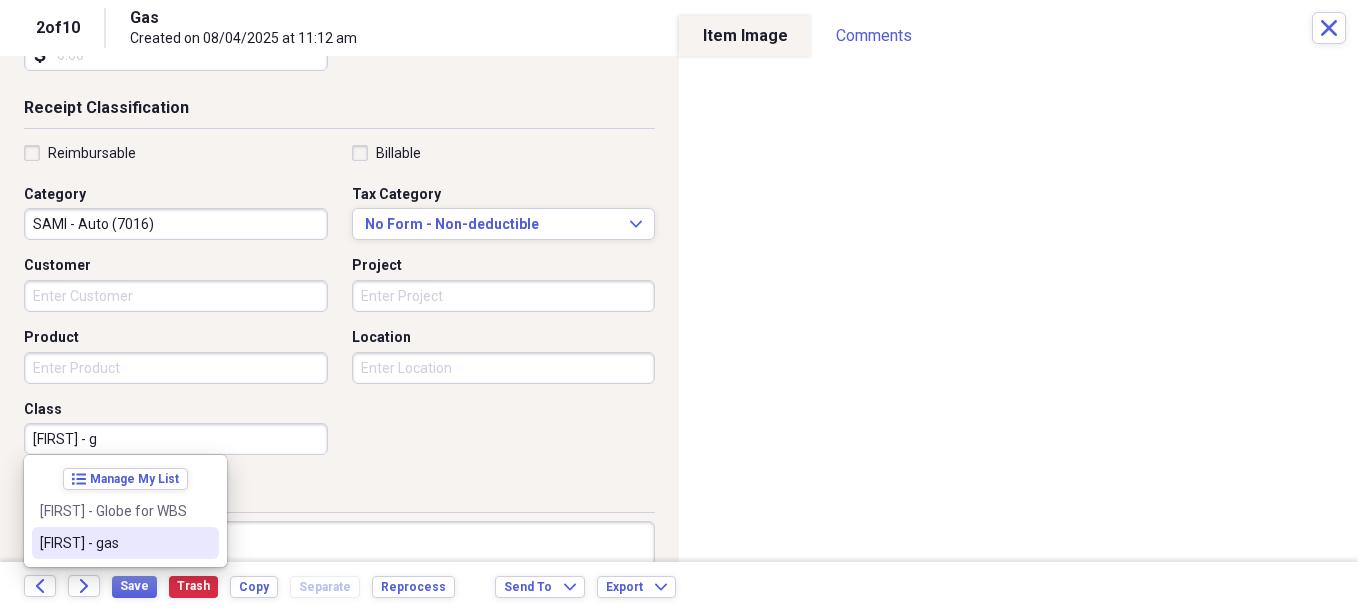 click on "[FIRST] - gas" at bounding box center [113, 543] 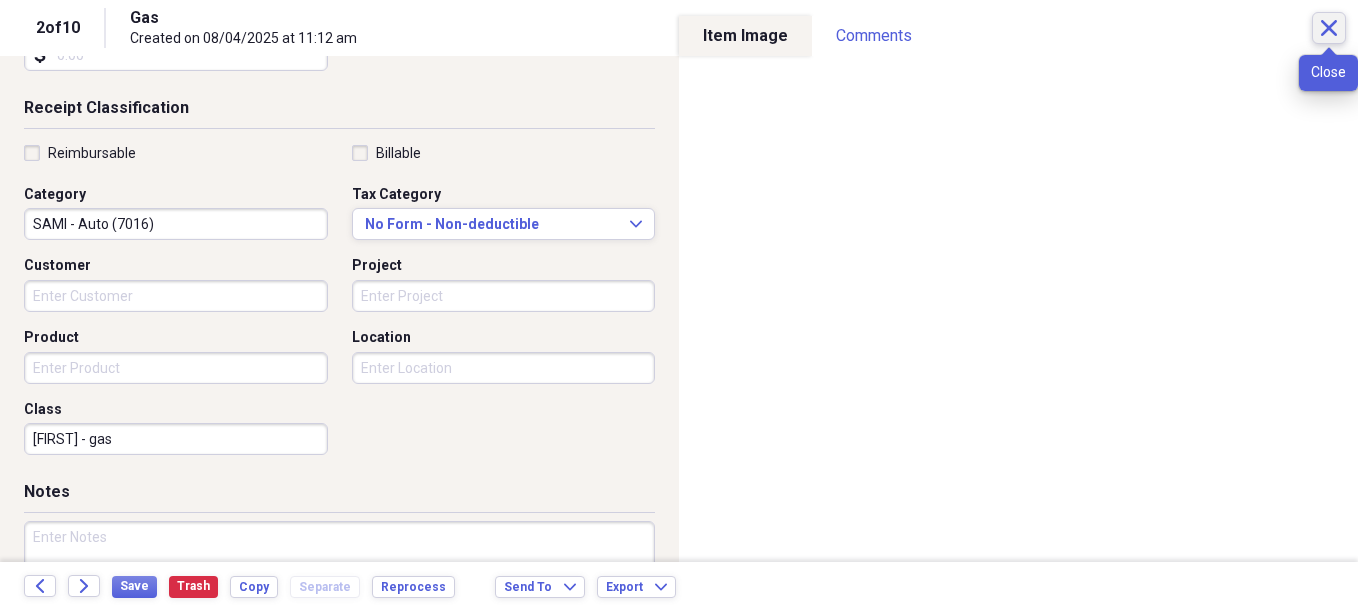 click on "Close" at bounding box center [1329, 28] 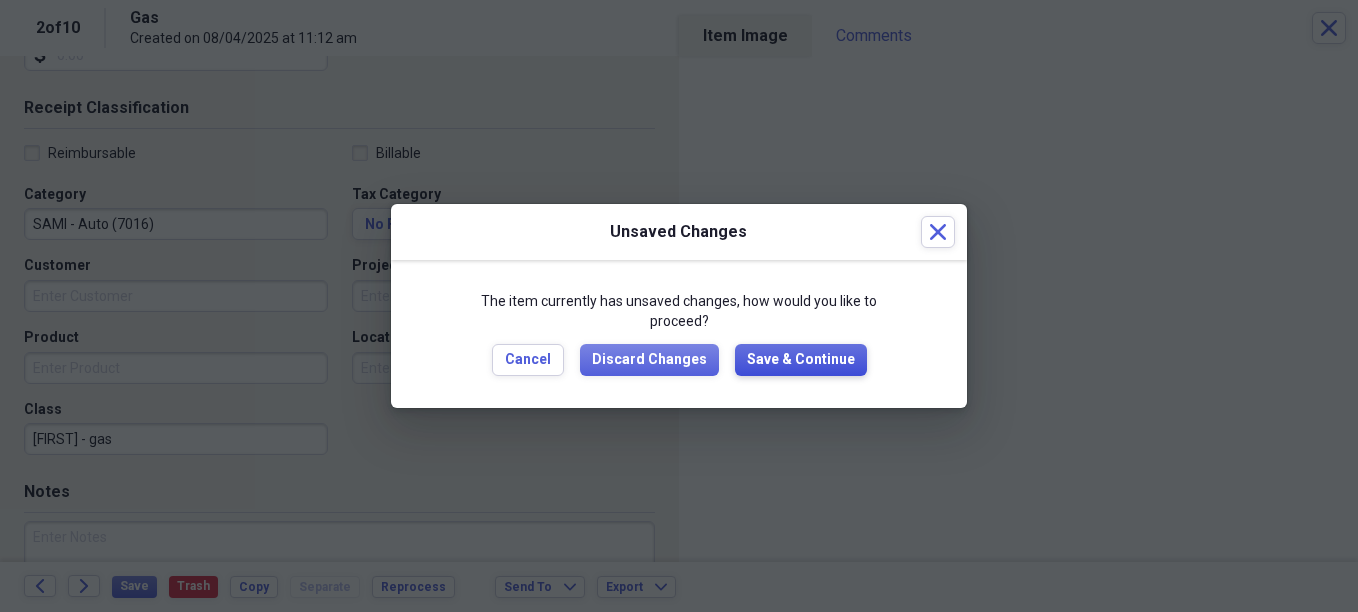 click on "Save & Continue" at bounding box center (801, 360) 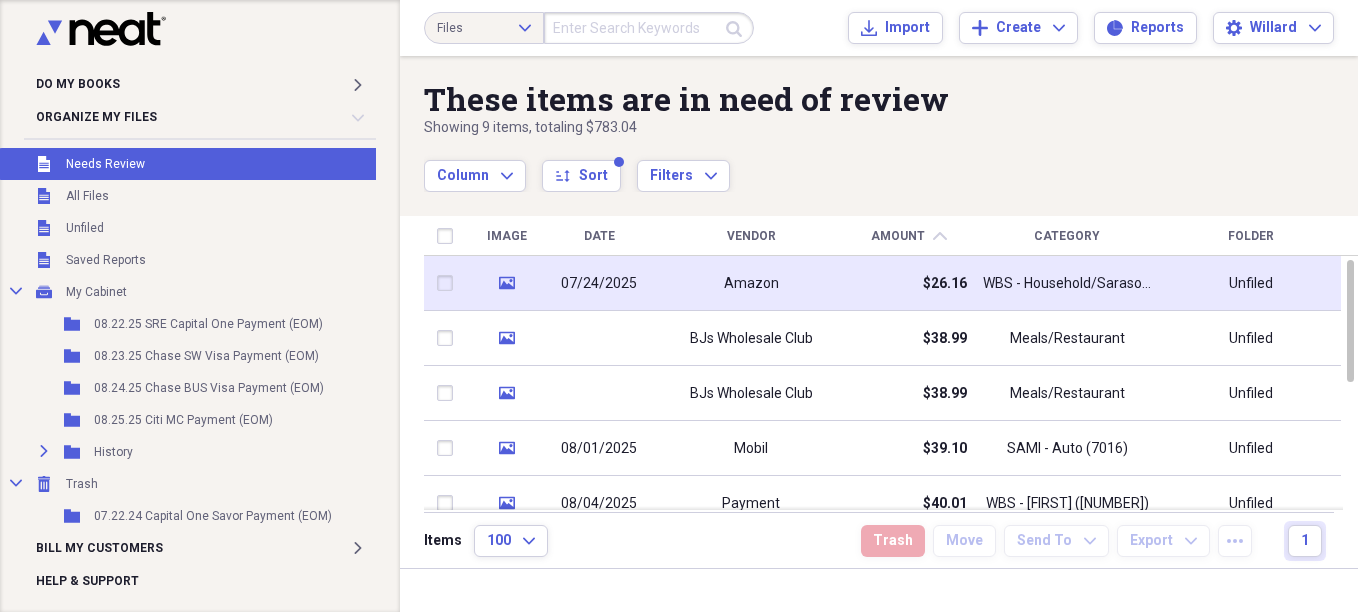 click on "Amazon" at bounding box center [751, 284] 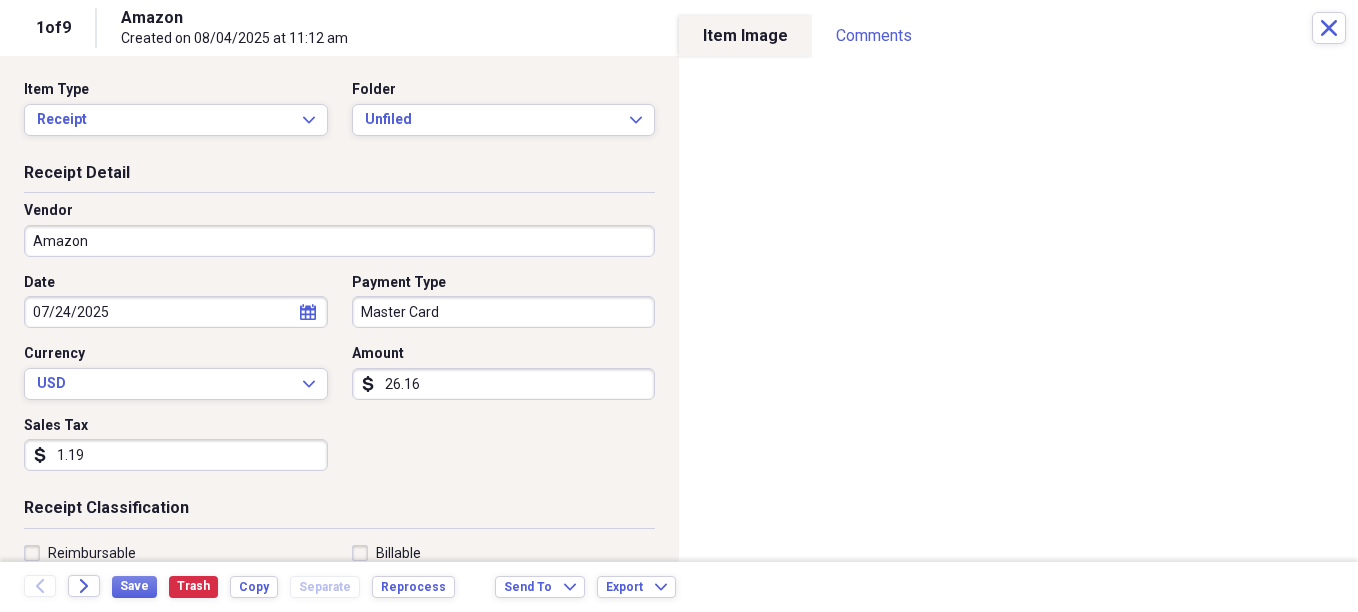 click on "26.16" at bounding box center (504, 384) 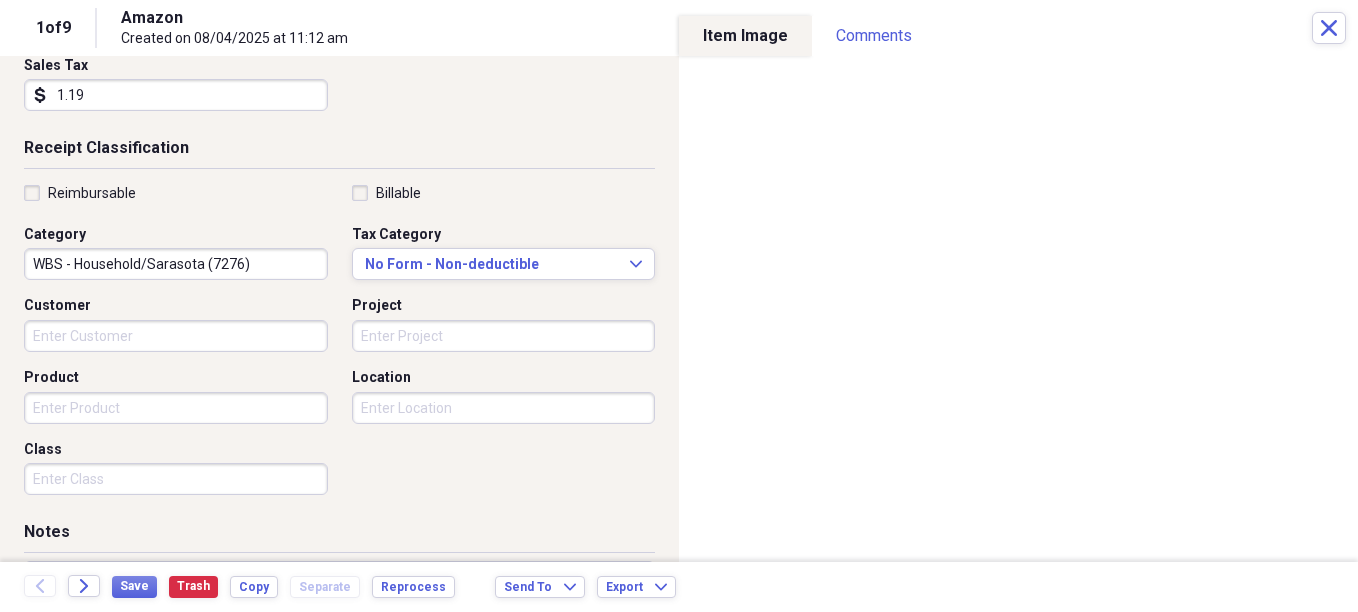 scroll, scrollTop: 400, scrollLeft: 0, axis: vertical 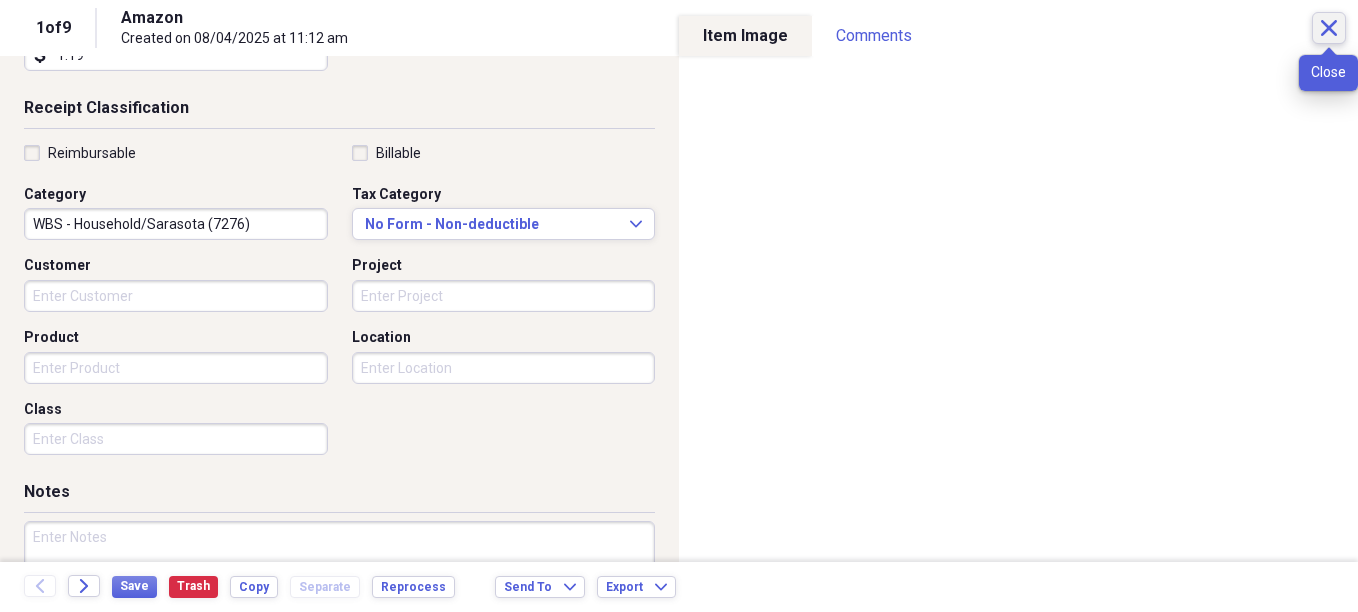 click on "Close" at bounding box center [1329, 28] 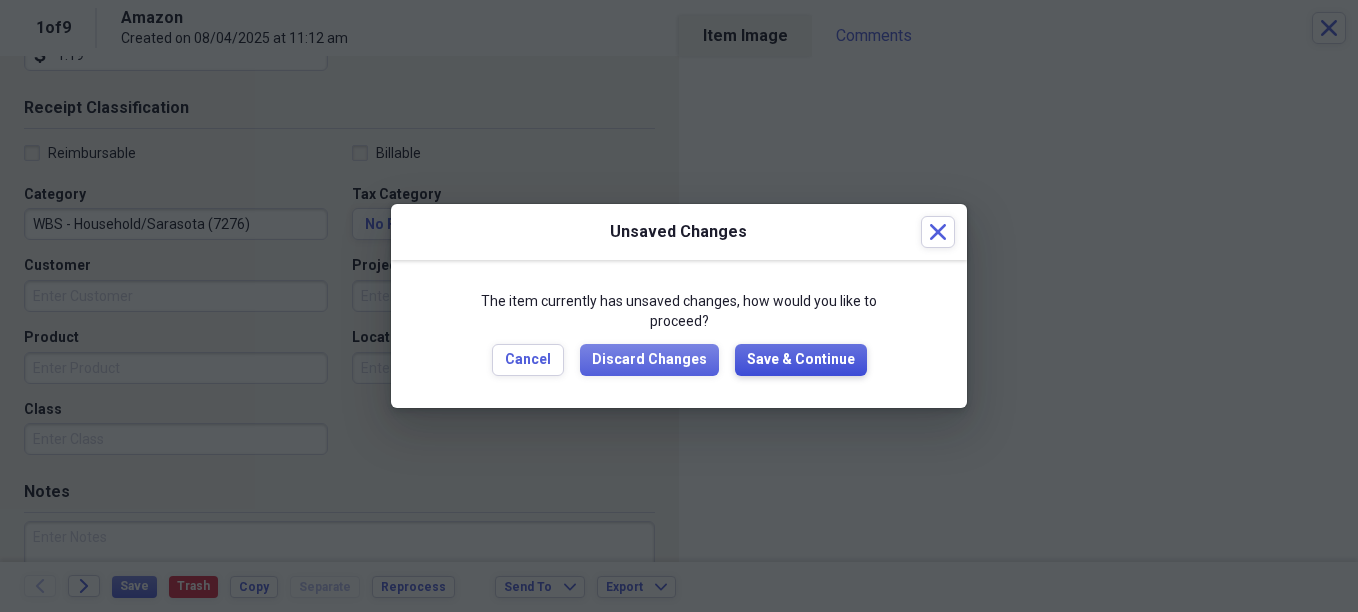click on "Save & Continue" at bounding box center (801, 360) 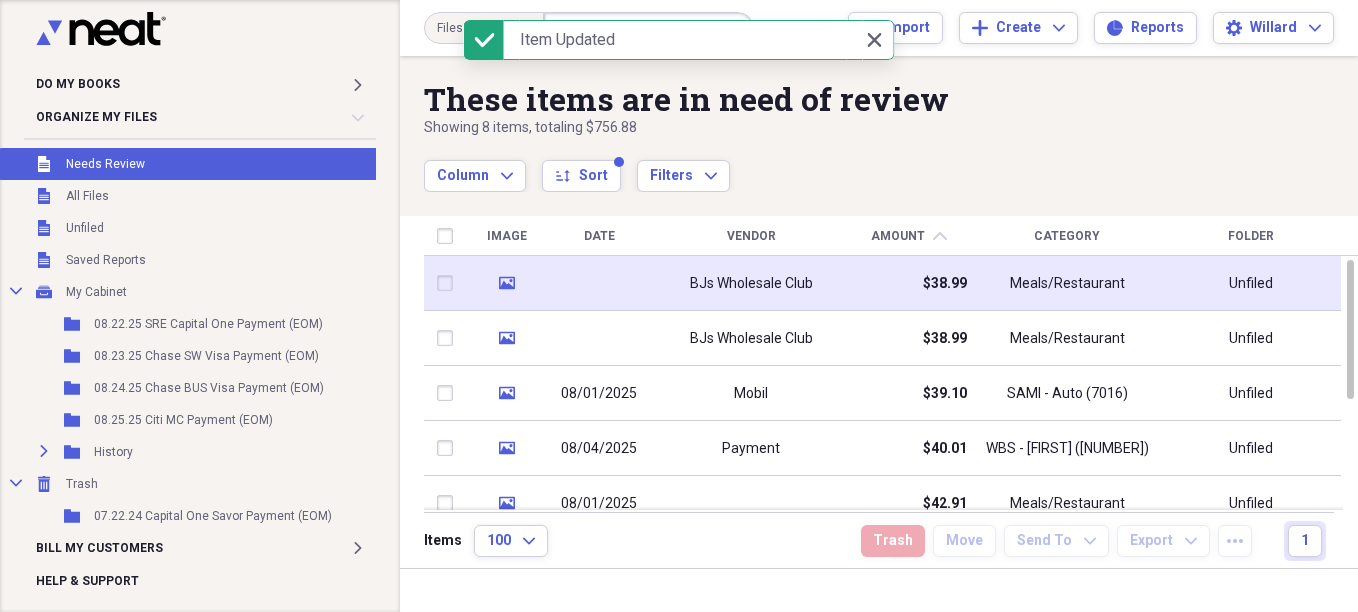 click on "BJs Wholesale Club" at bounding box center (751, 284) 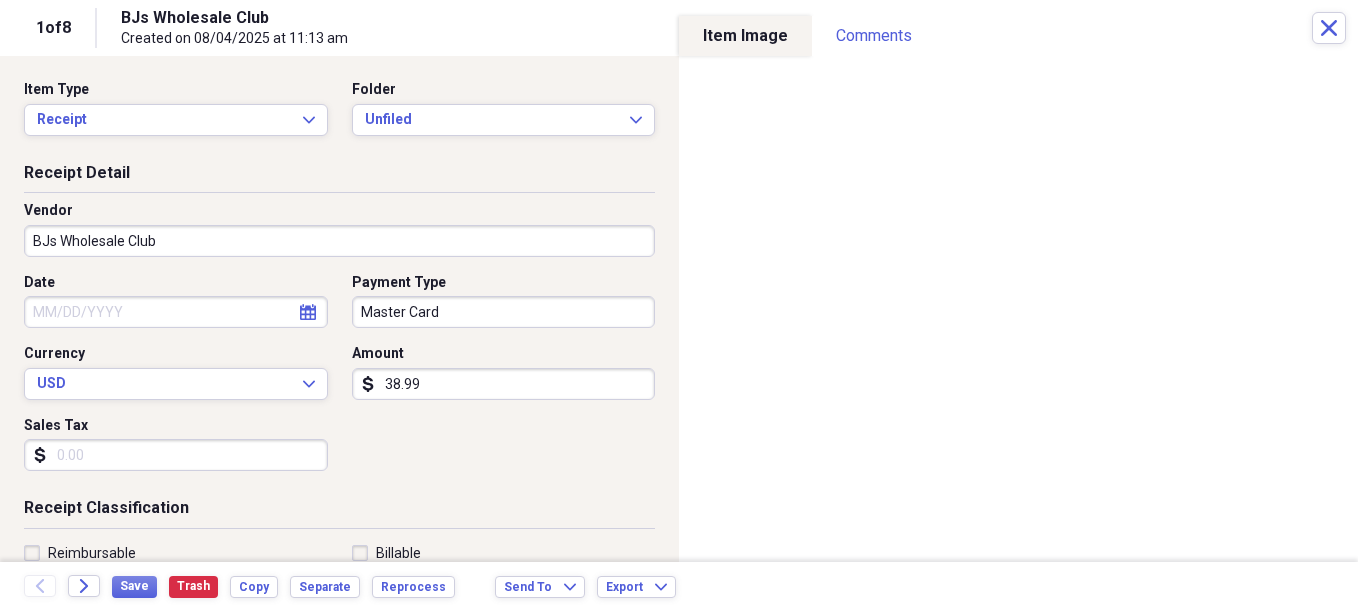 select on "7" 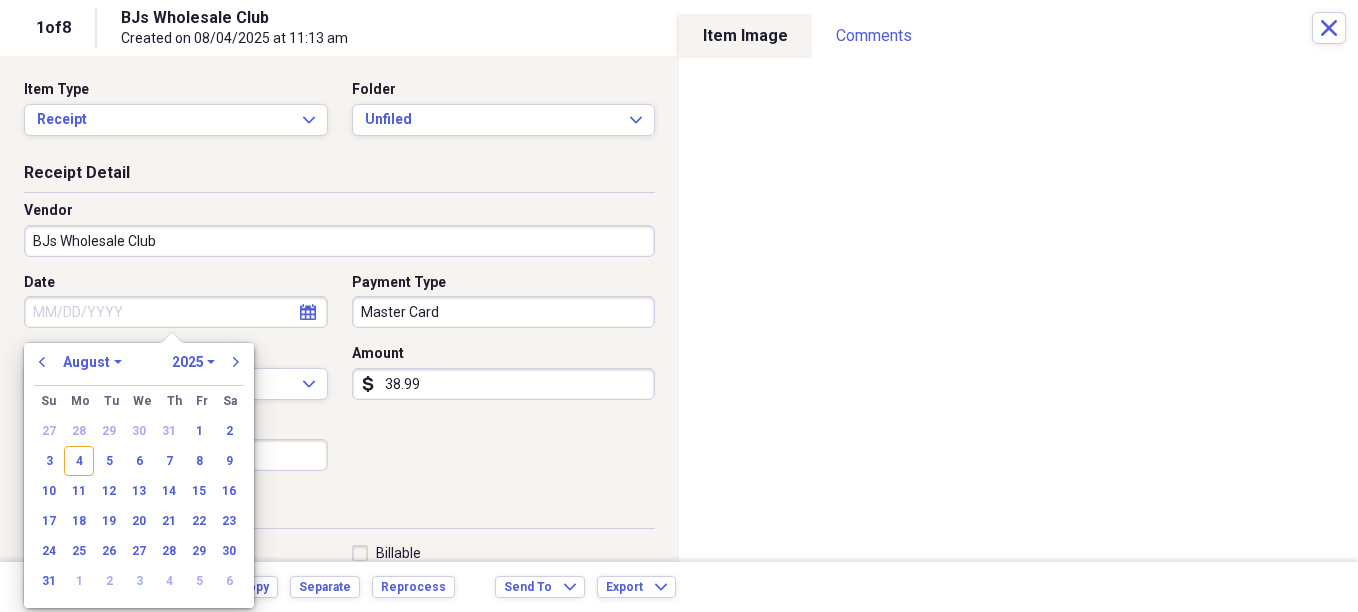 click on "Date" at bounding box center (176, 312) 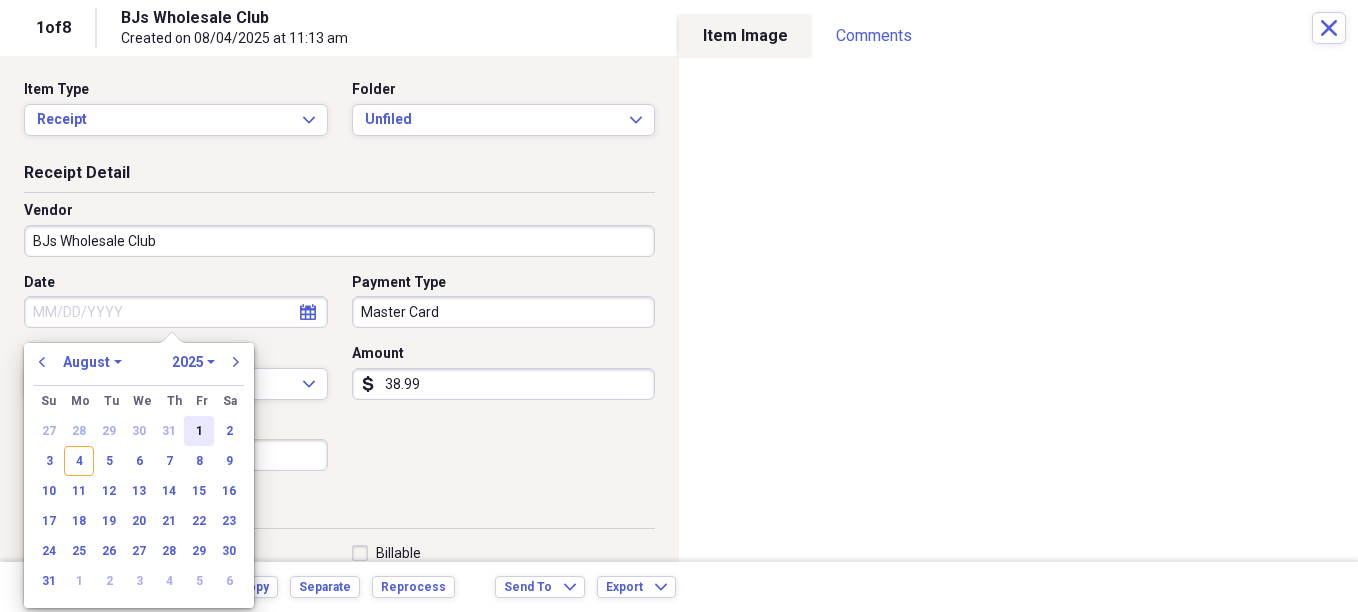 click on "1" at bounding box center [199, 431] 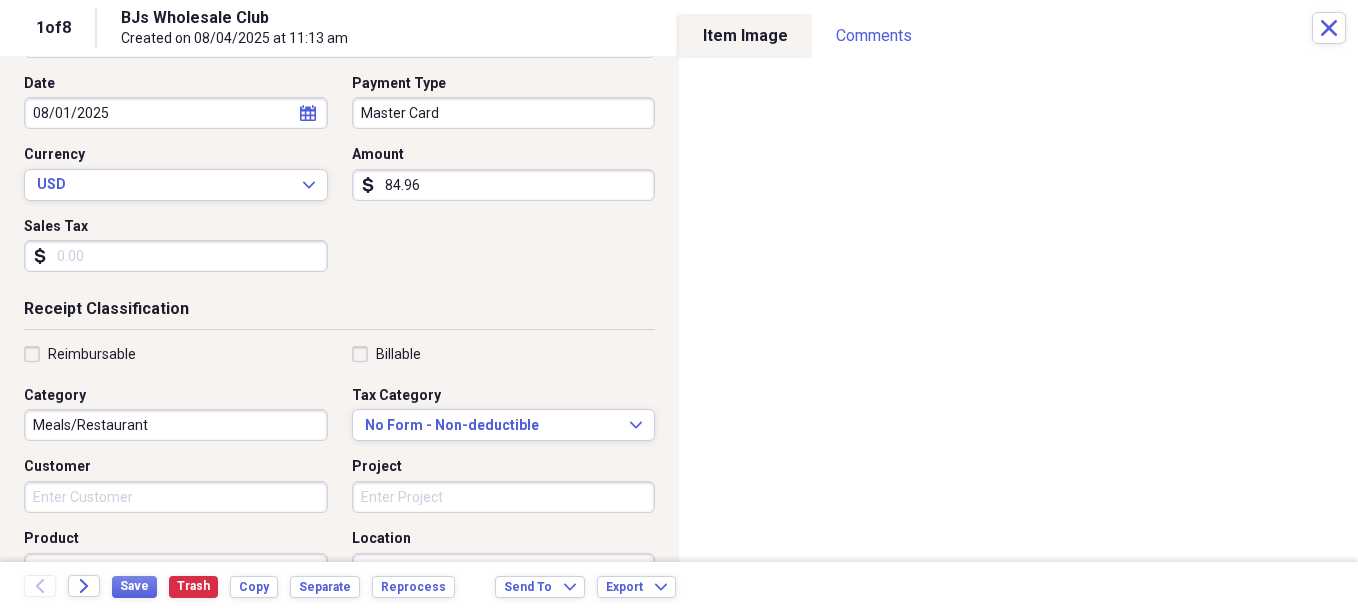 scroll, scrollTop: 200, scrollLeft: 0, axis: vertical 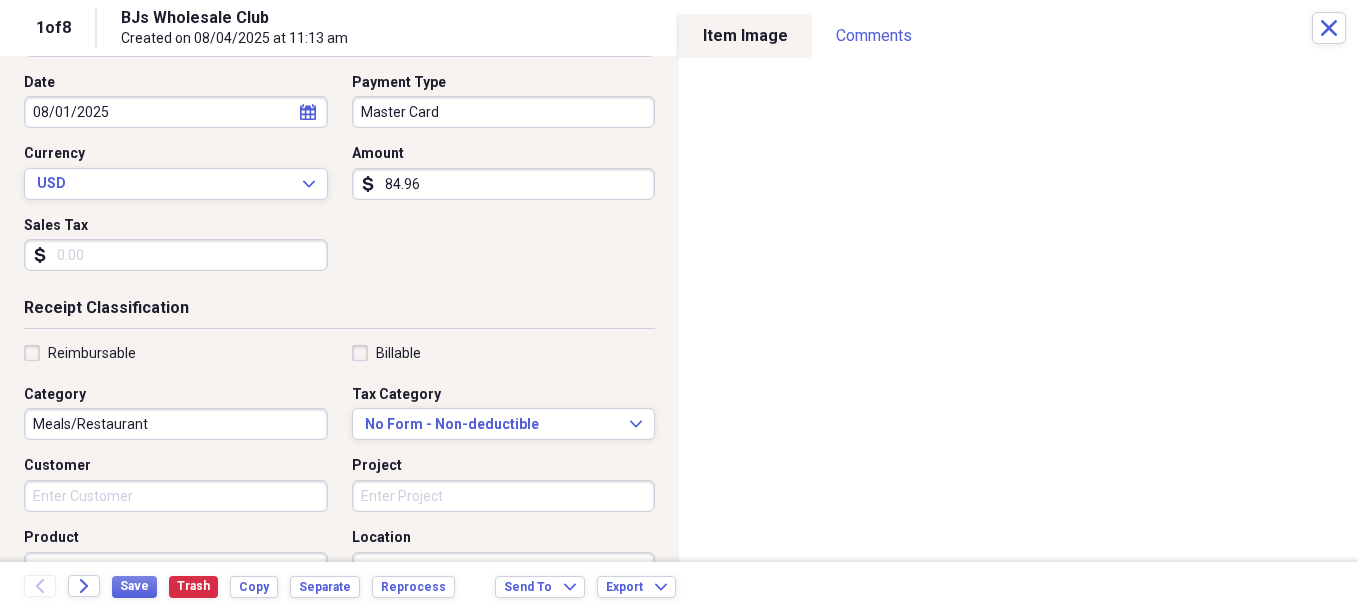 type on "84.96" 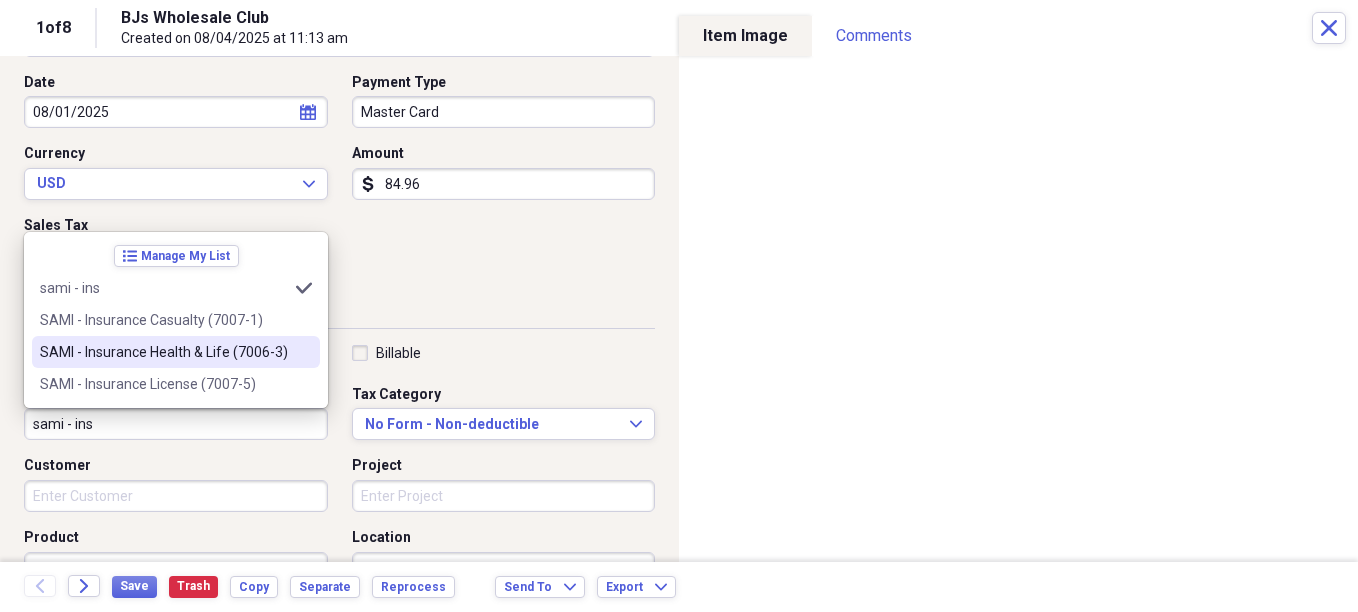 click on "SAMI - Insurance Health & Life (7006-3)" at bounding box center [164, 352] 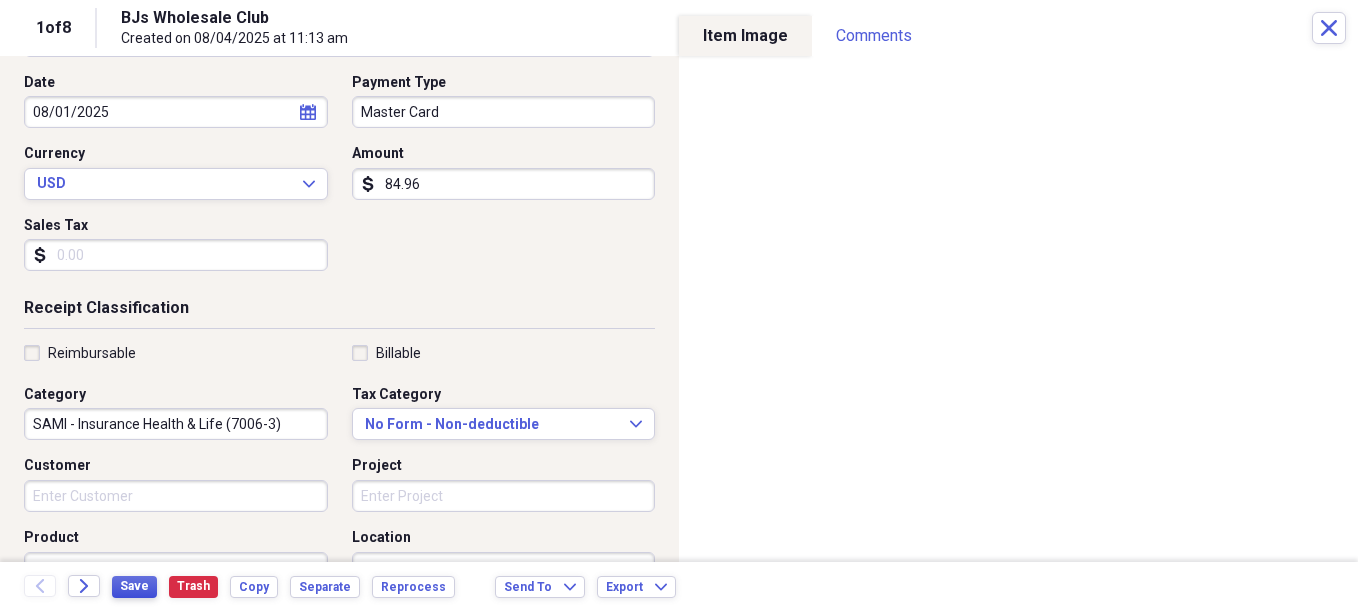 click on "Save" at bounding box center (134, 586) 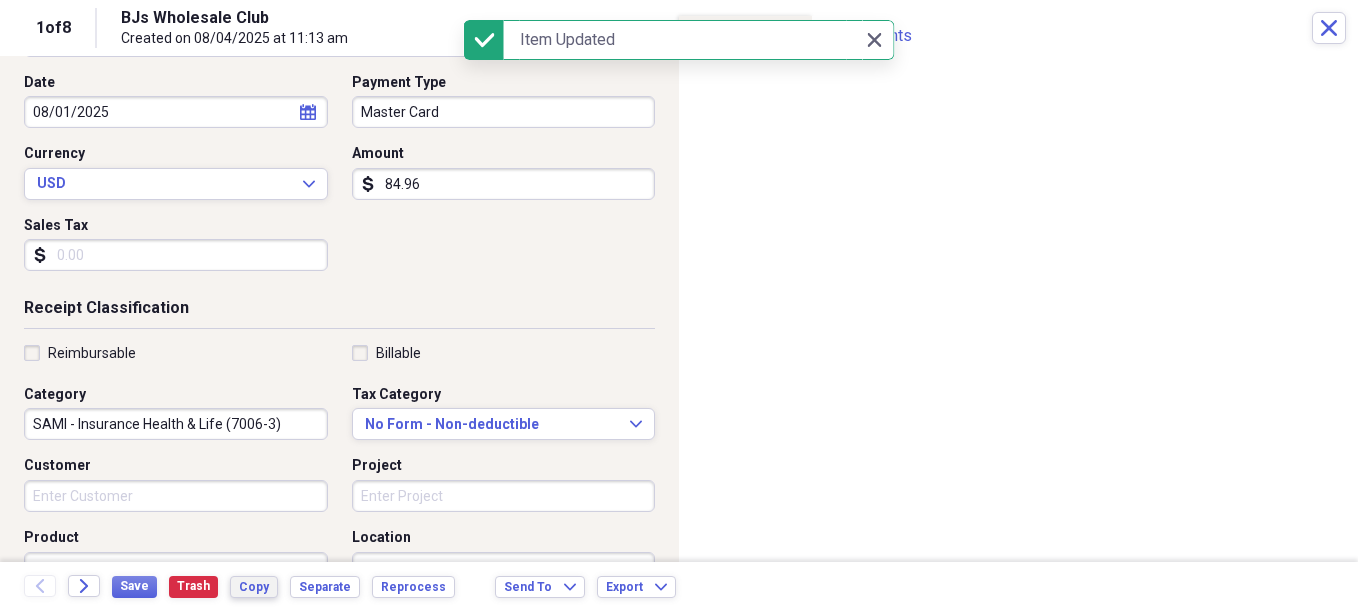 click on "Copy" at bounding box center [254, 587] 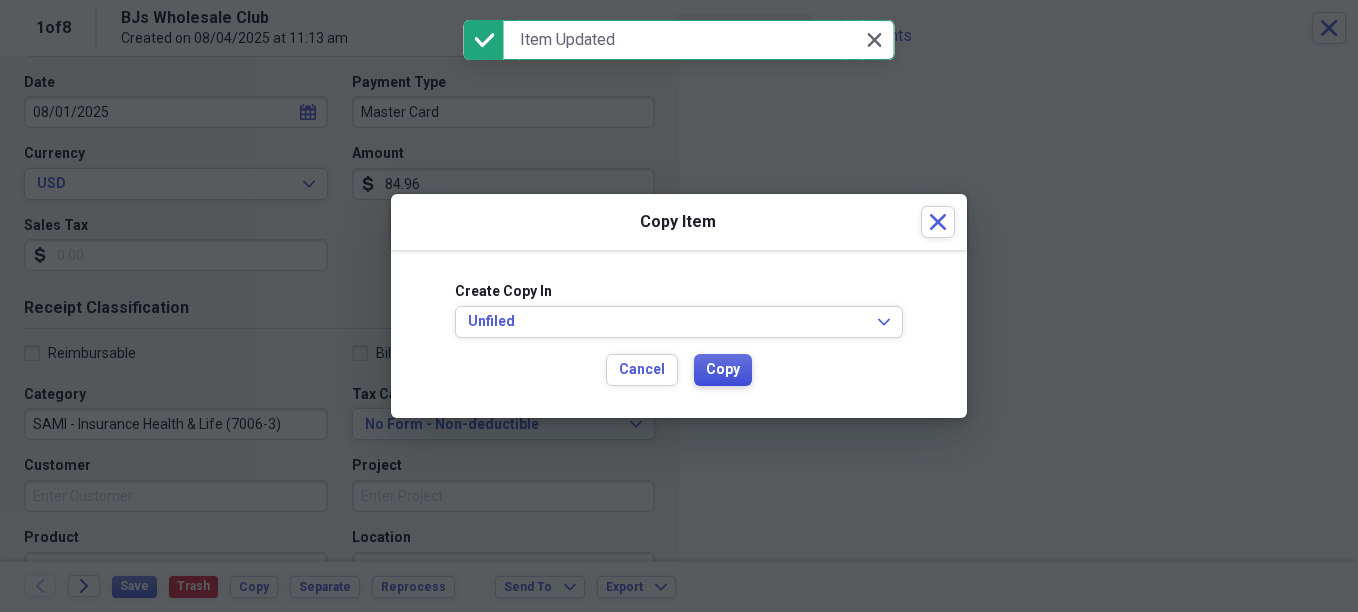 click on "Copy" at bounding box center [723, 370] 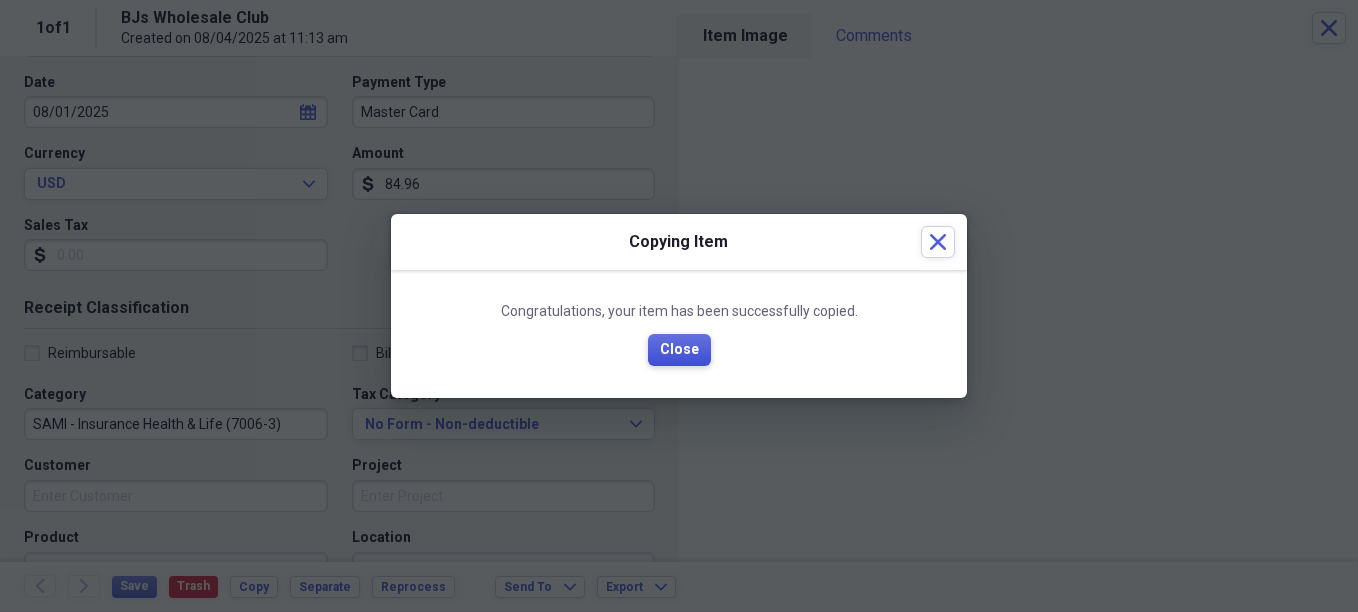 click on "Close" at bounding box center (679, 350) 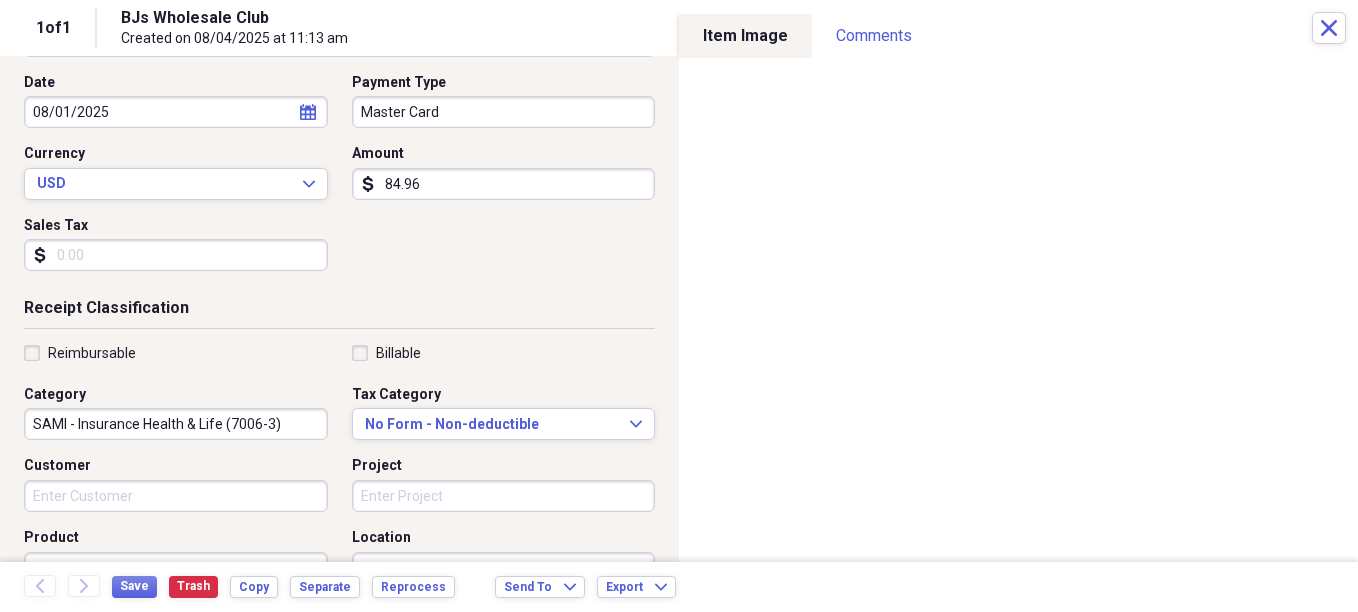 click on "84.96" at bounding box center [504, 184] 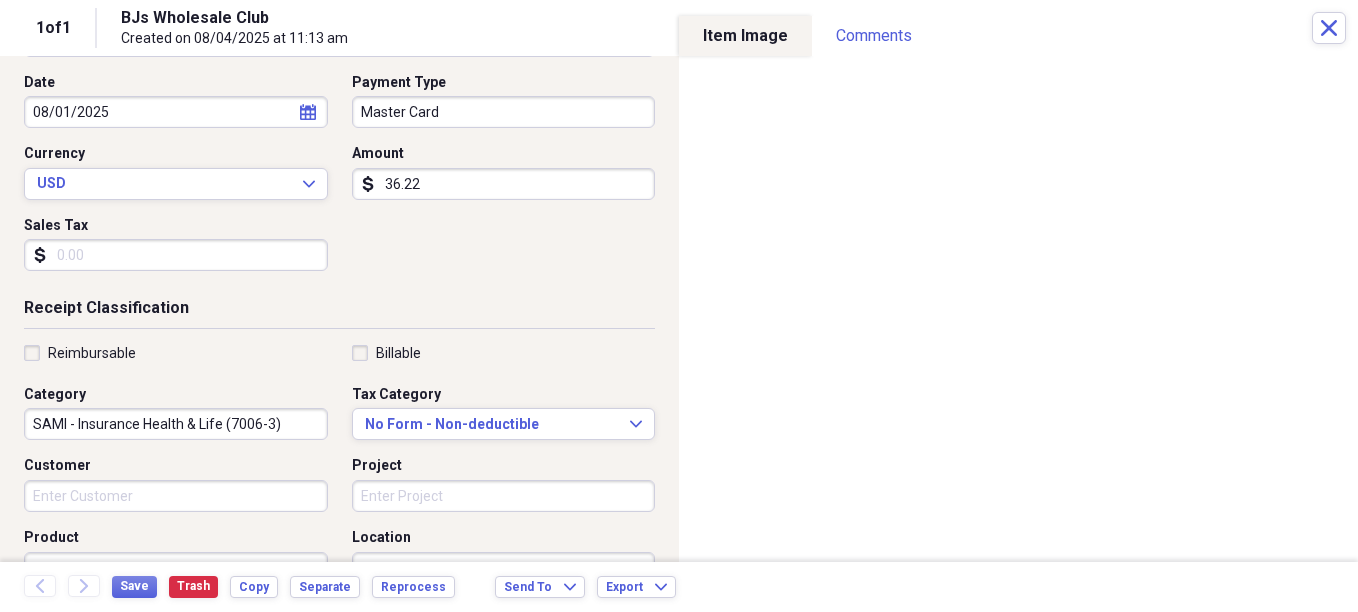 type on "36.22" 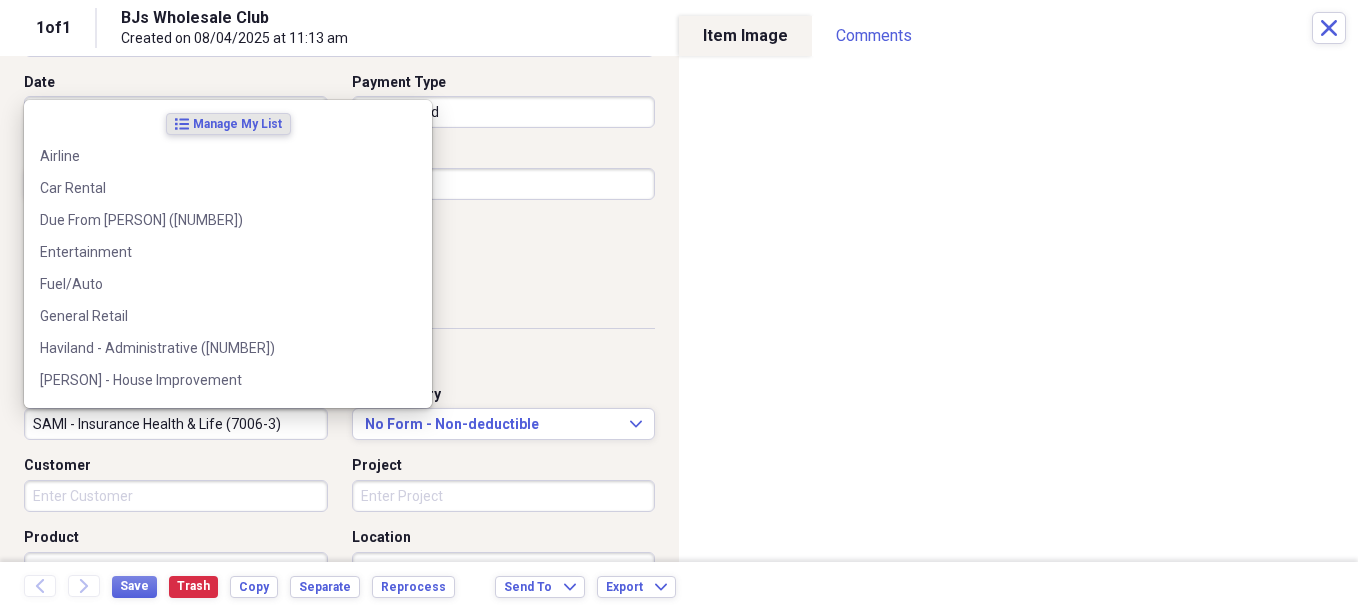 click on "SAMI - Insurance Health & Life (7006-3)" at bounding box center (176, 424) 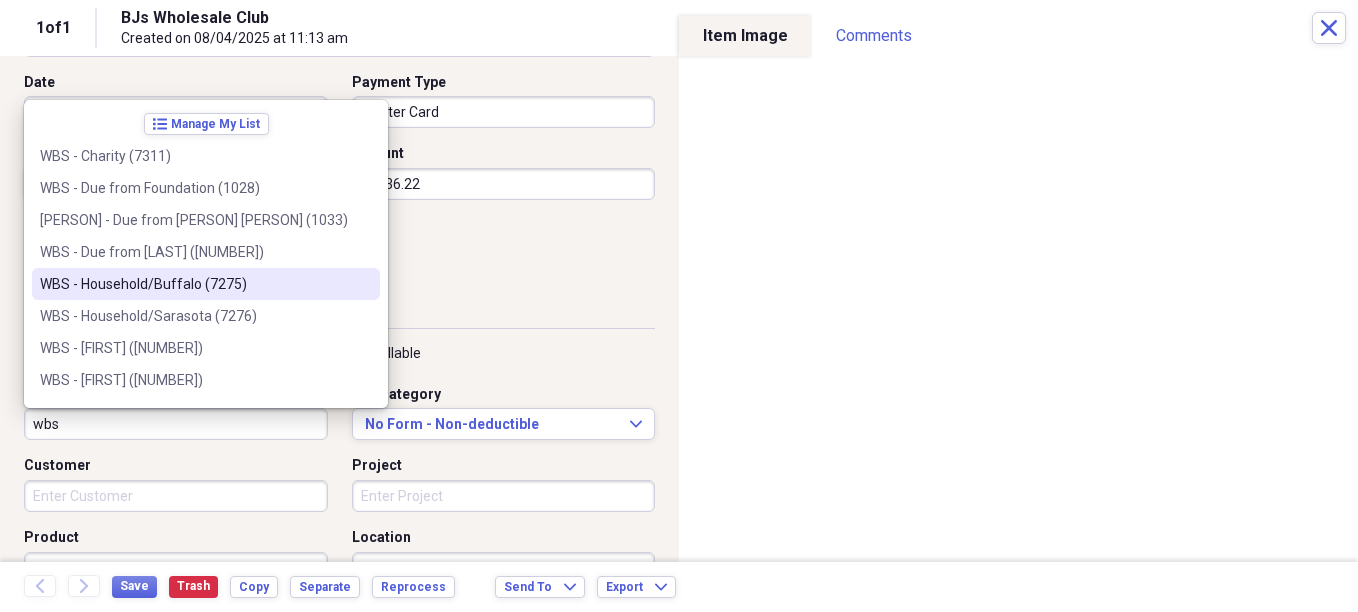 click on "WBS - Household/Buffalo (7275)" at bounding box center [194, 284] 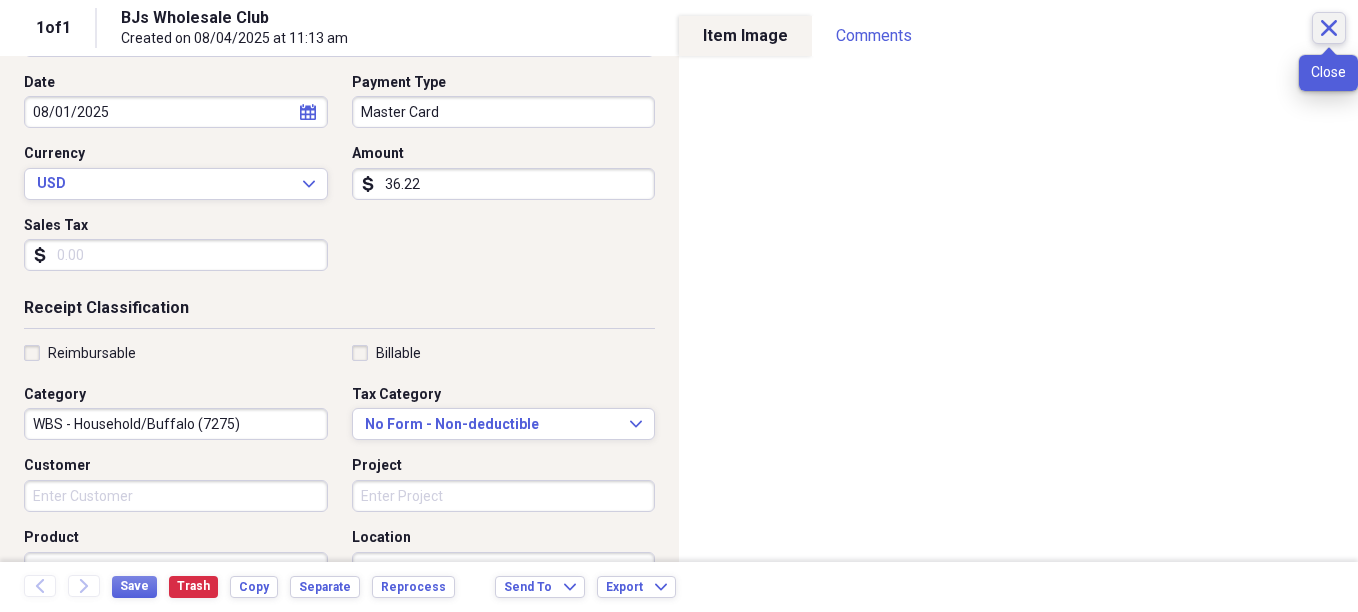 click 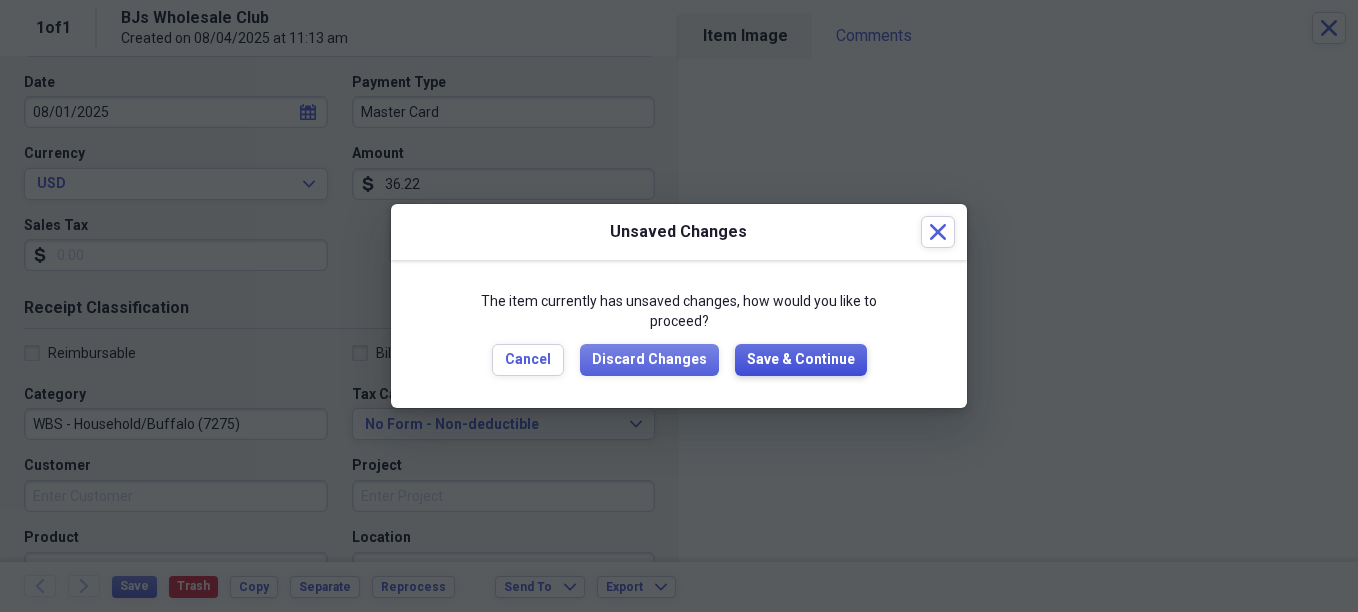 click on "Save & Continue" at bounding box center [801, 360] 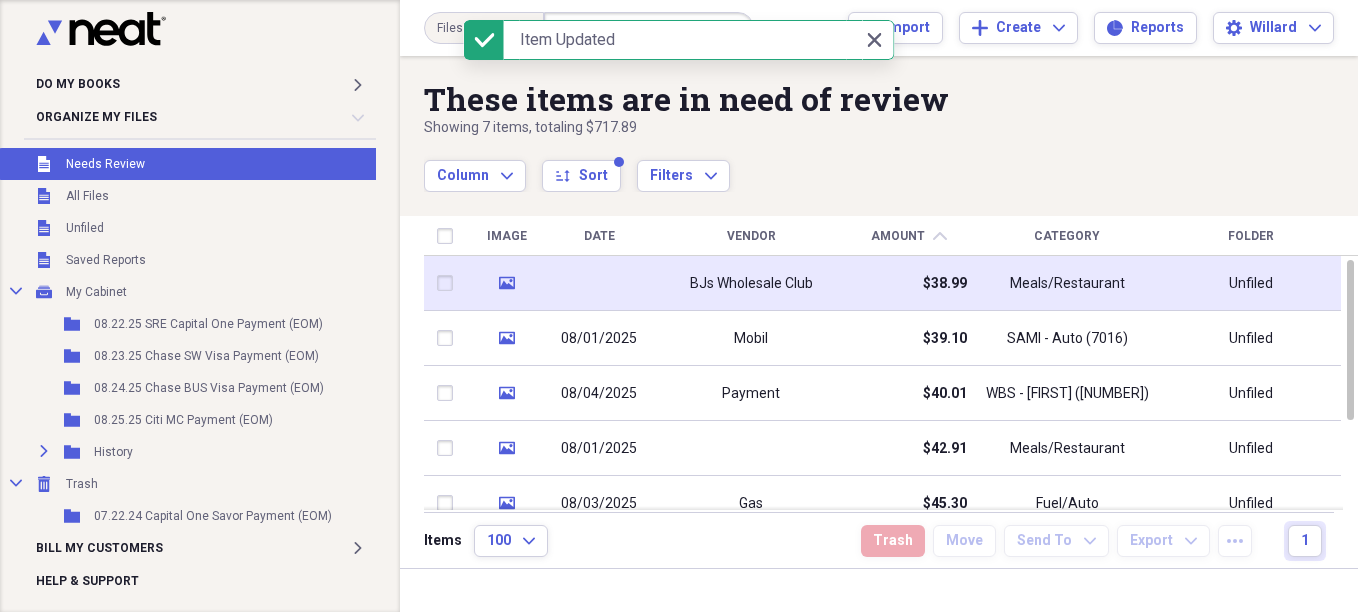 click on "BJs Wholesale Club" at bounding box center [751, 284] 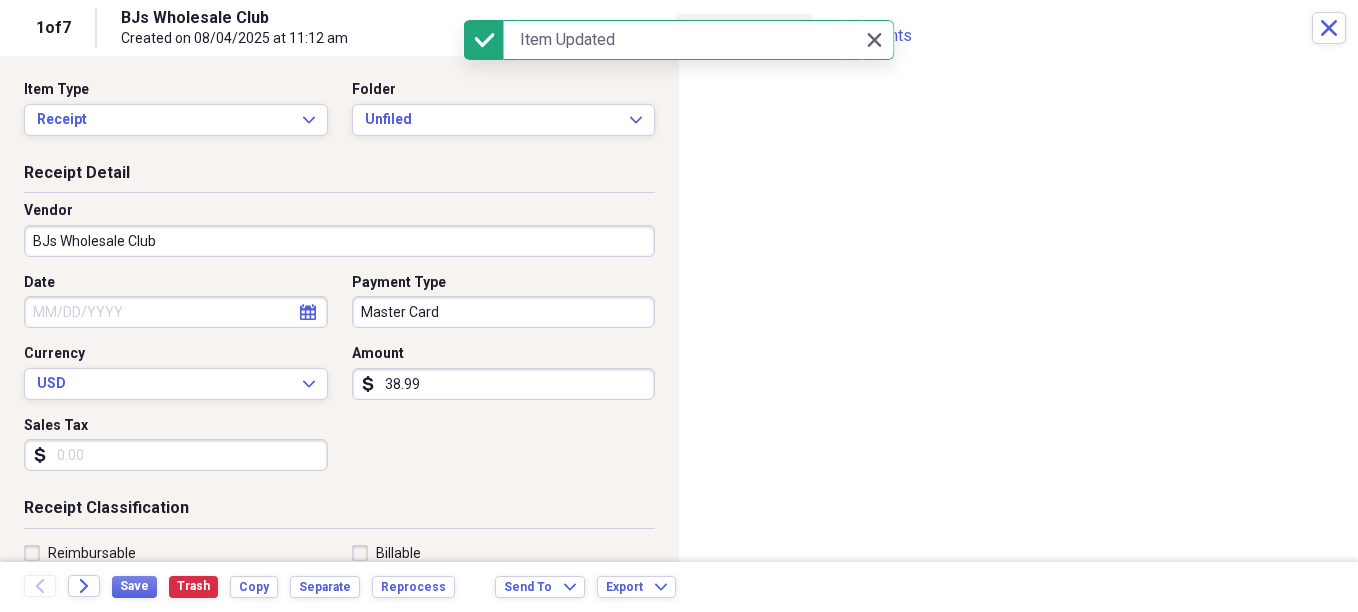 select on "7" 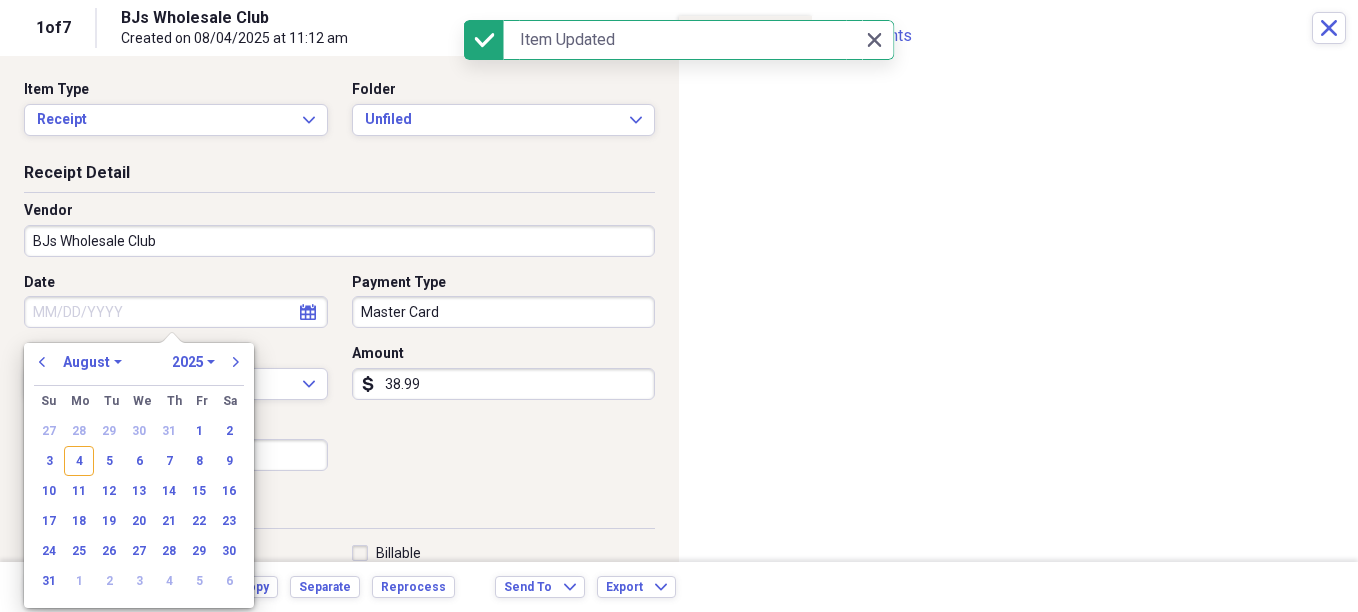click on "Date" at bounding box center (176, 312) 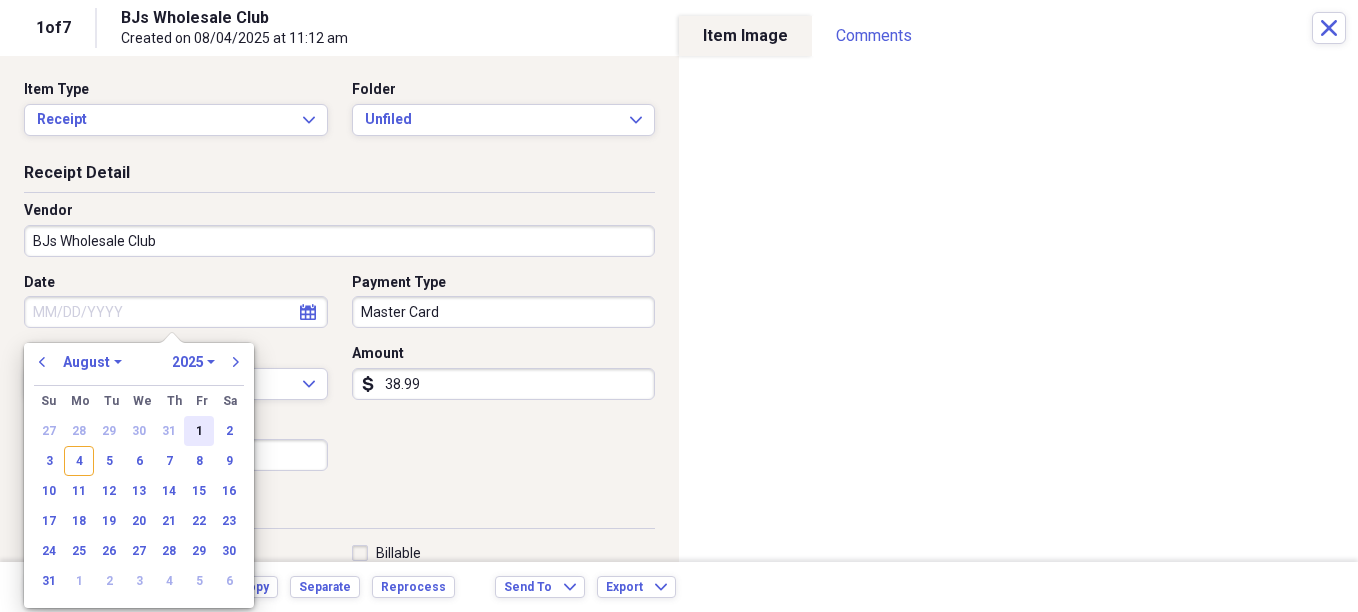 click on "1" at bounding box center [199, 431] 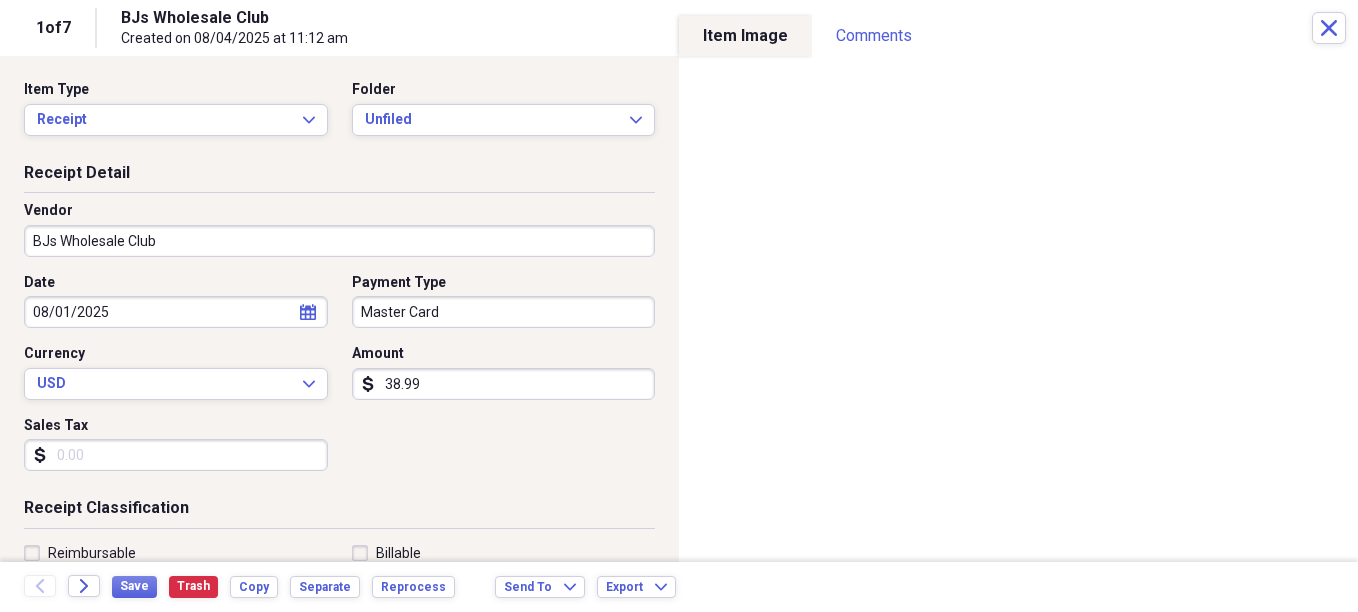 click on "38.99" at bounding box center [504, 384] 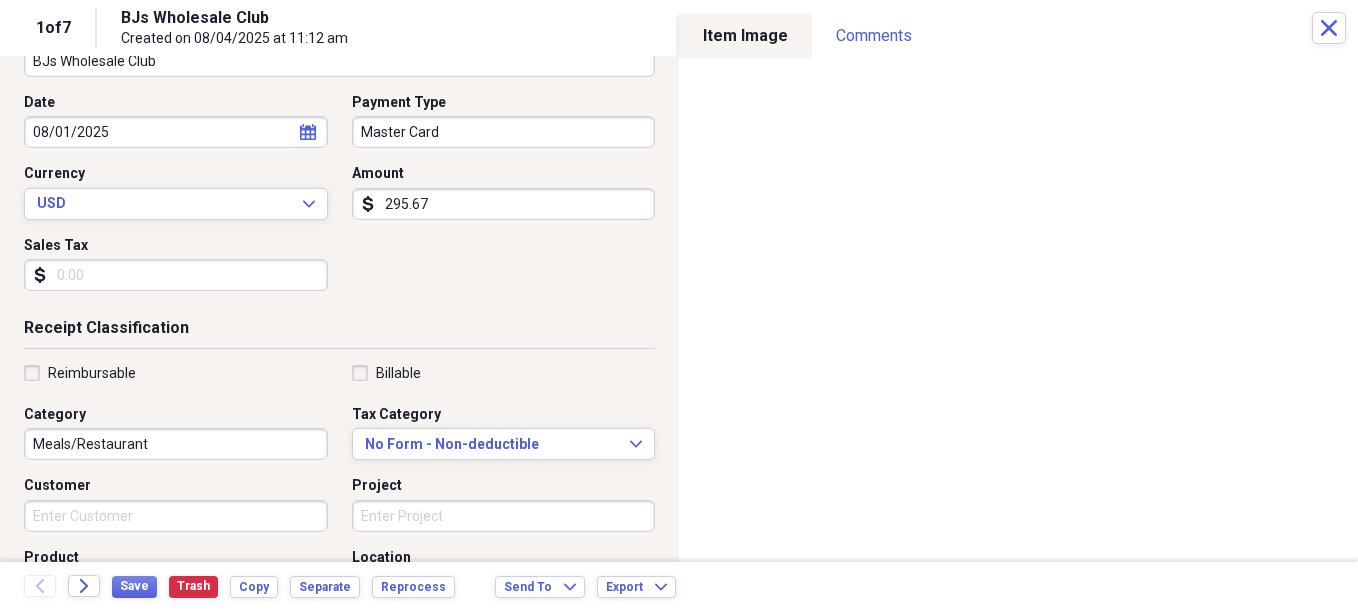 scroll, scrollTop: 200, scrollLeft: 0, axis: vertical 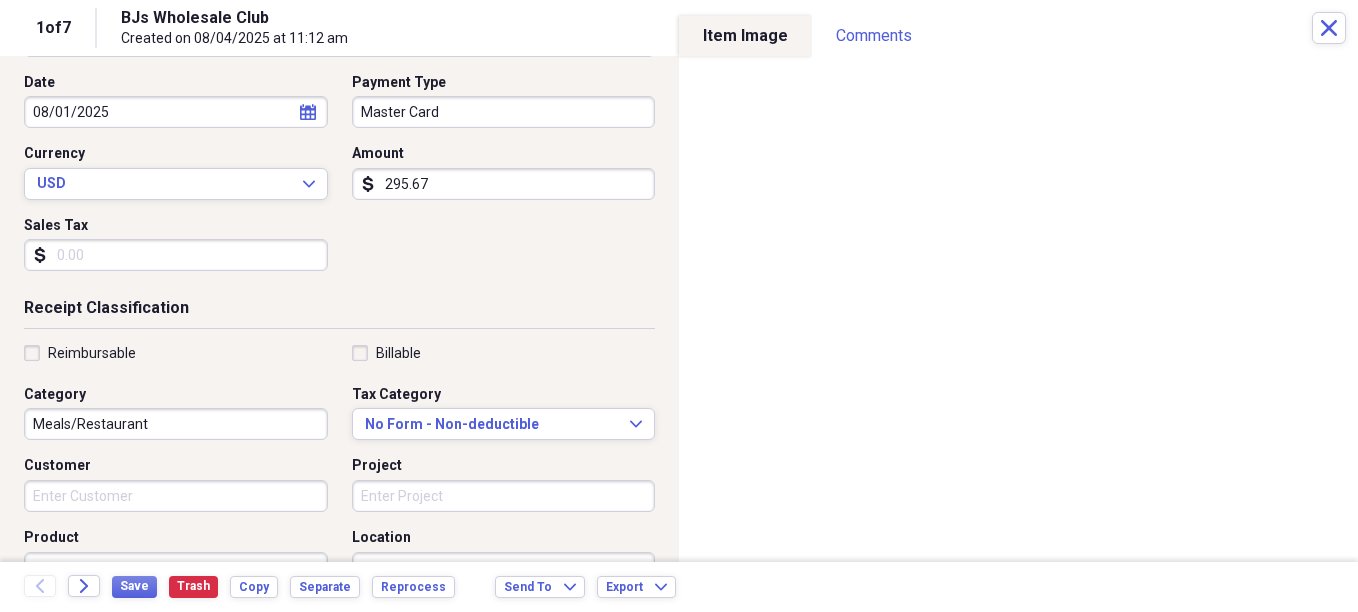 type on "295.67" 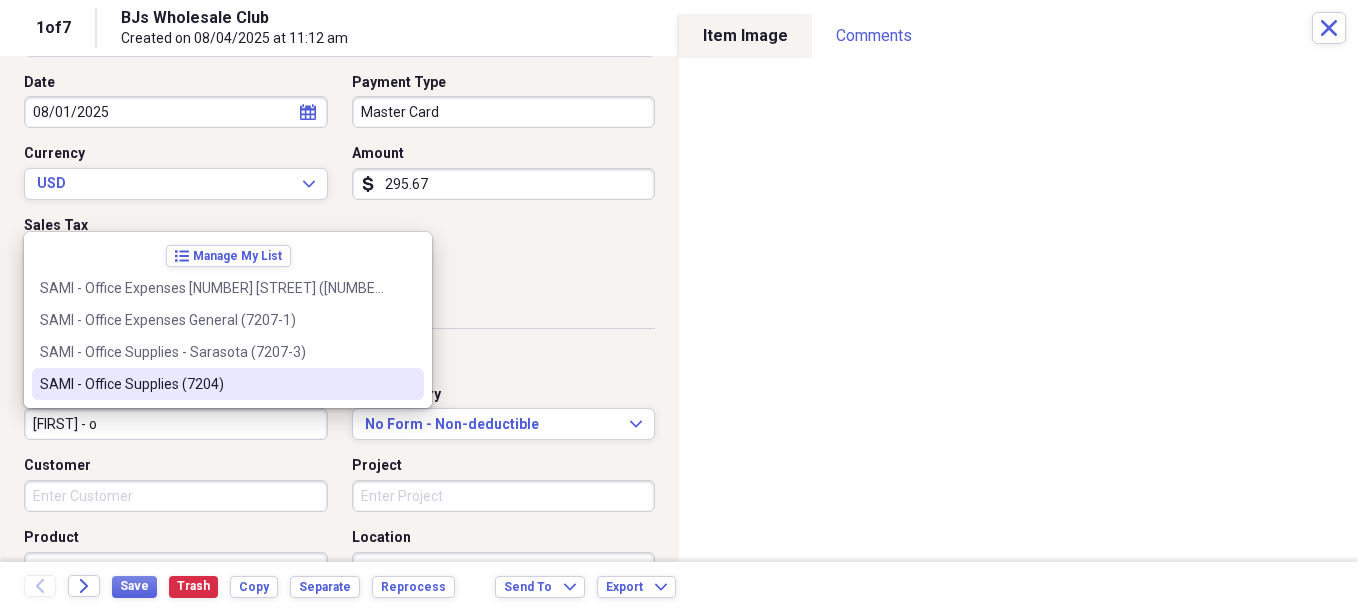 click on "SAMI - Office Supplies (7204)" at bounding box center (216, 384) 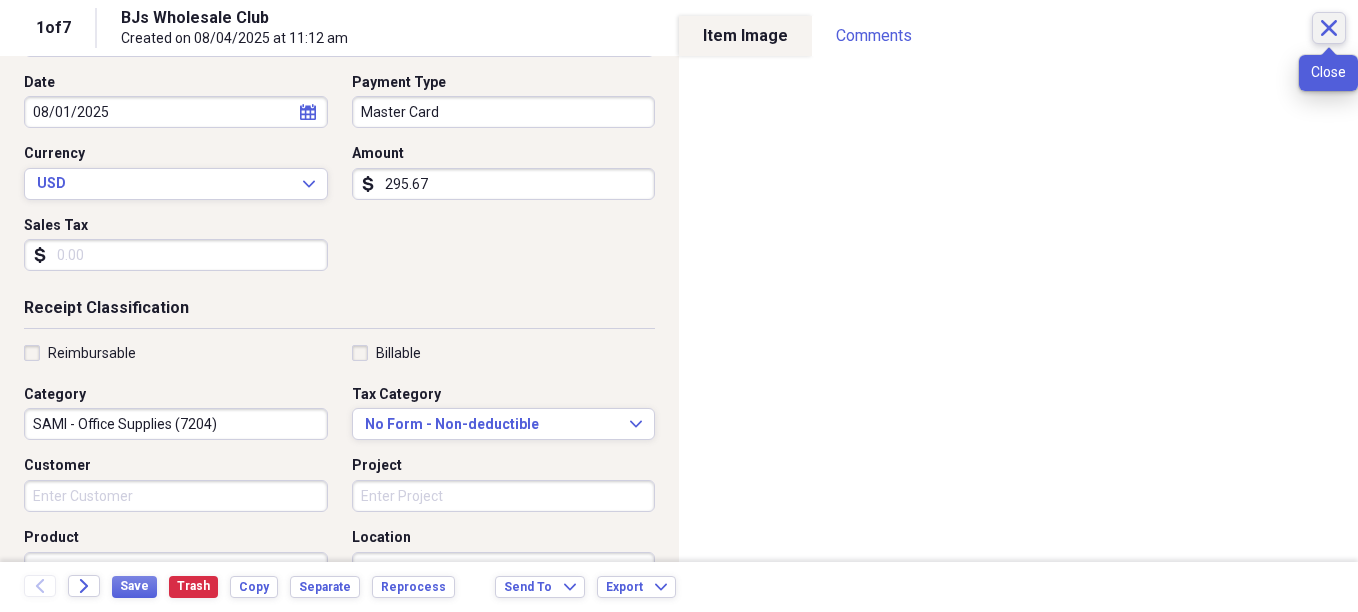 click 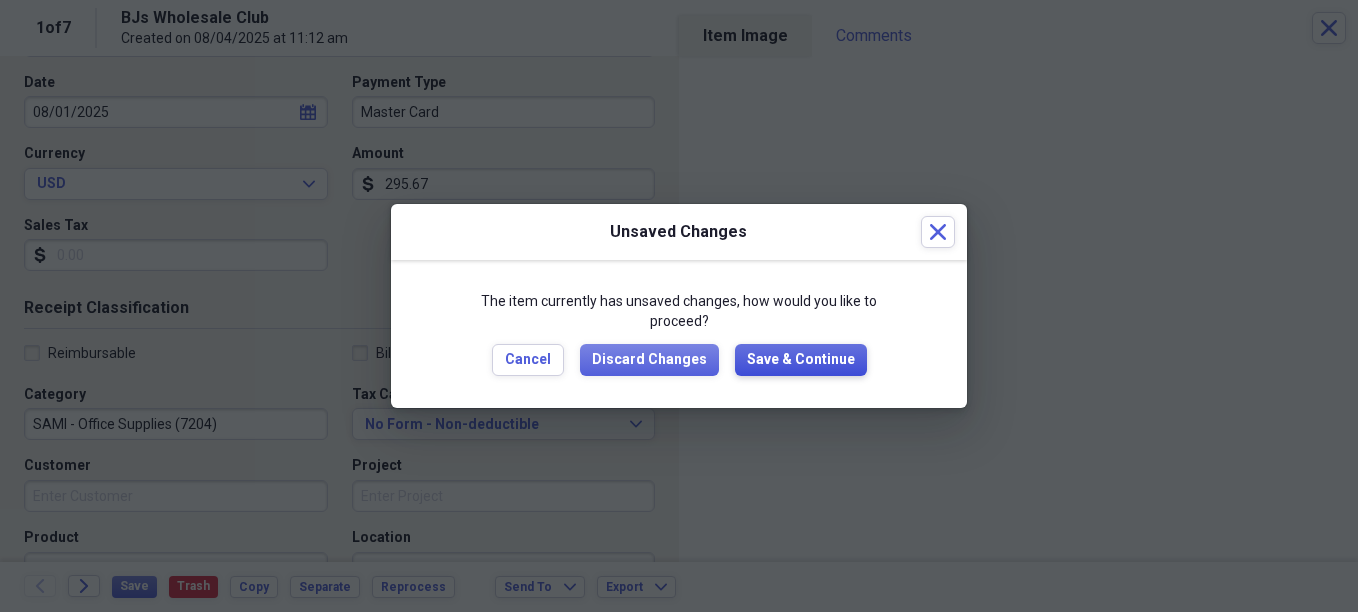 click on "Save & Continue" at bounding box center (801, 360) 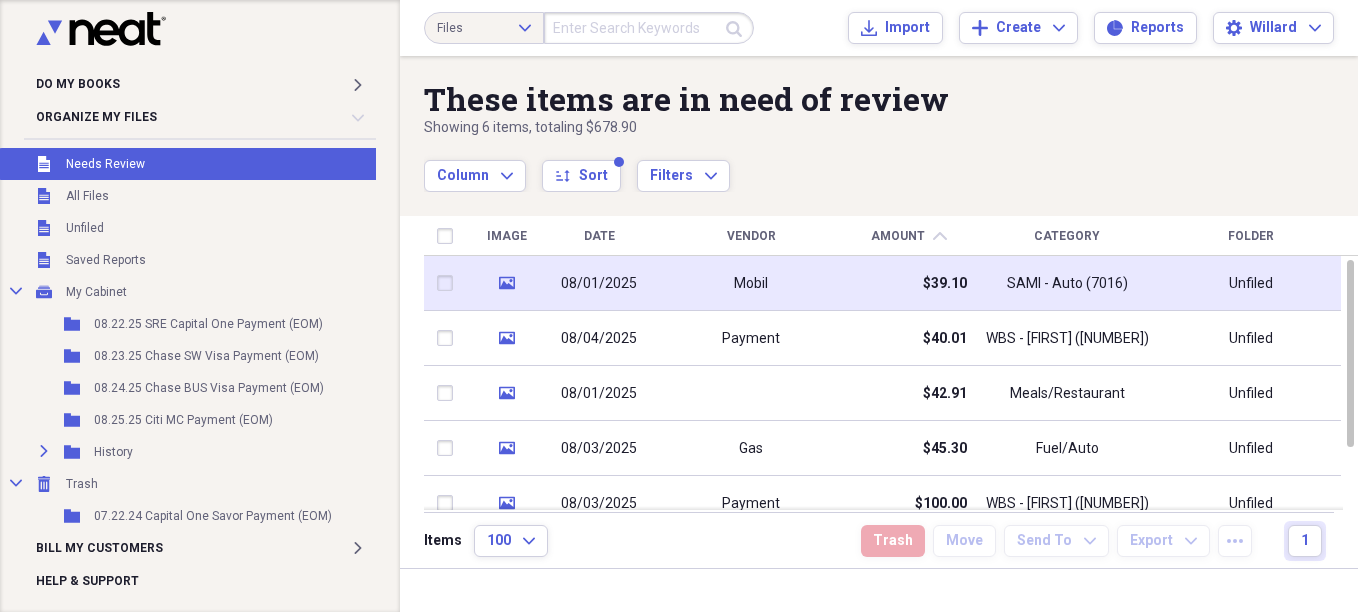 click on "Mobil" at bounding box center (751, 283) 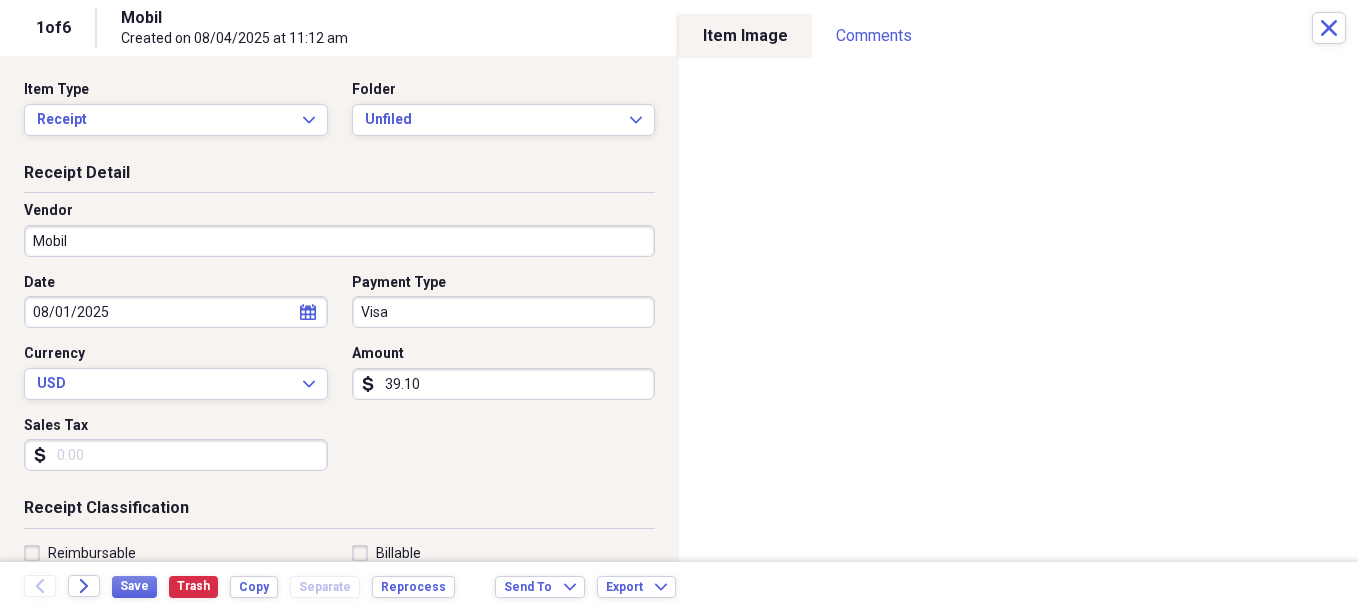 click on "Do My Books Expand Organize My Files Collapse Unfiled Needs Review Unfiled All Files Unfiled Unfiled Unfiled Saved Reports Collapse My Cabinet My Cabinet Add Folder Folder 08.22.25 SRE Capital One Payment (EOM) Add Folder Folder 08.23.25 Chase SW Visa Payment (EOM) Add Folder Folder 08.24.25 Chase BUS Visa Payment (EOM) Add Folder Folder 08.25.25 Citi MC Payment (EOM) Add Folder Expand Folder History Add Folder Collapse Trash Trash Folder 07.22.24 Capital One Savor Payment (EOM) Bill My Customers Expand Help & Support Files Expand Submit Import Import Add Create Expand Reports Reports Settings Willard Expand These items are in need of review Showing 6 items , totaling $678.90 Column Expand sort Sort Filters Expand Create Item Expand Image Date Vendor Amount chevron-up Category Folder media 08/01/2025 Mobil $39.10 SAMI - Auto (7016) Unfiled media 08/04/2025 Payment $40.01 WBS - [FIRST] ([NUMBER]) Unfiled media 08/01/2025 $42.91 Meals/Restaurant Unfiled media 08/03/2025 Gas $45.30 Fuel/Auto Unfiled media 08/03/2025" at bounding box center [679, 306] 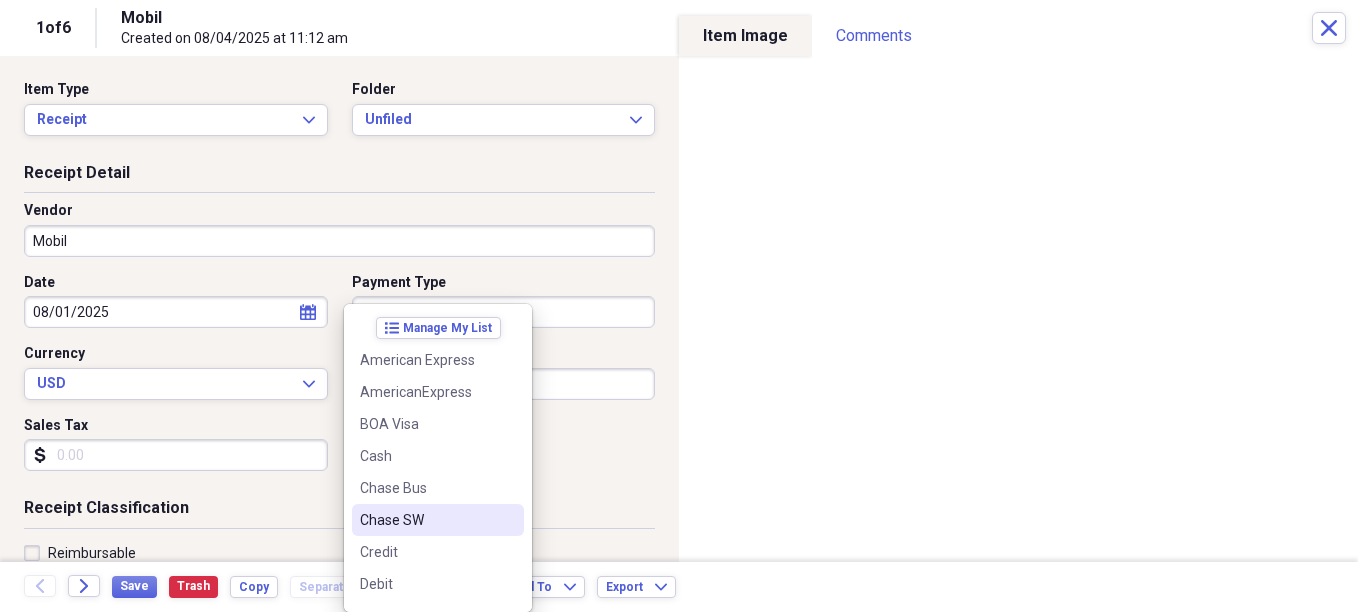 click on "Chase SW" at bounding box center (426, 520) 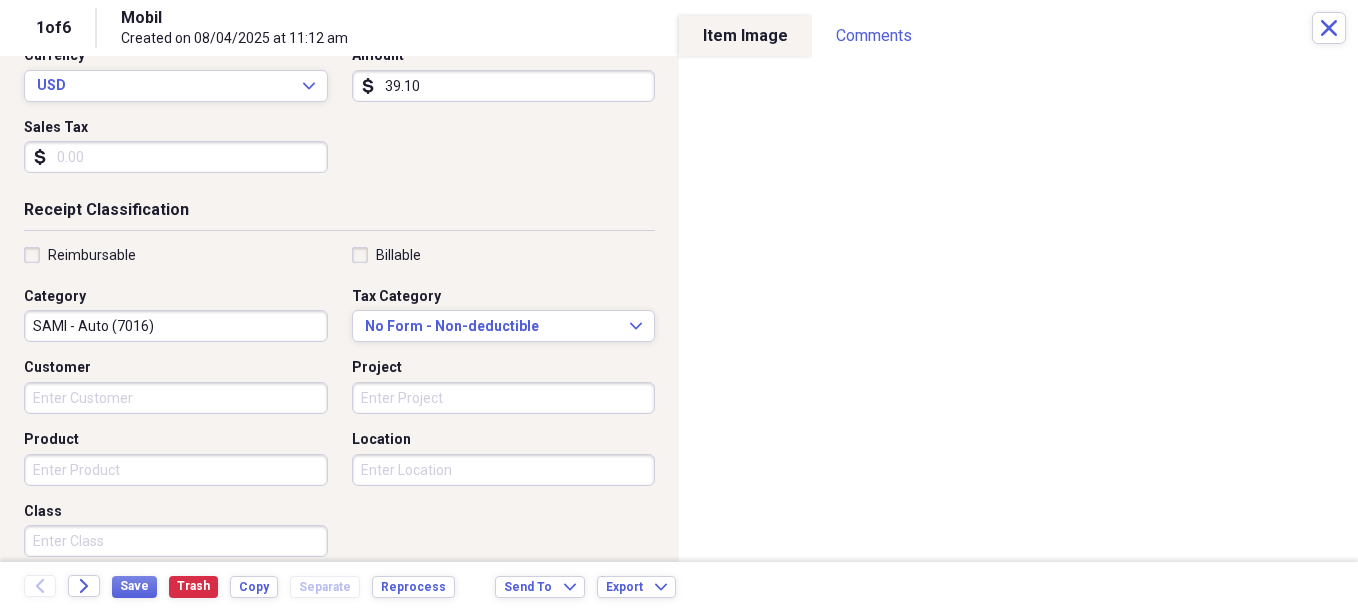 scroll, scrollTop: 300, scrollLeft: 0, axis: vertical 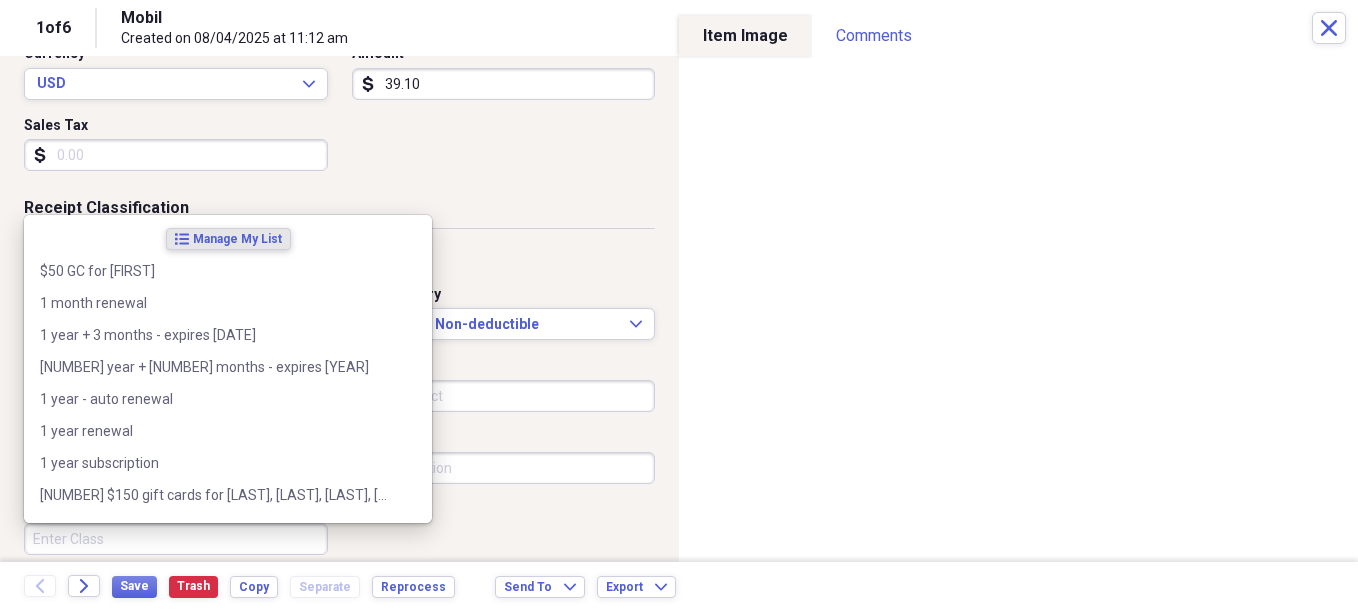 click on "Class" at bounding box center (176, 539) 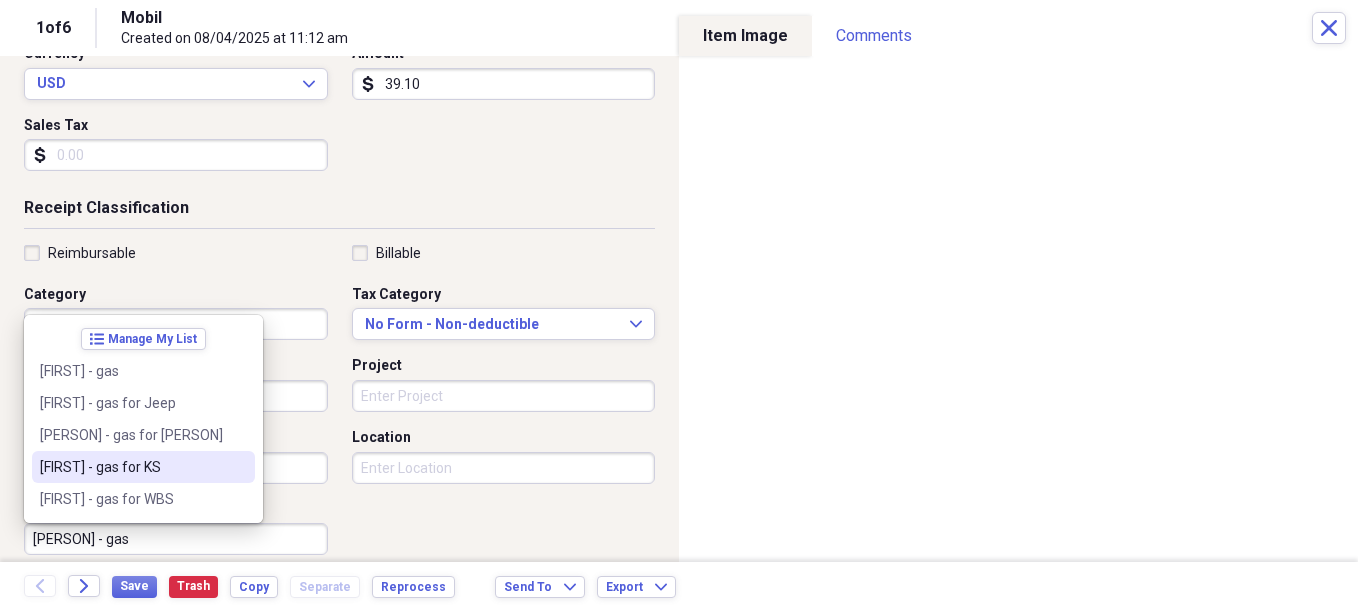 click on "[FIRST] - gas for KS" at bounding box center [131, 467] 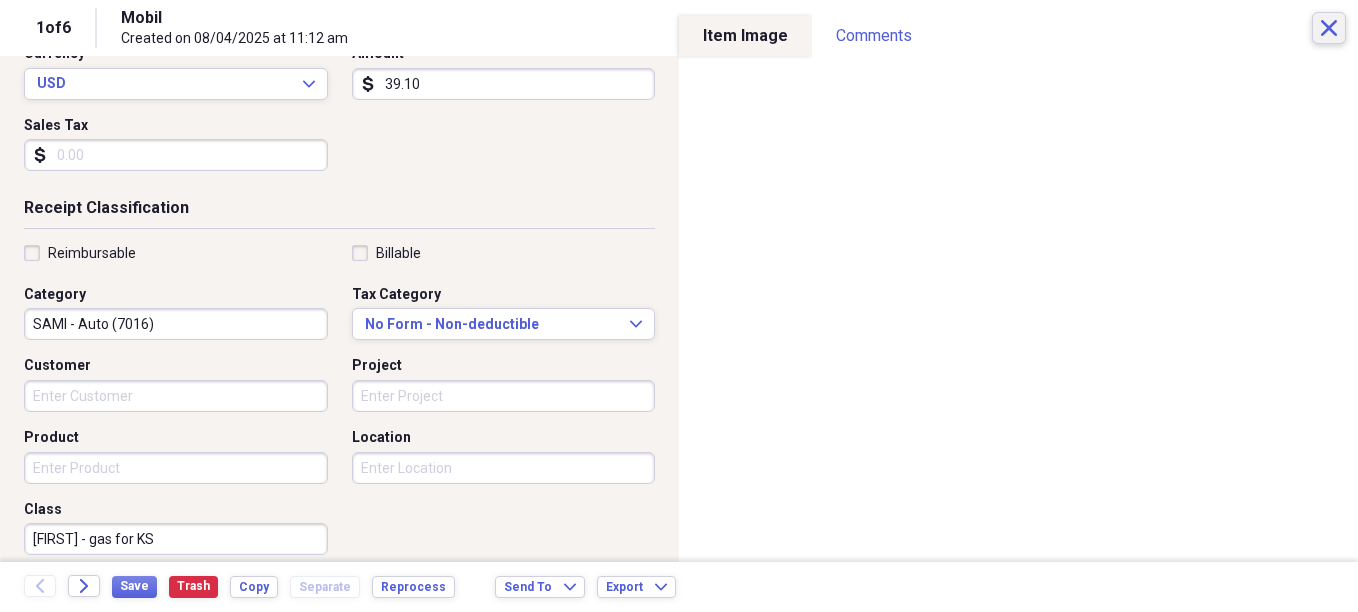 click on "Close" 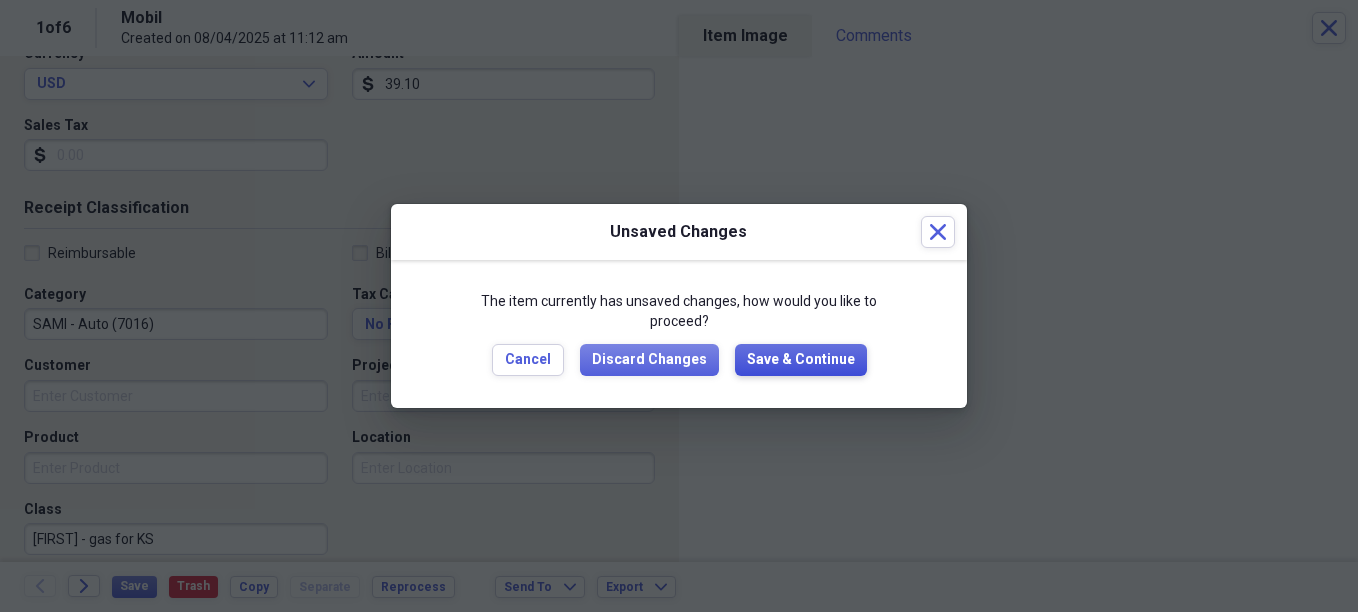 click on "Save & Continue" at bounding box center [801, 360] 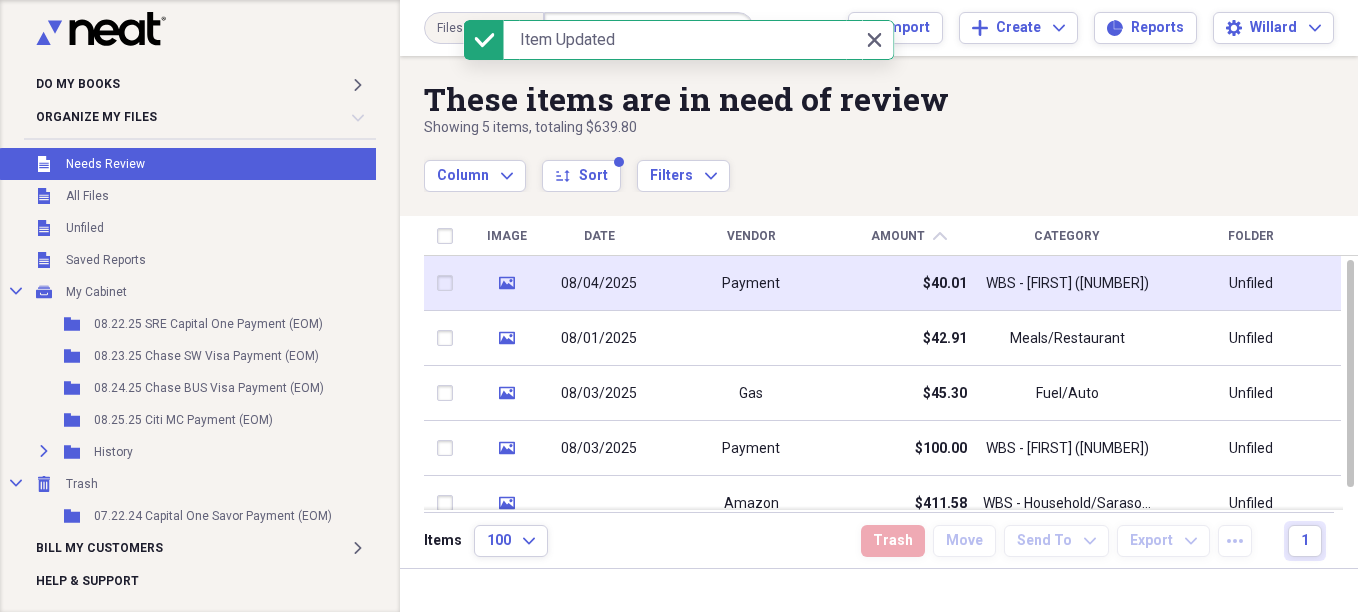click on "Payment" at bounding box center [751, 284] 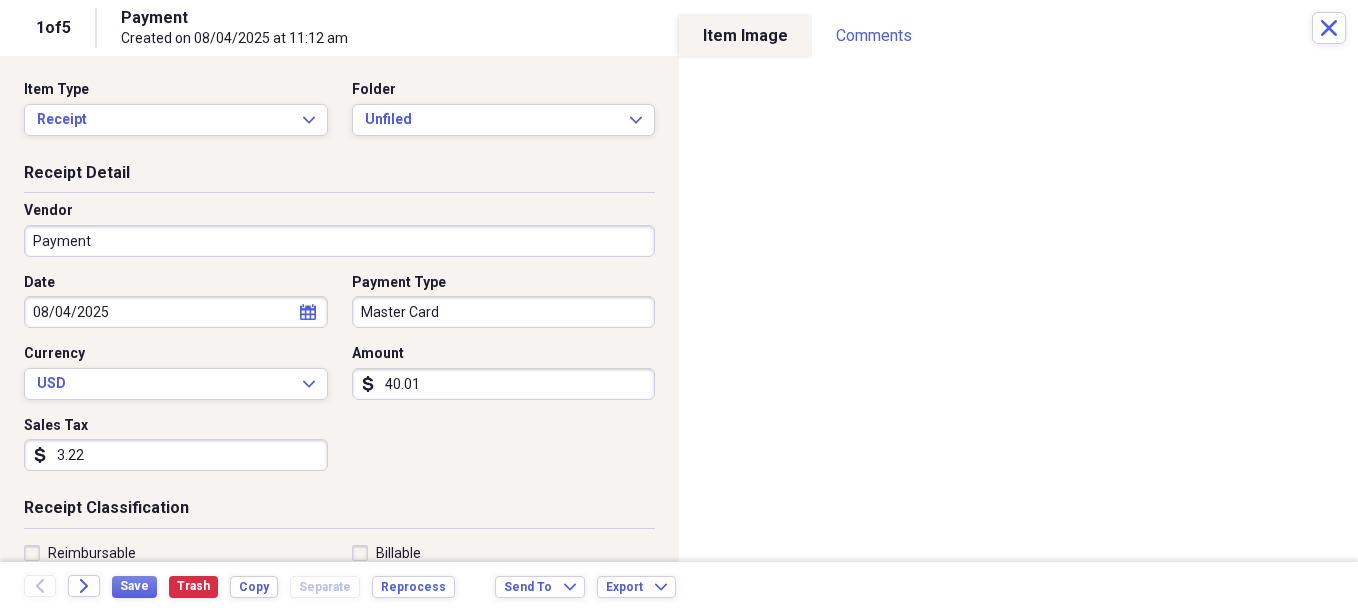 click on "Payment" at bounding box center (339, 241) 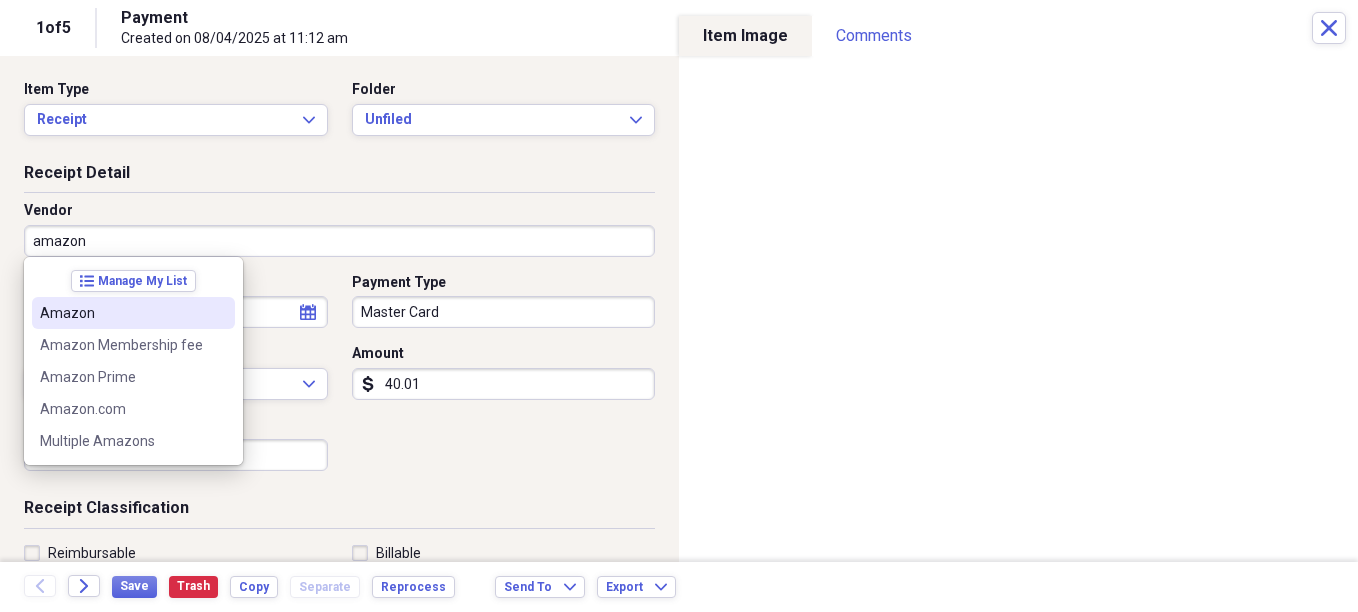 click on "Amazon" at bounding box center [133, 313] 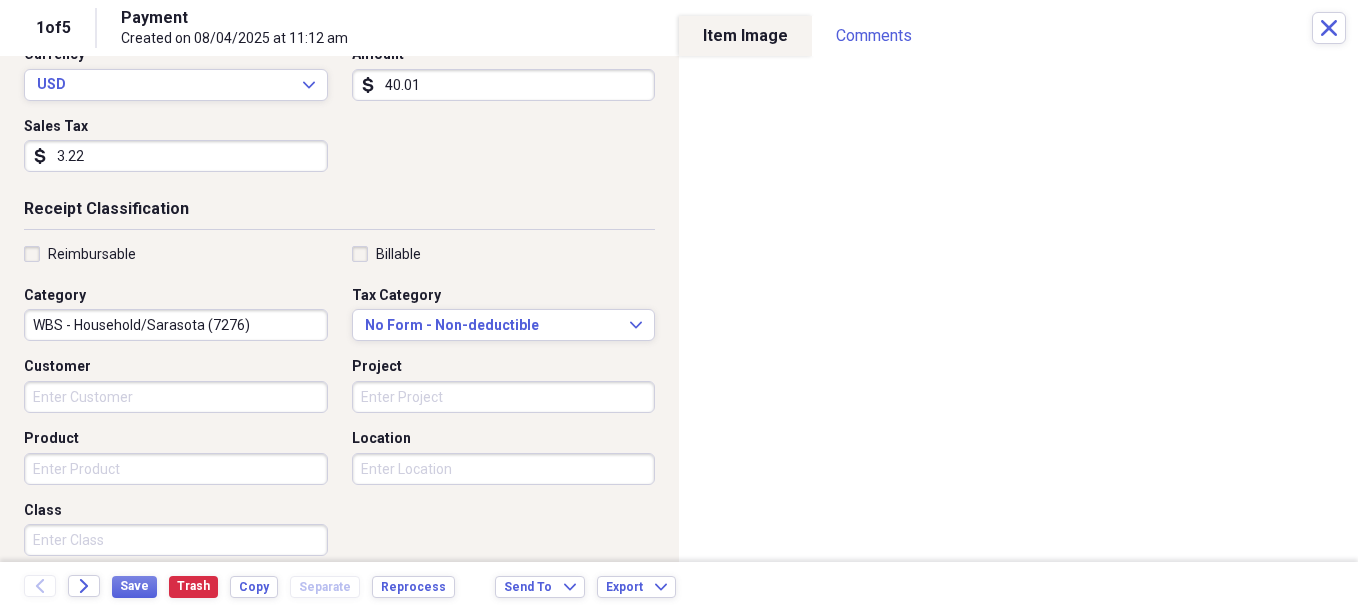 scroll, scrollTop: 300, scrollLeft: 0, axis: vertical 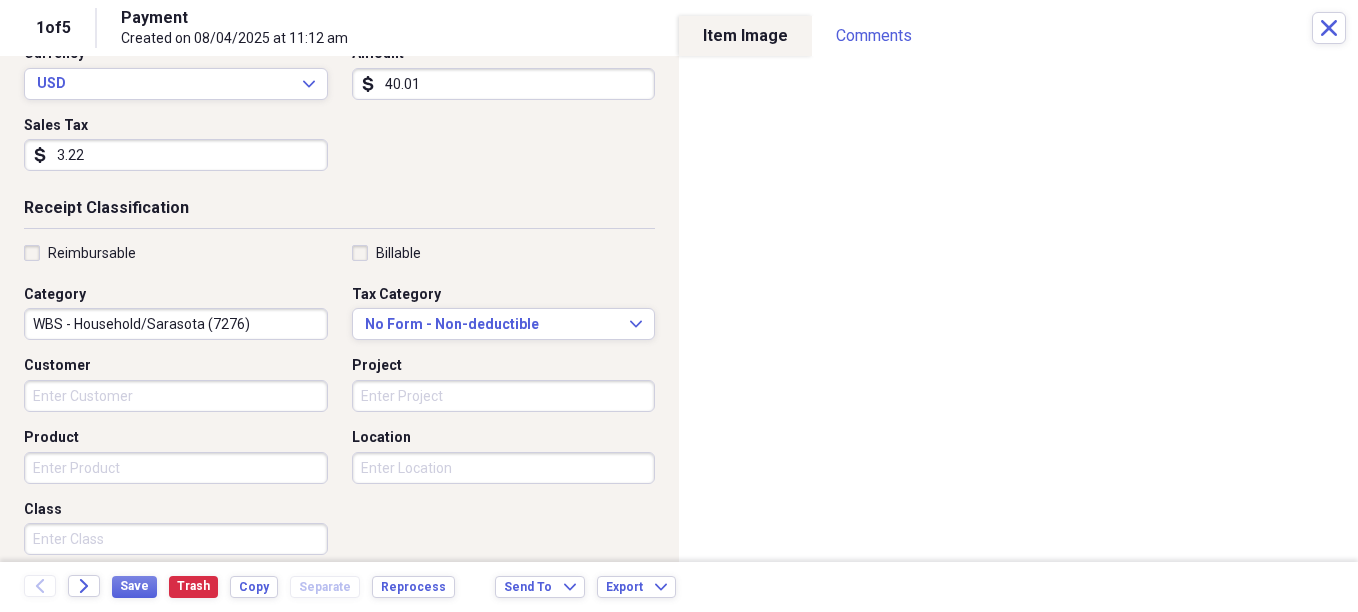 click on "WBS - Household/Sarasota (7276)" at bounding box center (176, 324) 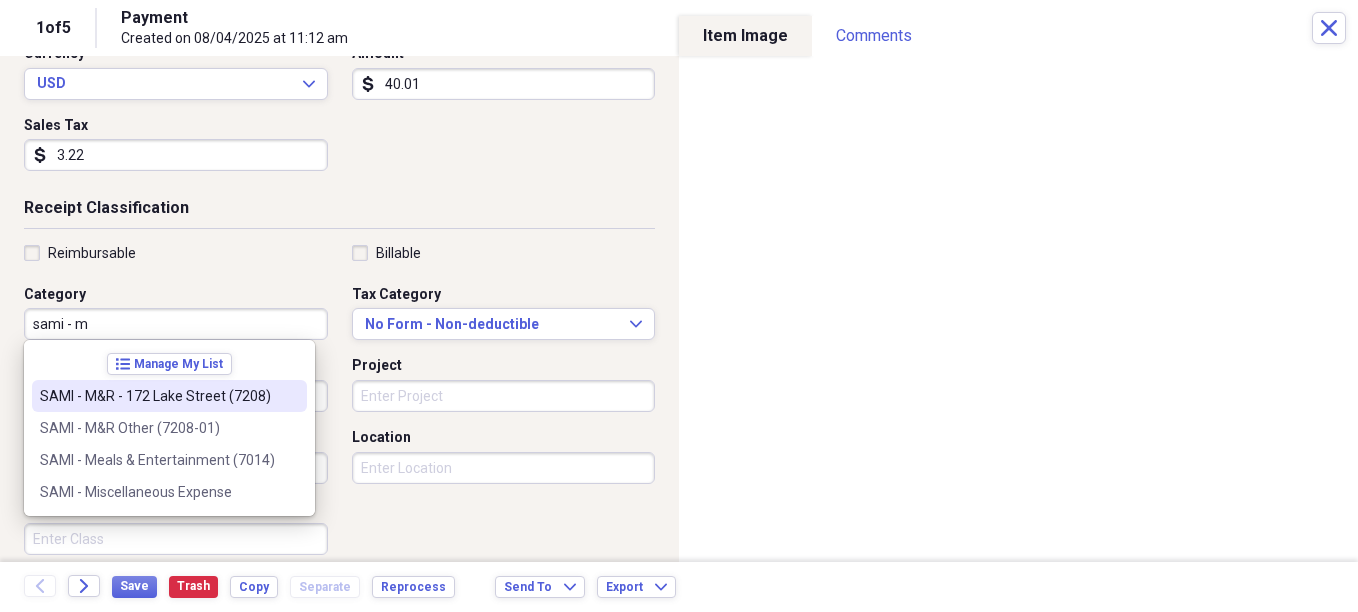 click on "SAMI - M&R - 172 Lake Street (7208)" at bounding box center [157, 396] 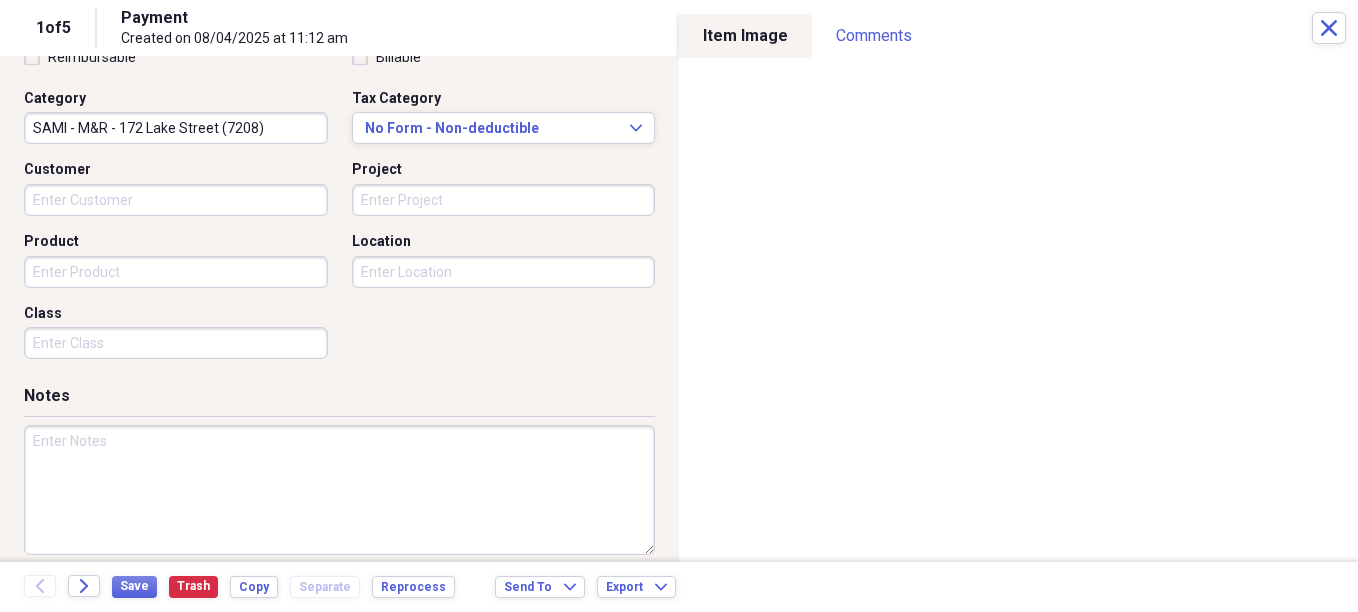 scroll, scrollTop: 500, scrollLeft: 0, axis: vertical 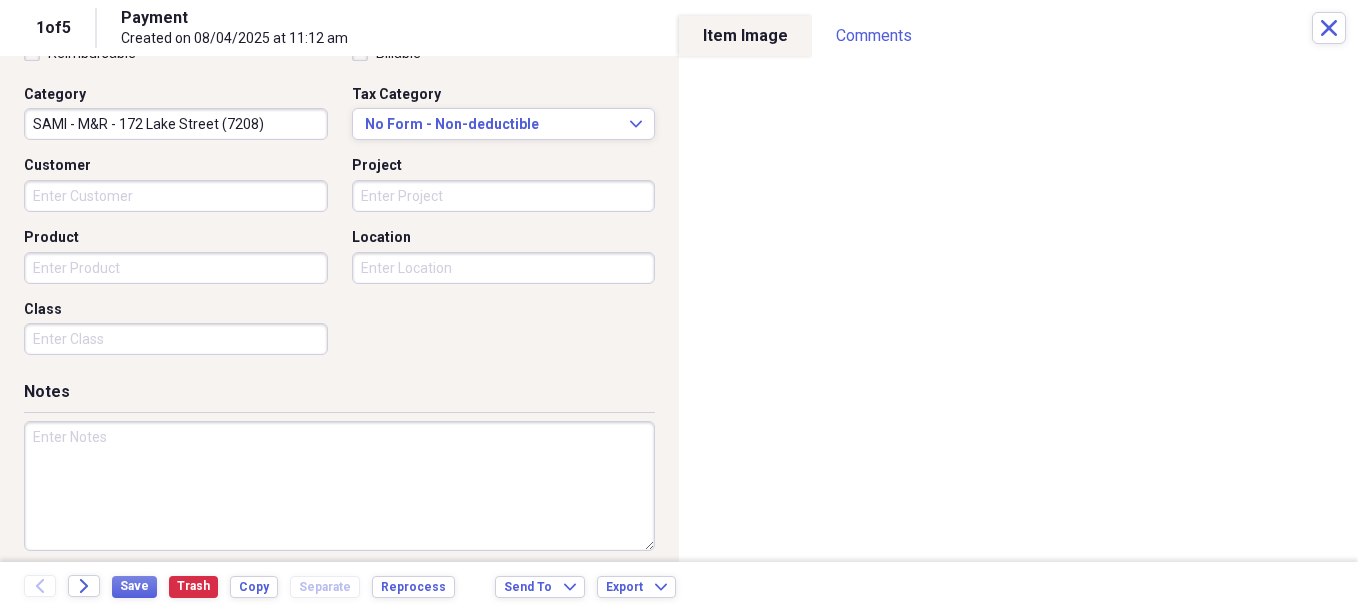 click on "Class" at bounding box center (176, 339) 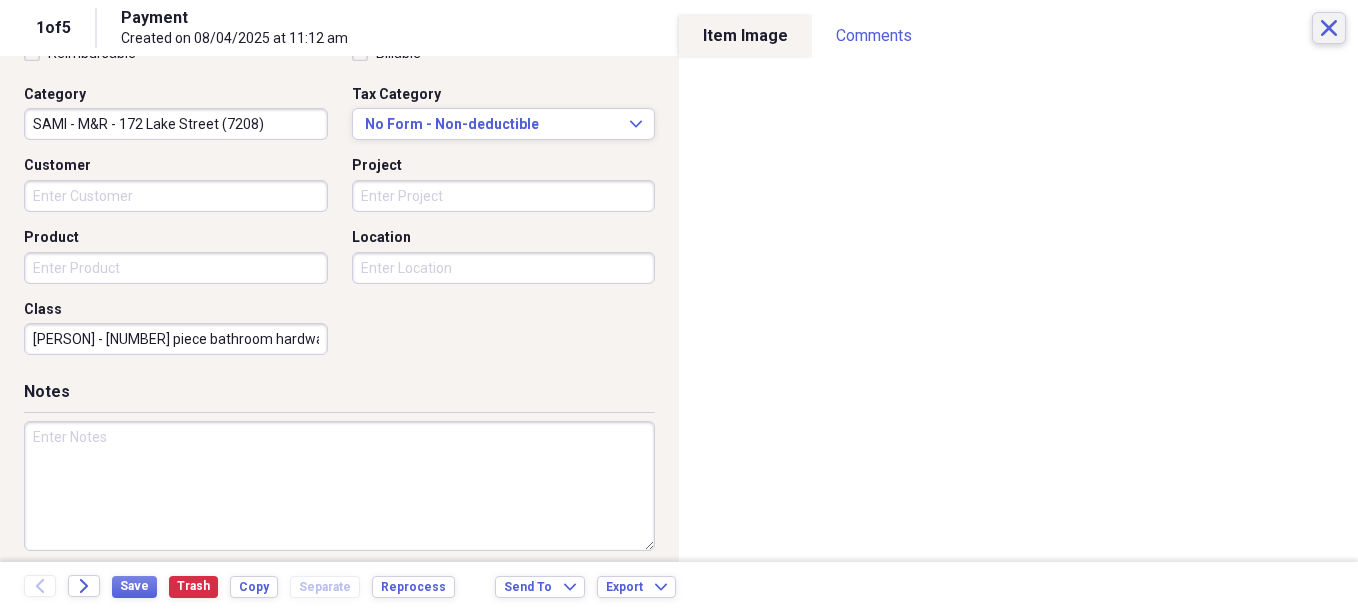 type on "[PERSON] - [NUMBER] piece bathroom hardware set" 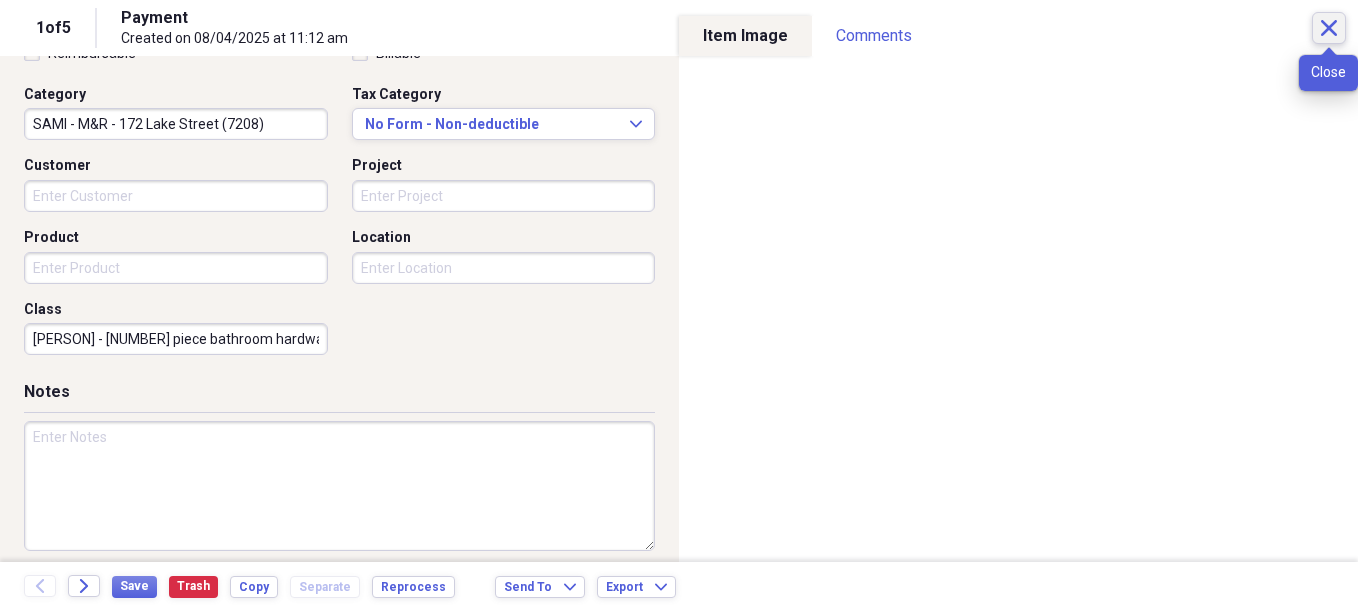 click on "Close" 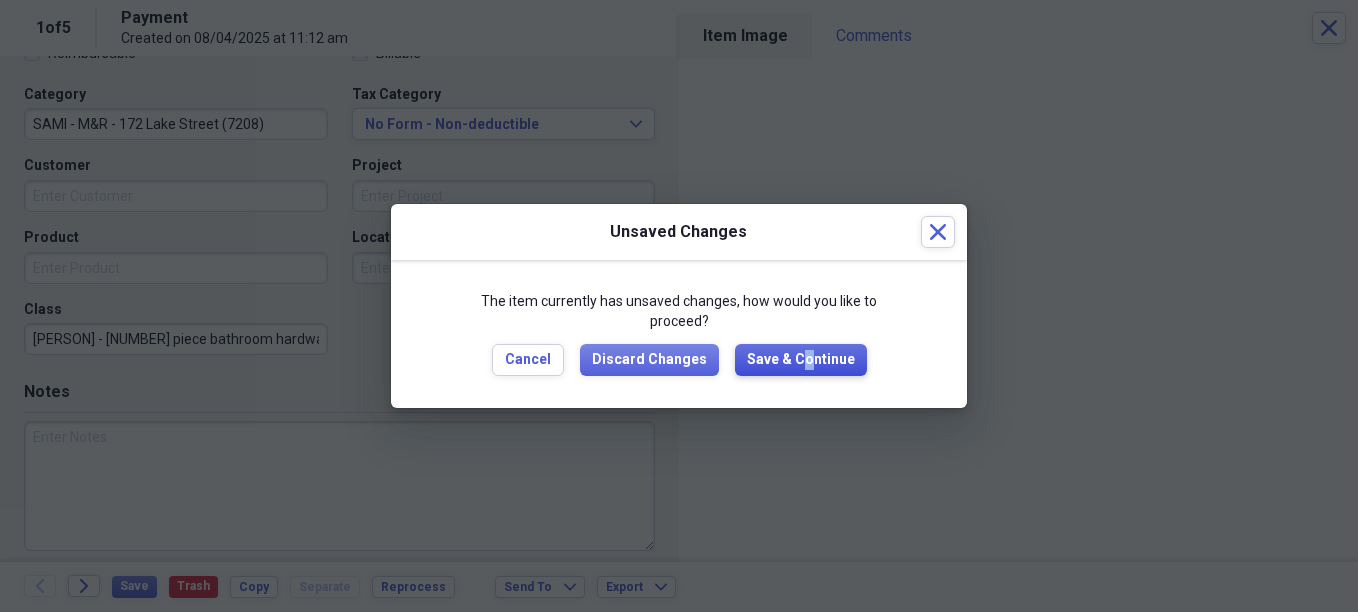 click on "Save & Continue" at bounding box center [801, 360] 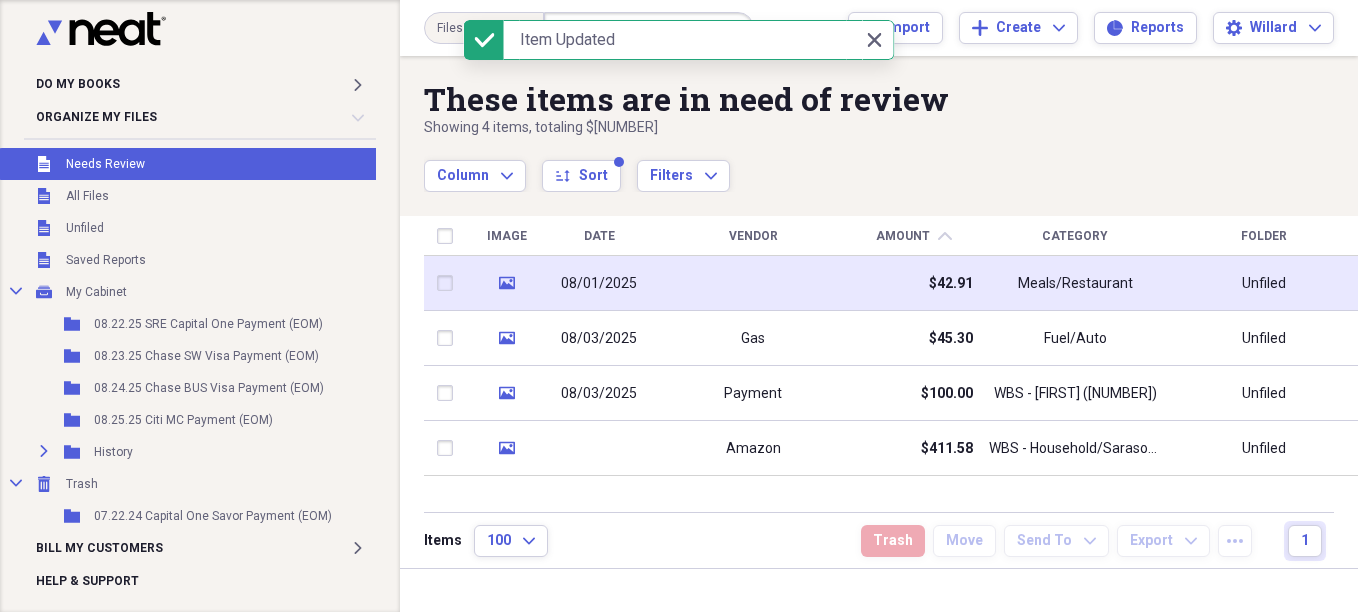 drag, startPoint x: 802, startPoint y: 350, endPoint x: 717, endPoint y: 278, distance: 111.39569 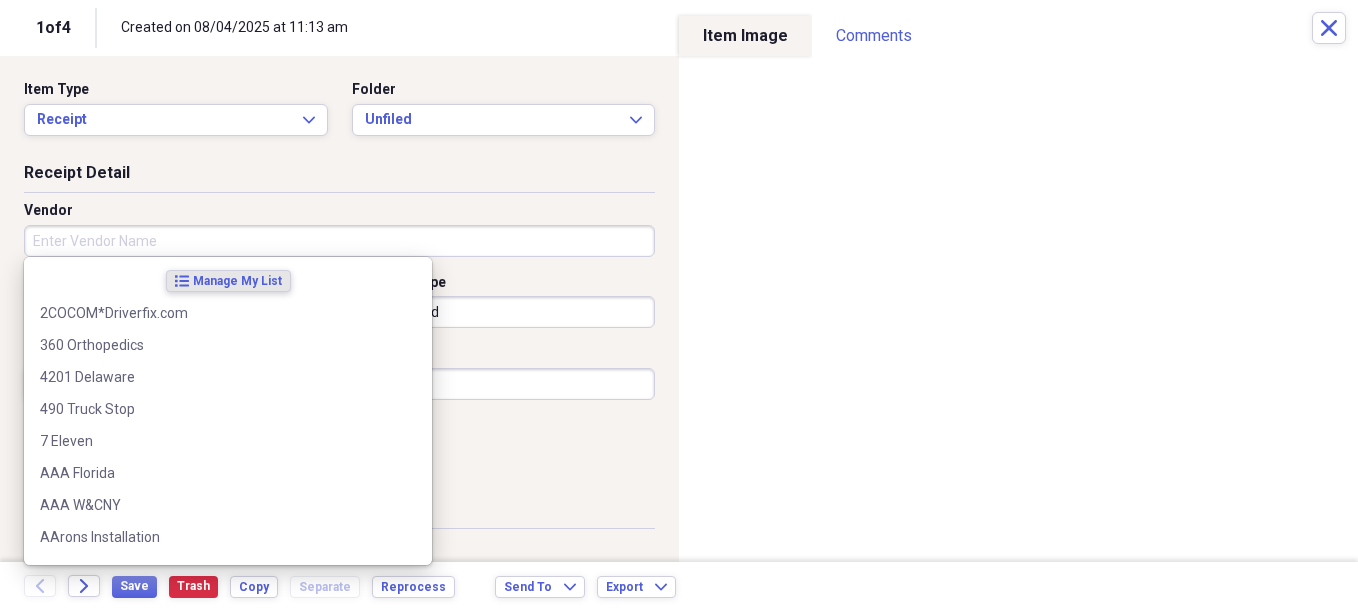 drag, startPoint x: 356, startPoint y: 238, endPoint x: 367, endPoint y: 238, distance: 11 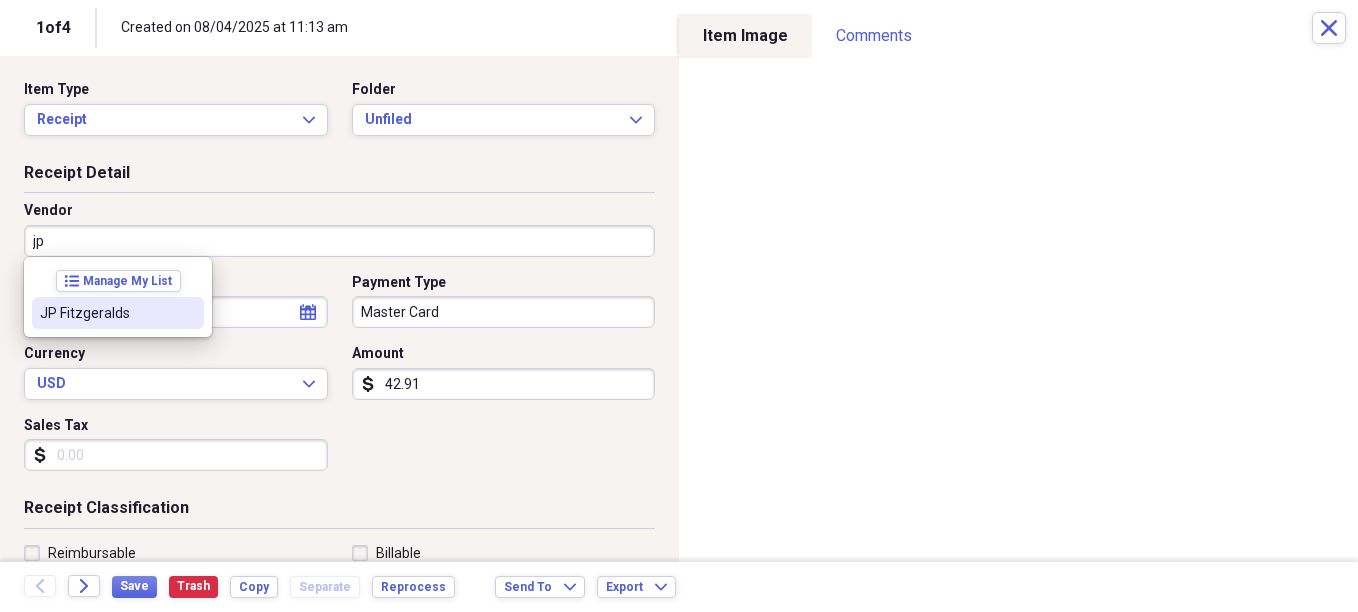 click on "JP Fitzgeralds" at bounding box center [106, 313] 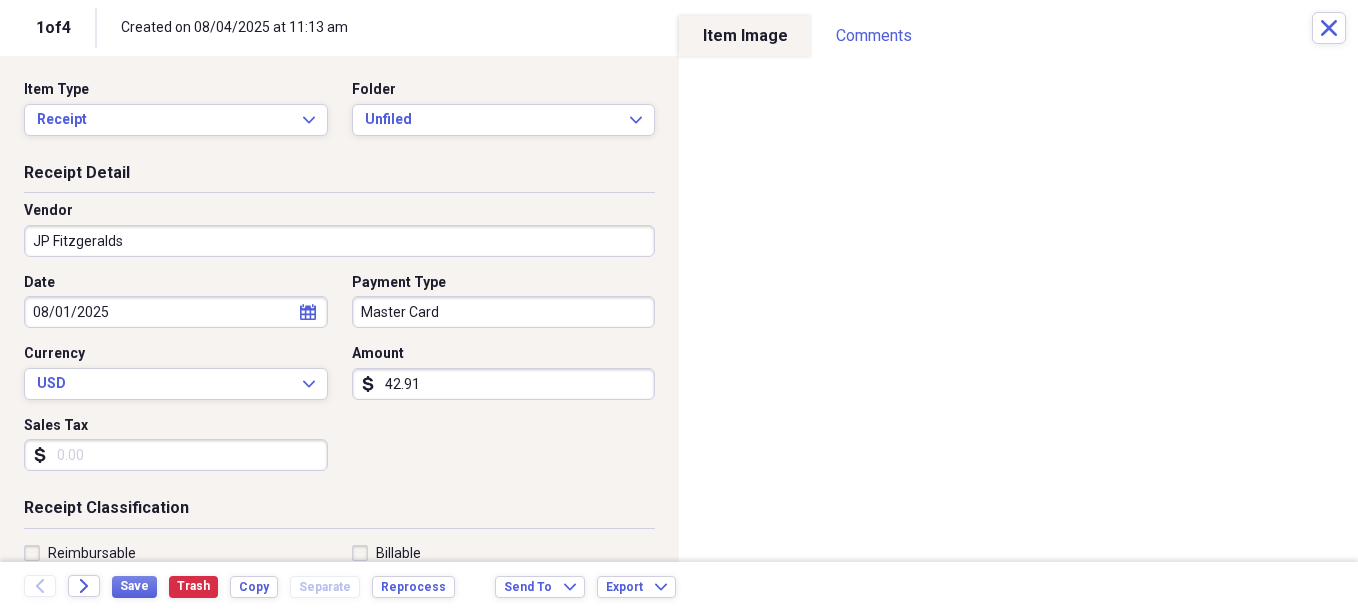 type on "SAMI - Meals & Entertainment (7014)" 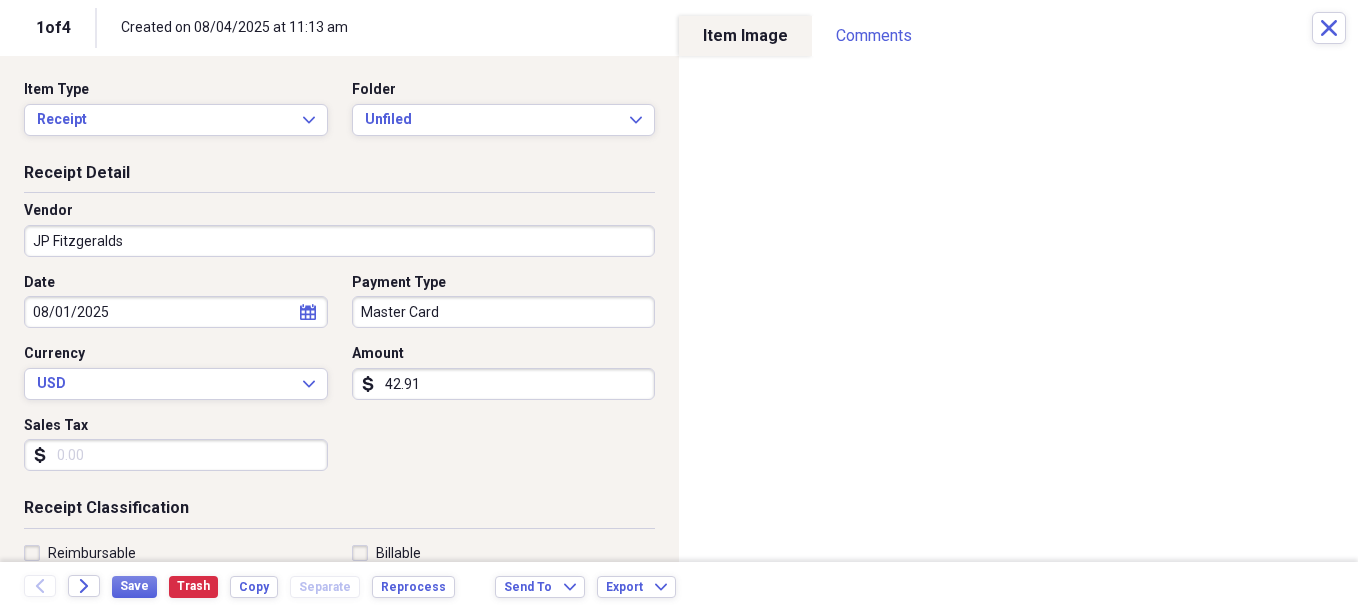 click on "42.91" at bounding box center [504, 384] 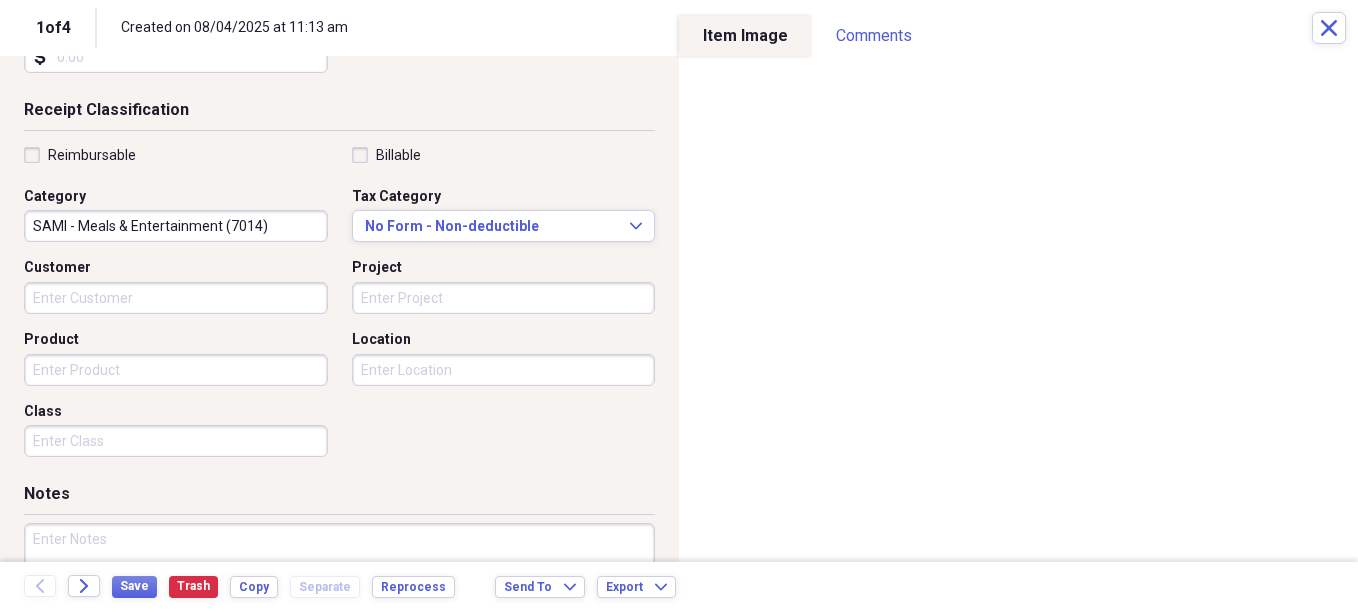 scroll, scrollTop: 400, scrollLeft: 0, axis: vertical 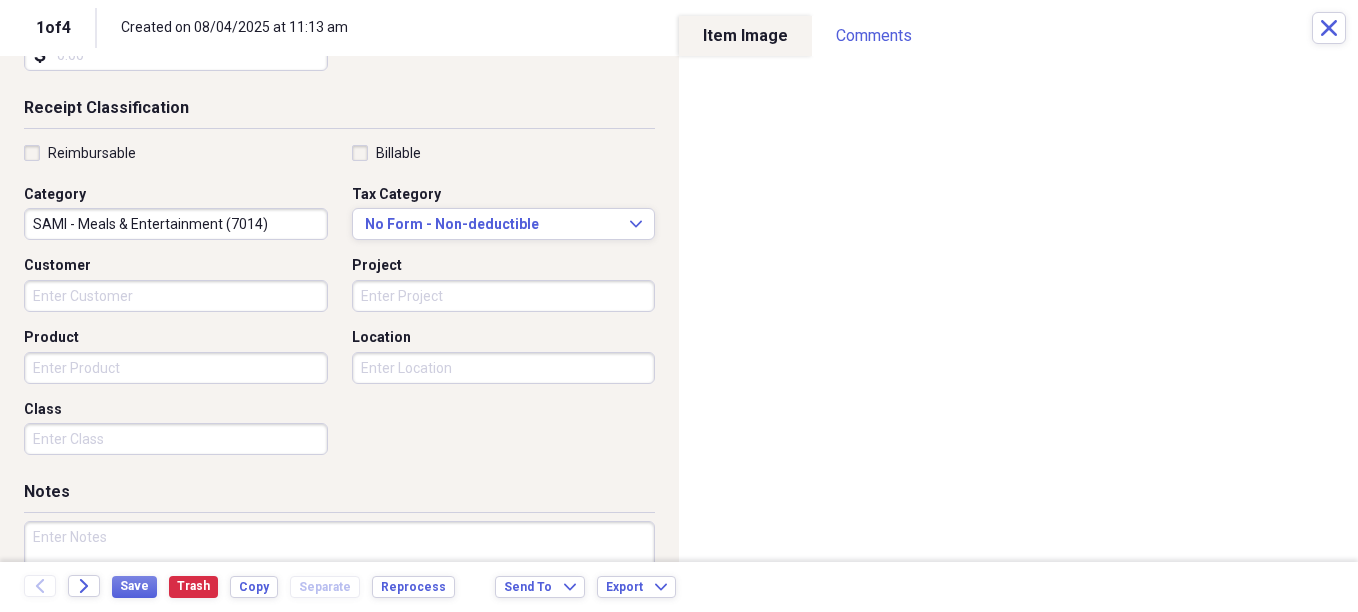 type on "35.17" 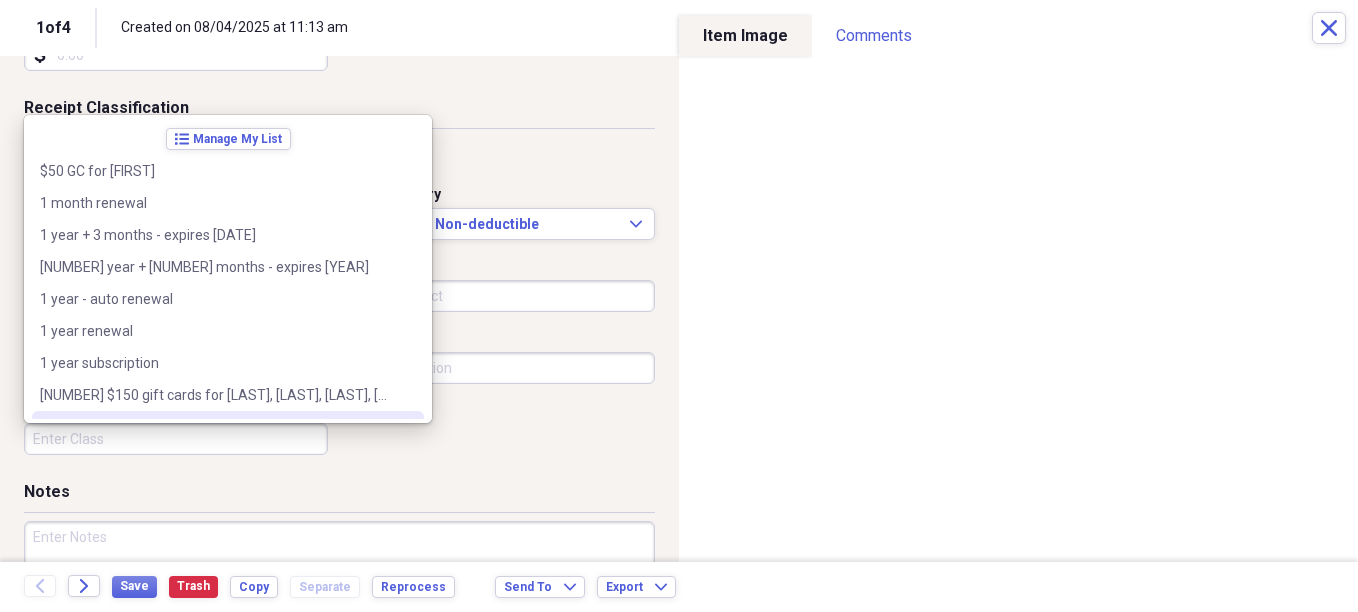 click on "Reimbursable Billable Category SAMI - Meals & Entertainment (7014) Tax Category No Form - Non-deductible Expand Customer Project Product Location Class" at bounding box center [339, 304] 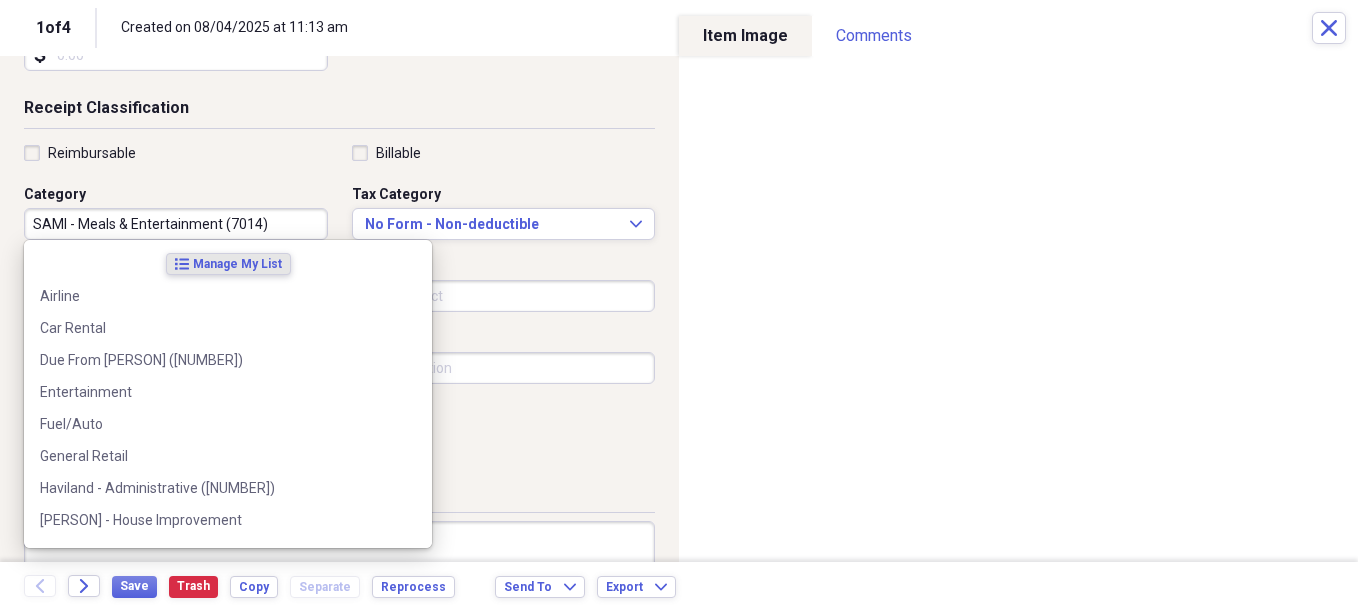 click on "SAMI - Meals & Entertainment (7014)" at bounding box center [176, 224] 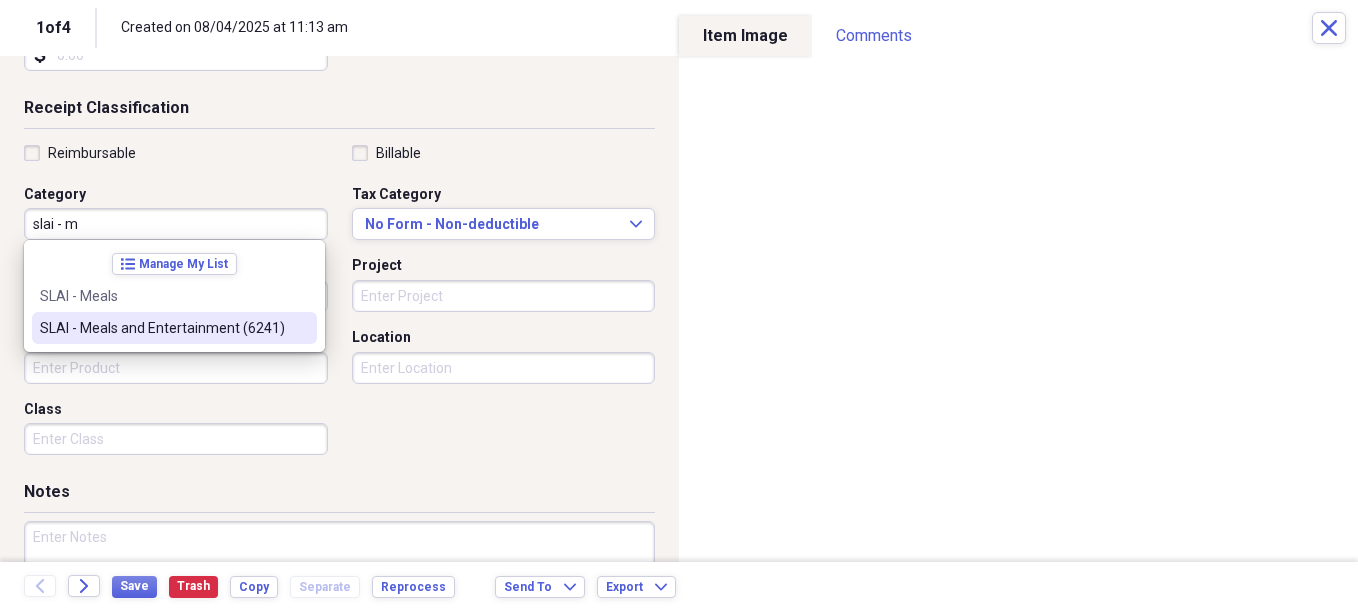 click on "SLAI - Meals and Entertainment (6241)" at bounding box center (162, 328) 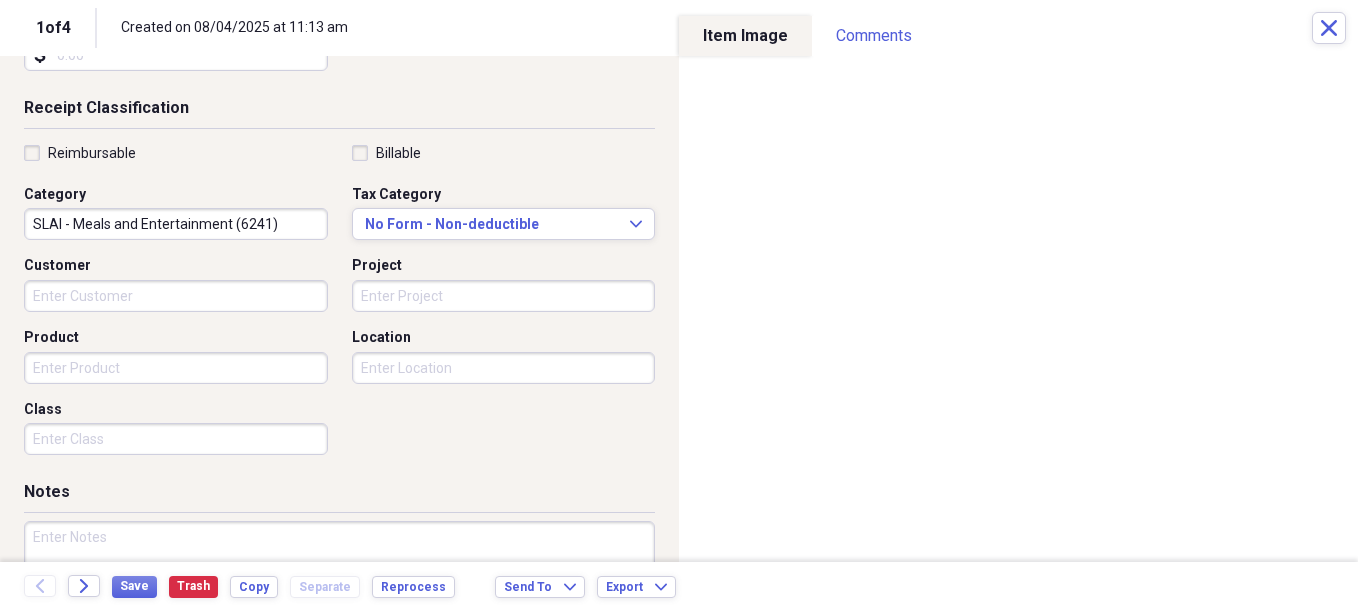 click on "Class" at bounding box center [176, 439] 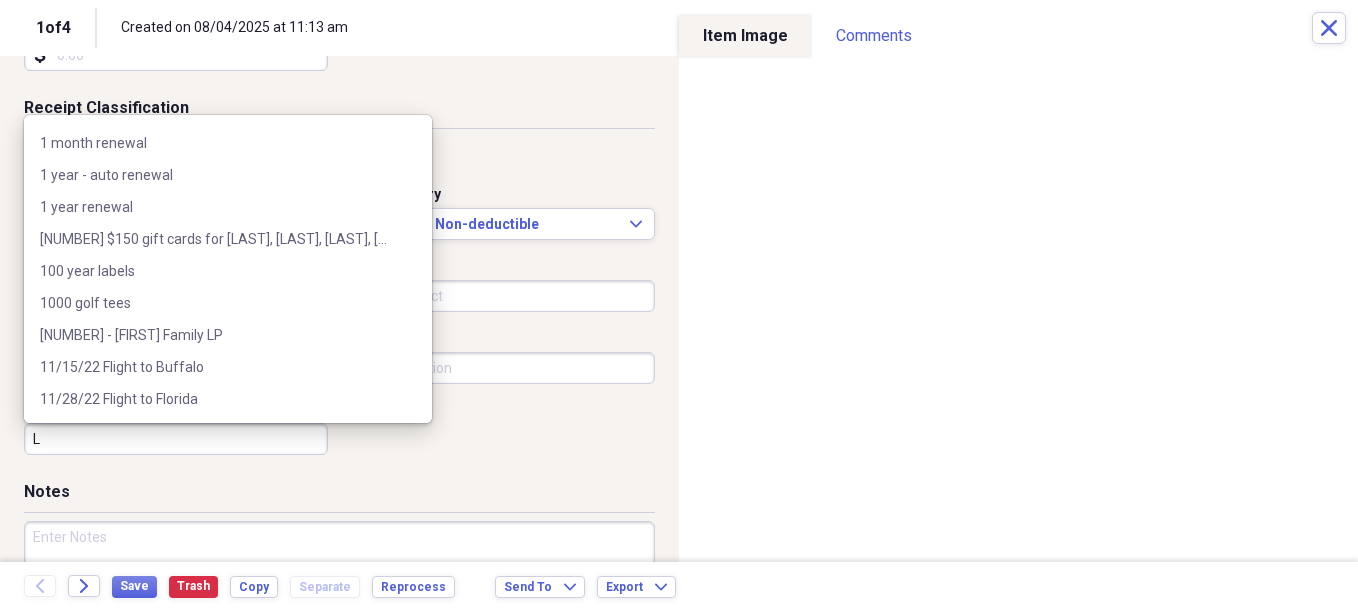 scroll, scrollTop: 0, scrollLeft: 0, axis: both 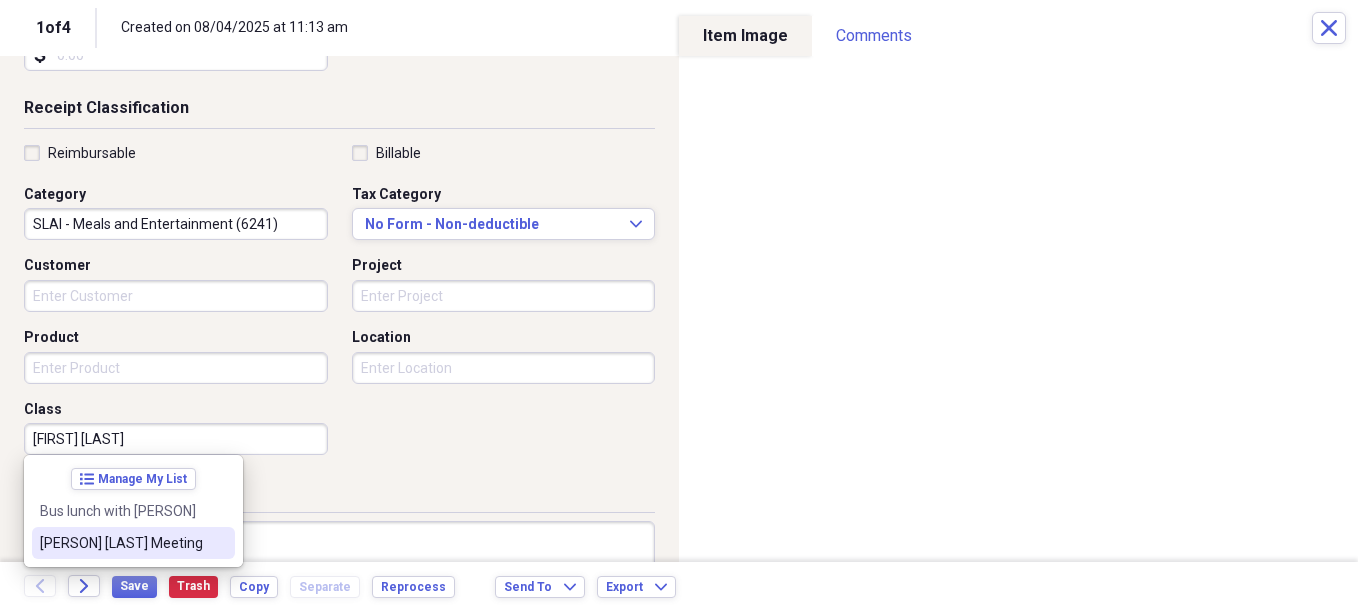 drag, startPoint x: 80, startPoint y: 535, endPoint x: 224, endPoint y: 491, distance: 150.57224 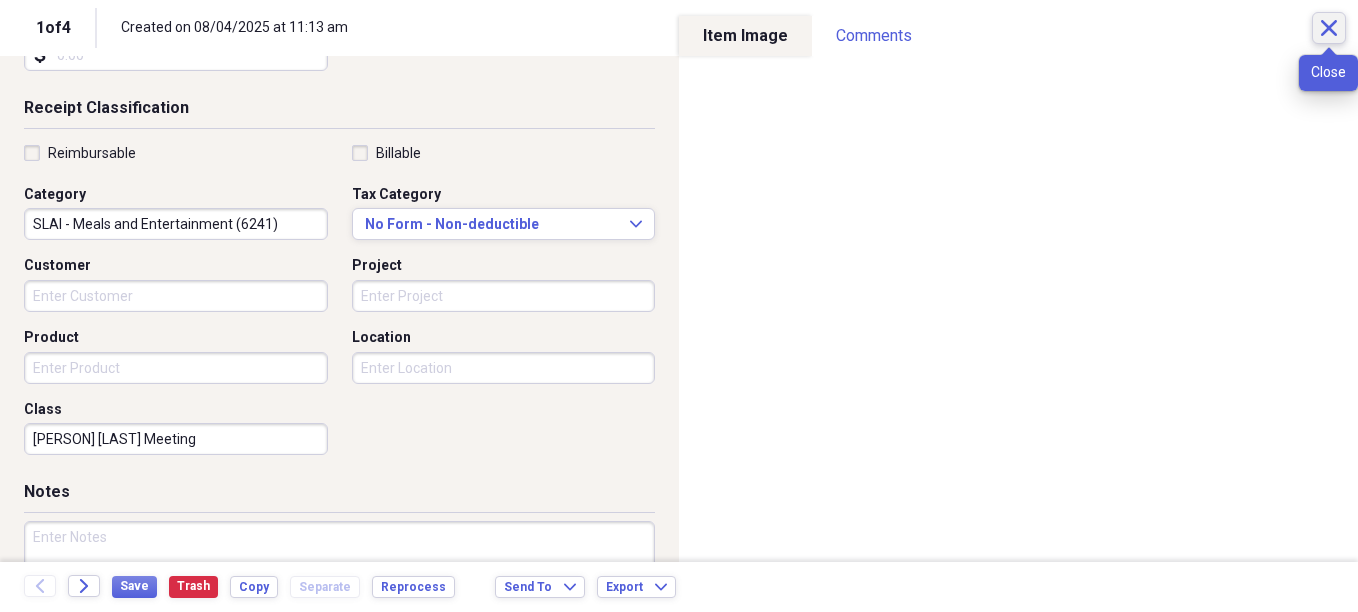 click 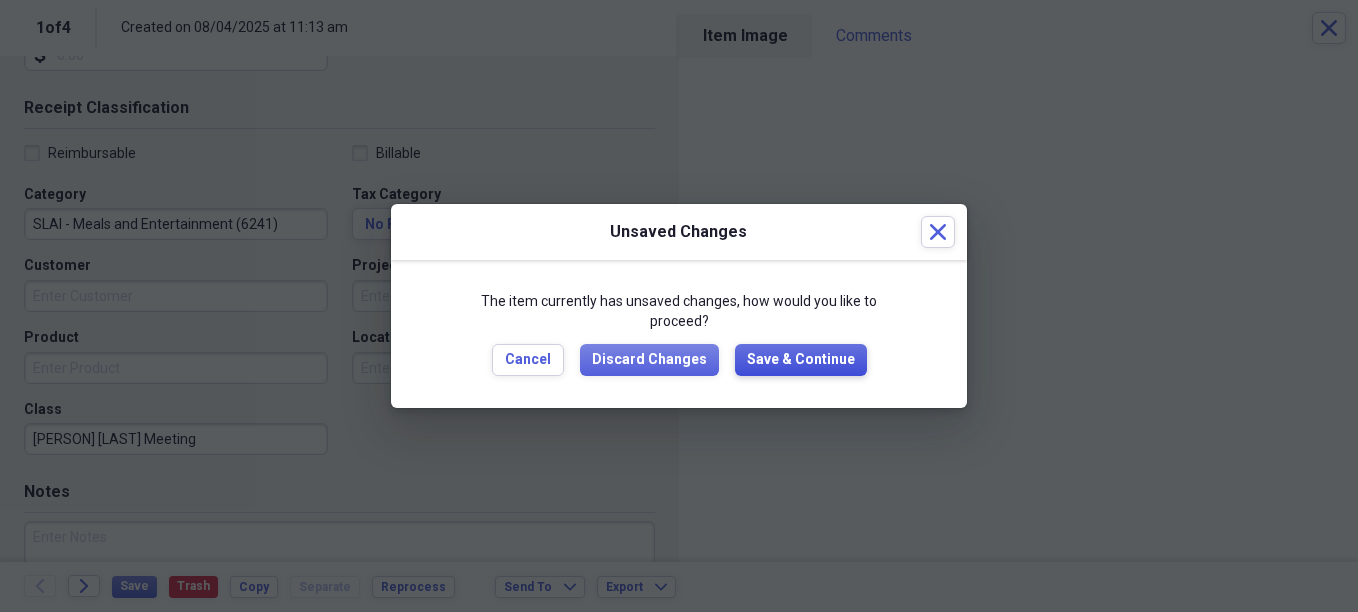 click on "Save & Continue" at bounding box center (801, 360) 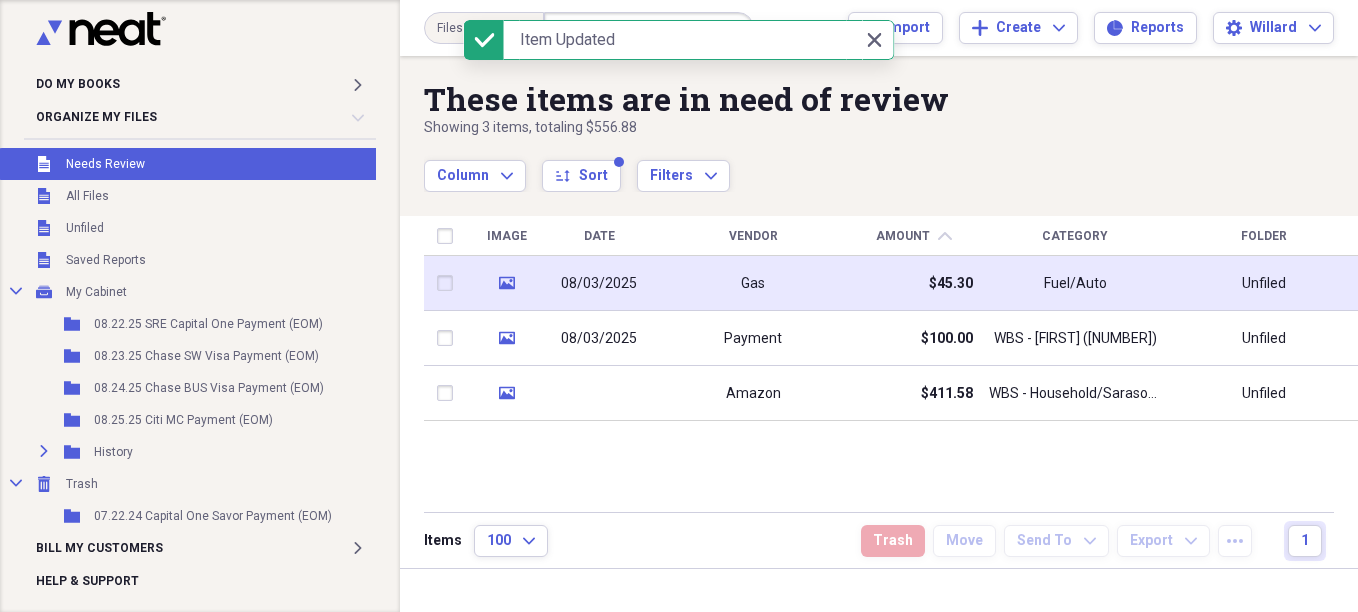 click on "08/03/2025" at bounding box center [599, 284] 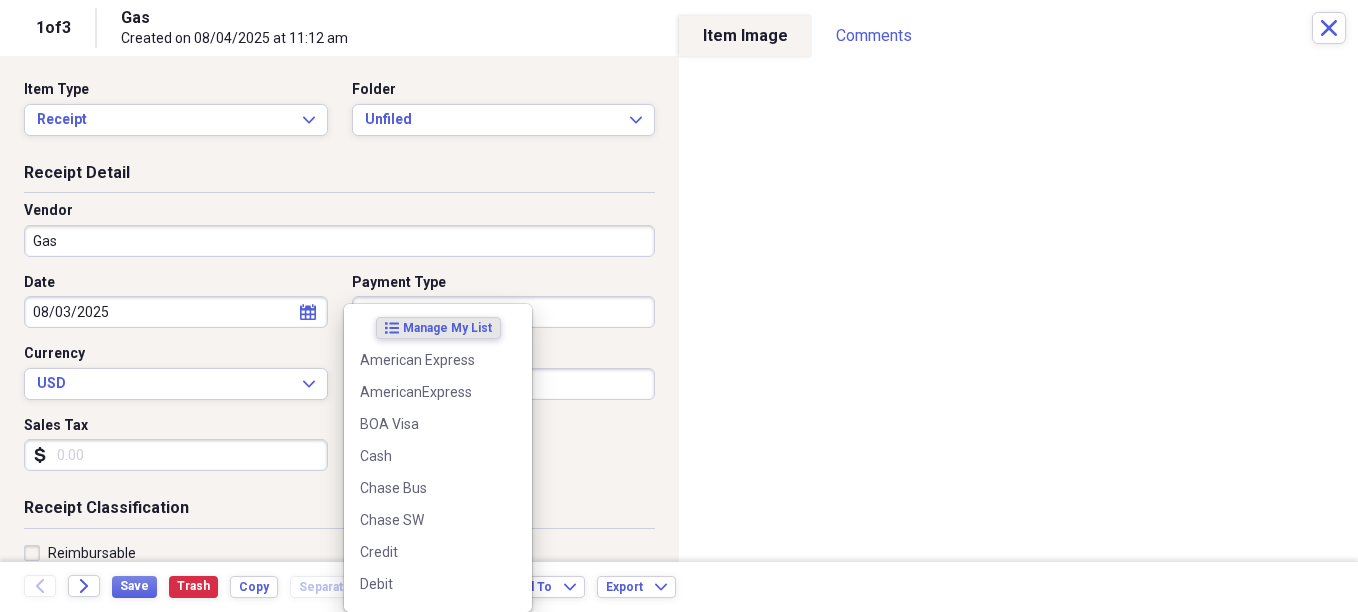 click on "Do My Books Expand Organize My Files Collapse Unfiled Needs Review Unfiled All Files Unfiled Unfiled Unfiled Saved Reports Collapse My Cabinet My Cabinet Add Folder Folder 08.22.25 SRE Capital One Payment (EOM) Add Folder Folder 08.23.25 Chase SW Visa Payment (EOM) Add Folder Folder 08.24.25 Chase BUS Visa Payment (EOM) Add Folder Folder 08.25.25 Citi MC Payment (EOM) Add Folder Expand Folder History Add Folder Collapse Trash Trash Folder 07.22.24 Capital One Savor Payment (EOM) Bill My Customers Expand Help & Support Files Expand Submit Import Import Add Create Expand Reports Reports Settings [PERSON] Expand These items are in need of review Showing [NUMBER] items , totaling $556.88 Column Expand sort Sort Filters Expand Create Item Expand Image Date Vendor Amount chevron-up Category Folder media 08/03/2025 Gas $45.30 Fuel/Auto Unfiled media 08/03/2025 Payment $100.00 WBS - [PERSON] ([NUMBER]) Unfiled media Amazon $411.58 WBS - Household/[CITY] ([NUMBER]) Unfiled Items [NUMBER] Expand Trash Move Send To Expand Export Expand more" at bounding box center [679, 306] 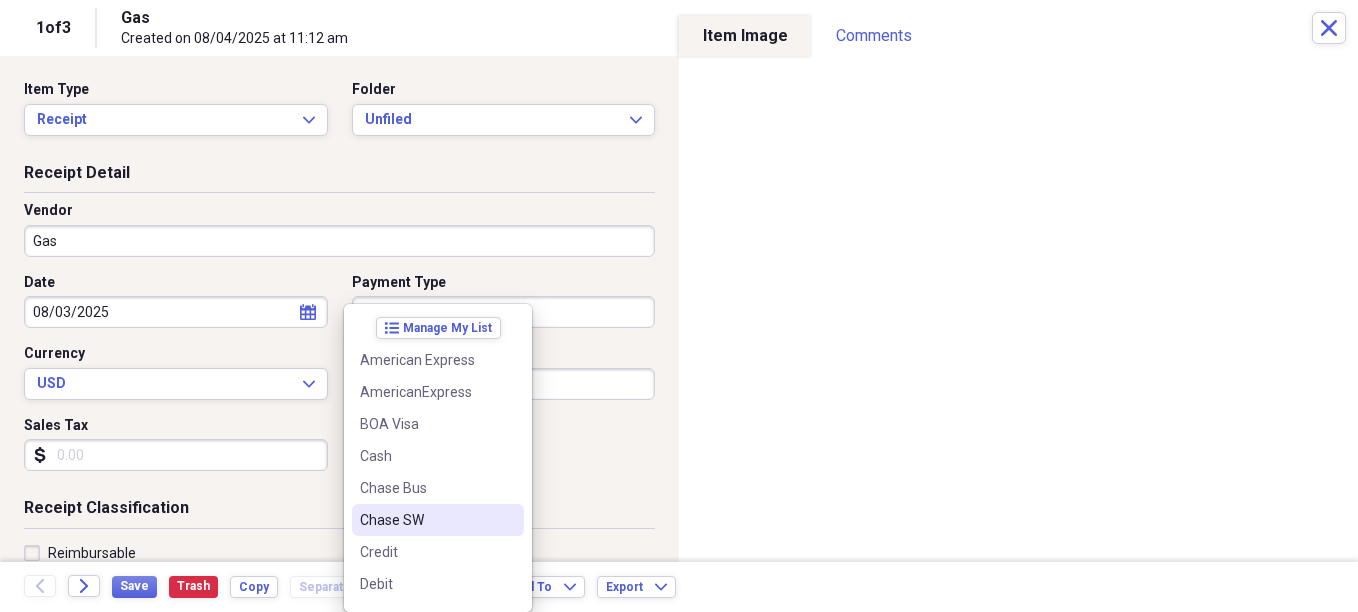 click on "Chase SW" at bounding box center [438, 520] 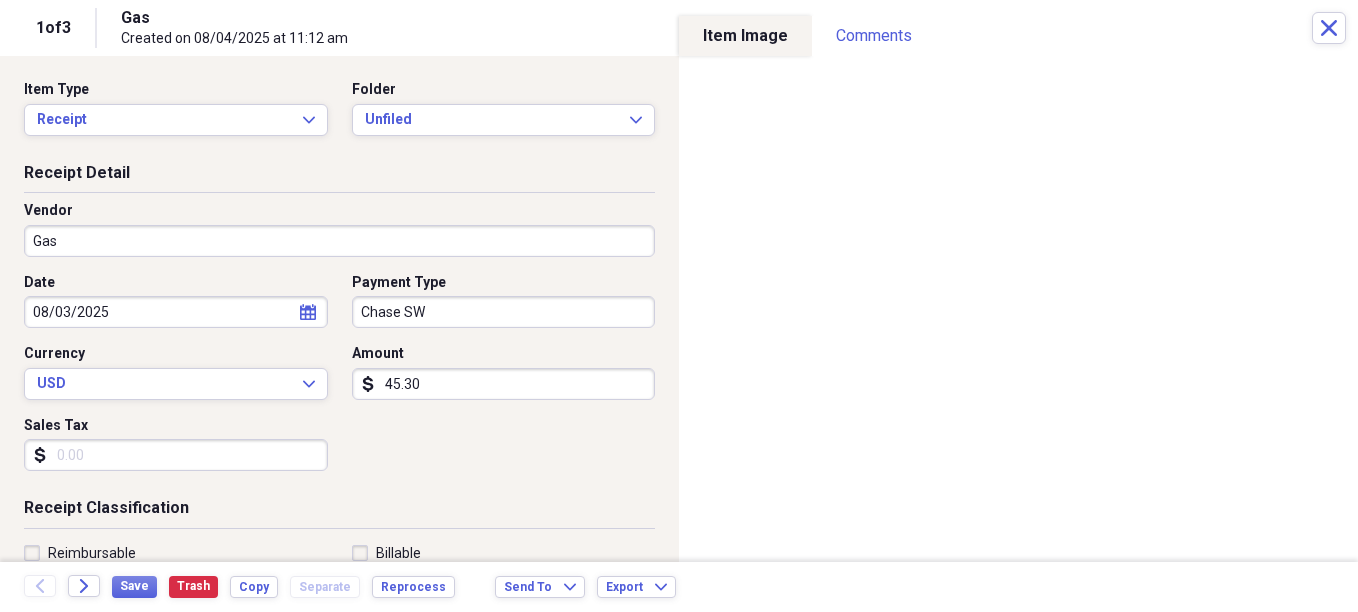 click on "Chase SW" at bounding box center [504, 312] 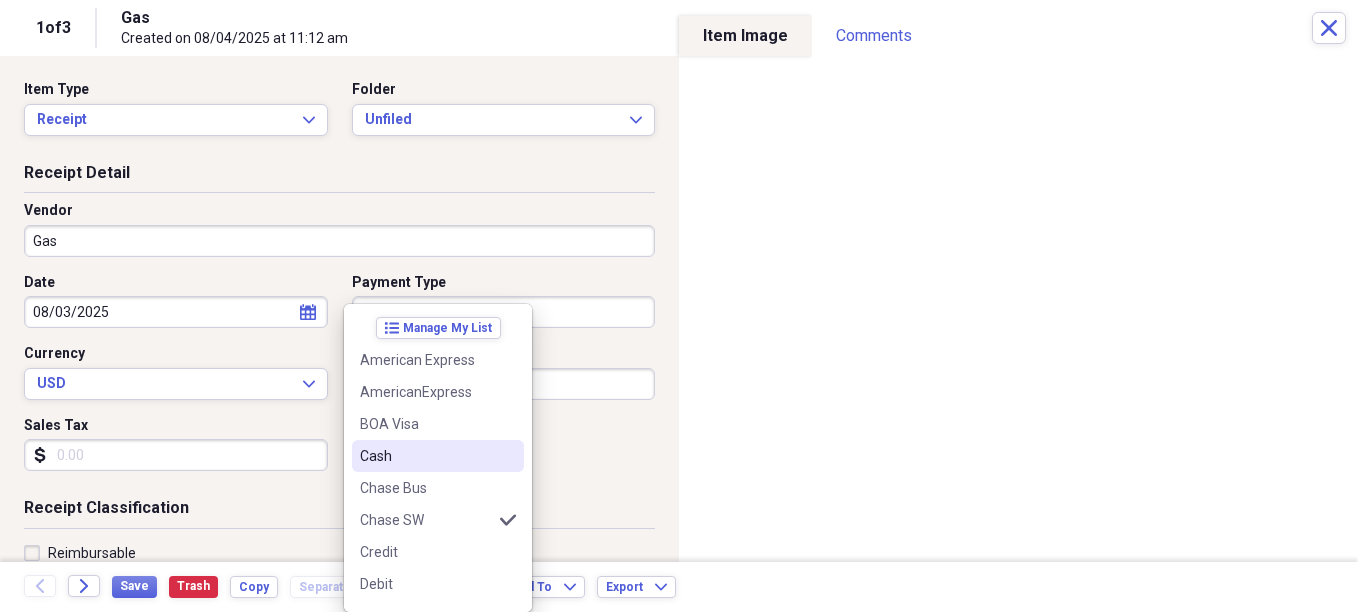 click on "Chase Bus" at bounding box center (438, 488) 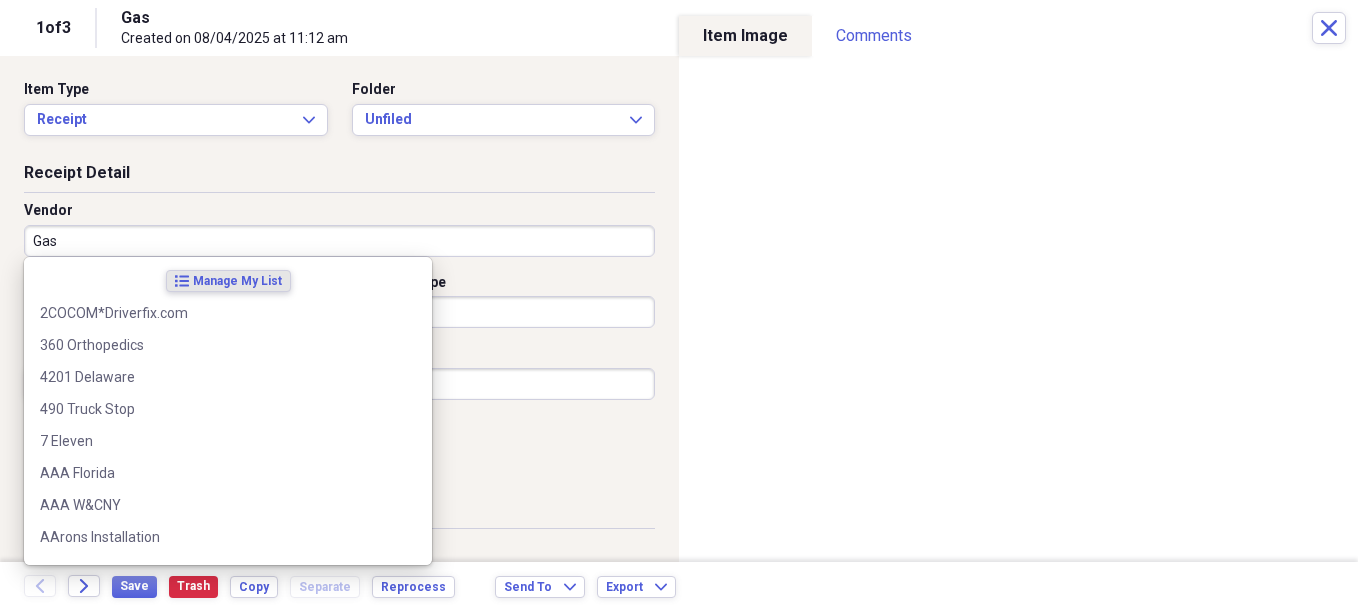 click on "Gas" at bounding box center (339, 241) 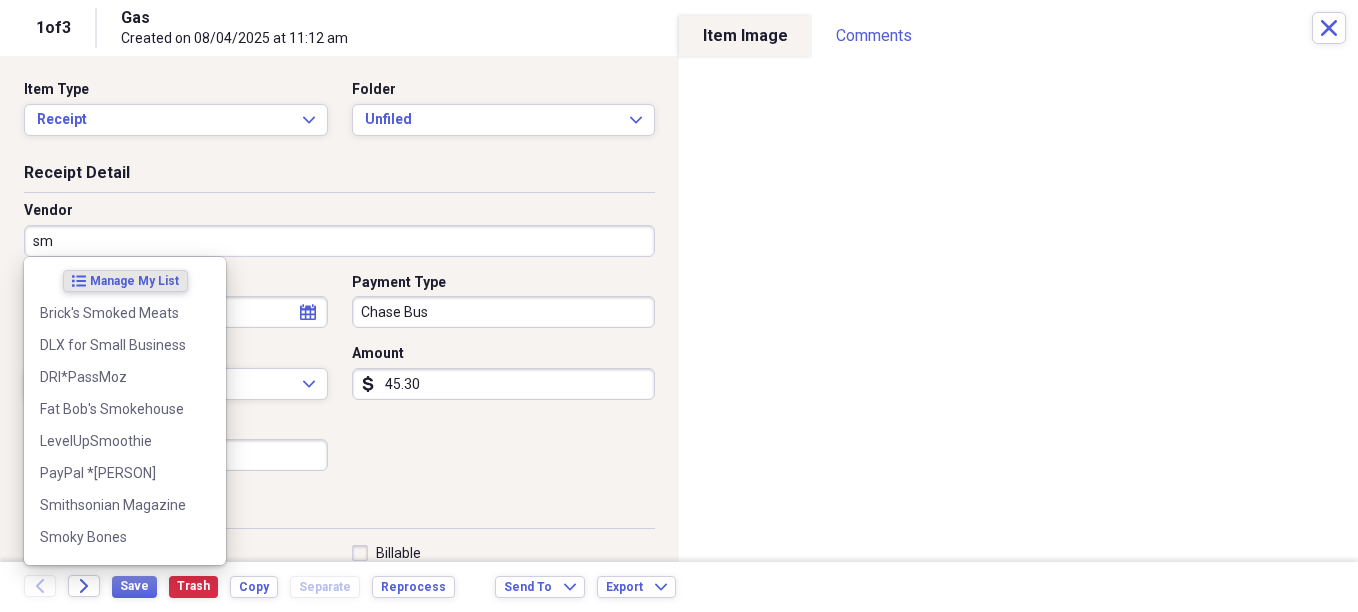 type on "s" 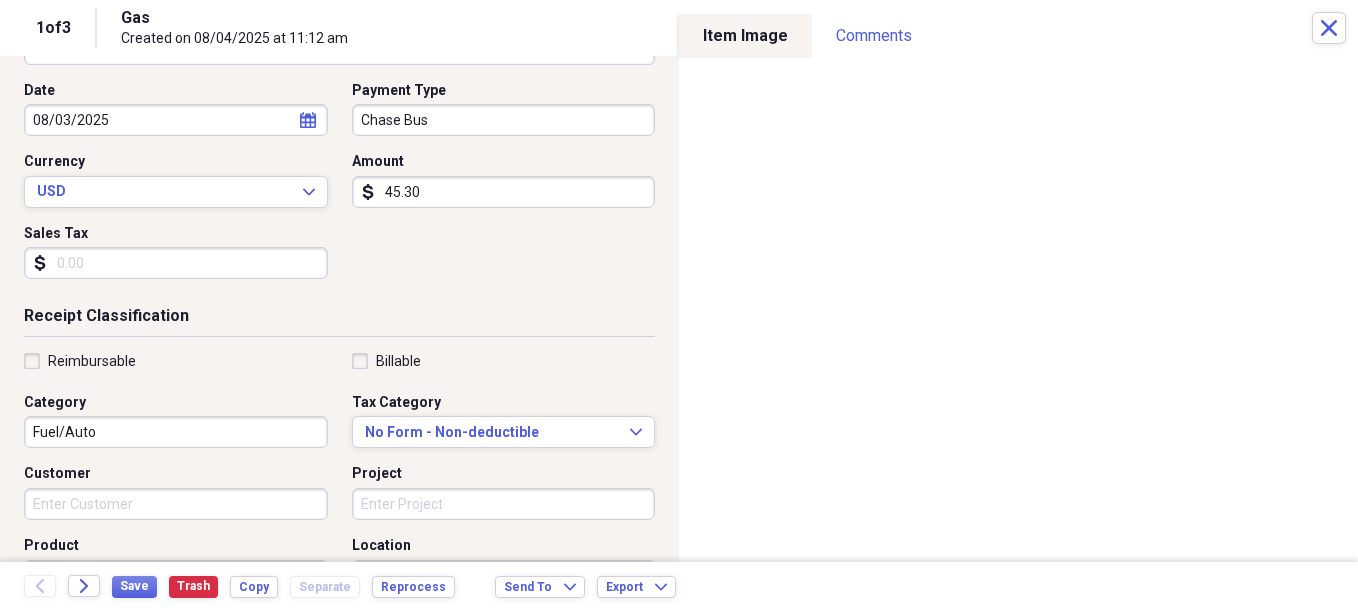 scroll, scrollTop: 300, scrollLeft: 0, axis: vertical 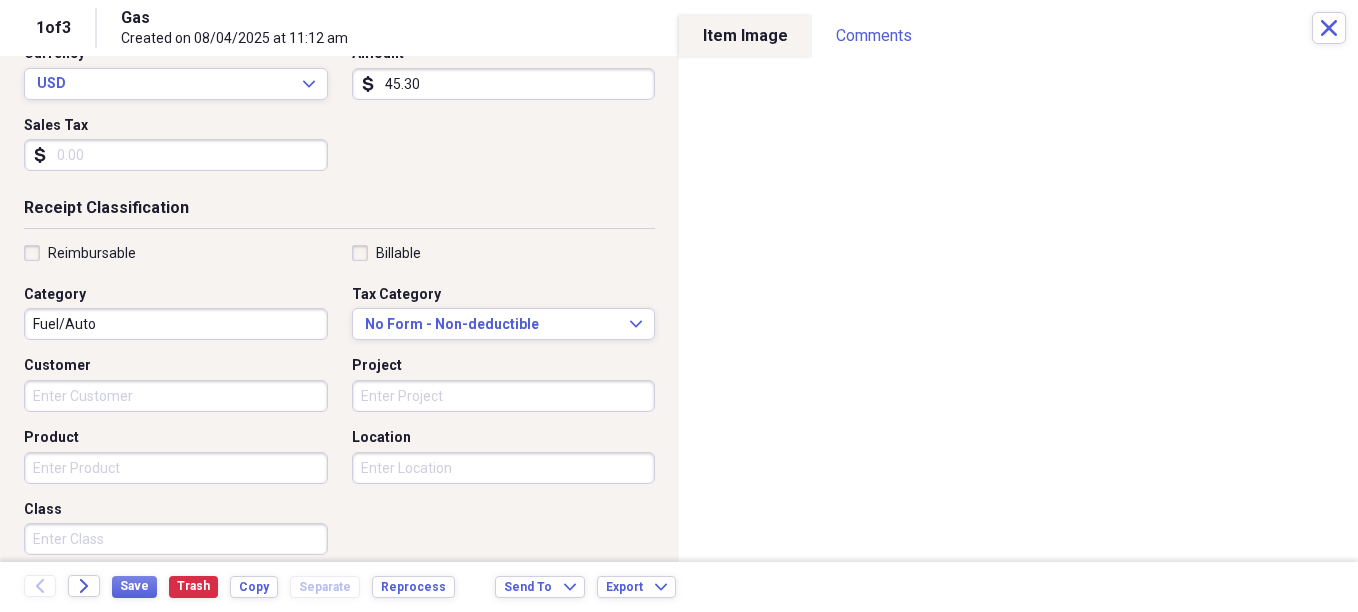 type on "Smokin Joes" 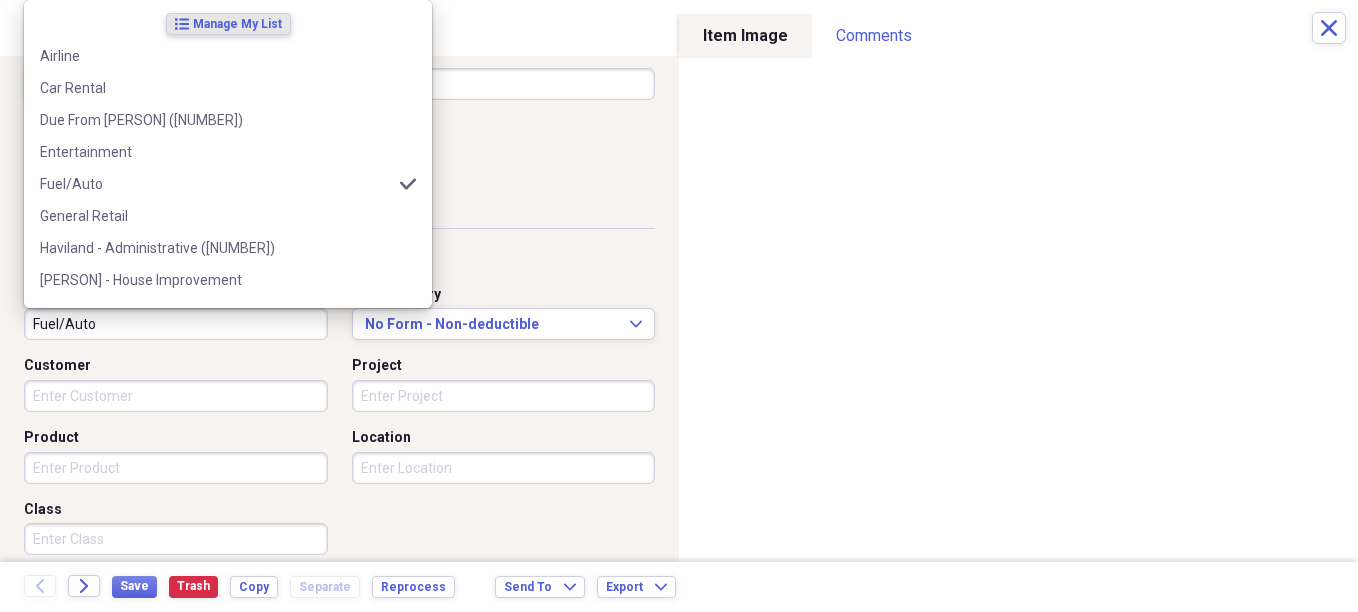 click on "Fuel/Auto" at bounding box center (176, 324) 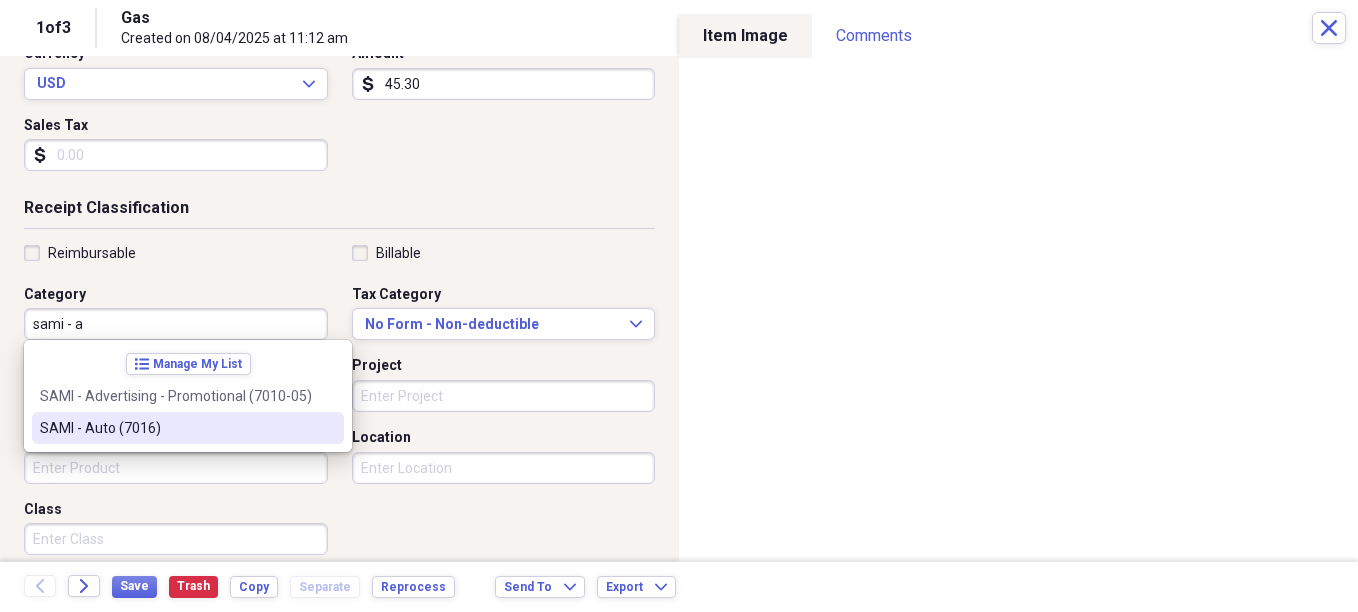 click on "SAMI - Auto (7016)" at bounding box center [176, 428] 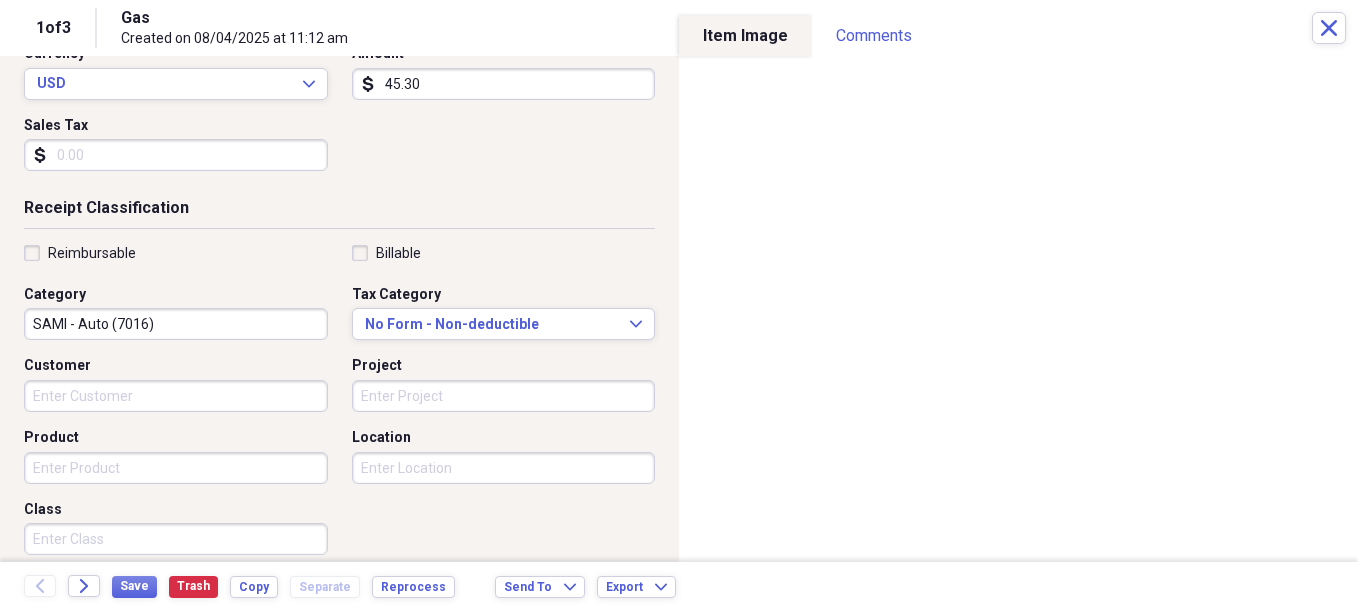 click on "Class" at bounding box center [176, 539] 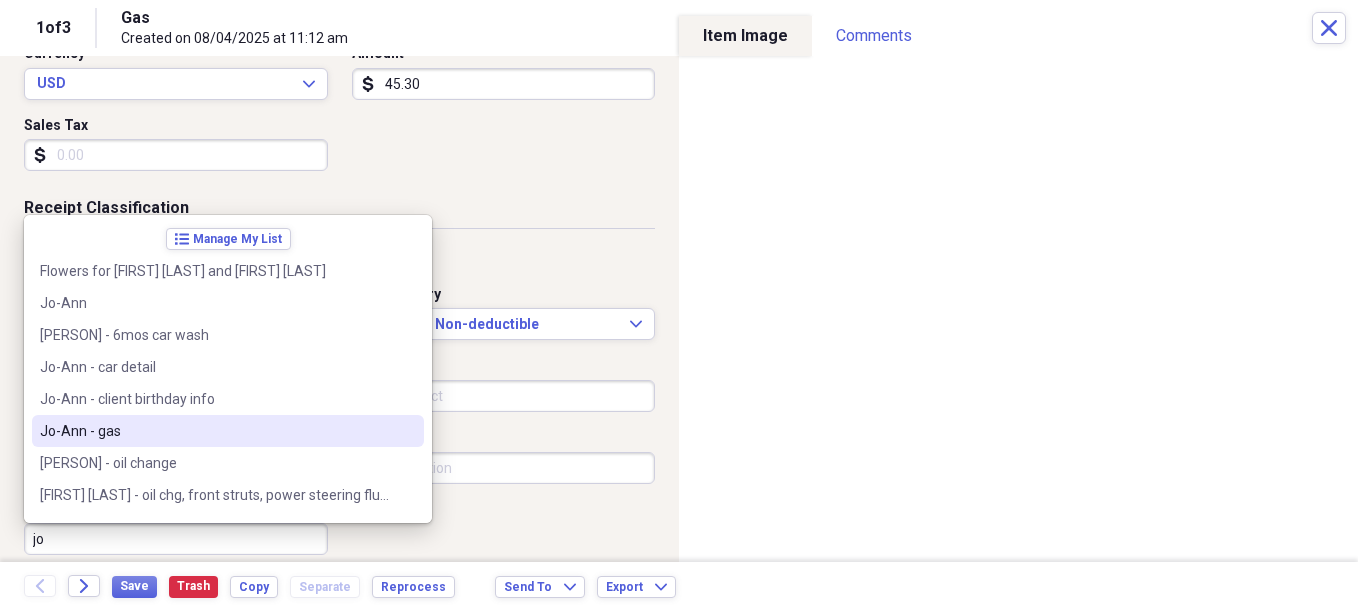 click on "Jo-Ann - gas" at bounding box center [216, 431] 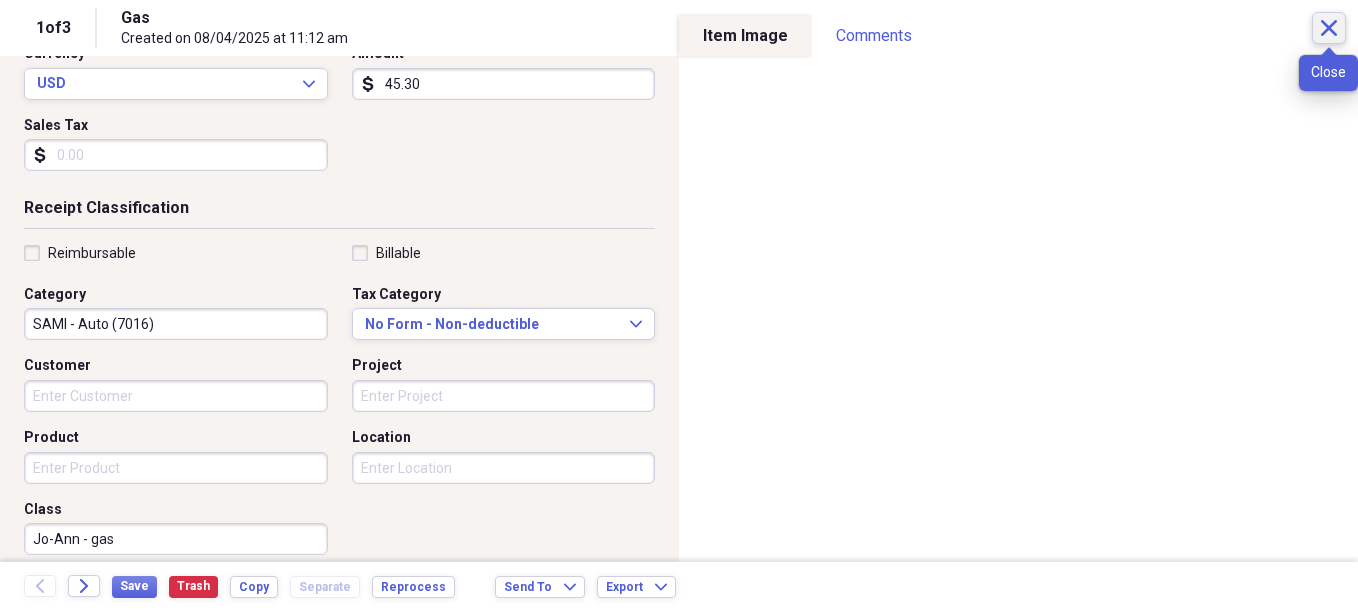 click on "Close" 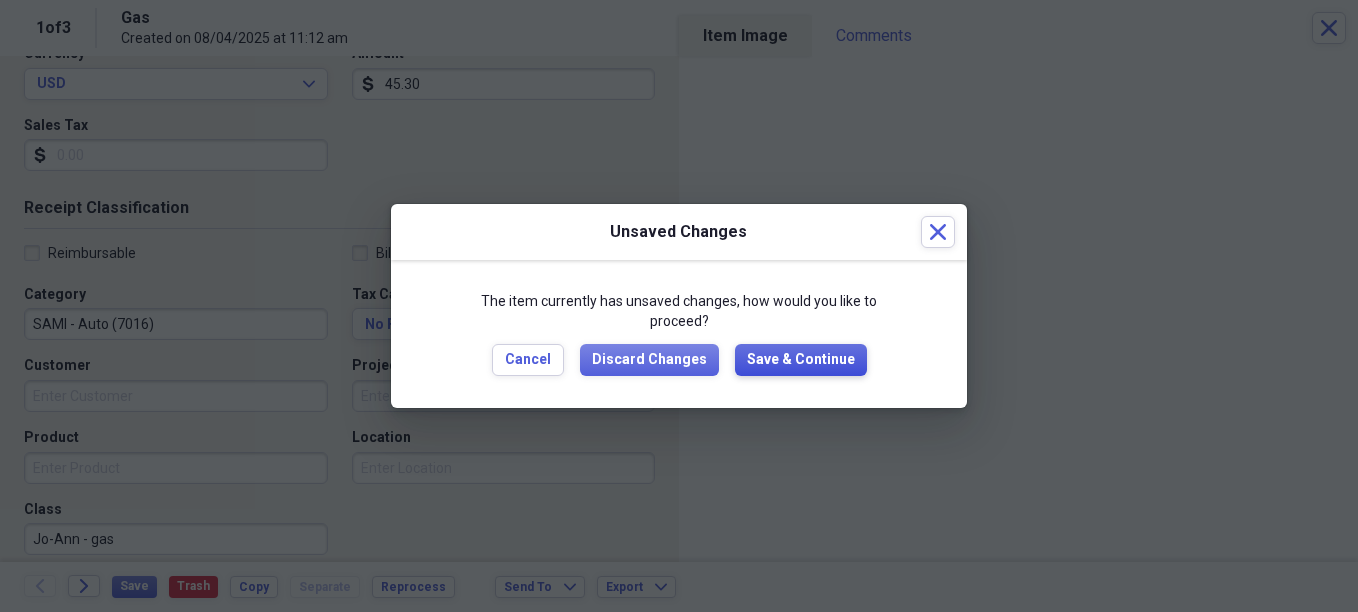 click on "Save & Continue" at bounding box center (801, 360) 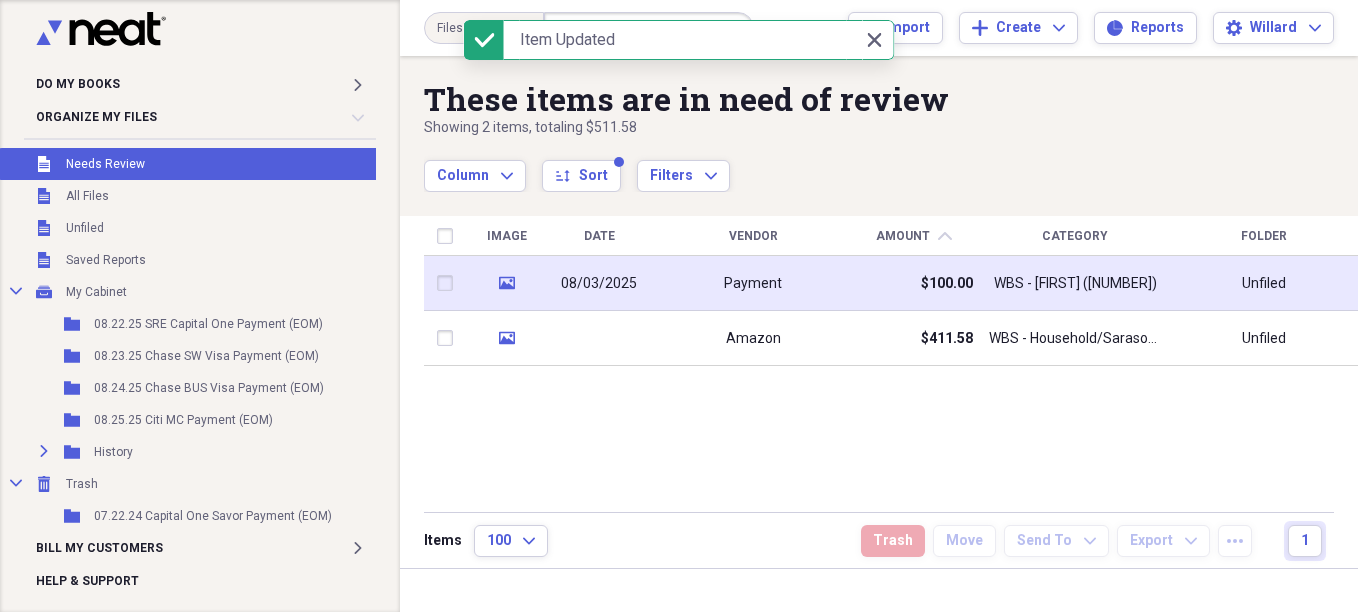 click on "Payment" at bounding box center [753, 283] 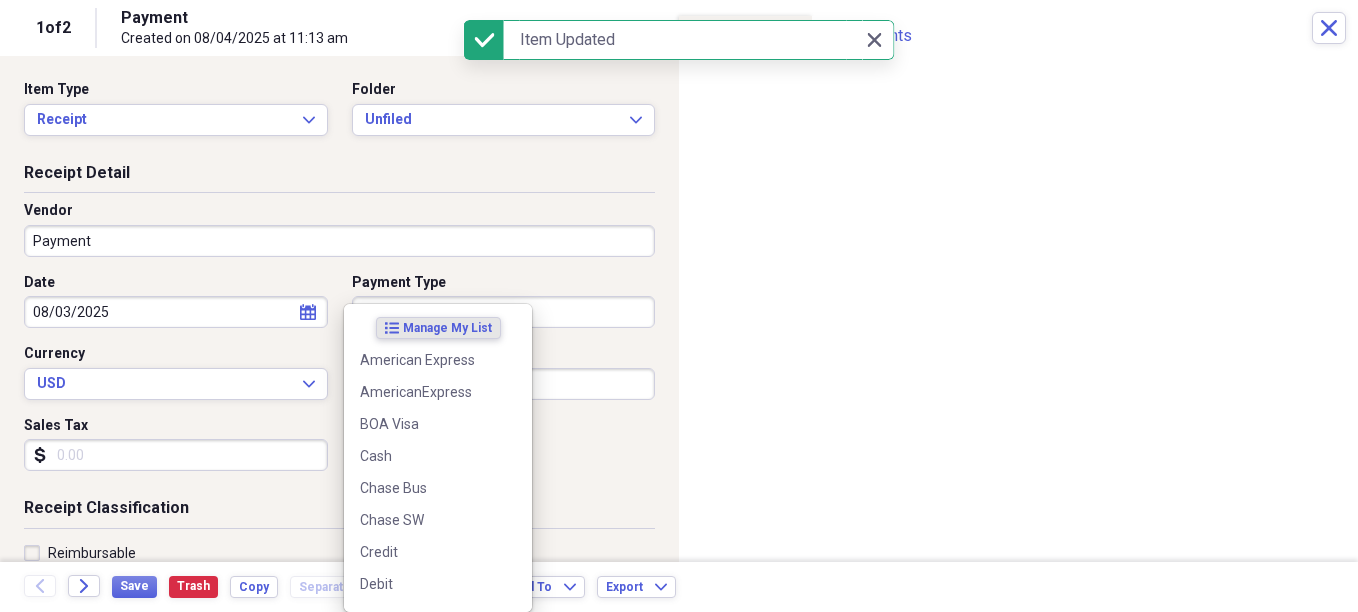 click on "Do My Books Expand Organize My Files Collapse Unfiled Needs Review Unfiled All Files Unfiled Unfiled Unfiled Saved Reports Collapse My Cabinet My Cabinet Add Folder Folder [DATE] SRE Capital One Payment (EOM) Add Folder Folder [DATE] Chase SW Visa Payment (EOM) Add Folder Folder [DATE] Chase BUS Visa Payment (EOM) Add Folder Folder [DATE] Citi MC Payment (EOM) Add Folder Expand Folder History Add Folder Collapse Trash Trash Folder [DATE] Capital One Savor Payment (EOM) Bill My Customers Expand Help & Support Files Expand Submit Import Import Add Create Expand Reports Reports Settings [FIRST] Expand These items are in need of review Showing 2 items , totaling $511.58 Column Expand sort Sort Filters Expand Create Item Expand Image Date Vendor Amount chevron-up Category Folder media [DATE] Payment $100.00 WBS - [FIRST] ([NUMBER]) Unfiled media Amazon $411.58 WBS - Household/Sarasota ([NUMBER]) Unfiled Items 100 Expand Trash Move Send To Expand Export Expand more 1 success Item Updated Close Close 1 of 2" at bounding box center (679, 306) 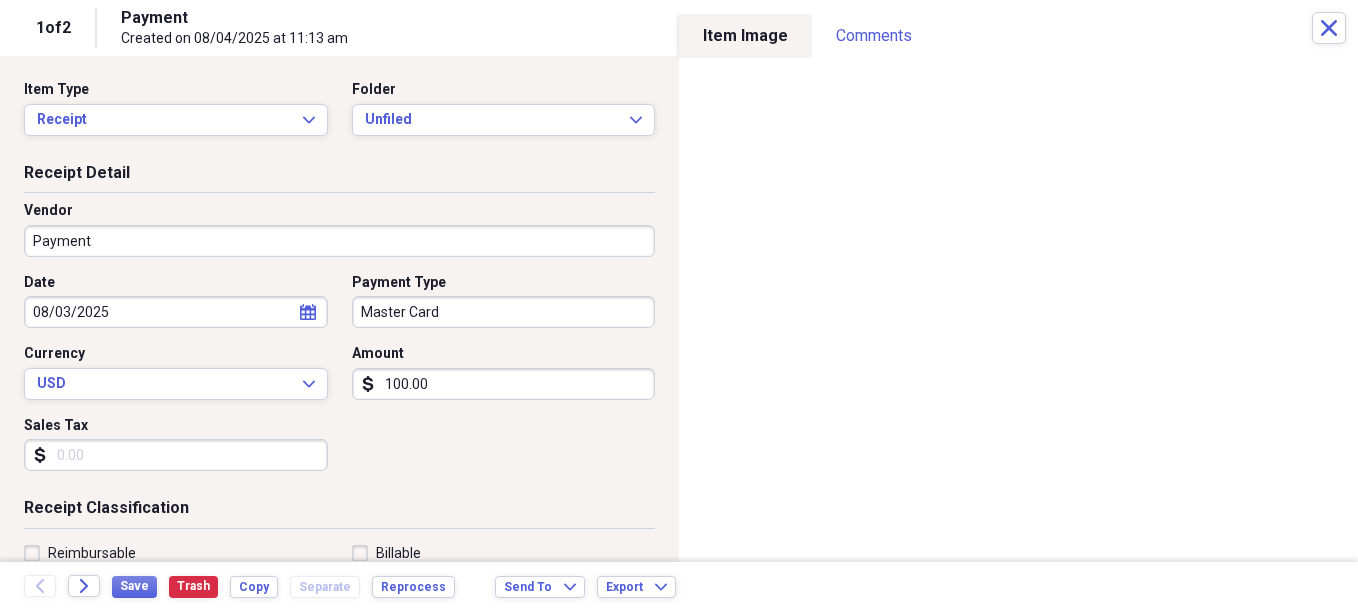 click on "Date 08/03/2025 calendar Calendar Payment Type Master Card Currency USD Expand Amount dollar-sign 100.00 Sales Tax dollar-sign" at bounding box center (339, 380) 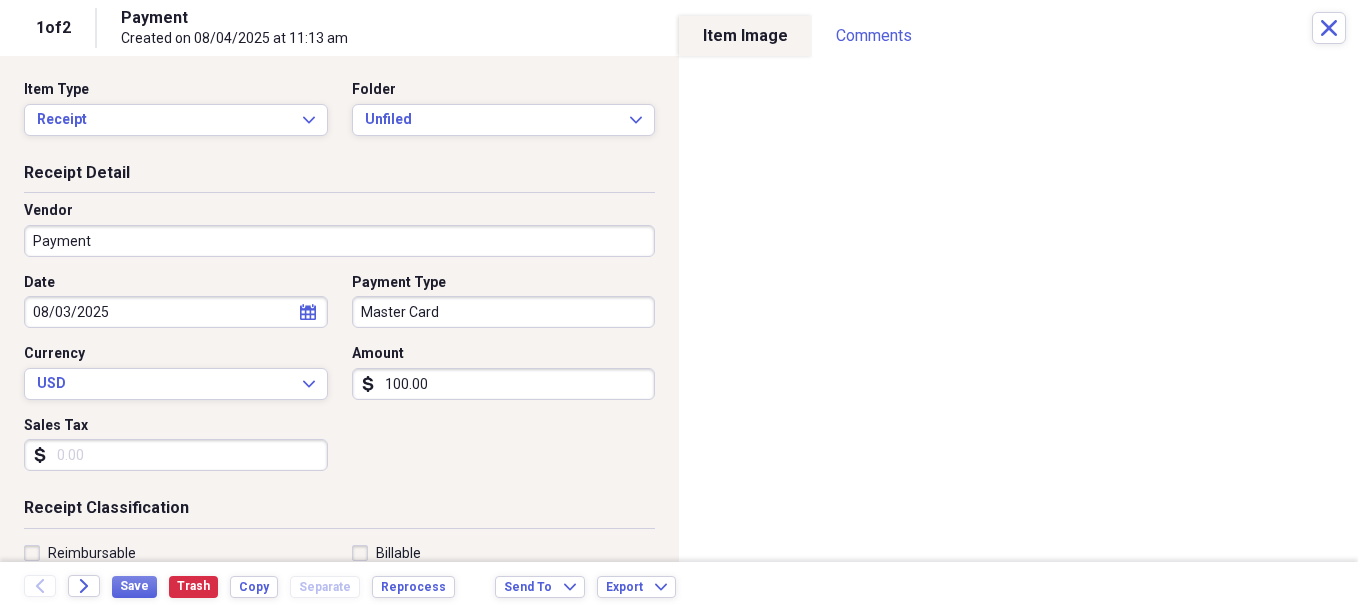 click on "100.00" at bounding box center (504, 384) 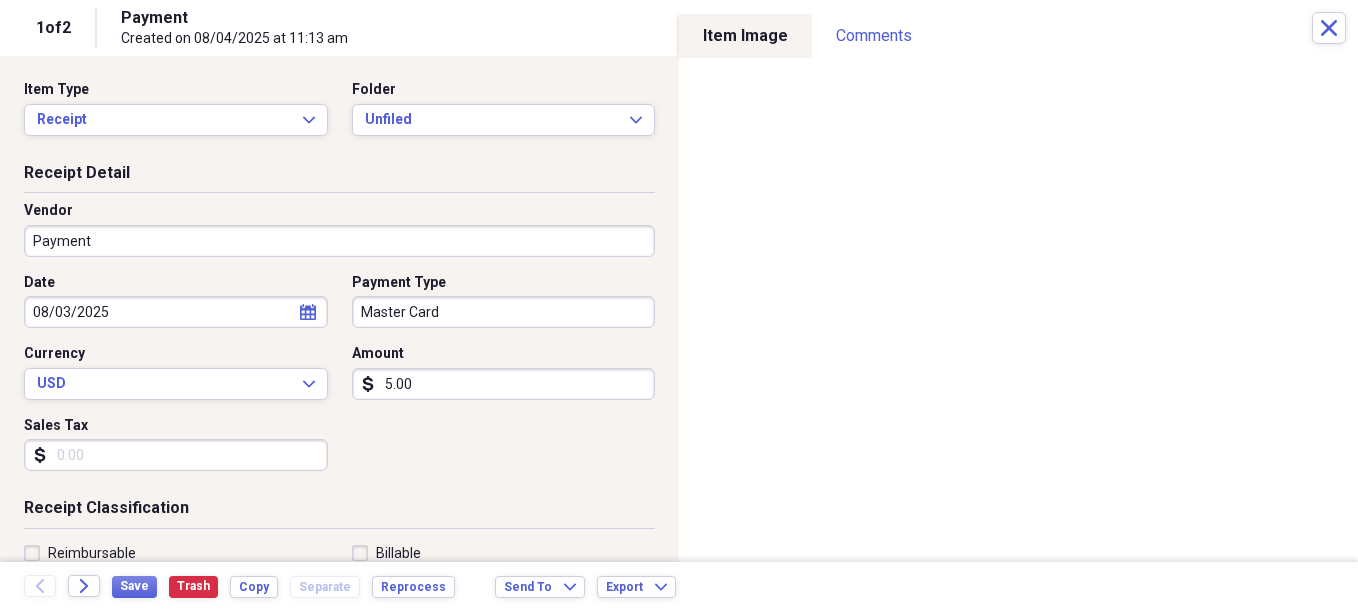 type on "5.00" 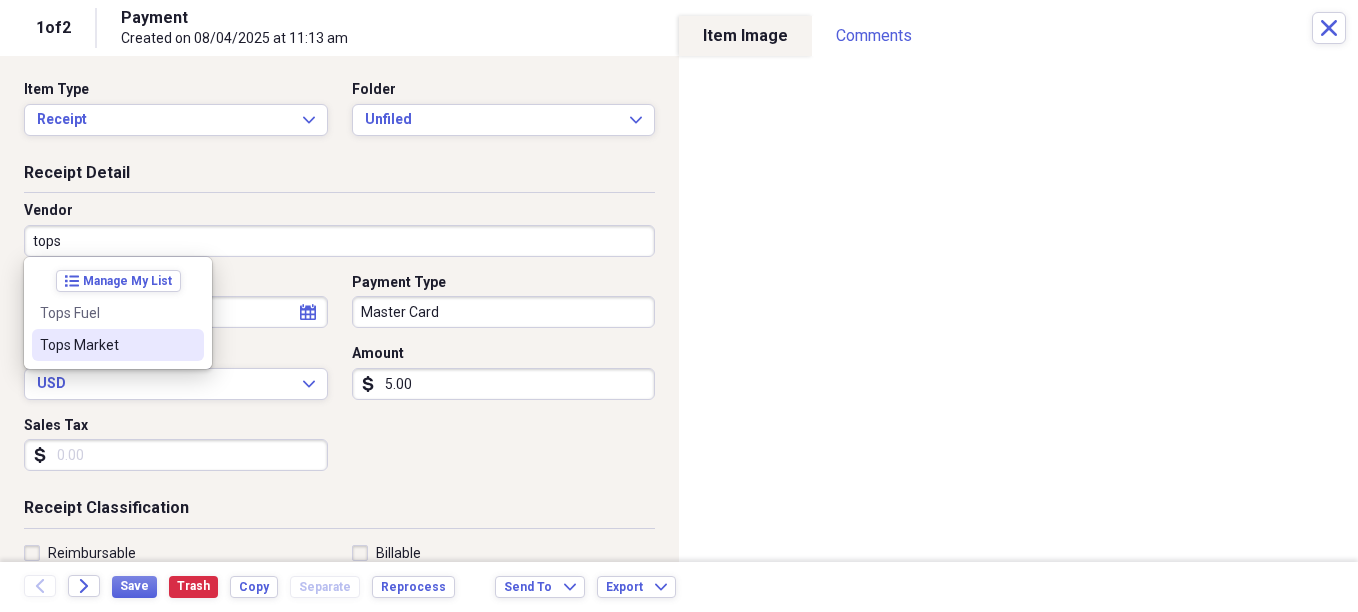 click on "Tops Market" at bounding box center (106, 345) 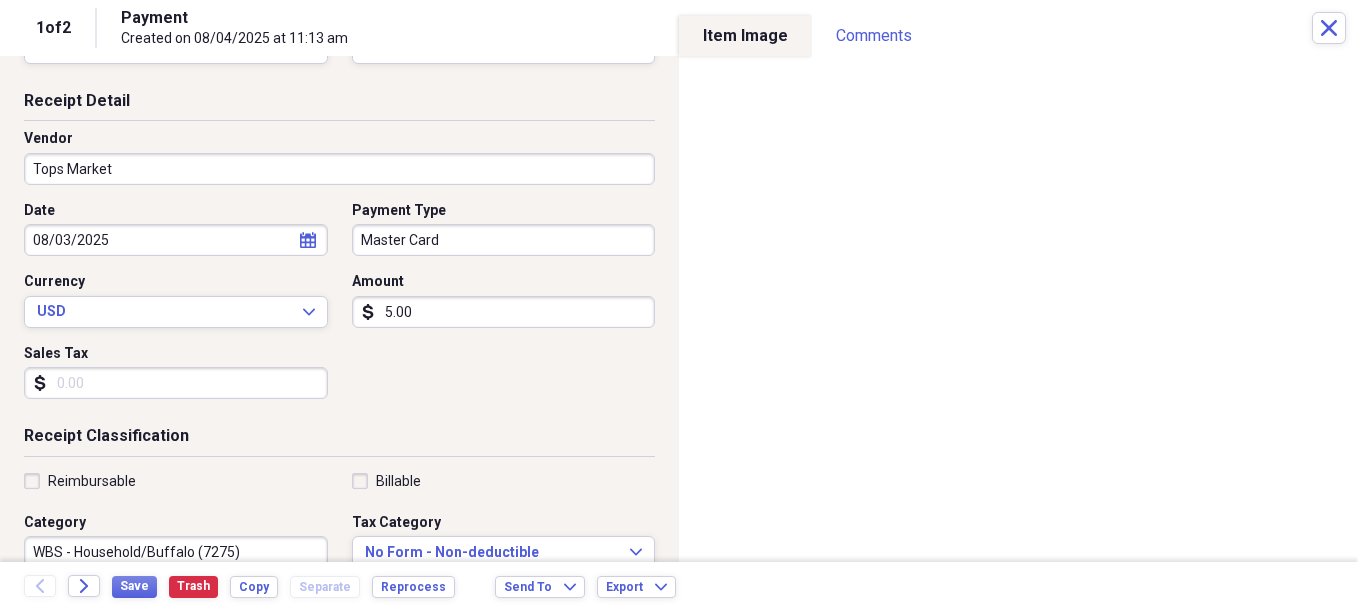 scroll, scrollTop: 100, scrollLeft: 0, axis: vertical 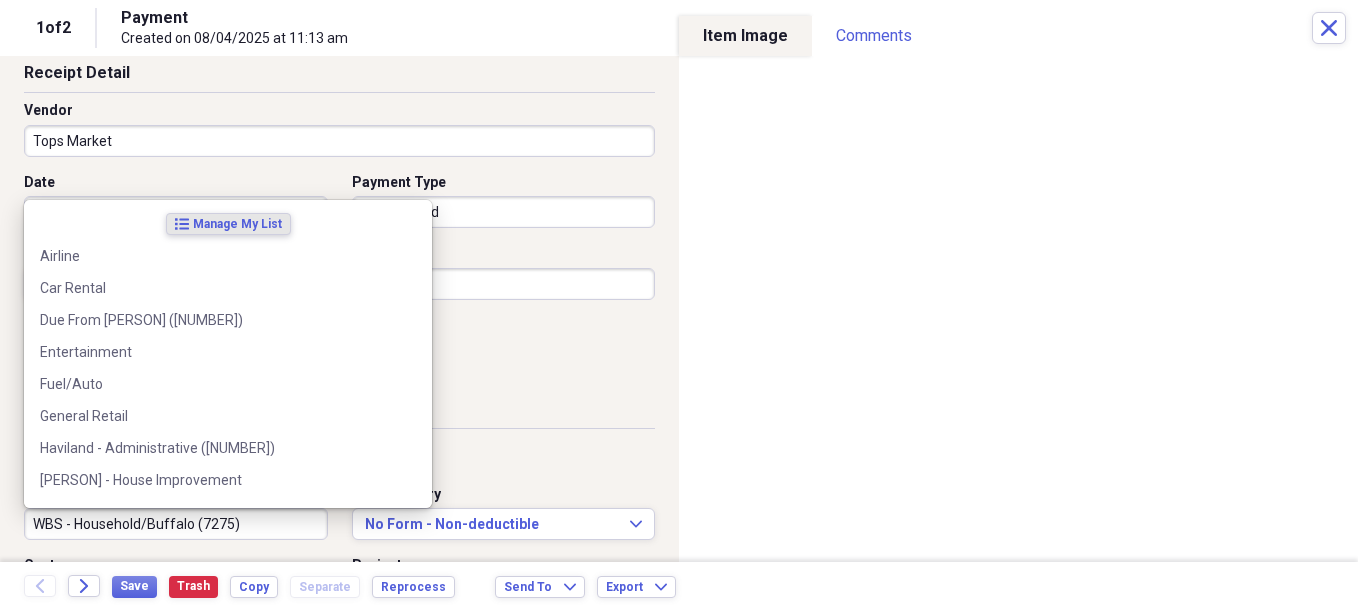 click on "WBS - Household/Buffalo (7275)" at bounding box center (176, 524) 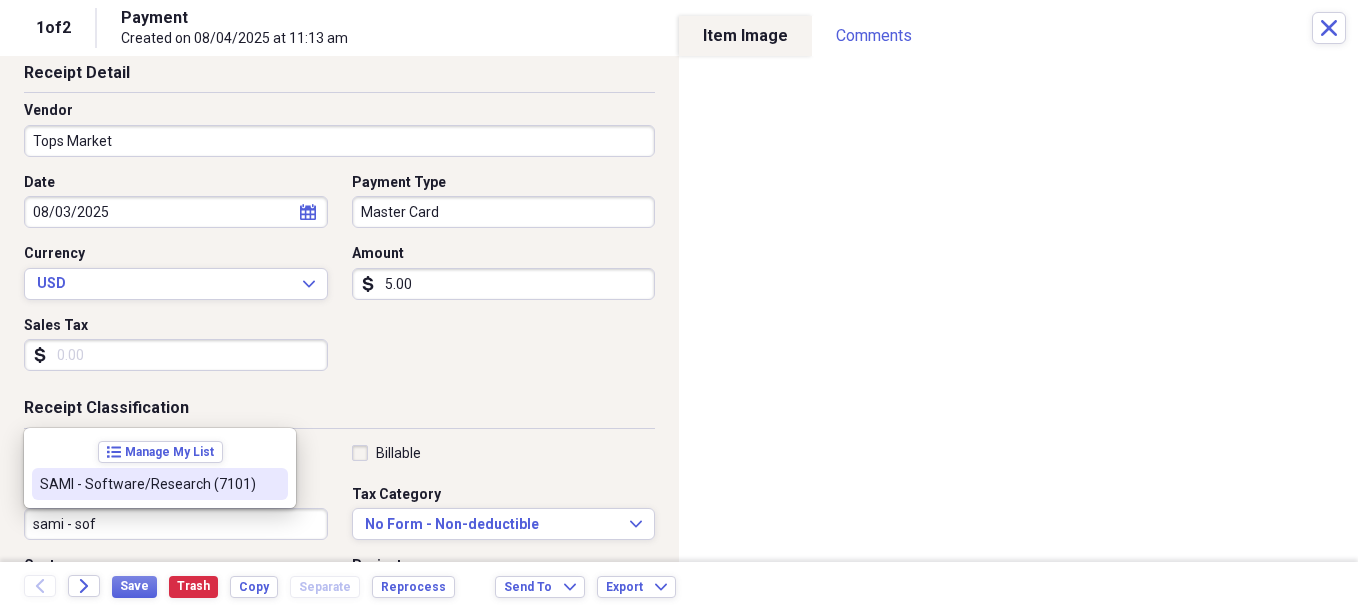 click on "SAMI - Software/Research (7101)" at bounding box center [148, 484] 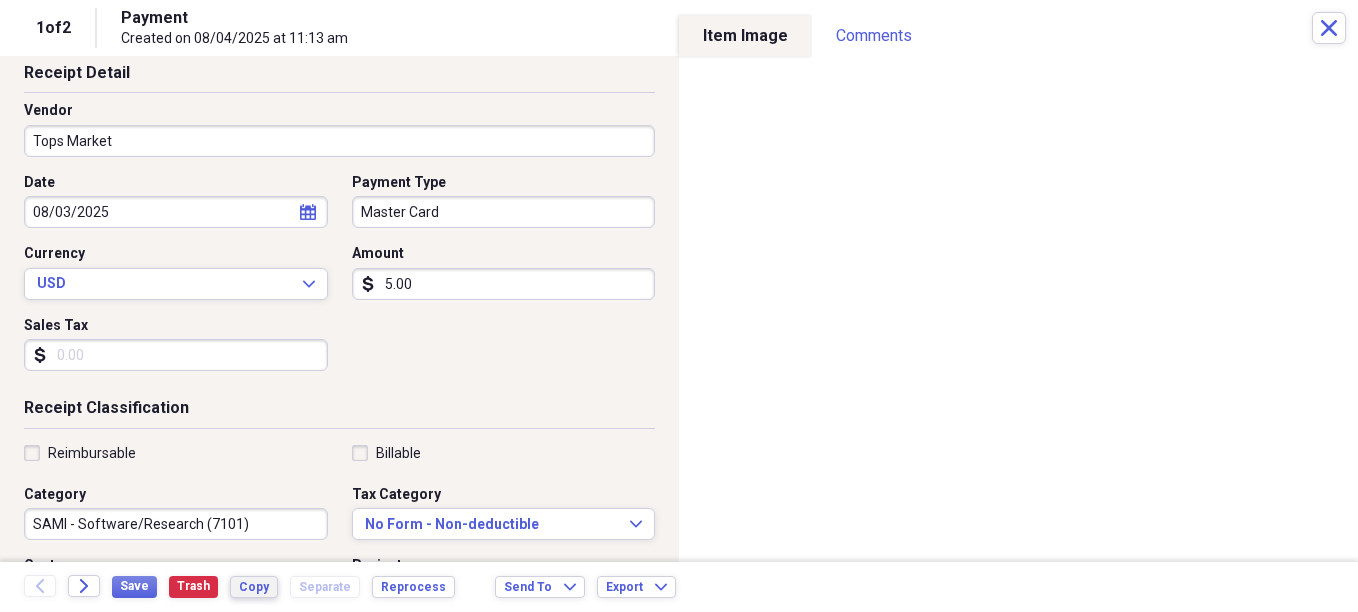 click on "Copy" at bounding box center [254, 587] 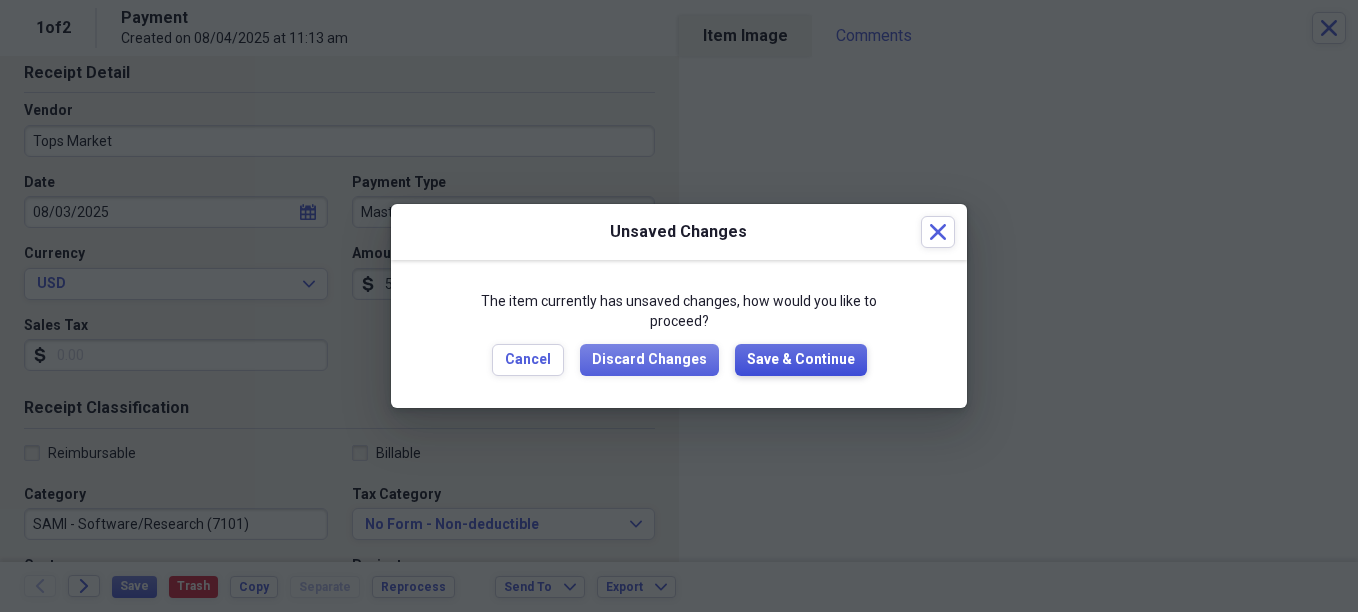 click on "Save & Continue" at bounding box center (801, 360) 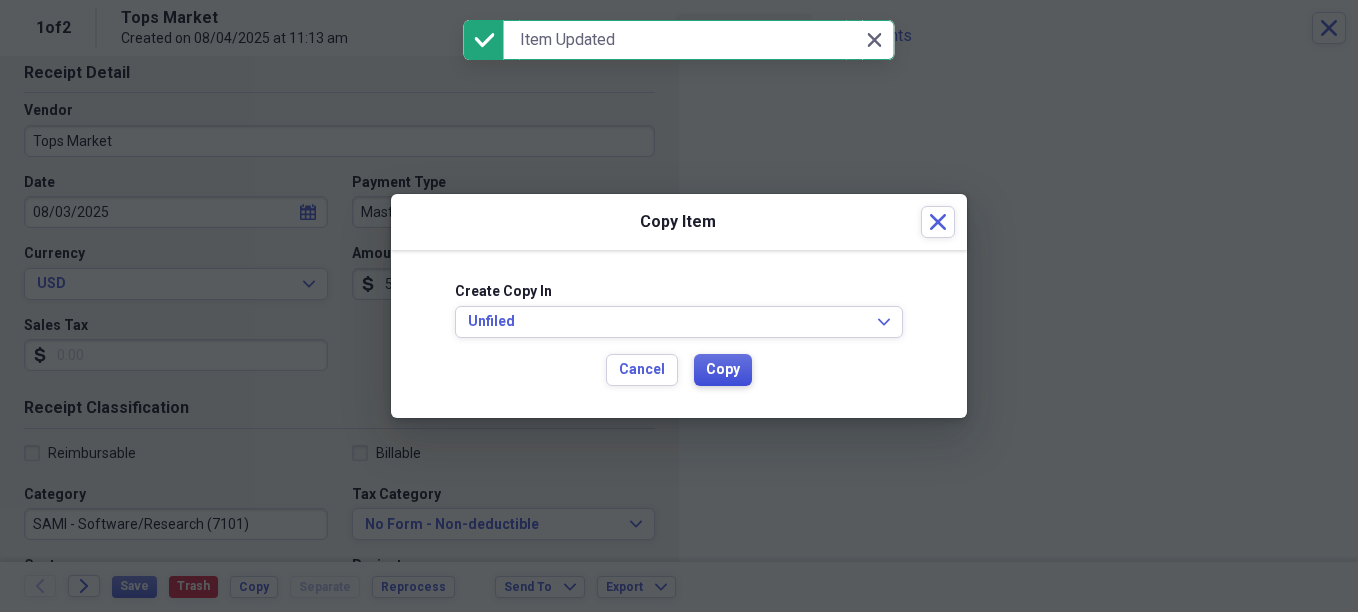 click on "Copy" at bounding box center (723, 370) 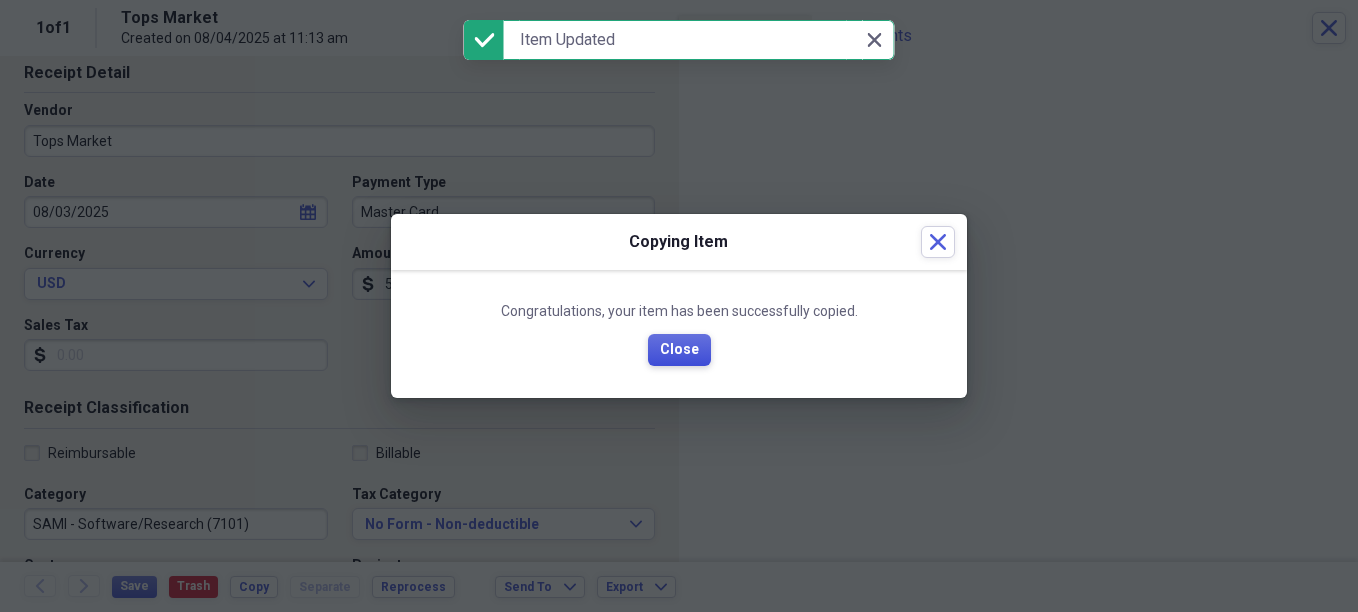 click on "Close" at bounding box center (679, 350) 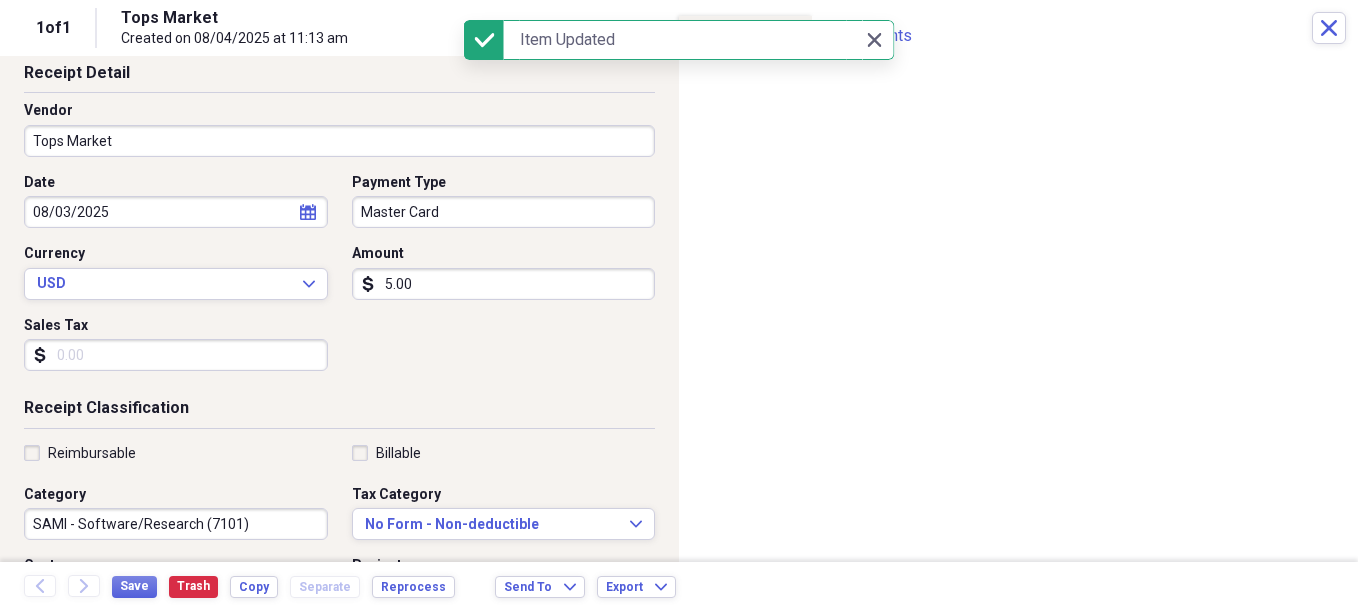 click on "5.00" at bounding box center [504, 284] 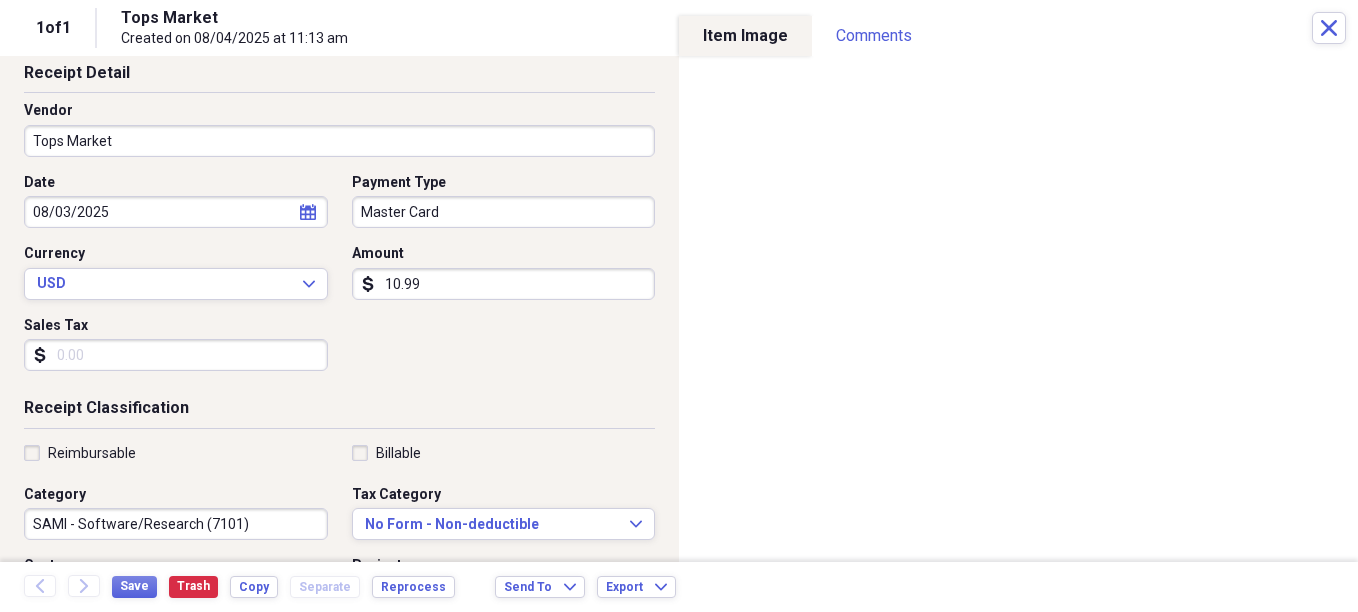 type on "10.99" 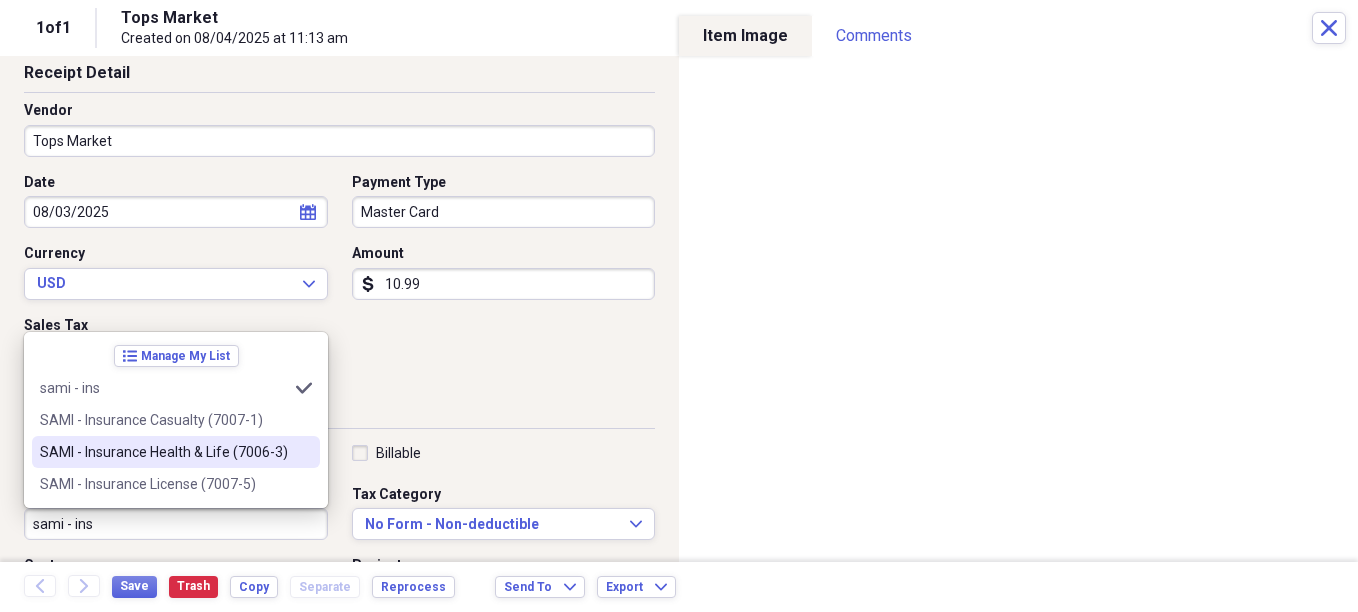 click on "SAMI - Insurance Health & Life (7006-3)" at bounding box center (176, 452) 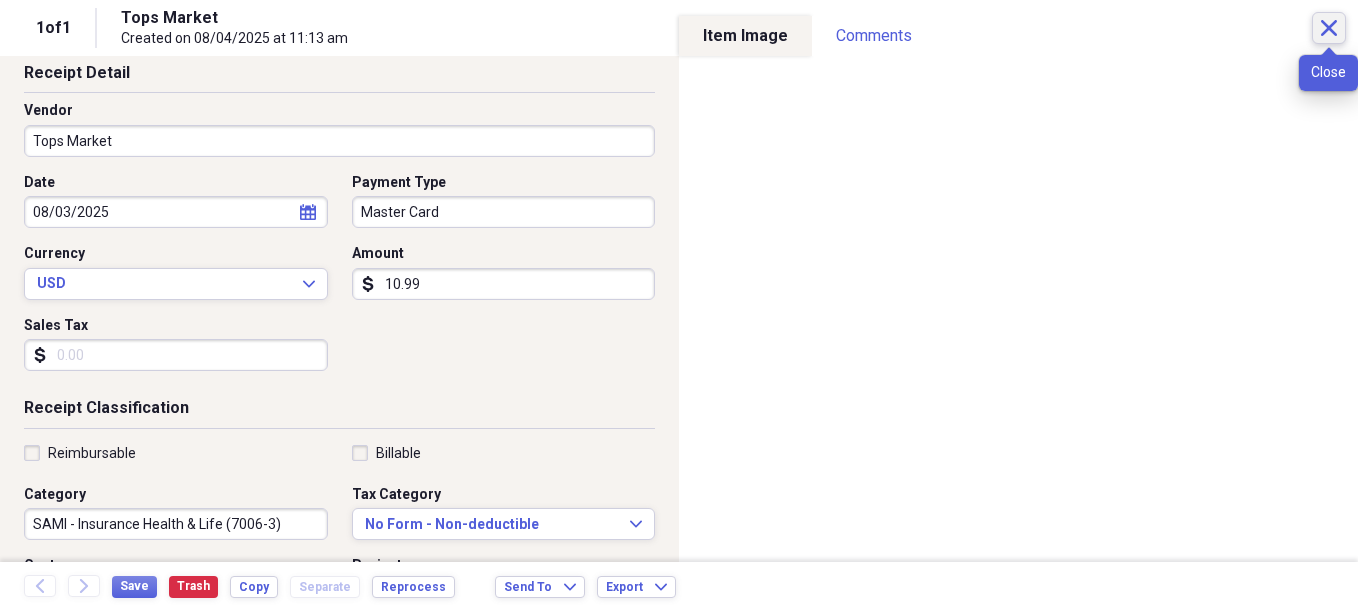 click 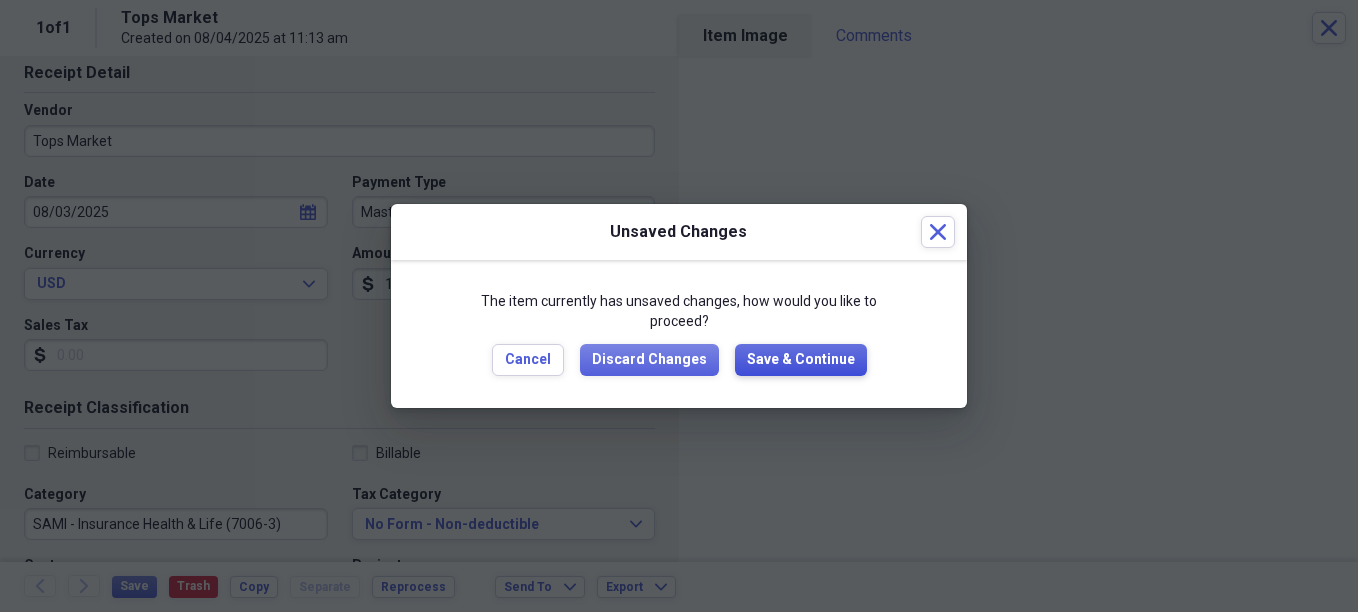 click on "Save & Continue" at bounding box center [801, 360] 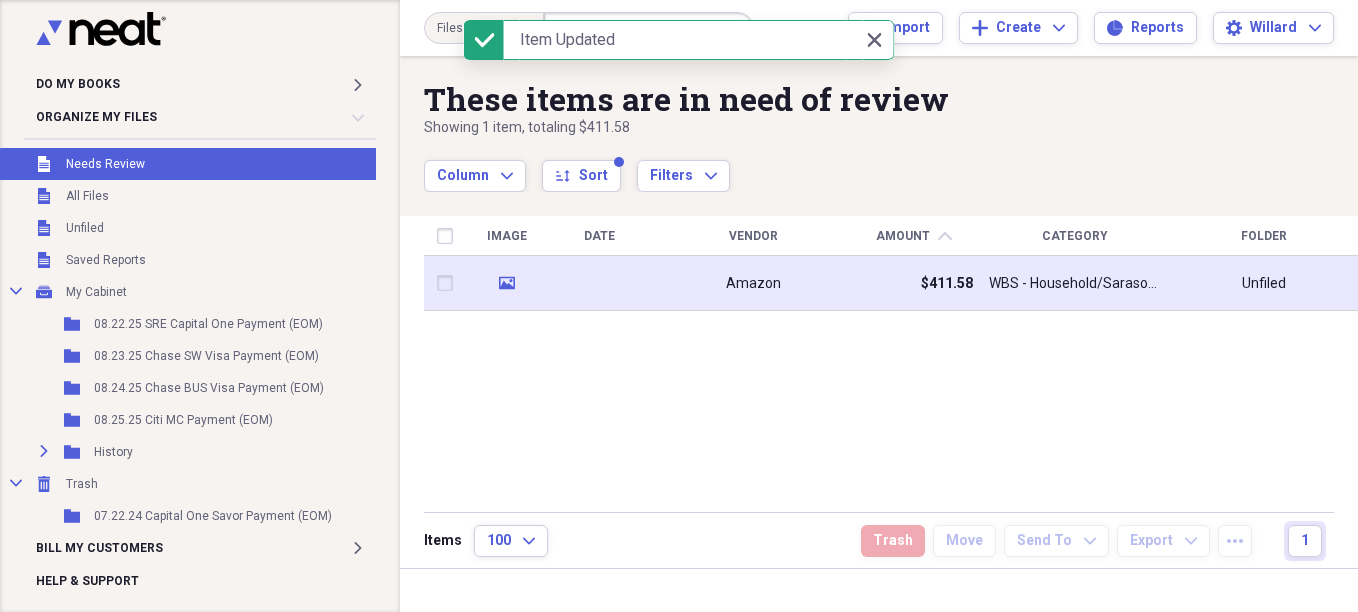 click on "Amazon" at bounding box center [753, 284] 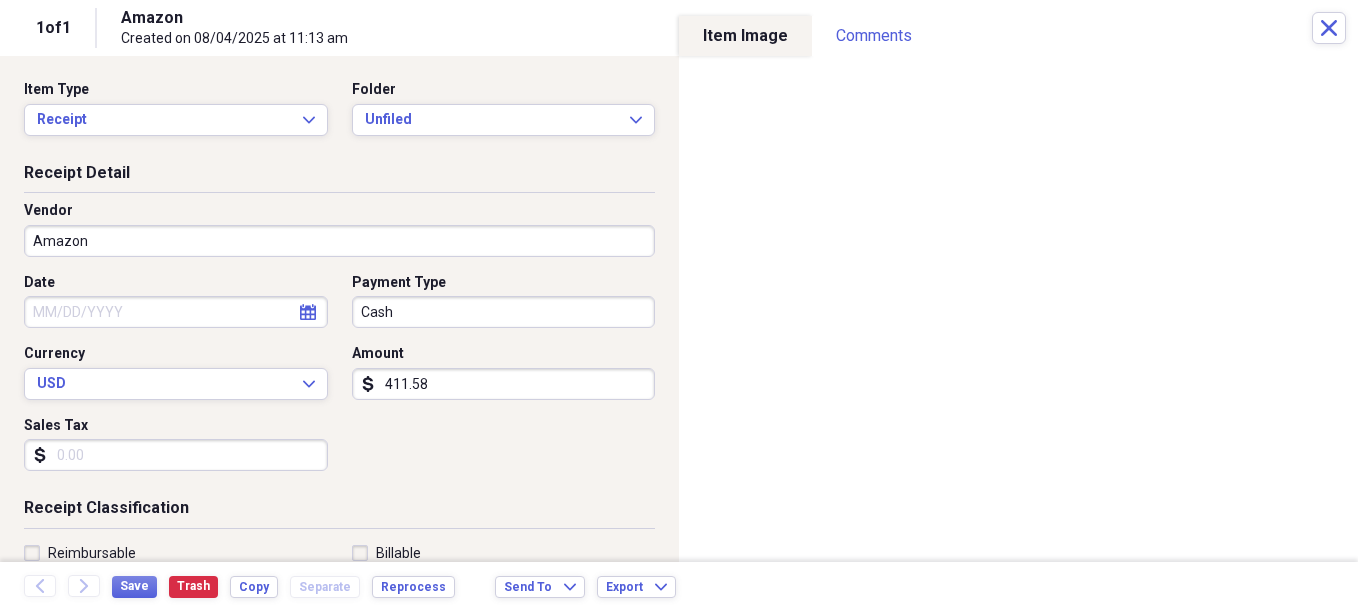 click on "Do My Books Expand Organize My Files Collapse Unfiled Needs Review Unfiled All Files Unfiled Unfiled Unfiled Saved Reports Collapse My Cabinet My Cabinet Add Folder Folder [DATE] SRE Capital One Payment (EOM) Add Folder Folder [DATE] Chase SW Visa Payment (EOM) Add Folder Folder [DATE] Chase BUS Visa Payment (EOM) Add Folder Folder [DATE] Citi MC Payment (EOM) Add Folder Expand Folder History Add Folder Collapse Trash Trash Folder [DATE] Capital One Savor Payment (EOM) Bill My Customers Expand Help & Support Files Expand Submit Import Import Add Create Expand Reports Reports Settings Willard Expand These items are in need of review Showing 1 item , totaling $411.58 Column Expand sort Sort Filters Expand Create Item Expand Image Date Vendor Amount chevron-up Category Folder media Amazon $411.58 WBS - Household/Sarasota (7276) Unfiled Items 100 Expand Trash Move Send To Expand Export Expand more 1 success Item Updated Close Close 1 of 1 Amazon Created on [DATE] at 11:13 am Close Item Type Date" at bounding box center (679, 306) 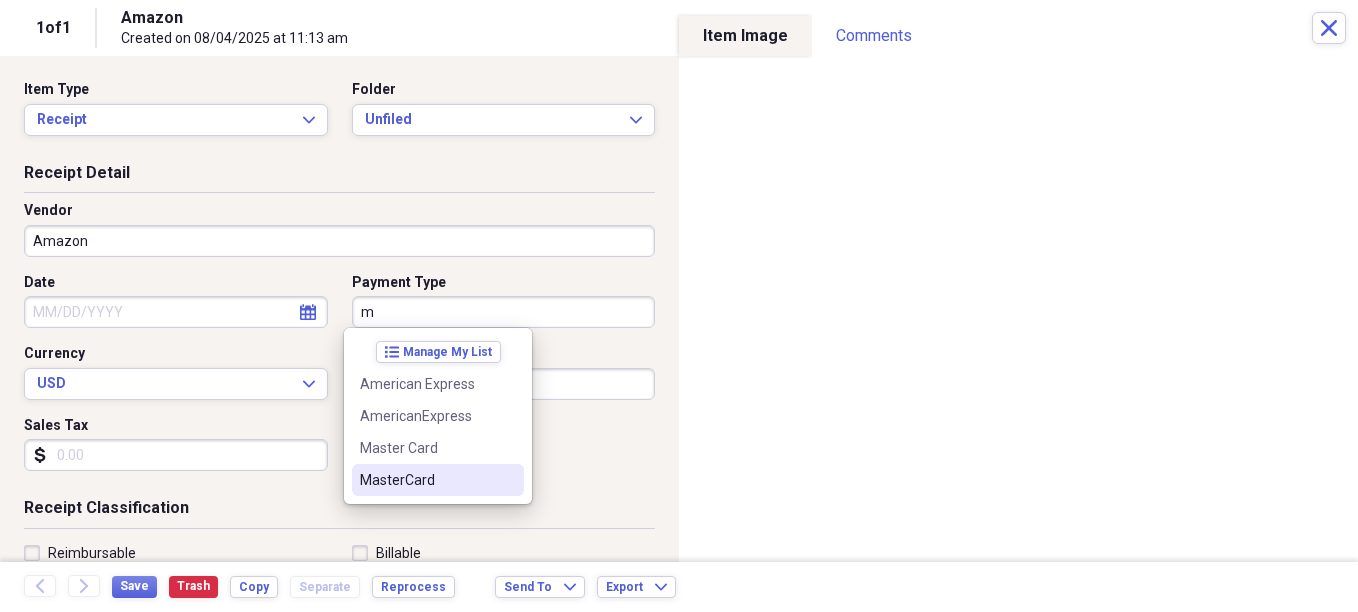 click on "MasterCard" at bounding box center [426, 480] 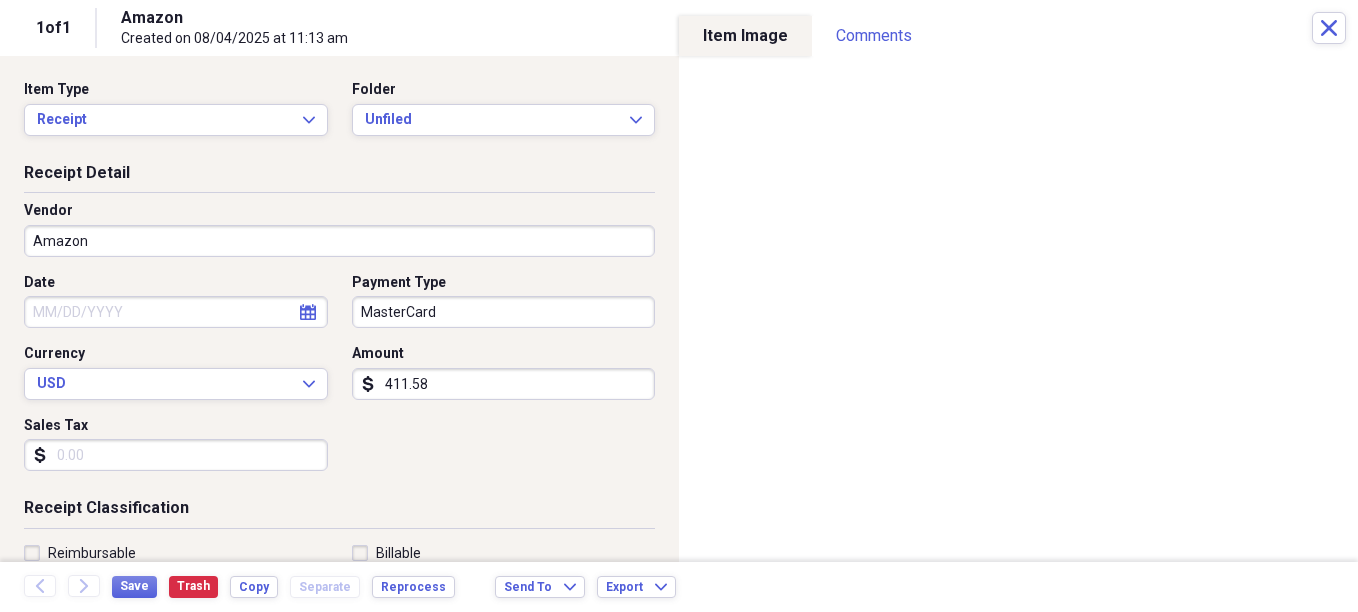 click on "411.58" at bounding box center (504, 384) 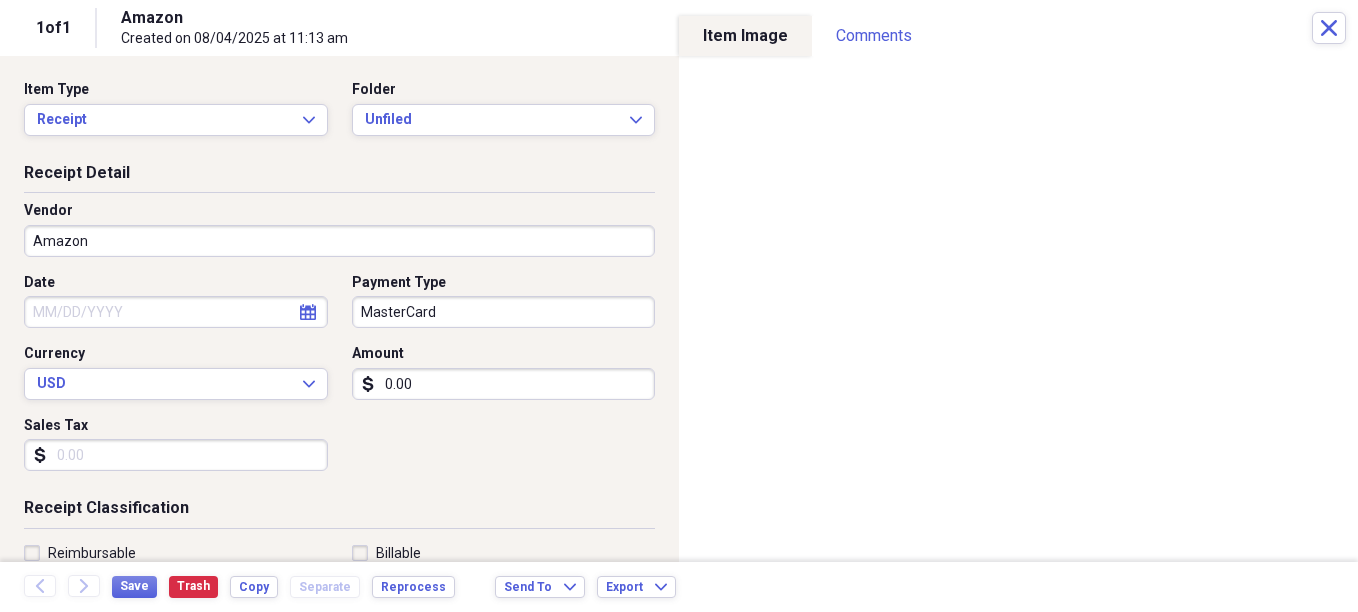 type on "0.00" 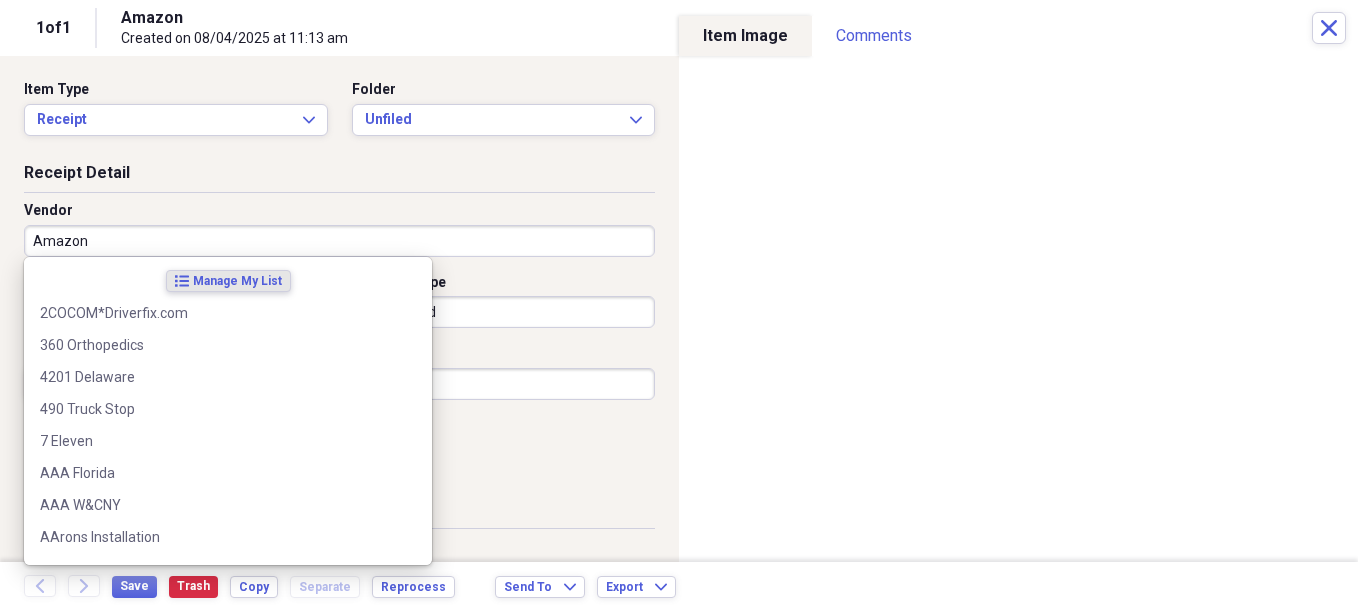 click on "Amazon" at bounding box center [339, 241] 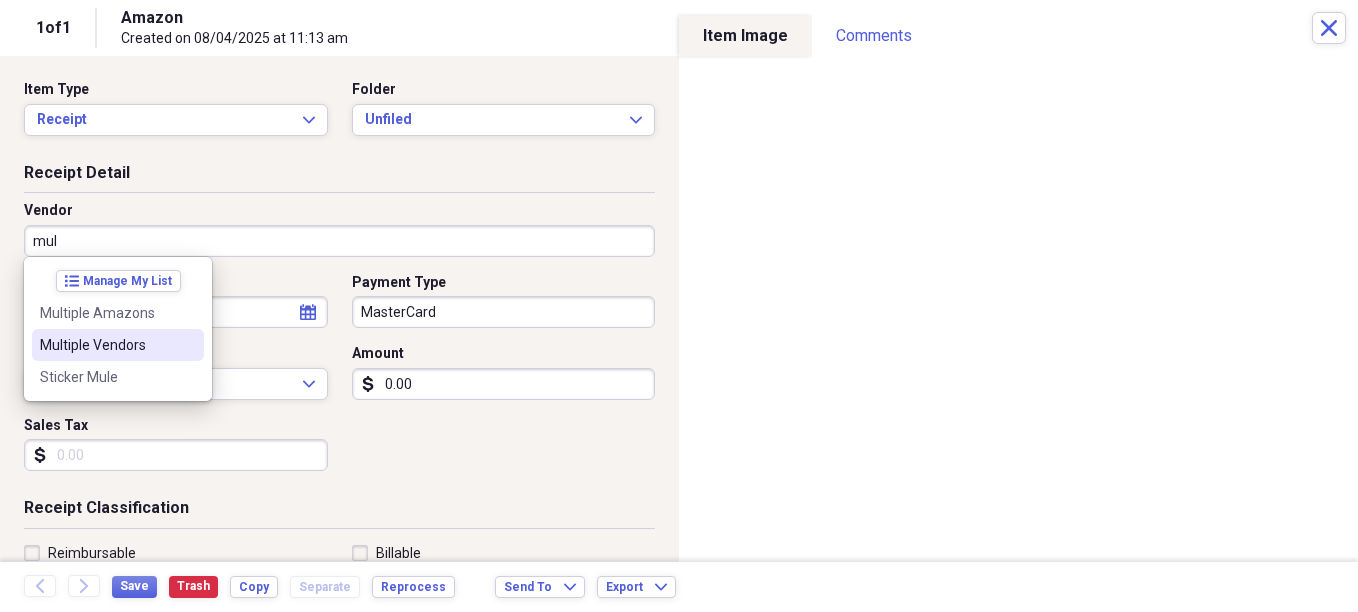 click on "Multiple Vendors" at bounding box center [118, 345] 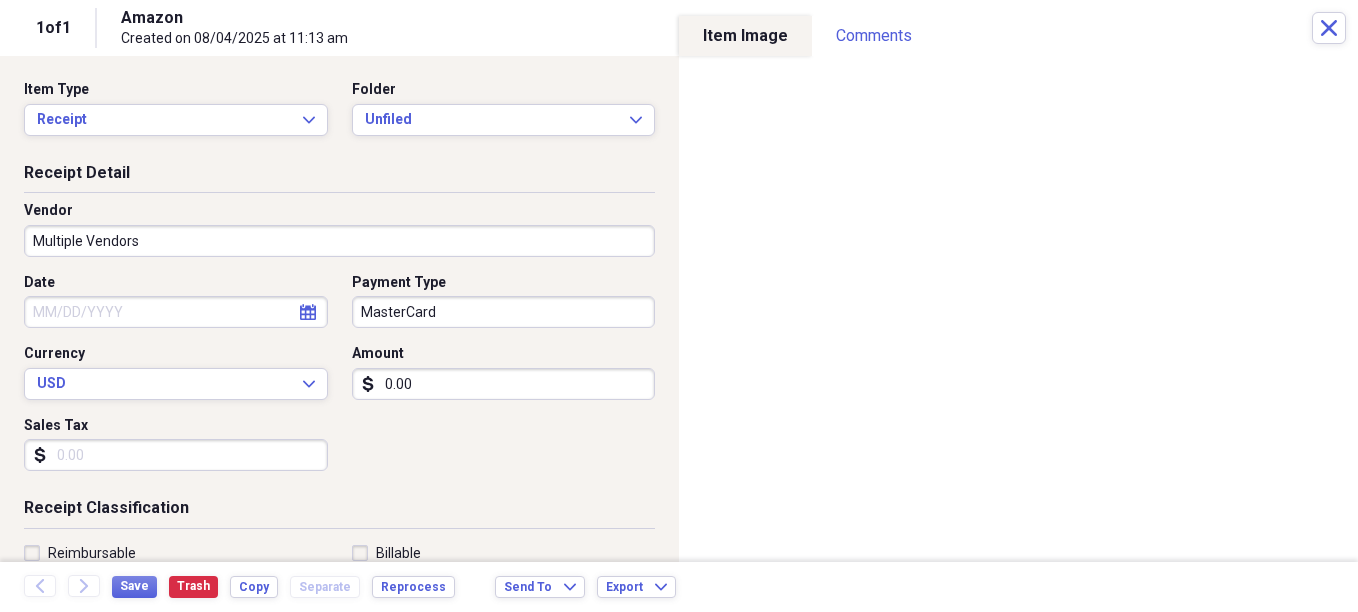 click on "calendar Calendar" at bounding box center (308, 312) 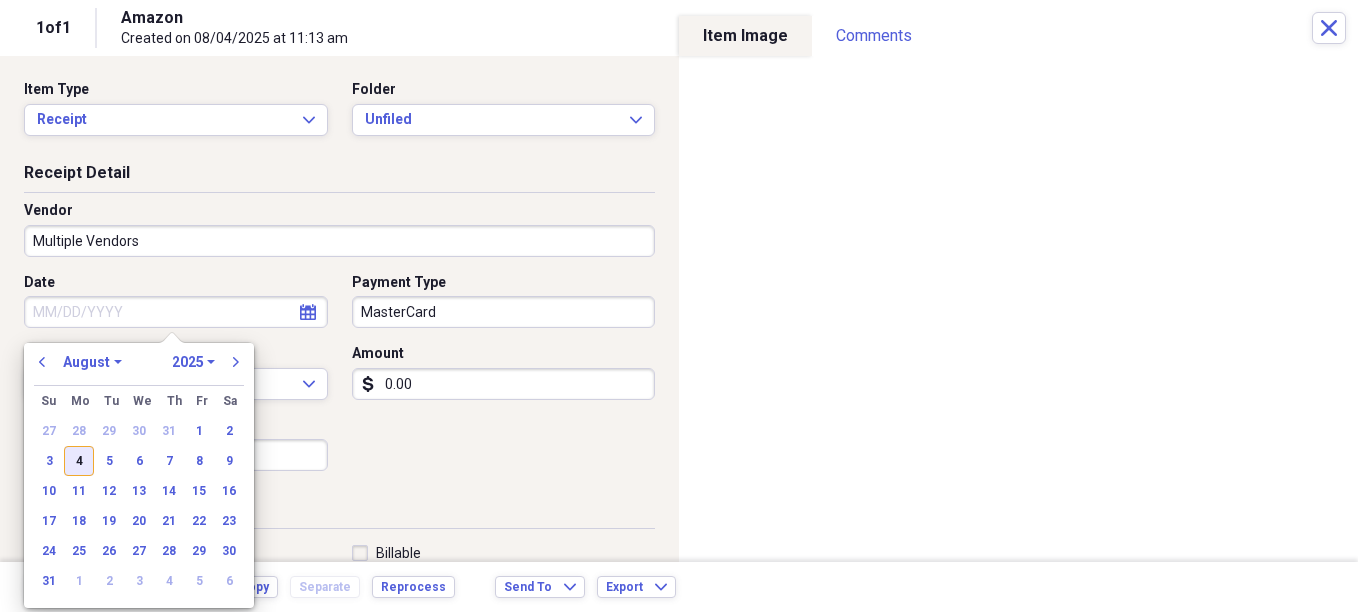 click on "4" at bounding box center (79, 461) 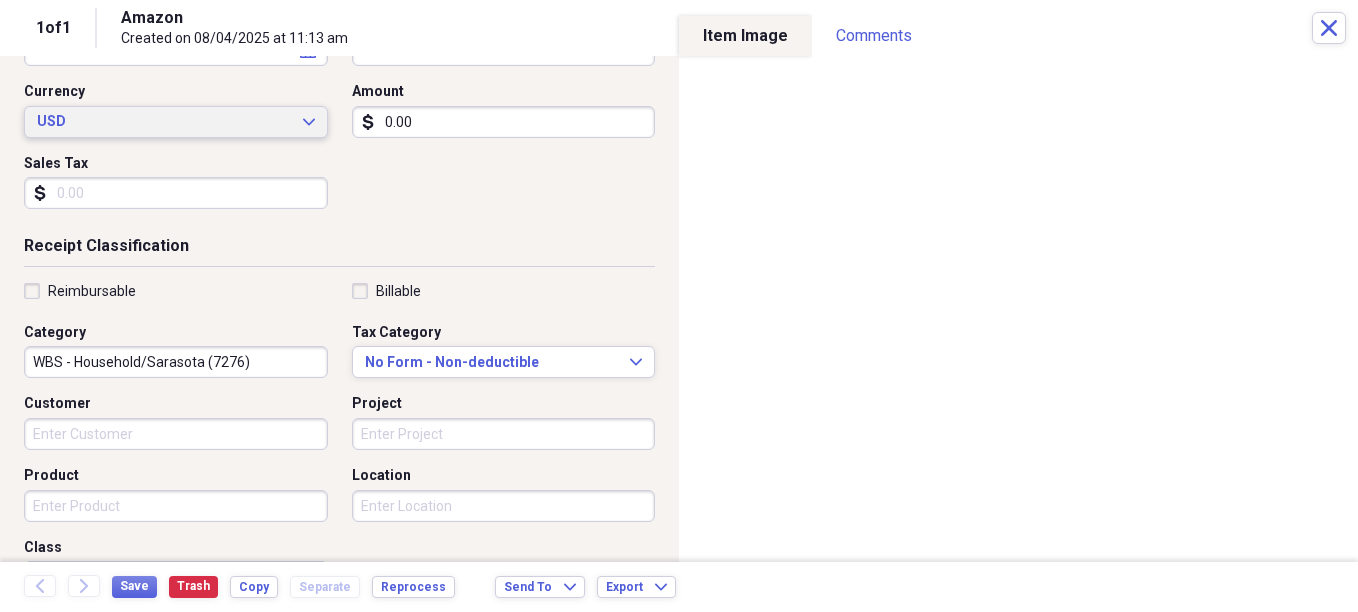 scroll, scrollTop: 300, scrollLeft: 0, axis: vertical 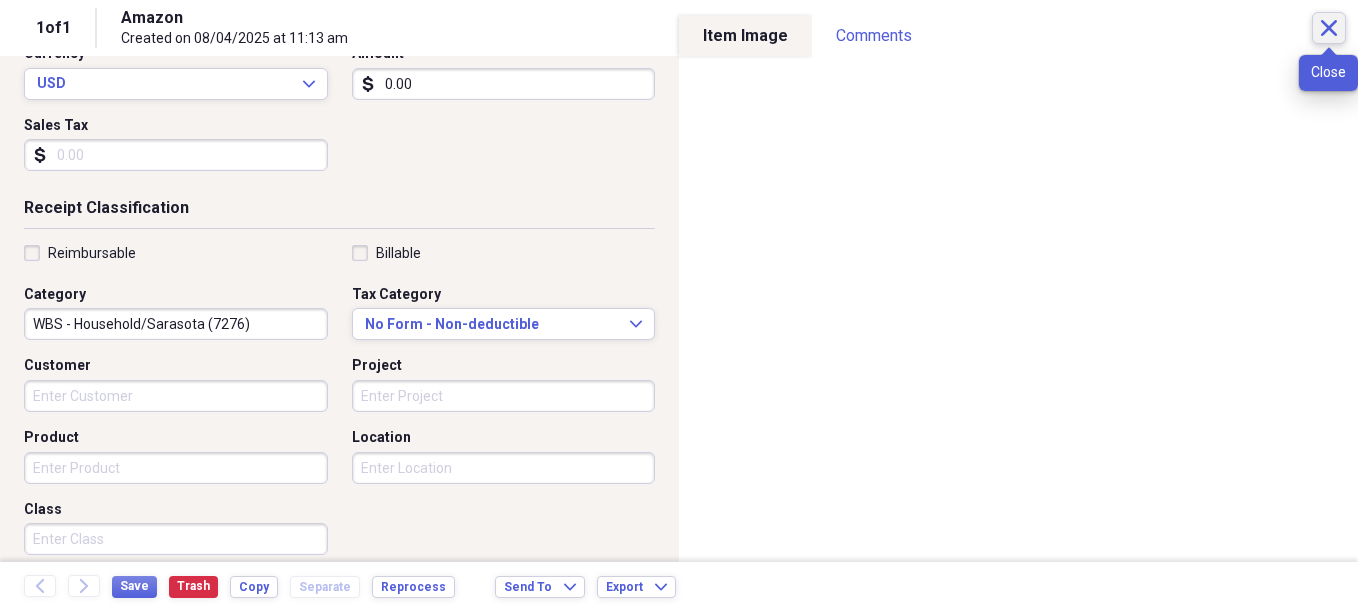 click 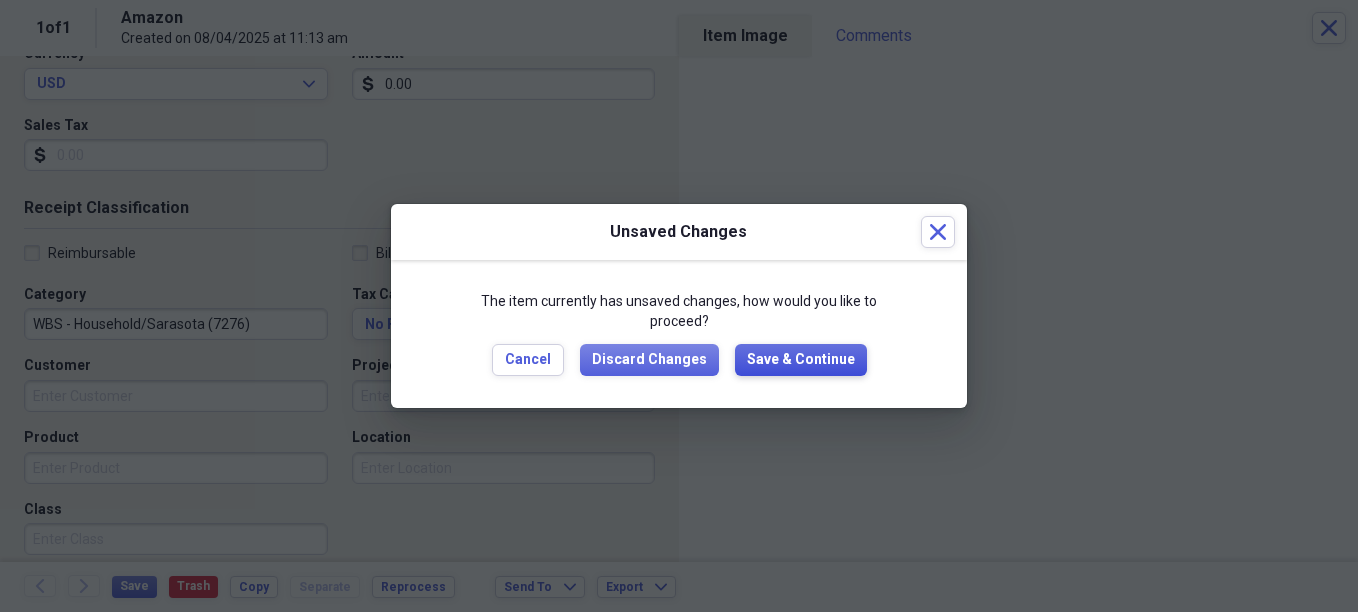 click on "Save & Continue" at bounding box center [801, 360] 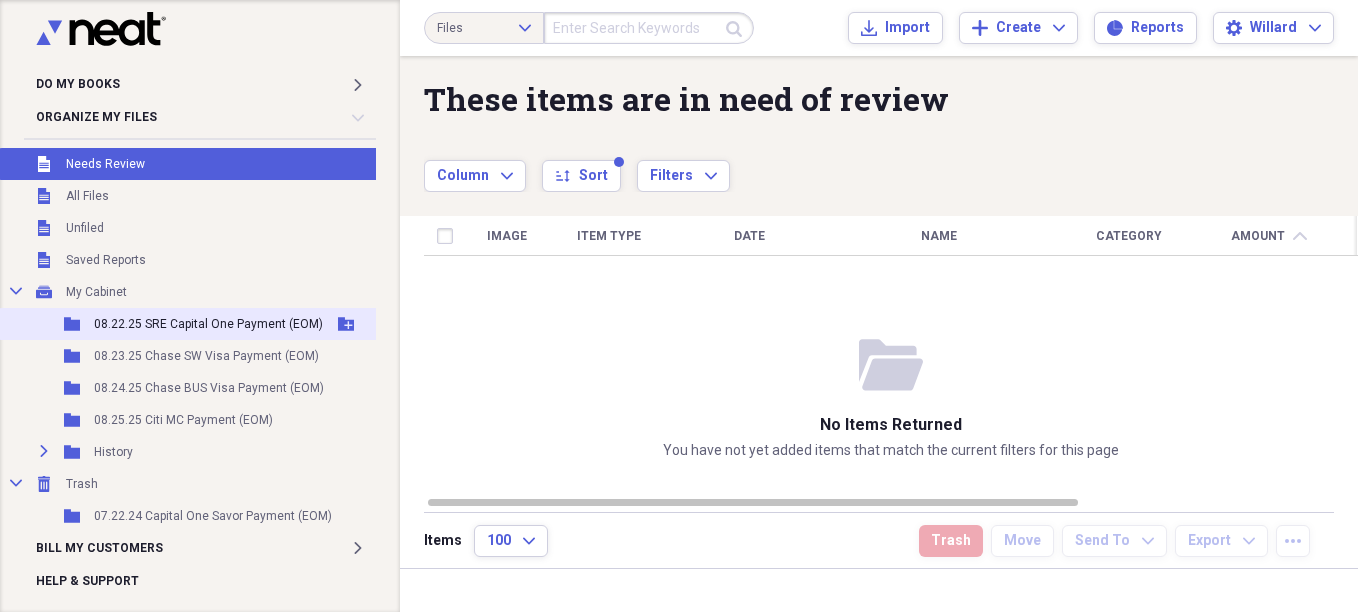 click on "08.22.25 SRE Capital One Payment (EOM)" at bounding box center [208, 324] 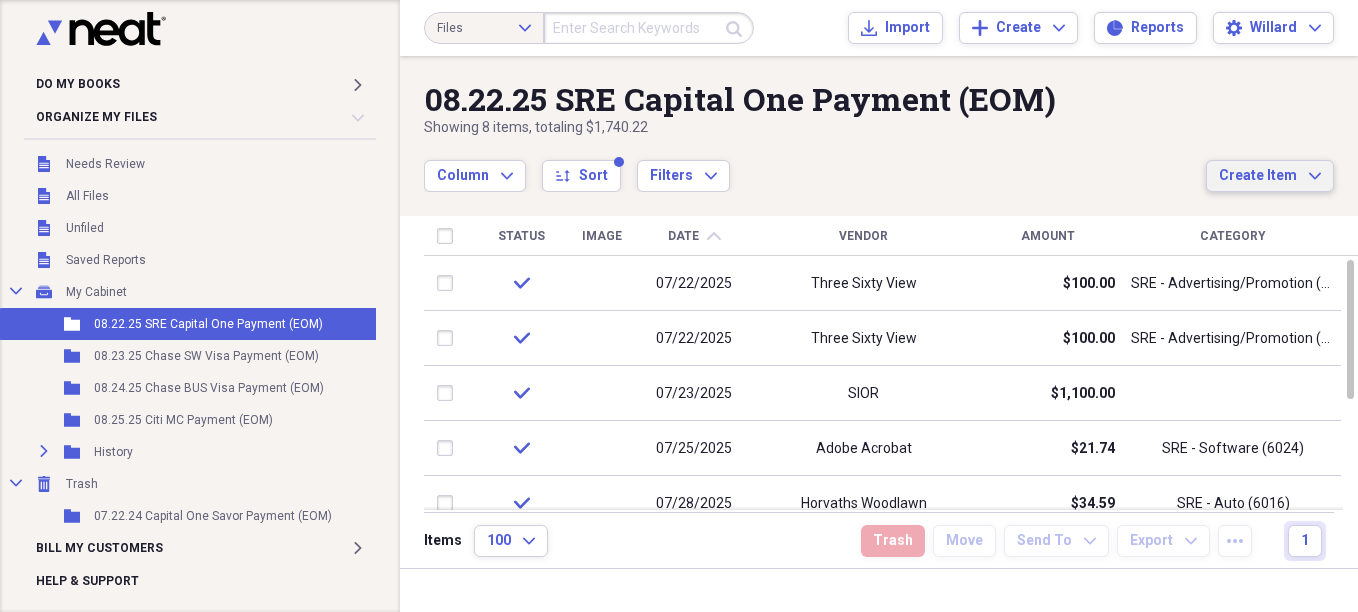 click on "Create Item Expand" at bounding box center [1270, 176] 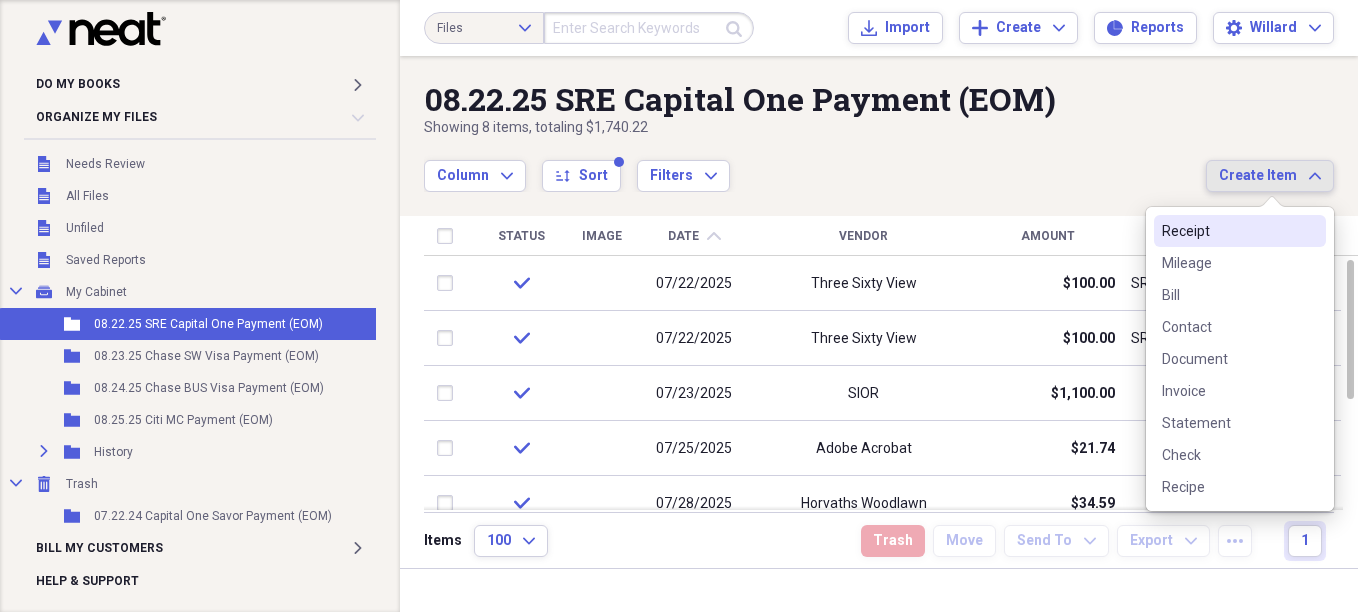 click on "Receipt" at bounding box center [1228, 231] 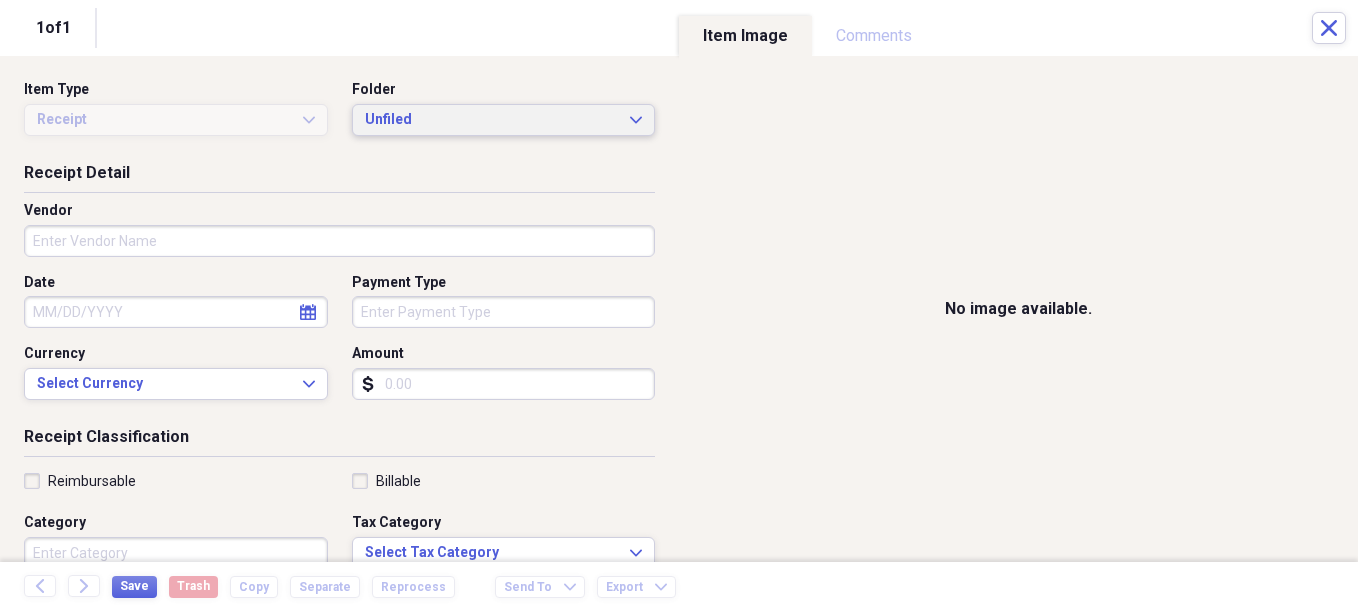 click on "Unfiled" at bounding box center [492, 120] 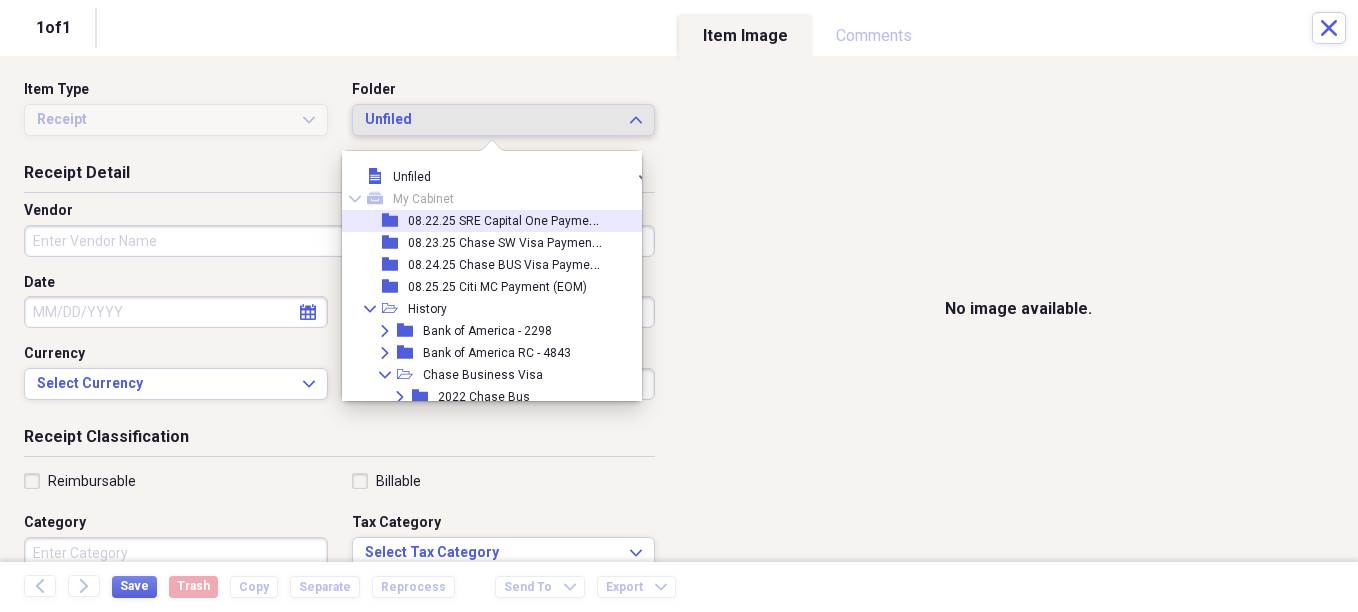 click on "08.22.25 SRE Capital One Payment (EOM)" at bounding box center (522, 219) 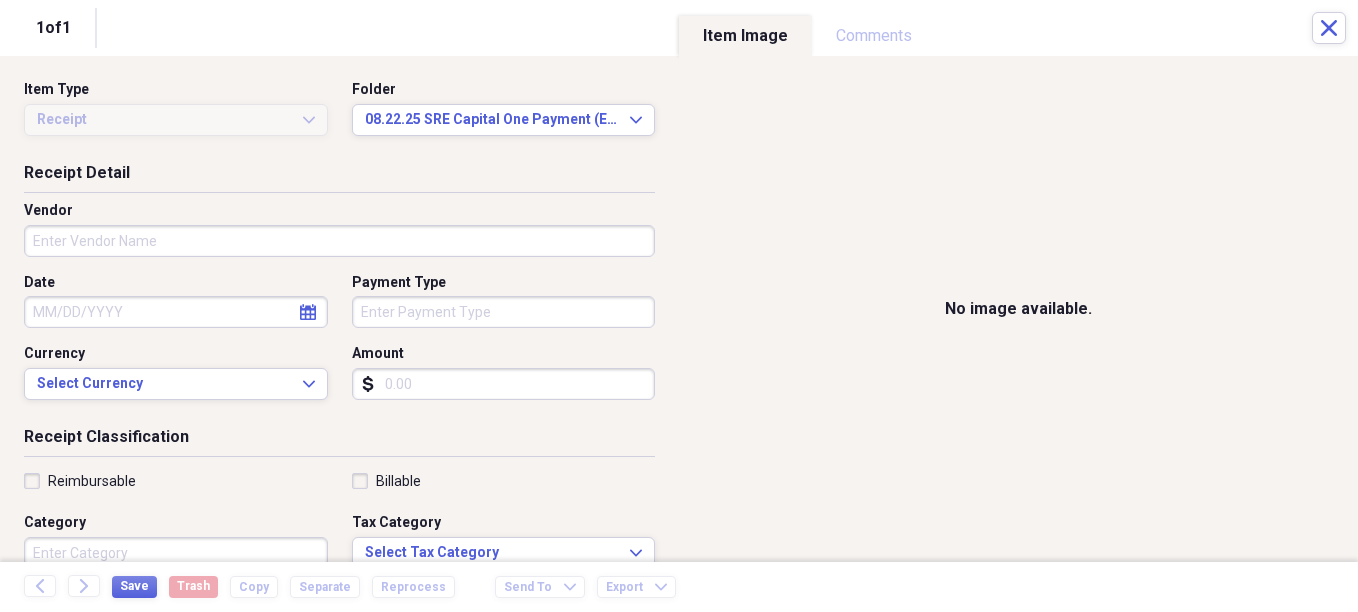 click on "Do My Books Expand Organize My Files Collapse Unfiled Needs Review Unfiled All Files Unfiled Unfiled Unfiled Saved Reports Collapse My Cabinet My Cabinet Add Folder Folder [DATE] SRE Capital One Payment (EOM) Add Folder Folder [DATE] Chase SW Visa Payment (EOM) Add Folder Folder [DATE] Chase BUS Visa Payment (EOM) Add Folder Folder [DATE] Citi MC Payment (EOM) Add Folder Expand Folder History Add Folder Collapse Trash Trash Folder [DATE] Capital One Savor Payment (EOM) Bill My Customers Expand Help & Support Files Expand Submit Import Import Add Create Expand Reports Reports Settings [FIRST] Expand [DATE] SRE Capital One Payment (EOM) Showing 8 items , totaling $1,740.22 Column Expand sort Sort Filters Expand Create Item Expand Status Image Date chevron-up Vendor Amount Category check [DATE] Three Sixty View $100.00 SRE - Advertising/Promotion ([NUMBER]) check [DATE] Three Sixty View $100.00 SRE - Advertising/Promotion ([NUMBER]) check [DATE] SIOR $1,100.00 check [DATE] Adobe Acrobat 100" at bounding box center (679, 306) 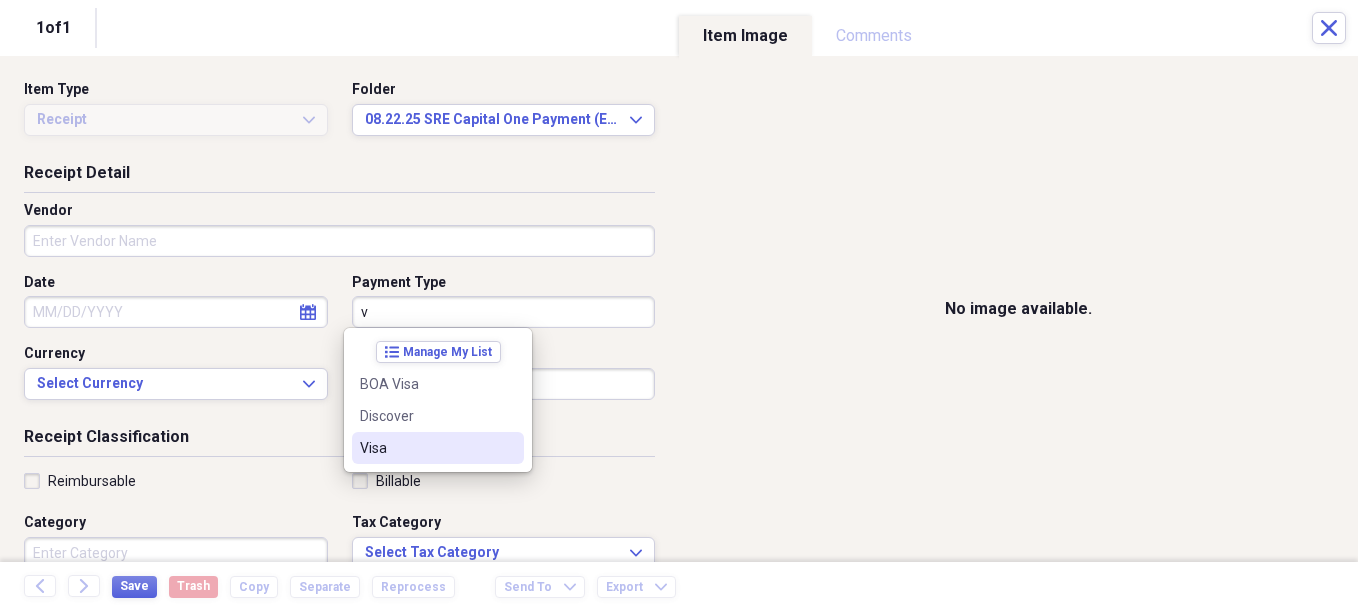 click on "Visa" at bounding box center [426, 448] 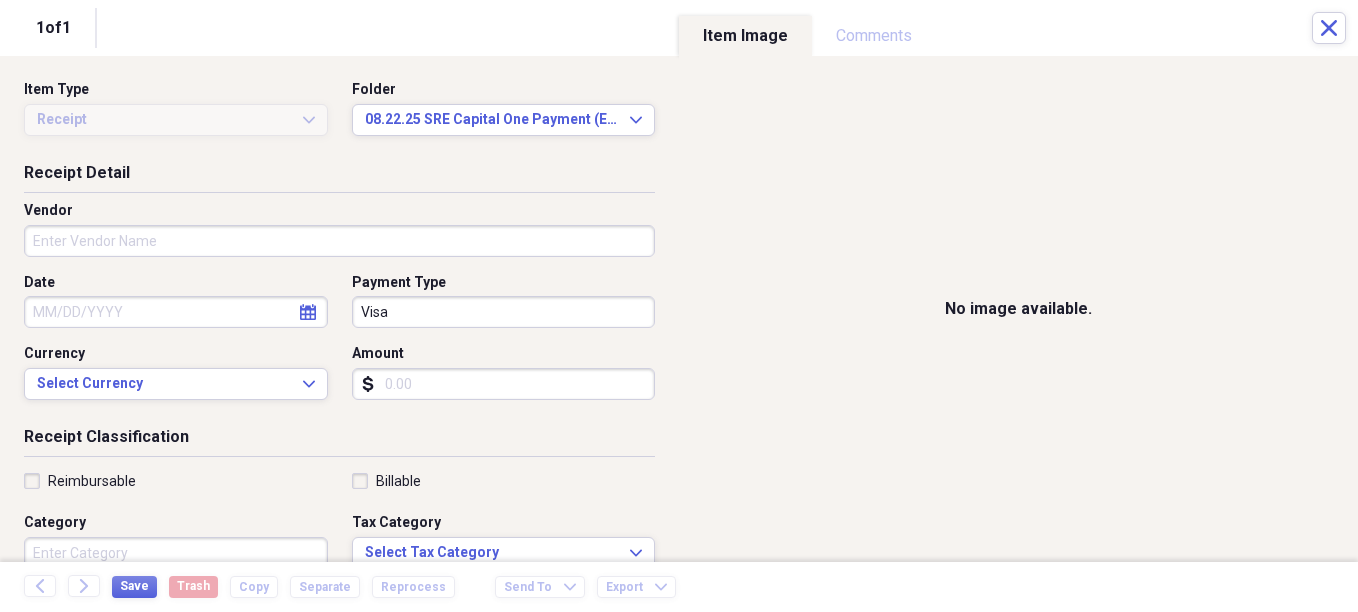 click on "Amount" at bounding box center [504, 384] 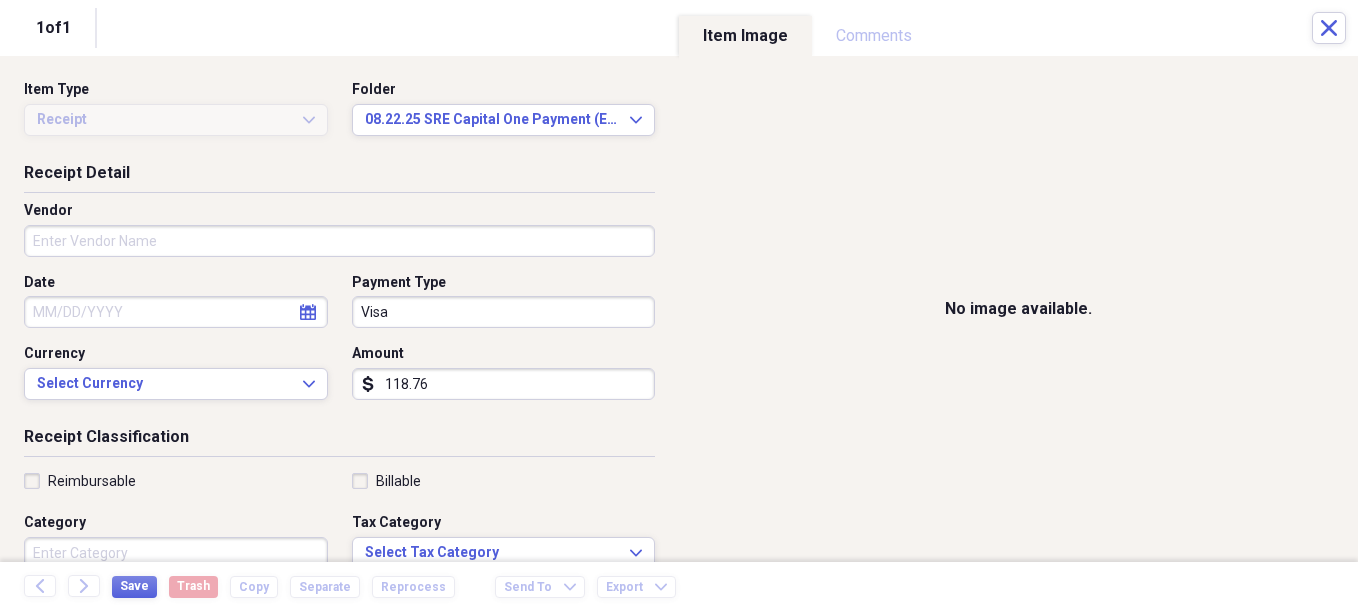type on "118.76" 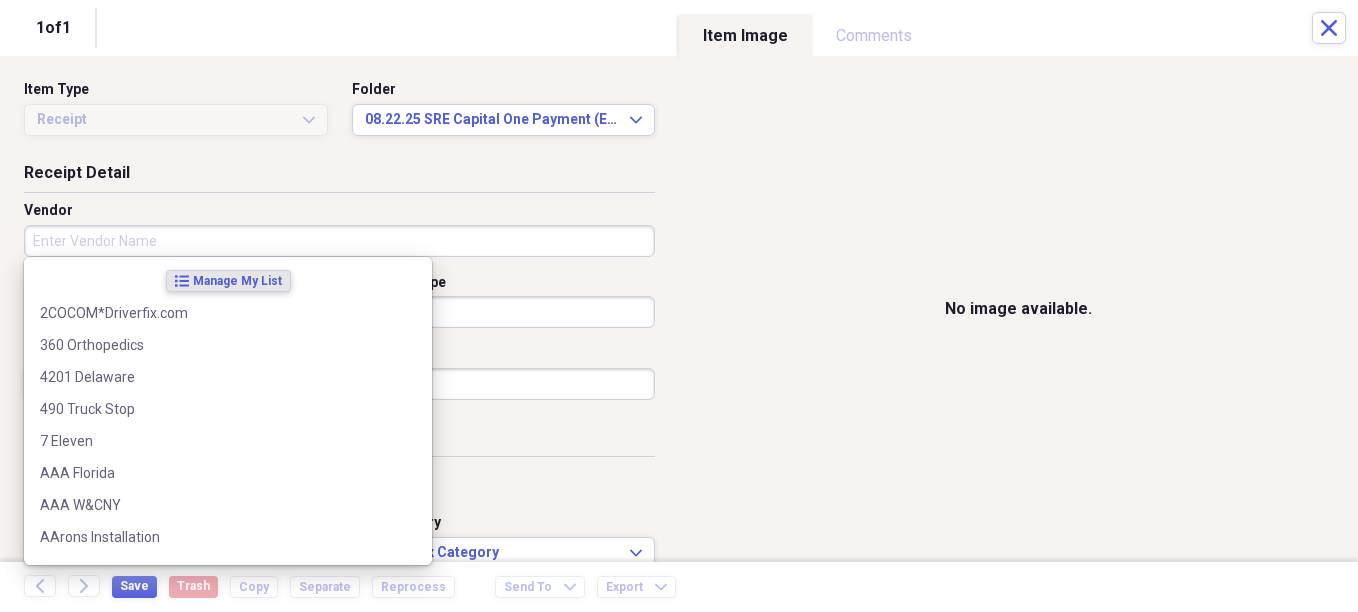 click on "Vendor" at bounding box center [339, 241] 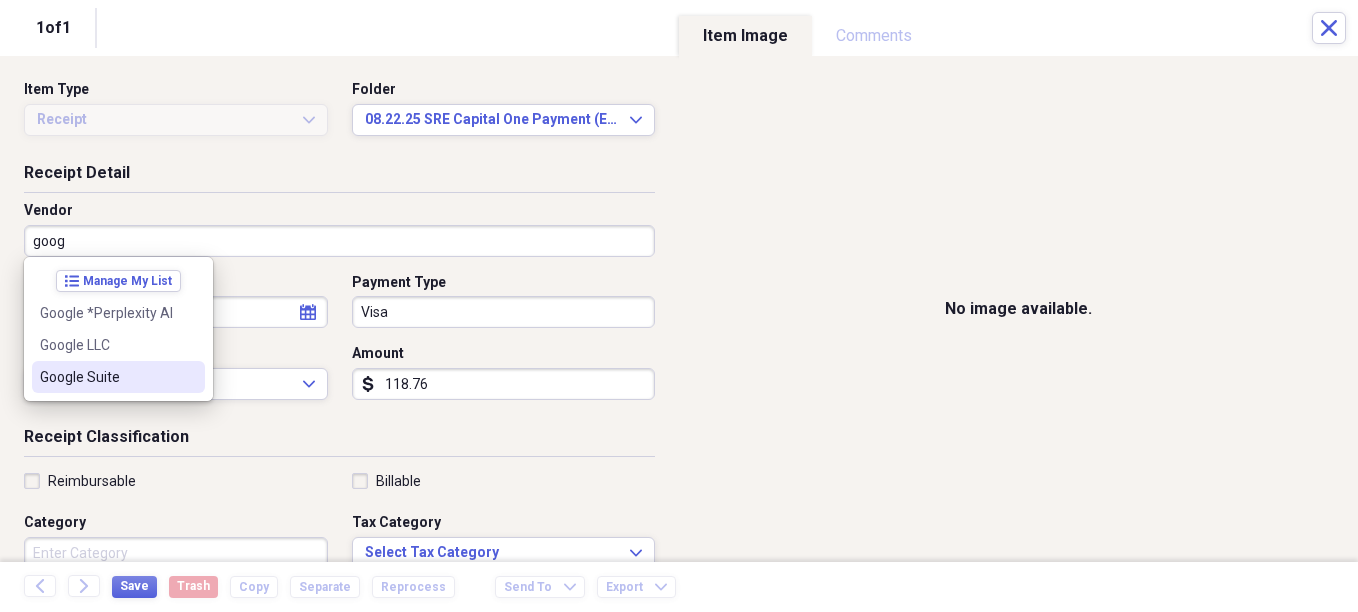 drag, startPoint x: 105, startPoint y: 371, endPoint x: 100, endPoint y: 352, distance: 19.646883 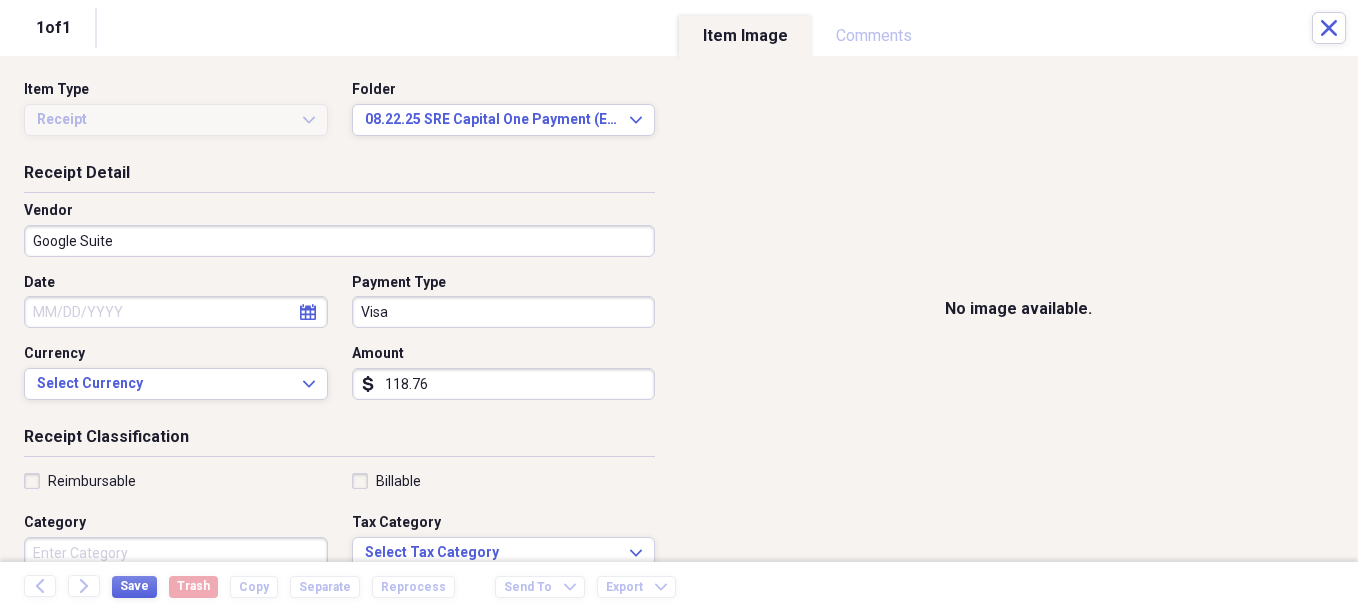 select on "7" 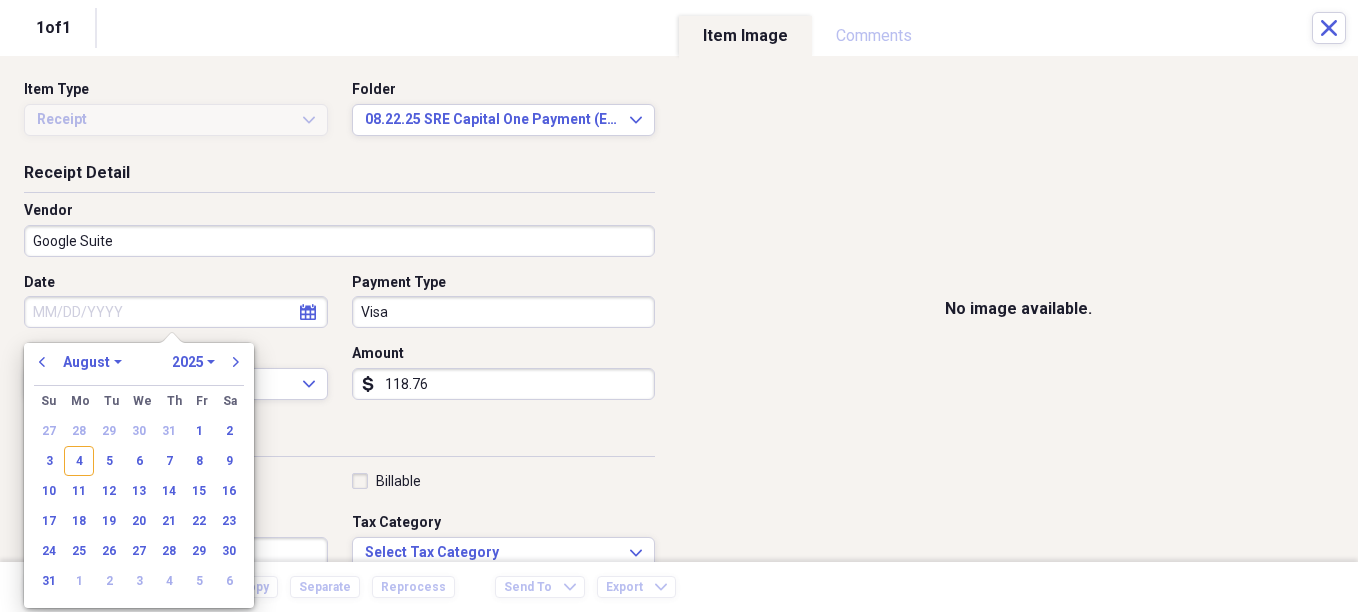 click on "Date" at bounding box center [176, 312] 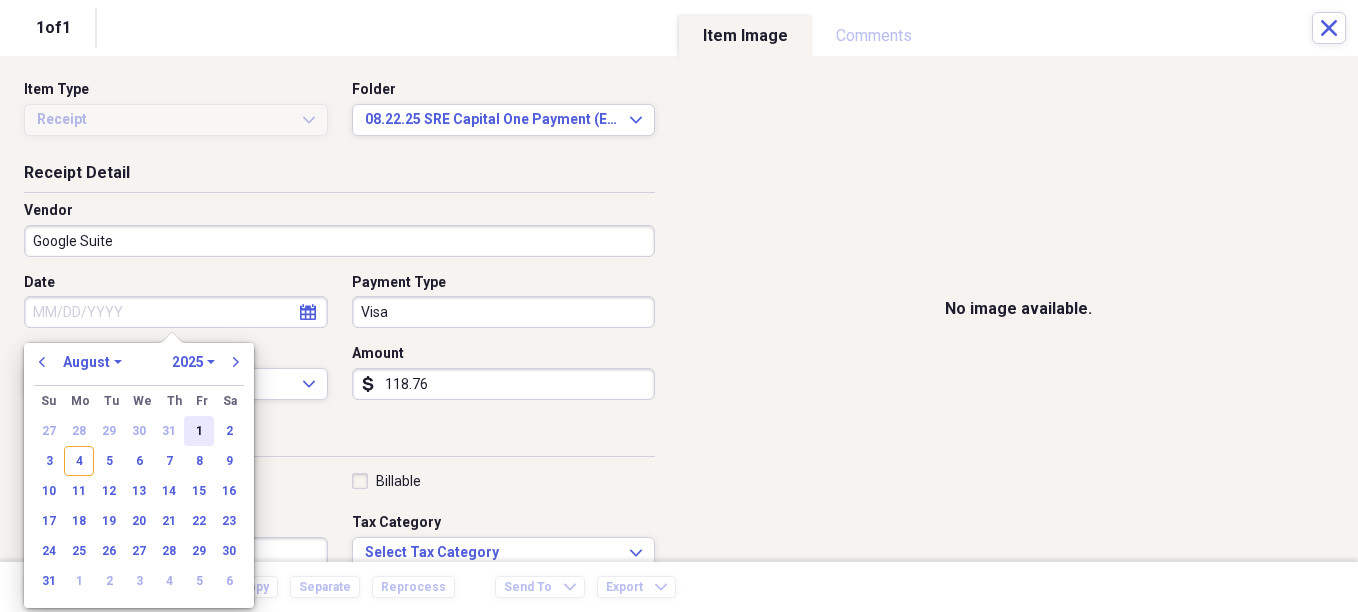 click on "1" at bounding box center [199, 431] 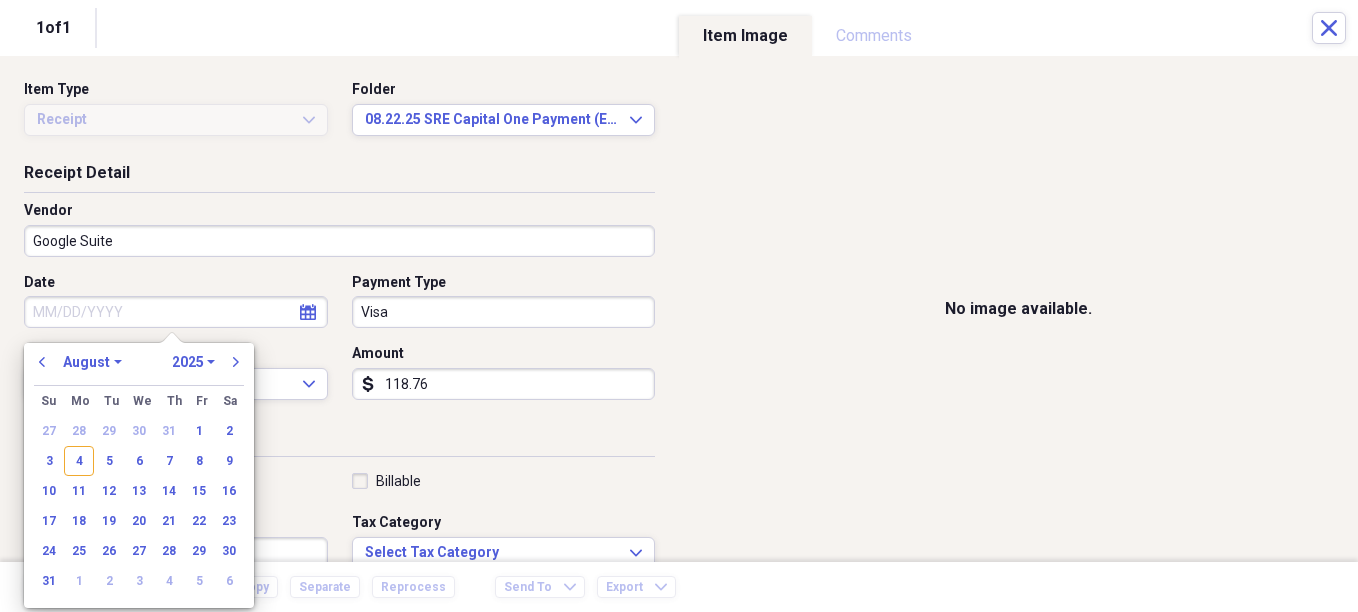 type on "08/01/2025" 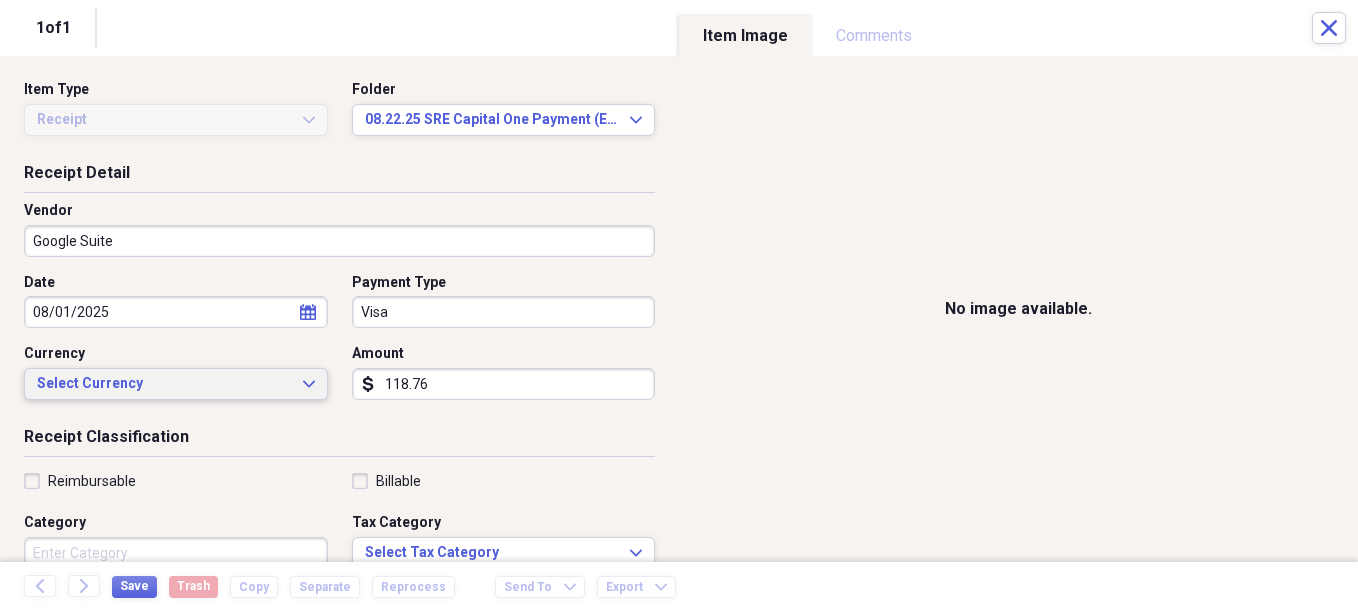 click on "Select Currency" at bounding box center (164, 384) 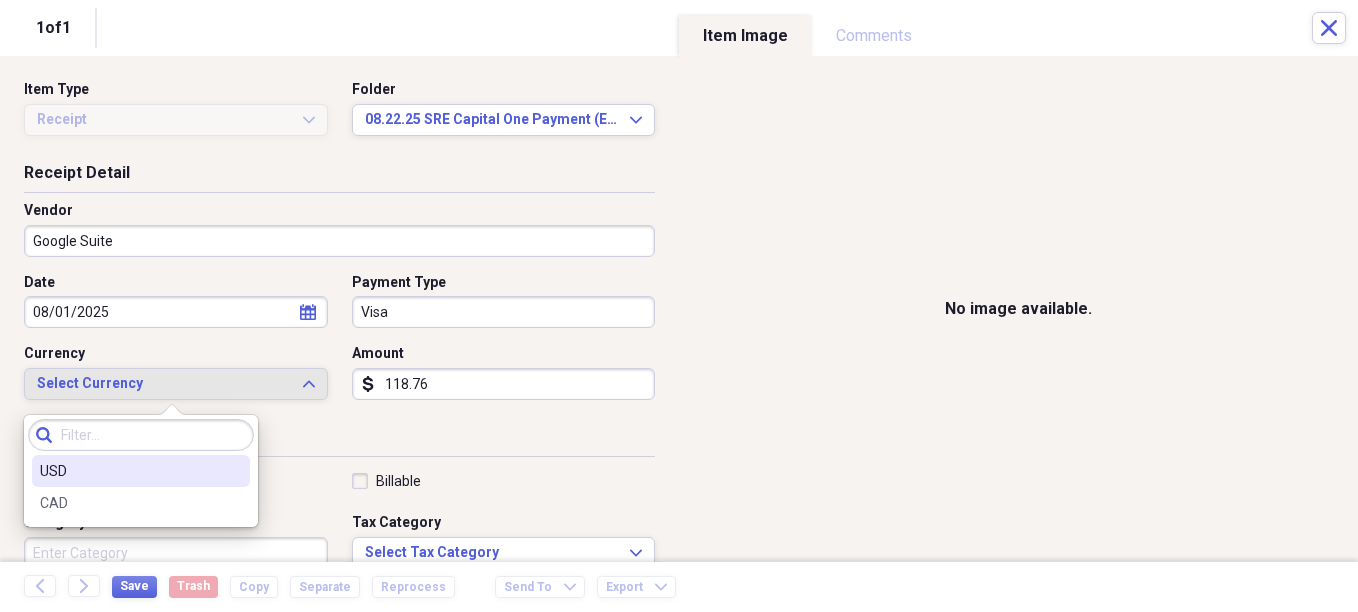 click on "USD" at bounding box center (129, 471) 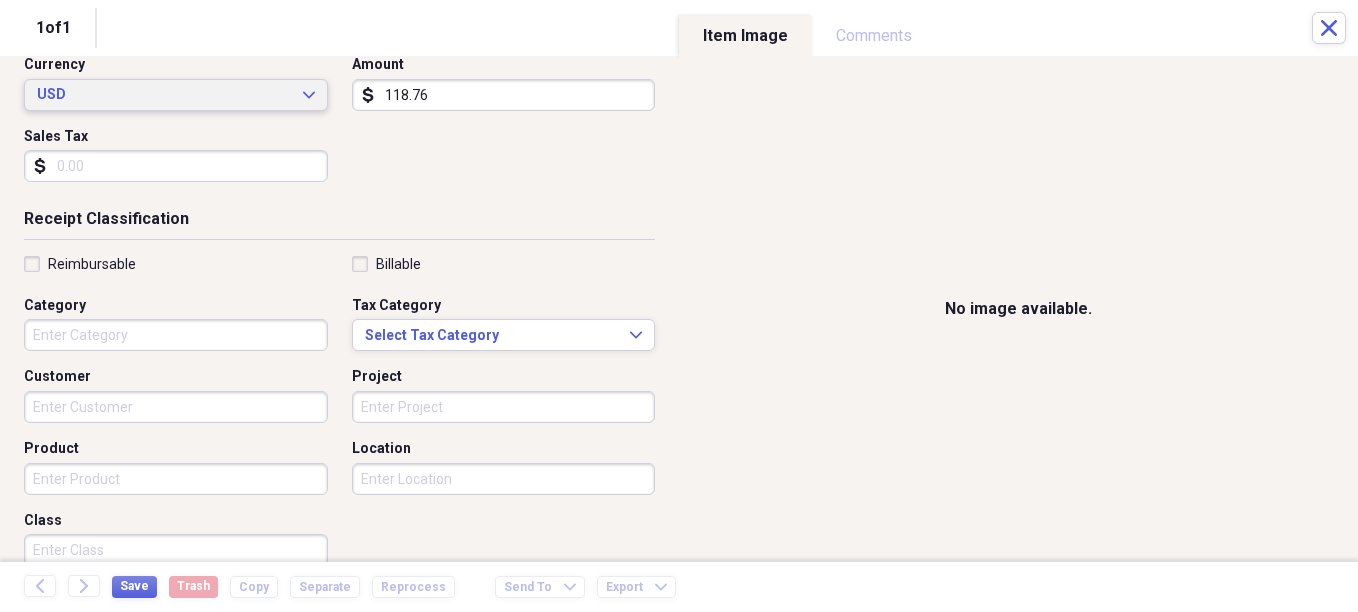 scroll, scrollTop: 300, scrollLeft: 0, axis: vertical 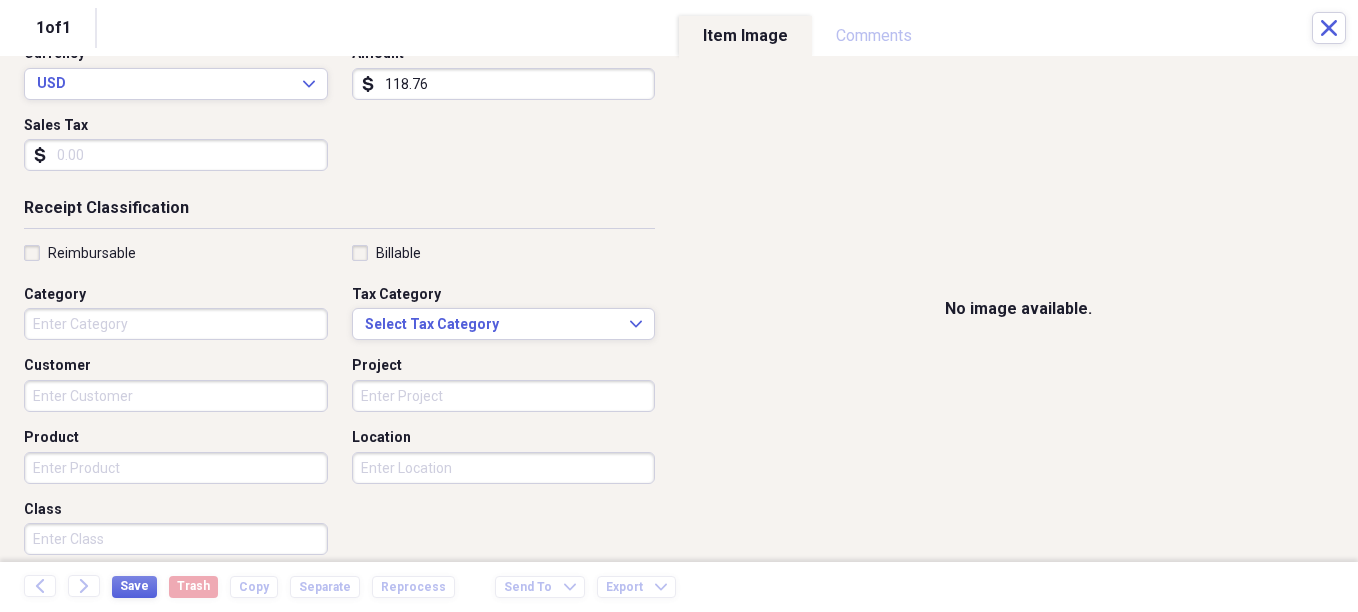 click on "Category" at bounding box center [176, 324] 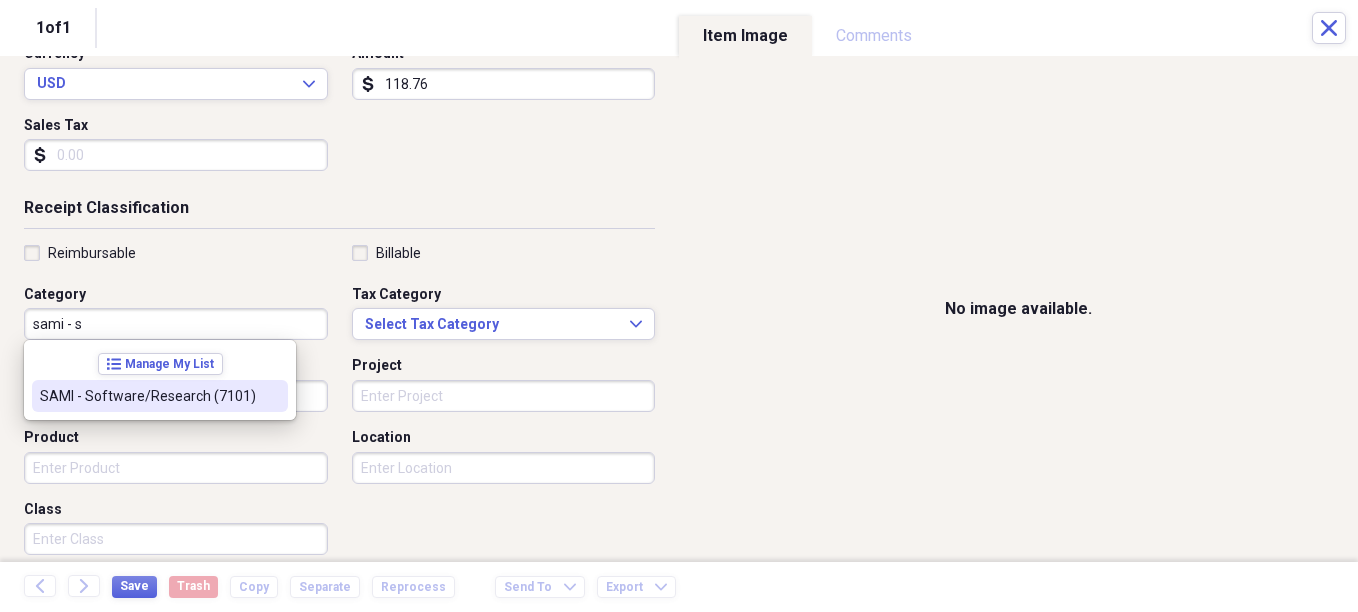 click on "SAMI - Software/Research (7101)" at bounding box center (148, 396) 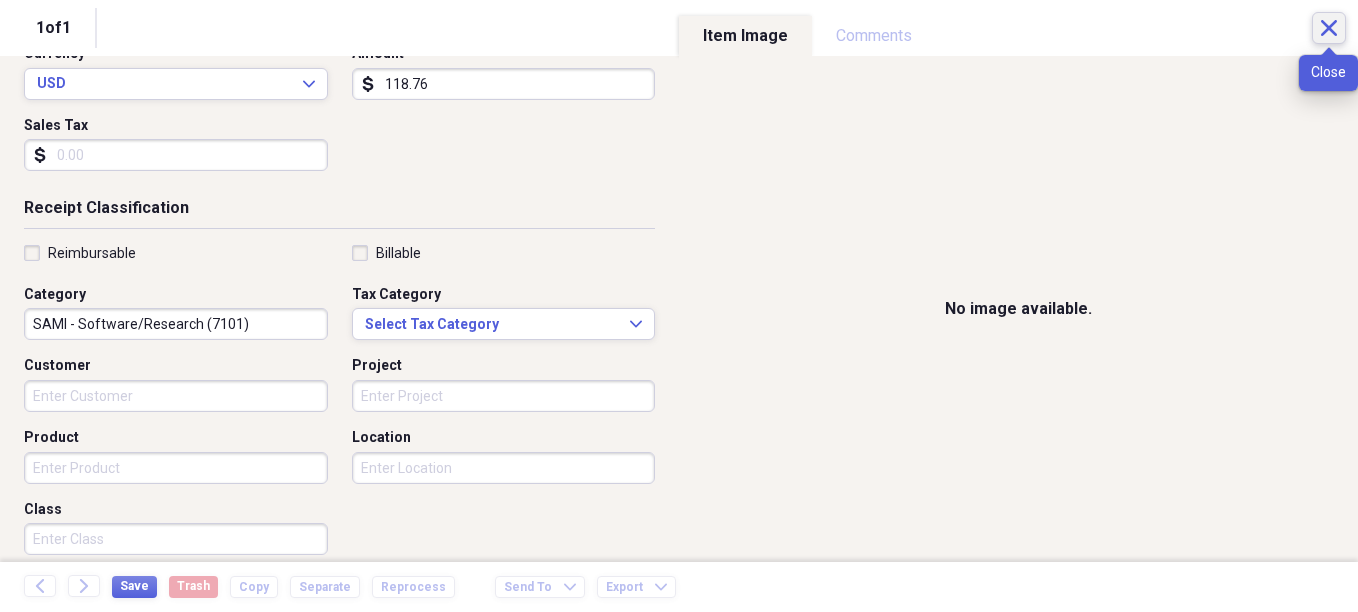 click on "Close" 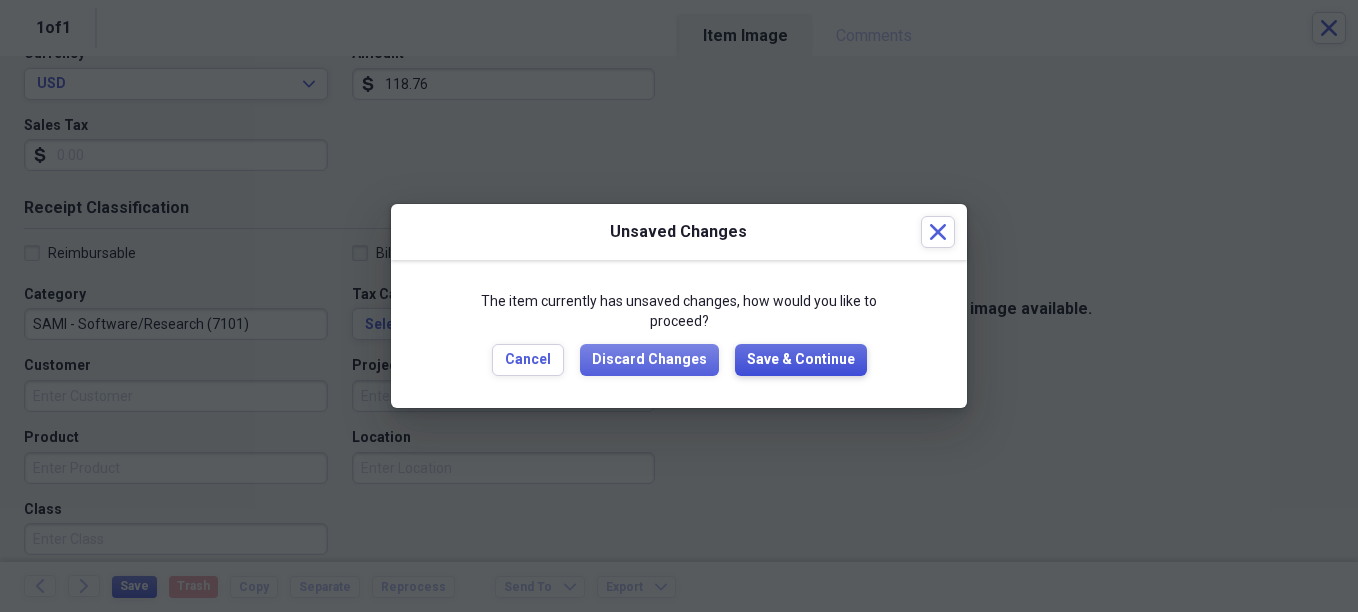 click on "Save & Continue" at bounding box center [801, 360] 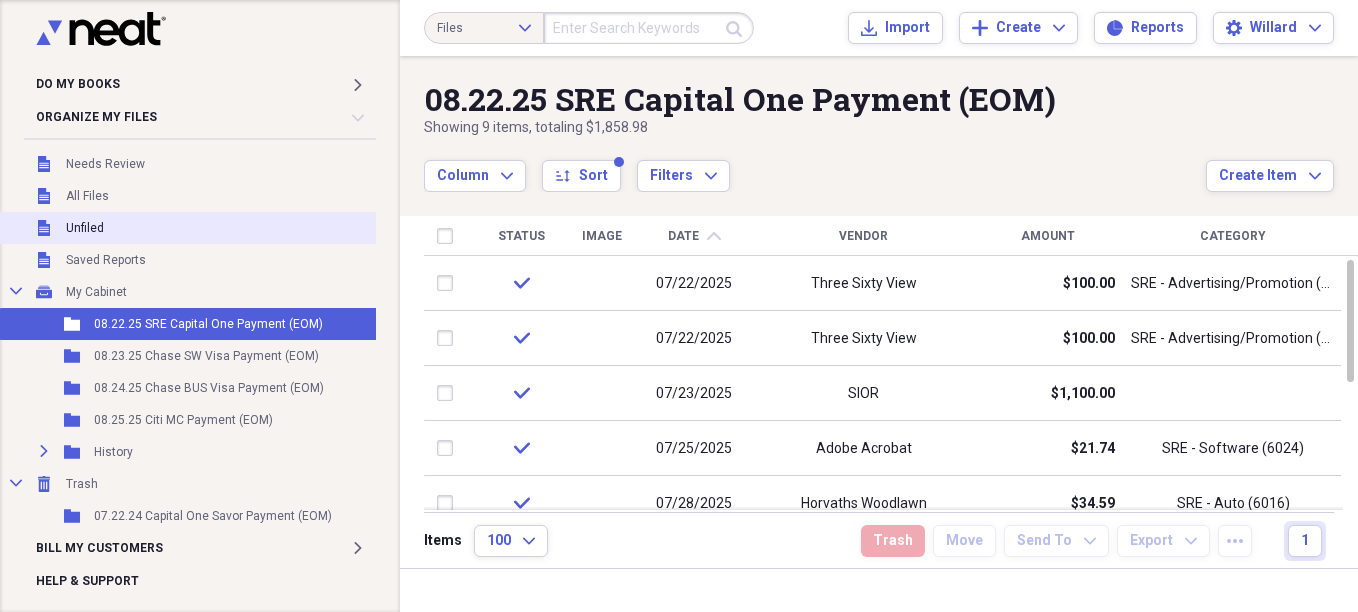 click on "Unfiled" at bounding box center [85, 228] 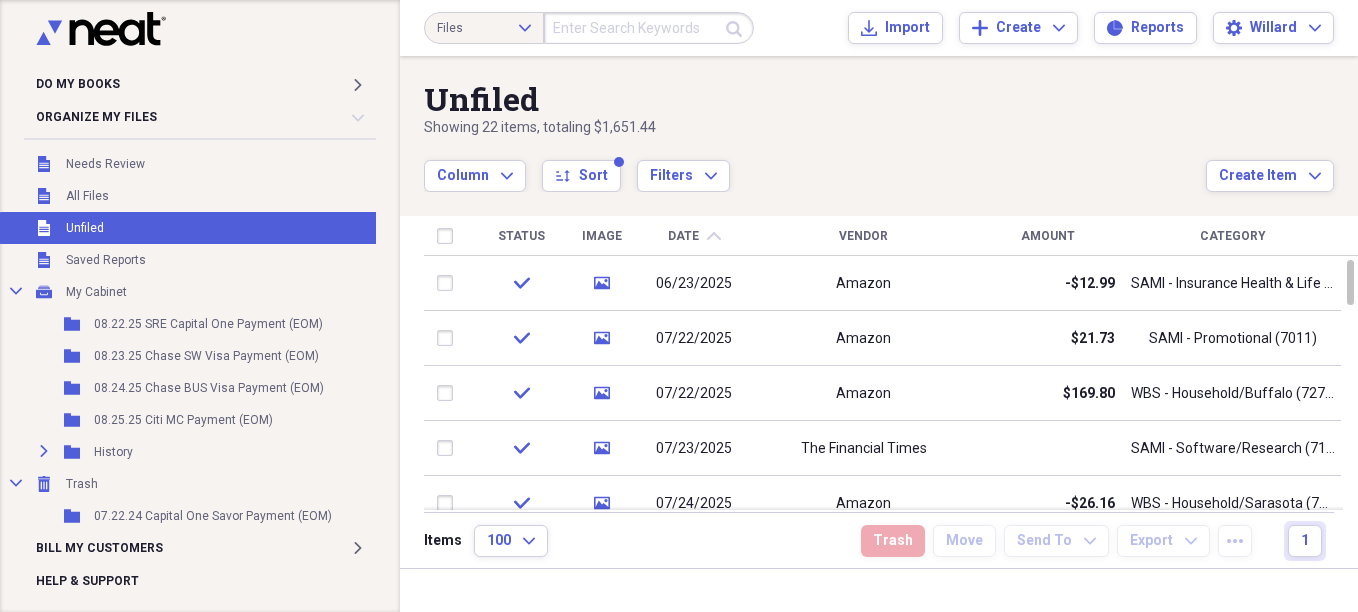 click on "Amount" at bounding box center [1048, 236] 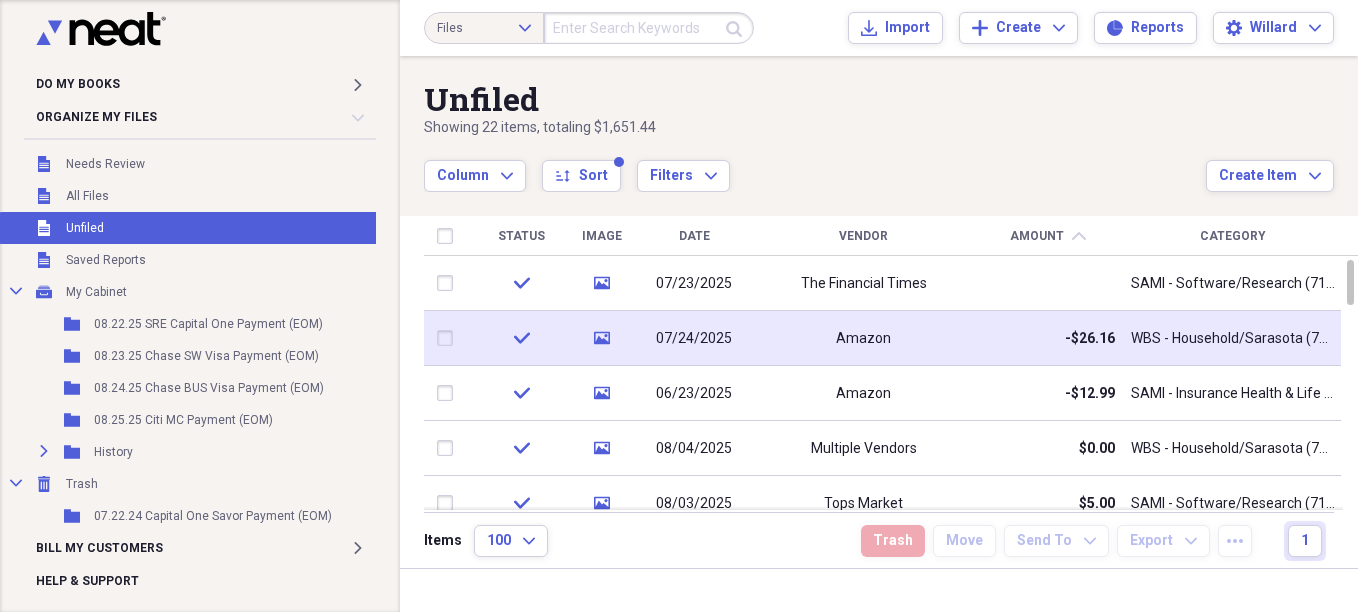 click at bounding box center (449, 338) 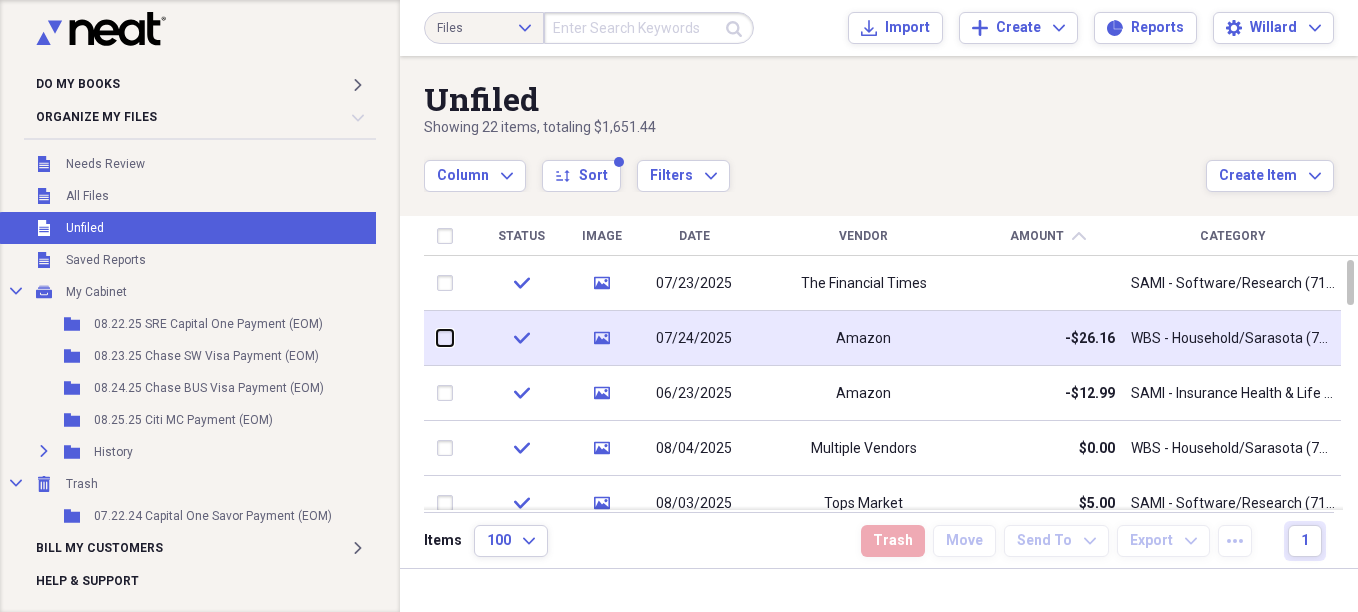 click at bounding box center [437, 338] 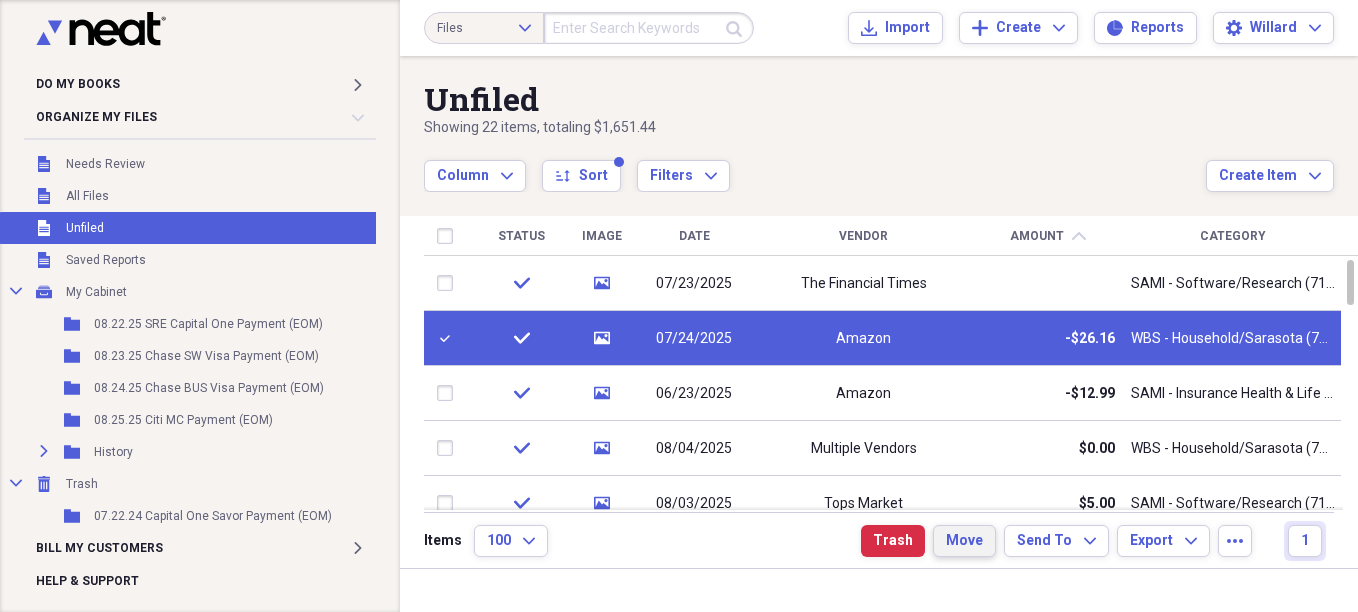 click on "Move" at bounding box center (964, 541) 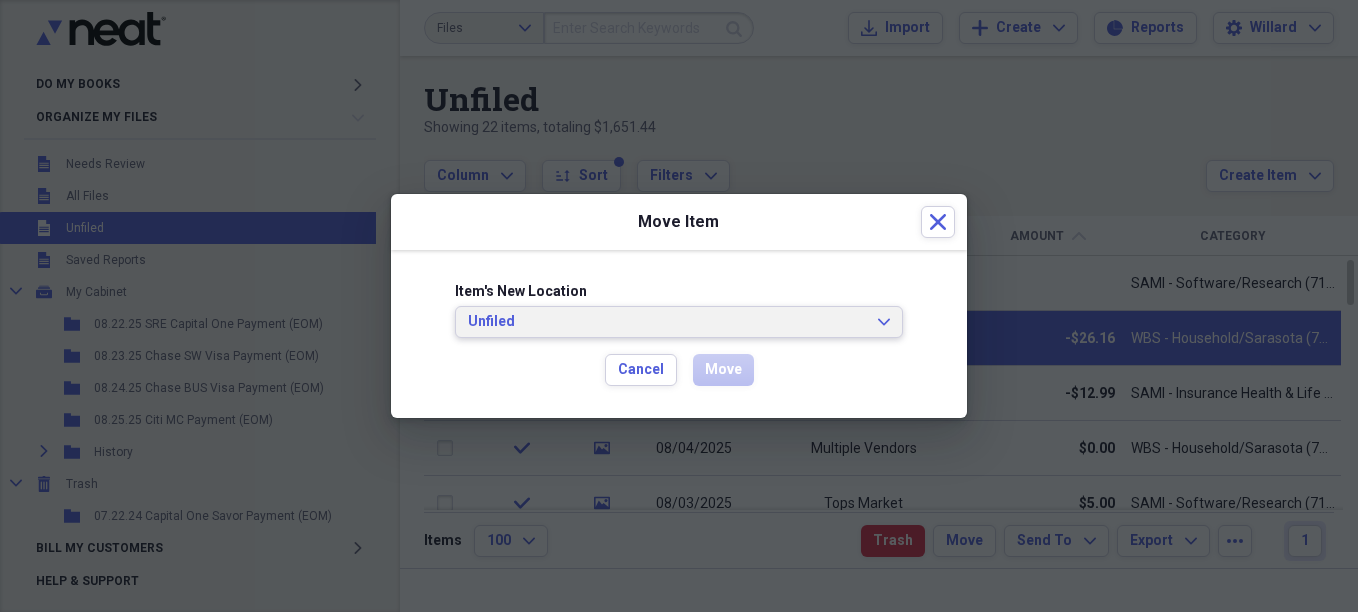click on "Unfiled" at bounding box center (667, 322) 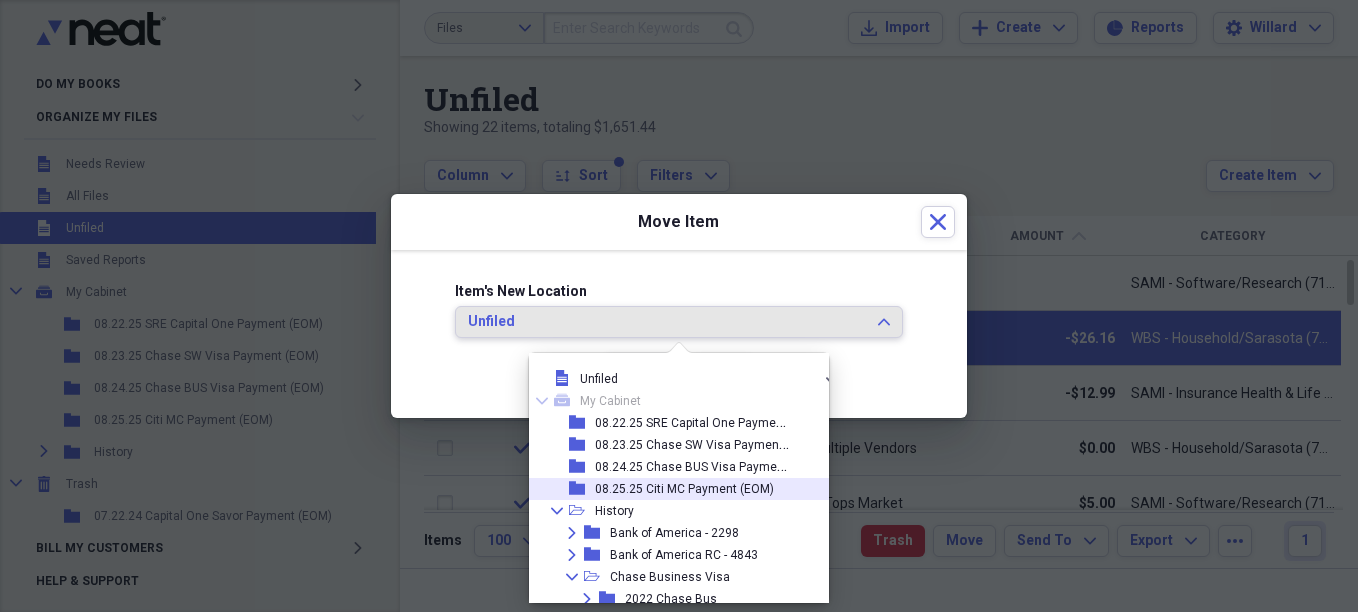 click on "08.25.25 Citi MC Payment (EOM)" at bounding box center (684, 489) 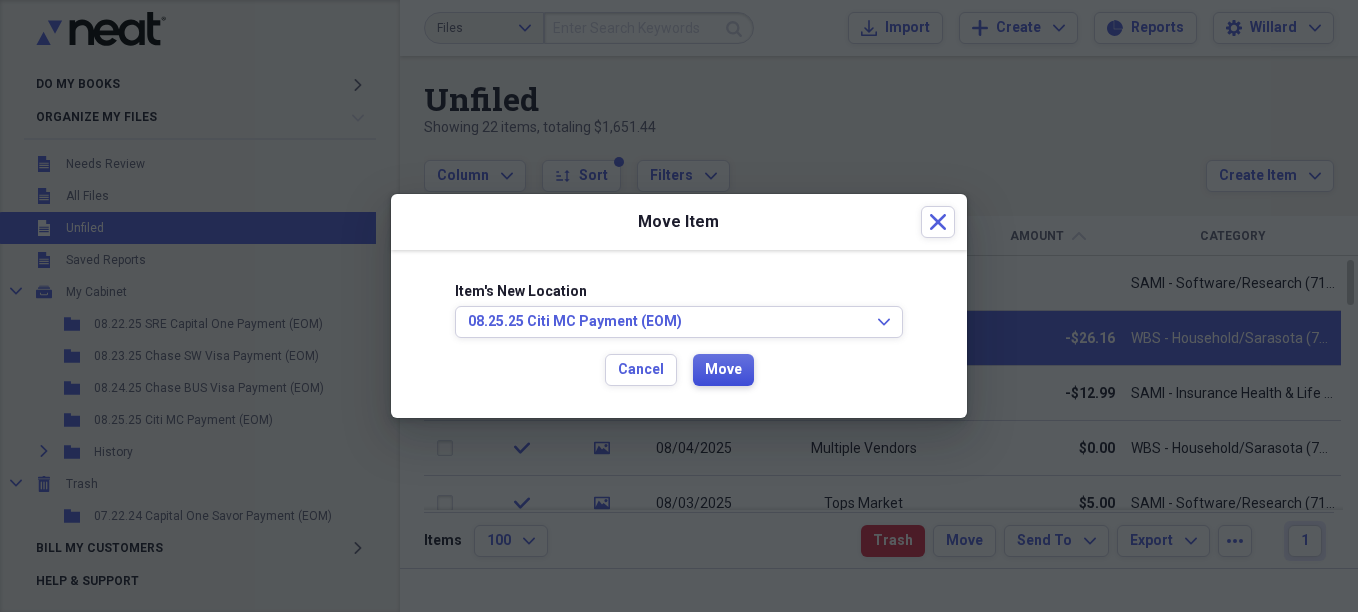 click on "Move" at bounding box center [723, 370] 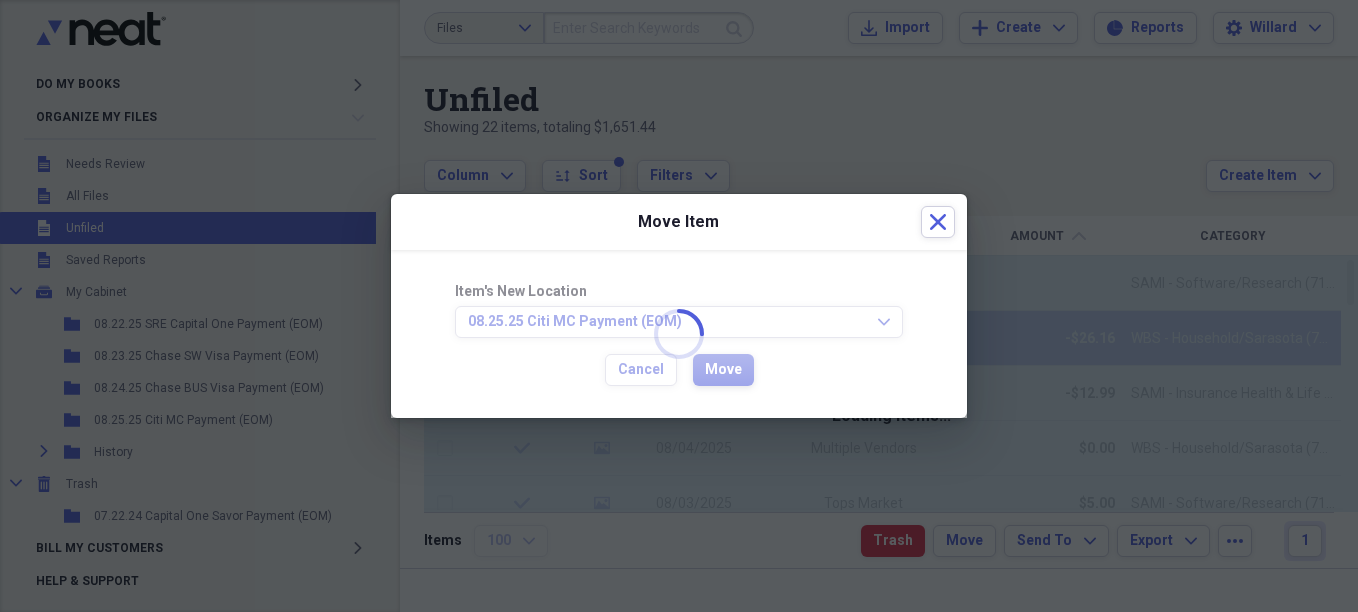checkbox on "false" 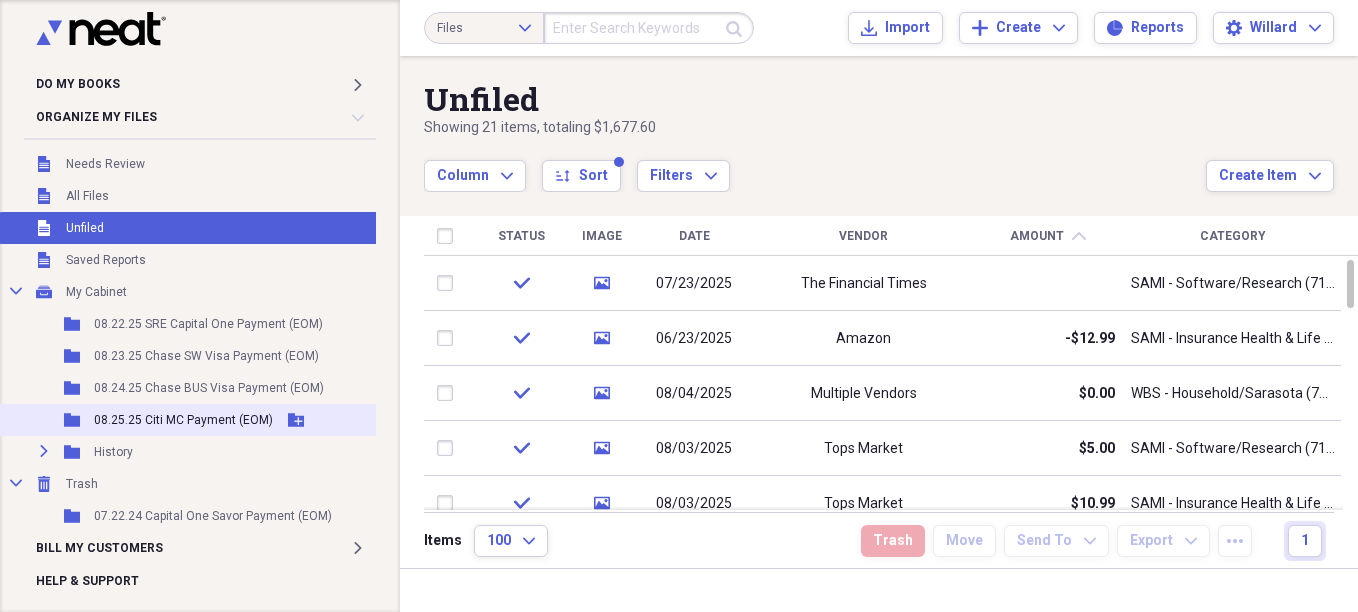 click on "08.25.25 Citi MC Payment (EOM)" at bounding box center [183, 420] 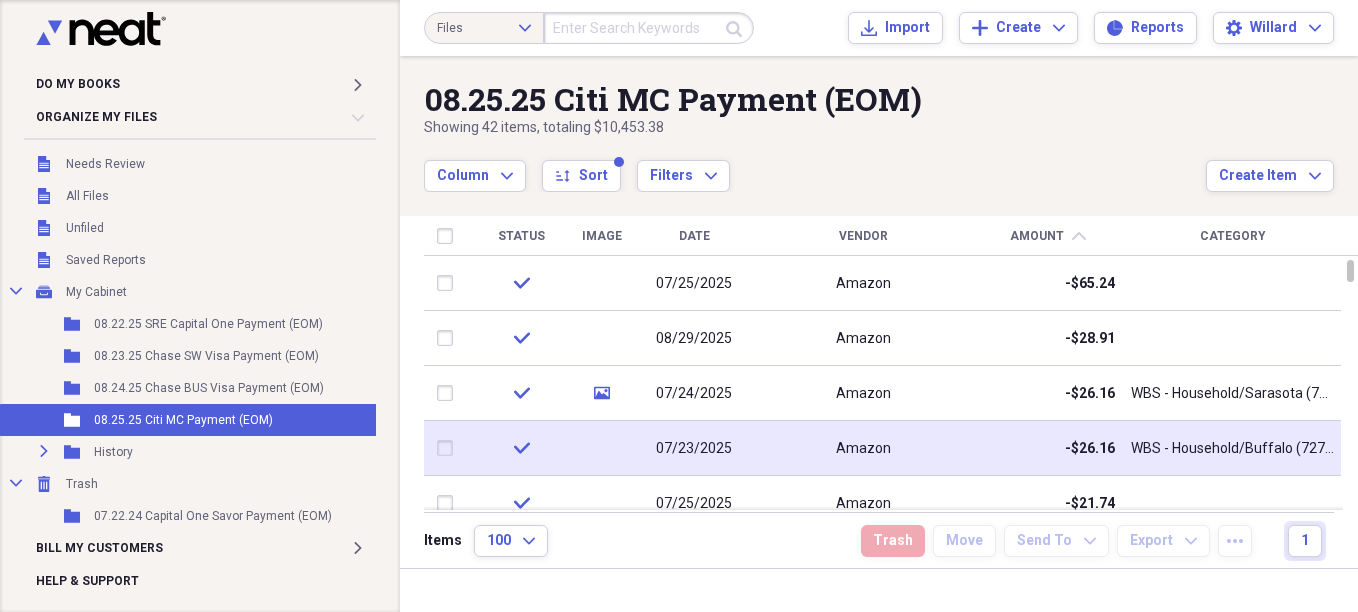 click at bounding box center (449, 448) 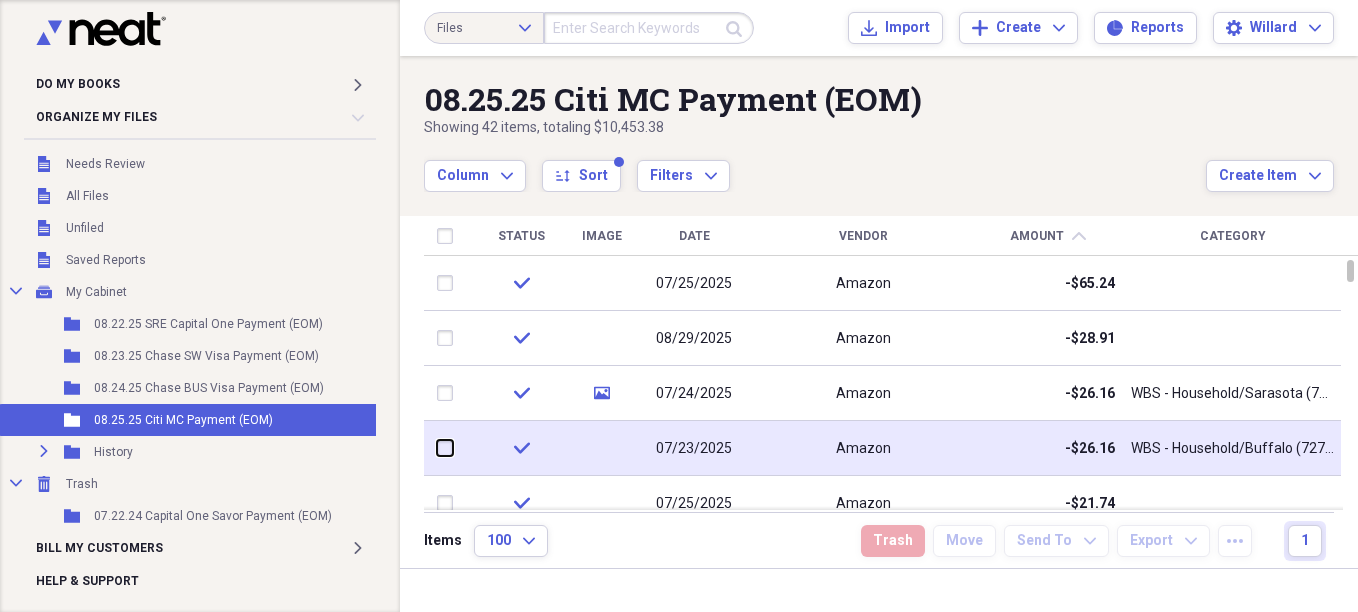 click at bounding box center (437, 448) 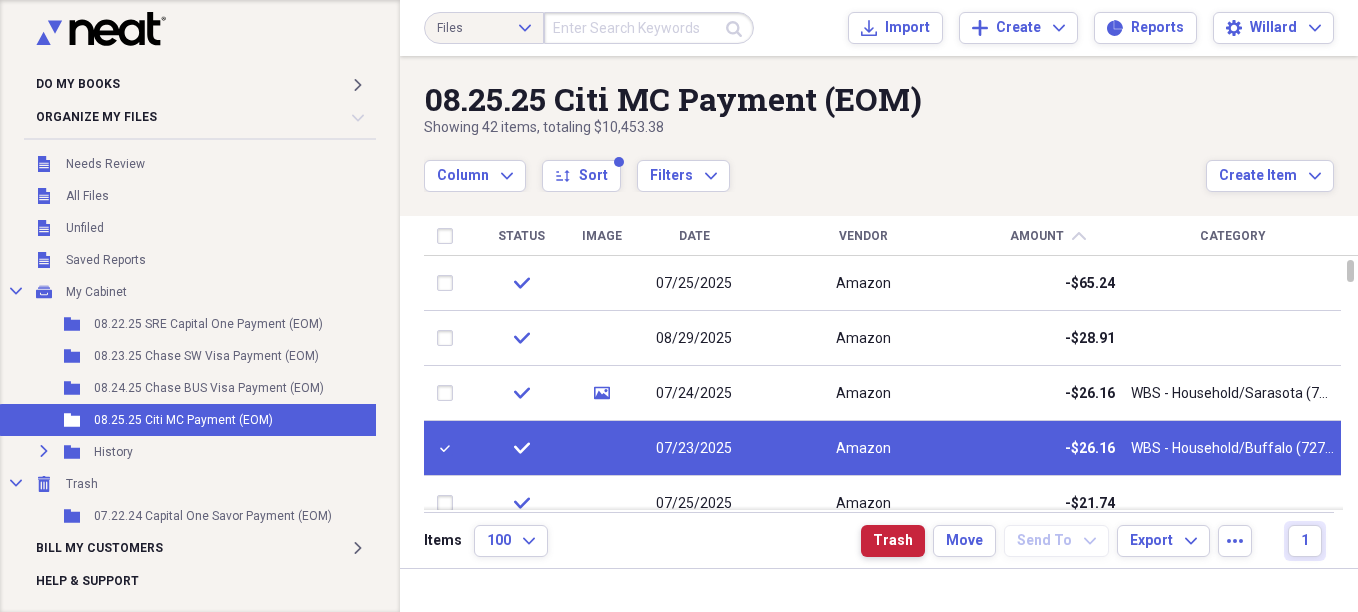 click on "Trash" at bounding box center (893, 541) 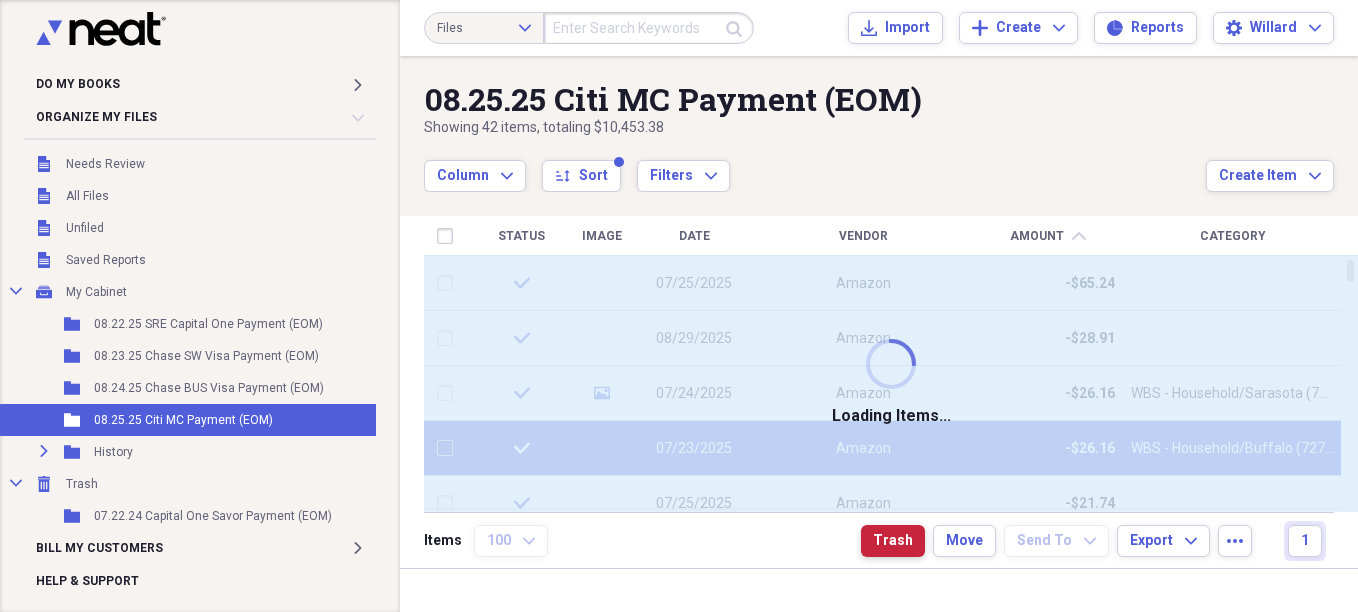 checkbox on "false" 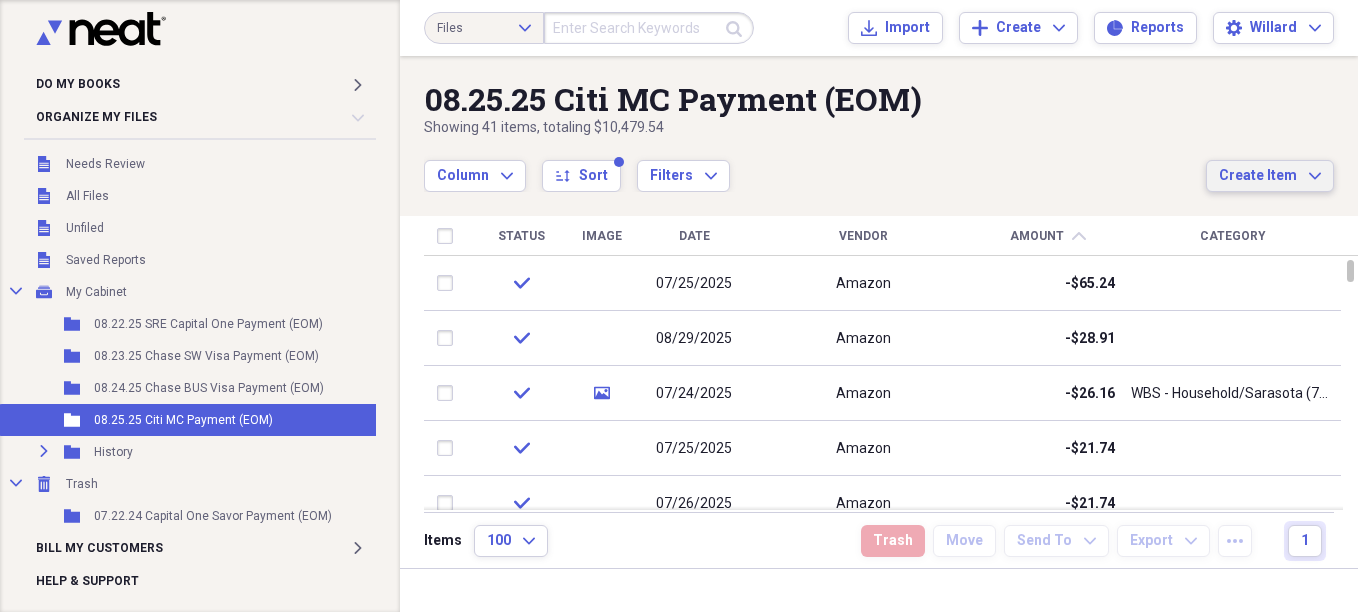 click on "Expand" 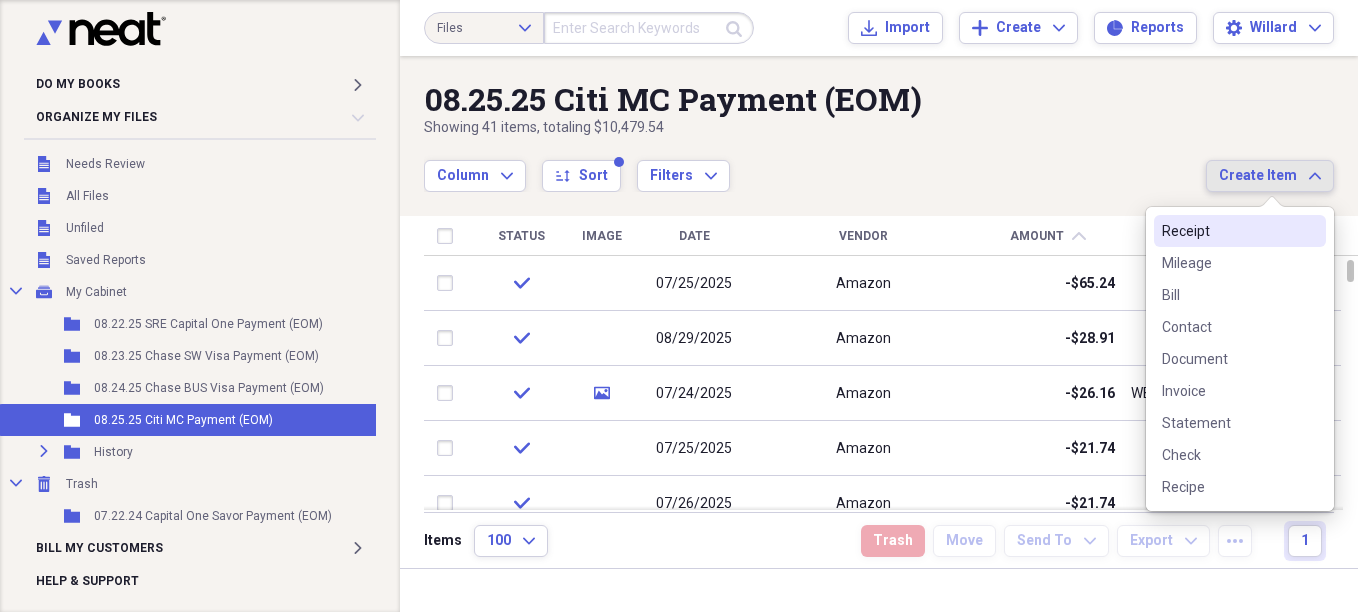 drag, startPoint x: 1196, startPoint y: 234, endPoint x: 1178, endPoint y: 234, distance: 18 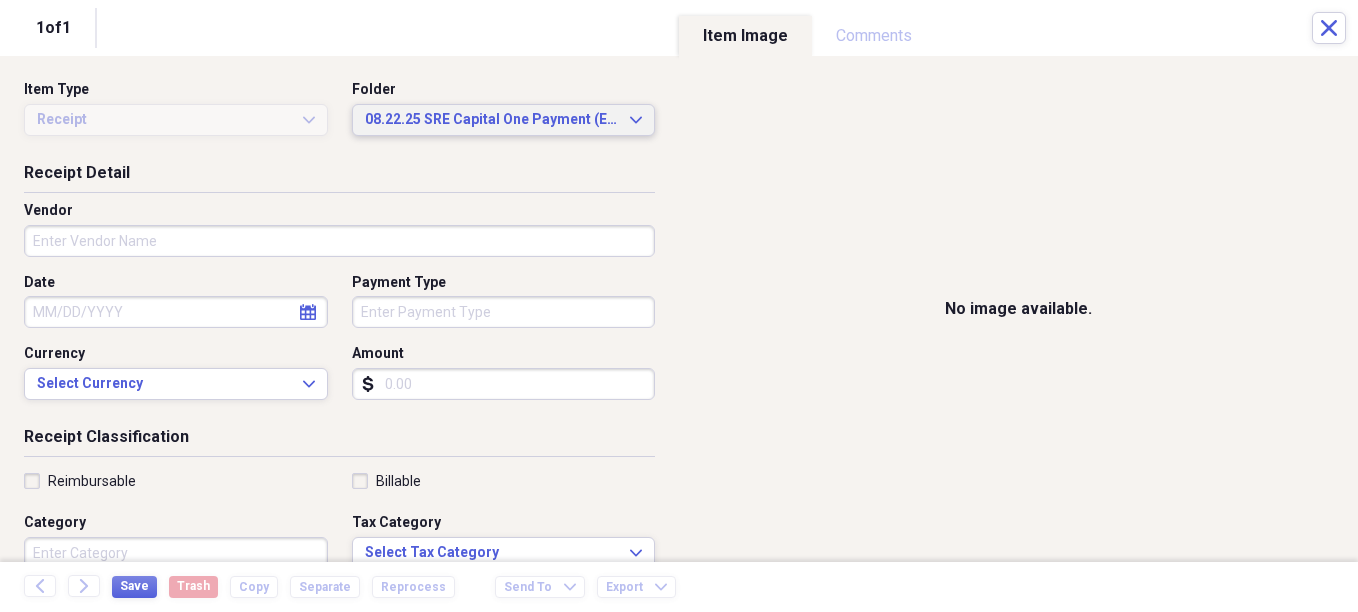 click on "08.22.25 SRE Capital One Payment (EOM)" at bounding box center (492, 120) 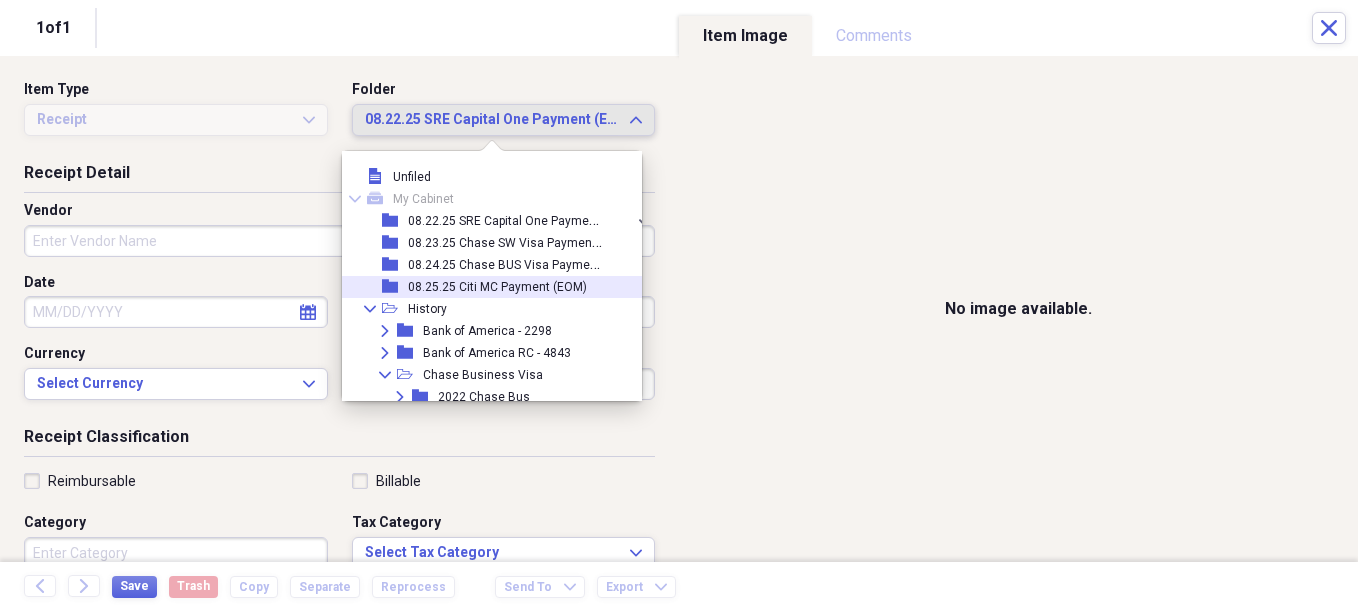 click on "08.25.25 Citi MC Payment (EOM)" at bounding box center (497, 287) 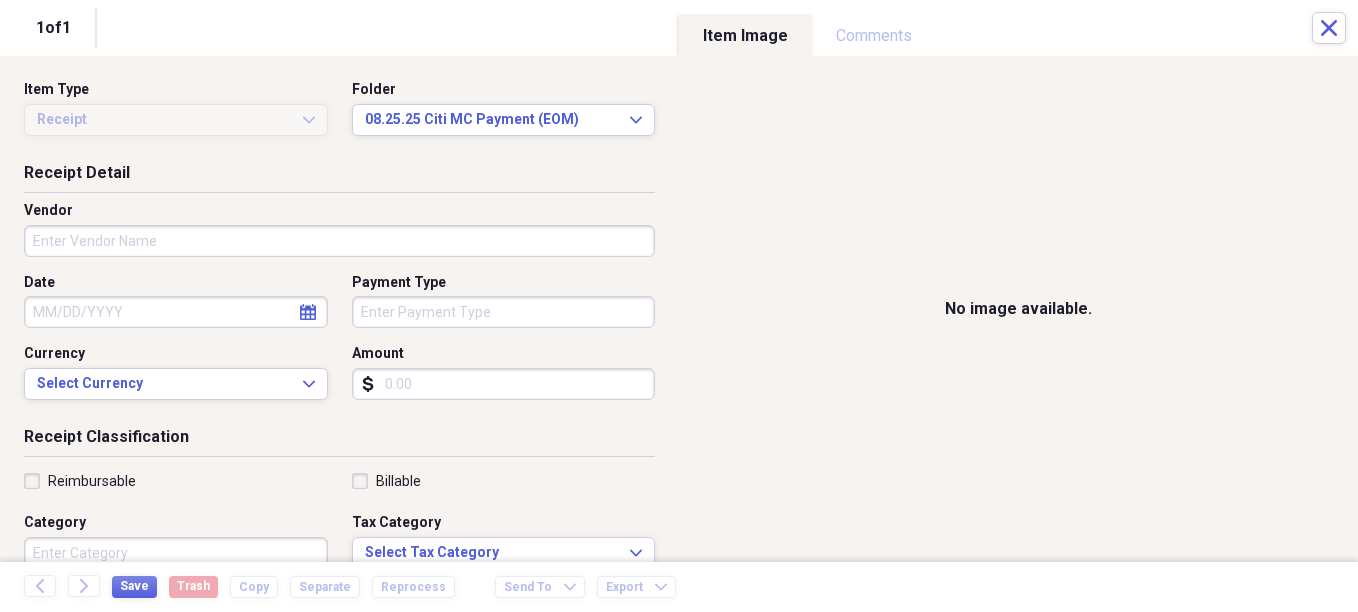 click on "Do My Books Expand Organize My Files Collapse Unfiled Needs Review Unfiled All Files Unfiled Unfiled Unfiled Saved Reports Collapse My Cabinet My Cabinet Add Folder Folder 08.22.25 SRE Capital One Payment (EOM) Add Folder Folder 08.23.25 Chase SW Visa Payment (EOM) Add Folder Folder 08.24.25 Chase BUS Visa Payment (EOM) Add Folder Folder 08.25.25 Citi MC Payment (EOM) Add Folder Expand Folder History Add Folder Collapse Trash Trash Folder 07.22.24 Capital One Savor Payment (EOM) Bill My Customers Expand Help & Support Files Expand Submit Import Import Add Create Expand Reports Reports Settings Willard Expand 08.25.25 Citi MC Payment (EOM) Showing 41 items , totaling $10,479.54 Column Expand sort Sort Filters Expand Create Item Expand Status Image Date Vendor Amount chevron-up Category check 07/25/2025 Amazon -$65.24 check 08/29/2025 Amazon -$28.91 check media 07/24/2025 Amazon -$26.16 WBS - Household/Sarasota (7276) check 07/25/2025 Amazon -$21.74 check 07/26/2025 Amazon -$21.74 check 07/25/2025 Amazon check" at bounding box center [679, 306] 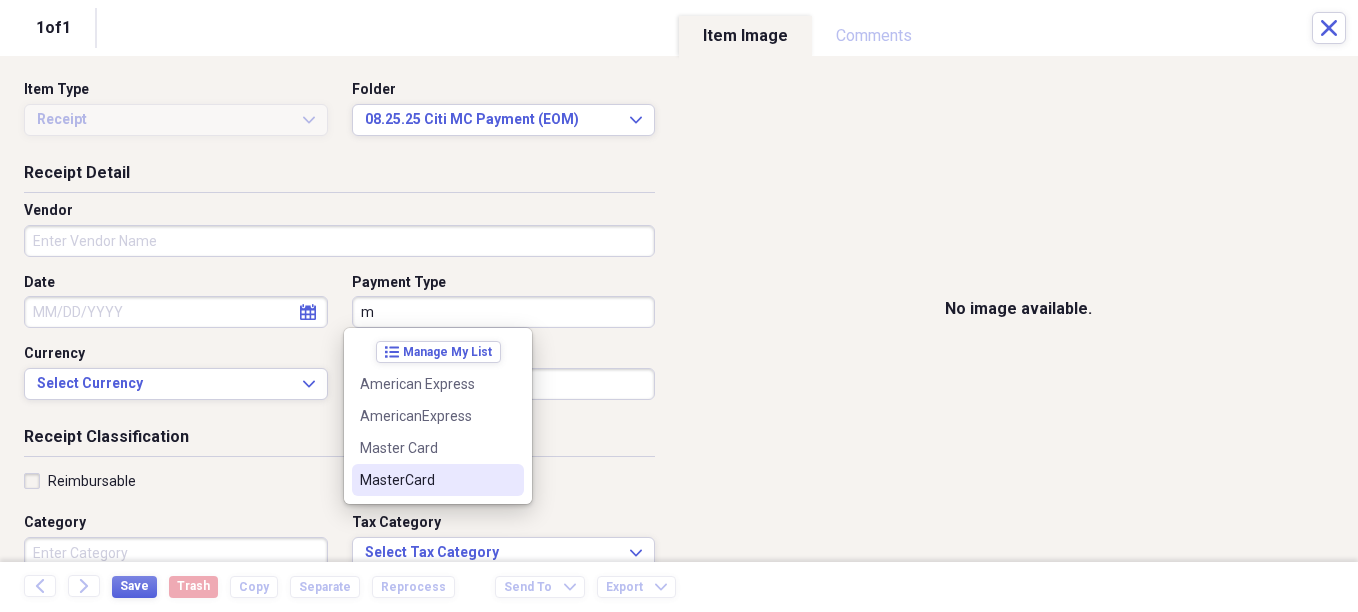 drag, startPoint x: 418, startPoint y: 477, endPoint x: 425, endPoint y: 435, distance: 42.579338 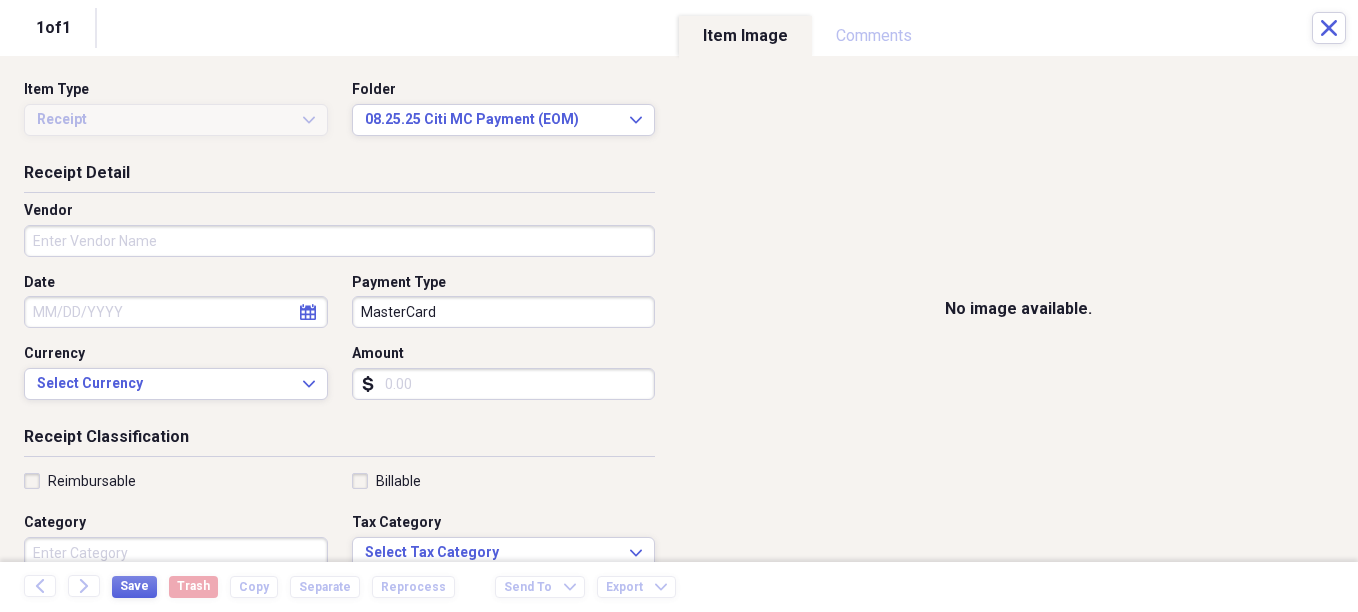 click on "Amount" at bounding box center (504, 384) 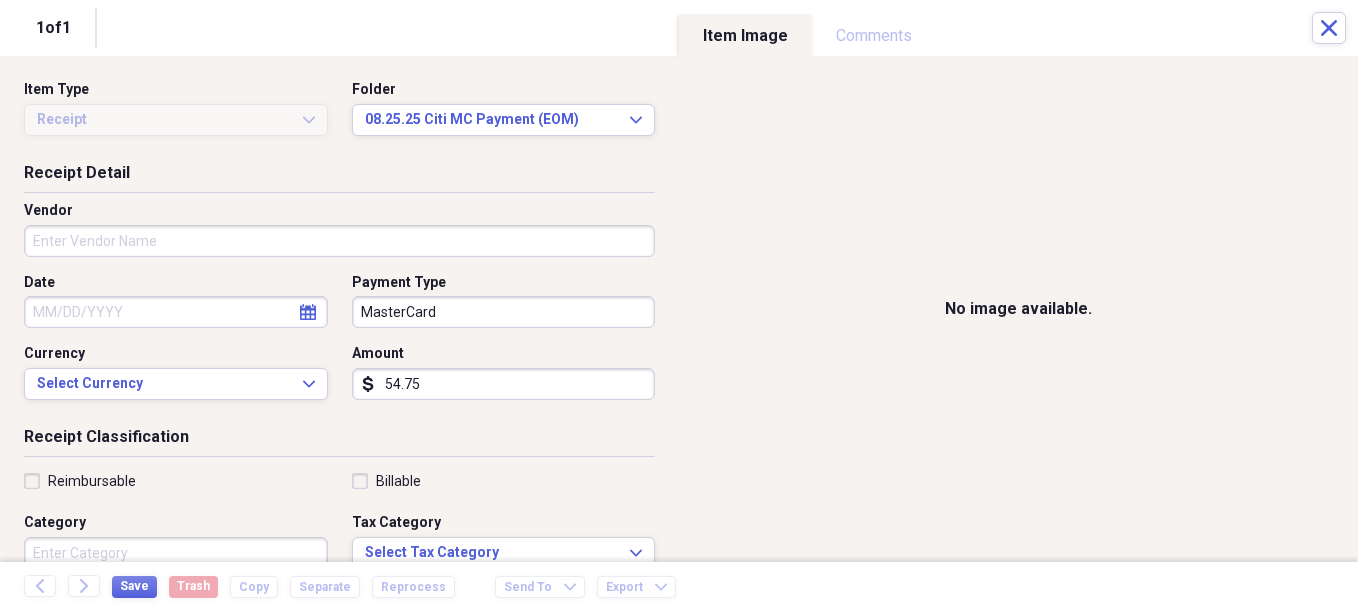 type on "54.75" 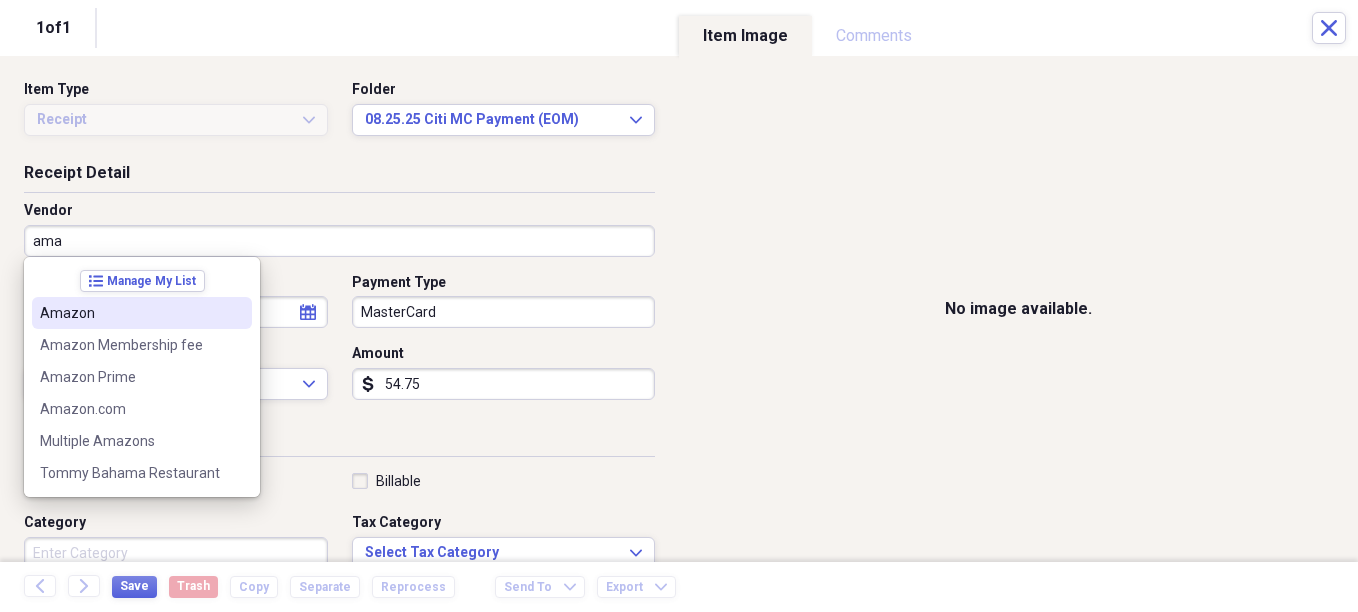 click on "Amazon" at bounding box center (130, 313) 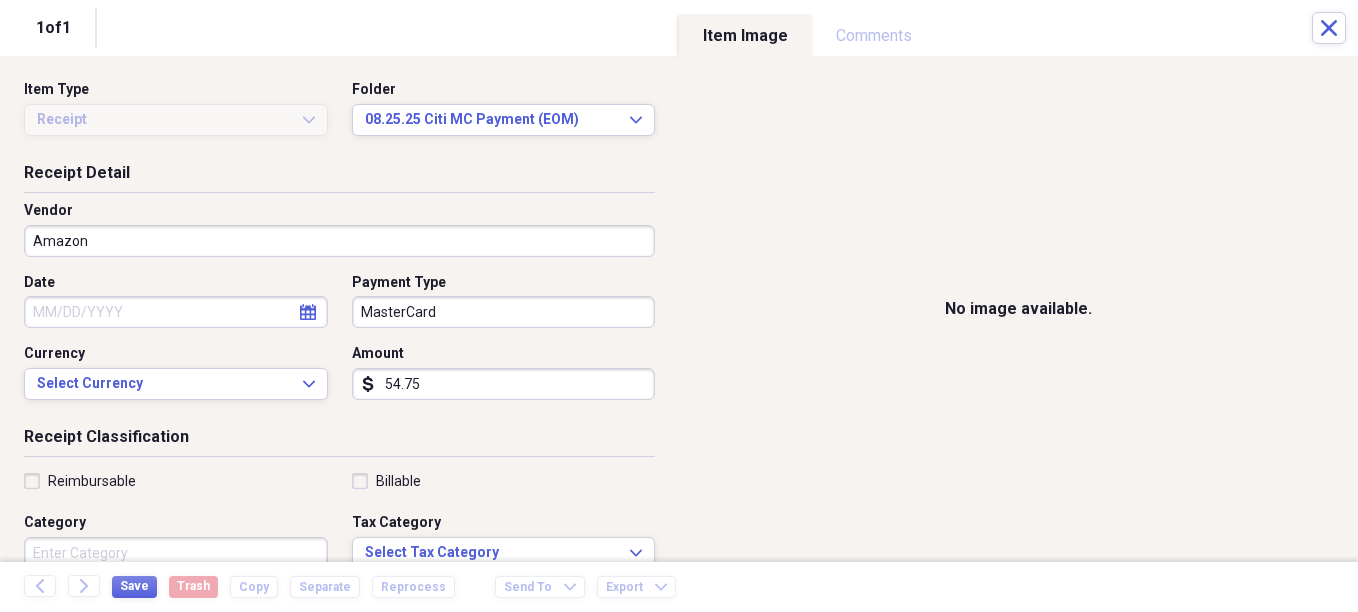 click on "Date" at bounding box center [176, 312] 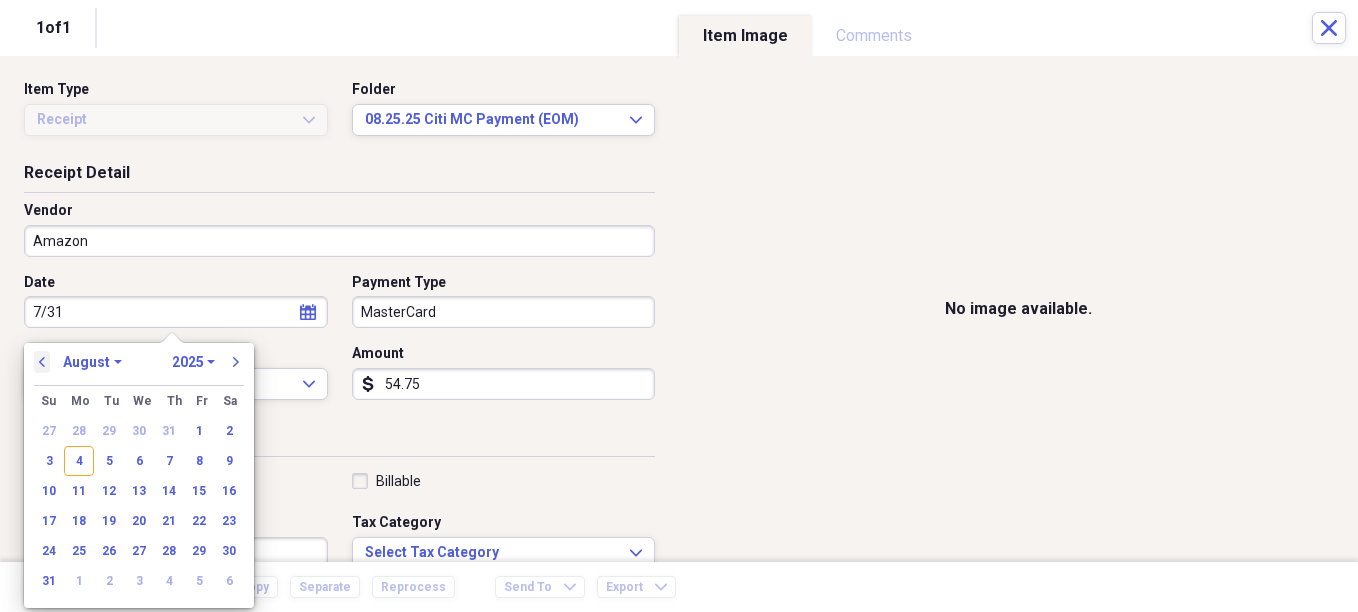type on "7/31" 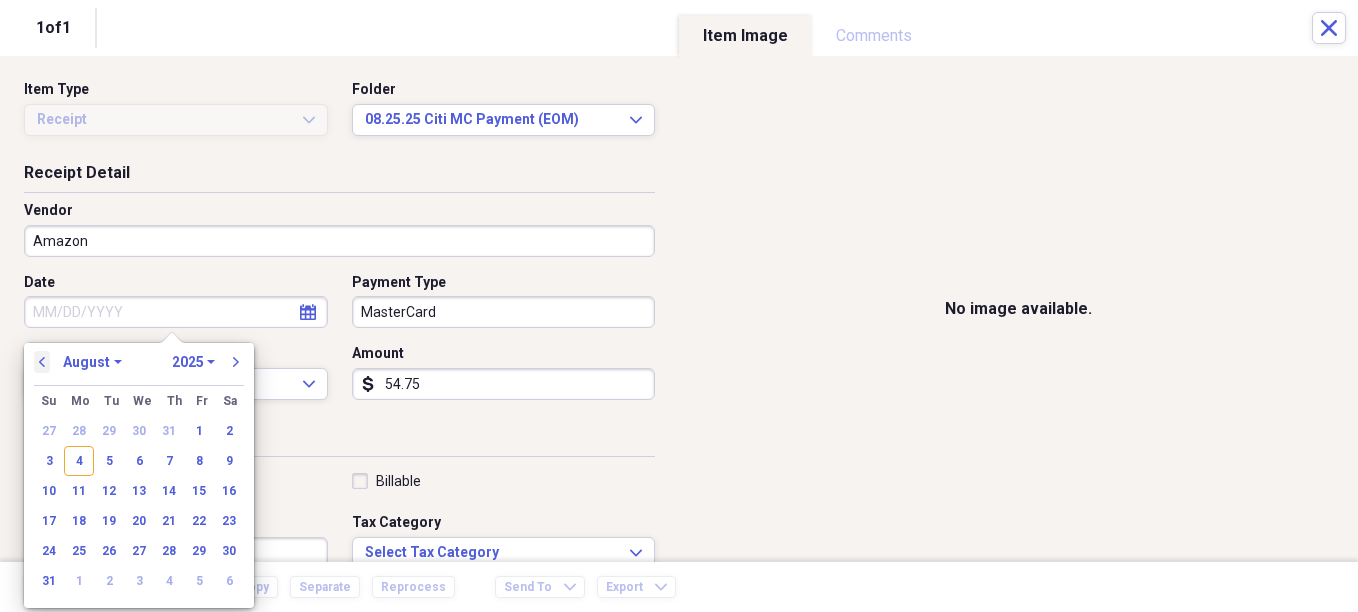 click on "previous" at bounding box center [42, 362] 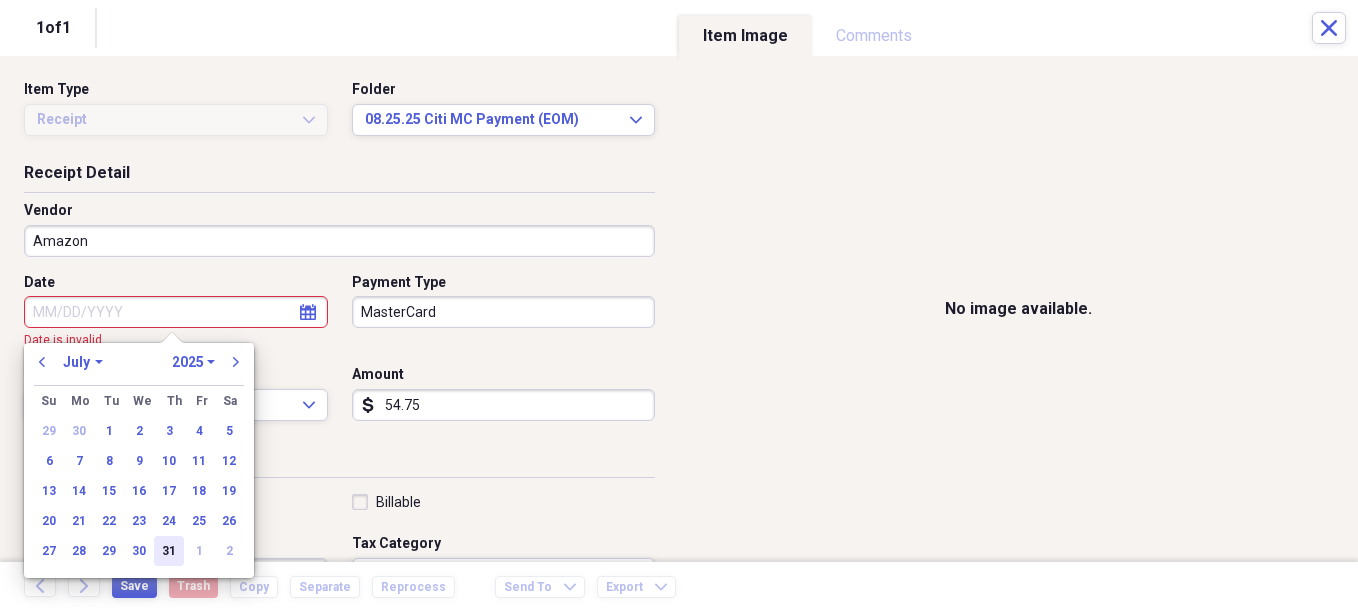click on "31" at bounding box center [169, 551] 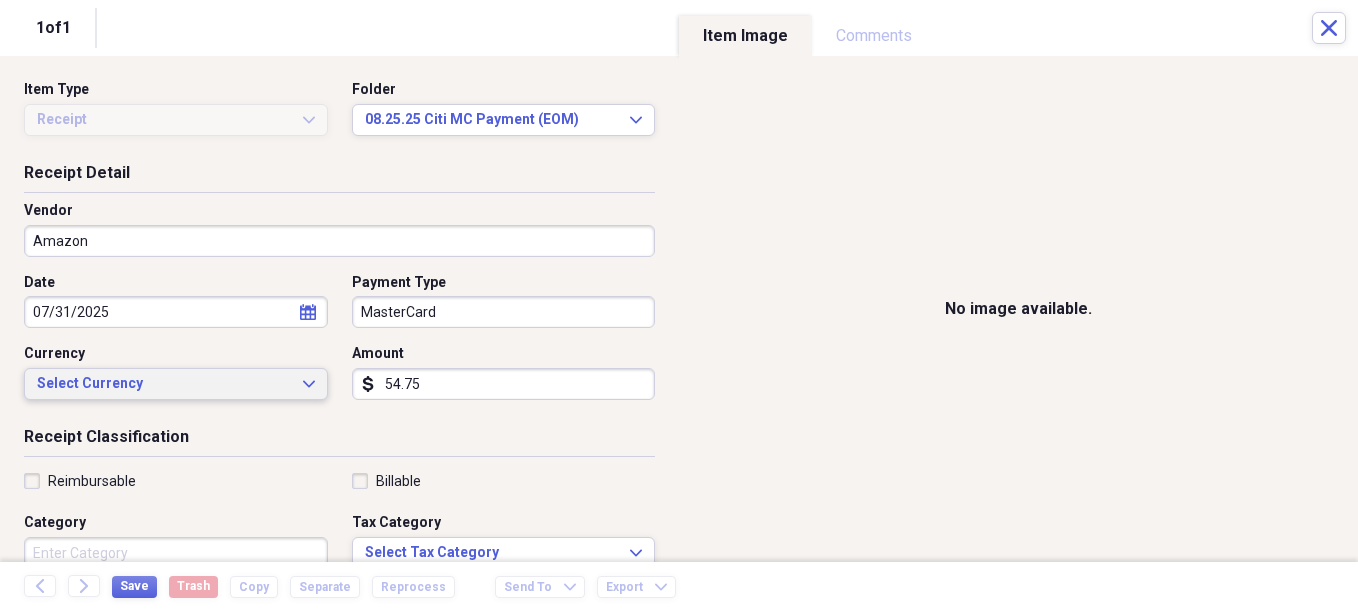 click on "Select Currency" at bounding box center [164, 384] 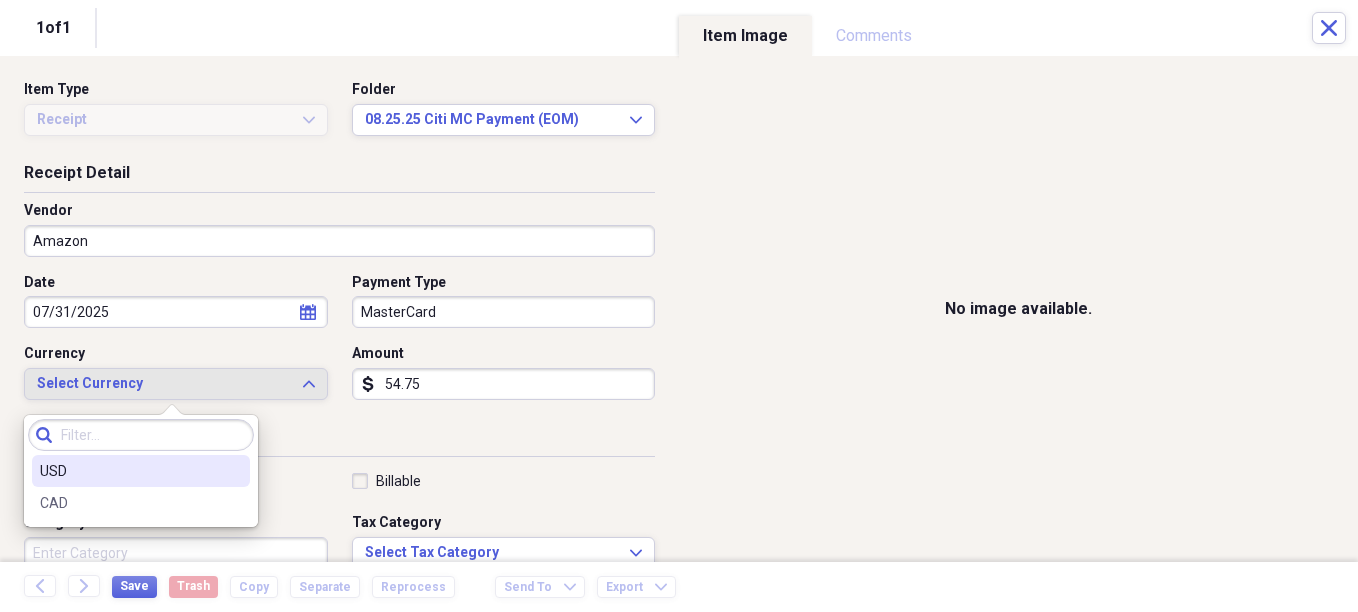 click on "USD" at bounding box center (129, 471) 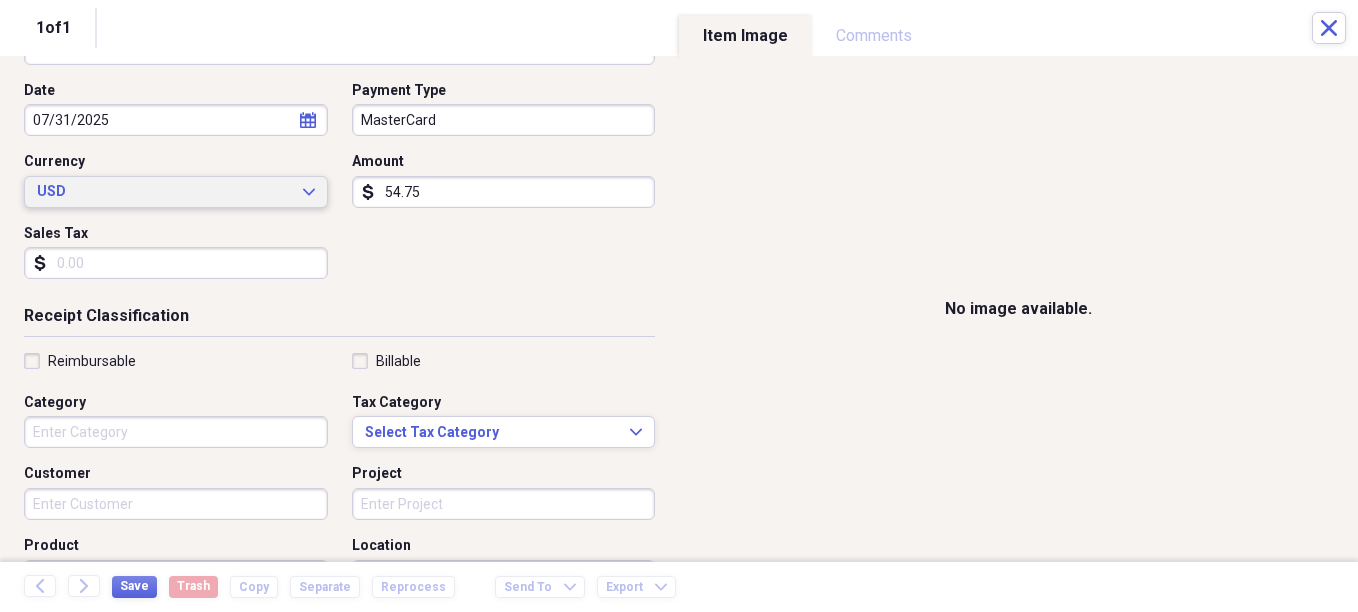 scroll, scrollTop: 200, scrollLeft: 0, axis: vertical 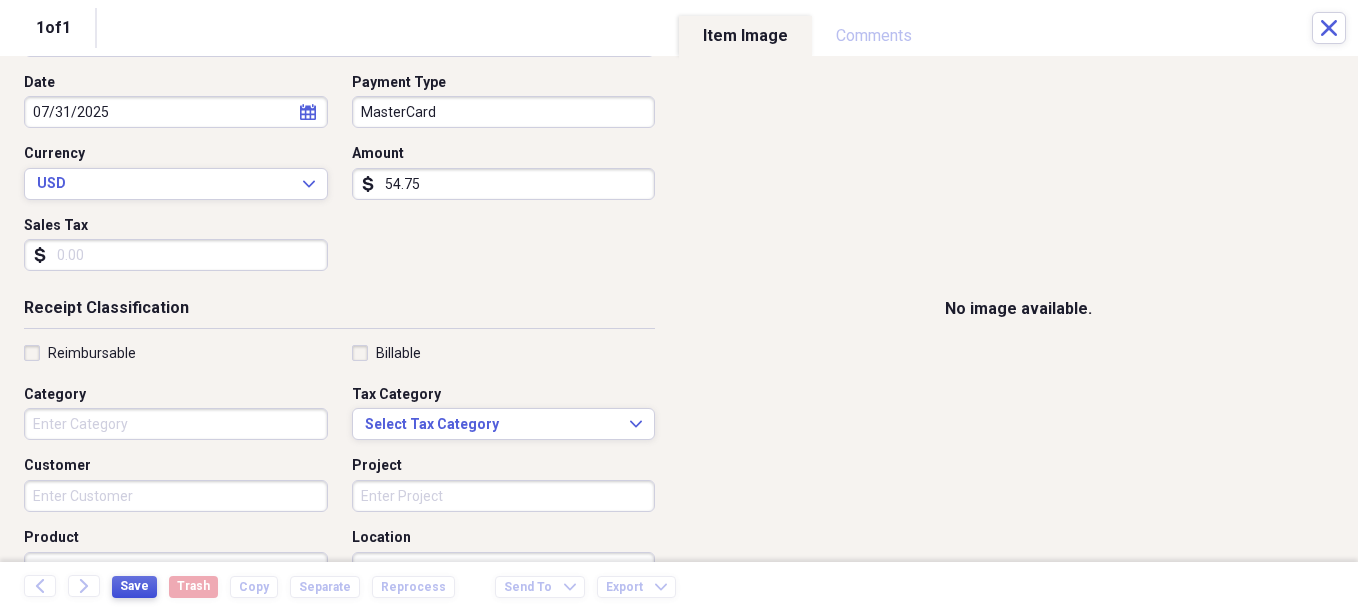 click on "Save" at bounding box center [134, 586] 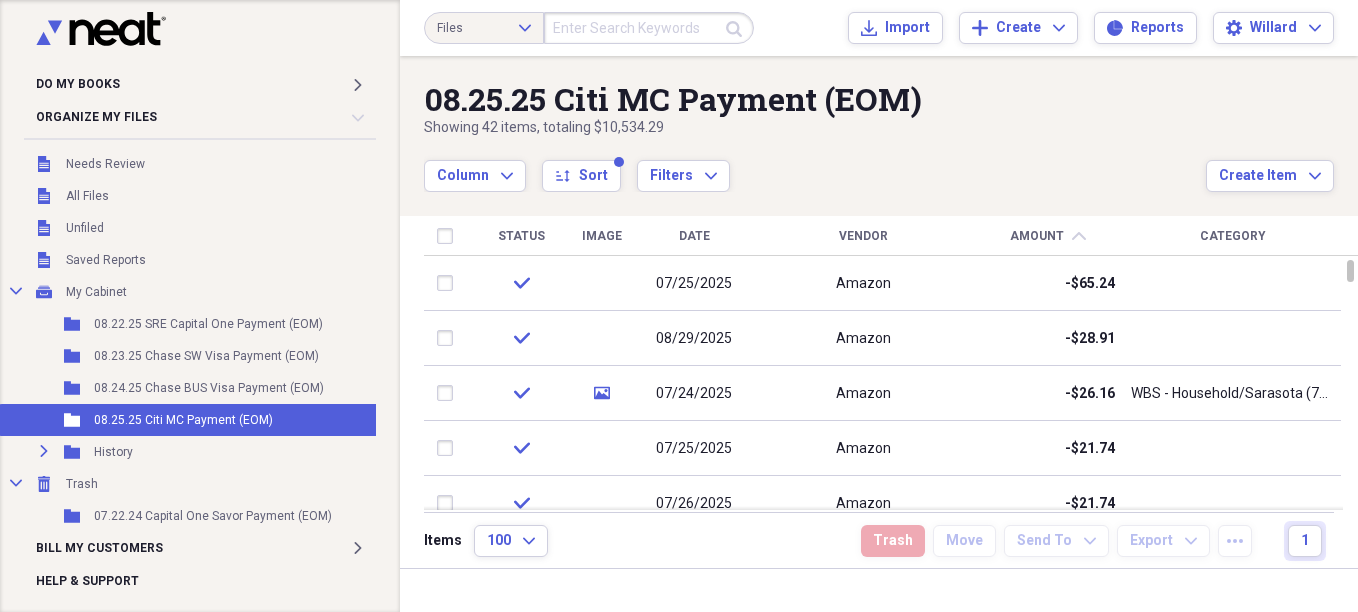 click on "Date" at bounding box center (694, 236) 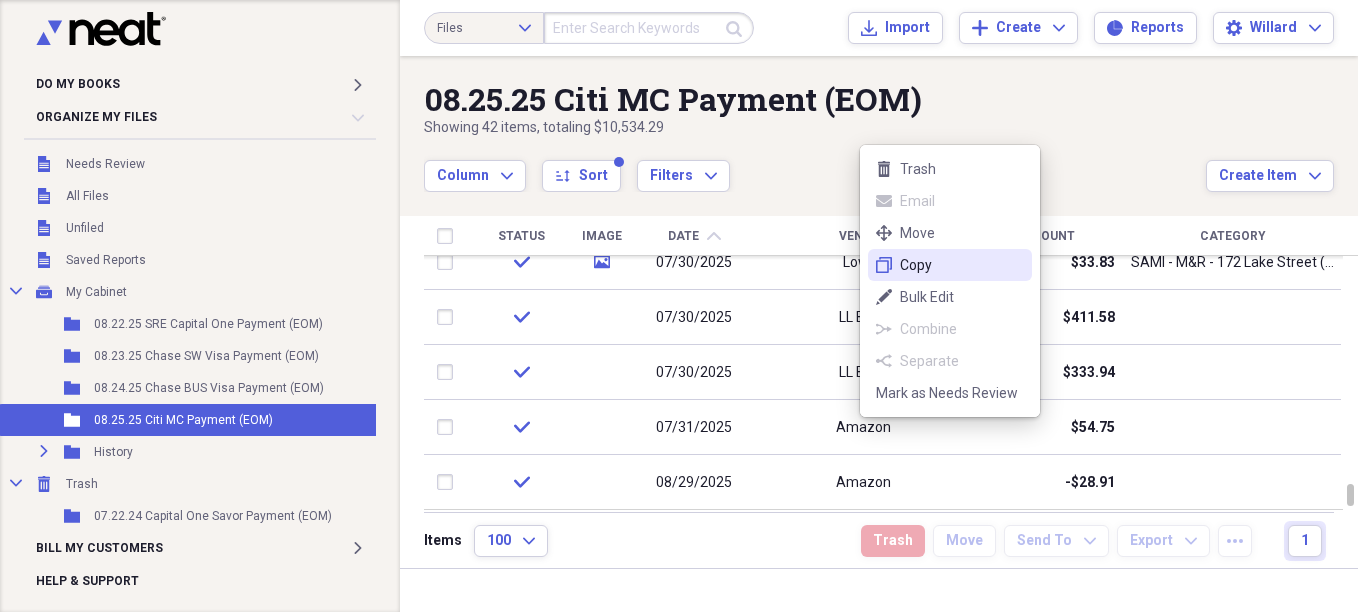 click on "Copy" at bounding box center [962, 265] 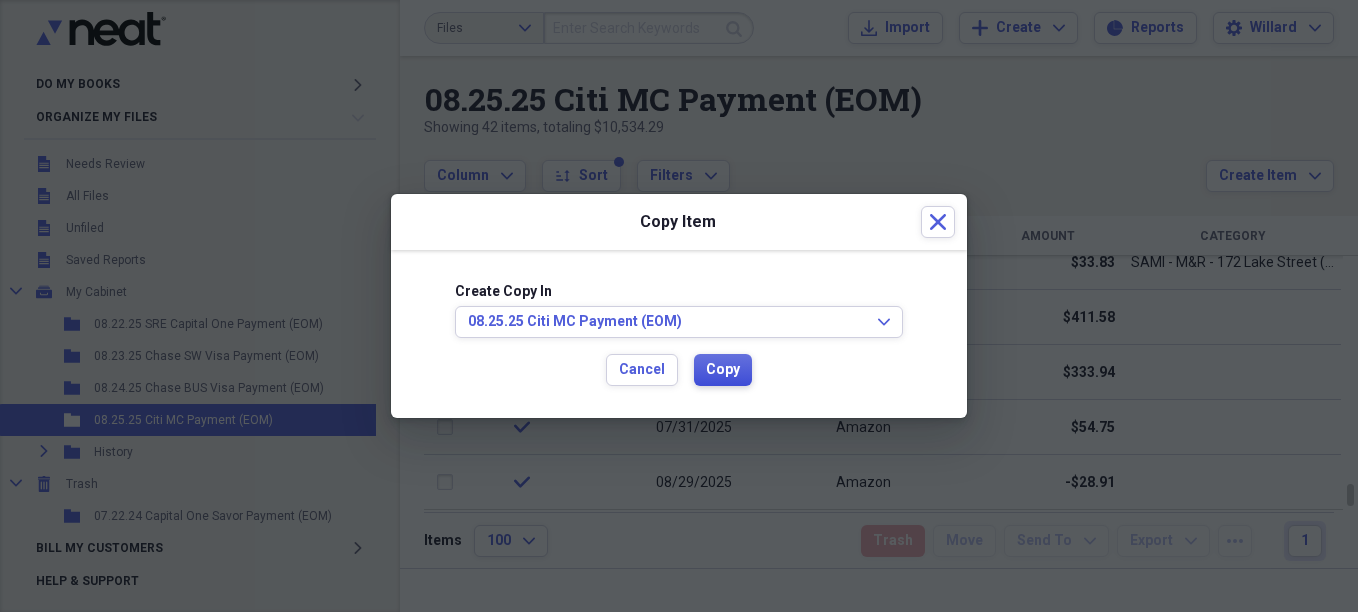 click on "Copy" at bounding box center (723, 370) 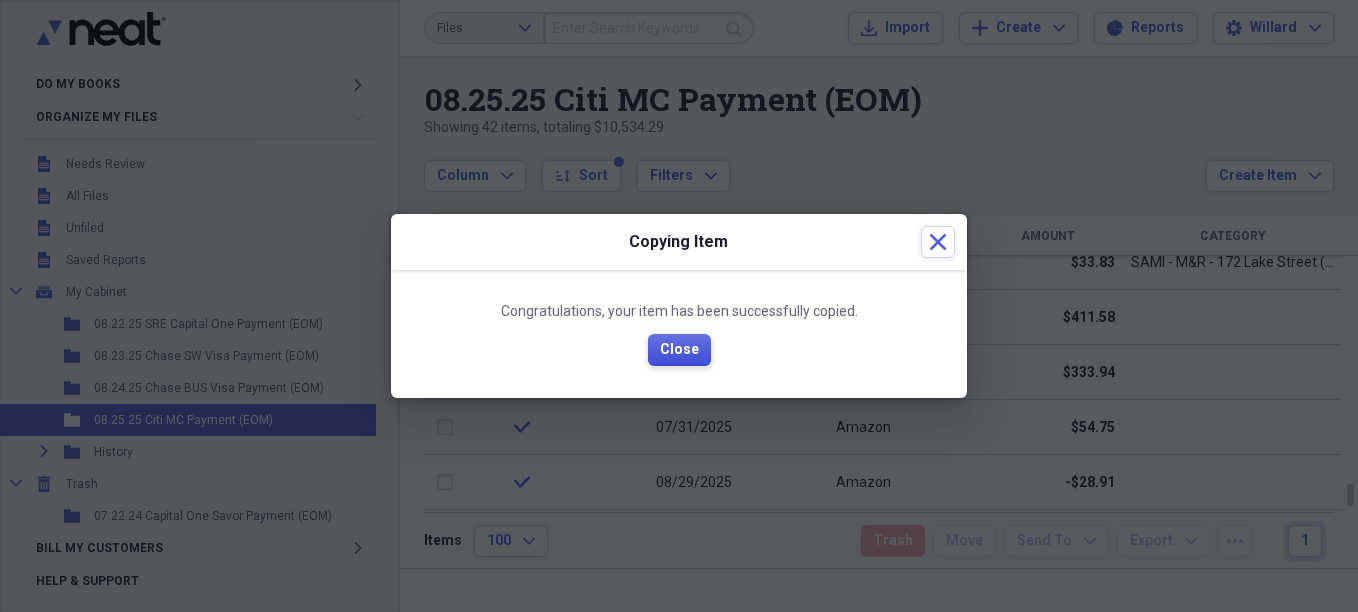 click on "Close" at bounding box center (679, 350) 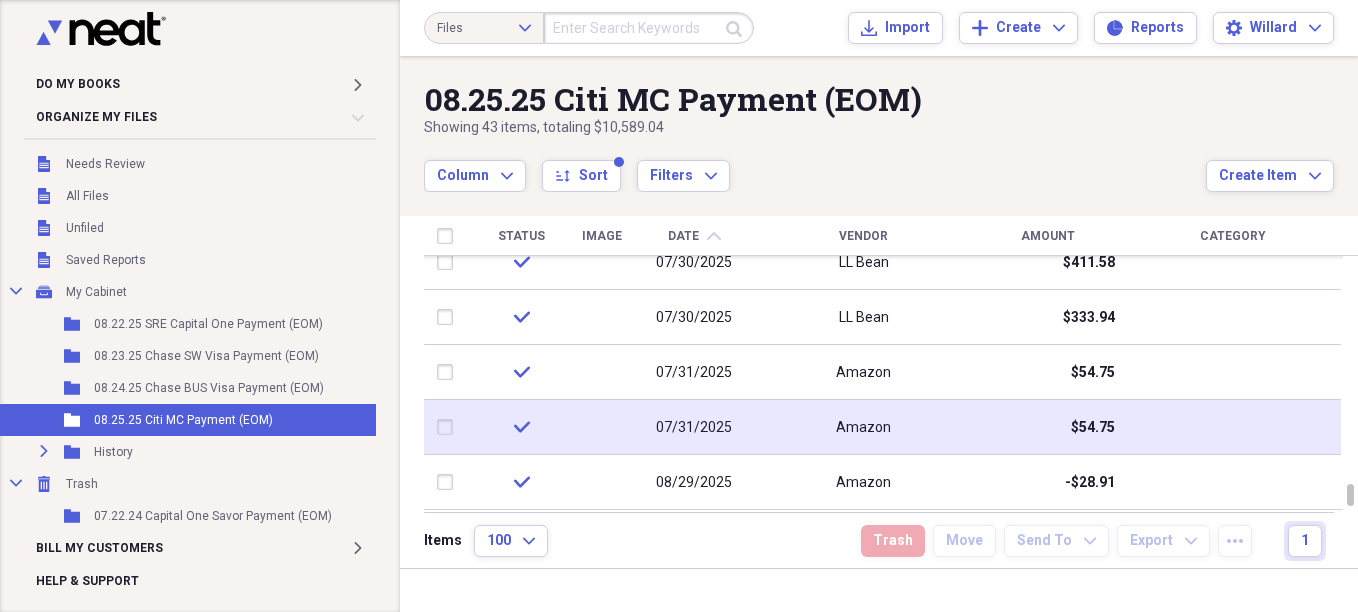 click on "Amazon" at bounding box center (863, 428) 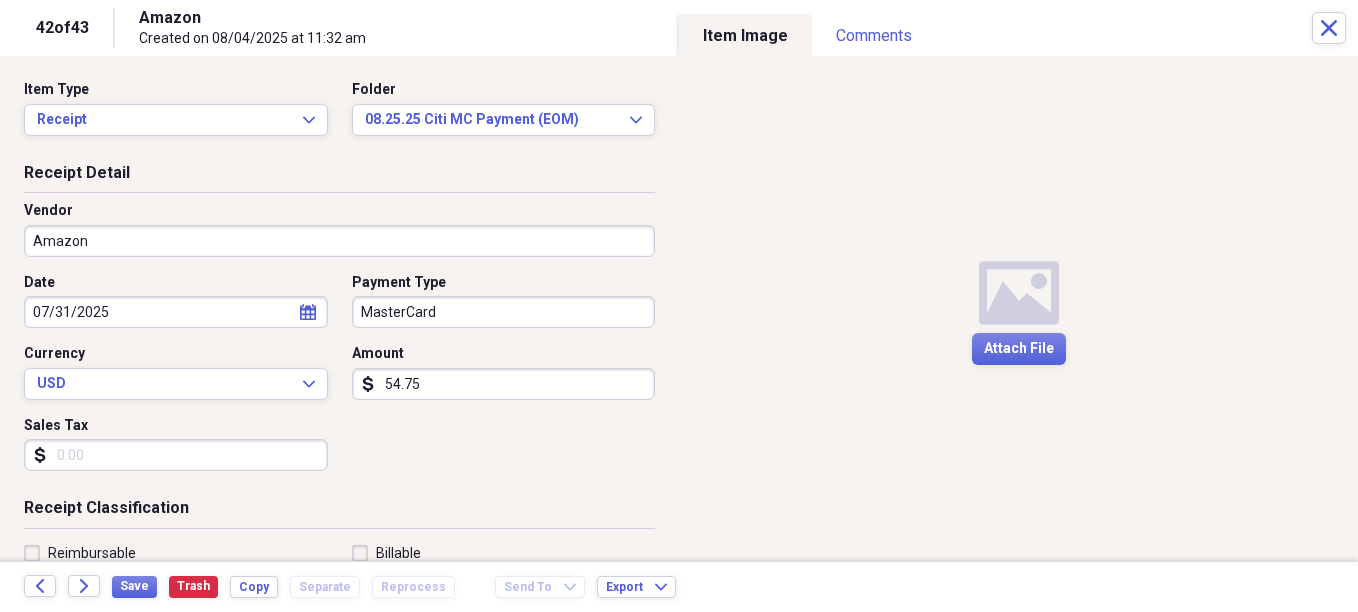click on "54.75" at bounding box center (504, 384) 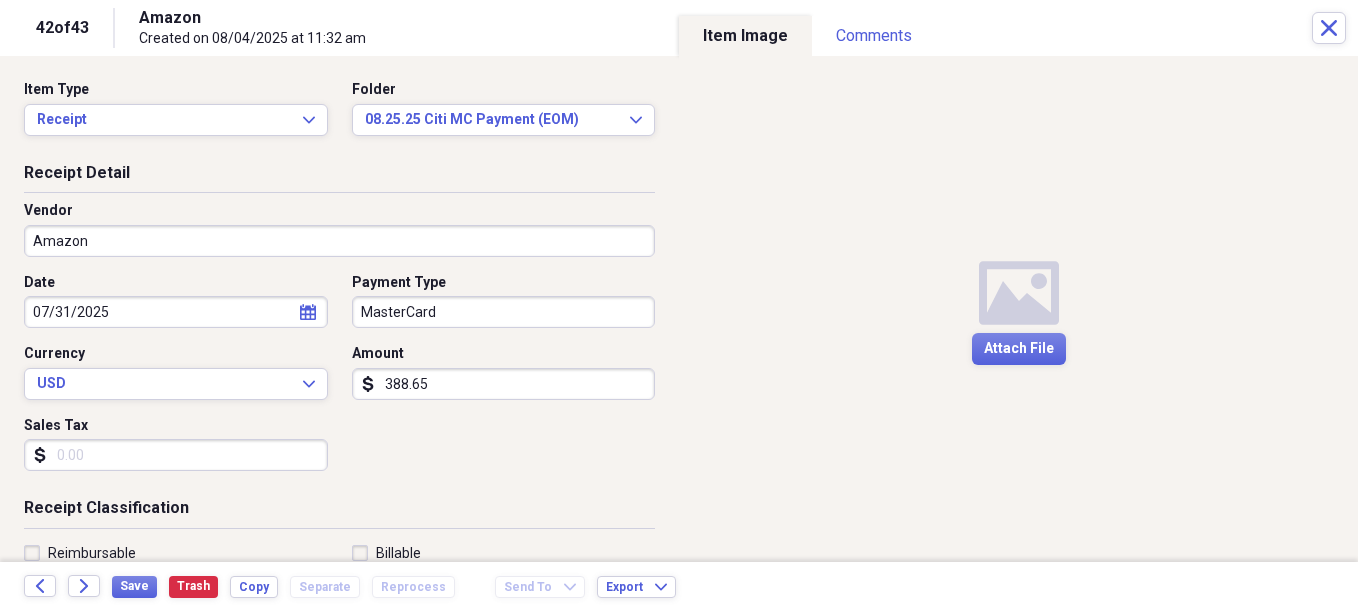 type on "388.65" 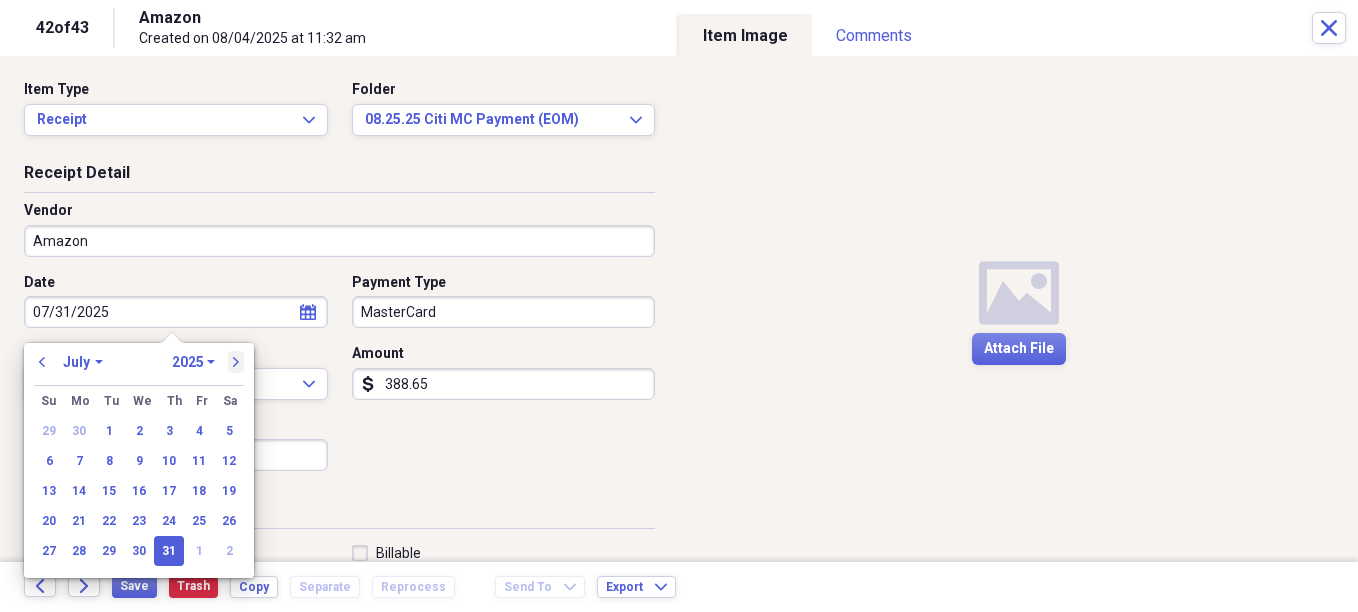 click on "next" at bounding box center [236, 362] 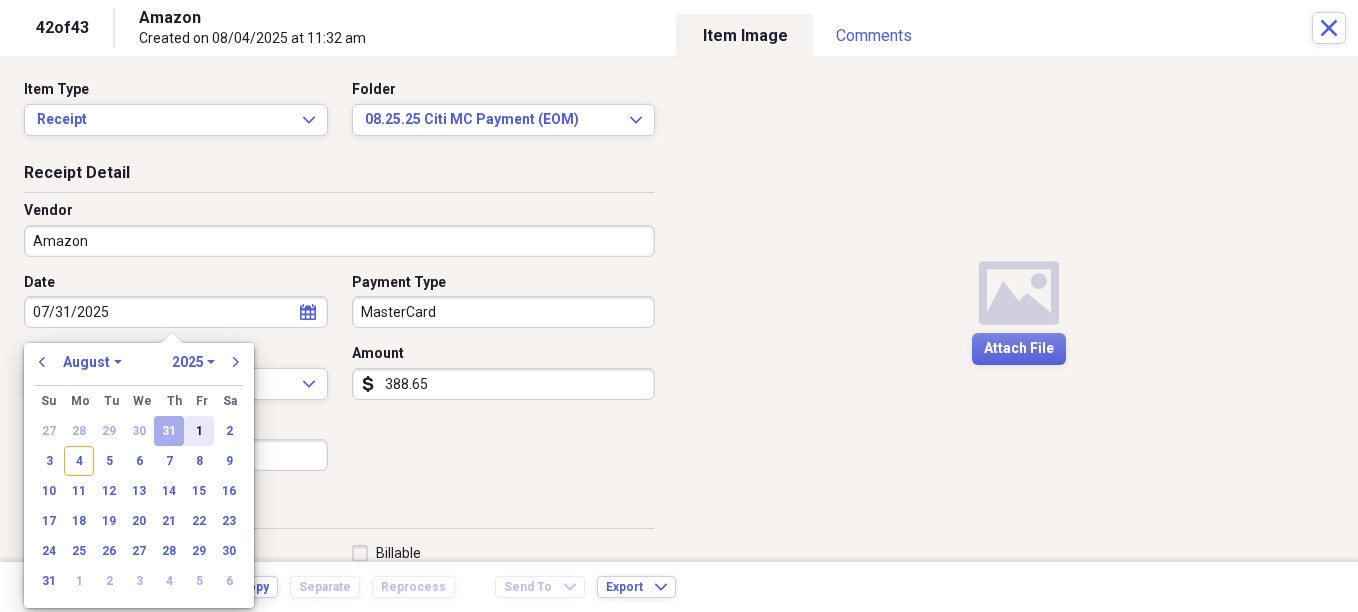 click on "1" at bounding box center (199, 431) 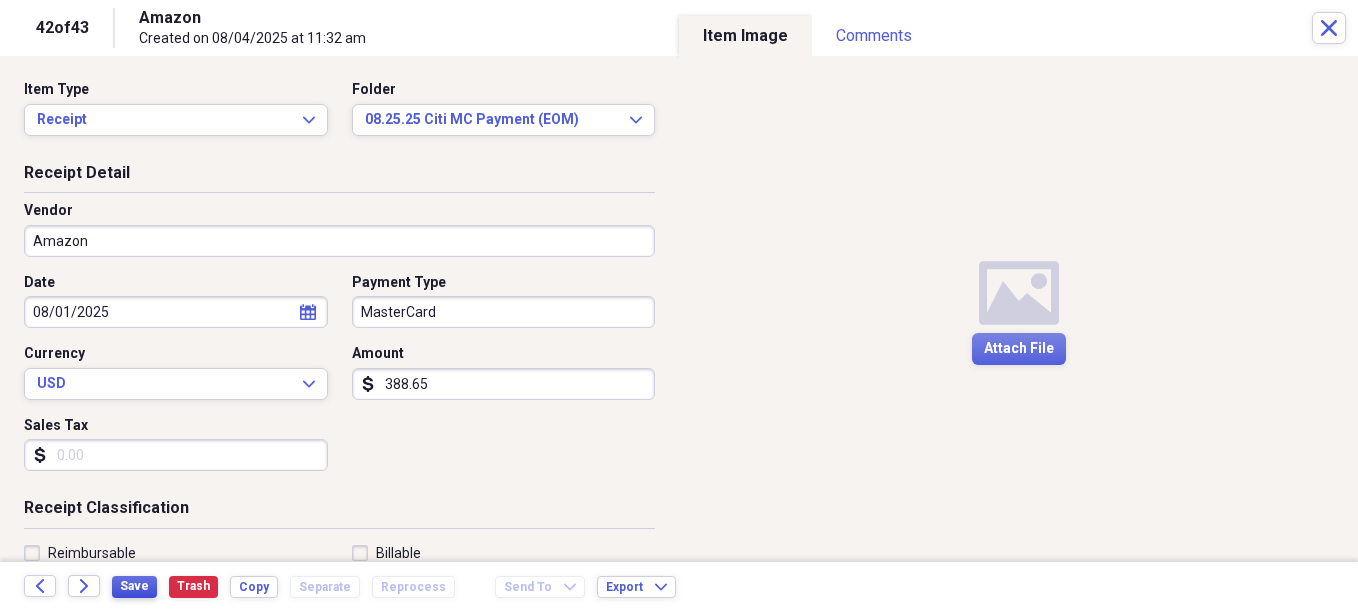 click on "Save" at bounding box center (134, 586) 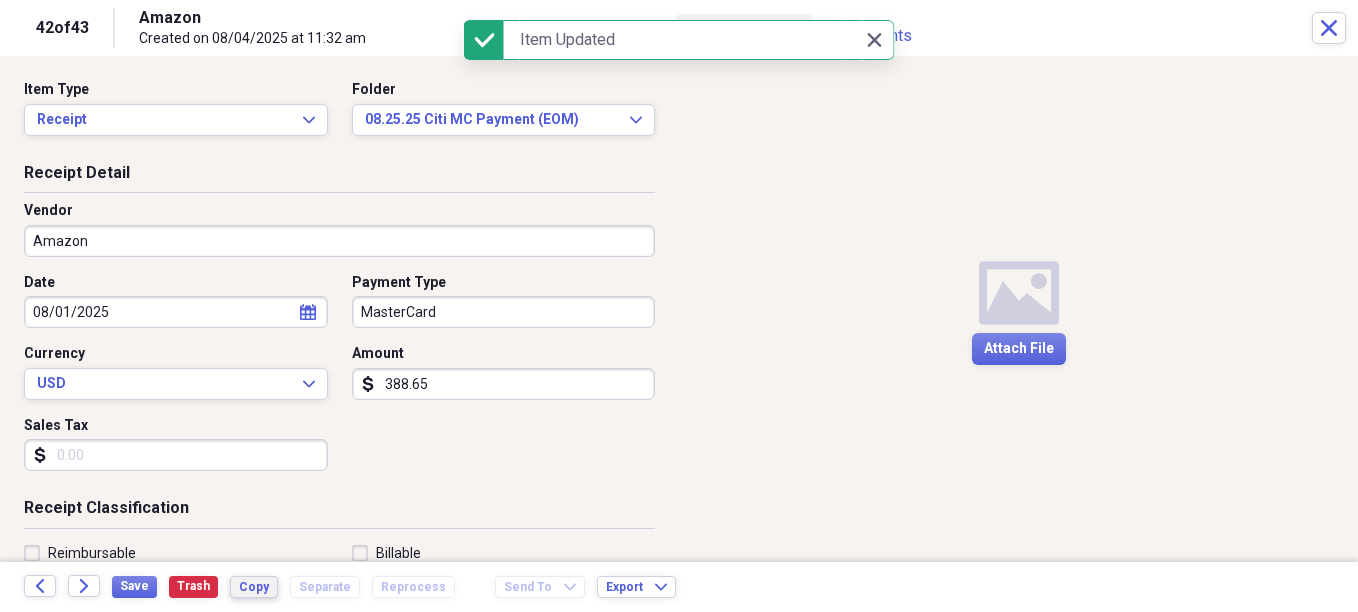click on "Copy" at bounding box center [254, 587] 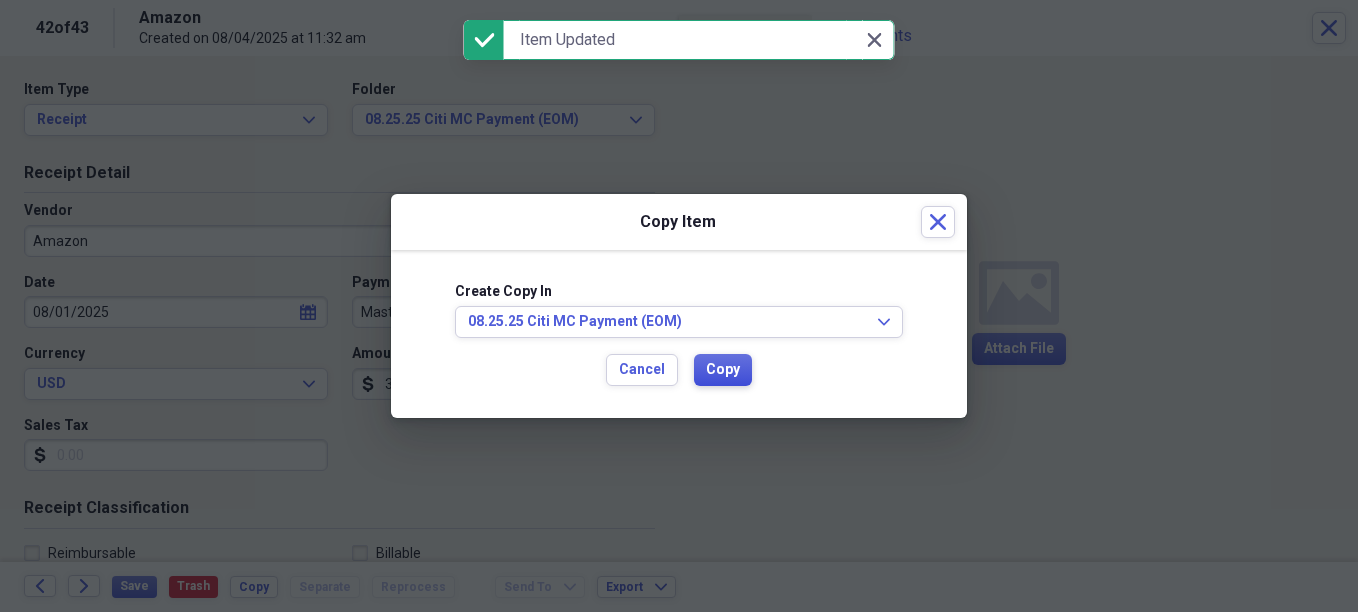 click on "Copy" at bounding box center [723, 370] 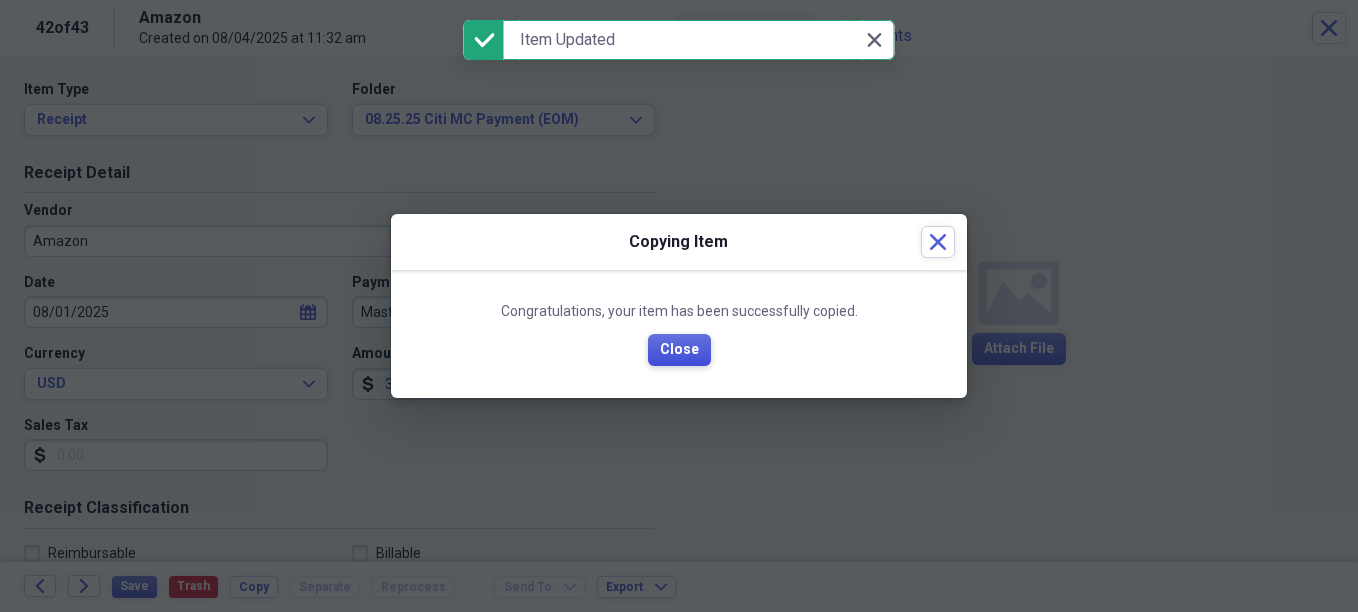 click on "Close" at bounding box center [679, 350] 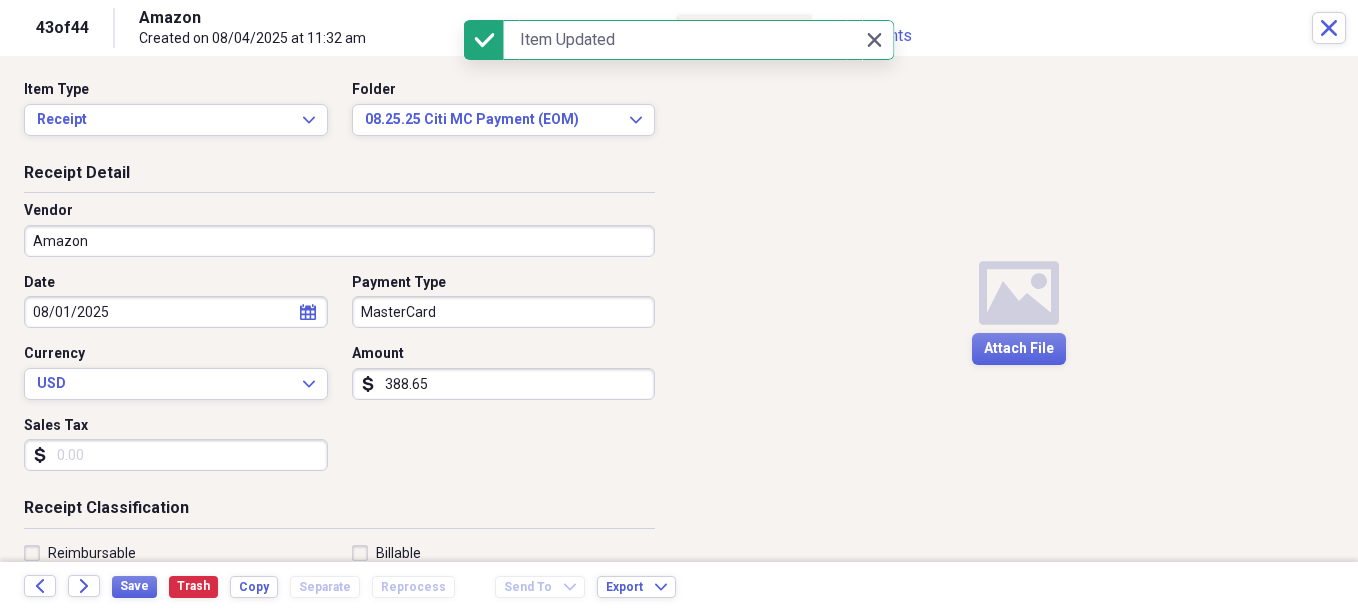click on "388.65" at bounding box center (504, 384) 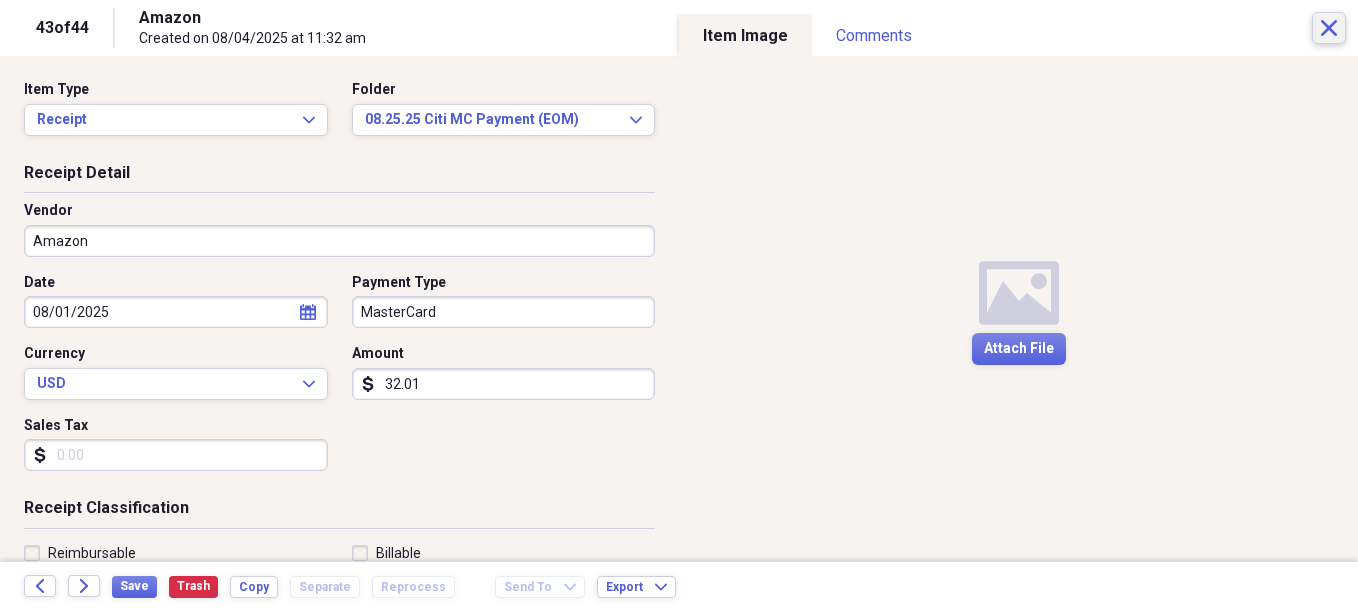 type on "32.01" 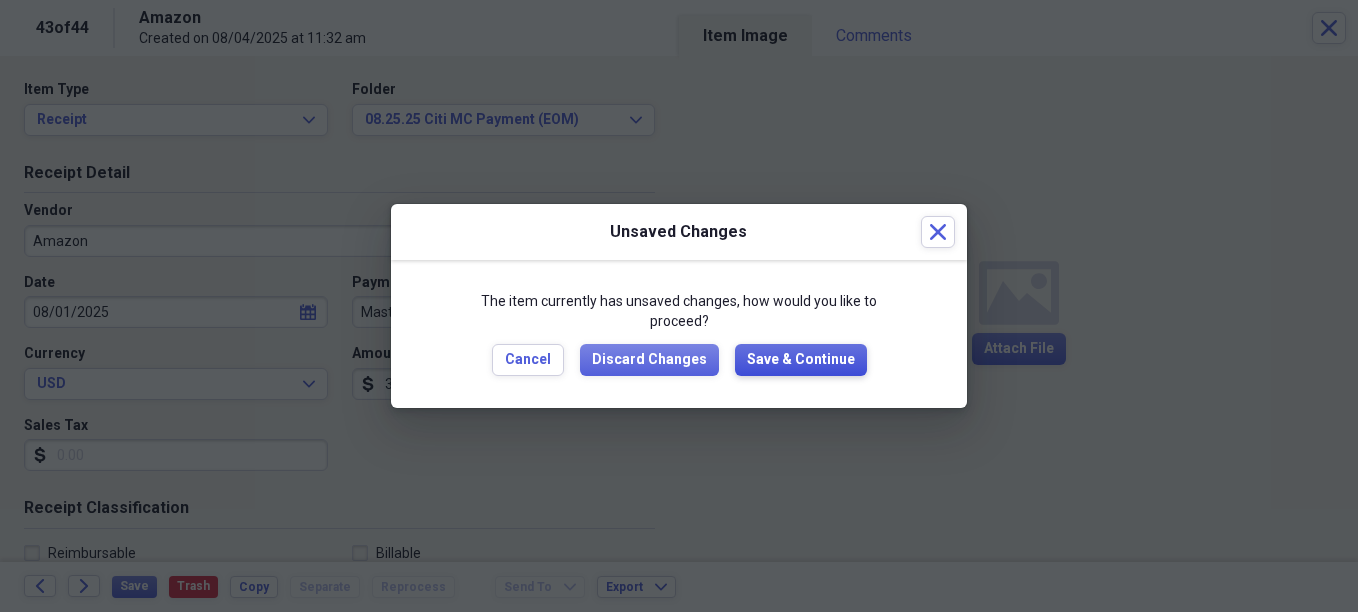 click on "Save & Continue" at bounding box center [801, 360] 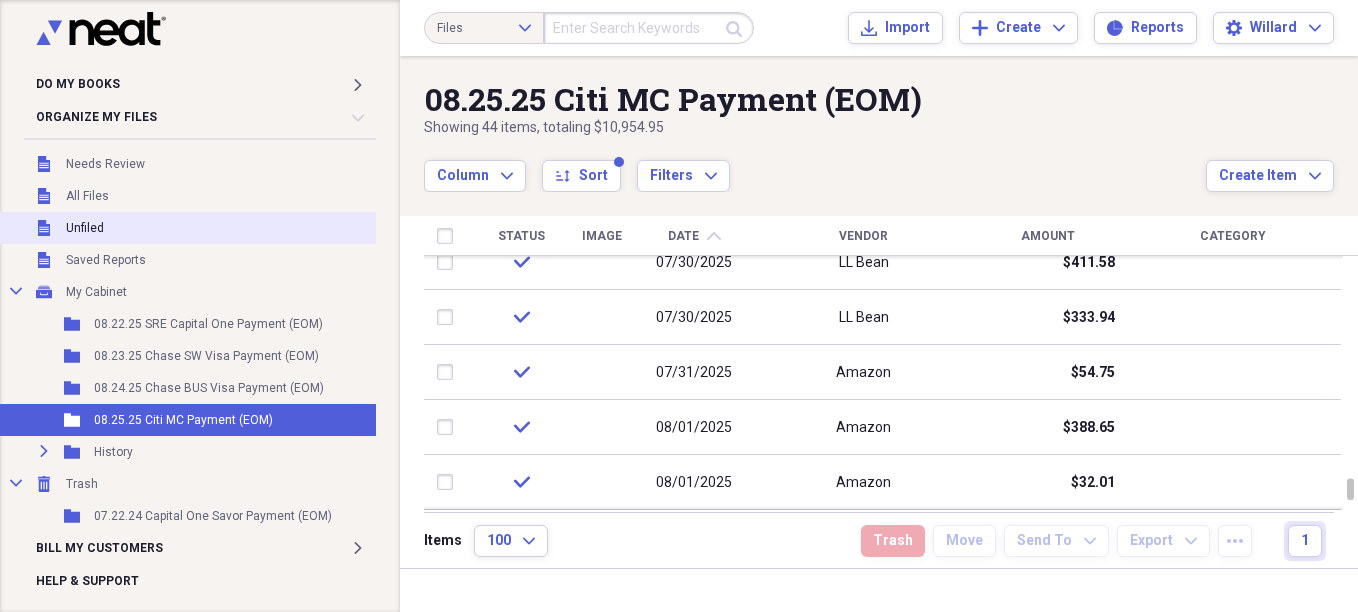 click on "Unfiled Unfiled" at bounding box center [192, 228] 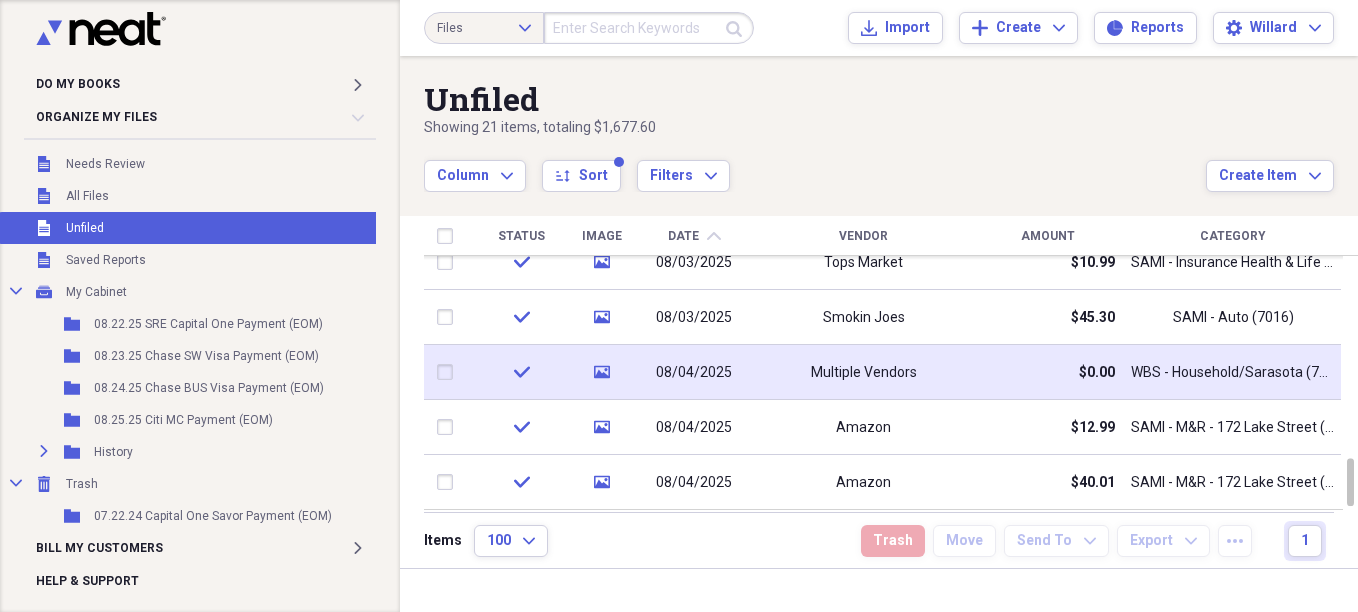 click at bounding box center [449, 372] 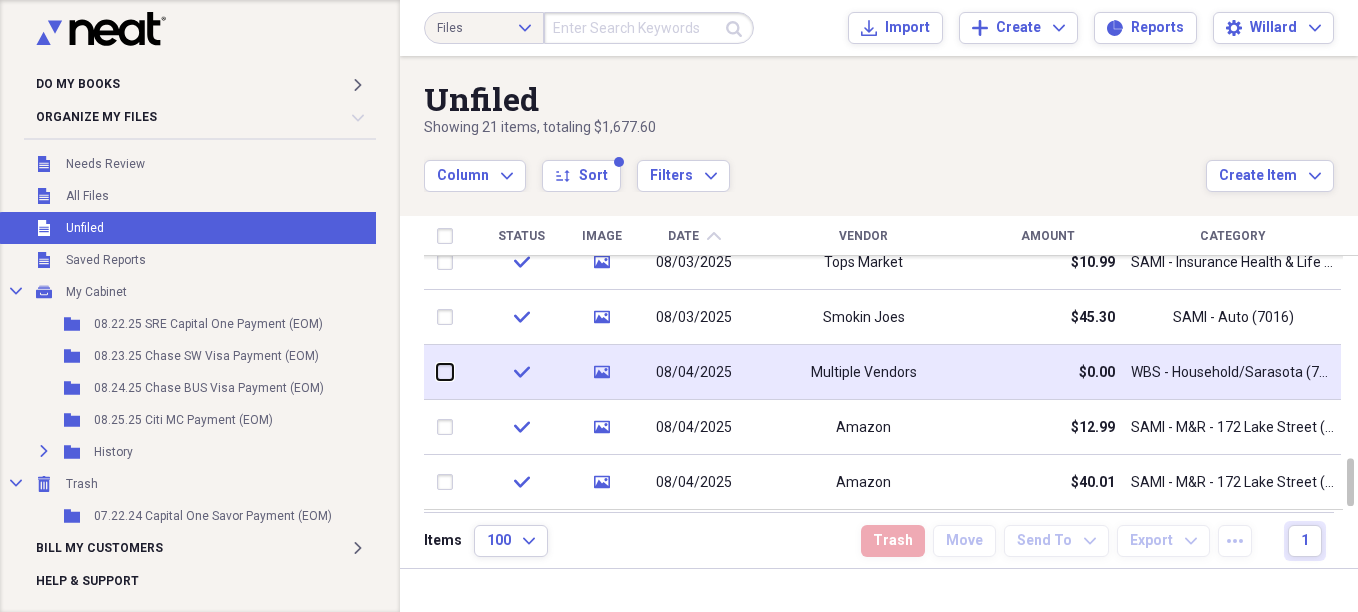 click at bounding box center (437, 372) 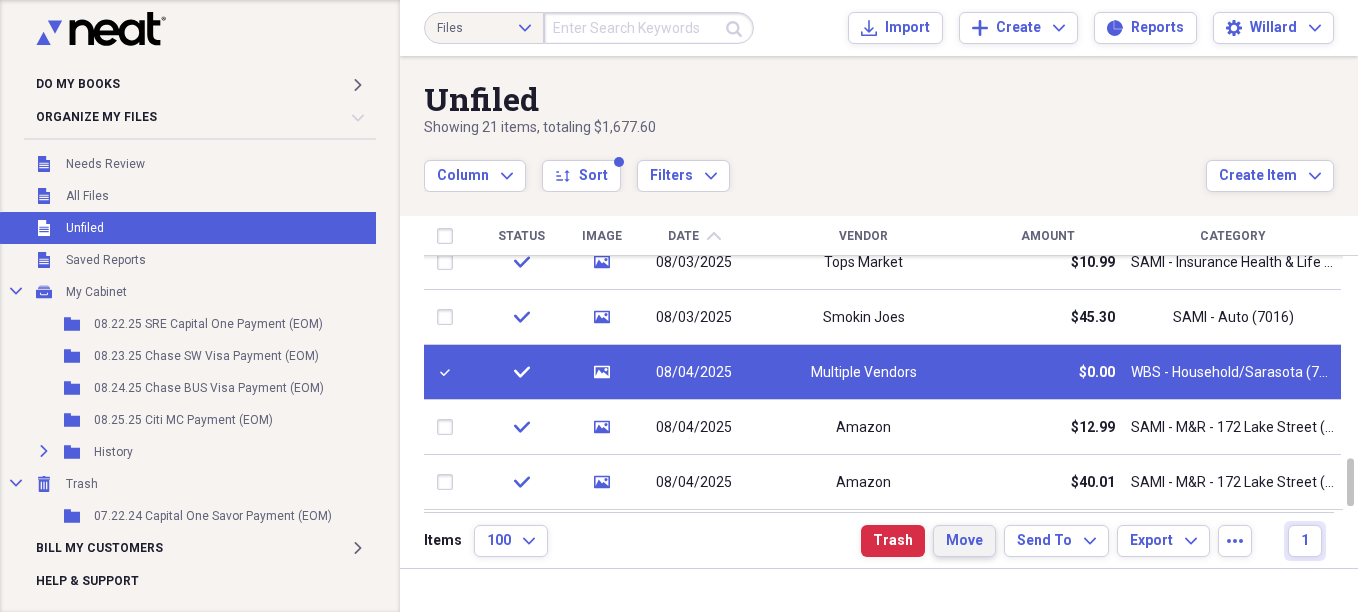 click on "Move" at bounding box center [964, 541] 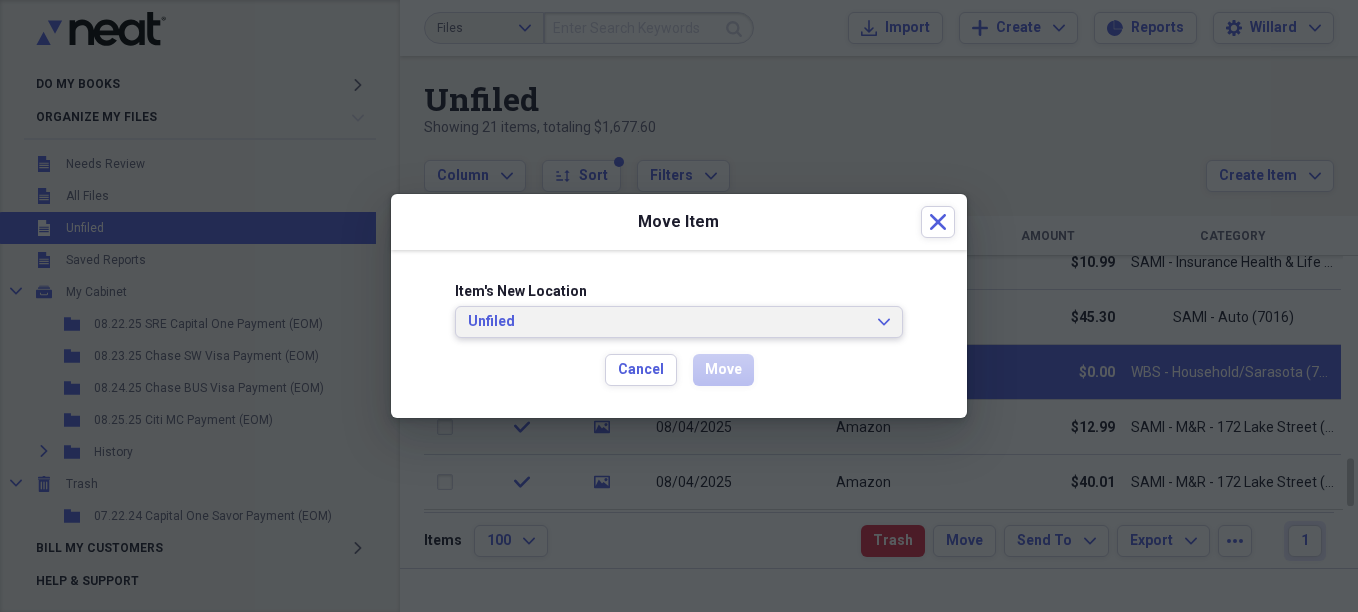click on "Unfiled" at bounding box center [667, 322] 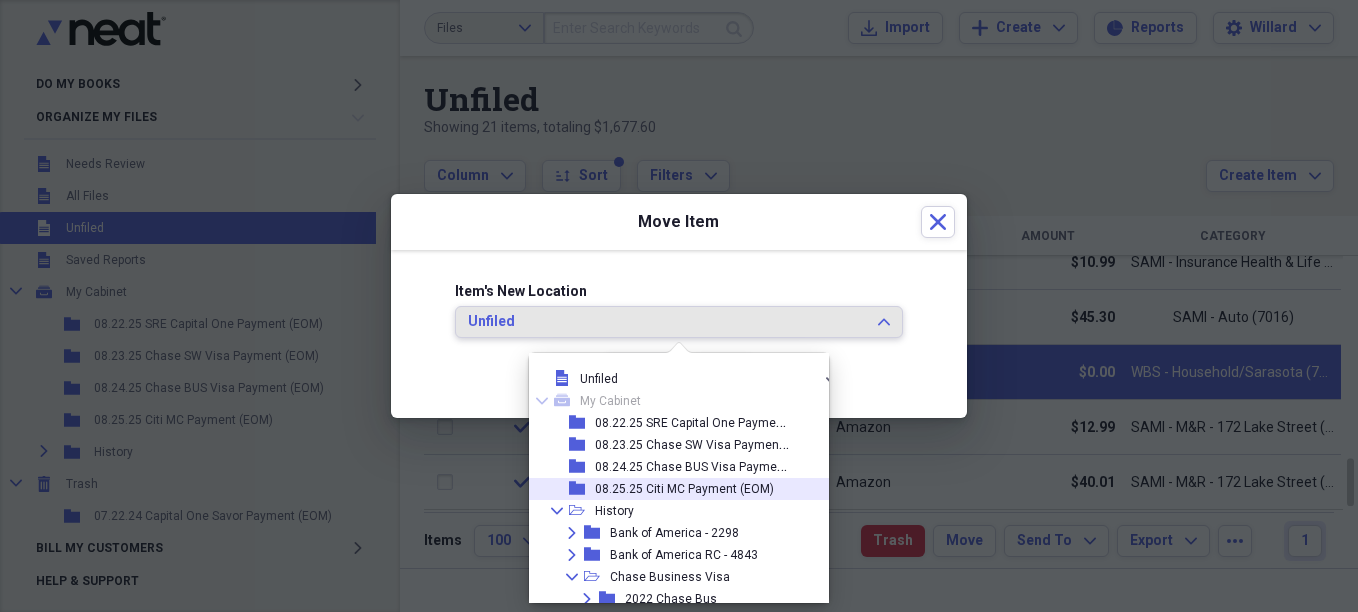 click on "08.25.25 Citi MC Payment (EOM)" at bounding box center (684, 489) 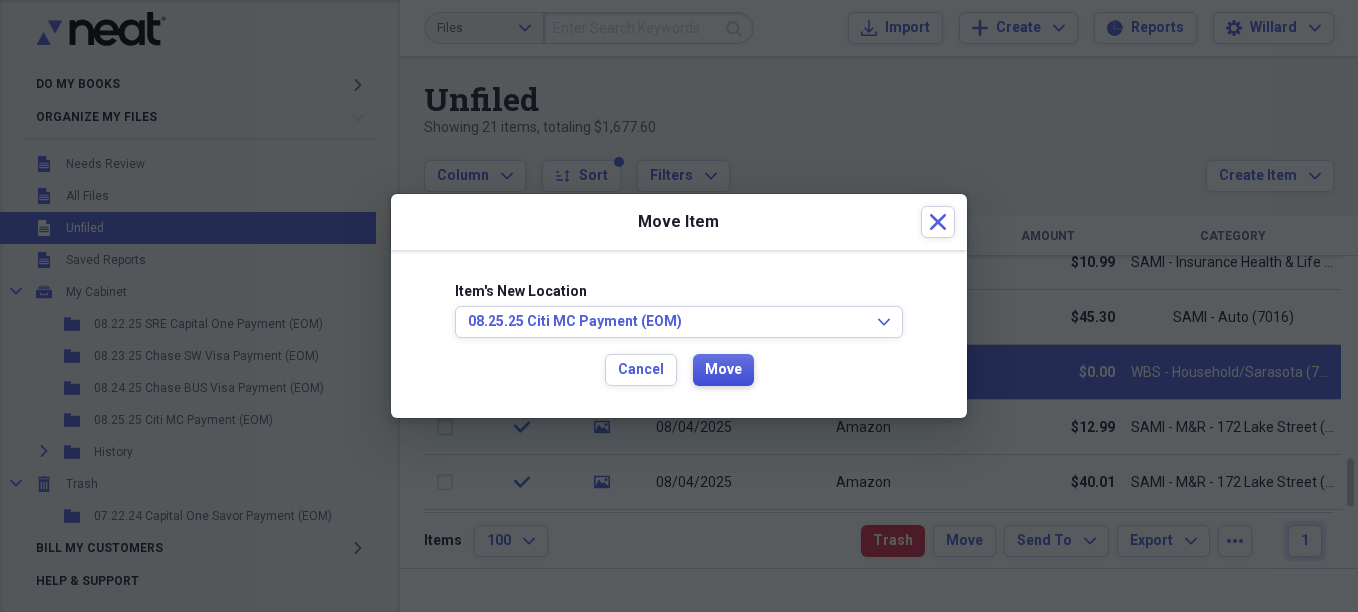 click on "Move" at bounding box center [723, 370] 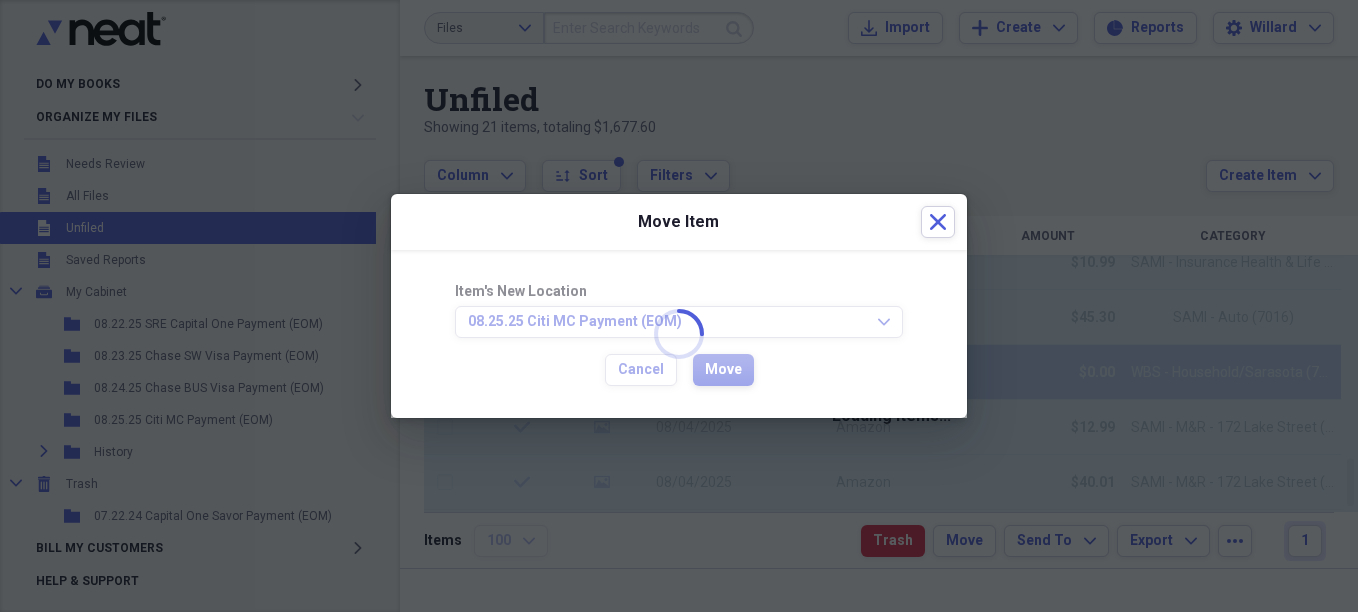 checkbox on "false" 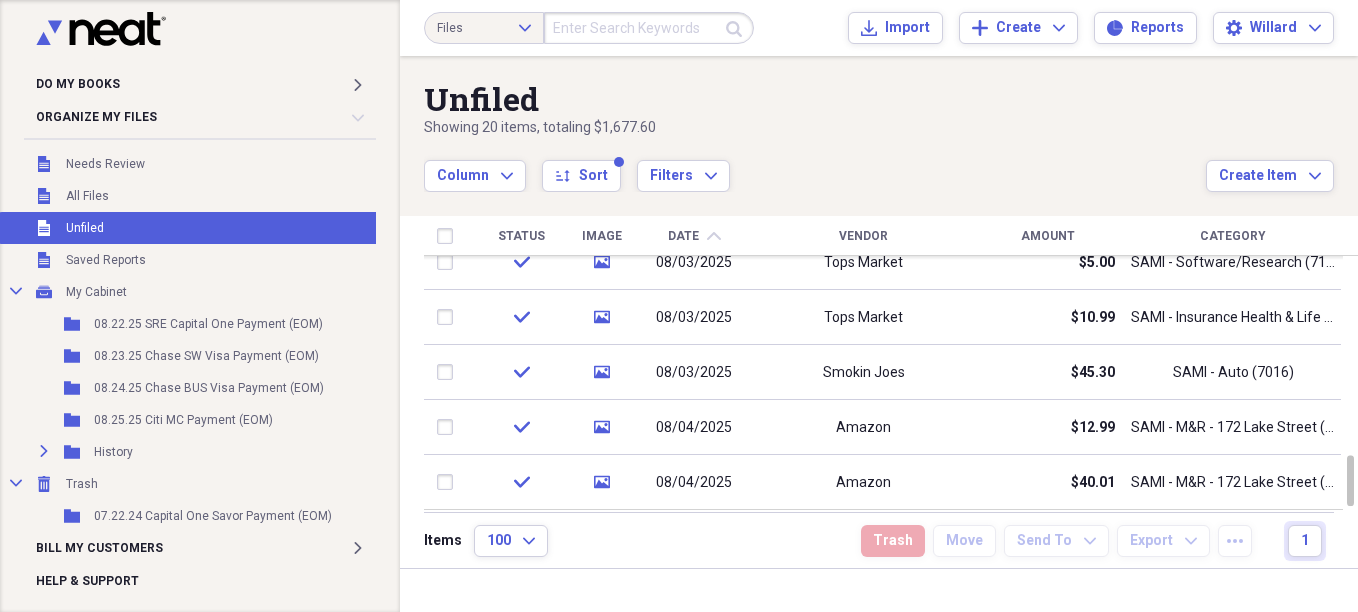click on "Amount" at bounding box center (1048, 236) 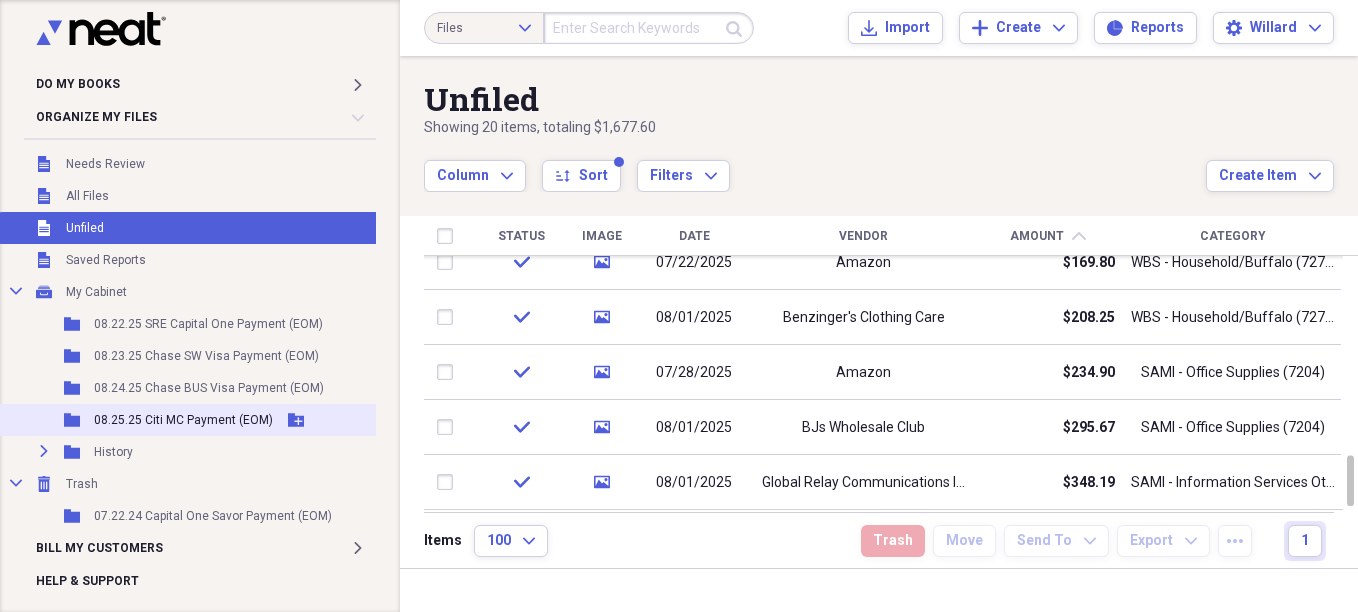 click on "08.25.25 Citi MC Payment (EOM)" at bounding box center (183, 420) 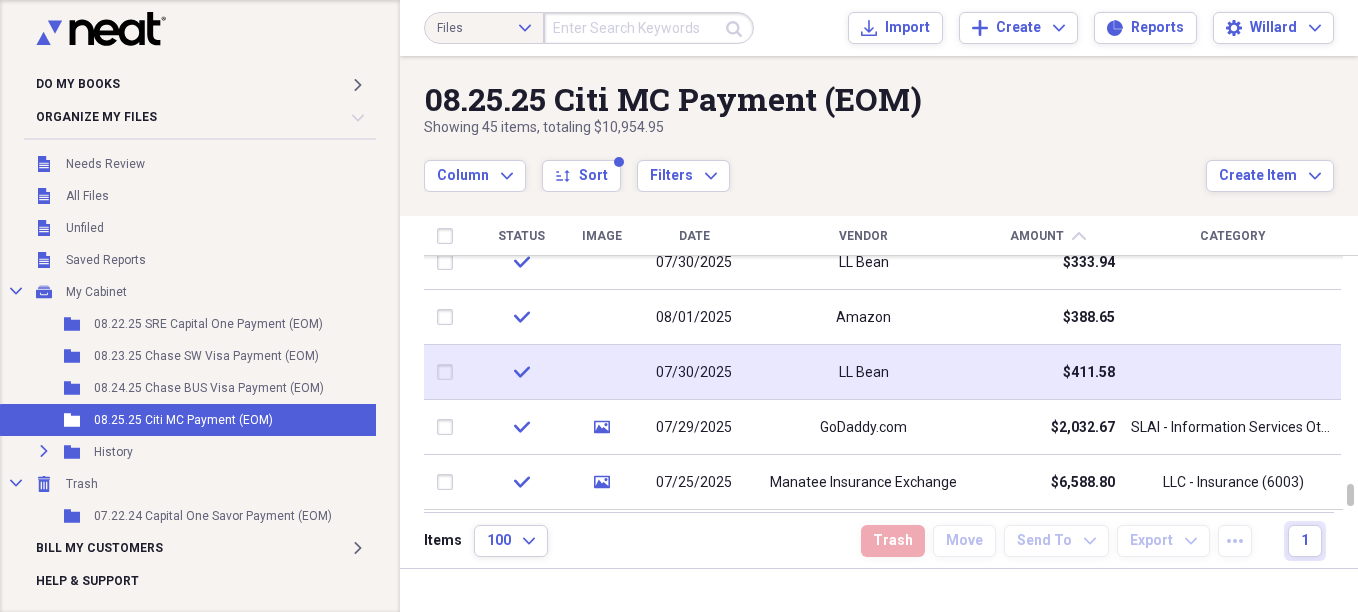 click on "LL Bean" at bounding box center [863, 372] 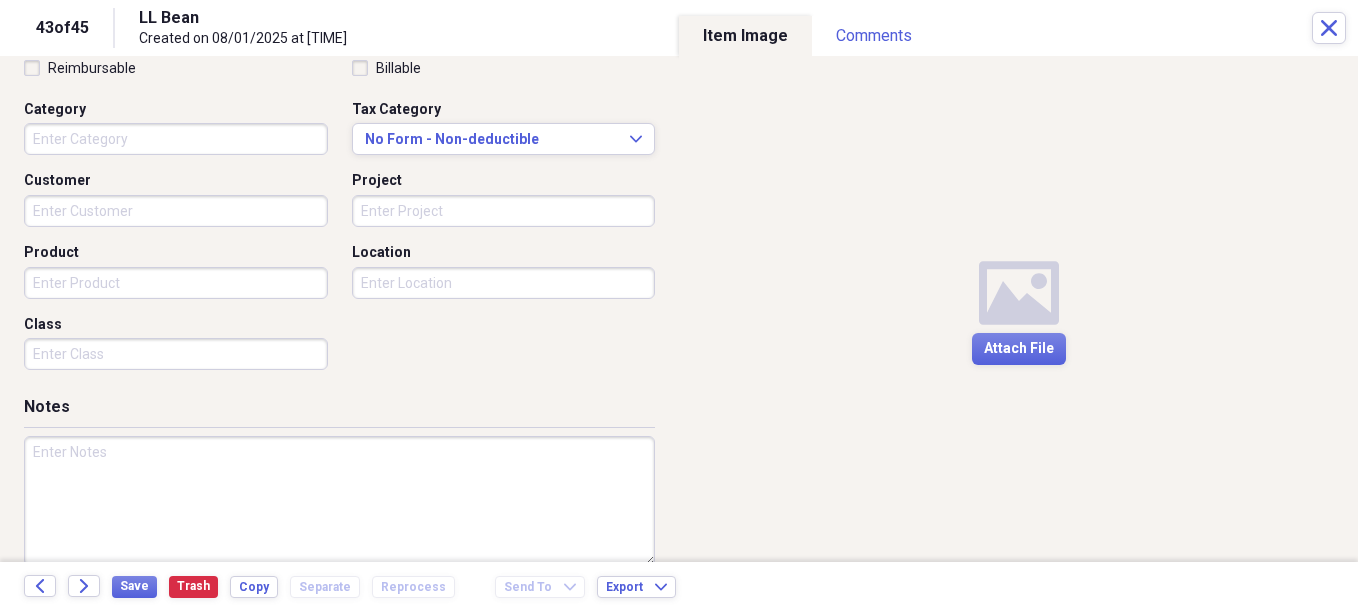 scroll, scrollTop: 500, scrollLeft: 0, axis: vertical 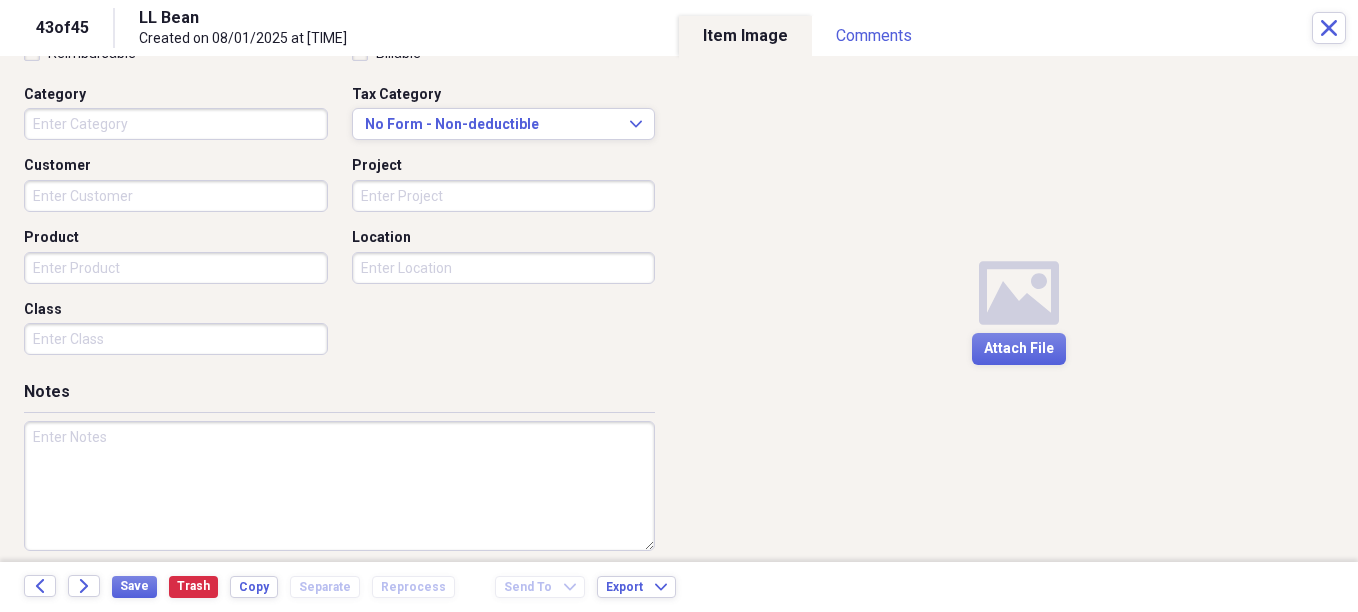 click on "Category" at bounding box center [176, 124] 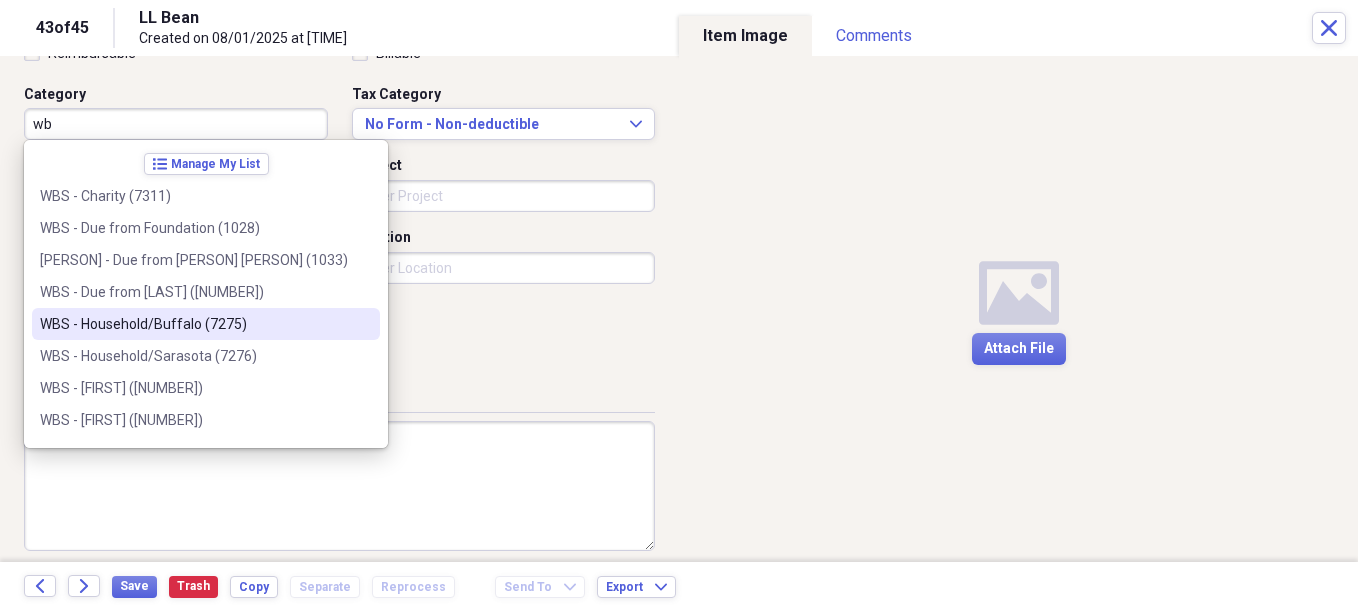 click on "WBS - Household/Buffalo (7275)" at bounding box center [194, 324] 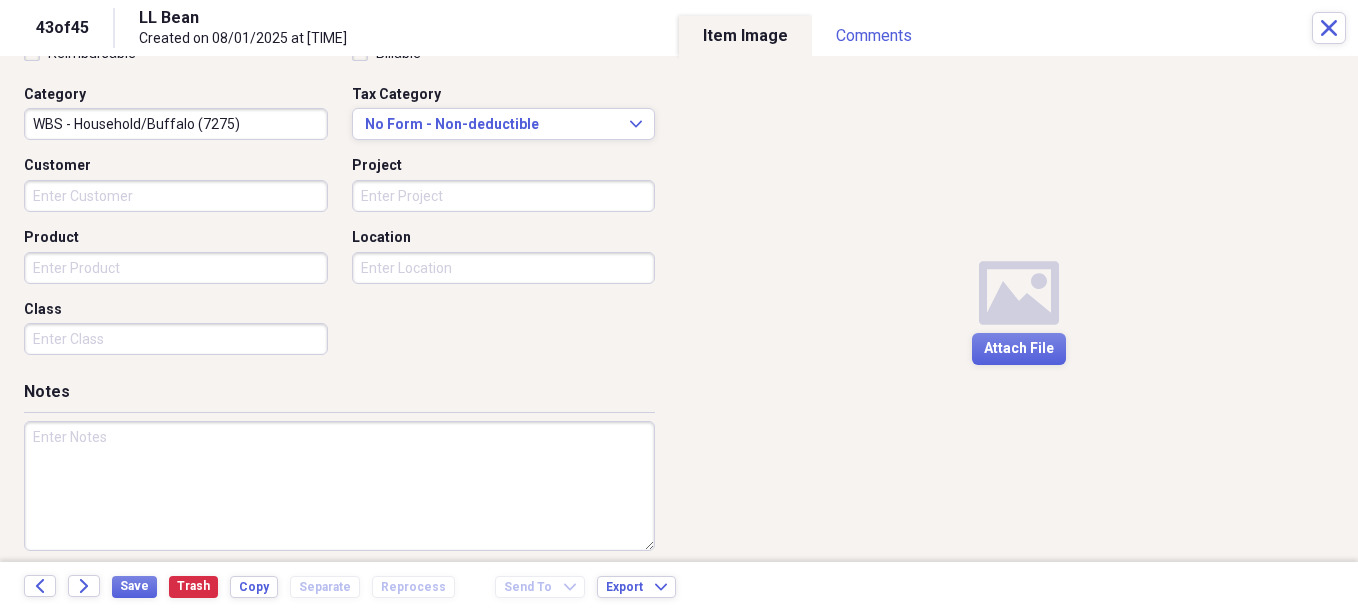 click on "Class" at bounding box center (176, 339) 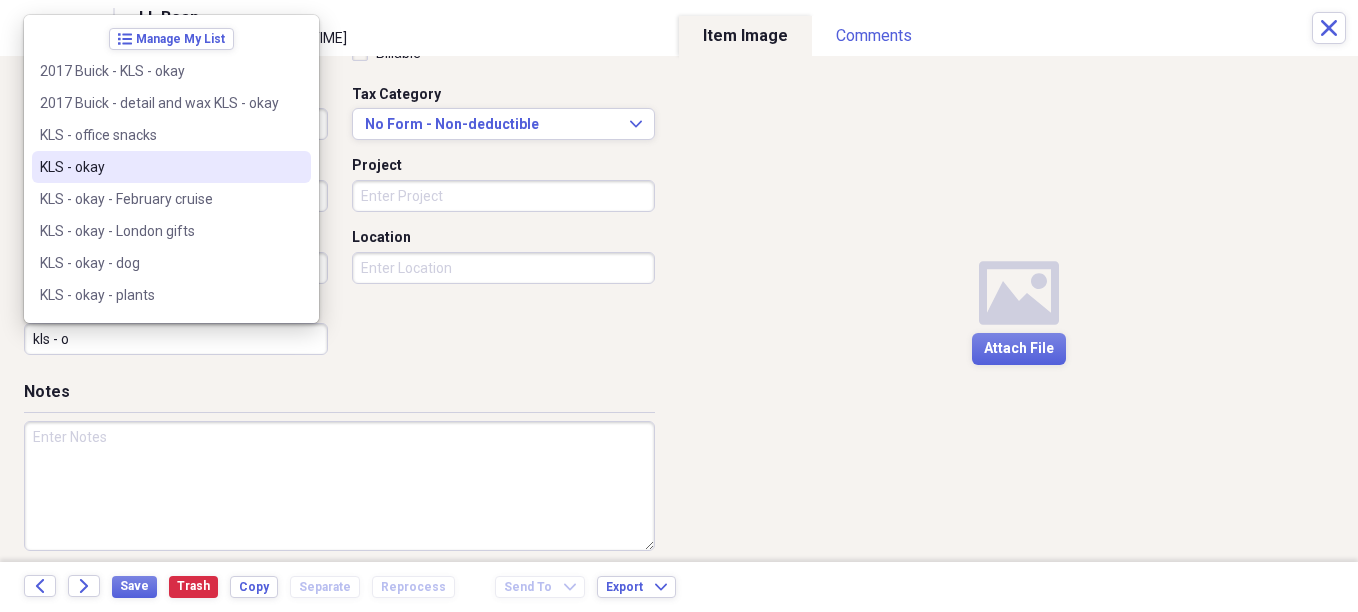 click on "KLS - okay" at bounding box center [159, 167] 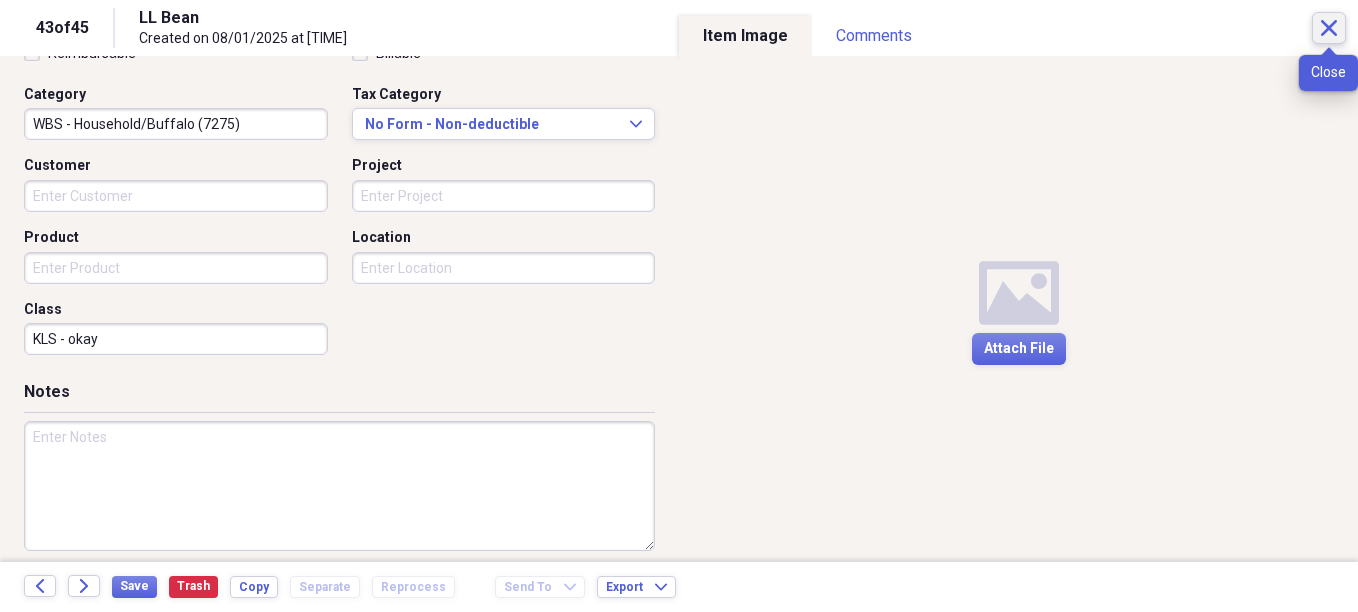 click 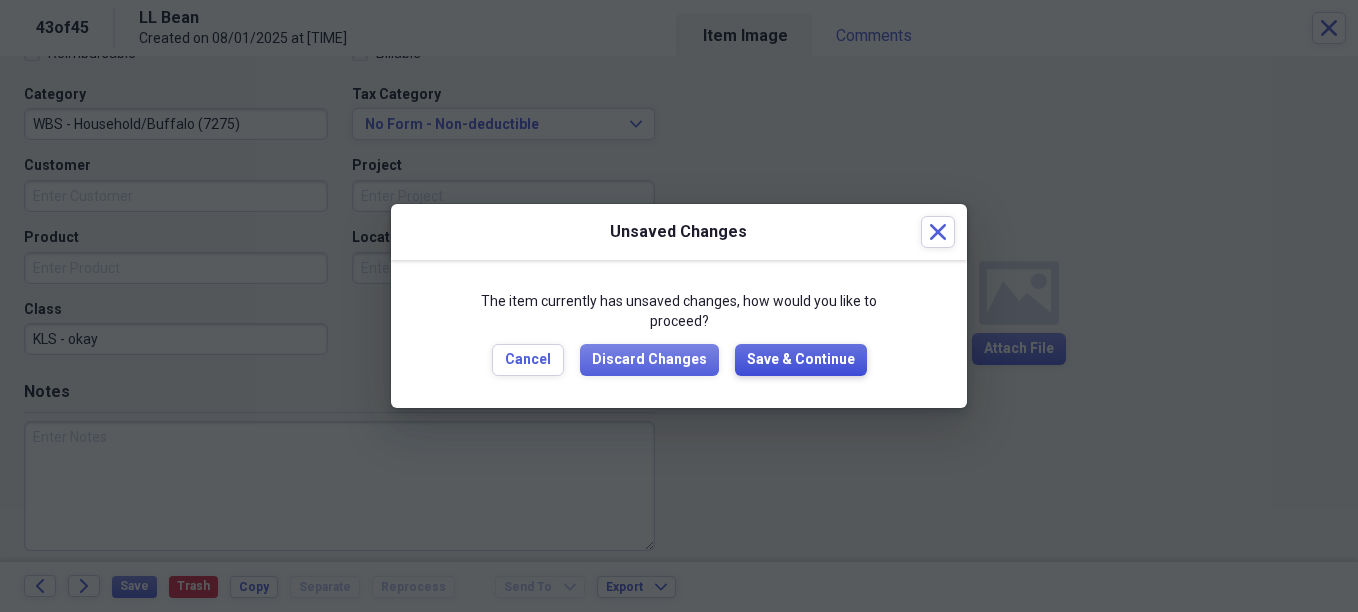 click on "Save & Continue" at bounding box center (801, 360) 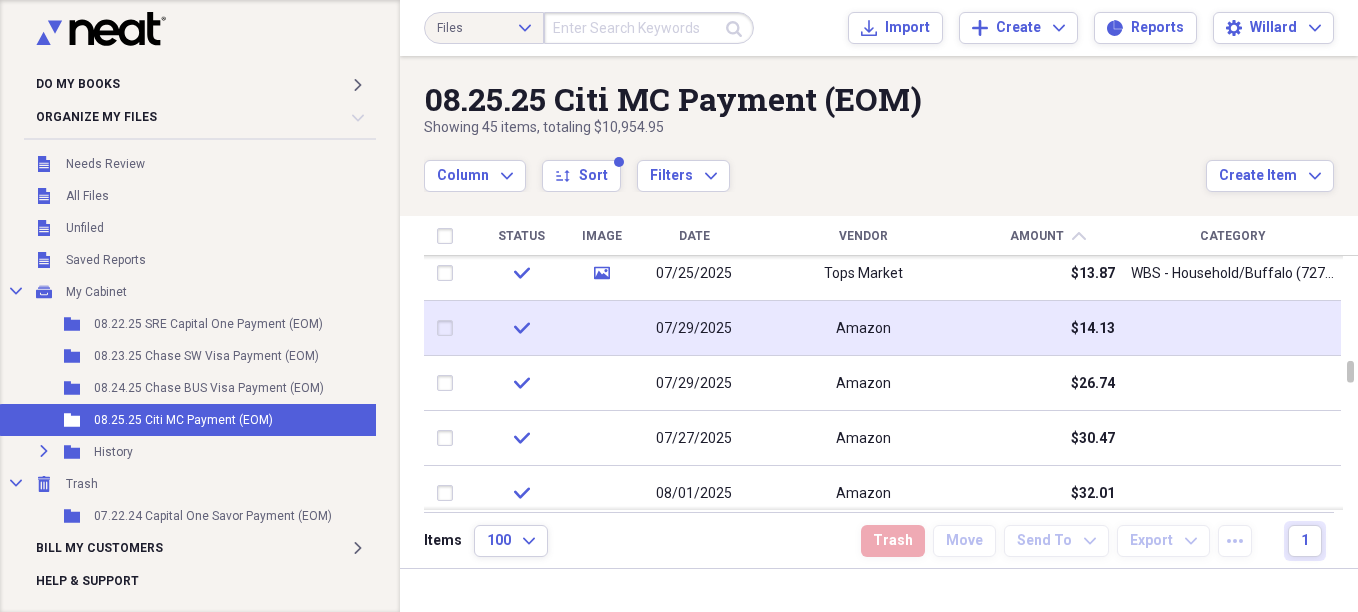 click on "Amazon" at bounding box center [863, 329] 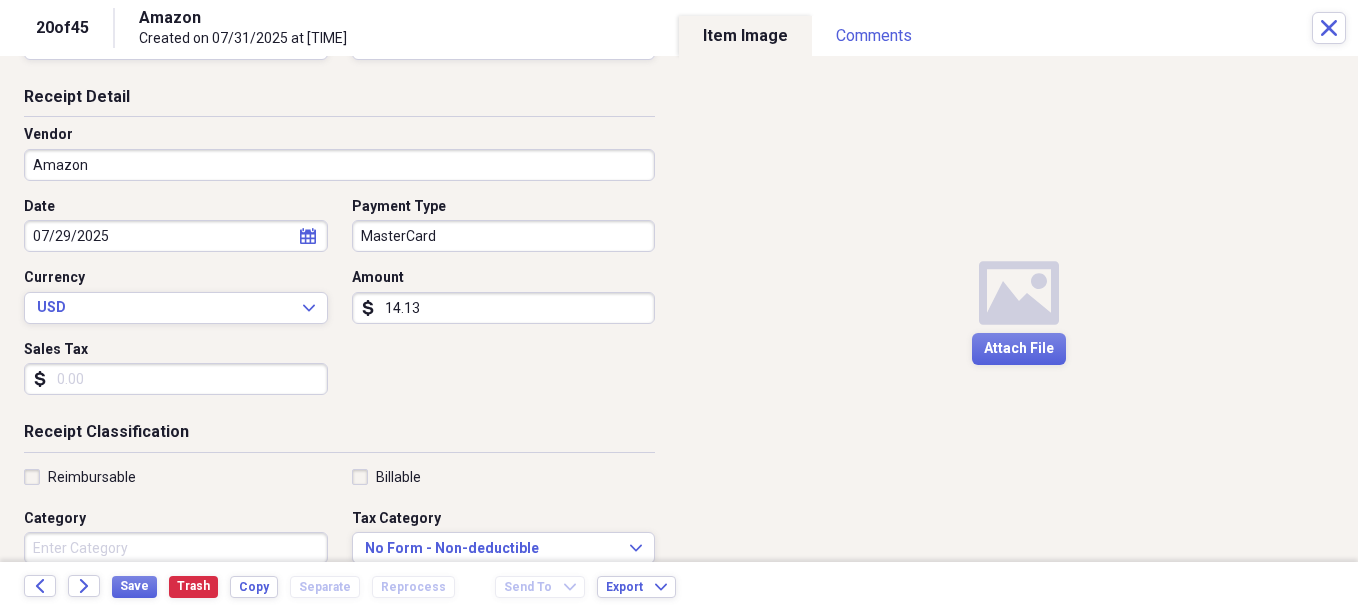 scroll, scrollTop: 300, scrollLeft: 0, axis: vertical 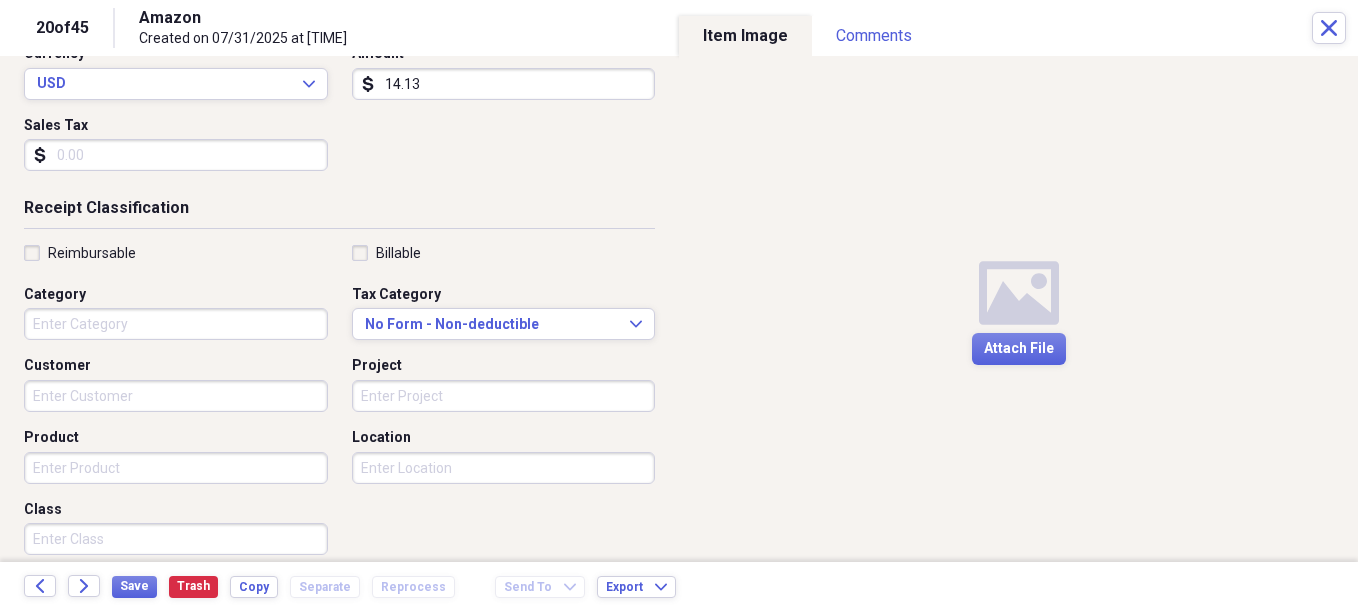 click on "Category" at bounding box center [176, 324] 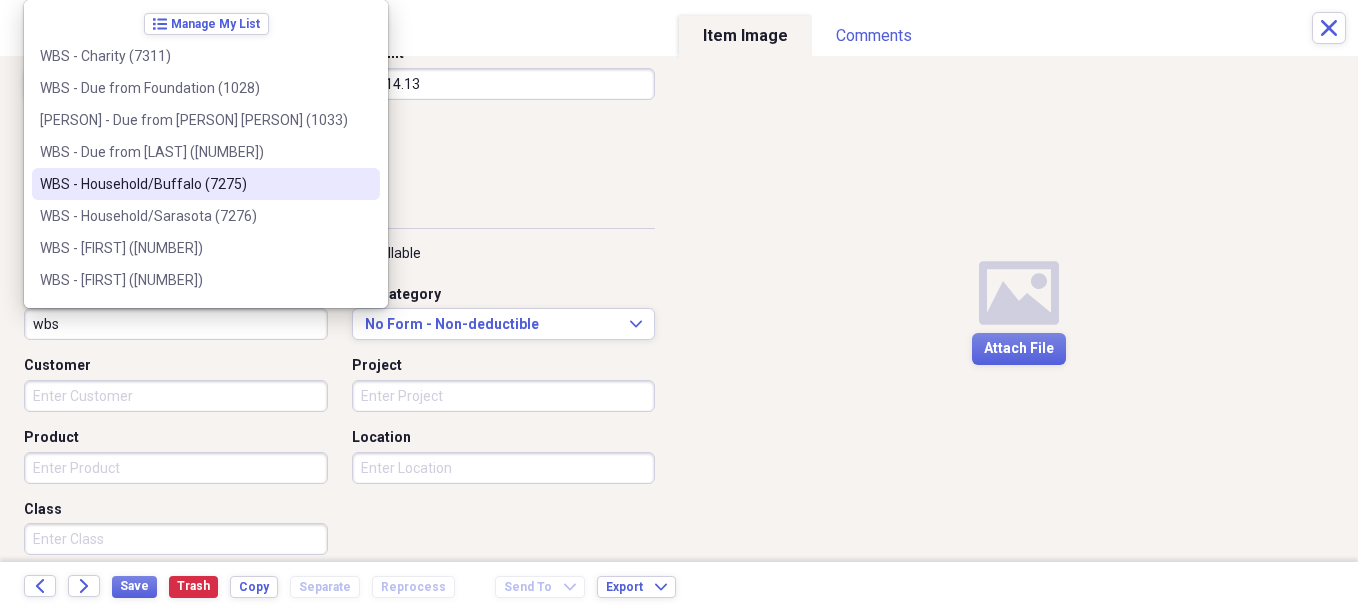 click on "WBS - Household/Buffalo (7275)" at bounding box center [206, 184] 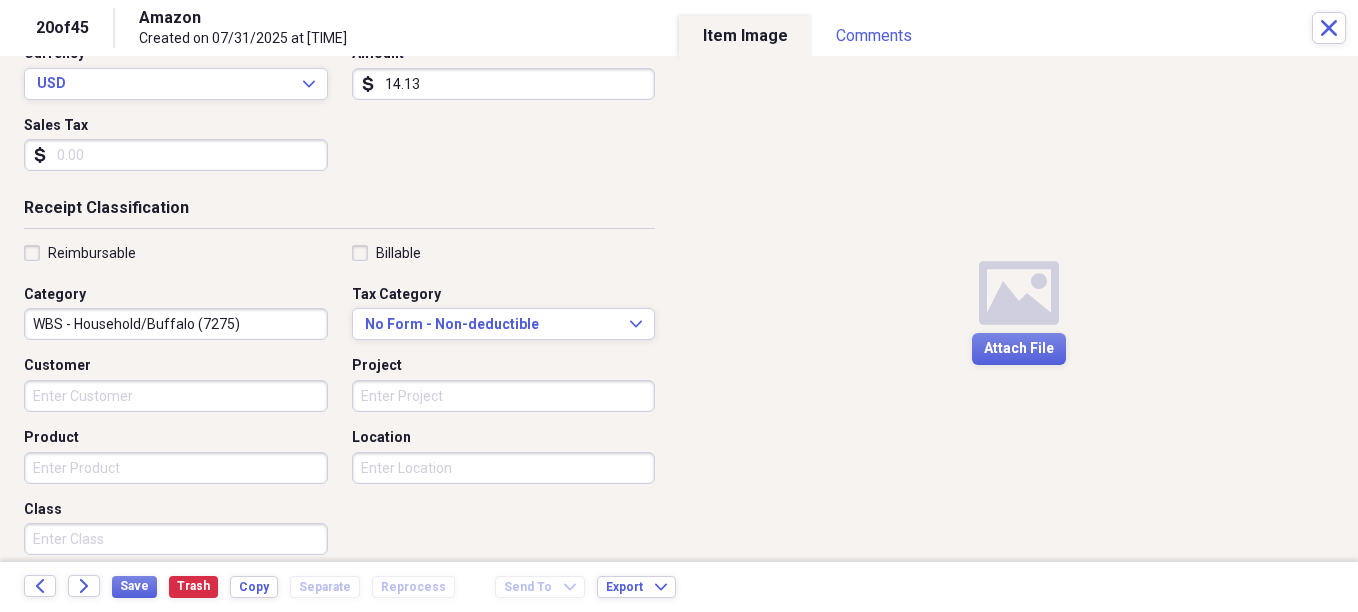 click on "Class" at bounding box center [176, 539] 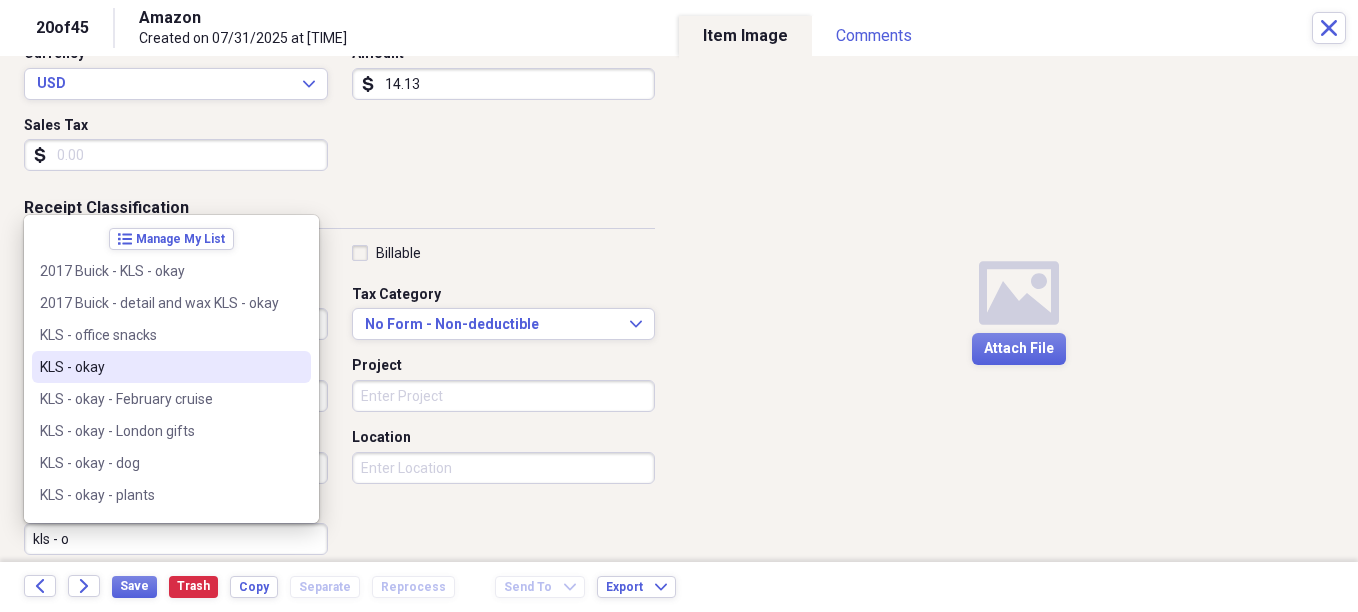 click on "KLS - okay" at bounding box center (159, 367) 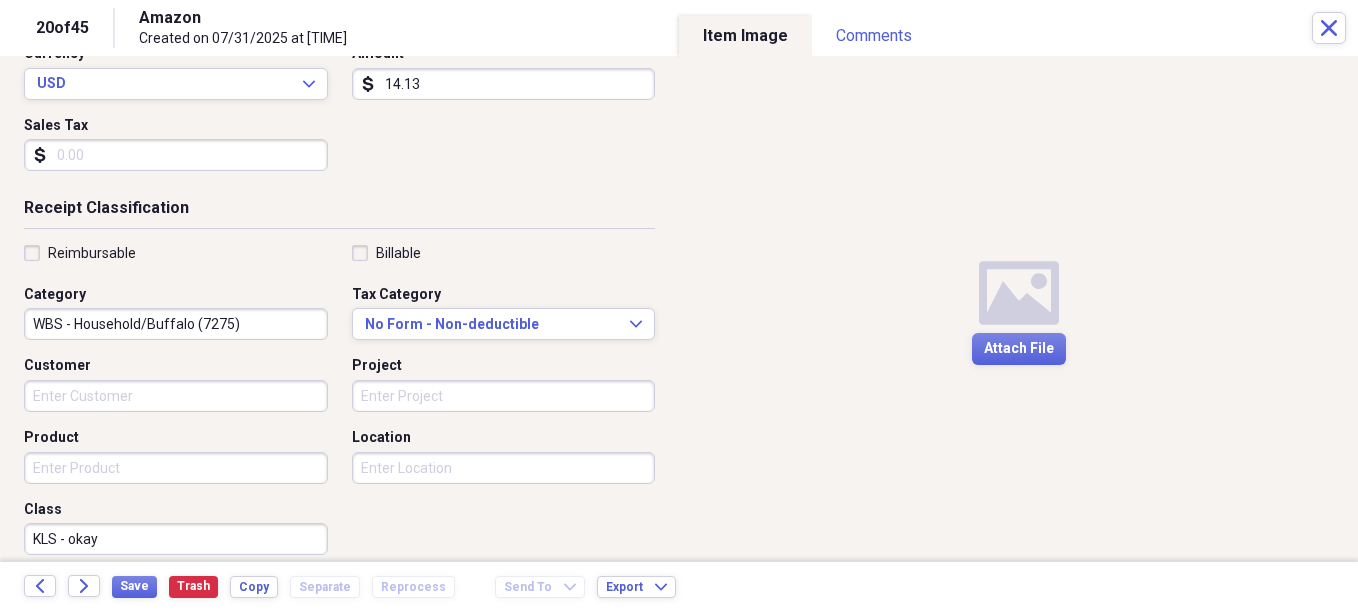 drag, startPoint x: 114, startPoint y: 535, endPoint x: 29, endPoint y: 532, distance: 85.052925 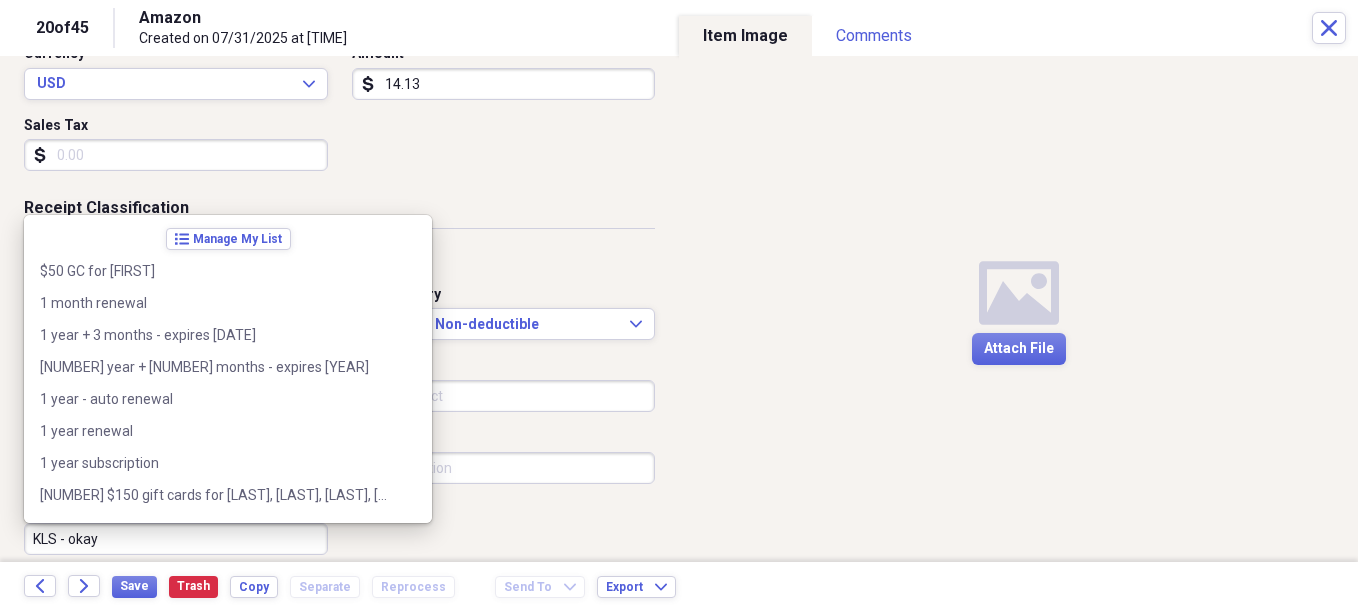 scroll, scrollTop: 10716, scrollLeft: 0, axis: vertical 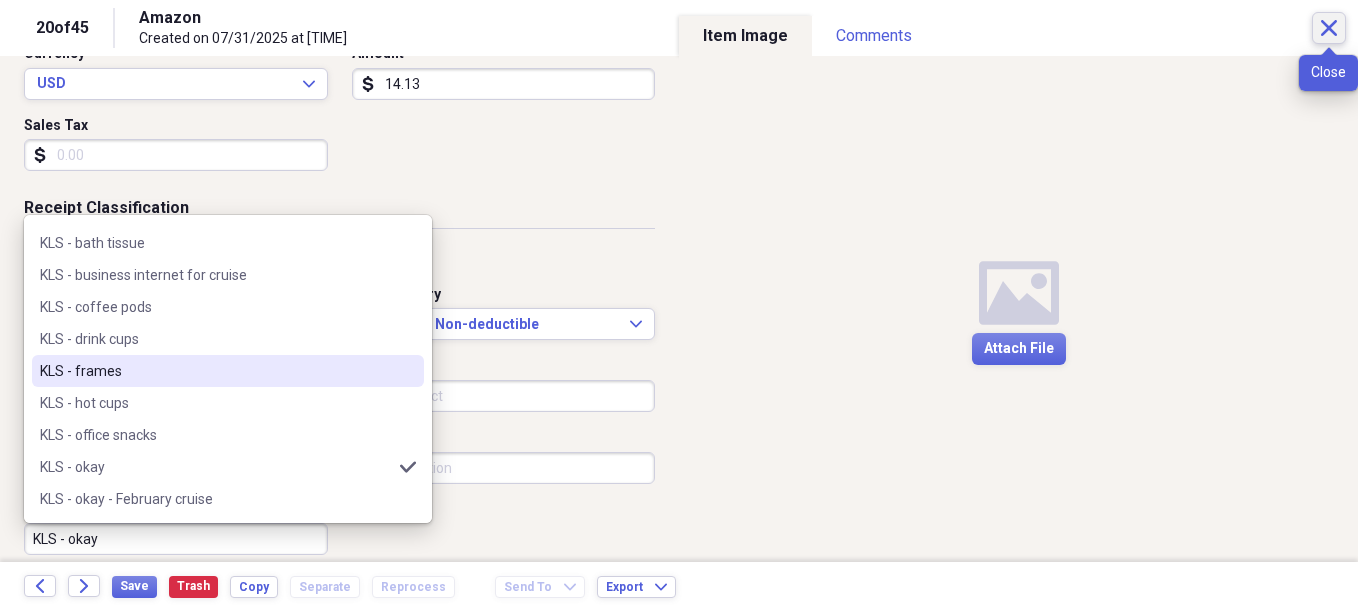 click on "Close" 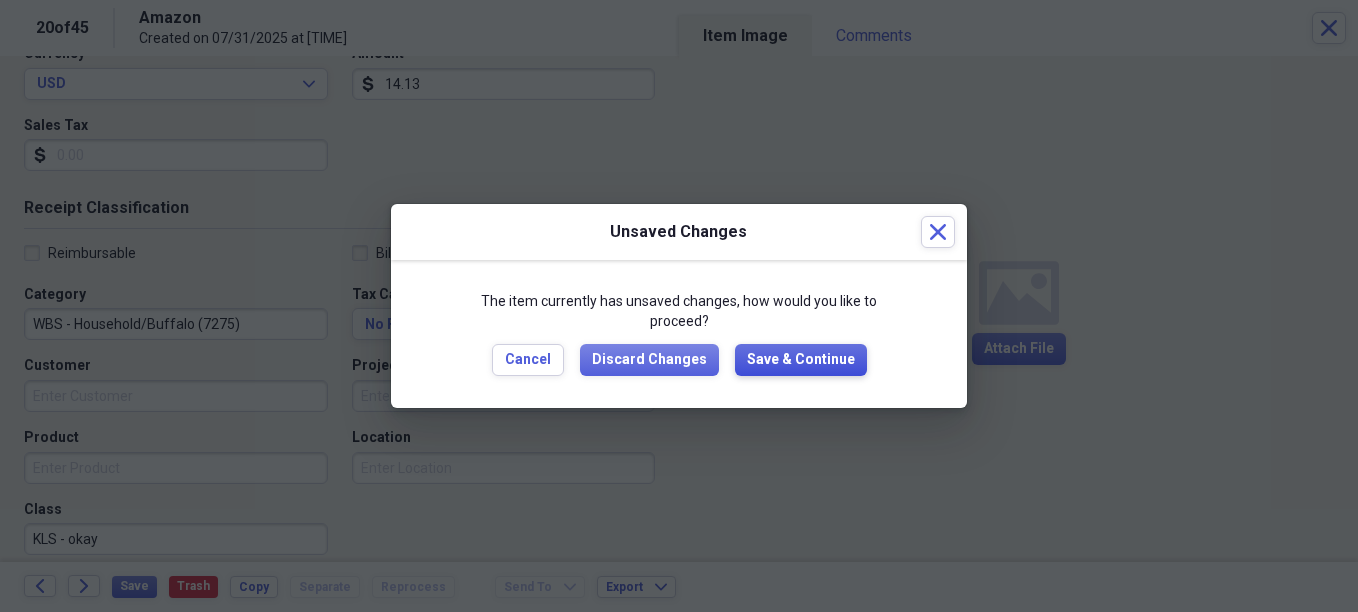 click on "Save & Continue" at bounding box center (801, 360) 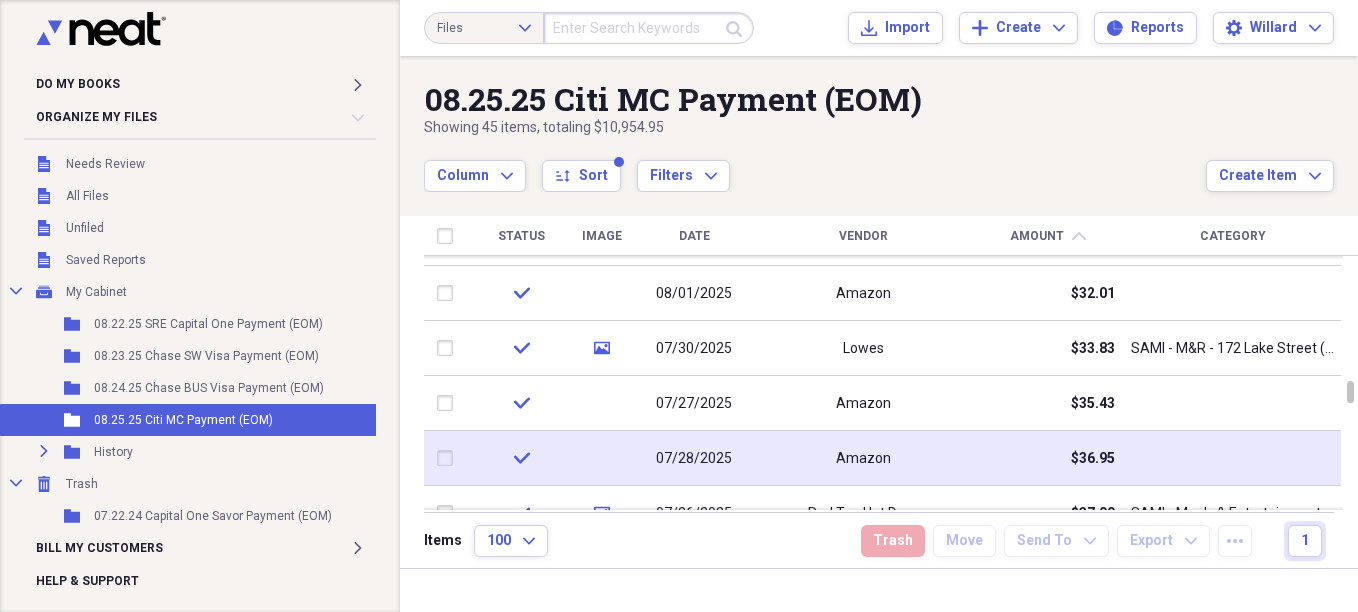 click on "Amazon" at bounding box center [863, 459] 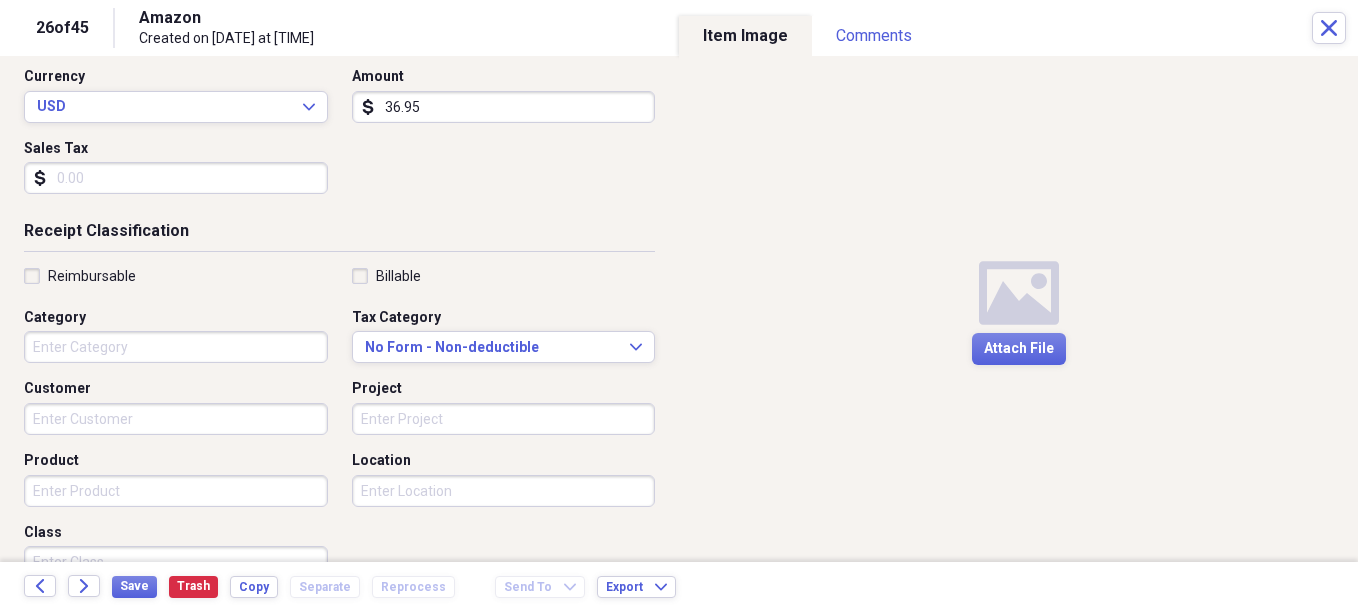 scroll, scrollTop: 400, scrollLeft: 0, axis: vertical 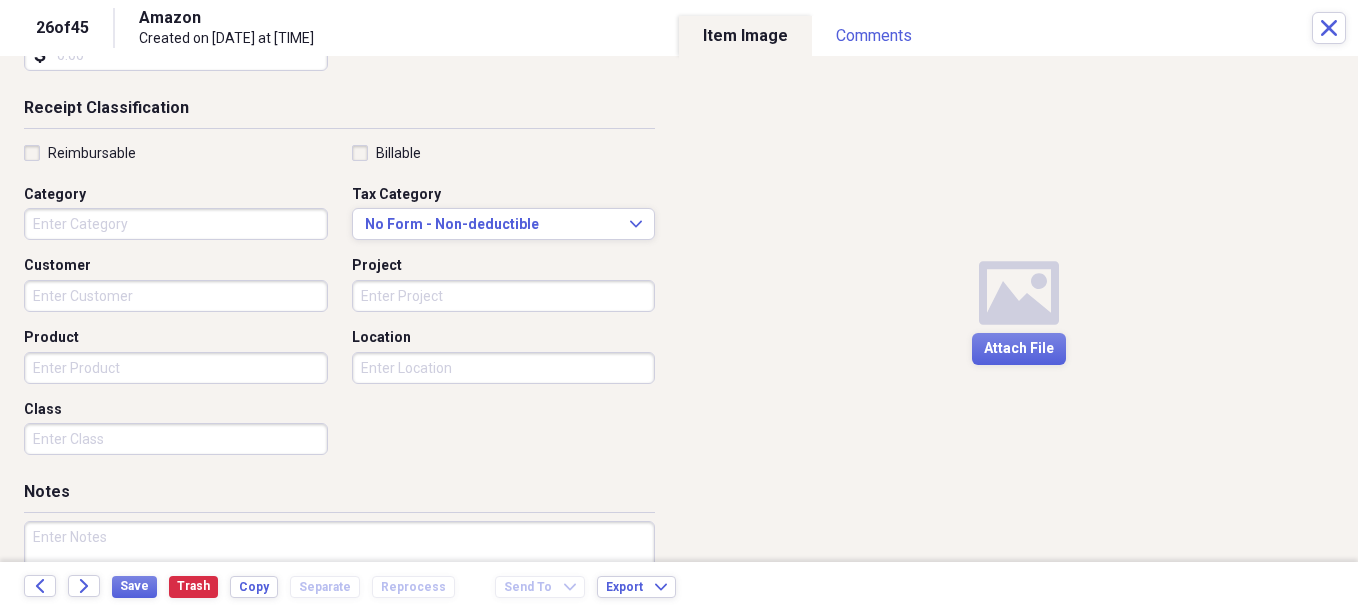 click on "Category" at bounding box center (176, 224) 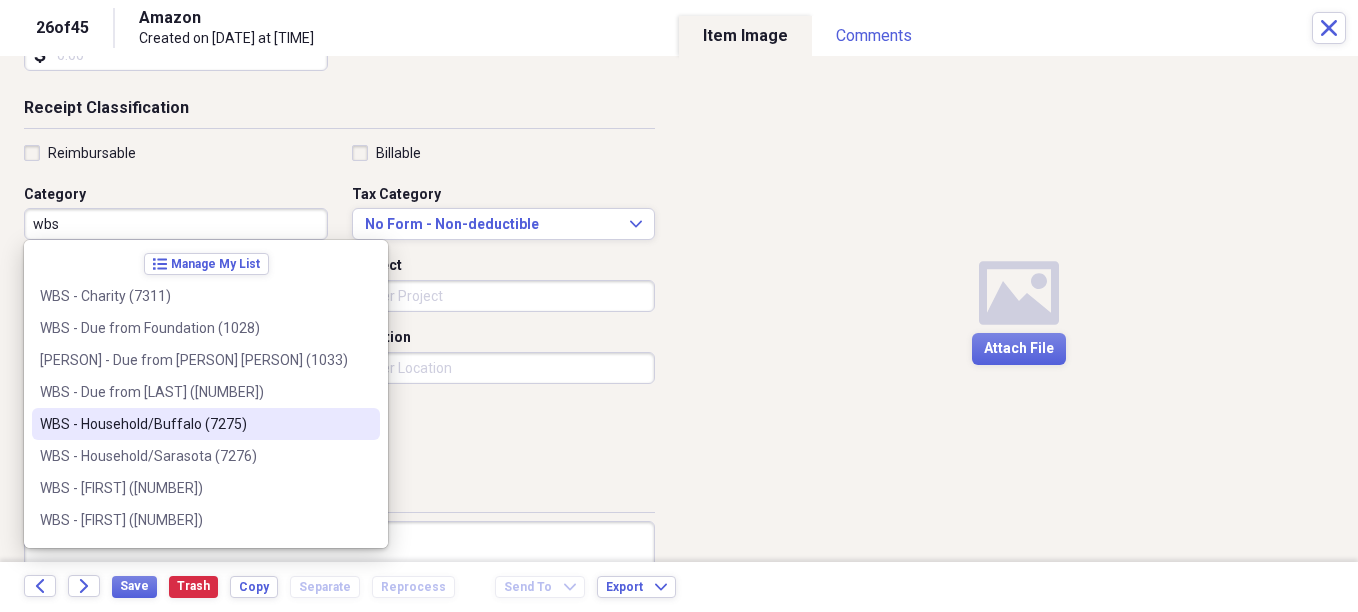 click on "WBS - Household/Buffalo (7275)" at bounding box center (206, 424) 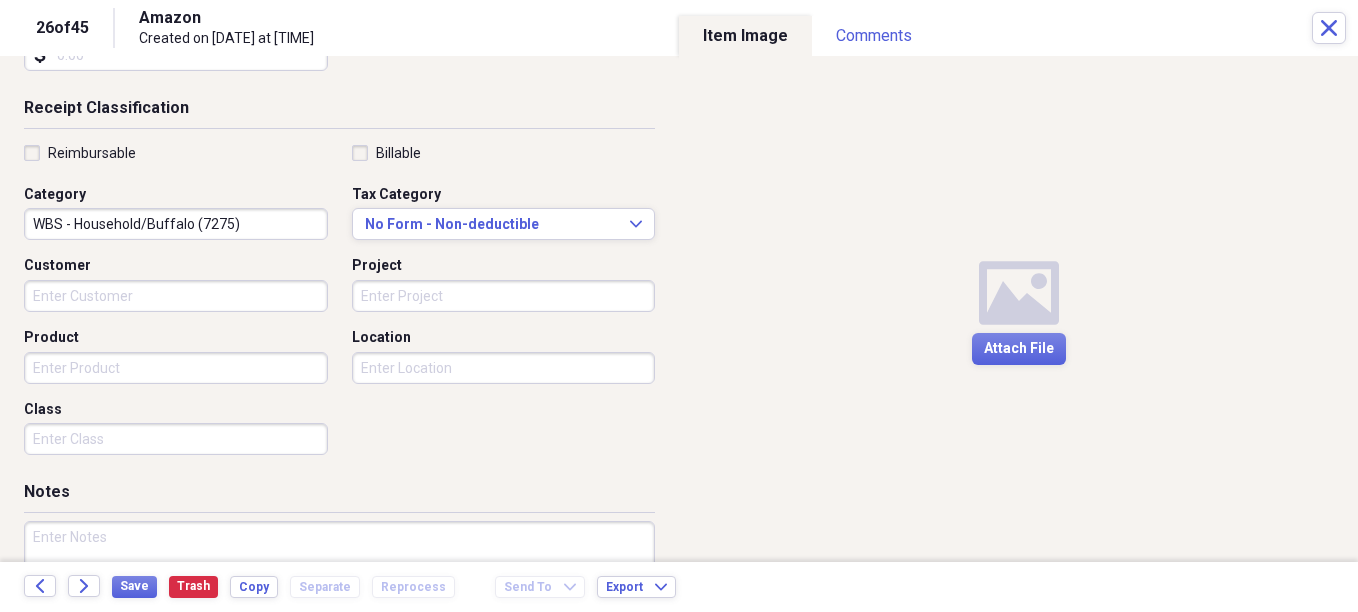 click on "Class" at bounding box center [176, 439] 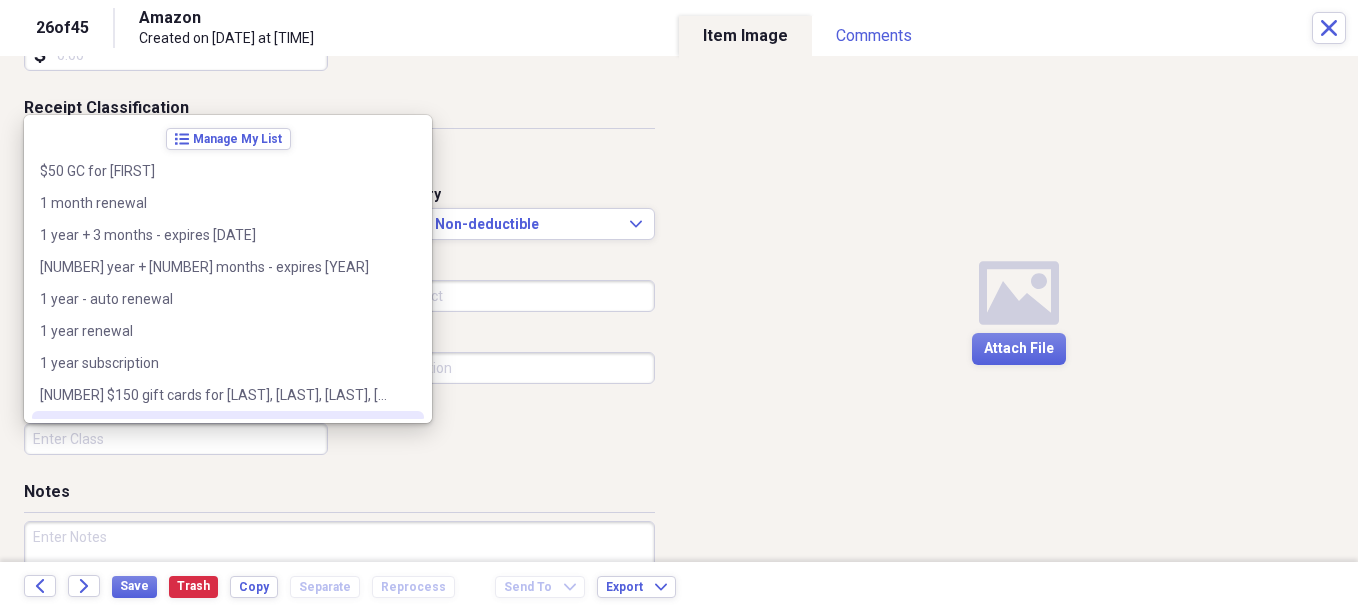 paste on "KLS - okay" 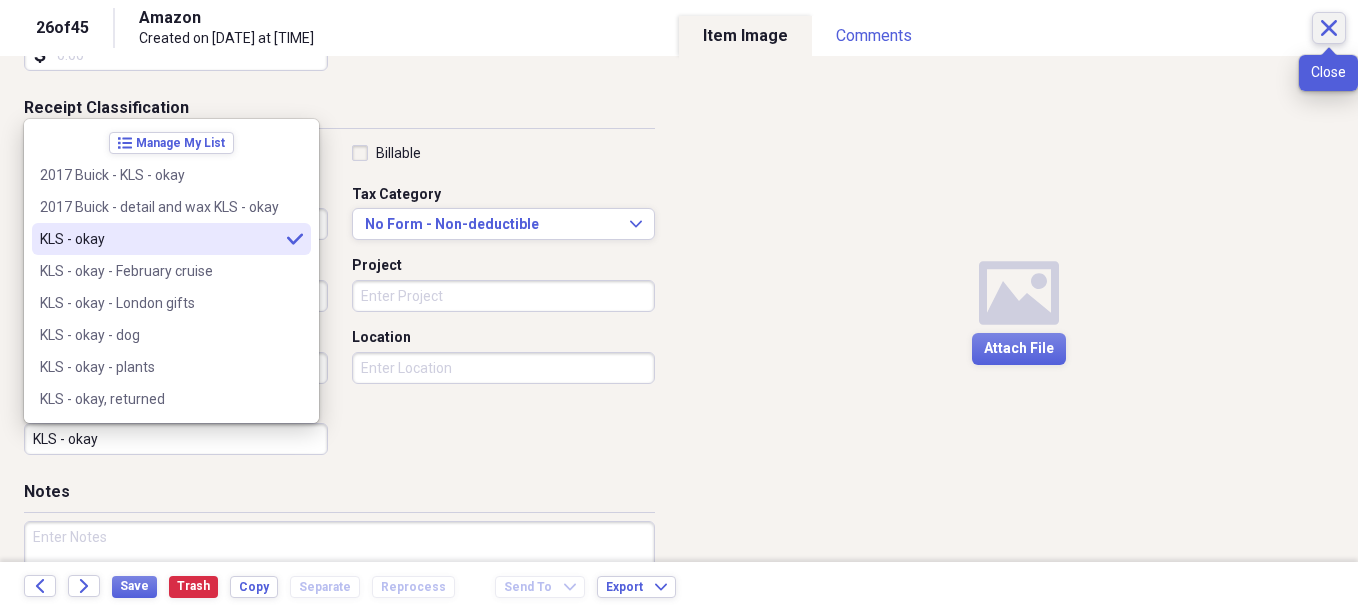 type on "KLS - okay" 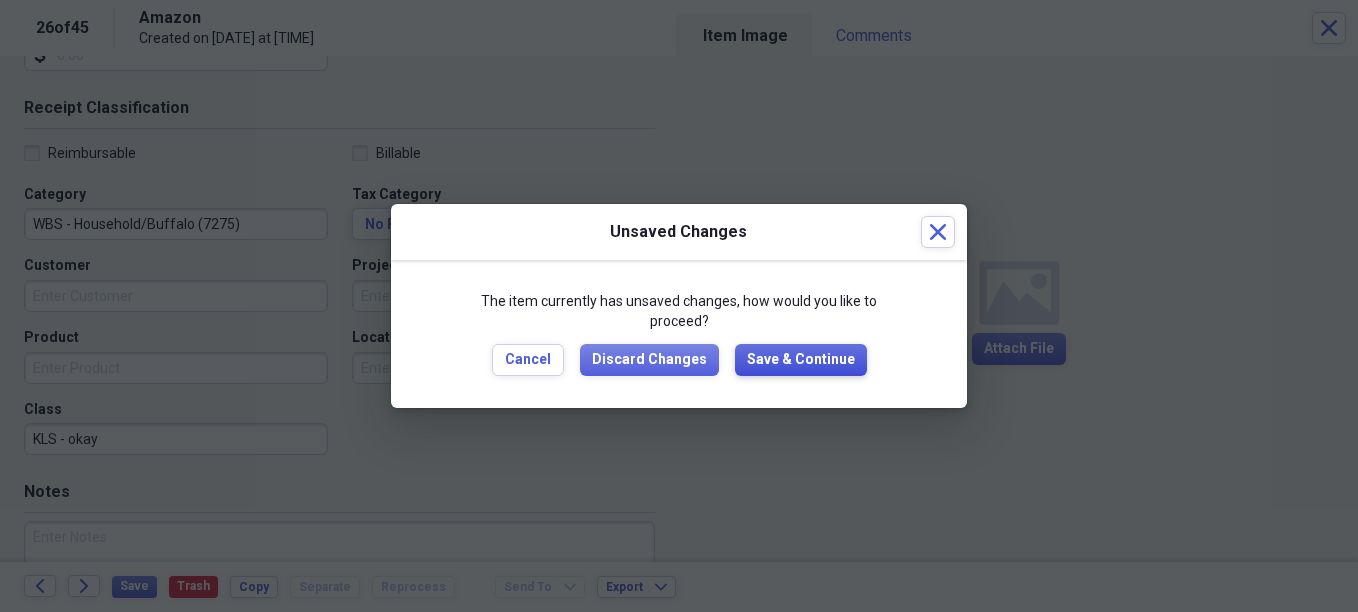 click on "Save & Continue" at bounding box center (801, 360) 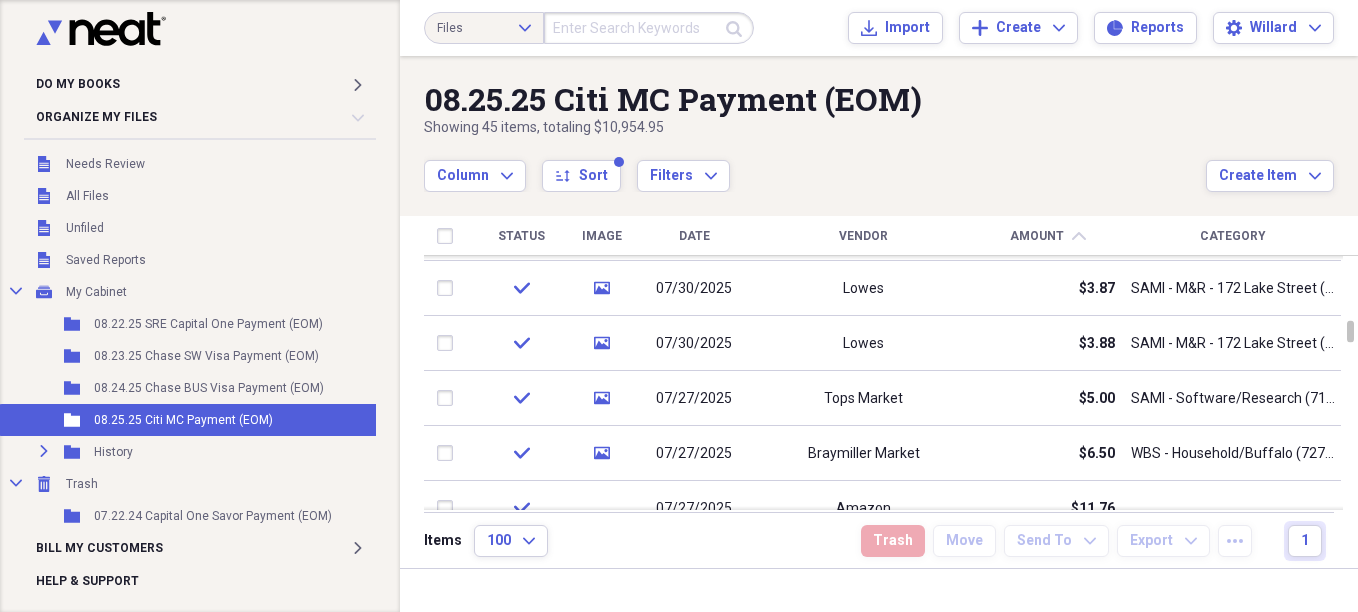 click on "Date" at bounding box center (694, 236) 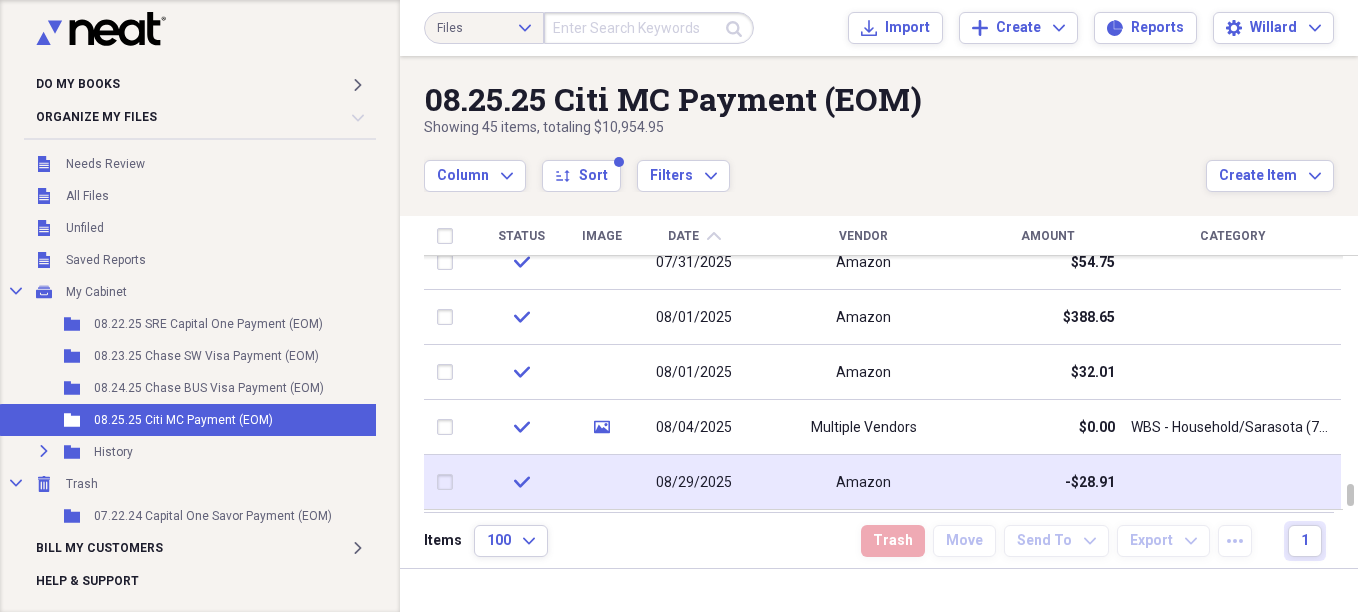 click on "Amazon" at bounding box center [863, 483] 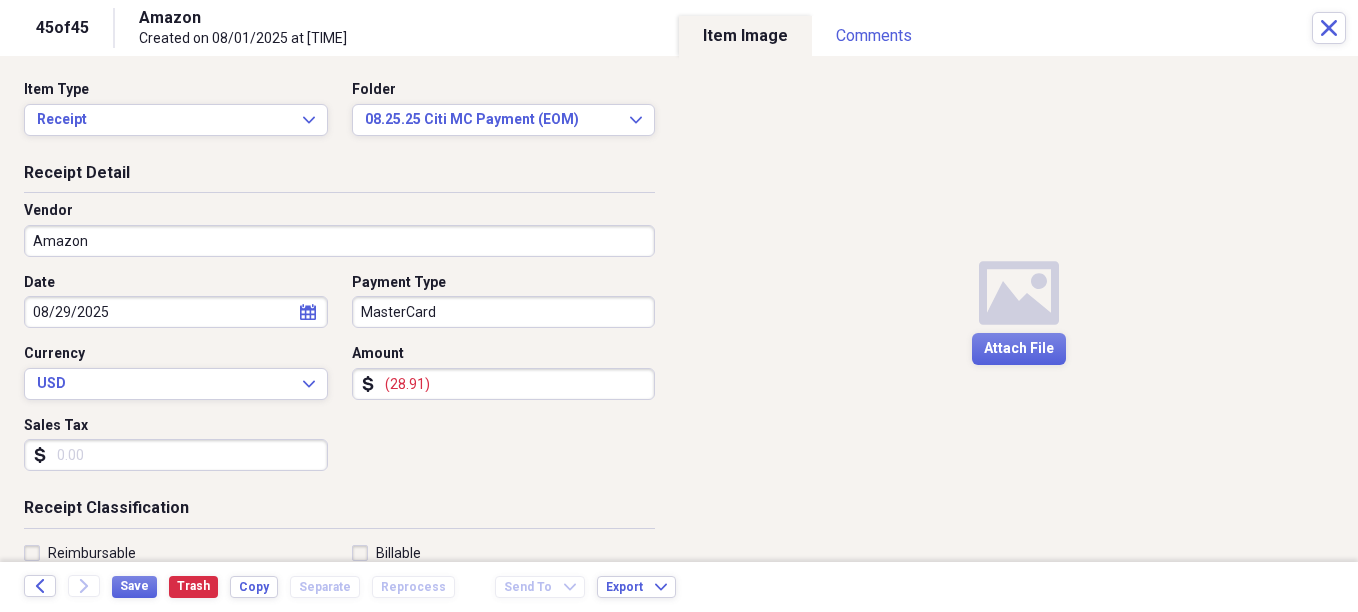 click 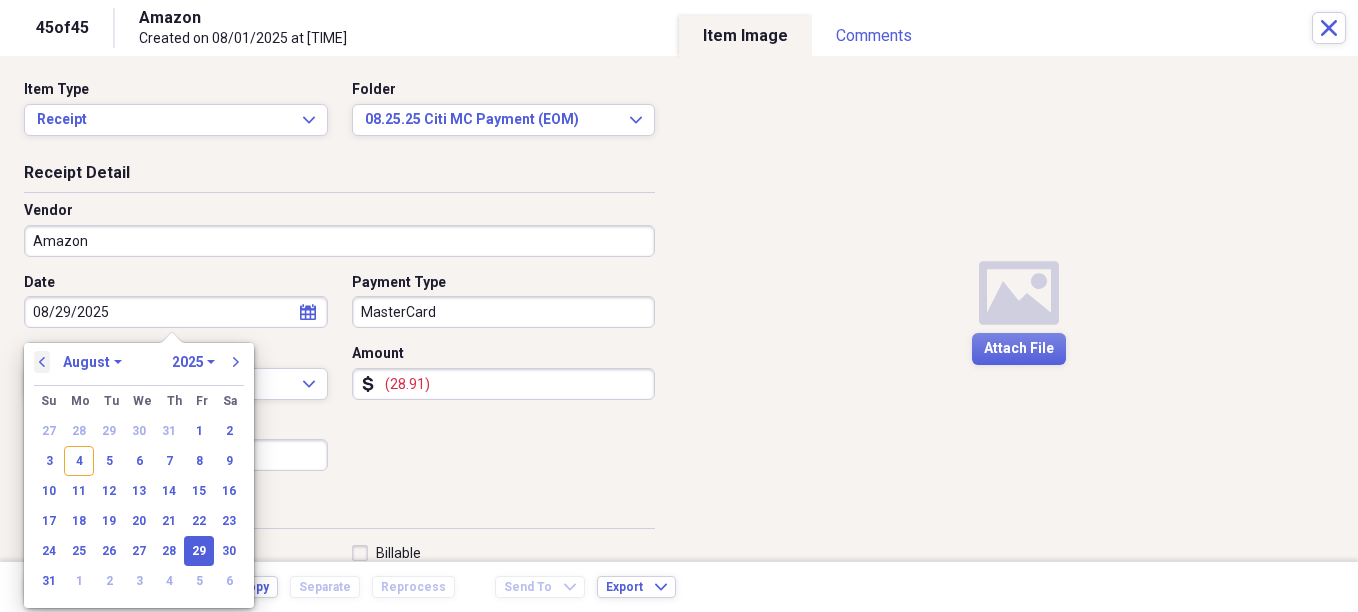 click on "previous" at bounding box center (42, 362) 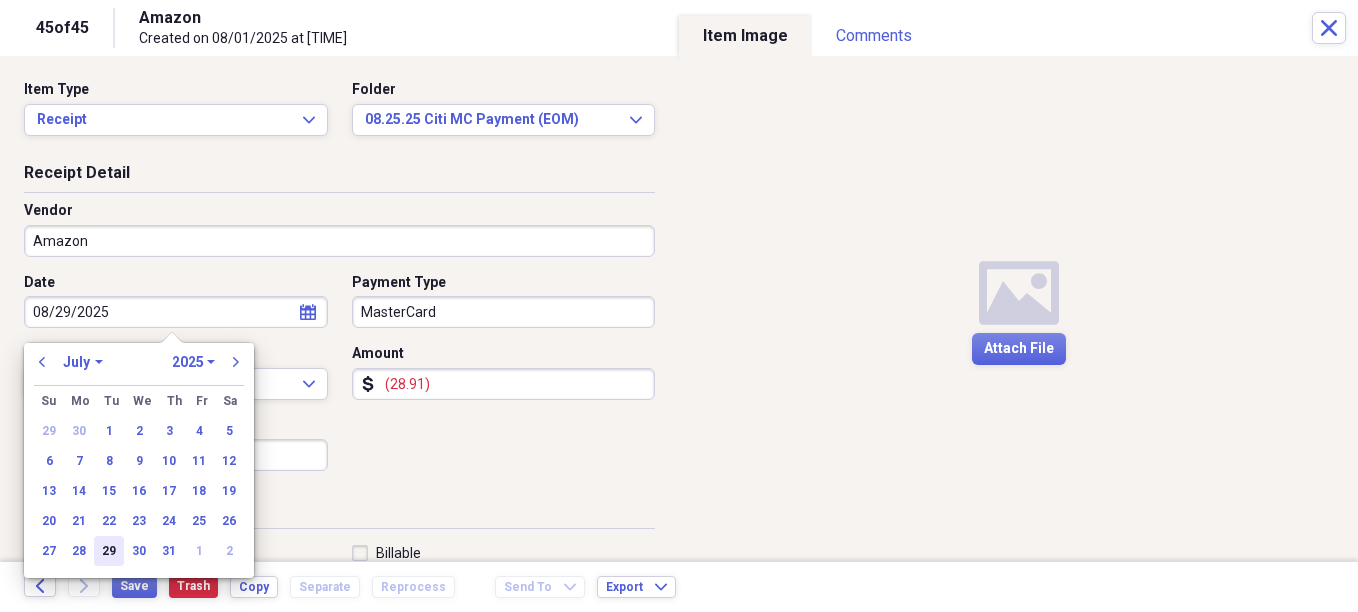 click on "29" at bounding box center [109, 551] 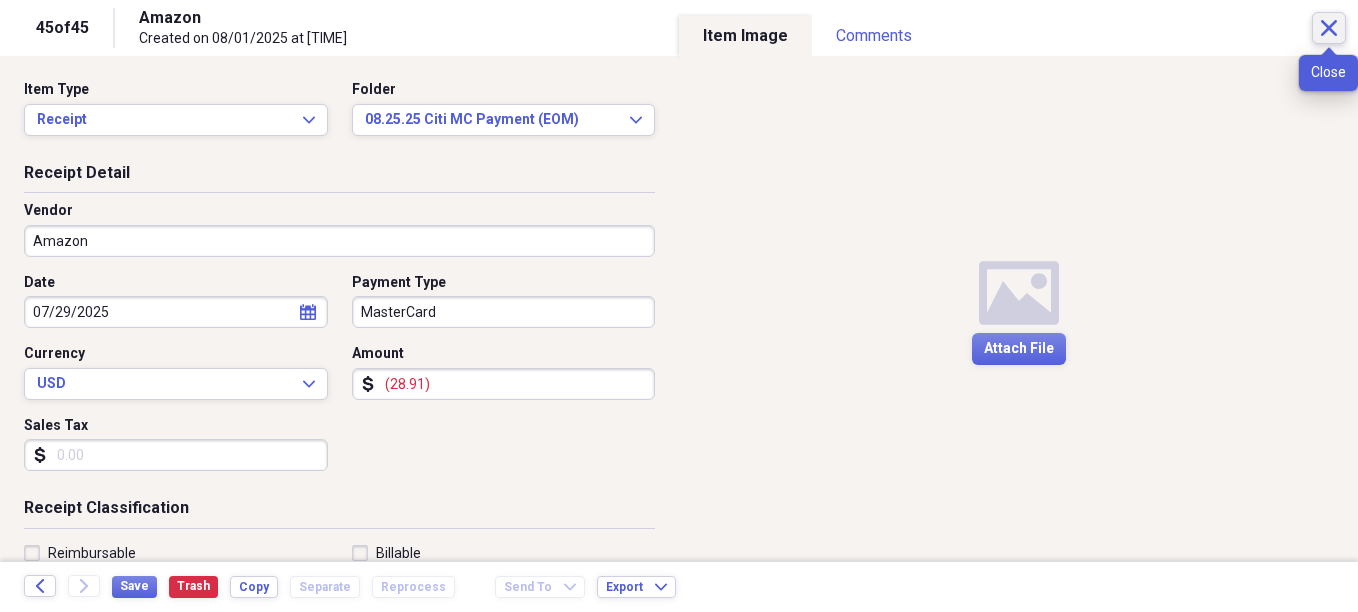 click on "Close" 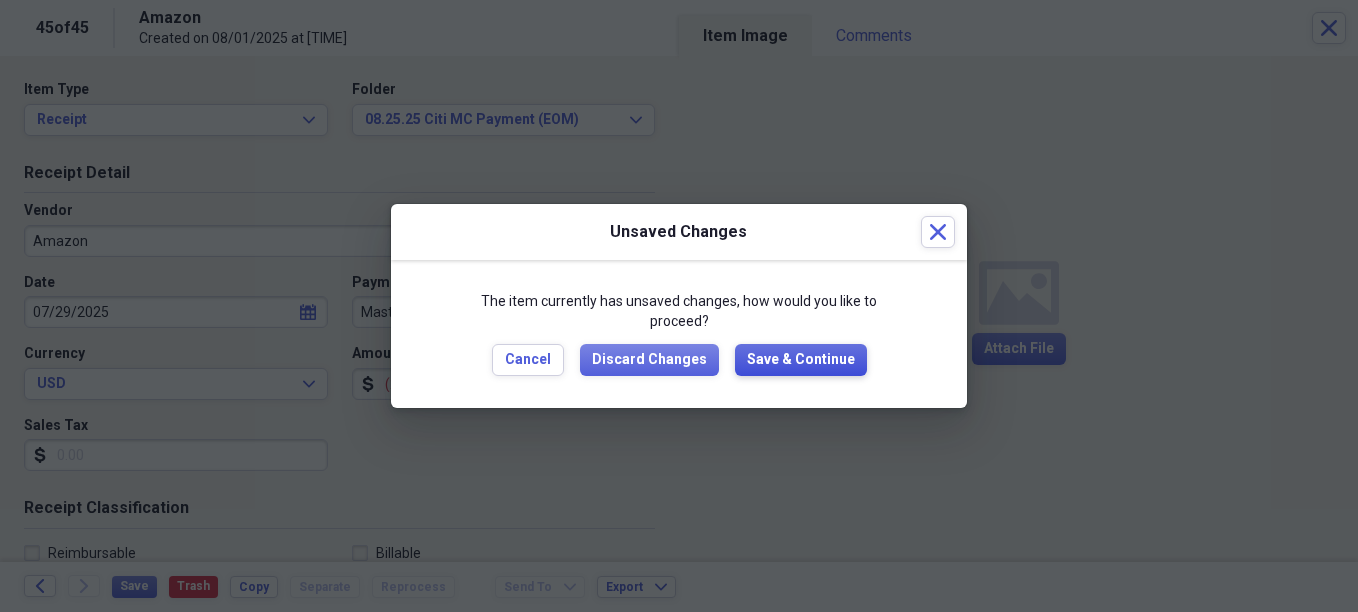click on "Save & Continue" at bounding box center (801, 360) 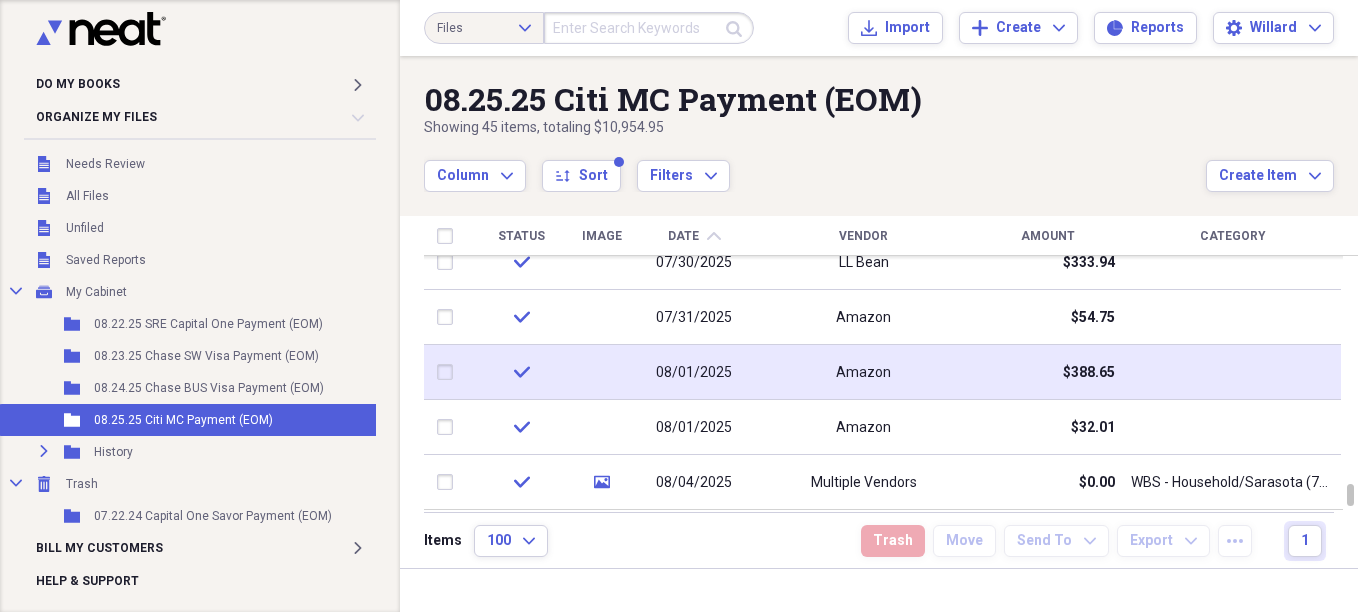 click on "Amazon" at bounding box center [863, 373] 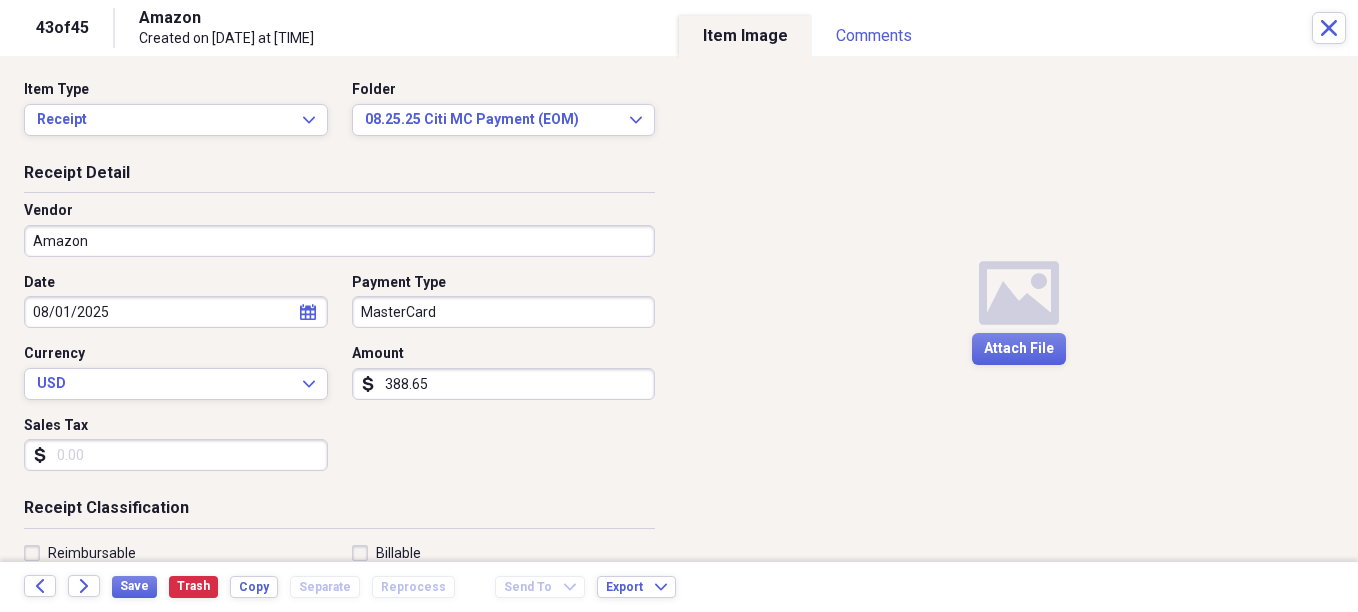 click on "388.65" at bounding box center [504, 384] 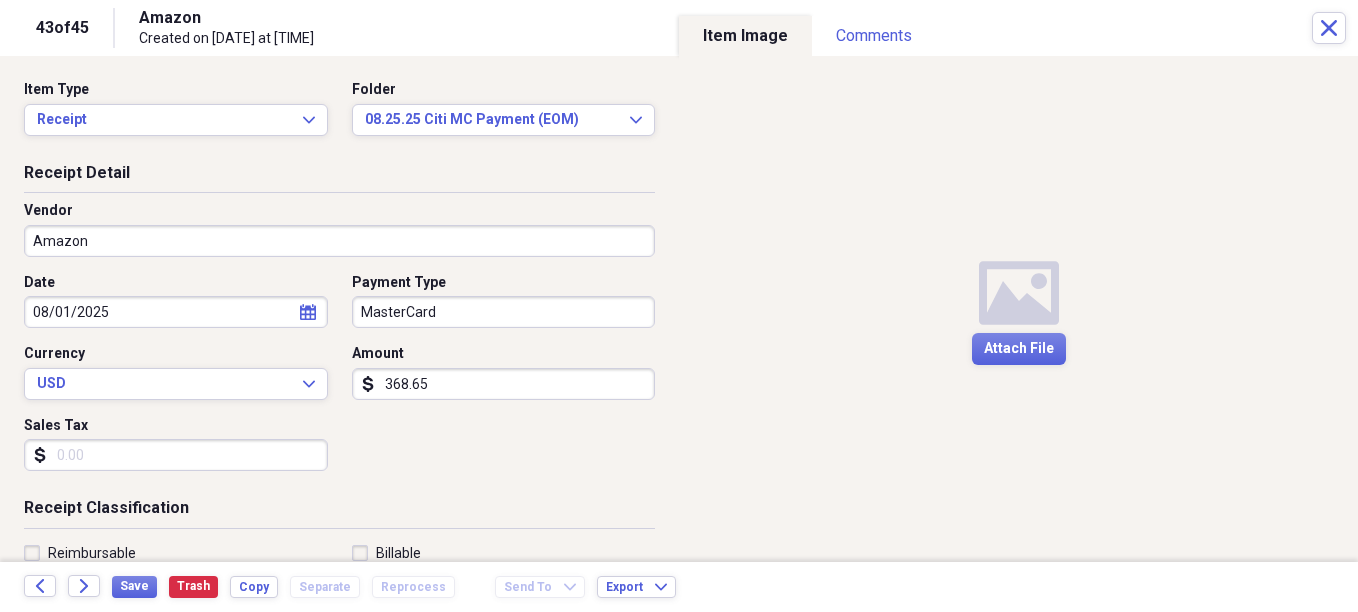 type on "368.65" 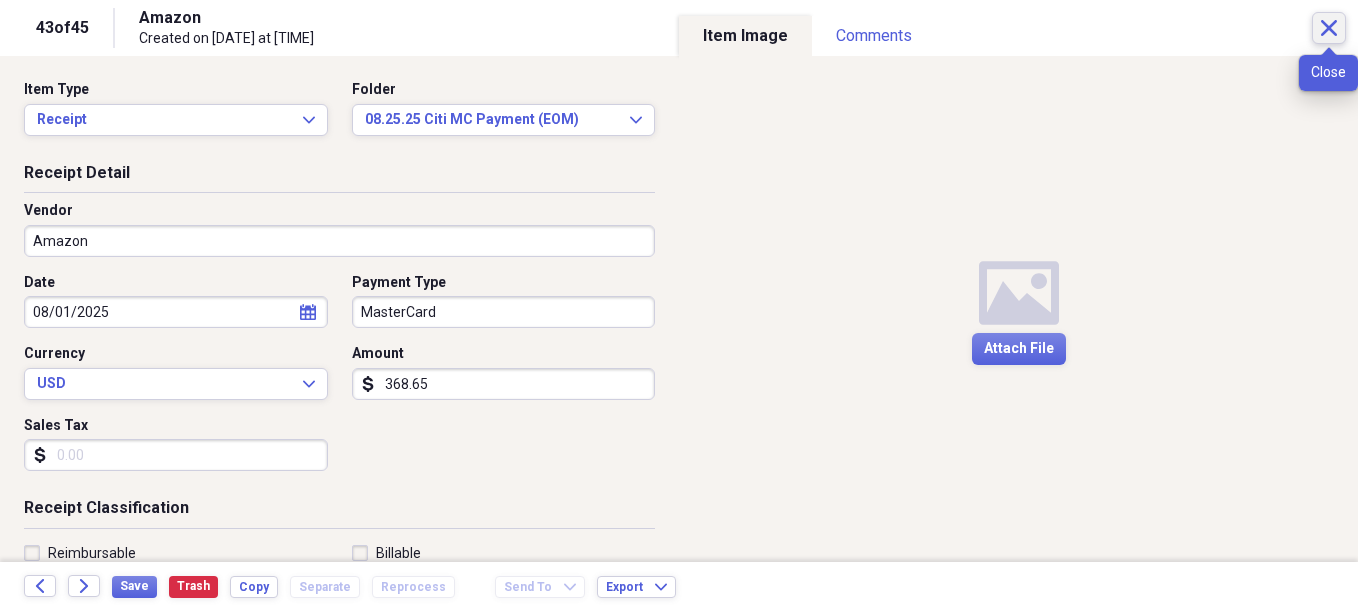 click on "Close" 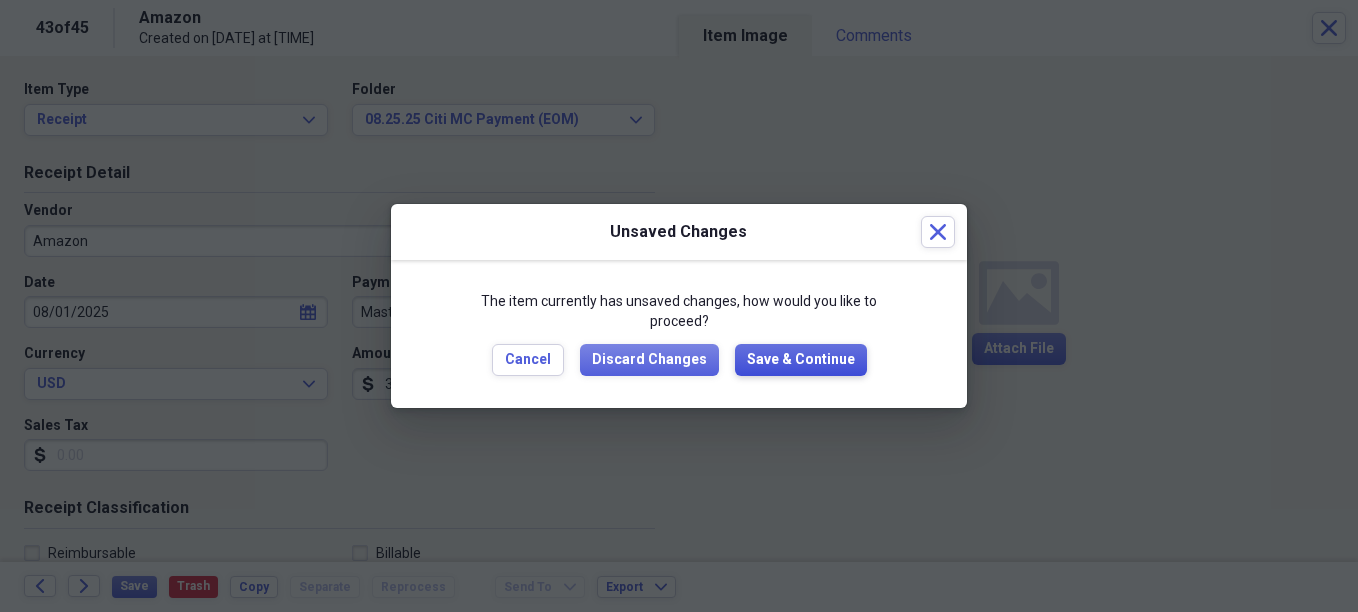 click on "Save & Continue" at bounding box center [801, 360] 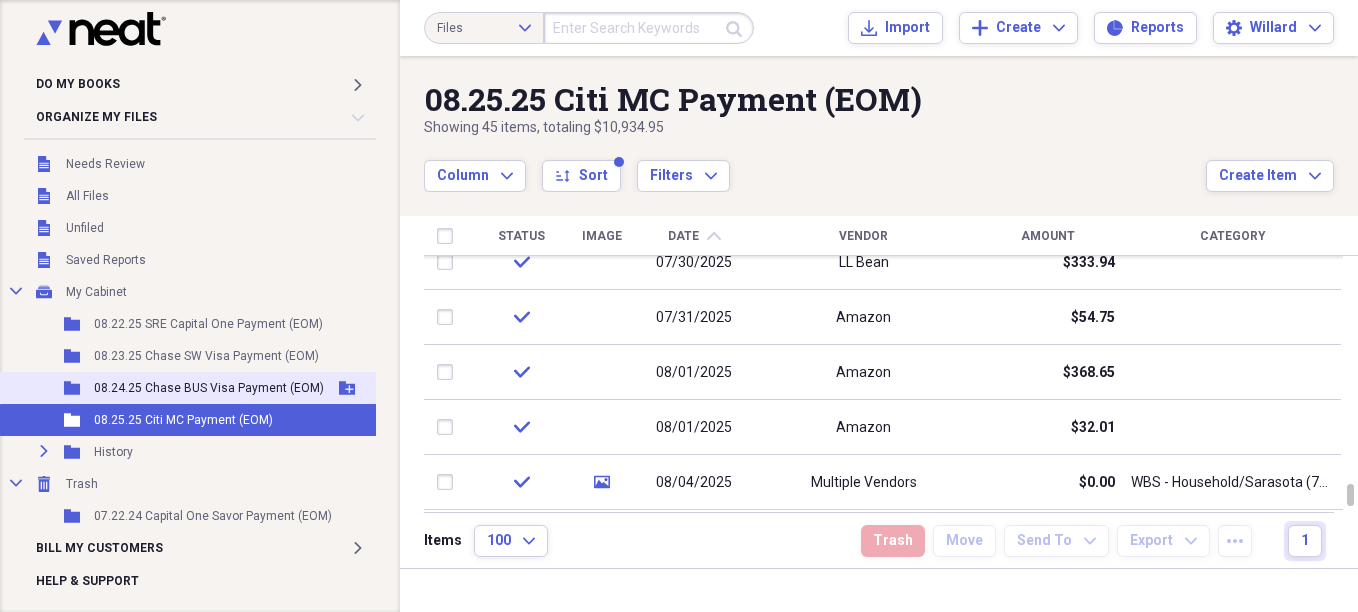 click on "08.24.25 Chase BUS Visa Payment (EOM)" at bounding box center (209, 388) 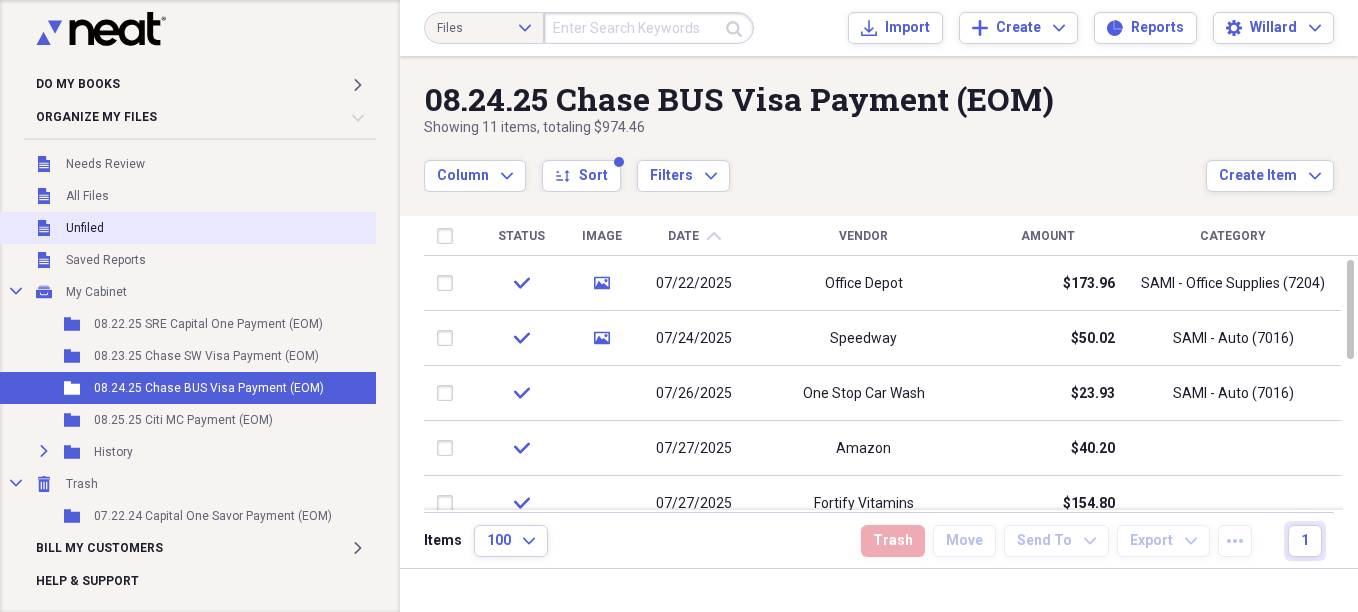 click on "Unfiled Unfiled" at bounding box center (192, 228) 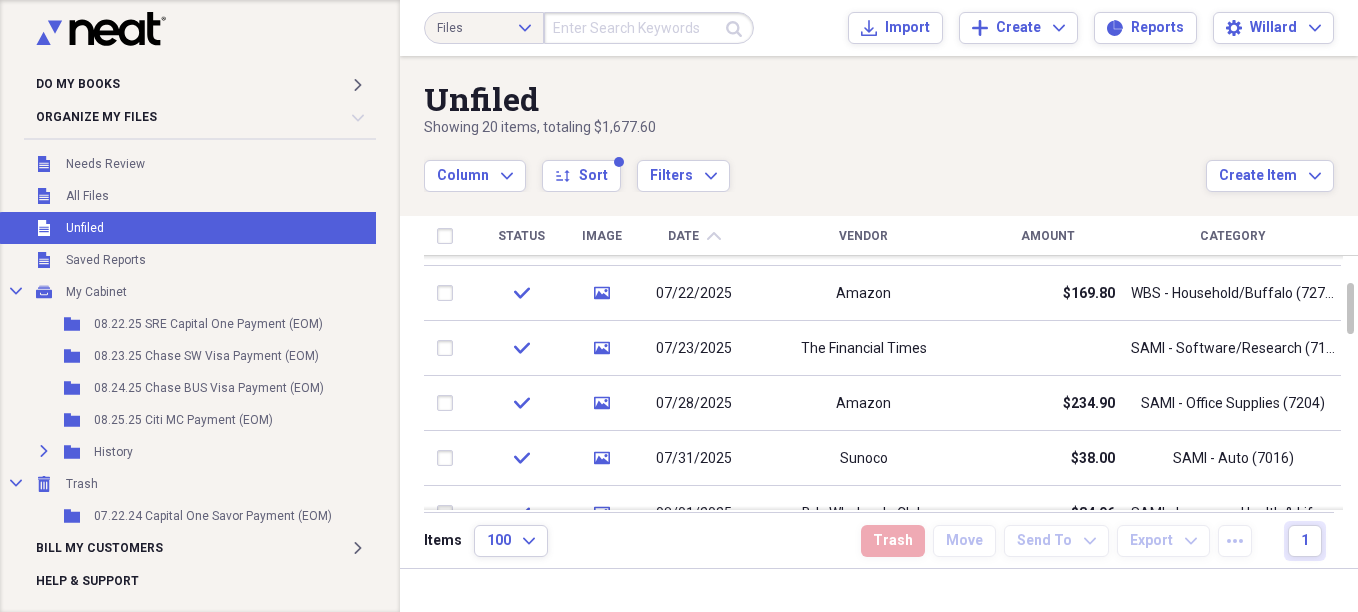 click on "Amount" at bounding box center (1048, 236) 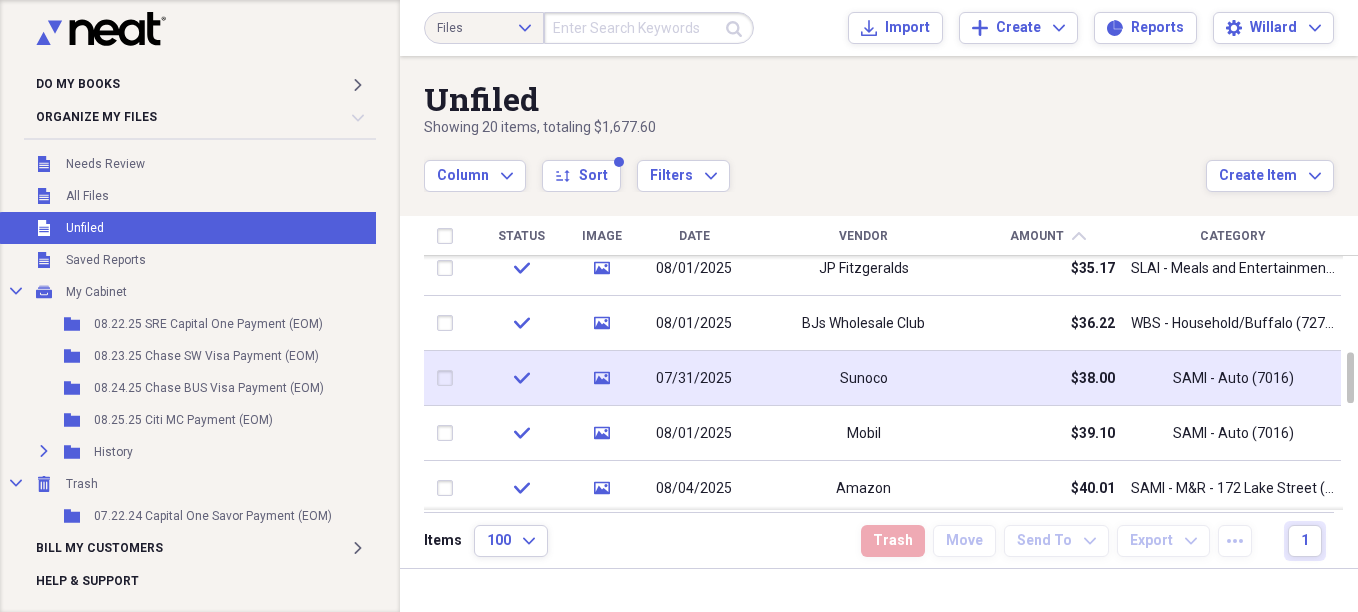 click at bounding box center (449, 378) 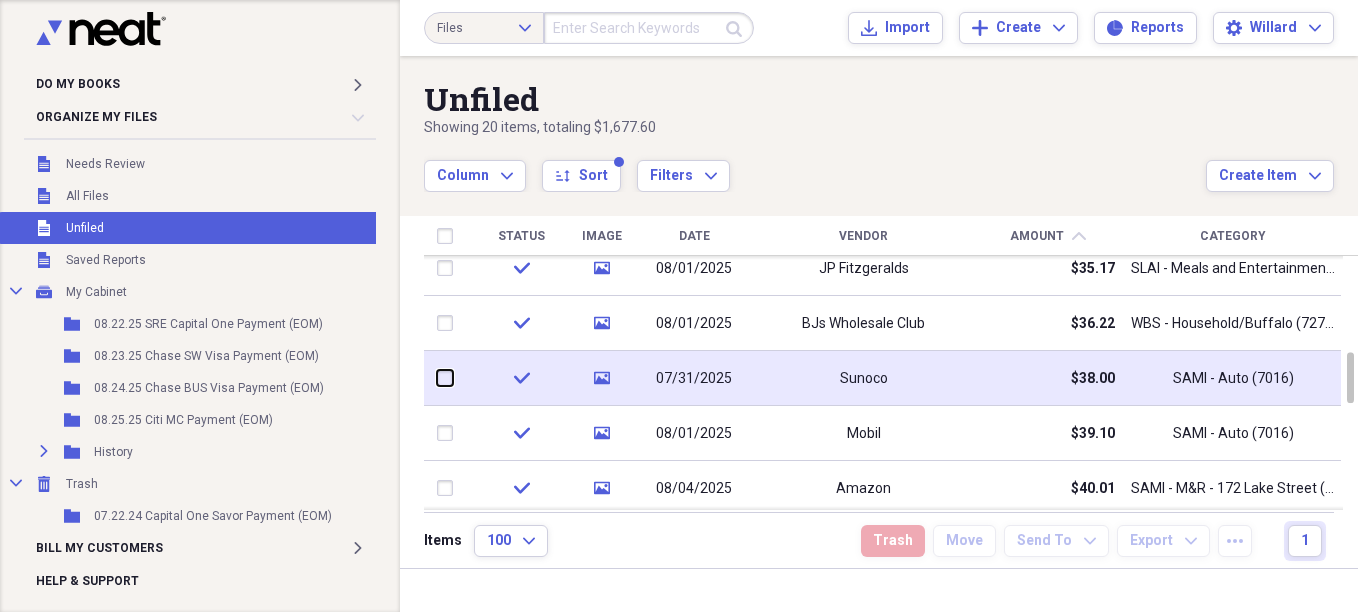 click at bounding box center [437, 378] 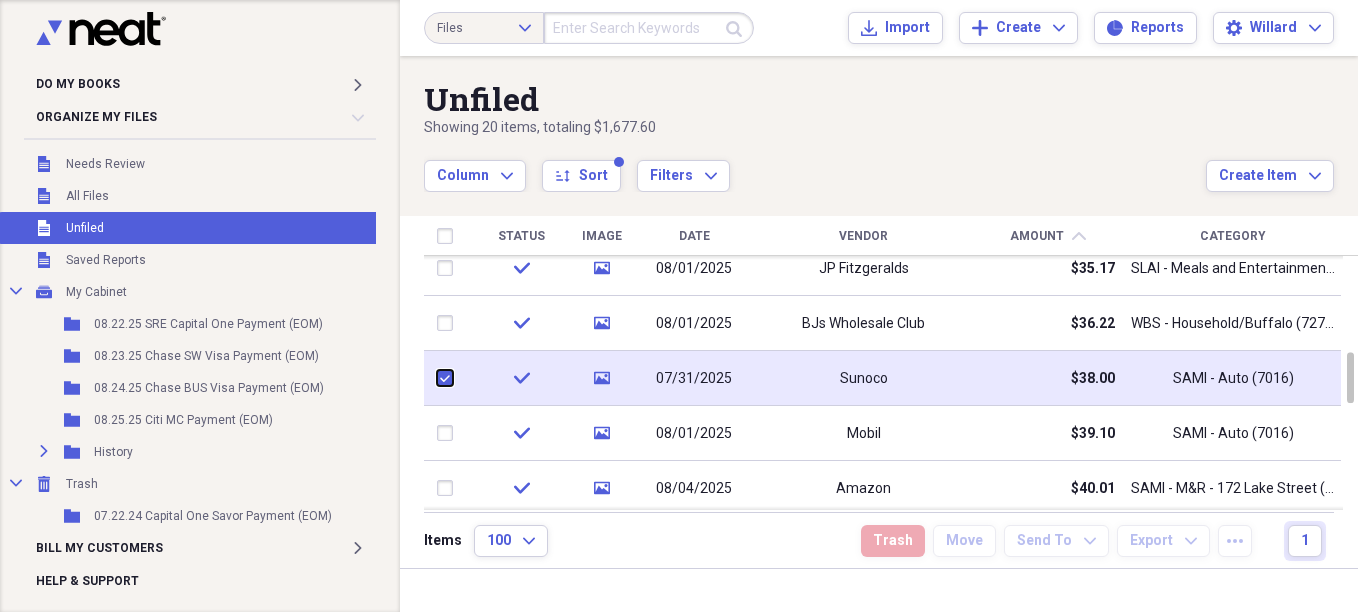 checkbox on "true" 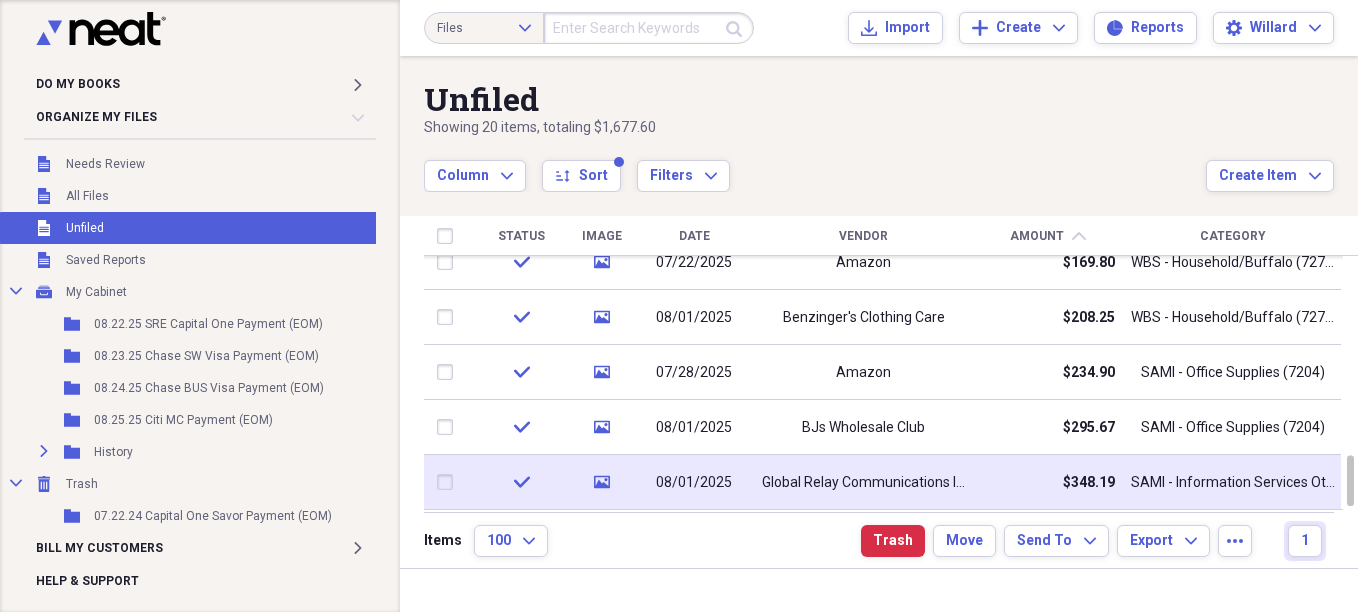 click at bounding box center [449, 482] 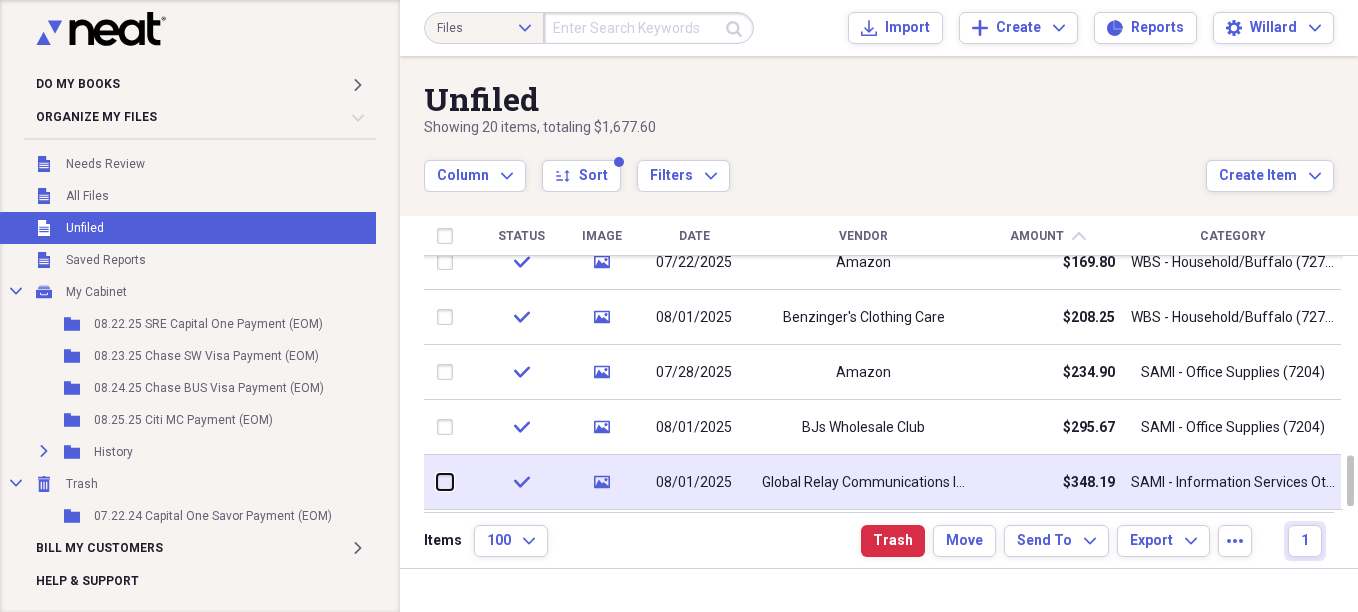 click at bounding box center (437, 482) 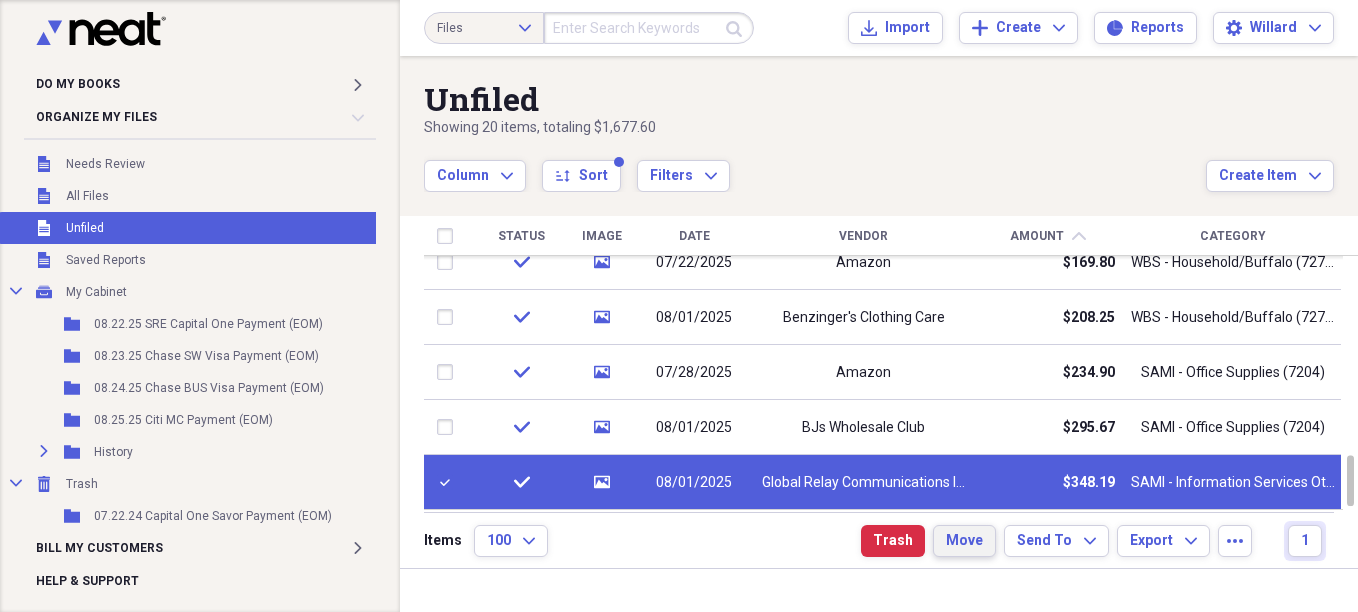 click on "Move" at bounding box center [964, 541] 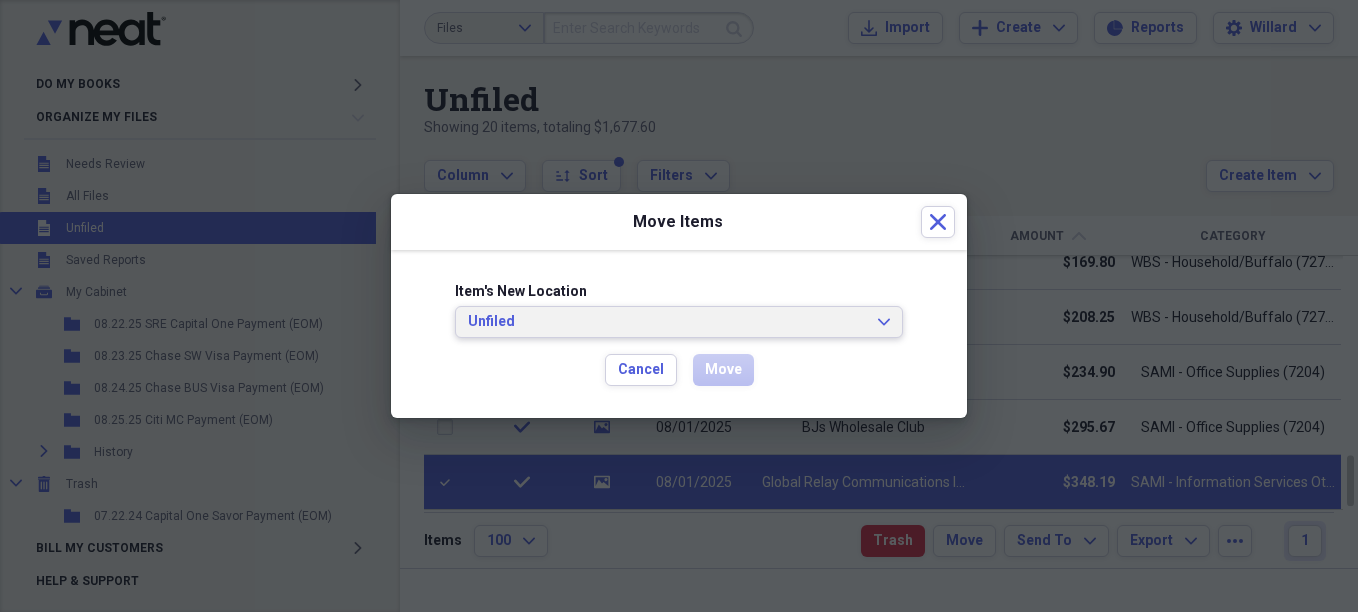 click on "Unfiled" at bounding box center [667, 322] 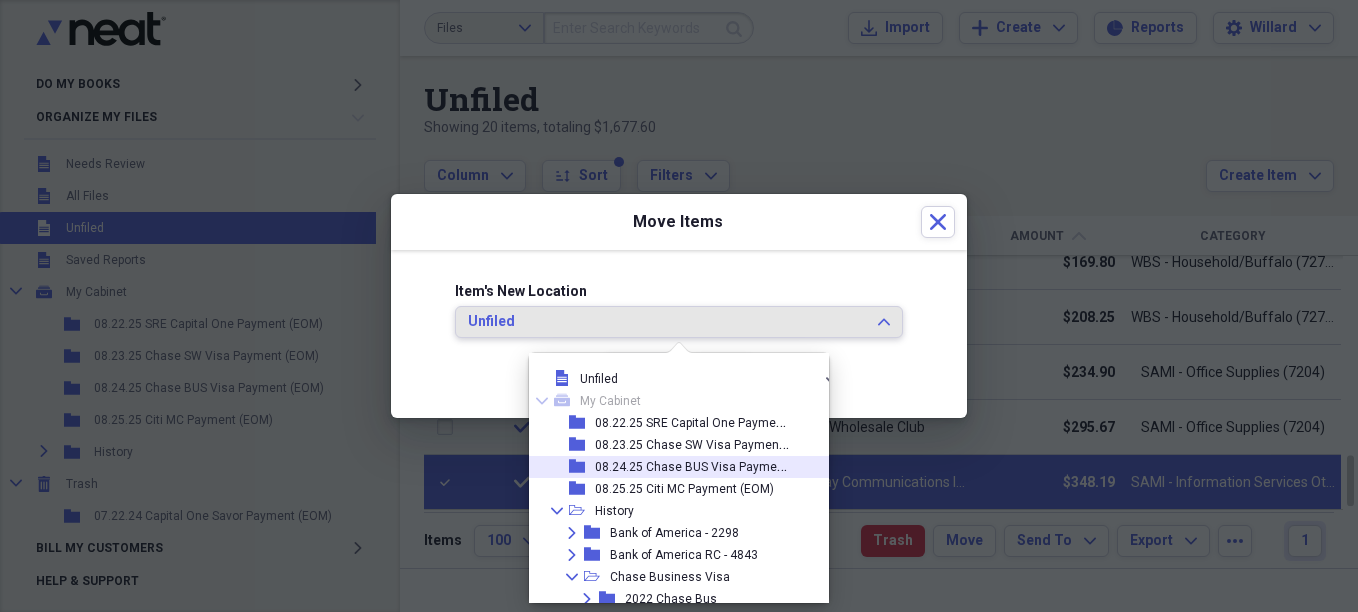 click on "08.24.25 Chase BUS Visa Payment (EOM)" at bounding box center [693, 467] 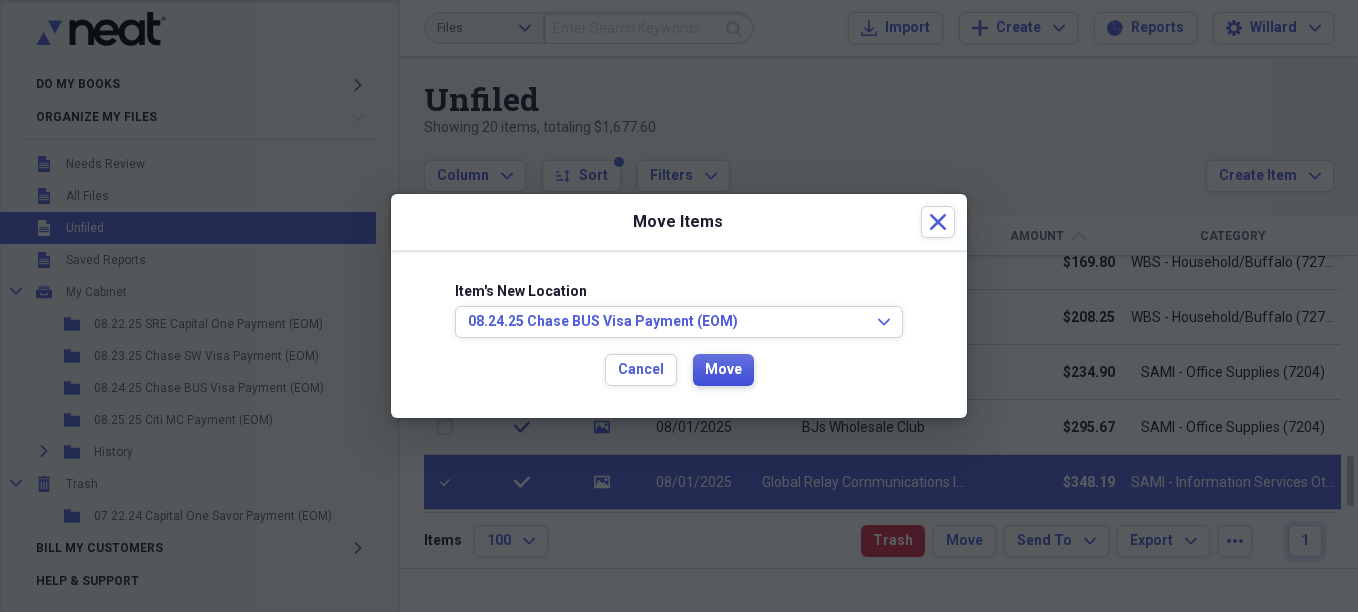 click on "Move" at bounding box center (723, 370) 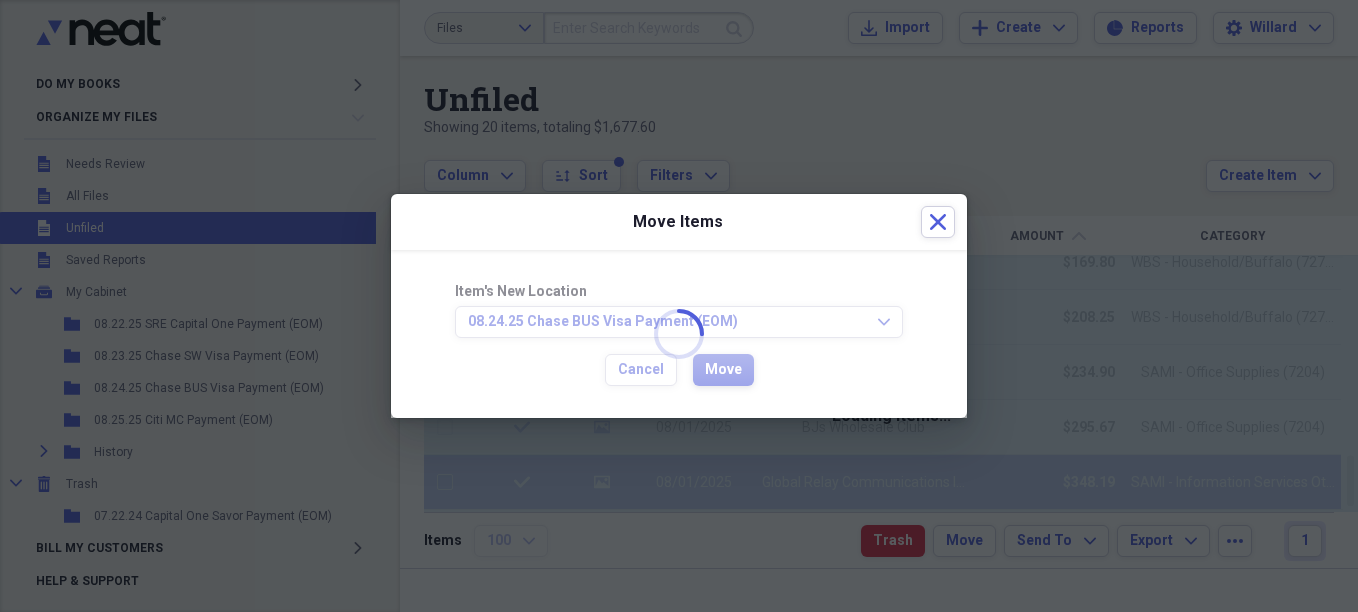 checkbox on "false" 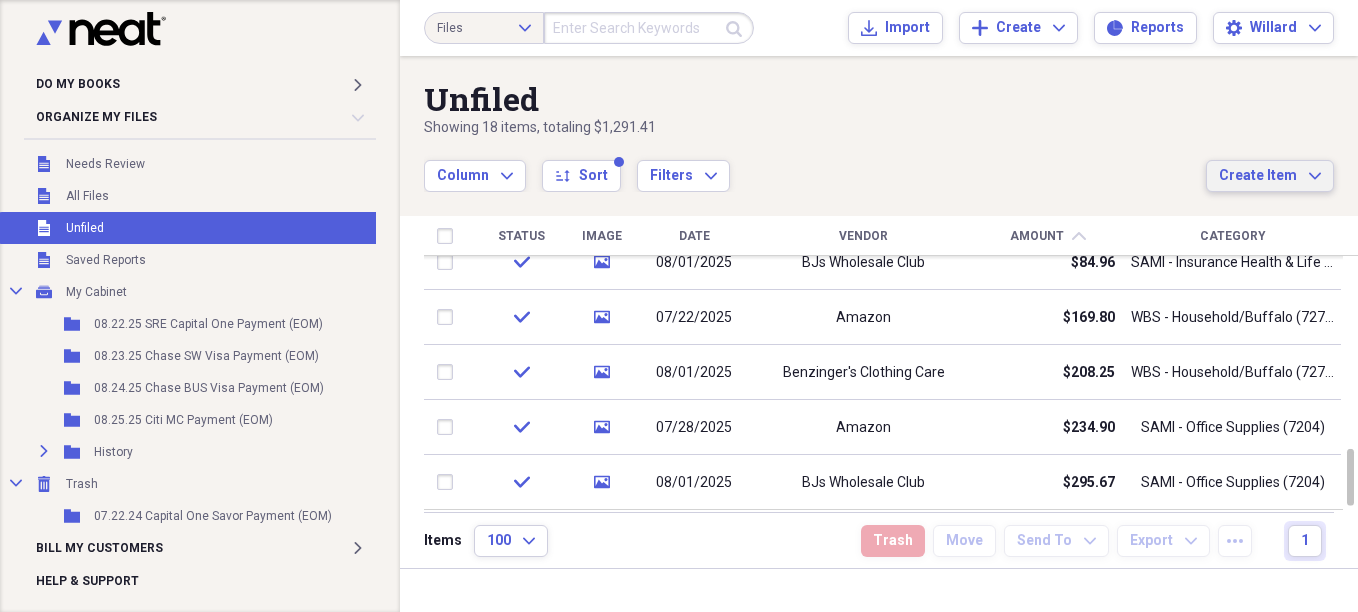 click on "Expand" 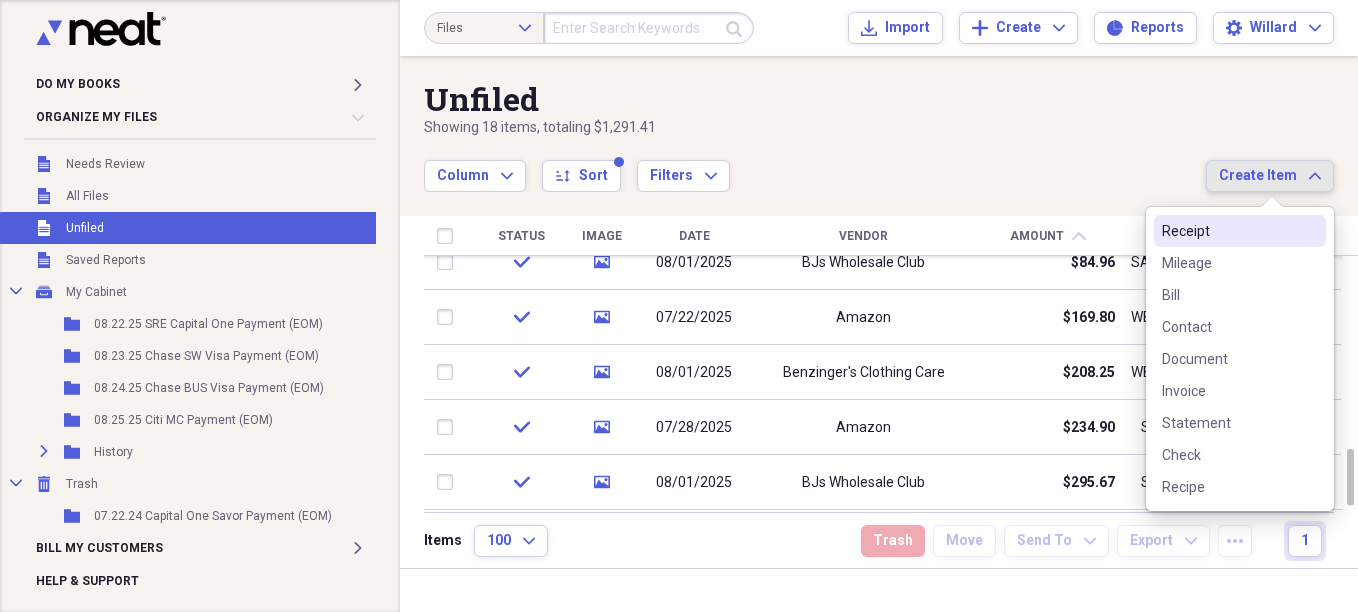 click on "Receipt" at bounding box center (1228, 231) 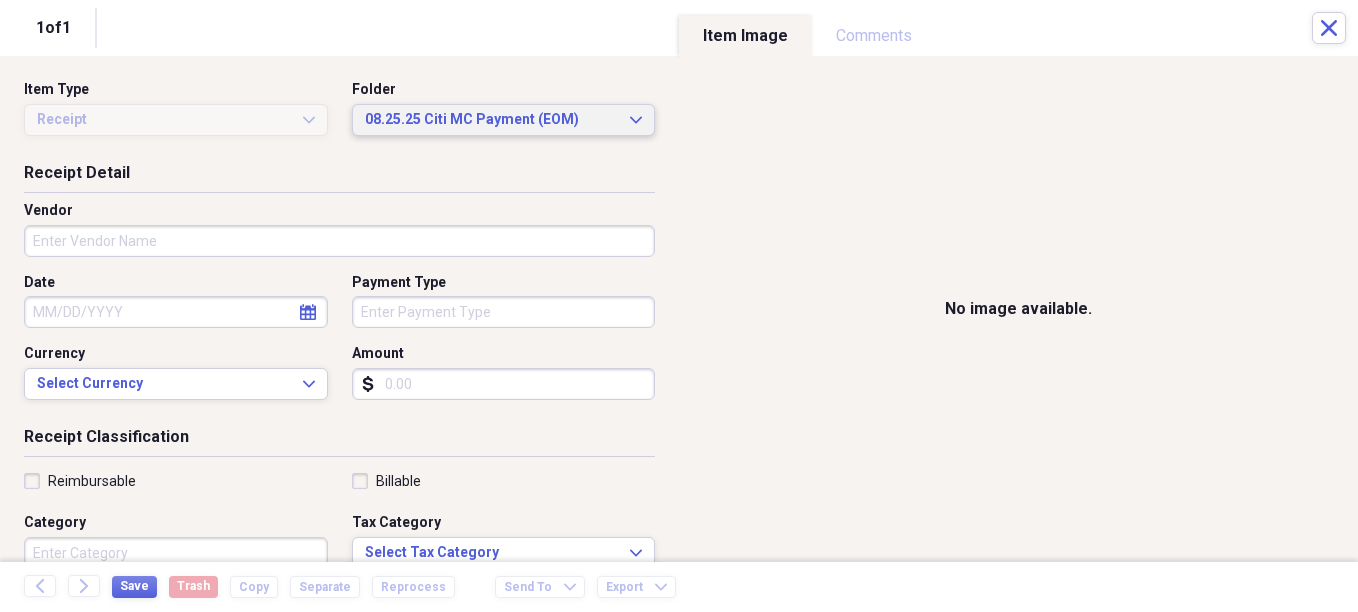 click on "08.25.25 Citi MC Payment (EOM)" at bounding box center (492, 120) 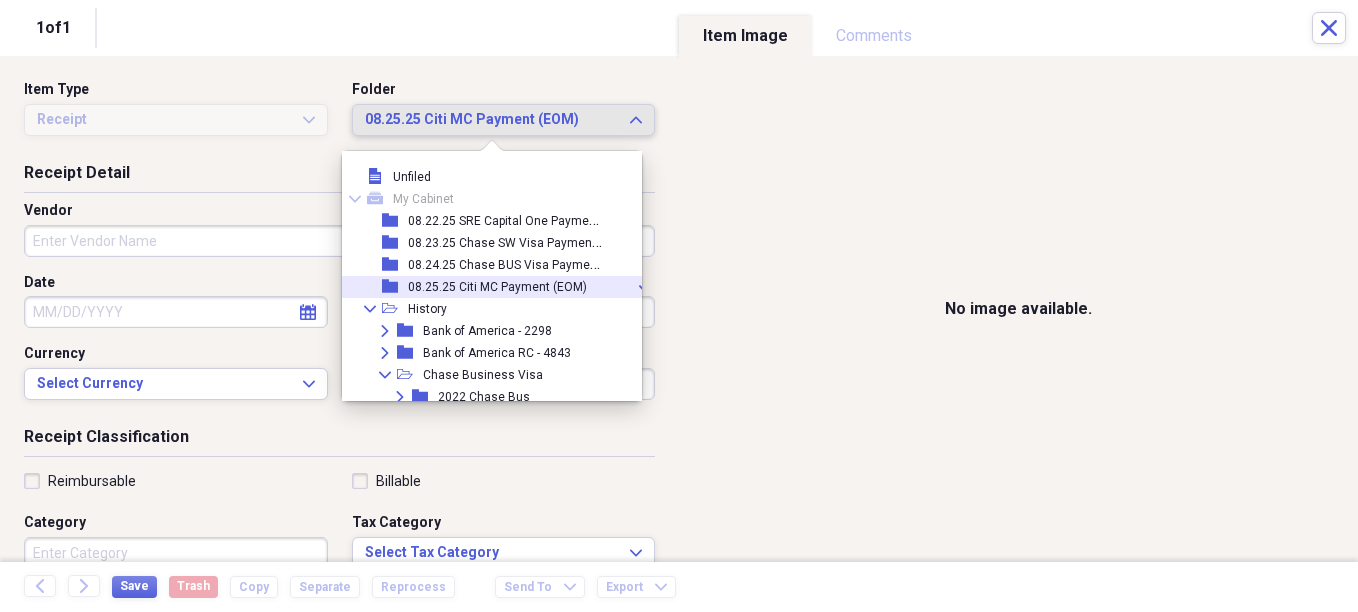 scroll, scrollTop: 19, scrollLeft: 0, axis: vertical 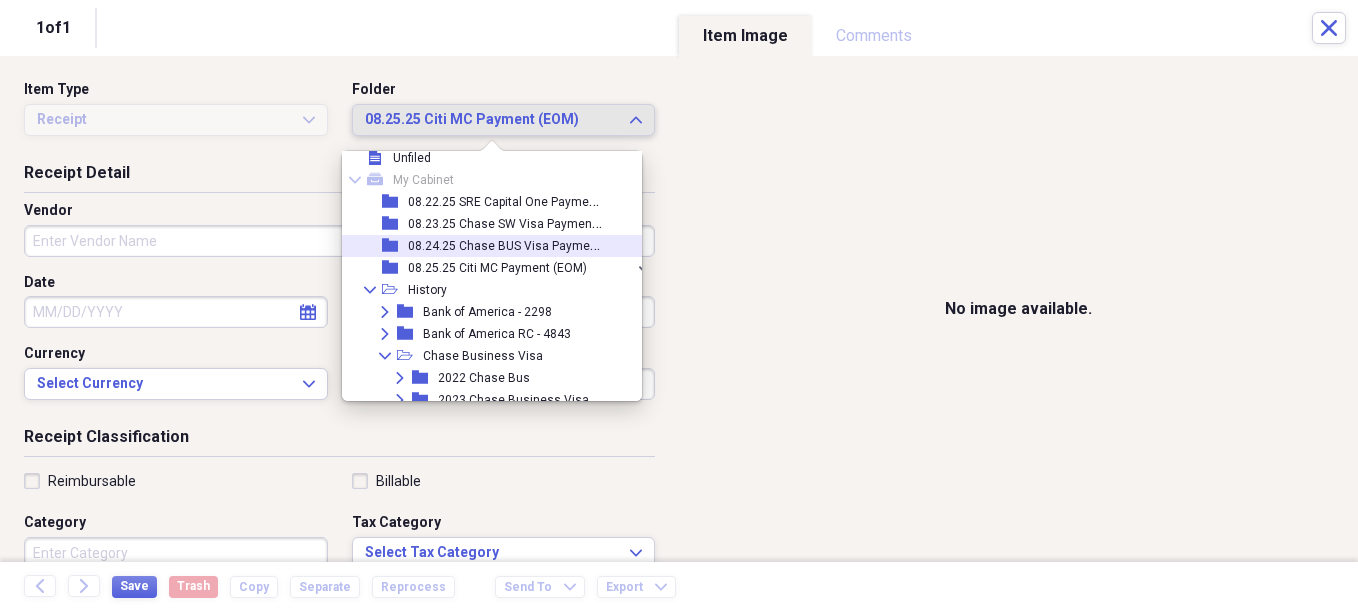 click on "08.24.25 Chase BUS Visa Payment (EOM)" at bounding box center [523, 244] 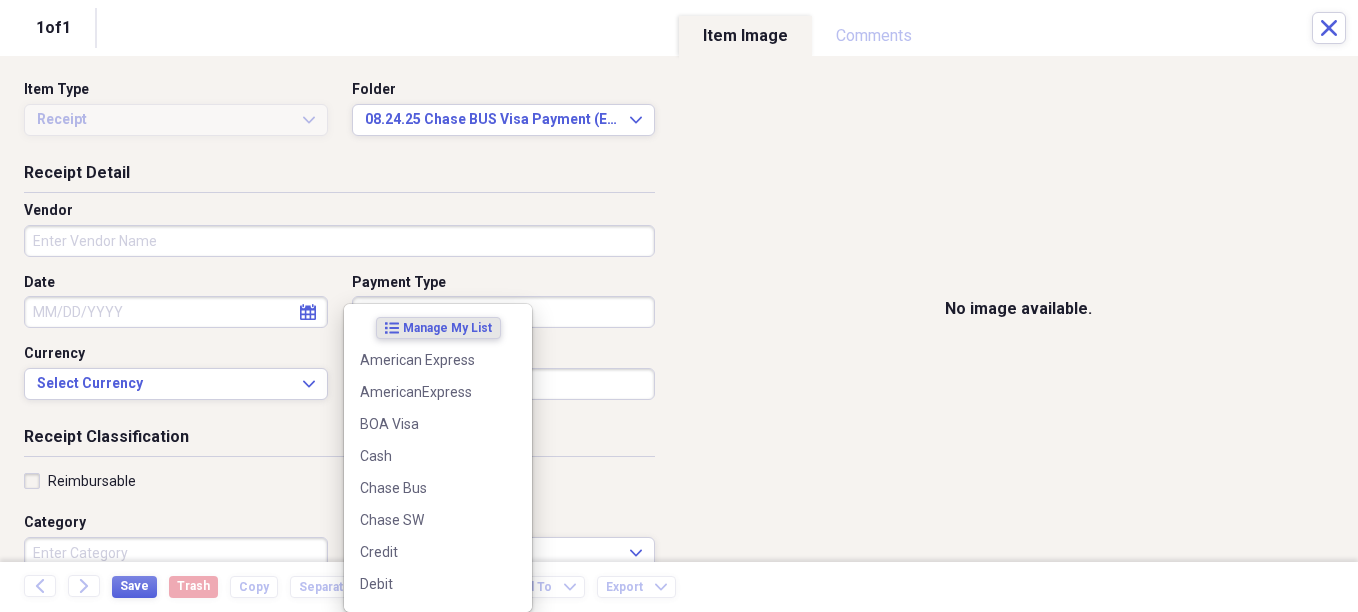 click on "Do My Books Expand Organize My Files Collapse Unfiled Needs Review Unfiled All Files Unfiled Unfiled Unfiled Saved Reports Collapse My Cabinet My Cabinet Add Folder Folder [DATE] SRE Capital One Payment (EOM) Add Folder Folder [DATE] Chase SW Visa Payment (EOM) Add Folder Folder [DATE] Chase BUS Visa Payment (EOM) Add Folder Folder [DATE] Citi MC Payment (EOM) Add Folder Expand Folder History Add Folder Collapse Trash Trash Folder [DATE] Capital One Savor Payment (EOM) Bill My Customers Expand Help & Support Files Expand Submit Import Import Add Create Expand Reports Reports Settings [FIRST] Expand Unfiled Showing 18 items , totaling $1,291.41 Column Expand sort Sort Filters Expand Create Item Expand Status Image Date Vendor Amount chevron-up Category check media [DATE] Amazon $40.01 SAMI - M&R - [NUMBER] Lake Street ([NUMBER]) check media [DATE] Smokin Joes $45.30 SAMI - Auto ([NUMBER]) check media [DATE] Amazon $51.11 WBS - Household/Sarasota ([NUMBER]) check media [DATE] BJs Wholesale Club $84.96" at bounding box center (679, 306) 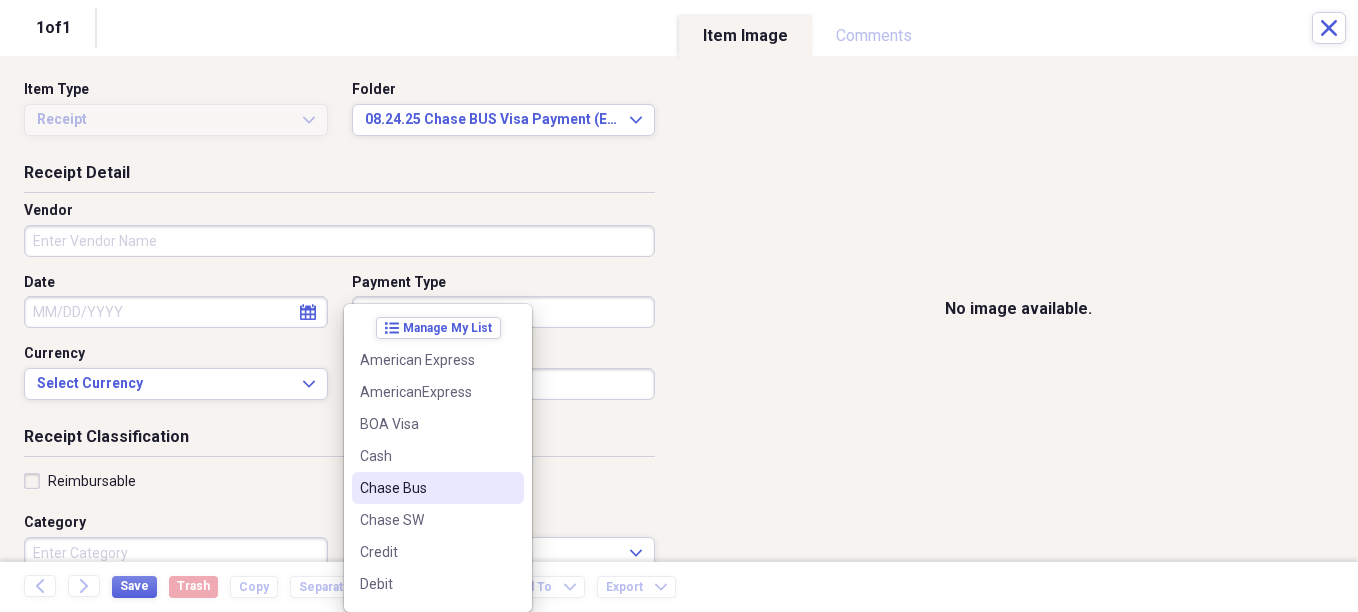click on "Chase Bus" at bounding box center [426, 488] 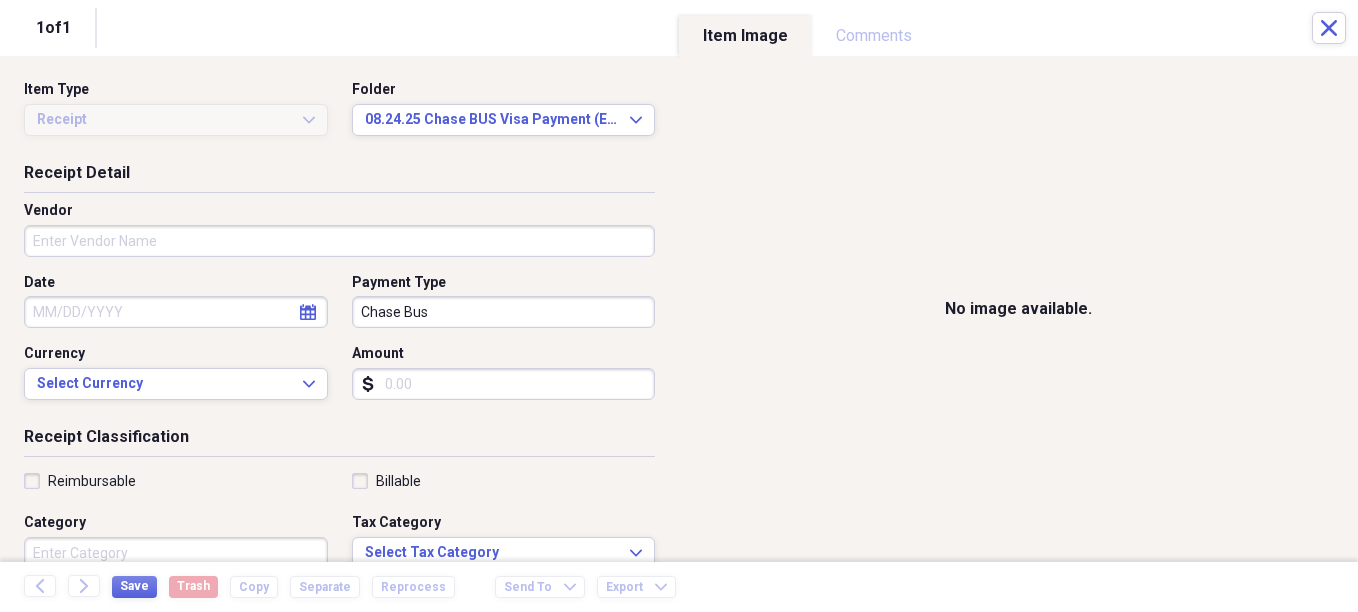 click on "Amount" at bounding box center [504, 384] 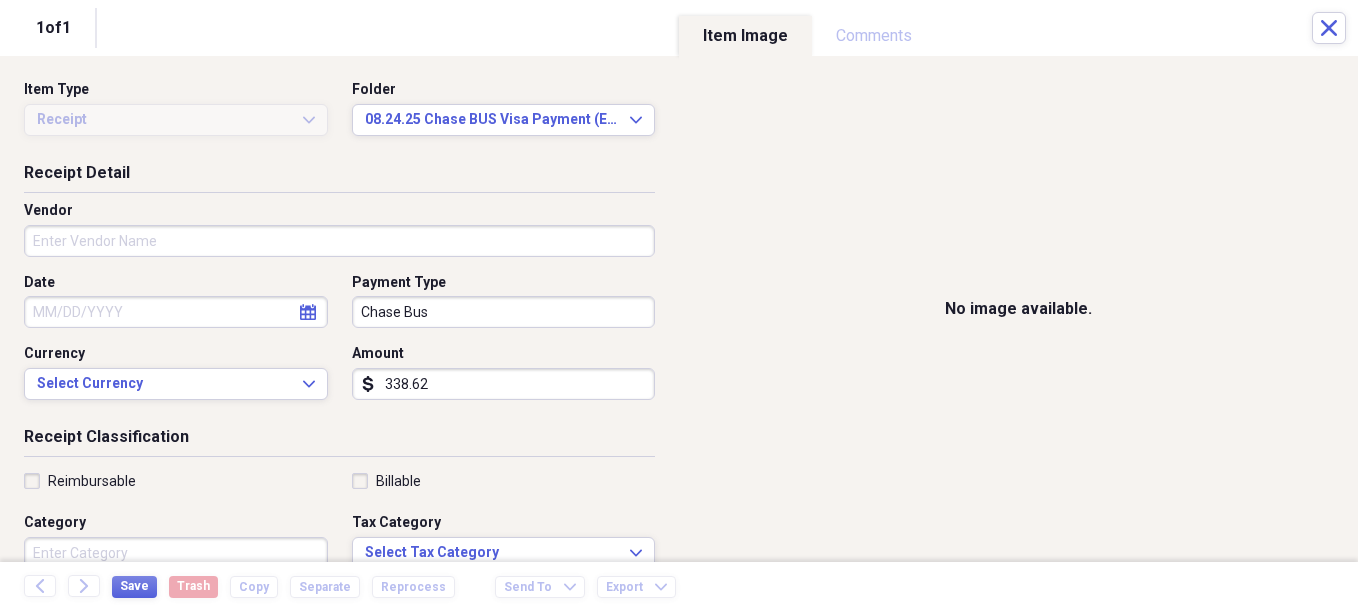 type on "338.62" 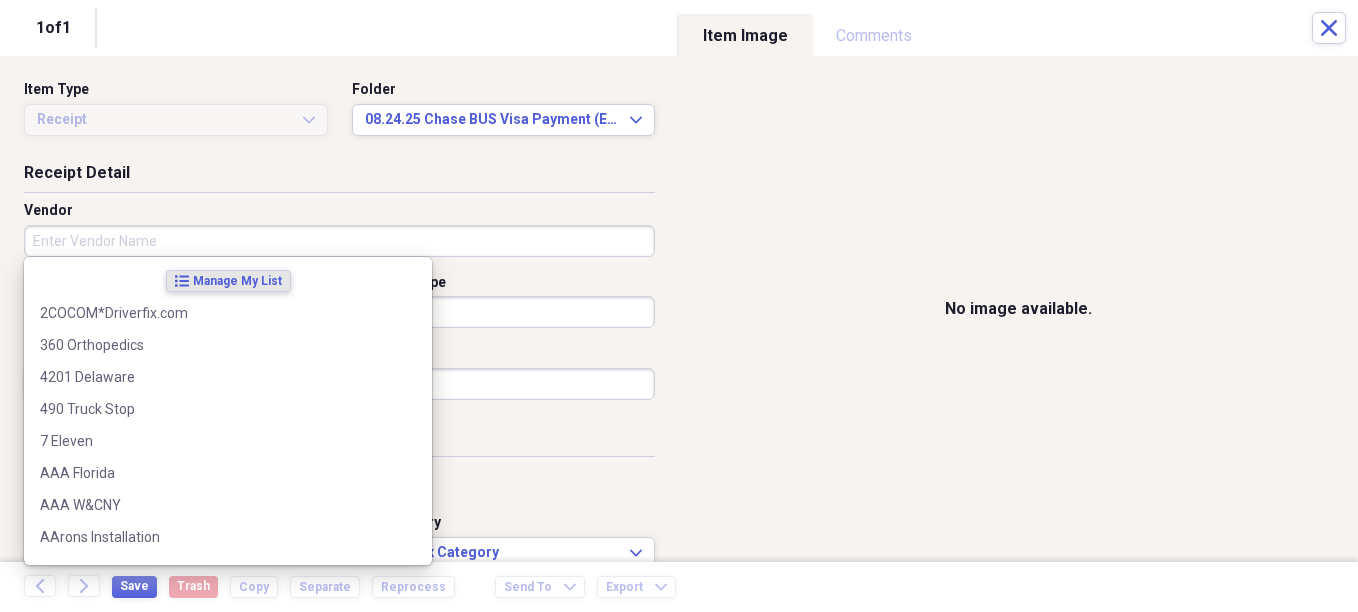 click on "Vendor" at bounding box center (339, 241) 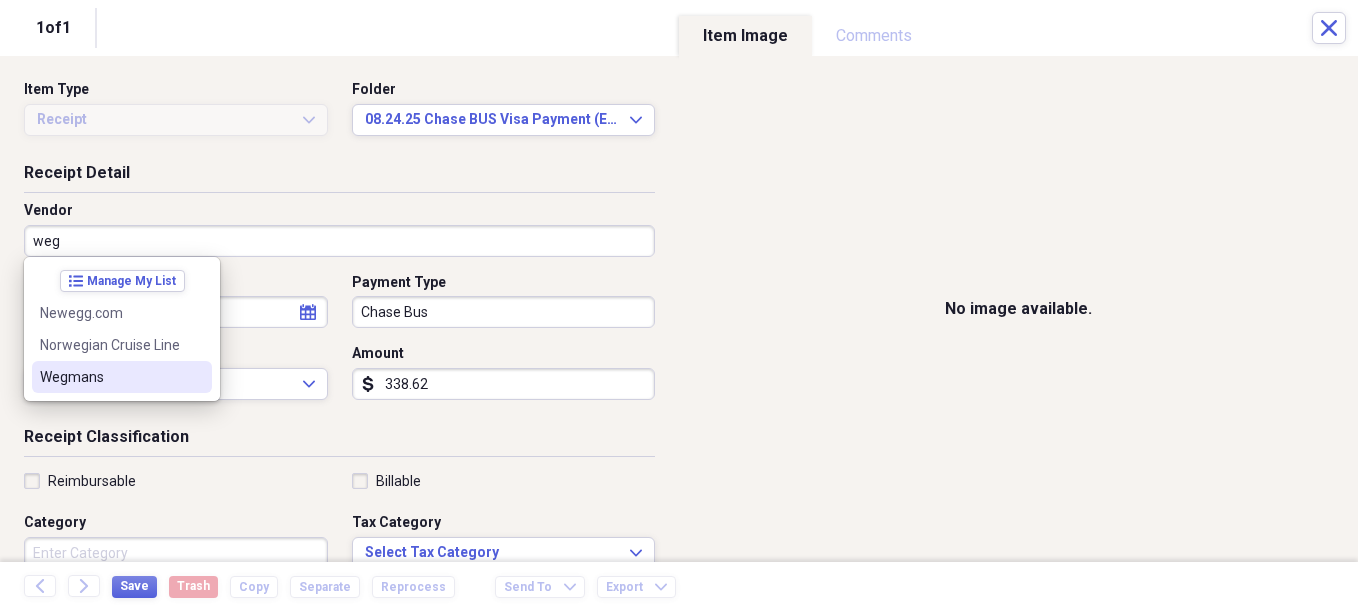 click on "Wegmans" at bounding box center (110, 377) 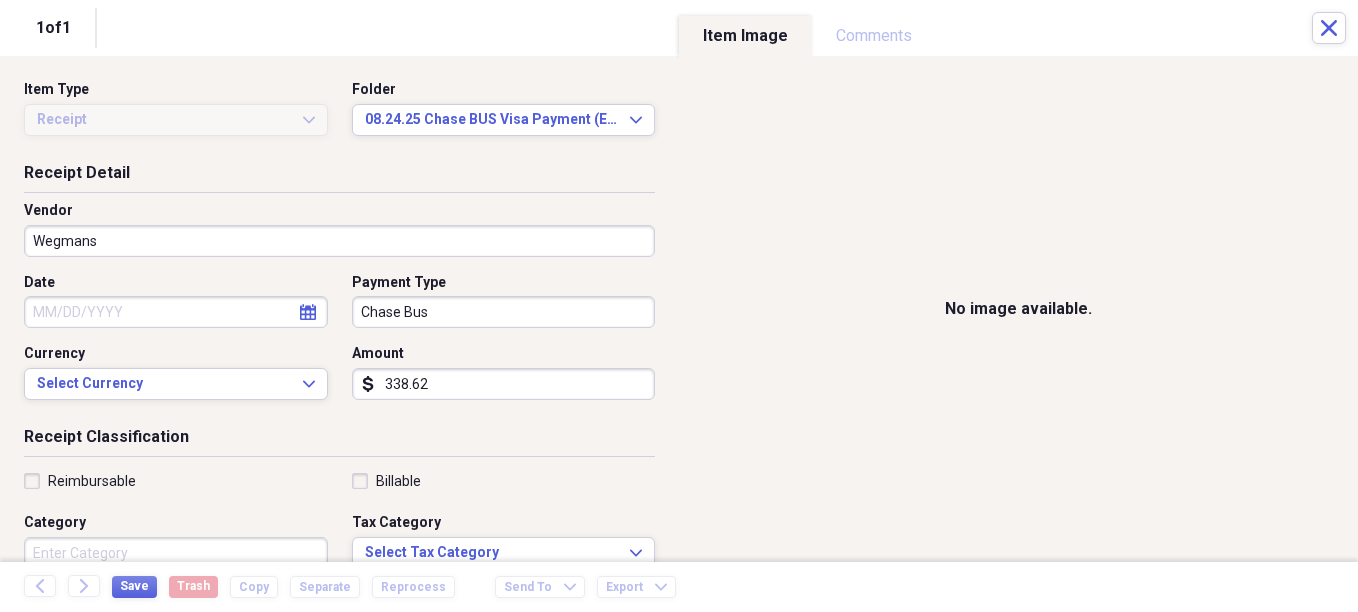 select on "7" 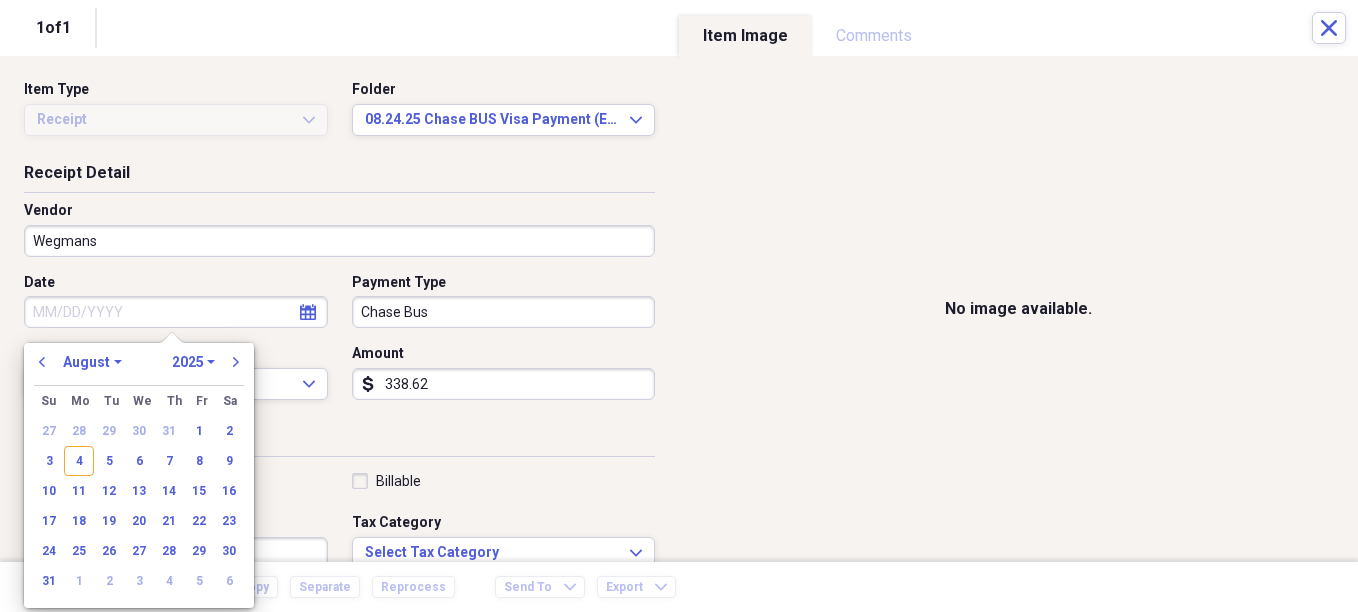 click on "Date" at bounding box center [176, 312] 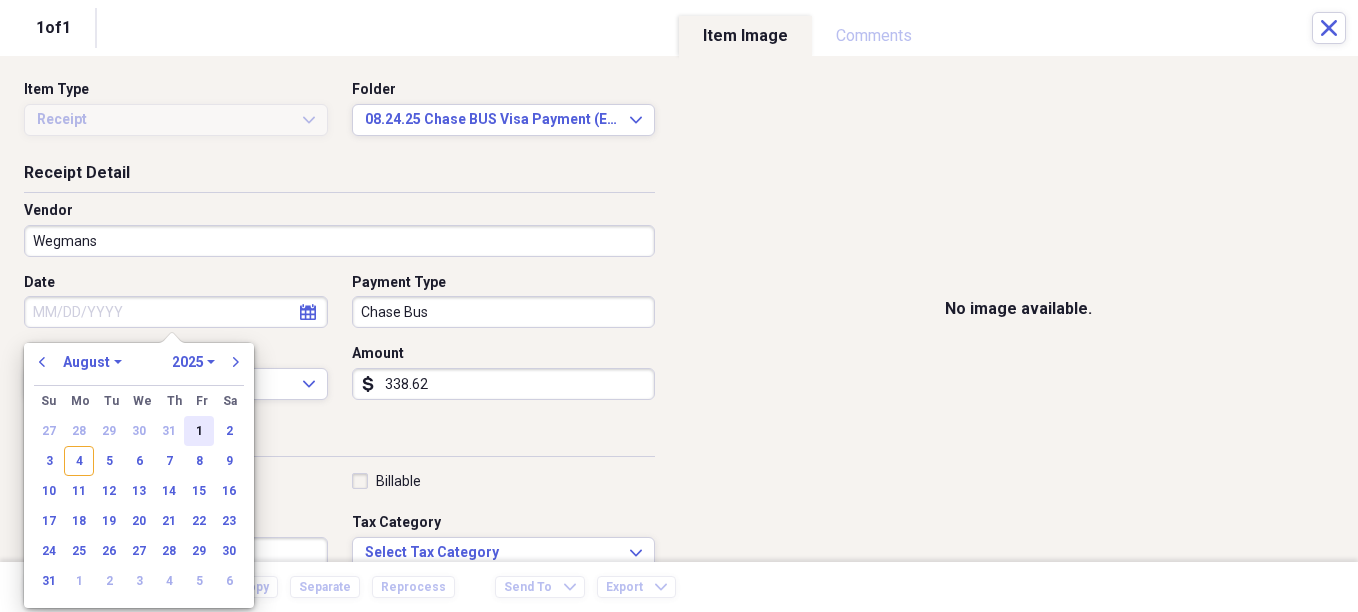 click on "1" at bounding box center (199, 431) 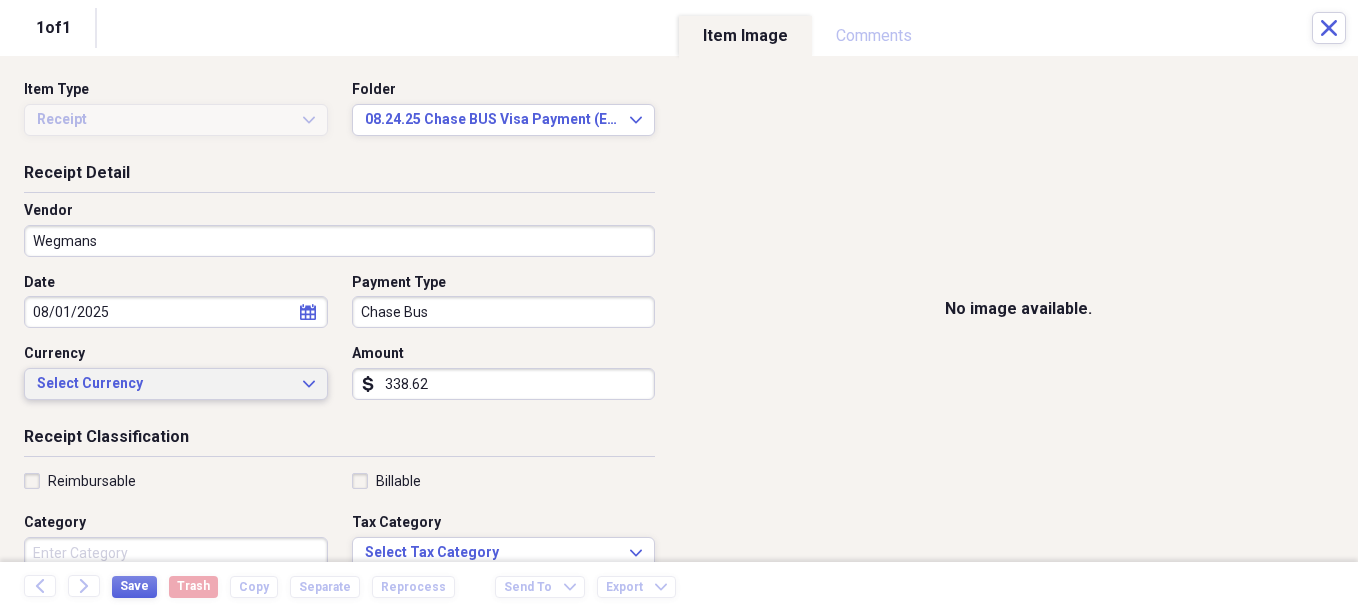 click on "Select Currency Expand" at bounding box center (176, 384) 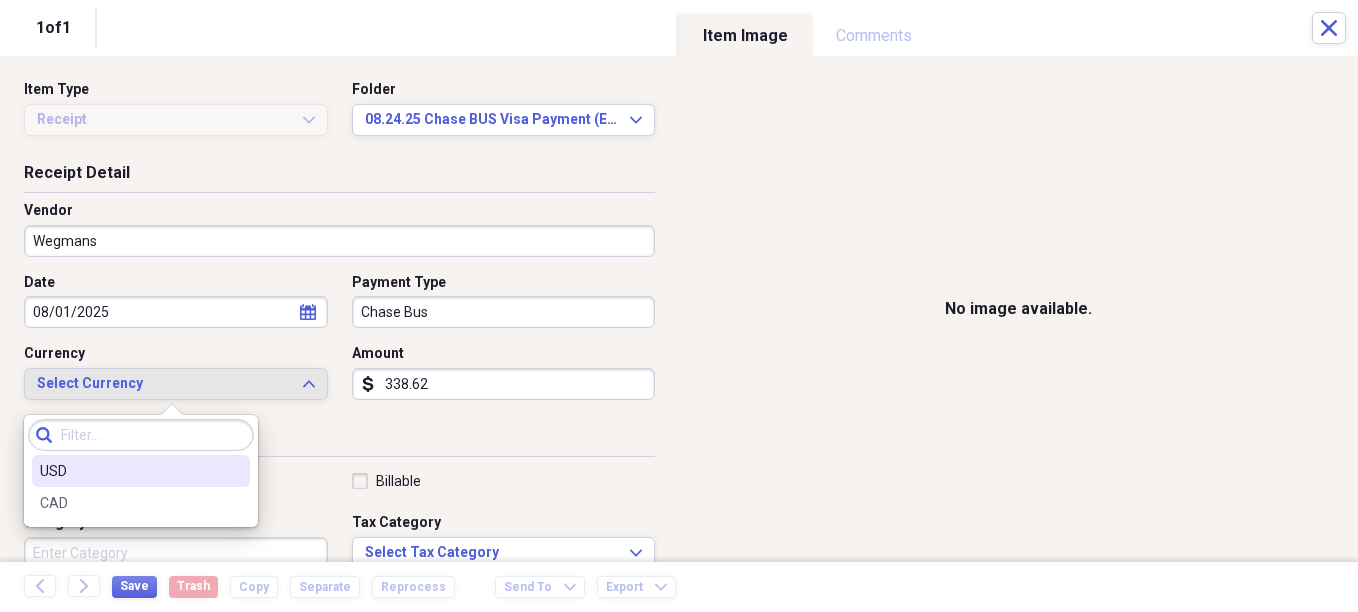 click on "USD" at bounding box center [129, 471] 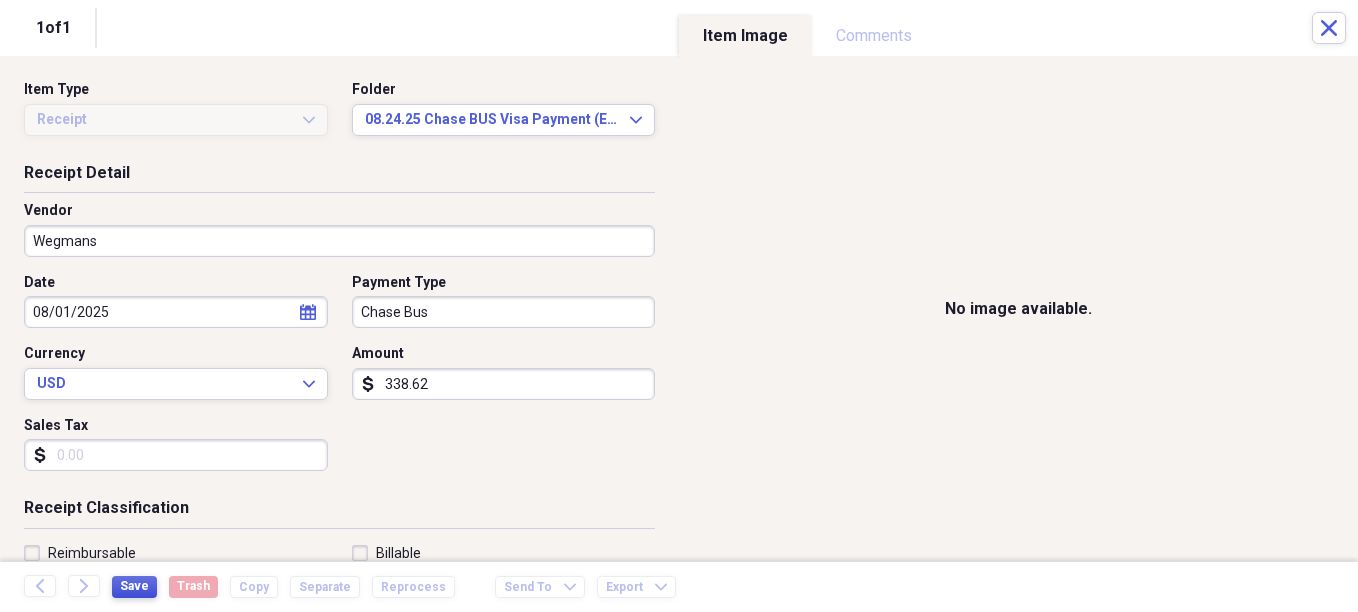 click on "Save" at bounding box center [134, 586] 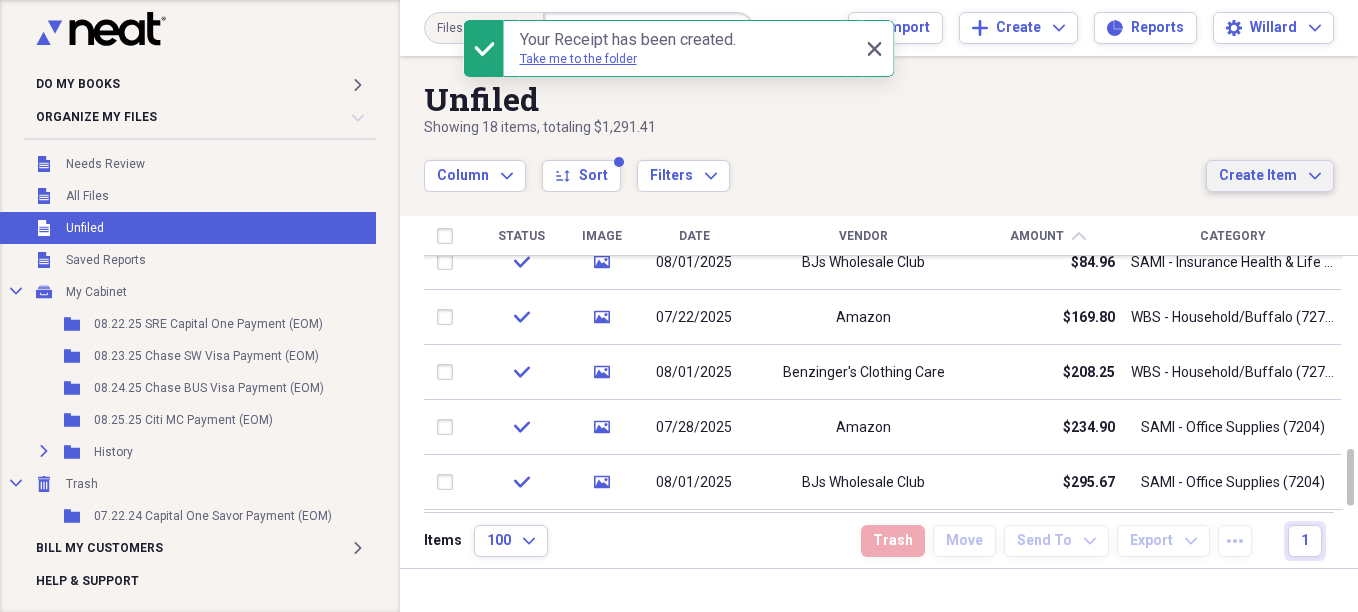 click on "Expand" 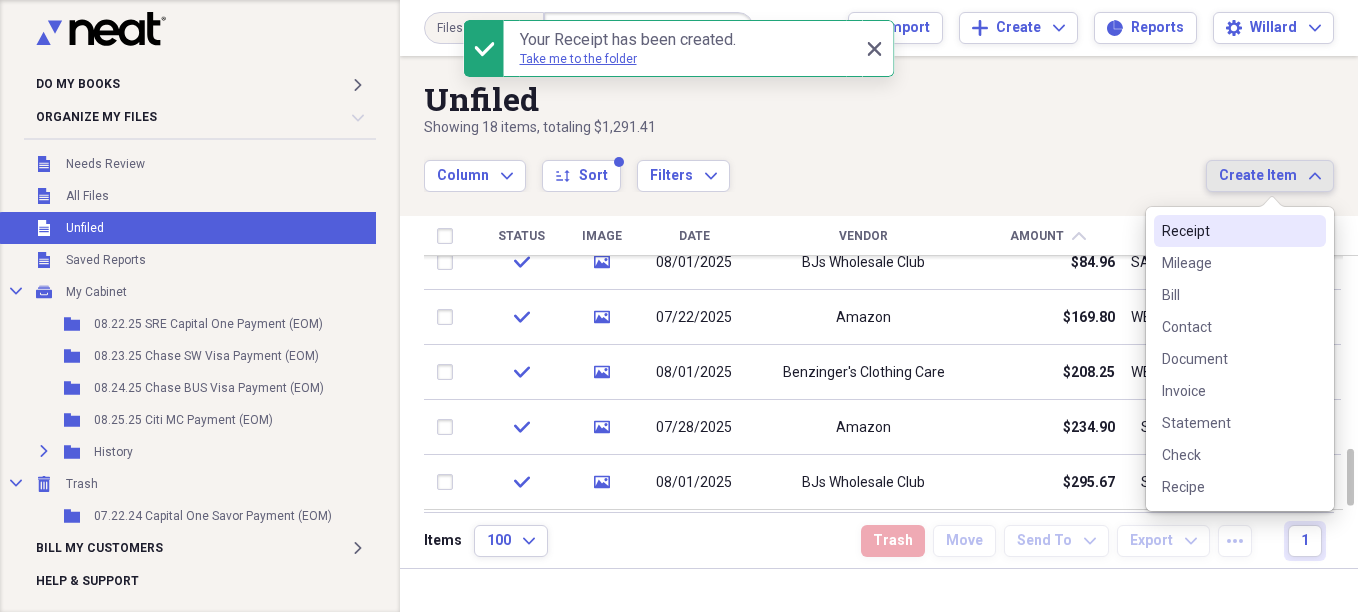 click on "Receipt" at bounding box center (1228, 231) 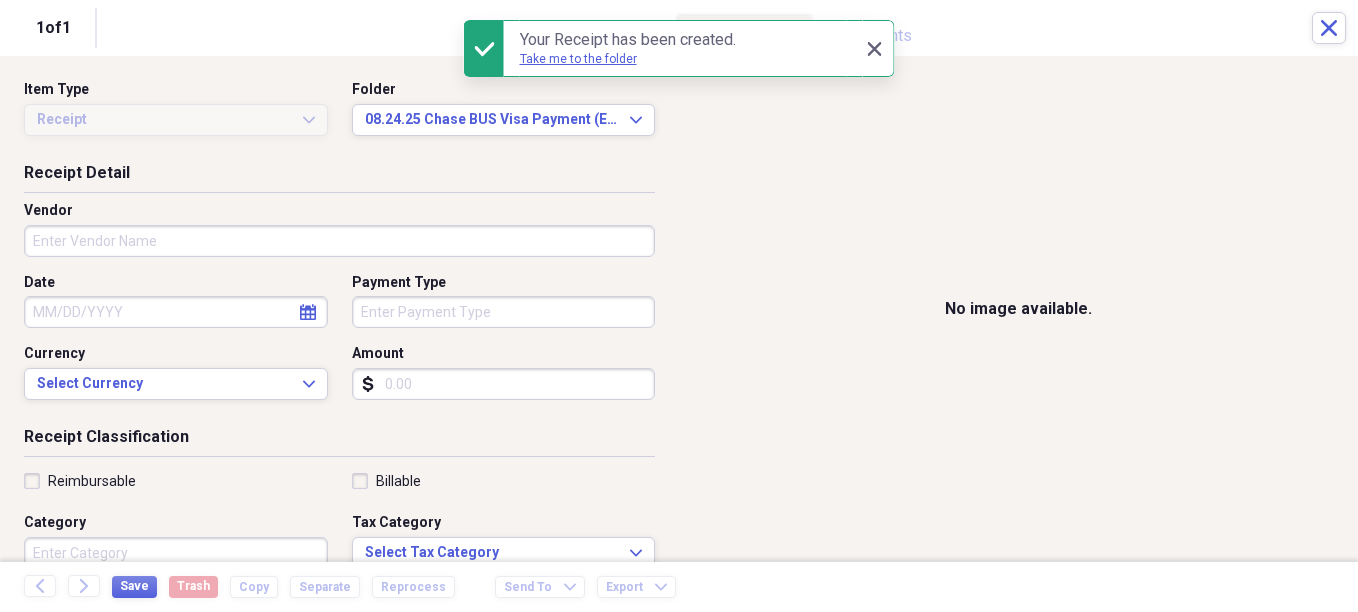 click on "Do My Books Expand Organize My Files Collapse Unfiled Needs Review Unfiled All Files Unfiled Unfiled Unfiled Saved Reports Collapse My Cabinet My Cabinet Add Folder Folder [DATE] SRE Capital One Payment (EOM) Add Folder Folder [DATE] Chase SW Visa Payment (EOM) Add Folder Folder [DATE] Chase BUS Visa Payment (EOM) Add Folder Folder [DATE] Citi MC Payment (EOM) Add Folder Expand Folder History Add Folder Collapse Trash Trash Folder [DATE] Capital One Savor Payment (EOM) Bill My Customers Expand Help & Support Files Expand Submit Import Import Add Create Expand Reports Reports Settings [FIRST] Expand Unfiled Showing 18 items , totaling $1,291.41 Column Expand sort Sort Filters Expand Create Item Expand Status Image Date Vendor Amount chevron-up Category check media [DATE] Amazon $40.01 SAMI - M&R - [NUMBER] Lake Street ([NUMBER]) check media [DATE] Smokin Joes $45.30 SAMI - Auto ([NUMBER]) check media [DATE] Amazon $51.11 WBS - Household/Sarasota ([NUMBER]) check media [DATE] BJs Wholesale Club $84.96" at bounding box center [679, 306] 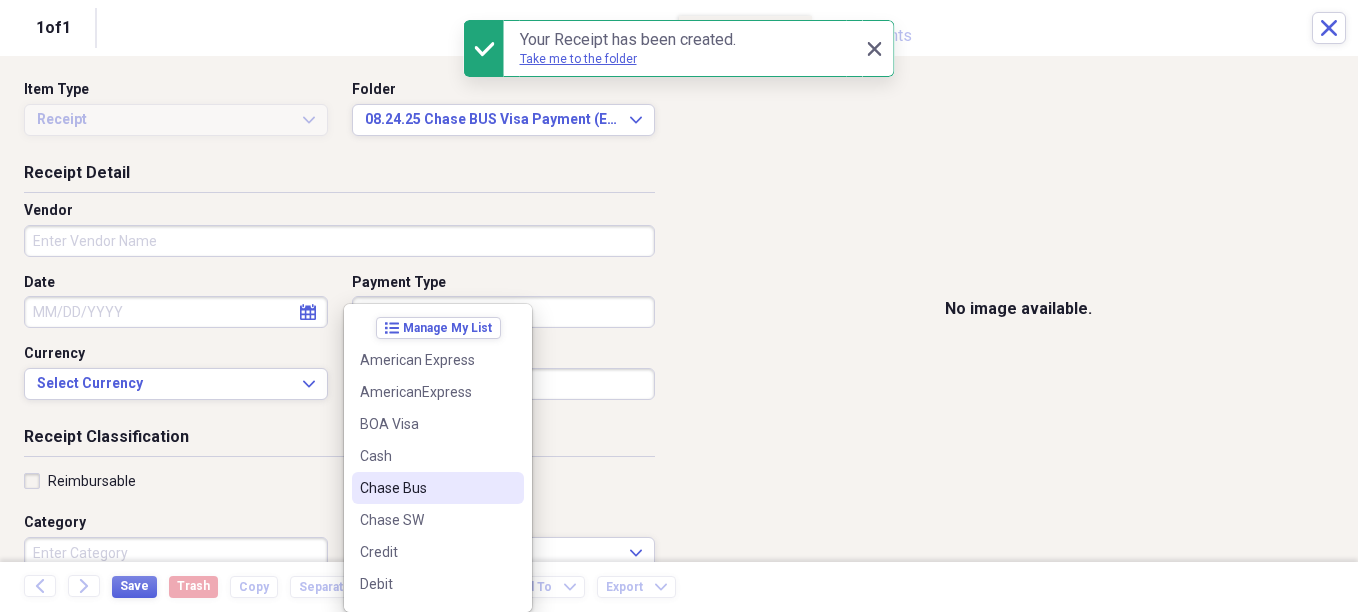 drag, startPoint x: 387, startPoint y: 478, endPoint x: 377, endPoint y: 467, distance: 14.866069 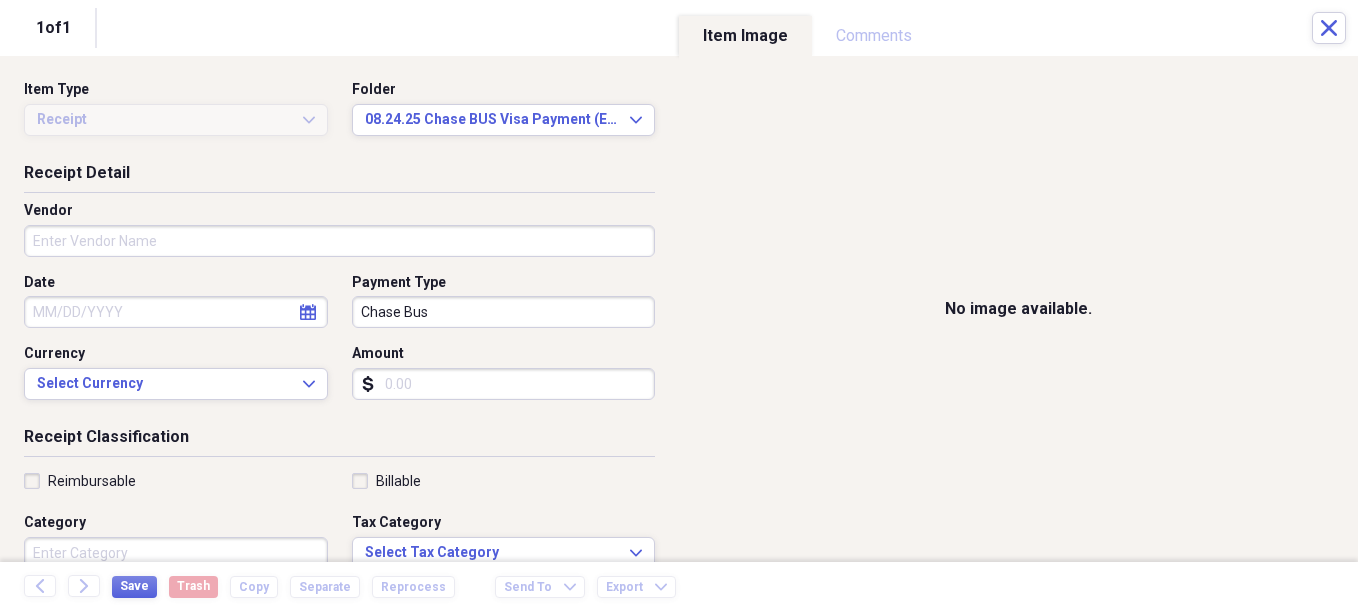 click on "Amount" at bounding box center (504, 384) 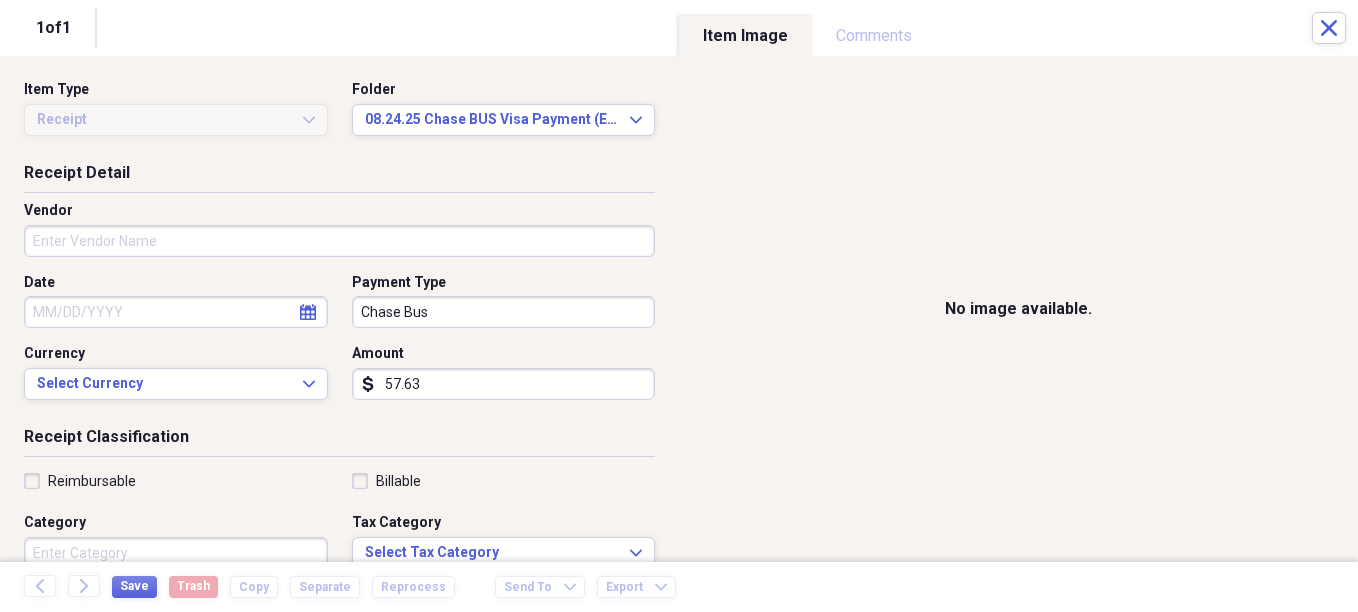 click on "57.63" at bounding box center [504, 384] 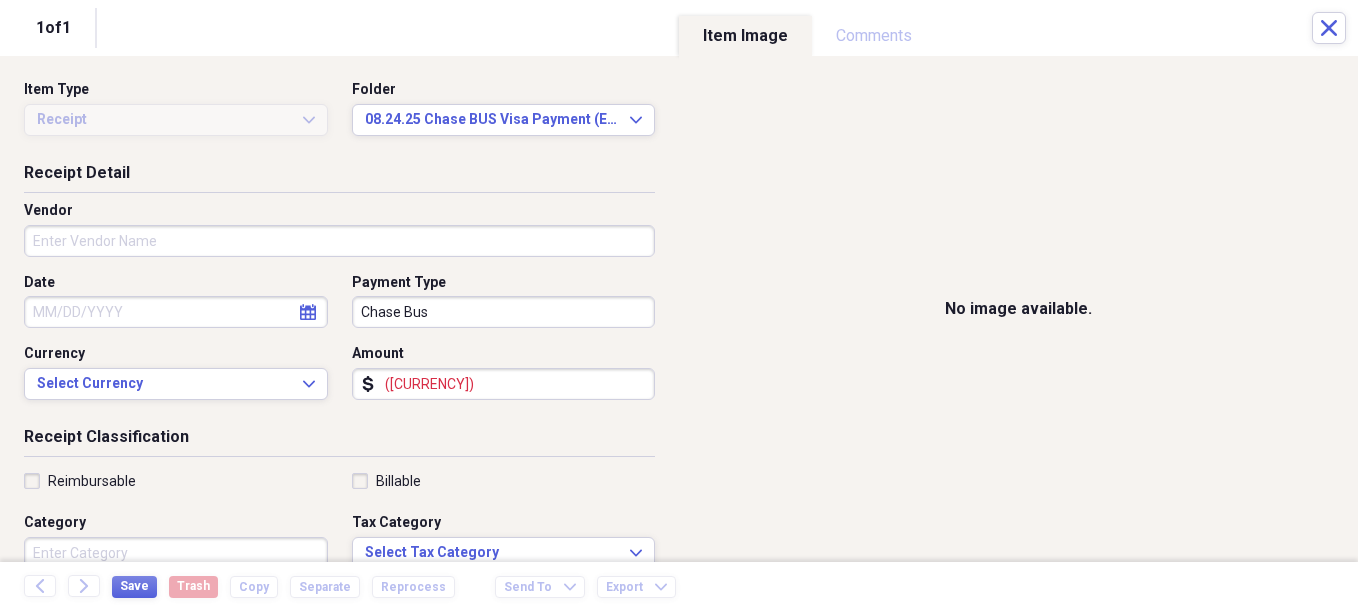 type on "([CURRENCY])" 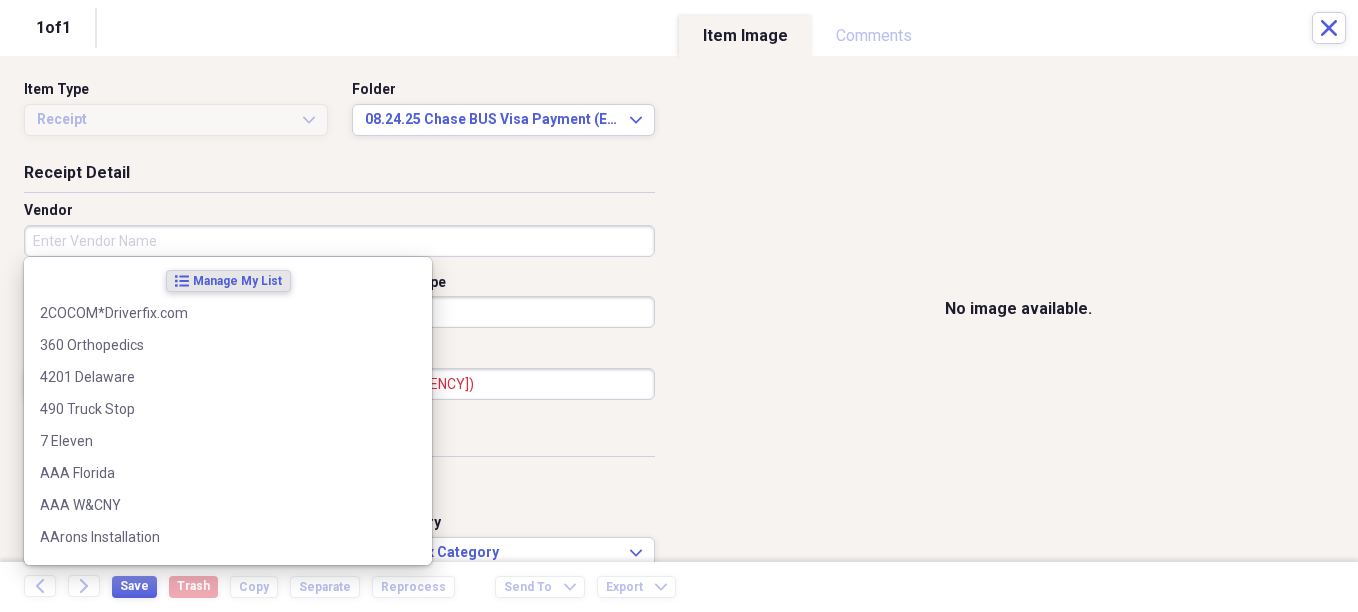 click on "Vendor" at bounding box center [339, 241] 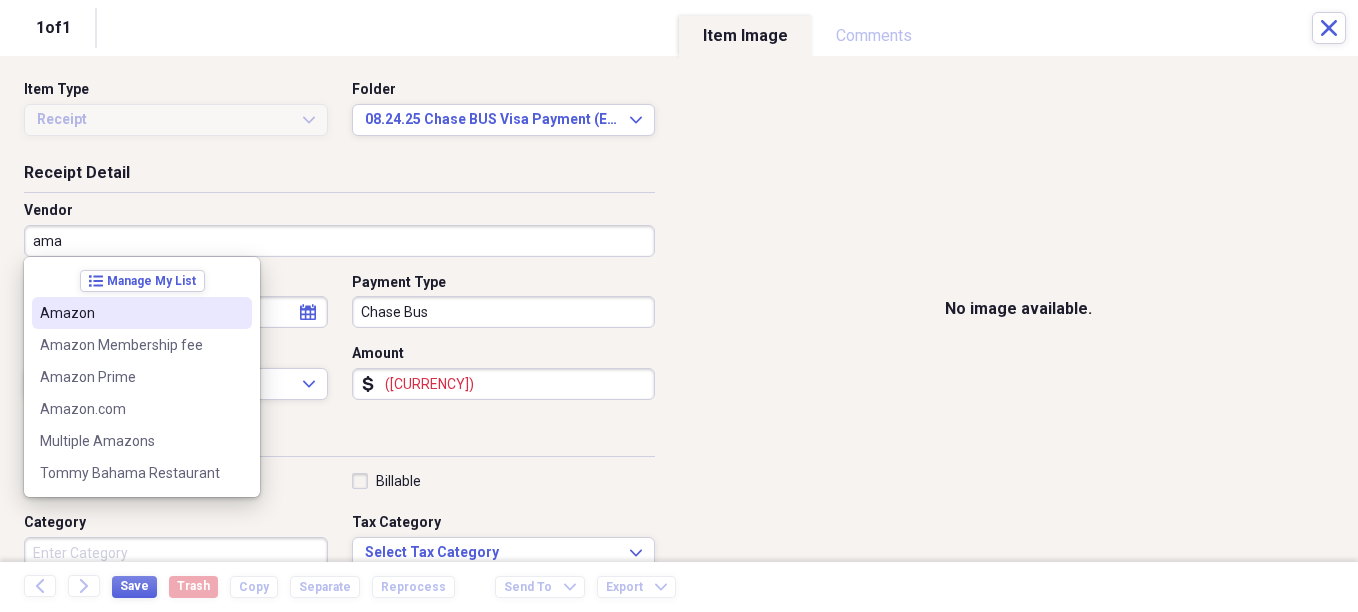 click on "Amazon" at bounding box center [130, 313] 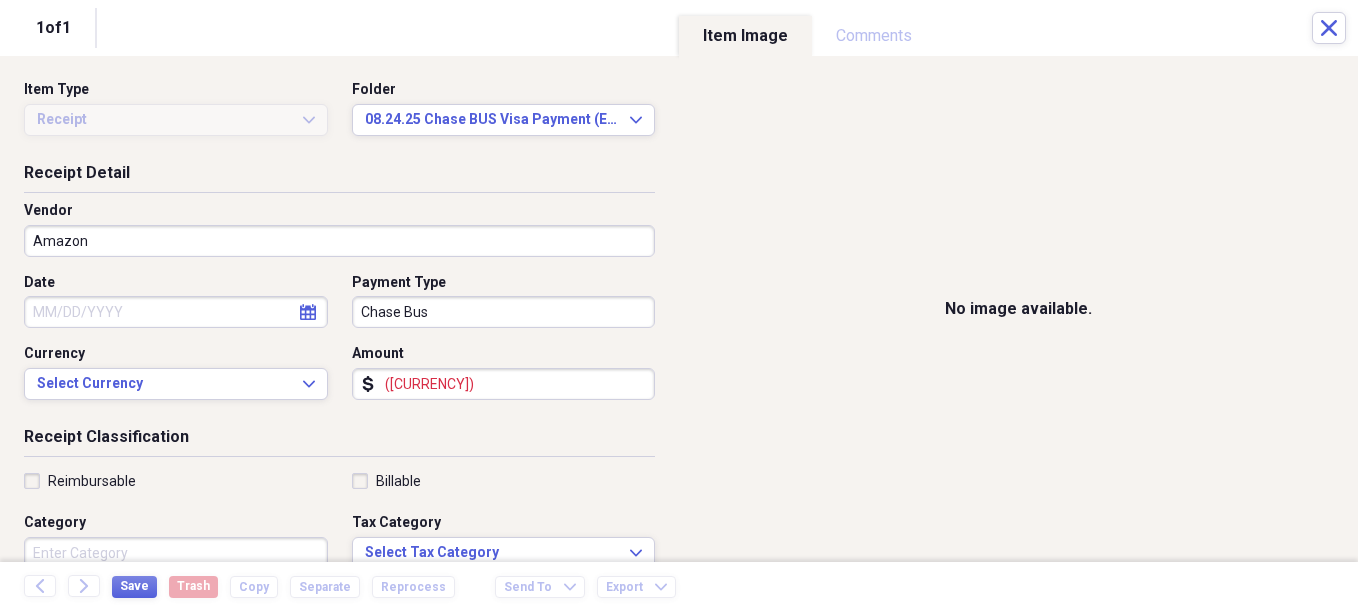 select on "7" 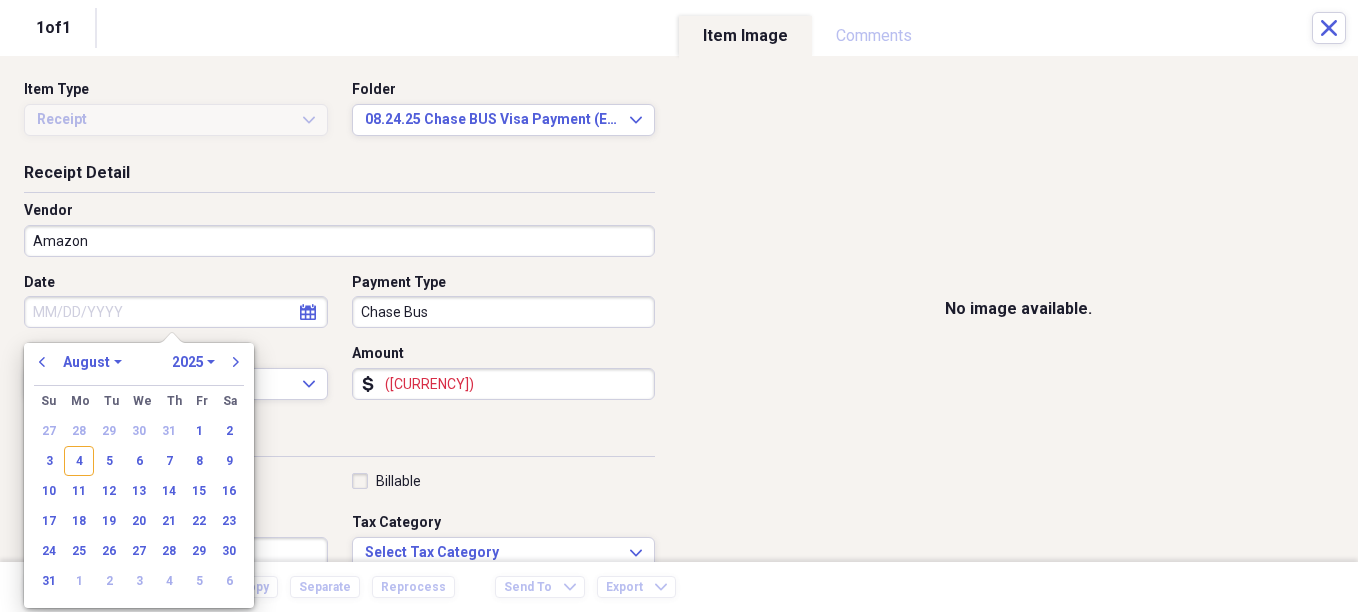 click on "Date" at bounding box center (176, 312) 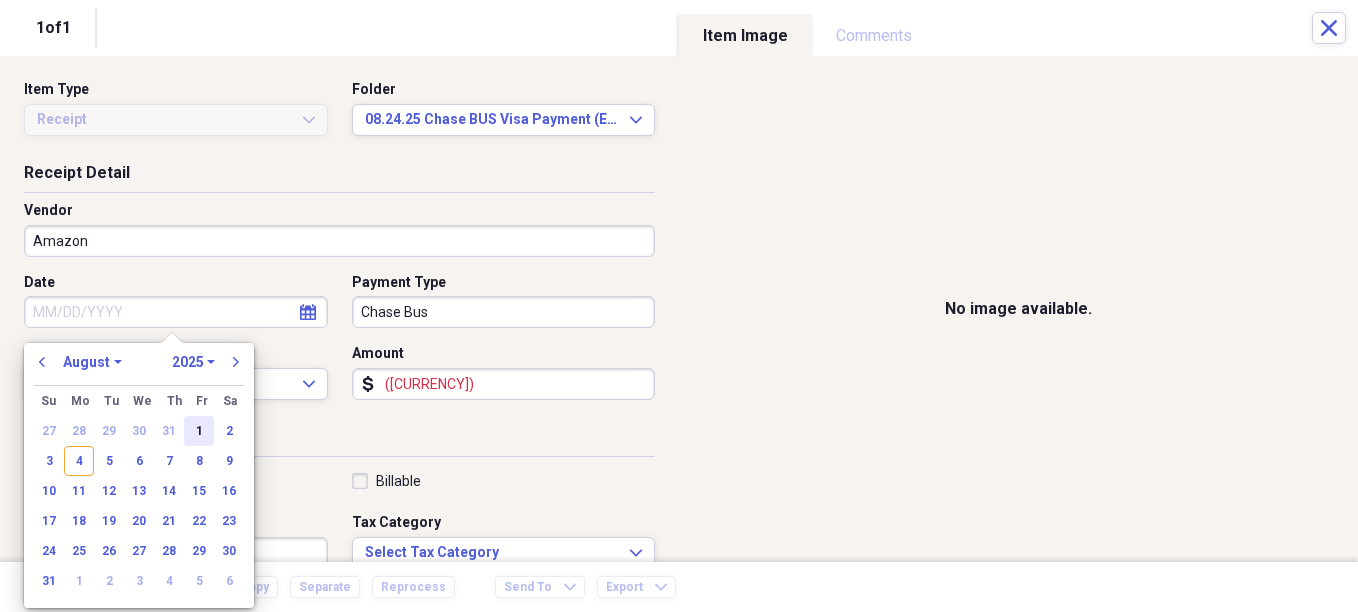 click on "1" at bounding box center (199, 431) 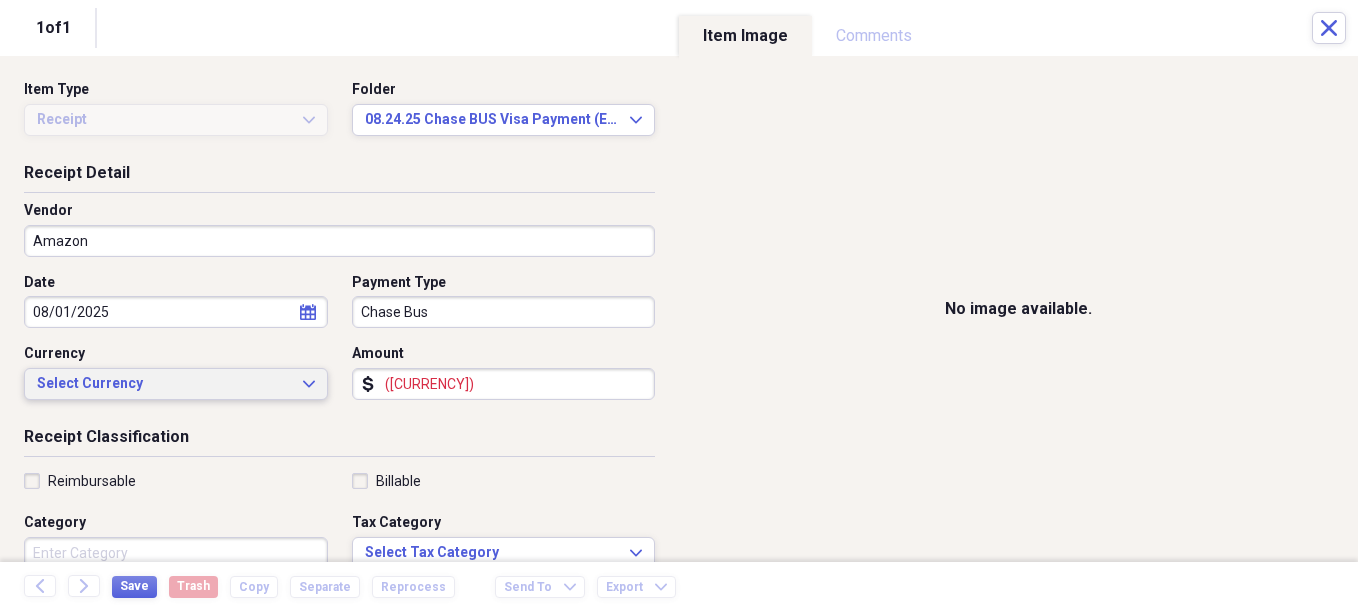 click on "Select Currency" at bounding box center [164, 384] 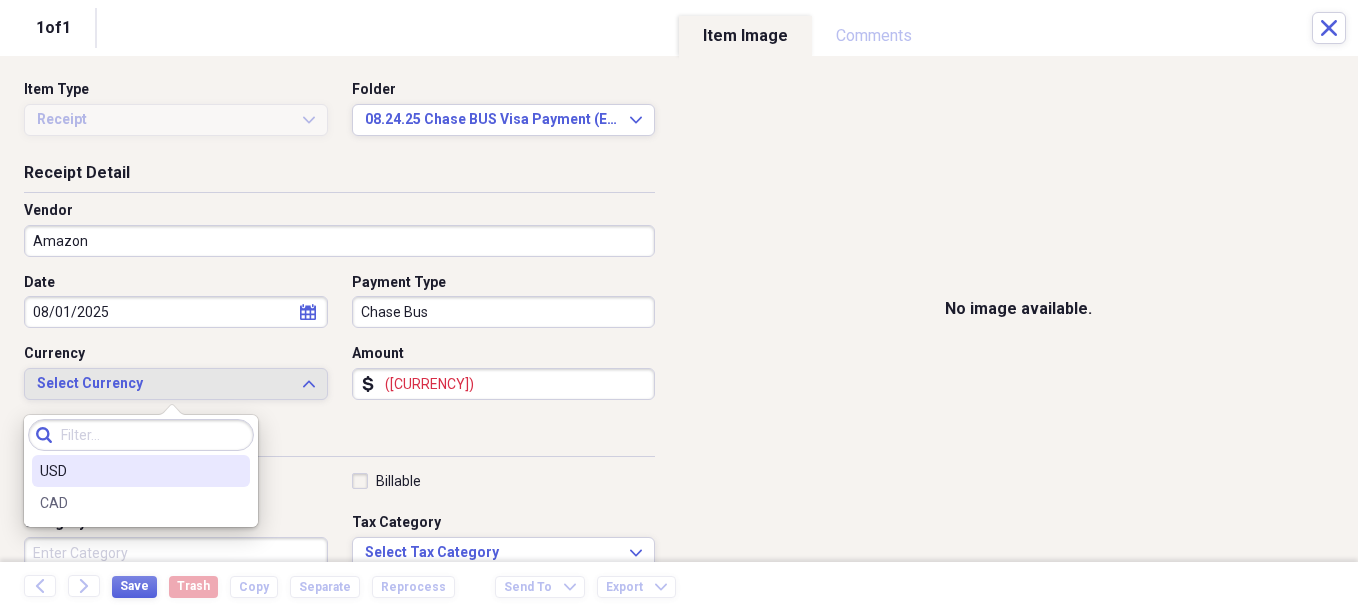 click on "USD" at bounding box center (129, 471) 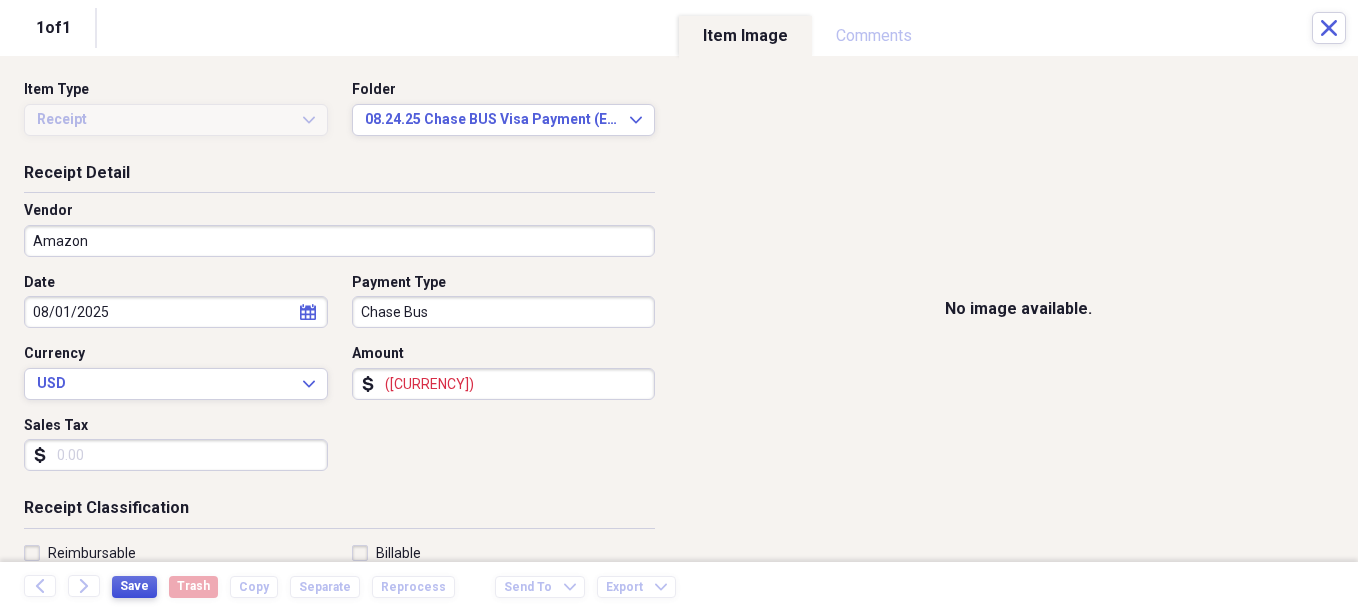 click on "Save" at bounding box center (134, 586) 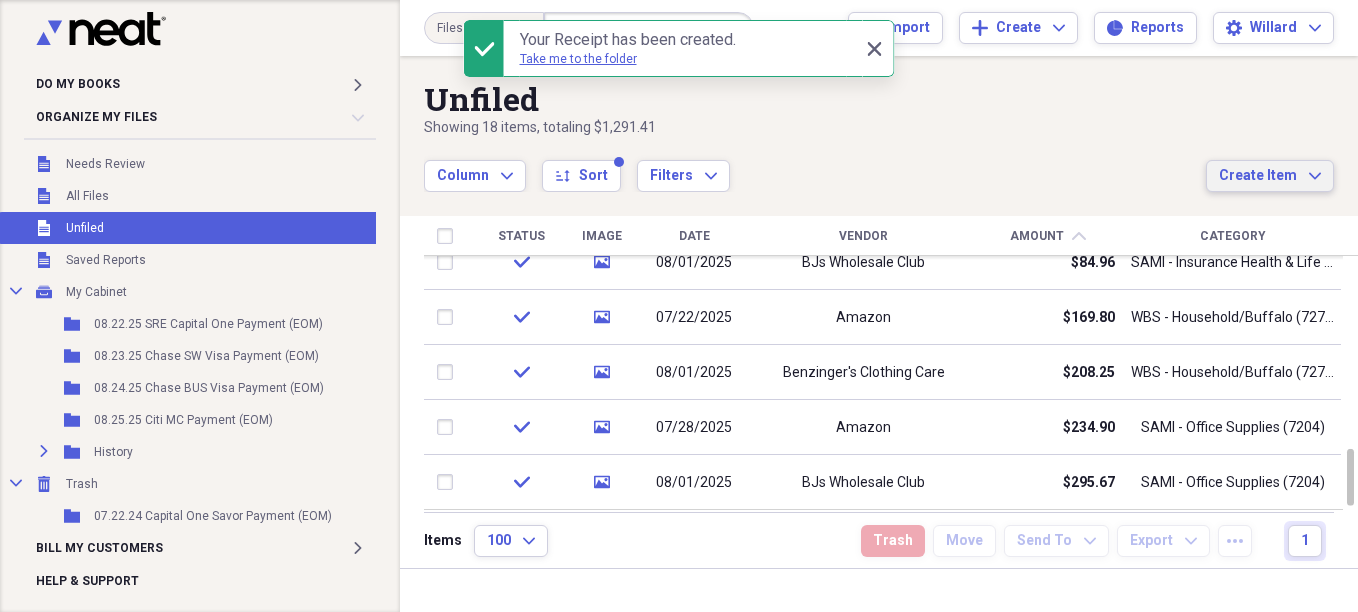 click on "Expand" 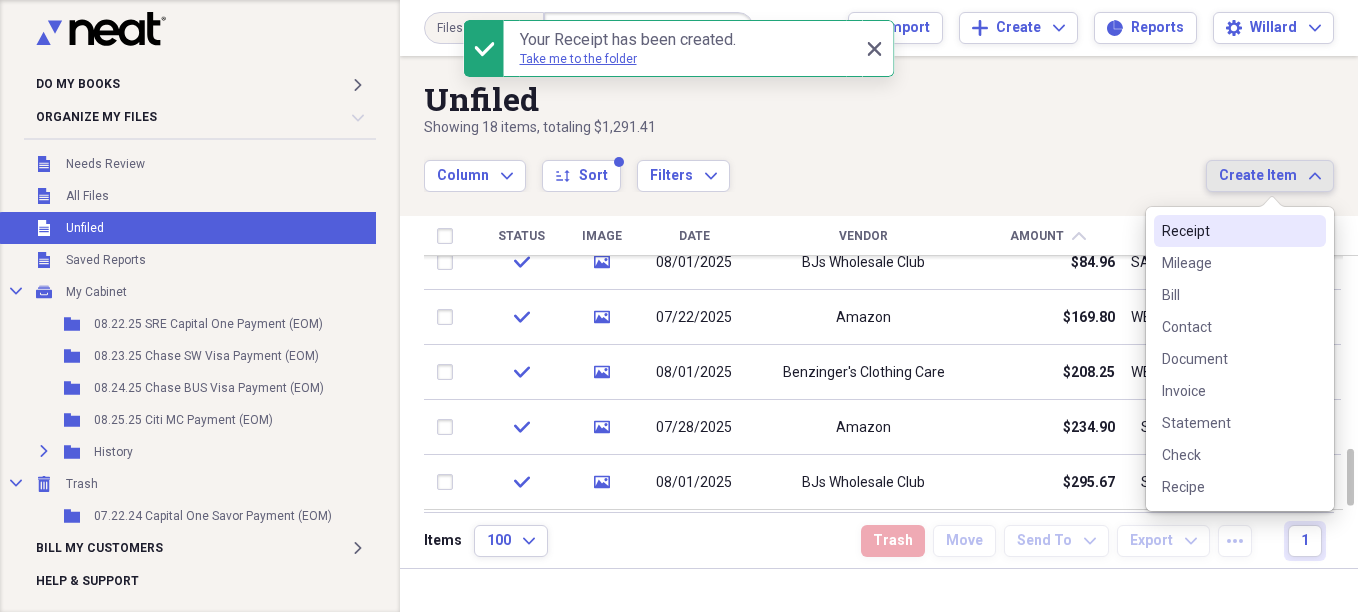 click on "Receipt" at bounding box center [1240, 231] 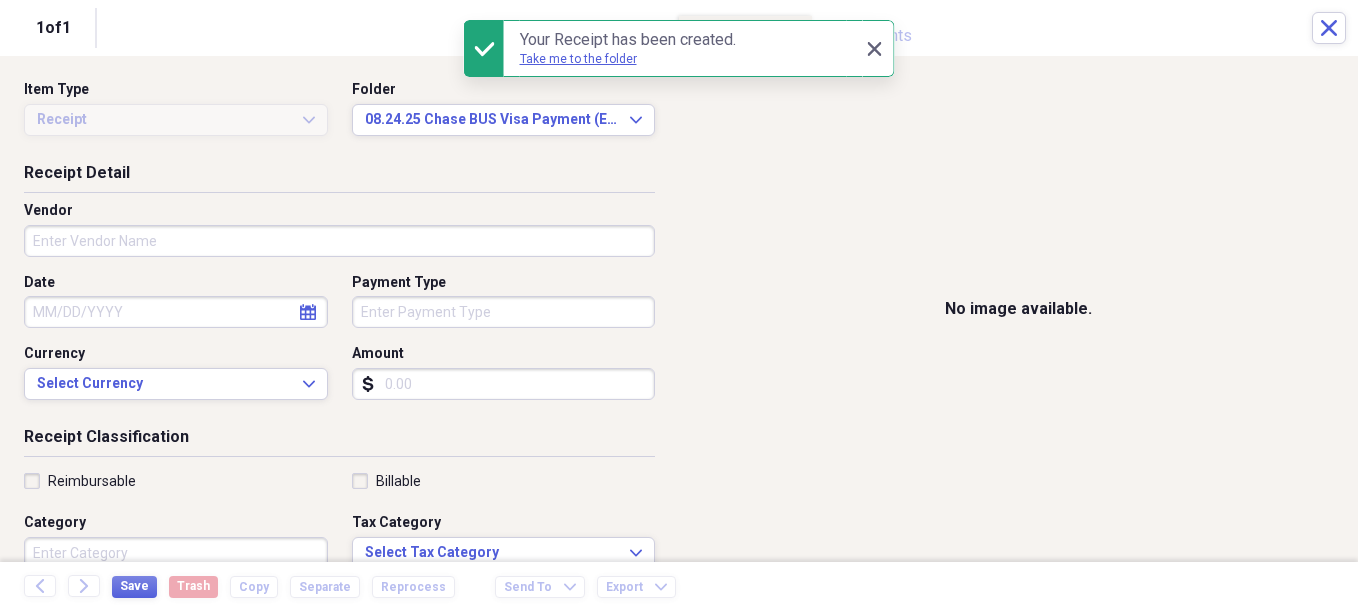 click on "Do My Books Expand Organize My Files Collapse Unfiled Needs Review Unfiled All Files Unfiled Unfiled Unfiled Saved Reports Collapse My Cabinet My Cabinet Add Folder Folder [DATE] SRE Capital One Payment (EOM) Add Folder Folder [DATE] Chase SW Visa Payment (EOM) Add Folder Folder [DATE] Chase BUS Visa Payment (EOM) Add Folder Folder [DATE] Citi MC Payment (EOM) Add Folder Expand Folder History Add Folder Collapse Trash Trash Folder [DATE] Capital One Savor Payment (EOM) Bill My Customers Expand Help & Support Files Expand Submit Import Import Add Create Expand Reports Reports Settings [FIRST] Expand Unfiled Showing 18 items , totaling $1,291.41 Column Expand sort Sort Filters Expand Create Item Expand Status Image Date Vendor Amount chevron-up Category check media [DATE] Amazon $40.01 SAMI - M&R - [NUMBER] Lake Street ([NUMBER]) check media [DATE] Smokin Joes $45.30 SAMI - Auto ([NUMBER]) check media [DATE] Amazon $51.11 WBS - Household/Sarasota ([NUMBER]) check media [DATE] BJs Wholesale Club $84.96" at bounding box center [679, 306] 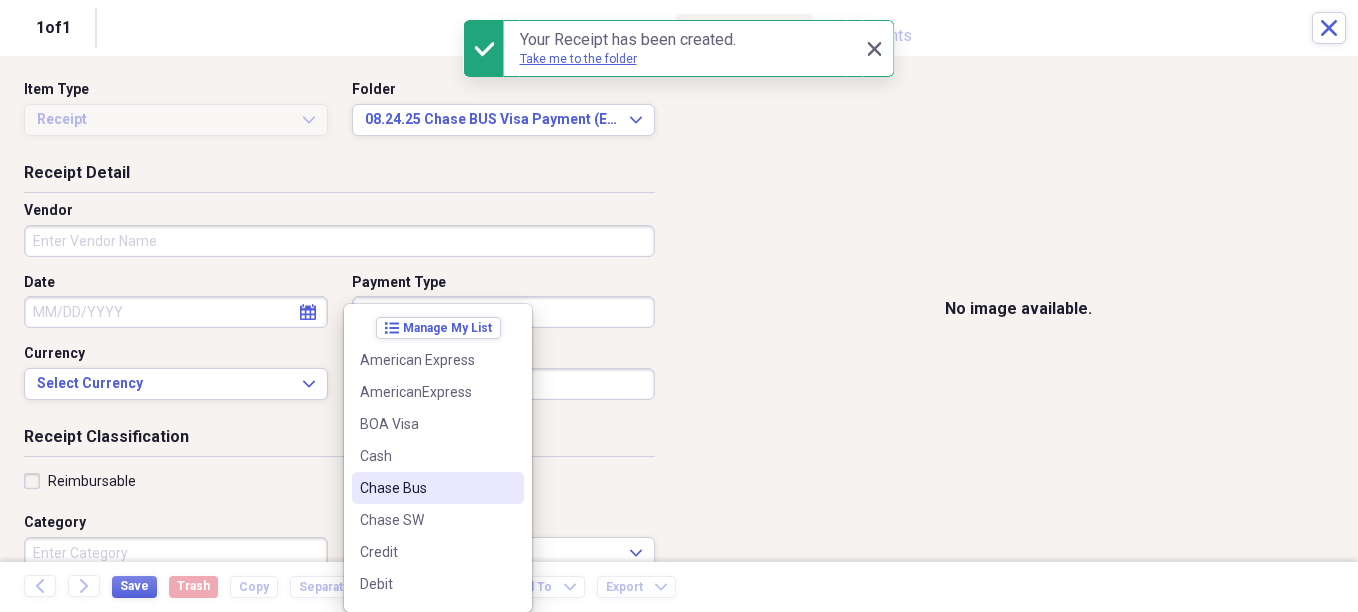 click on "Chase Bus" at bounding box center [438, 488] 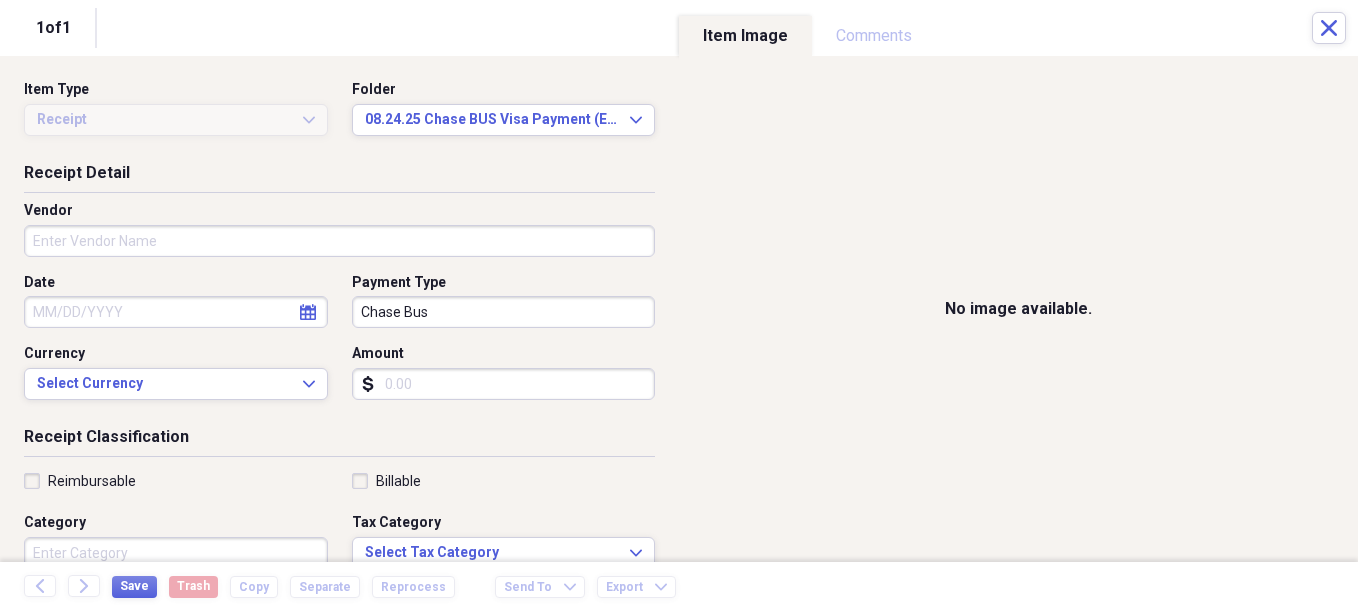 click on "Amount" at bounding box center (504, 384) 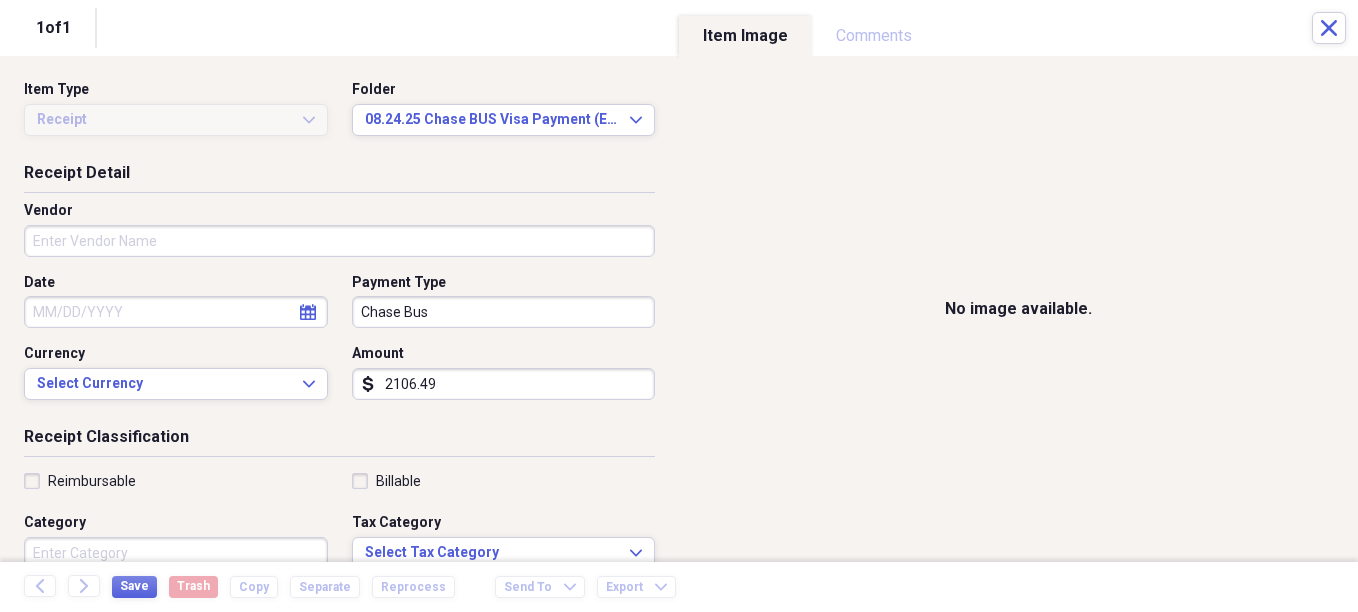 type on "2106.49" 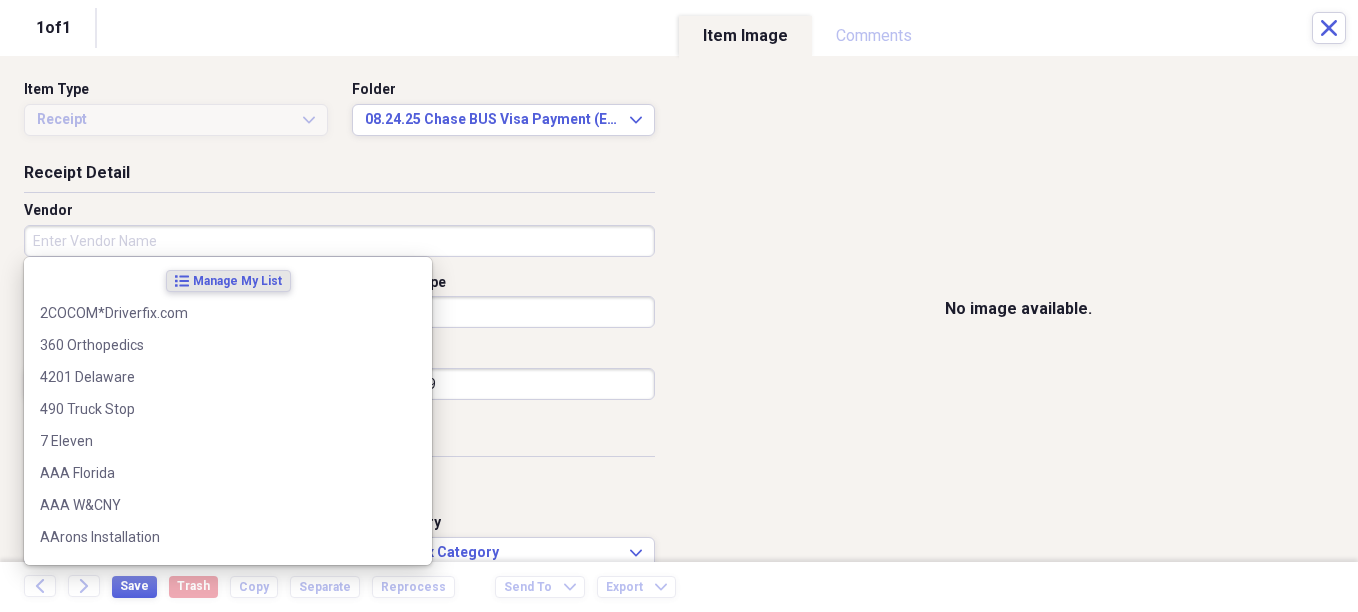 click on "Vendor" at bounding box center [339, 241] 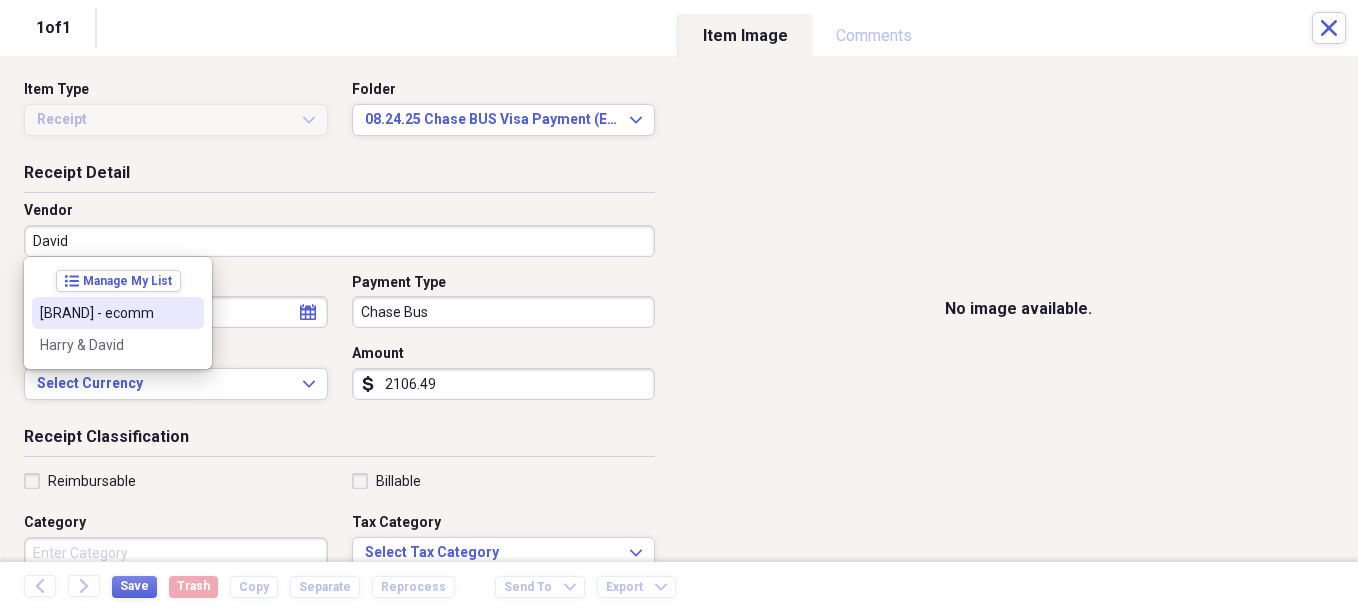 click on "[BRAND] - ecomm" at bounding box center [106, 313] 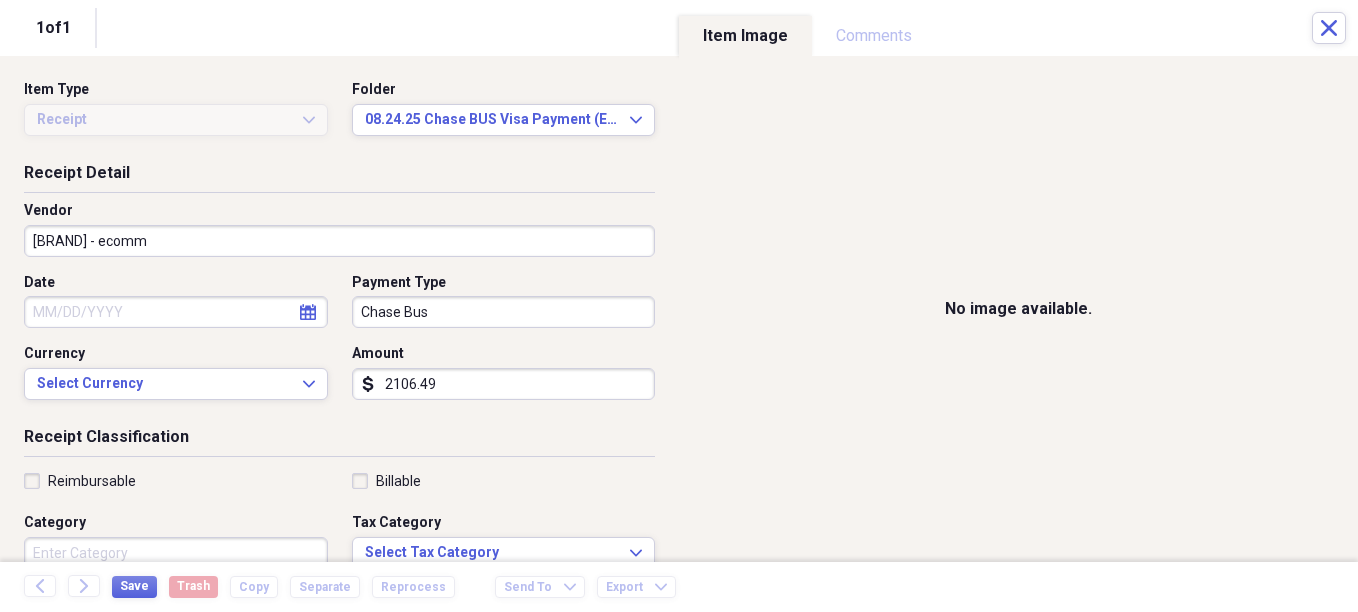 select on "7" 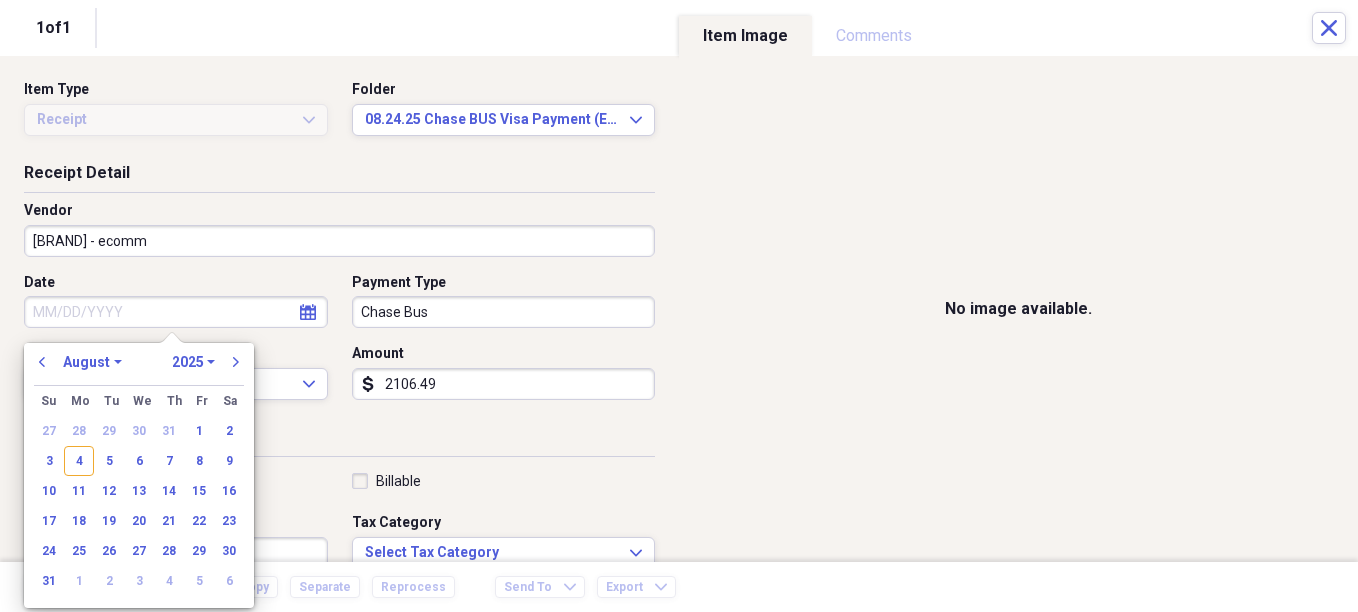 click on "Date" at bounding box center (176, 312) 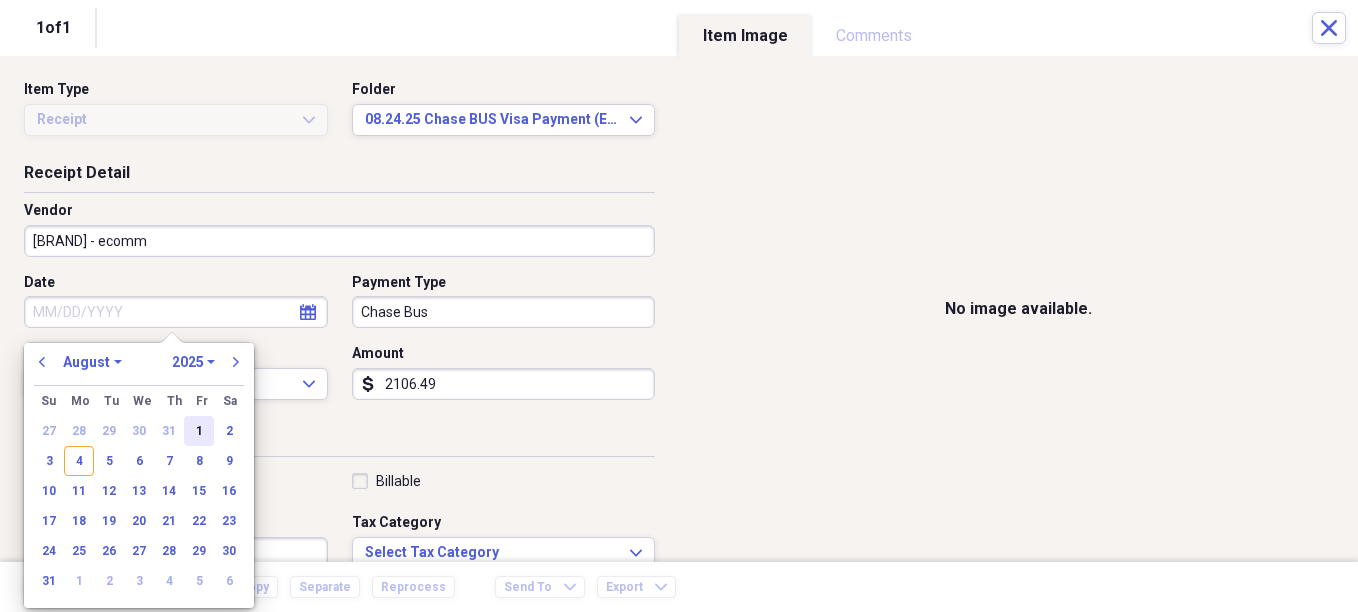 click on "1" at bounding box center [199, 431] 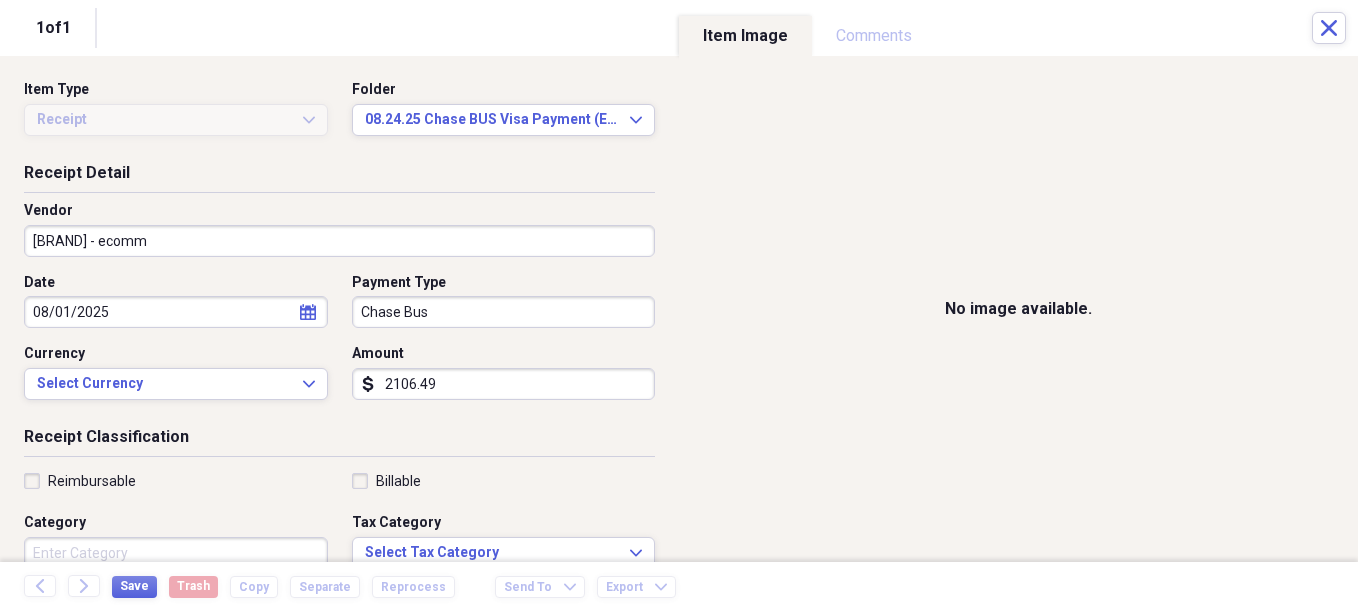type on "08/01/2025" 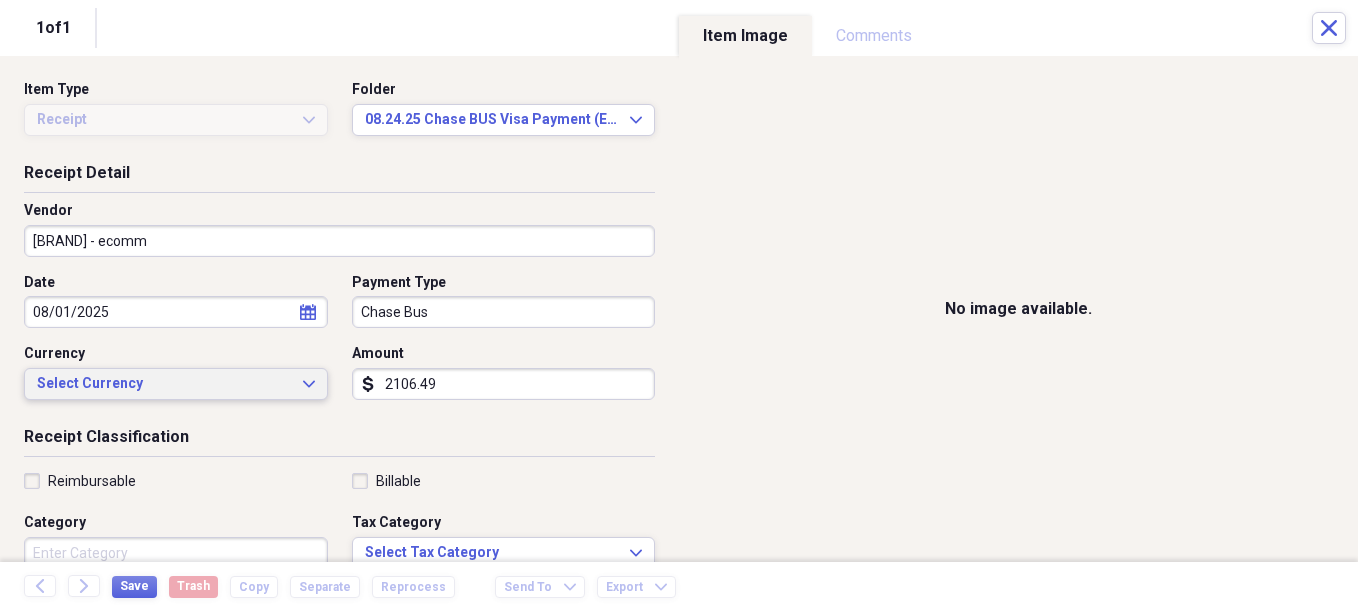 click on "Select Currency" at bounding box center (164, 384) 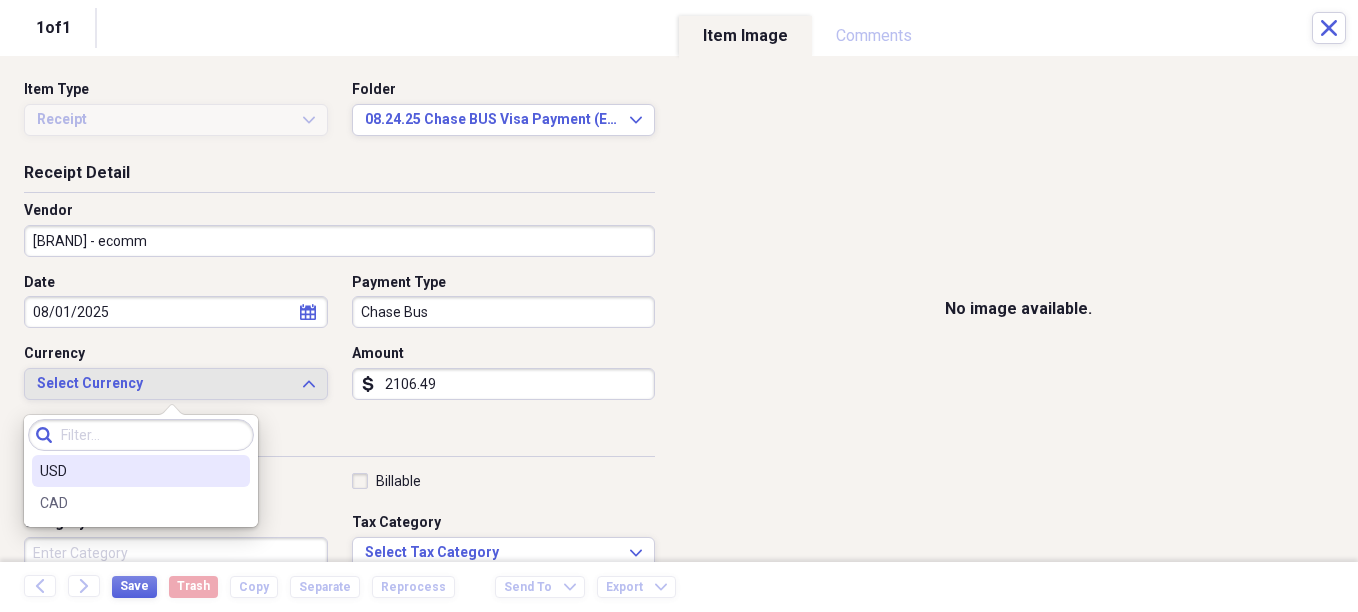click on "USD" at bounding box center [129, 471] 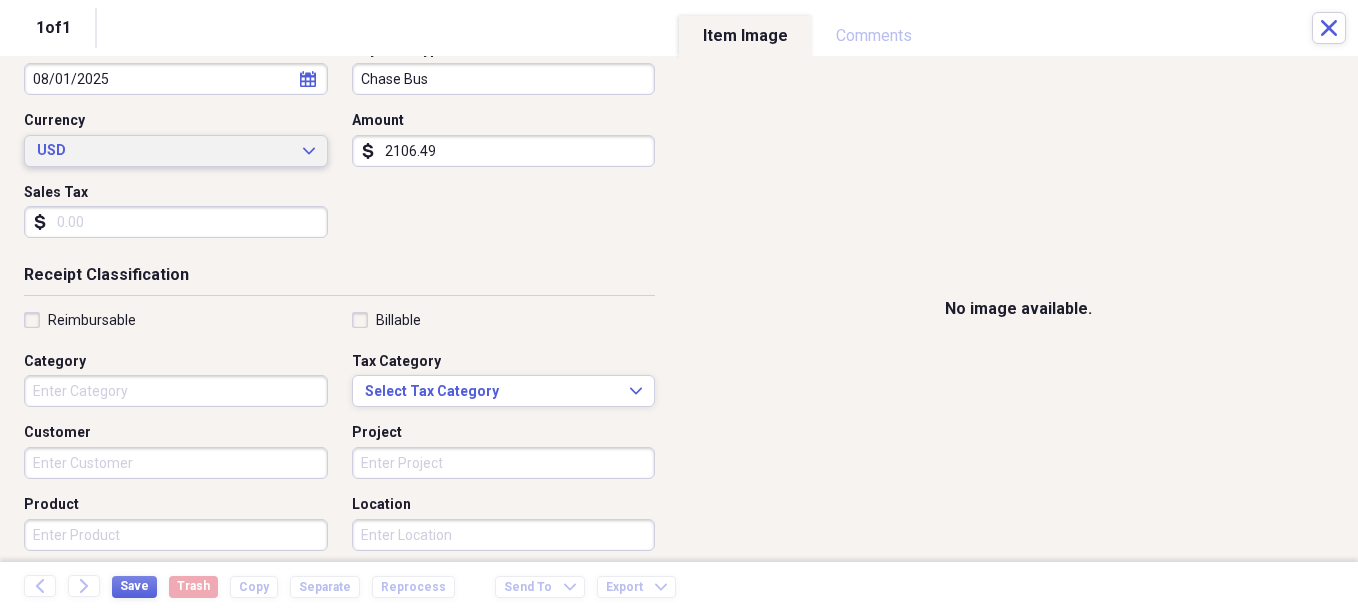 scroll, scrollTop: 300, scrollLeft: 0, axis: vertical 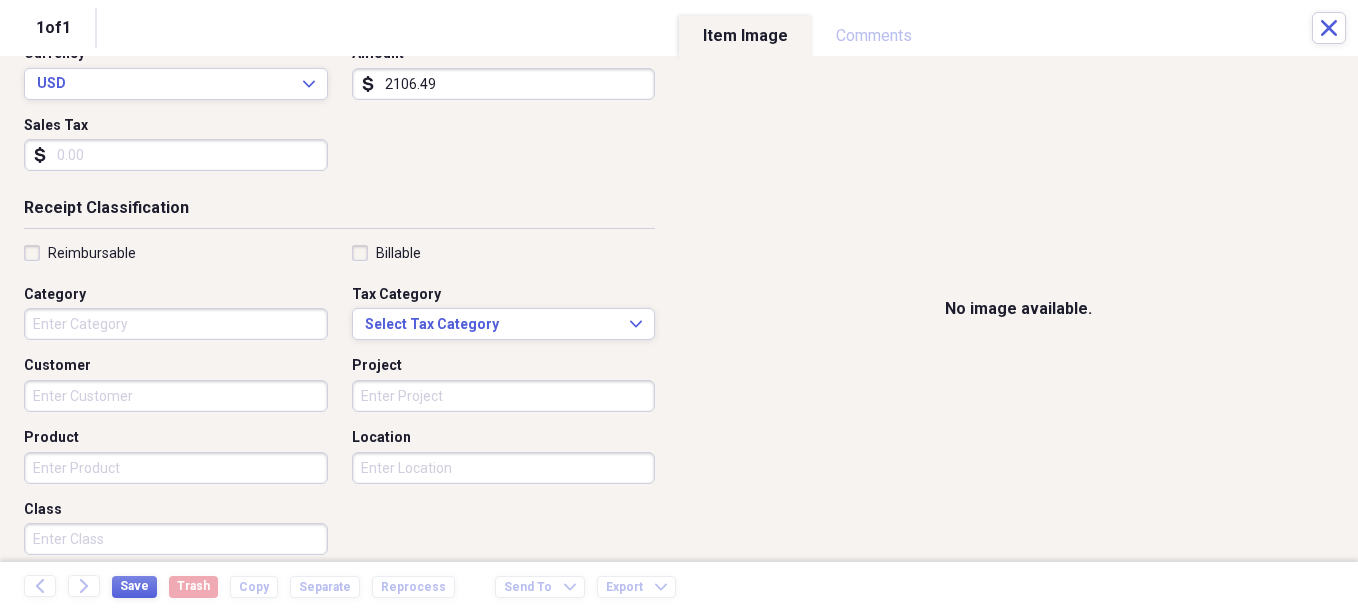 click on "Class" at bounding box center [176, 539] 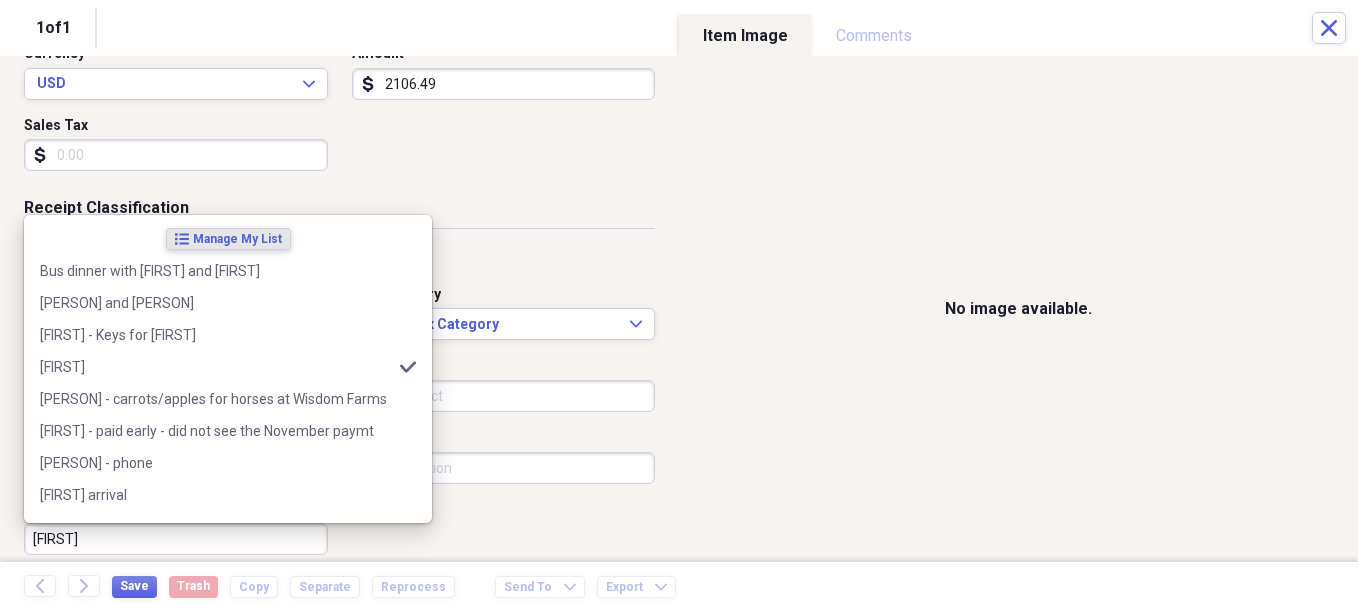 type on "[FIRST]" 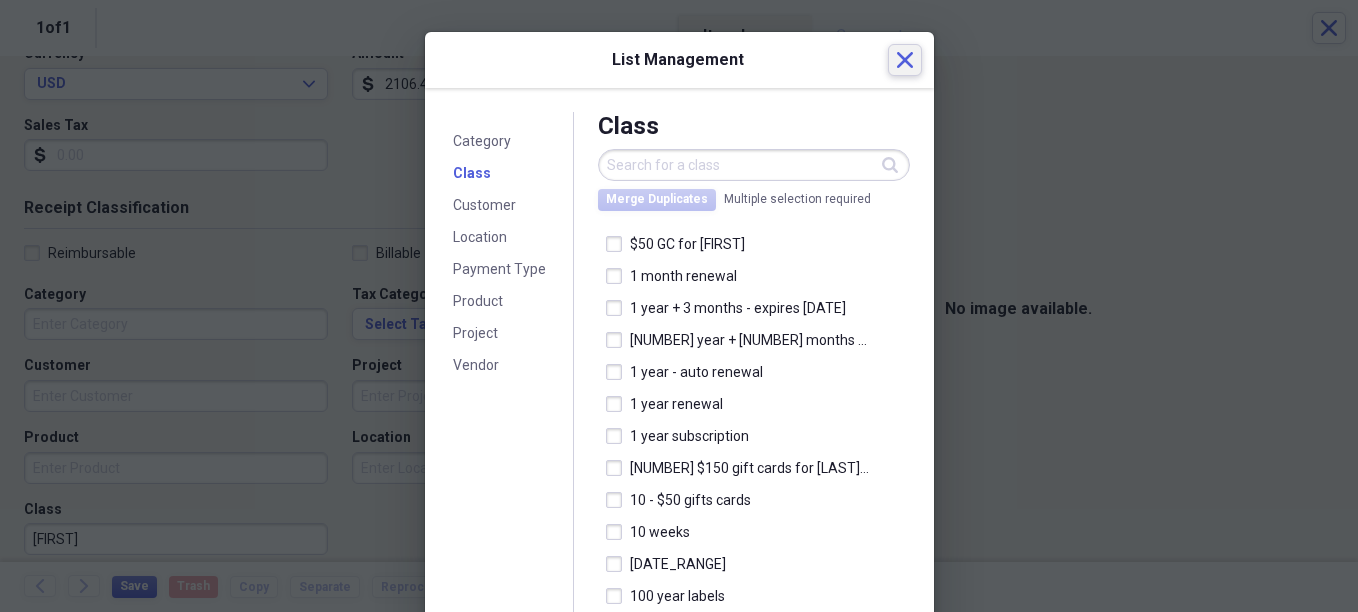 click 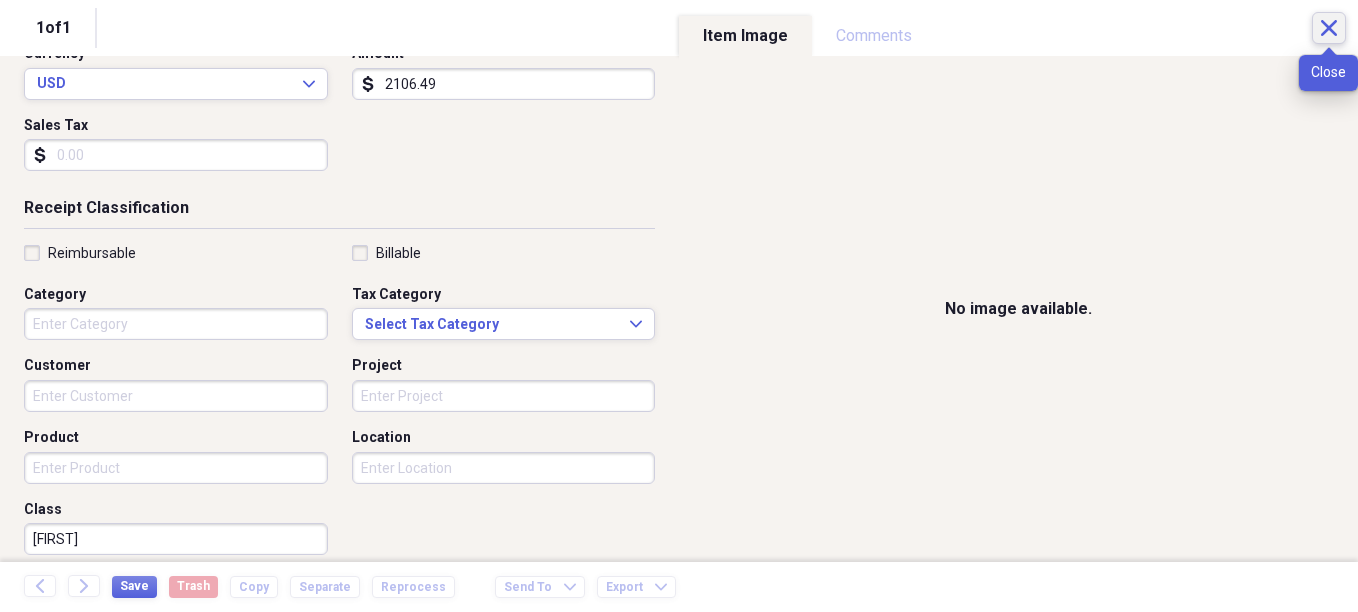click on "Close" 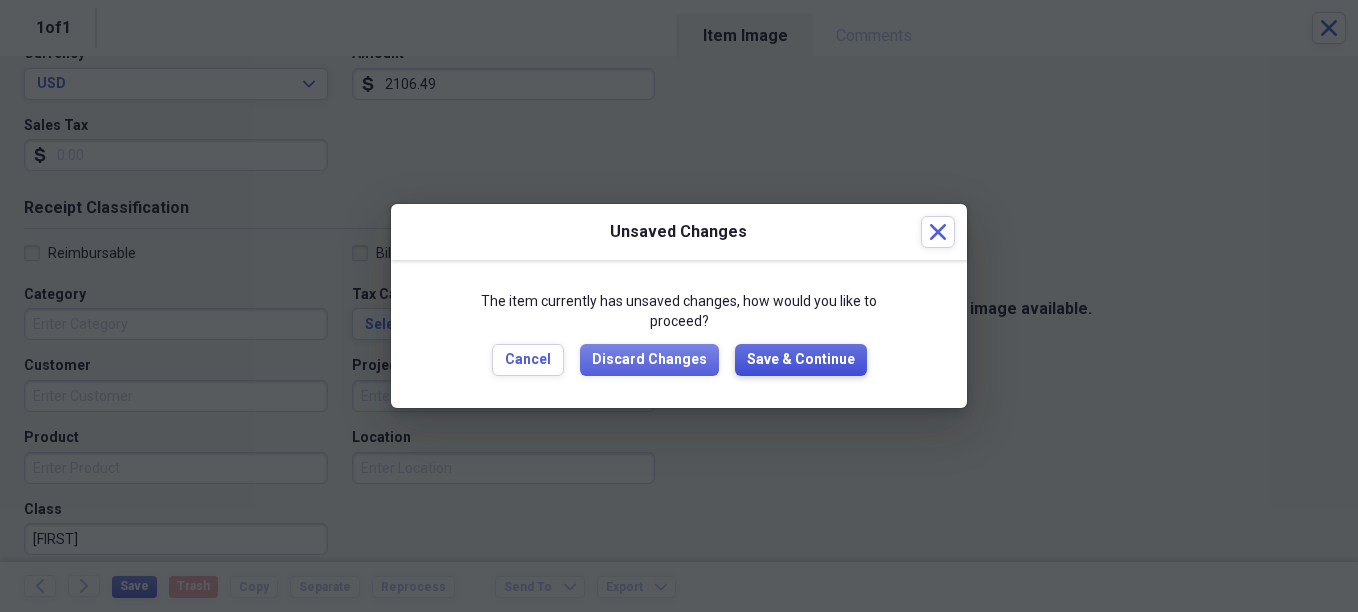 click on "Save & Continue" at bounding box center (801, 360) 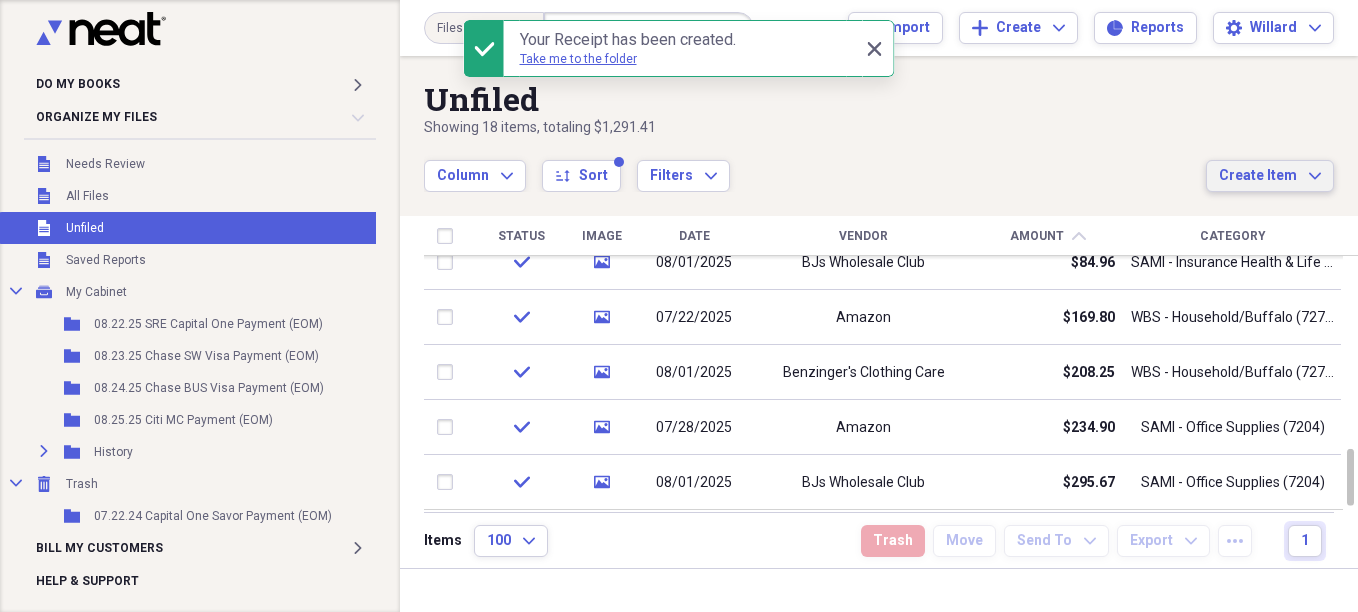 drag, startPoint x: 1317, startPoint y: 173, endPoint x: 1298, endPoint y: 175, distance: 19.104973 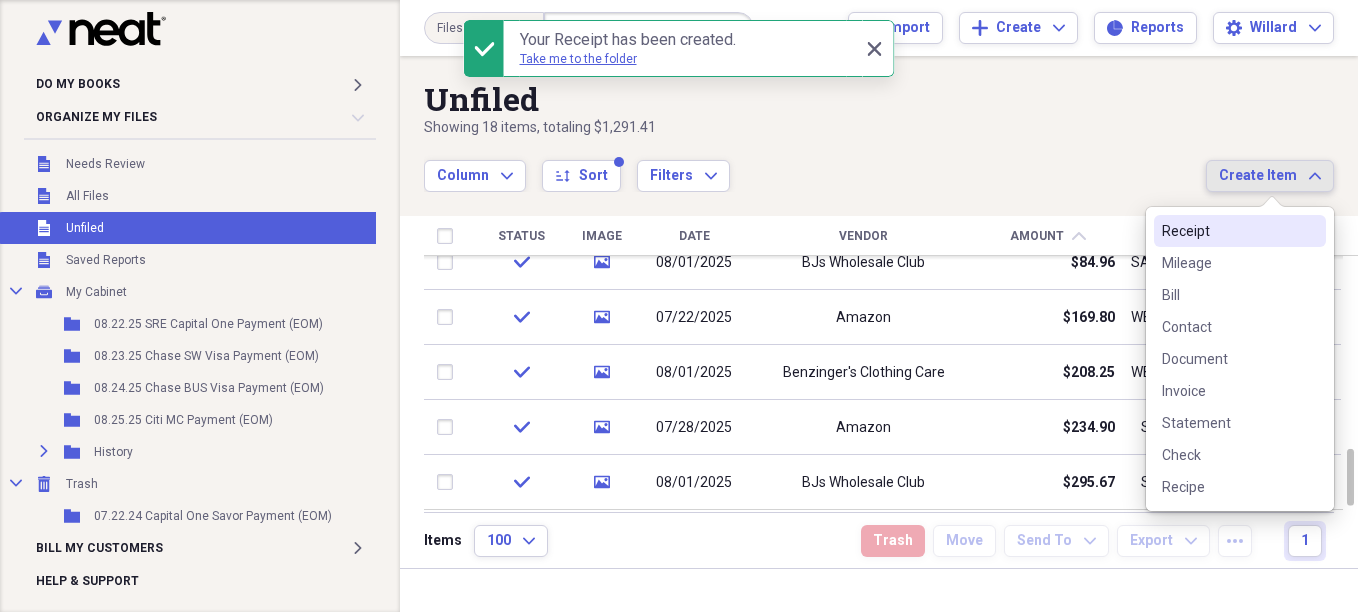 click on "Receipt" at bounding box center (1228, 231) 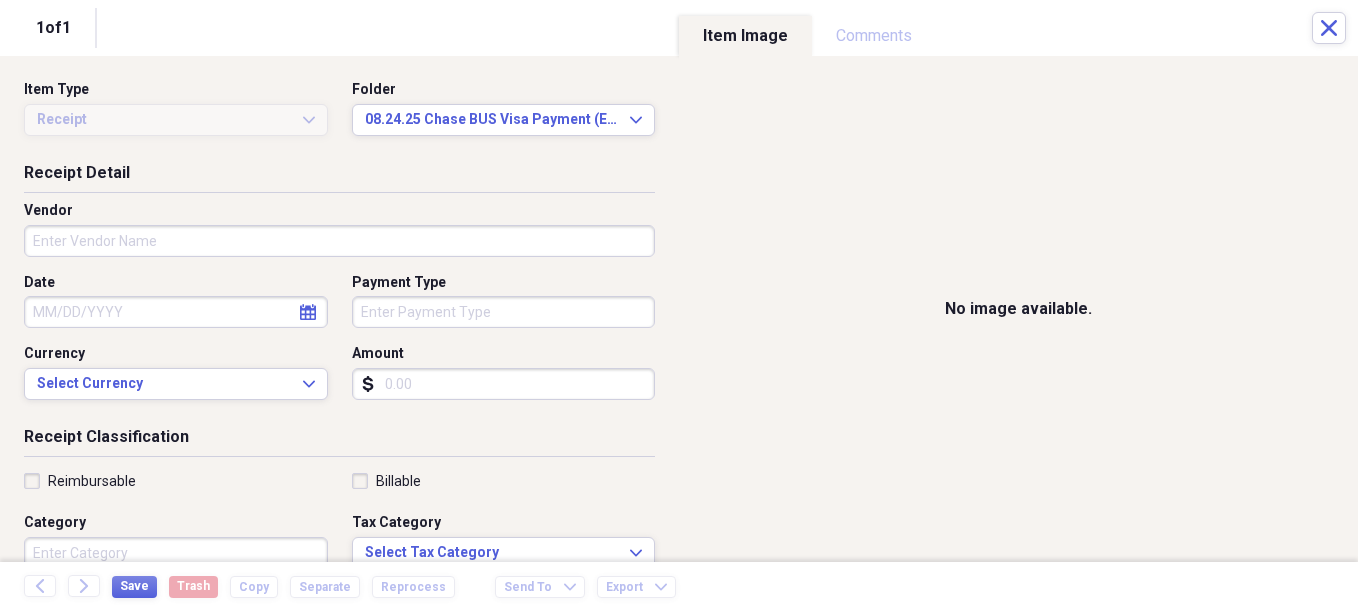 click on "Do My Books Expand Organize My Files Collapse Unfiled Needs Review Unfiled All Files Unfiled Unfiled Unfiled Saved Reports Collapse My Cabinet My Cabinet Add Folder Folder [DATE] SRE Capital One Payment (EOM) Add Folder Folder [DATE] Chase SW Visa Payment (EOM) Add Folder Folder [DATE] Chase BUS Visa Payment (EOM) Add Folder Folder [DATE] Citi MC Payment (EOM) Add Folder Expand Folder History Add Folder Collapse Trash Trash Folder [DATE] Capital One Savor Payment (EOM) Bill My Customers Expand Help & Support Files Expand Submit Import Import Add Create Expand Reports Reports Settings [FIRST] Expand Unfiled Showing 18 items , totaling $1,291.41 Column Expand sort Sort Filters Expand Create Item Expand Status Image Date Vendor Amount chevron-up Category check media [DATE] Amazon $40.01 SAMI - M&R - [NUMBER] Lake Street ([NUMBER]) check media [DATE] Smokin Joes $45.30 SAMI - Auto ([NUMBER]) check media [DATE] Amazon $51.11 WBS - Household/Sarasota ([NUMBER]) check media [DATE] BJs Wholesale Club $84.96" at bounding box center [679, 306] 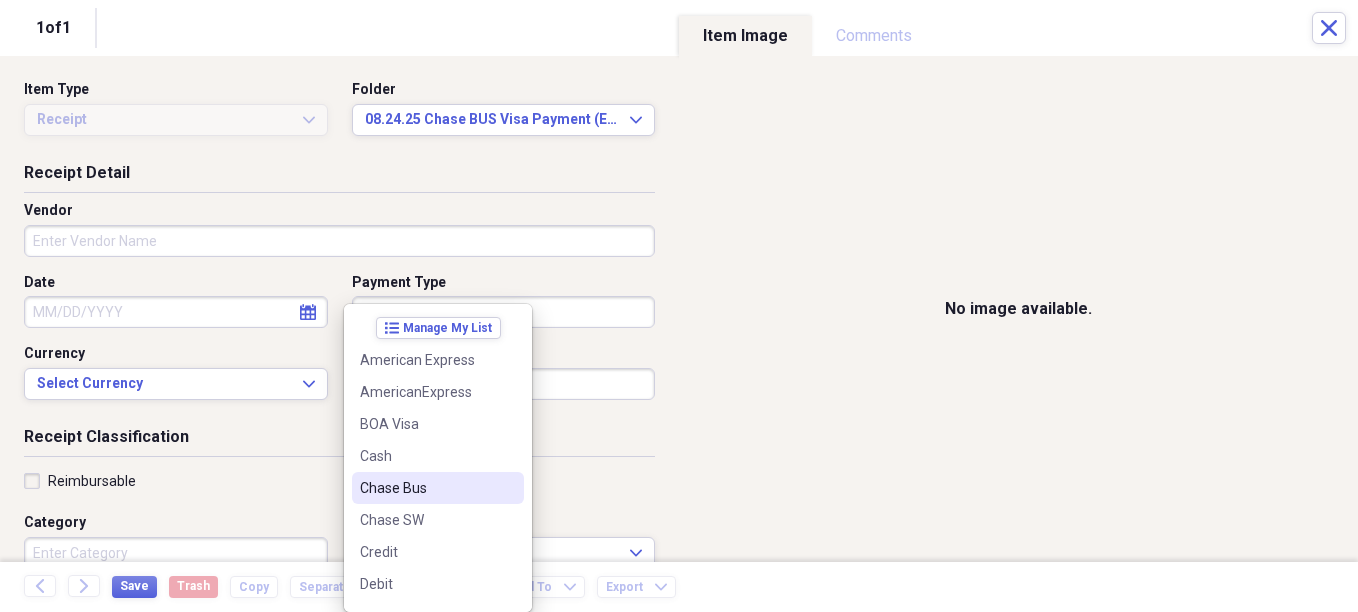 drag, startPoint x: 409, startPoint y: 484, endPoint x: 407, endPoint y: 449, distance: 35.057095 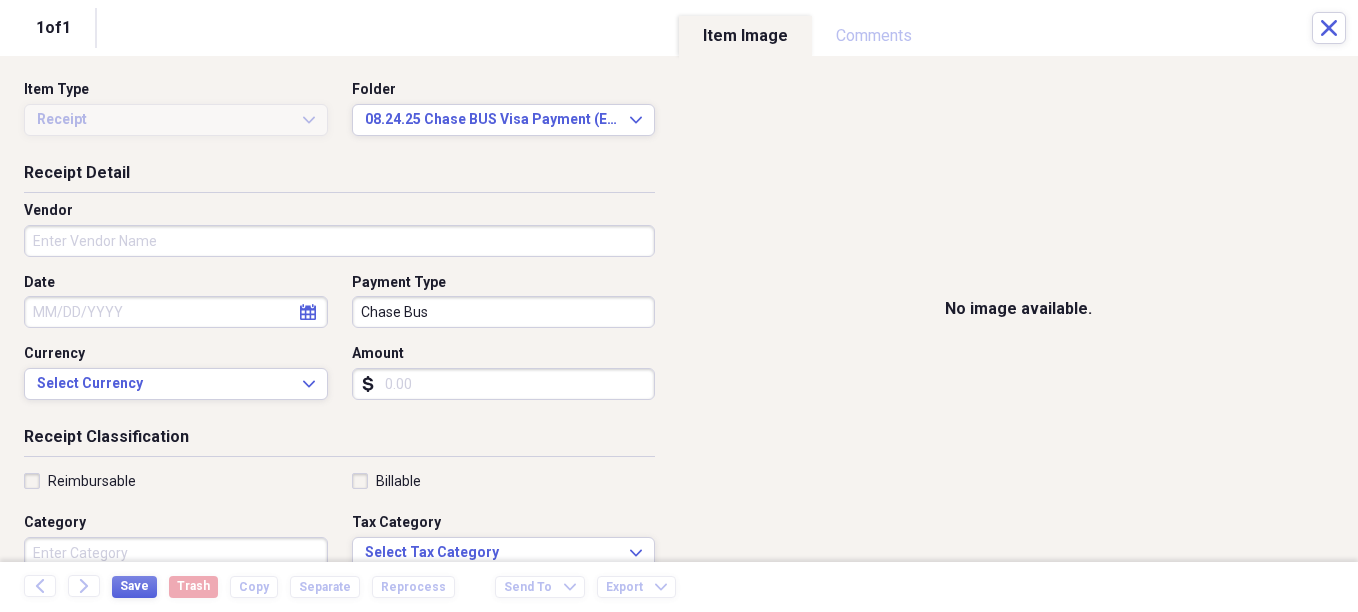 click on "Amount" at bounding box center [504, 384] 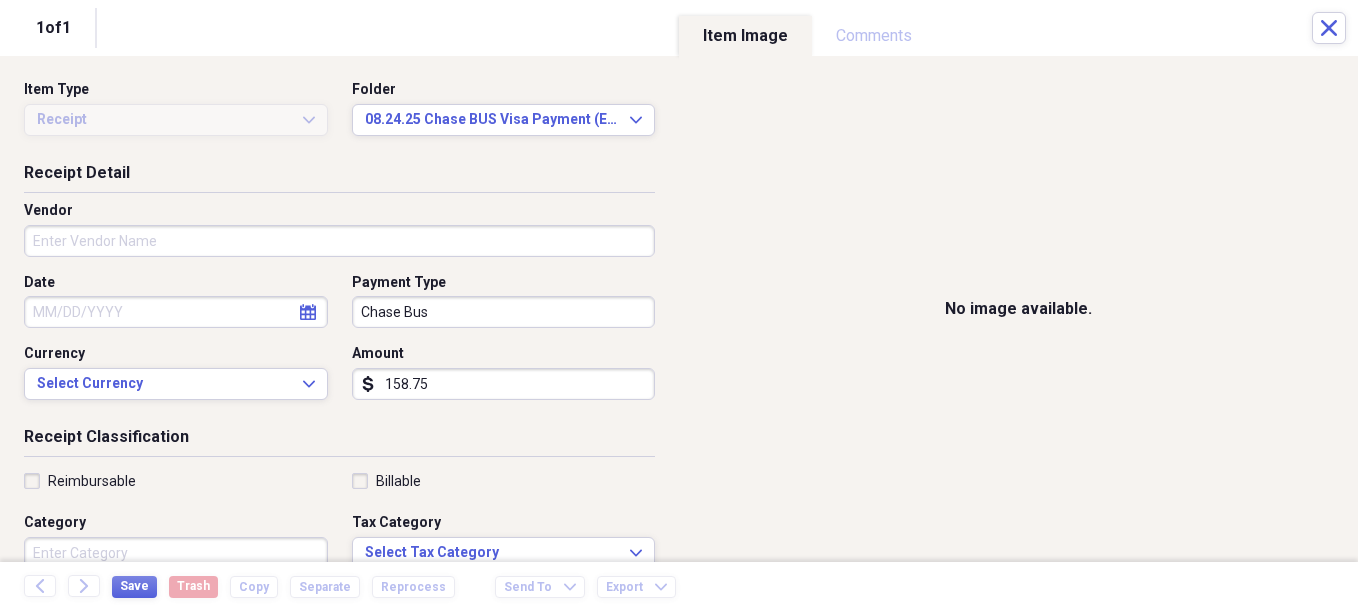 type on "158.75" 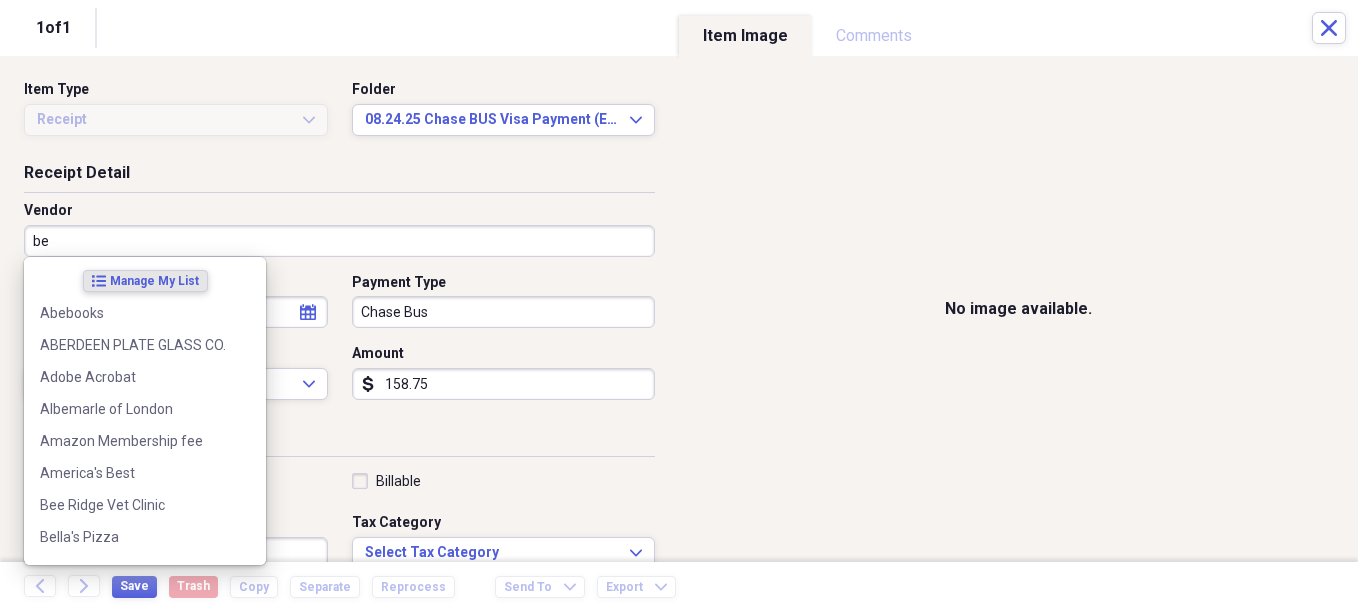 type on "b" 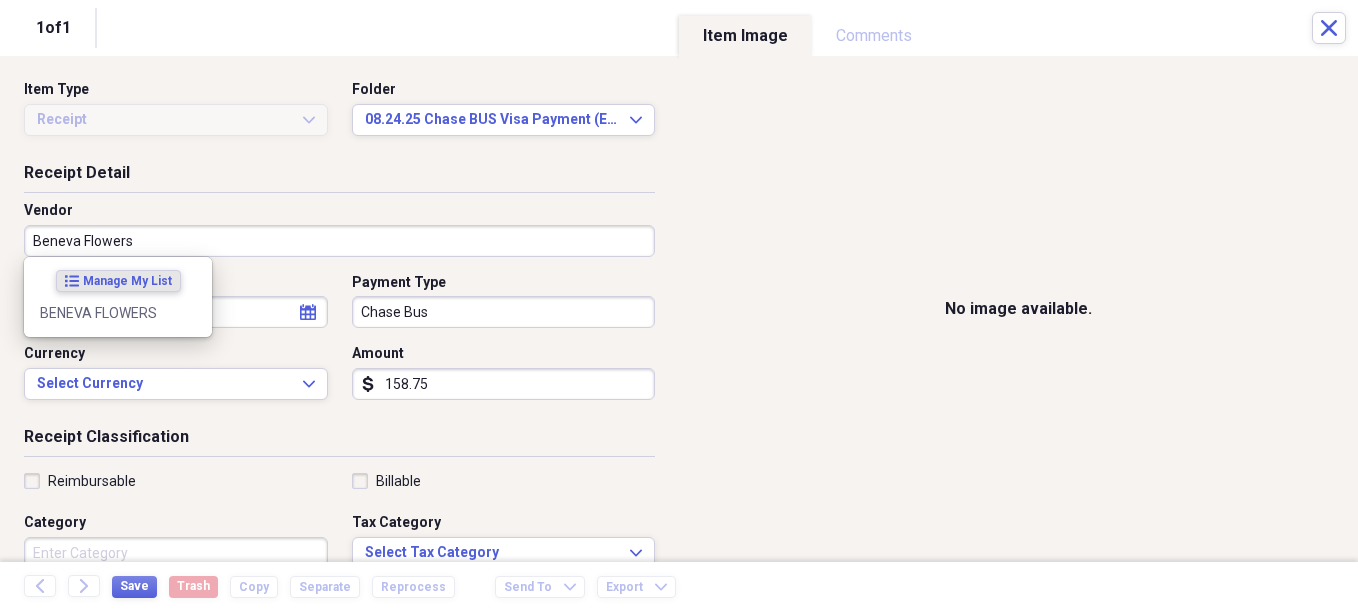 type on "Beneva Flowers" 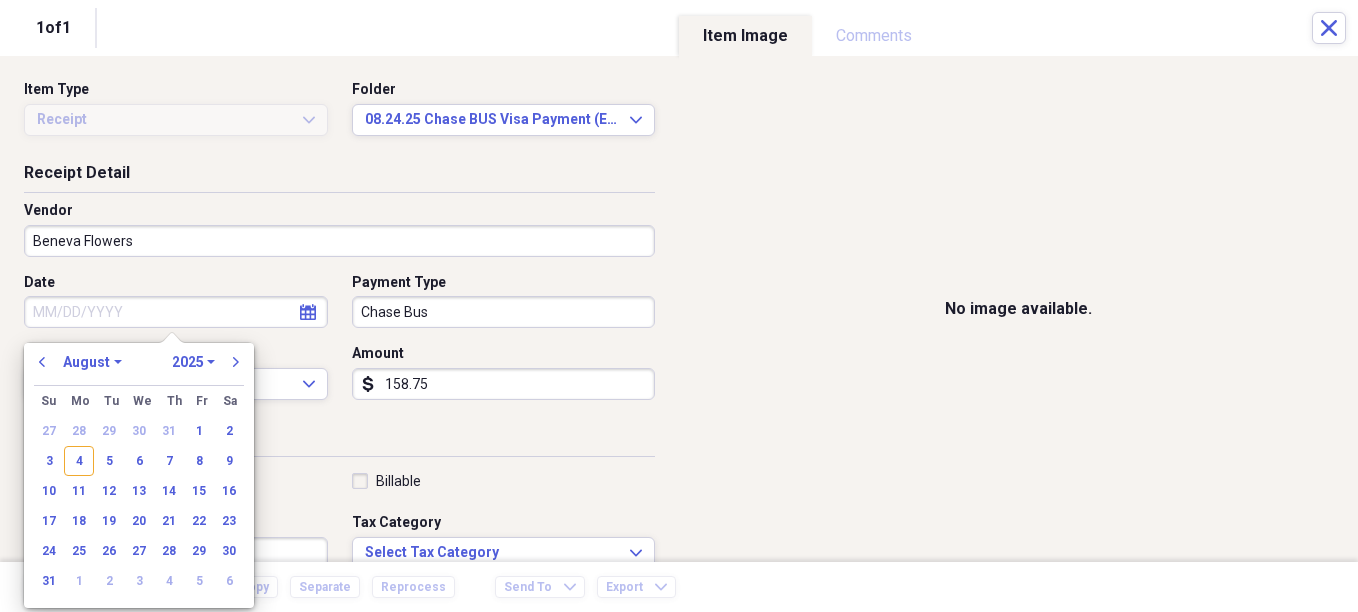 click on "Date" at bounding box center (176, 312) 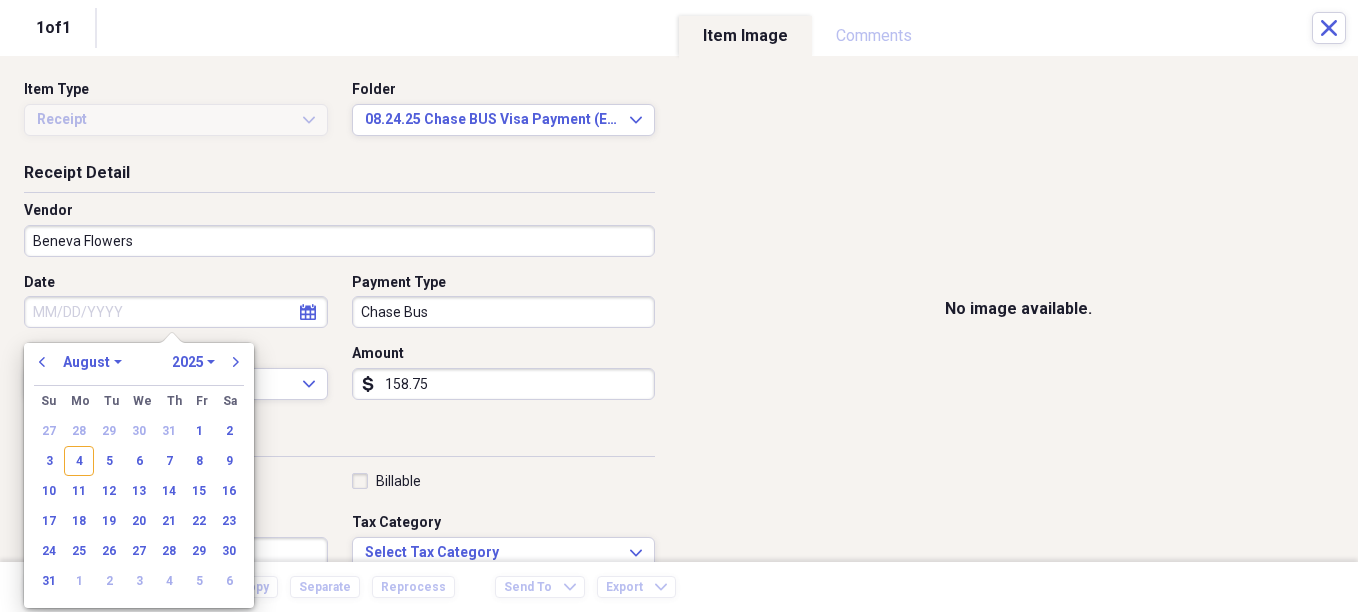 drag, startPoint x: 222, startPoint y: 425, endPoint x: 186, endPoint y: 402, distance: 42.72002 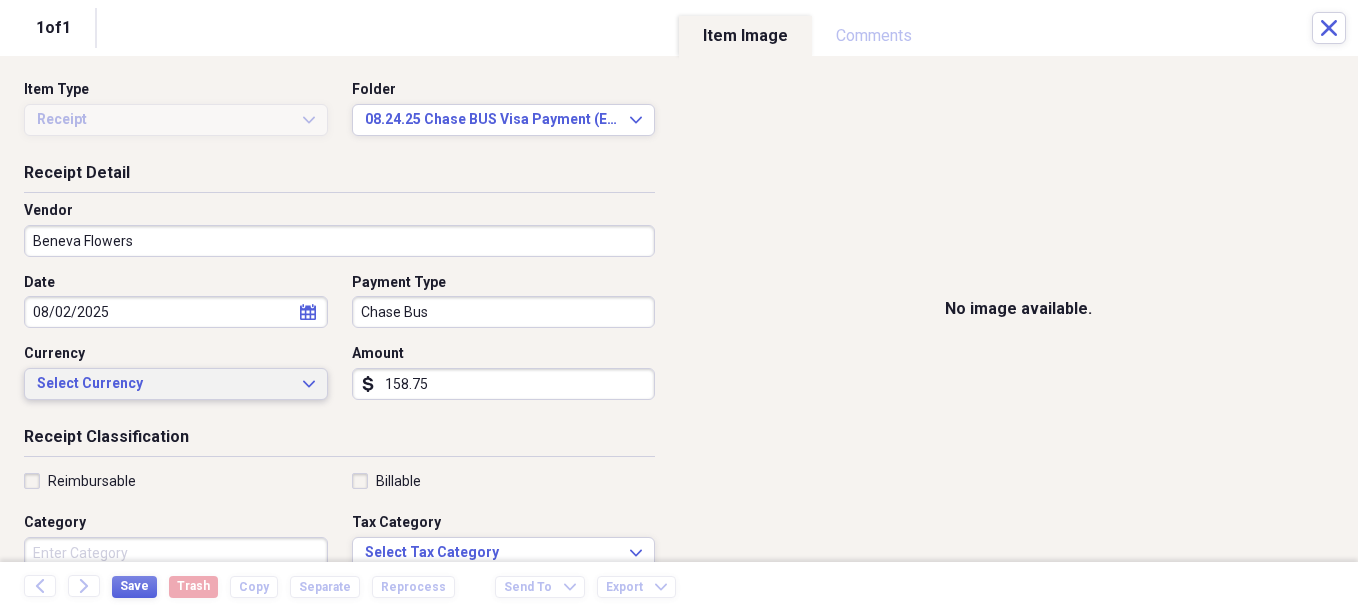 click on "Select Currency Expand" at bounding box center (176, 384) 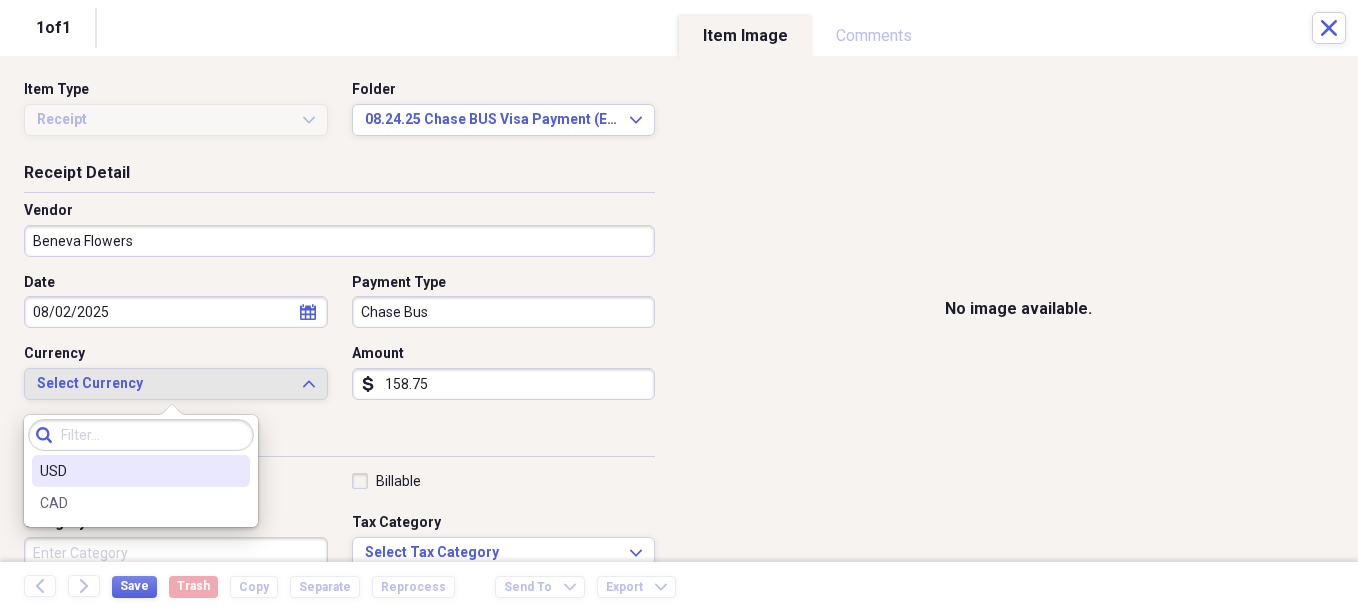 click on "USD" at bounding box center [129, 471] 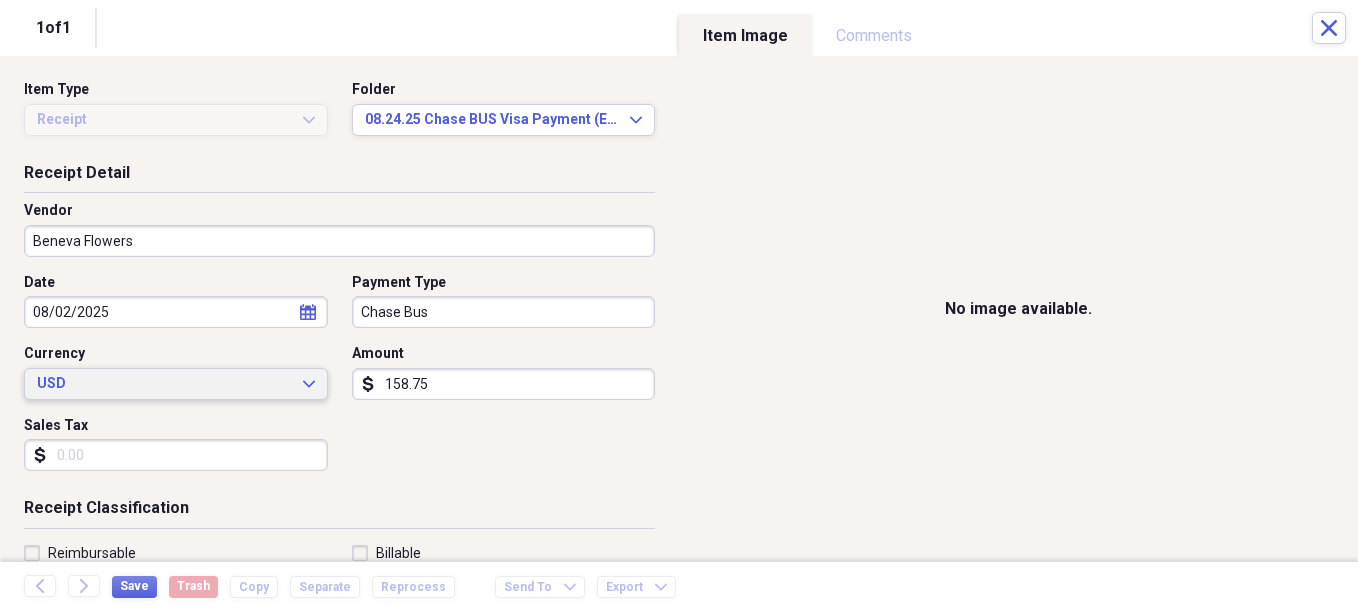 scroll, scrollTop: 100, scrollLeft: 0, axis: vertical 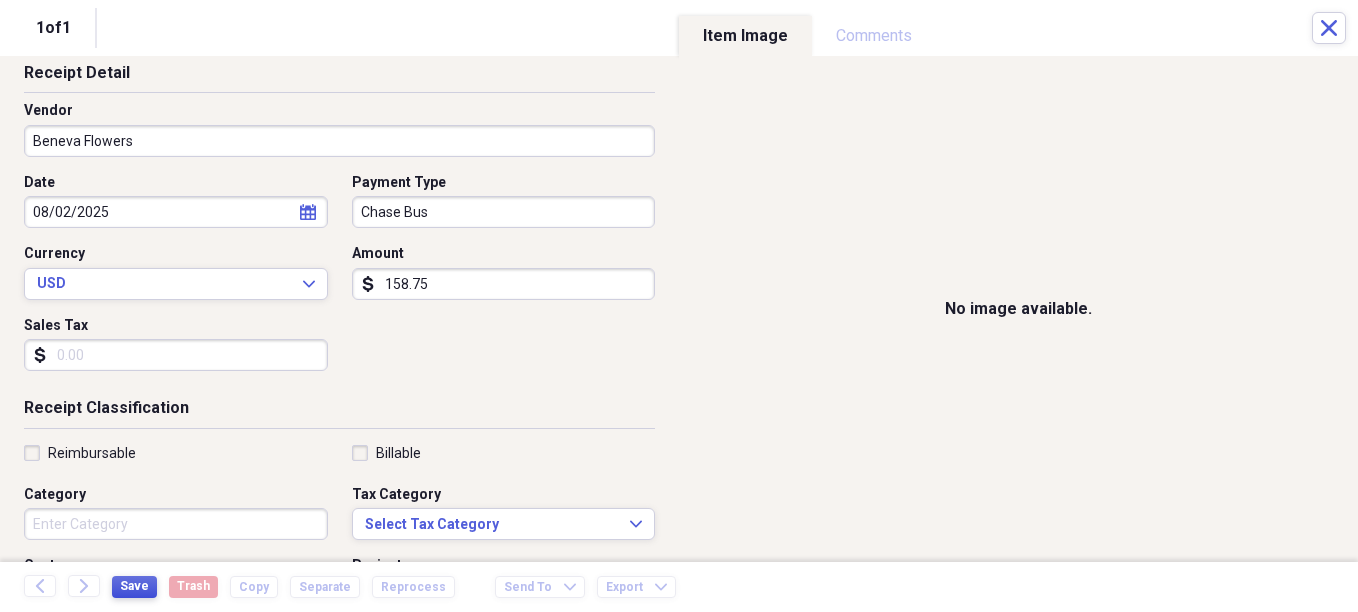 click on "Save" at bounding box center (134, 586) 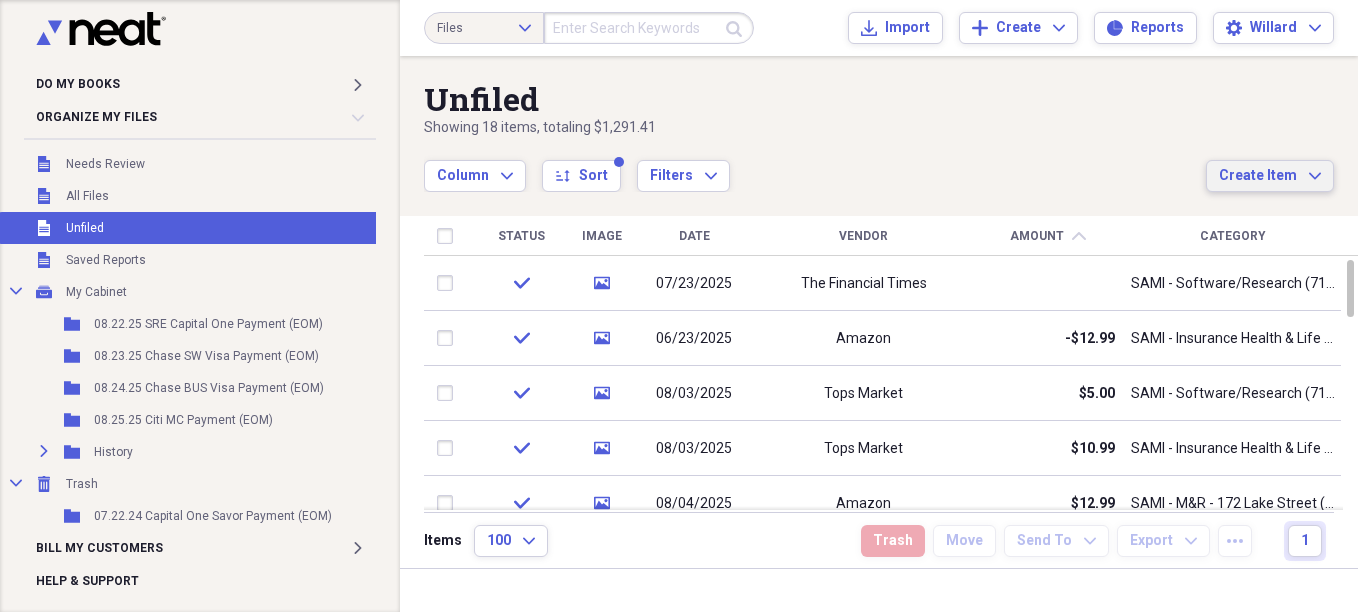 click on "Expand" 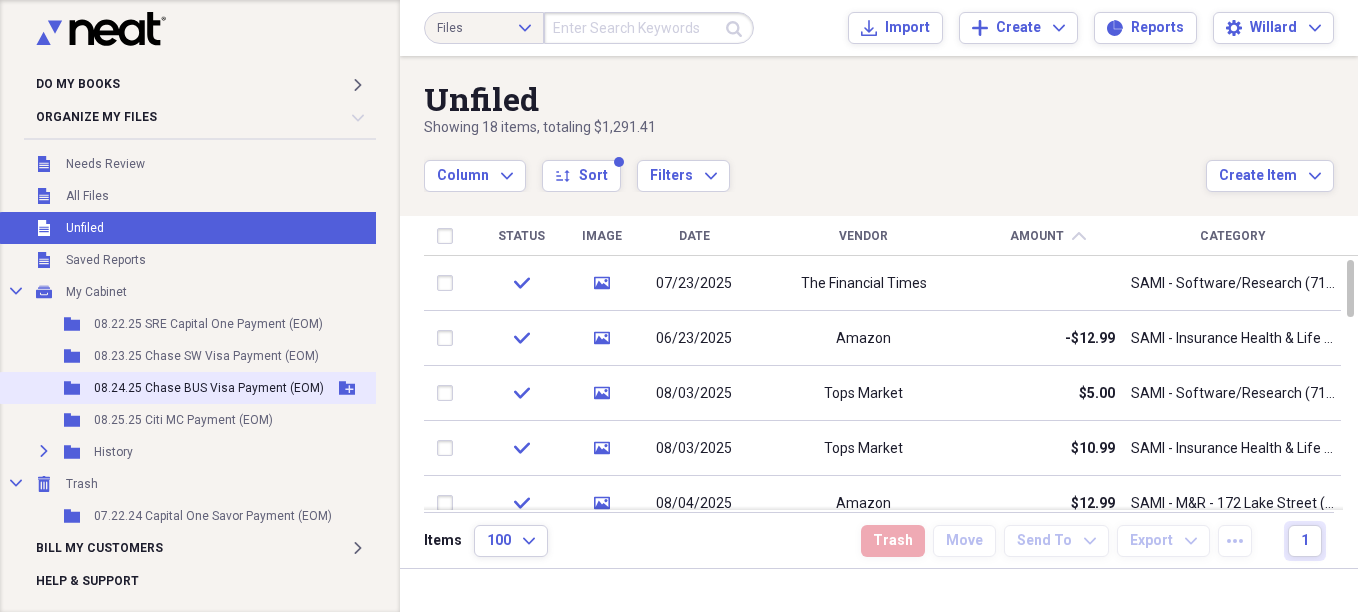 click on "08.24.25 Chase BUS Visa Payment (EOM)" at bounding box center (209, 388) 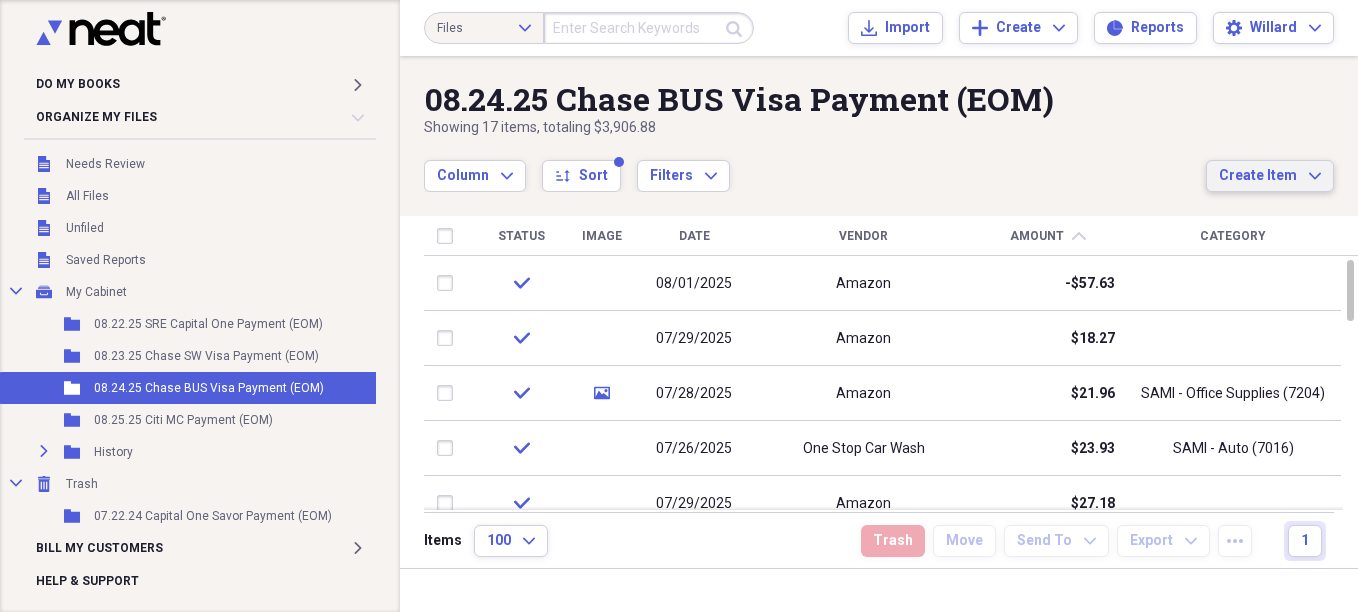 click on "Create Item Expand" at bounding box center (1270, 176) 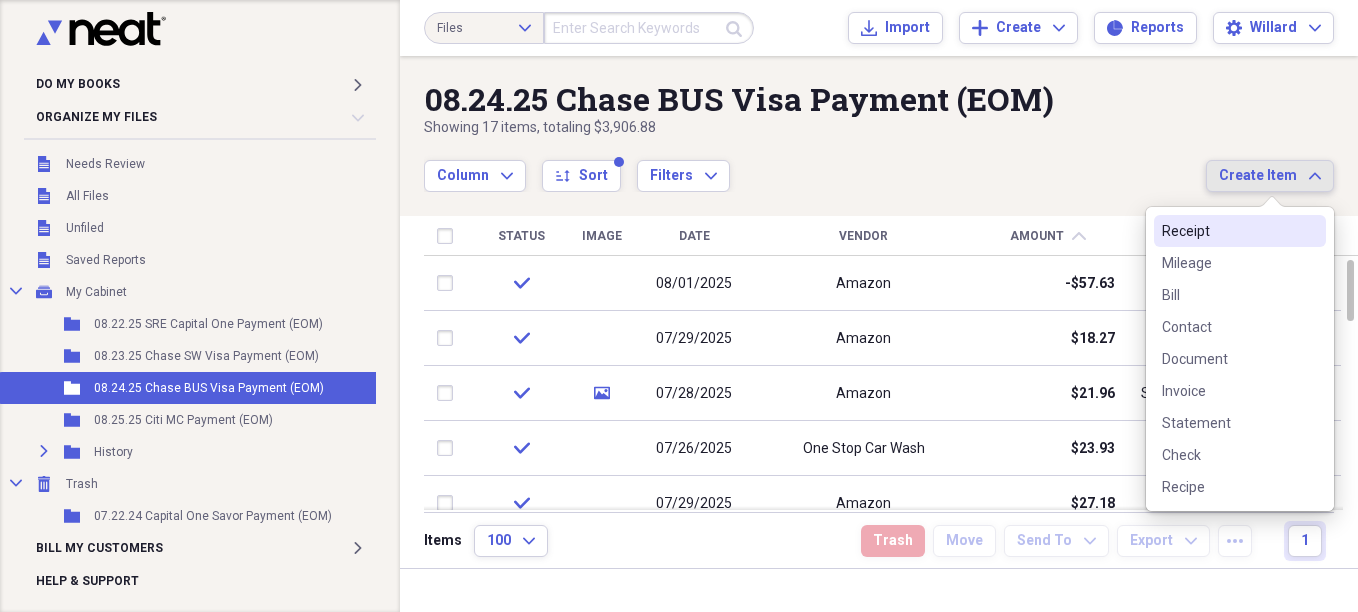 click on "Receipt" at bounding box center [1228, 231] 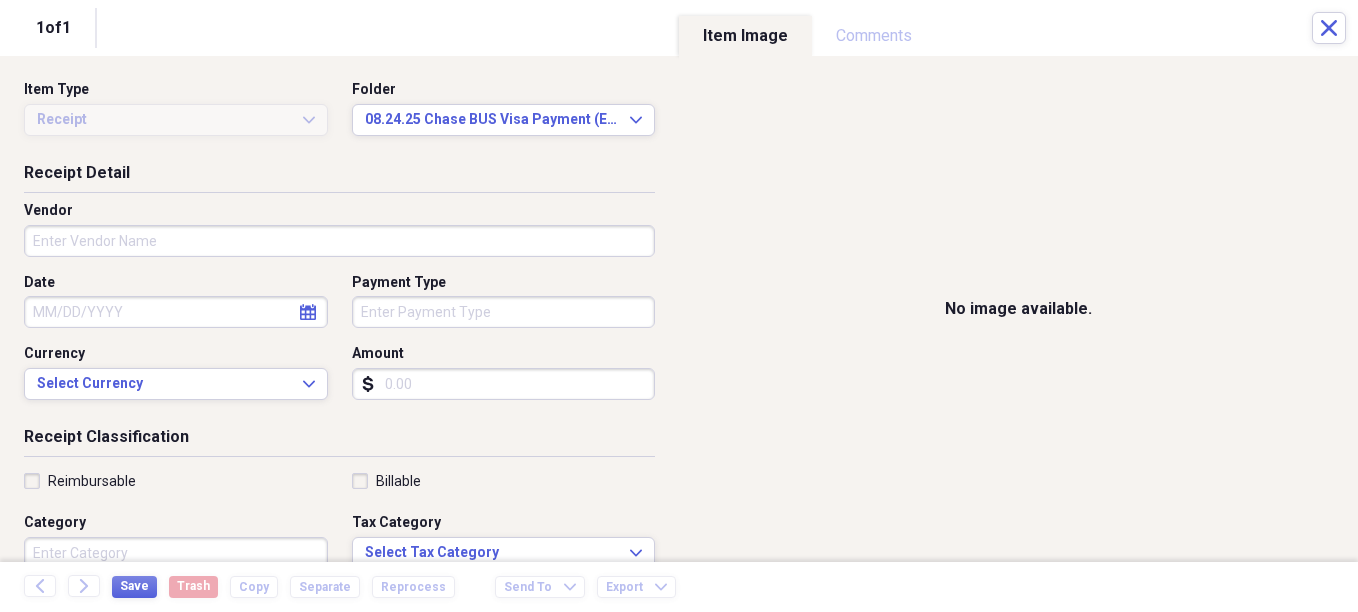 click on "Do My Books Expand Organize My Files Collapse Unfiled Needs Review Unfiled All Files Unfiled Unfiled Unfiled Saved Reports Collapse My Cabinet My Cabinet Add Folder Folder 08.22.25 SRE Capital One Payment (EOM) Add Folder Folder 08.23.25 Chase SW Visa Payment (EOM) Add Folder Folder 08.24.25 Chase BUS Visa Payment (EOM) Add Folder Folder 08.25.25 Citi MC Payment (EOM) Add Folder Expand Folder History Add Folder Collapse Trash Trash Folder 07.22.24 Capital One Savor Payment (EOM) Bill My Customers Expand Help & Support Files Expand Submit Import Import Add Create Expand Reports Reports Settings [PERSON] Expand 08.24.25 Chase BUS Visa Payment (EOM) Showing 17 items , totaling $3,906.88 Column Expand sort Sort Filters  Expand Create Item Expand Status Image Date Vendor Amount chevron-up Category check 08/01/2025 Amazon -$57.63 check 07/29/2025 Amazon $18.27 check media 07/28/2025 Amazon $21.96 [PERSON] - Office Supplies (7204) check 07/26/2025 One Stop Car Wash $23.93 [PERSON] - Auto (7016) check 07/29/2025 Amazon $27.18" at bounding box center (679, 306) 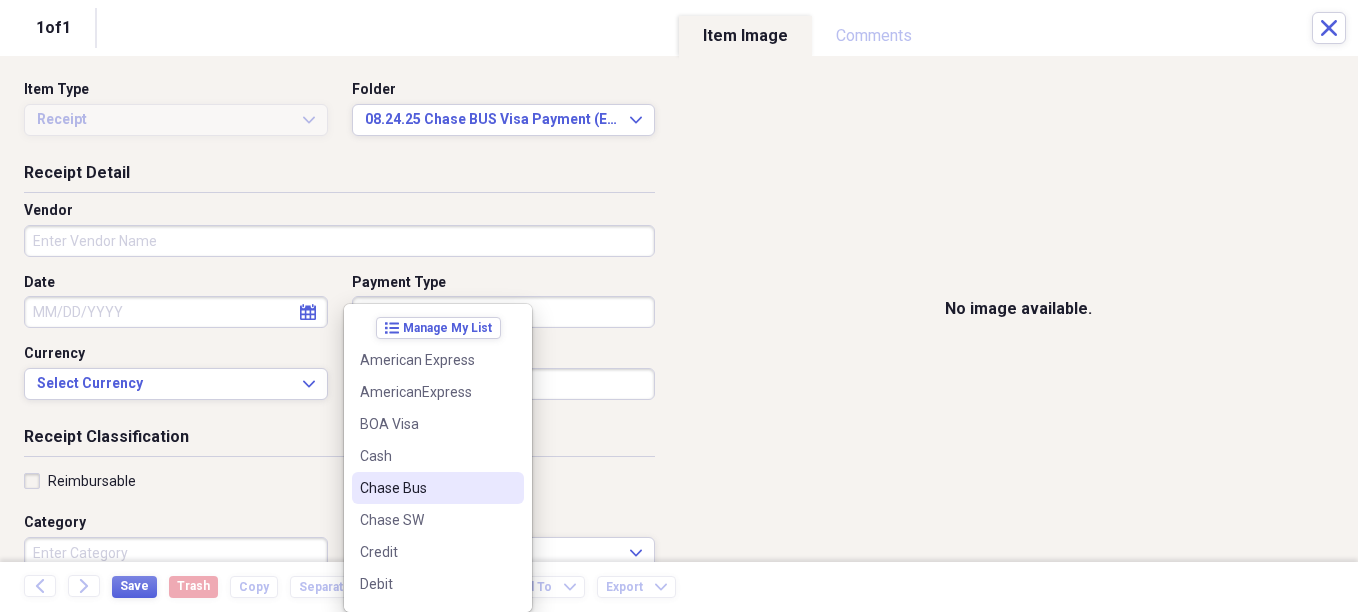 click on "Chase Bus" at bounding box center [426, 488] 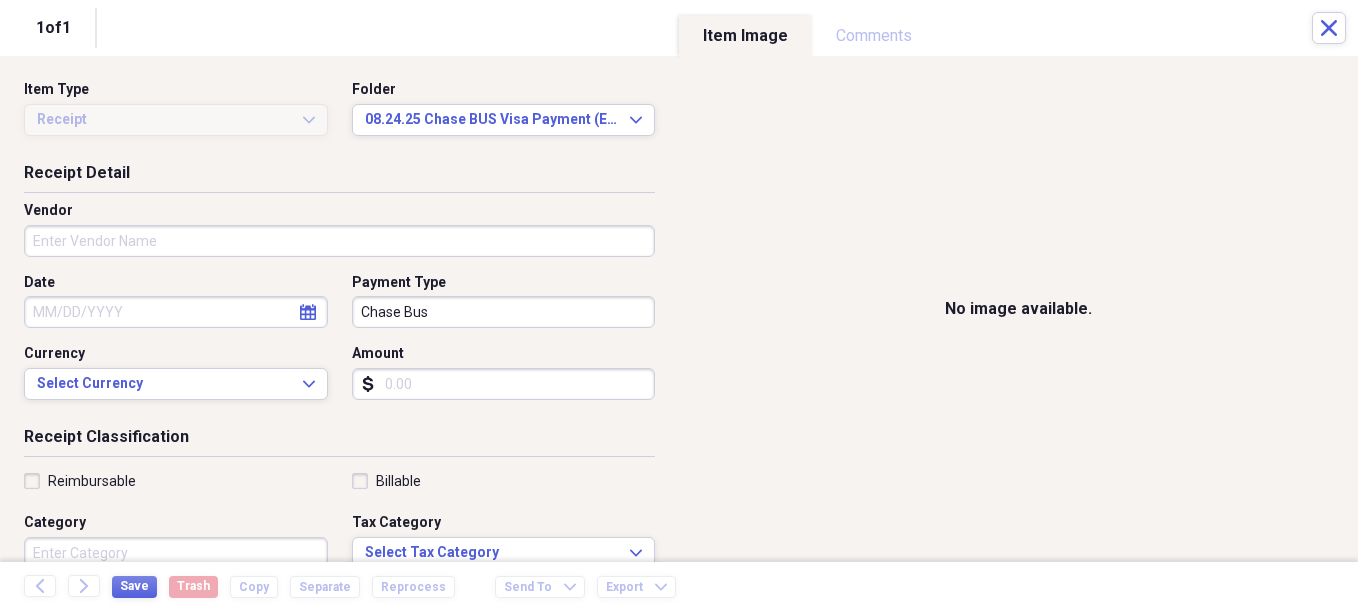 click on "Amount" at bounding box center [504, 384] 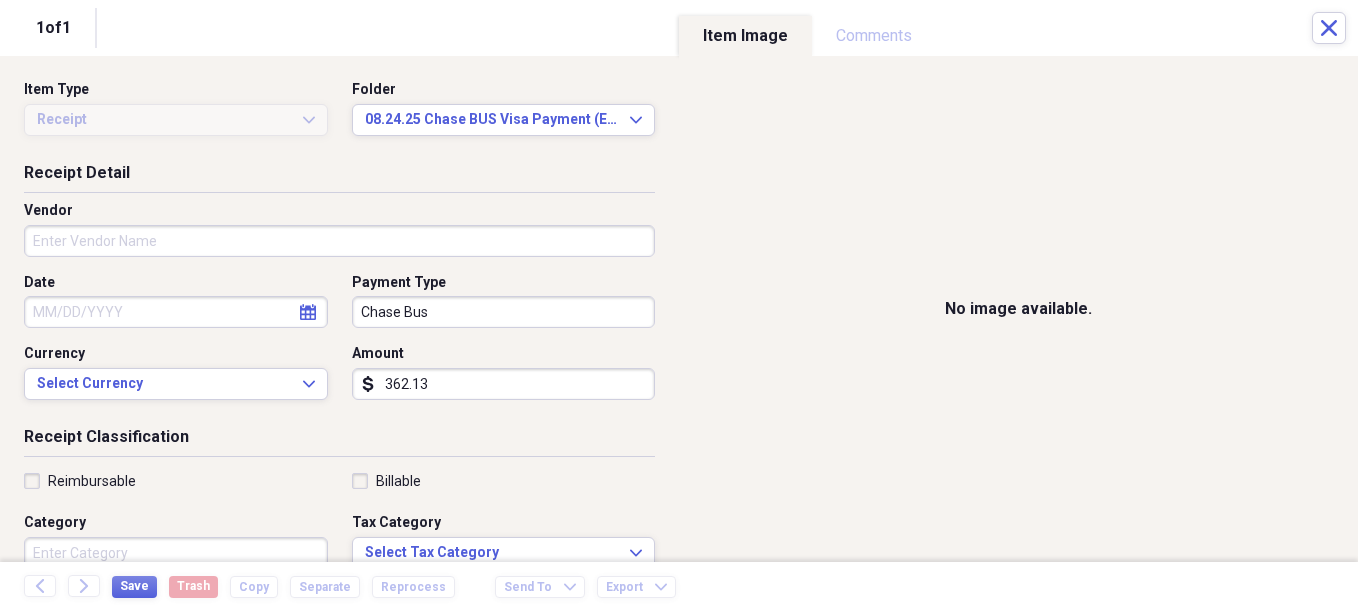 type on "362.13" 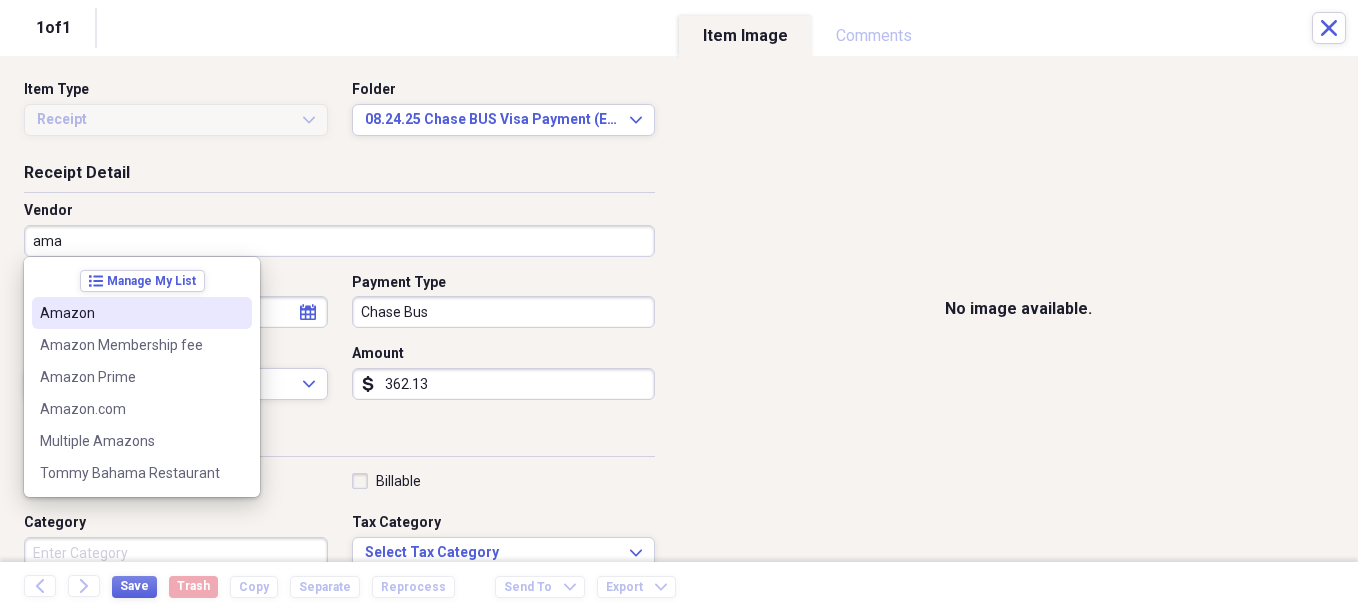 click on "Amazon" at bounding box center [130, 313] 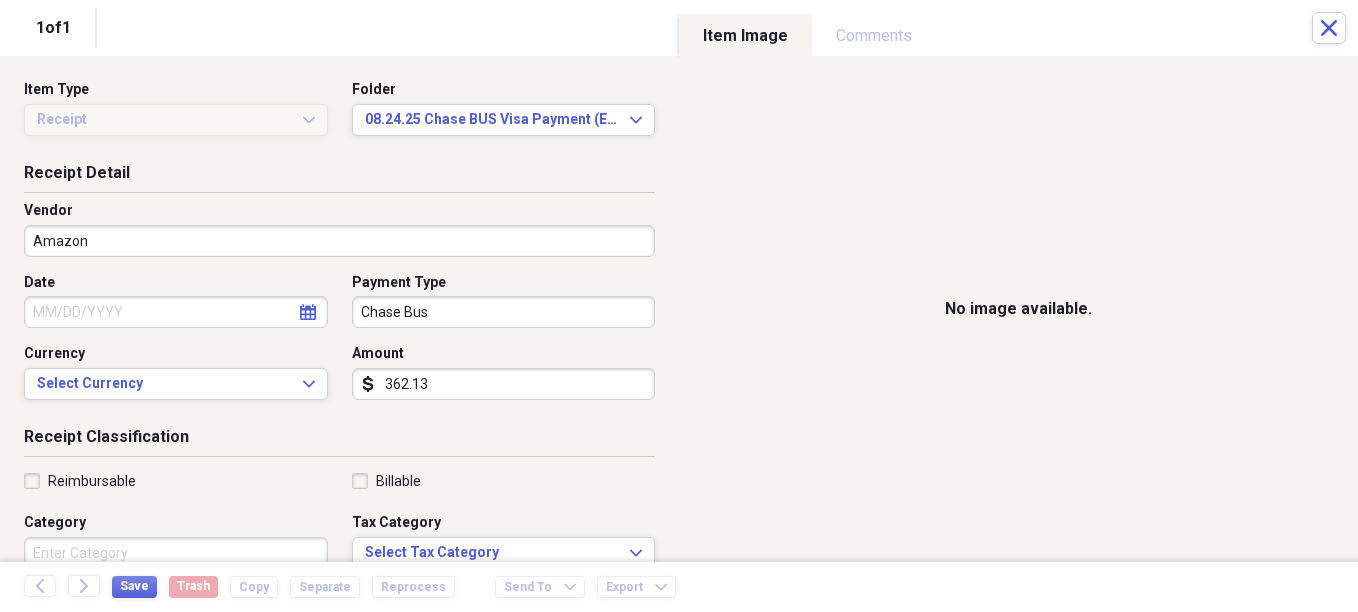 select on "7" 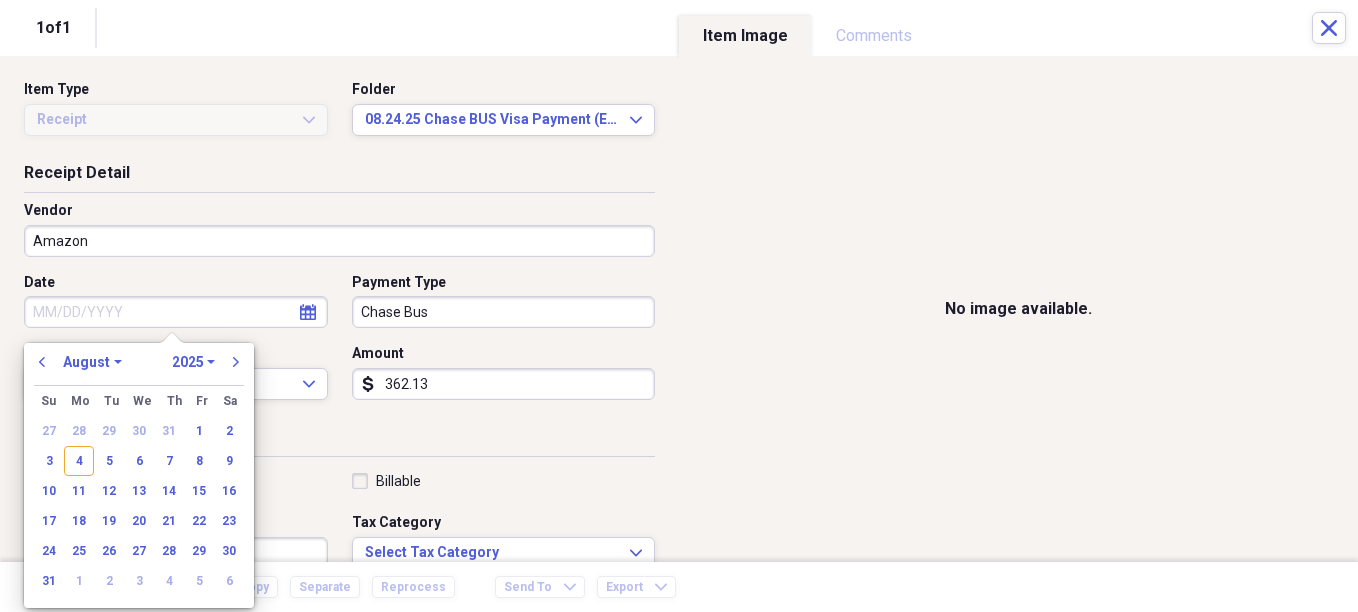click on "Date" at bounding box center [176, 312] 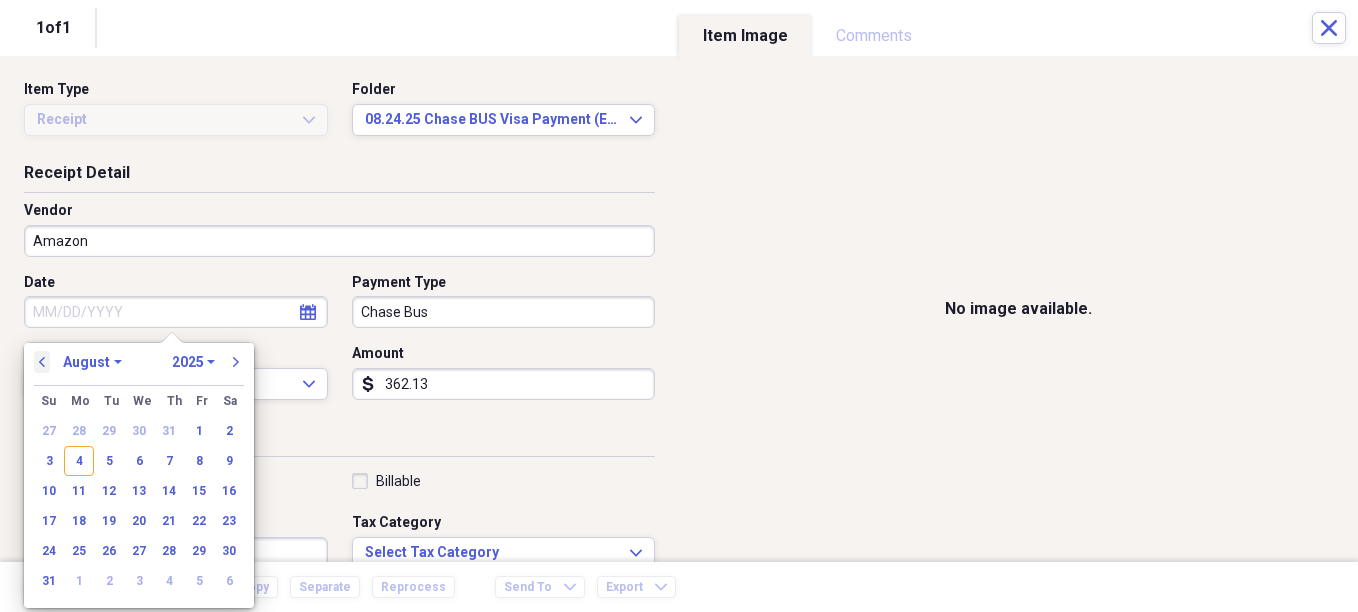 click on "previous" at bounding box center (42, 362) 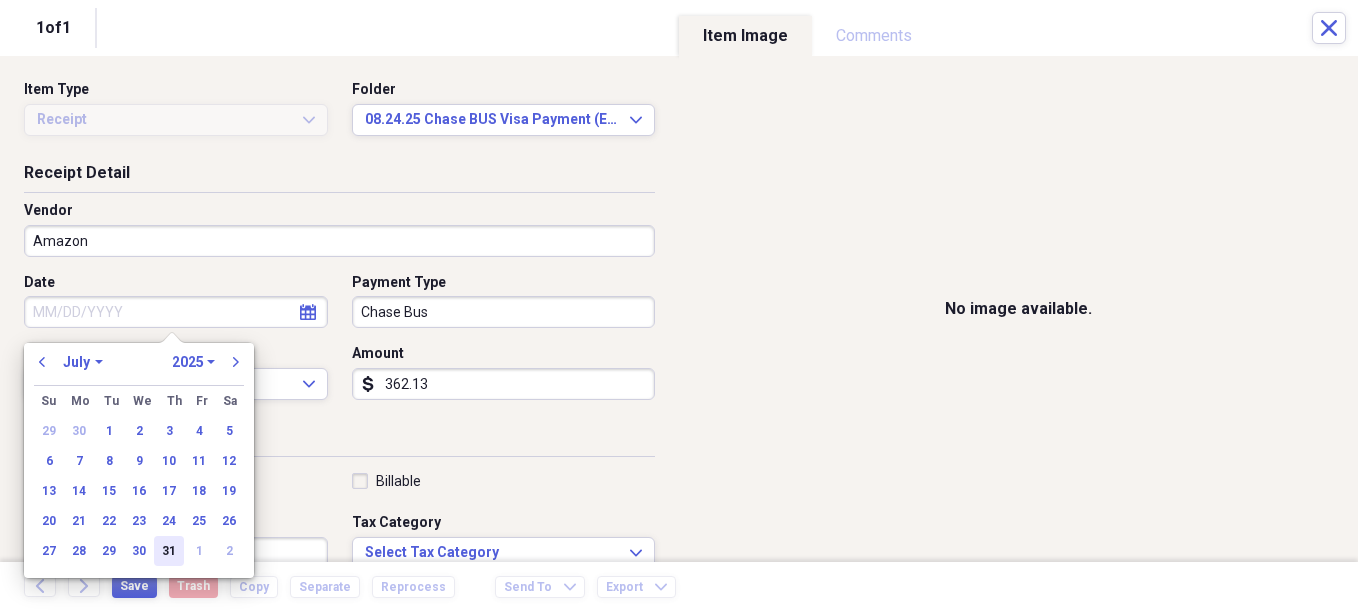 click on "31" at bounding box center (169, 551) 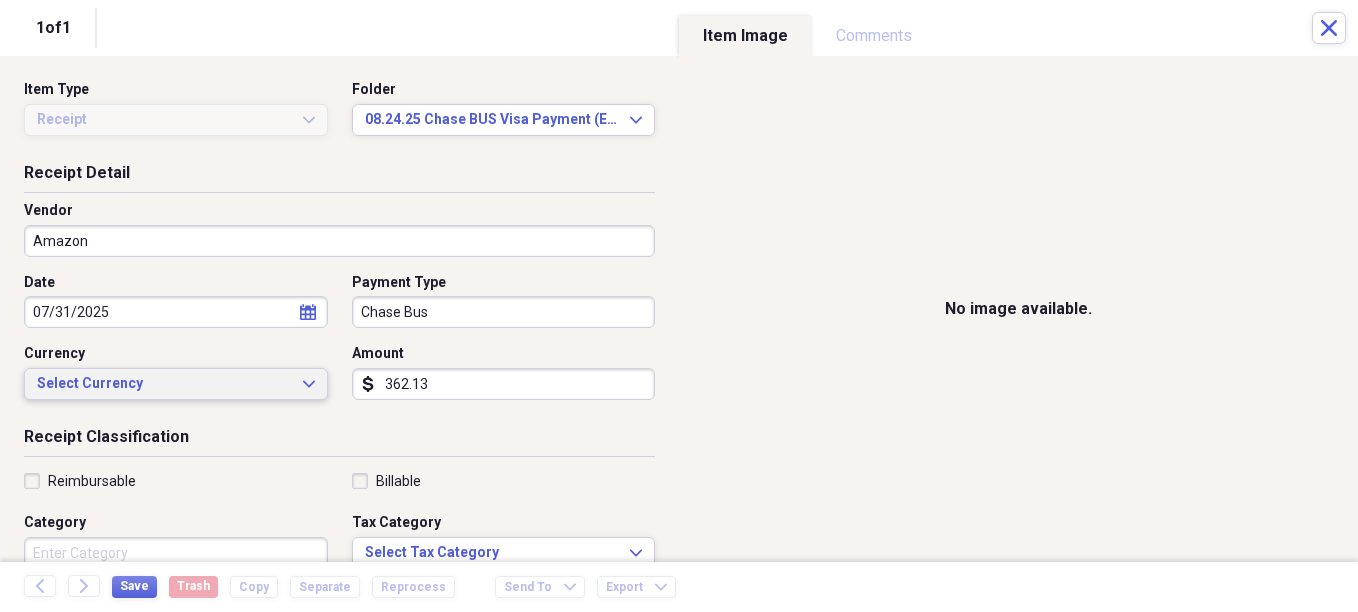 click on "Select Currency" at bounding box center [164, 384] 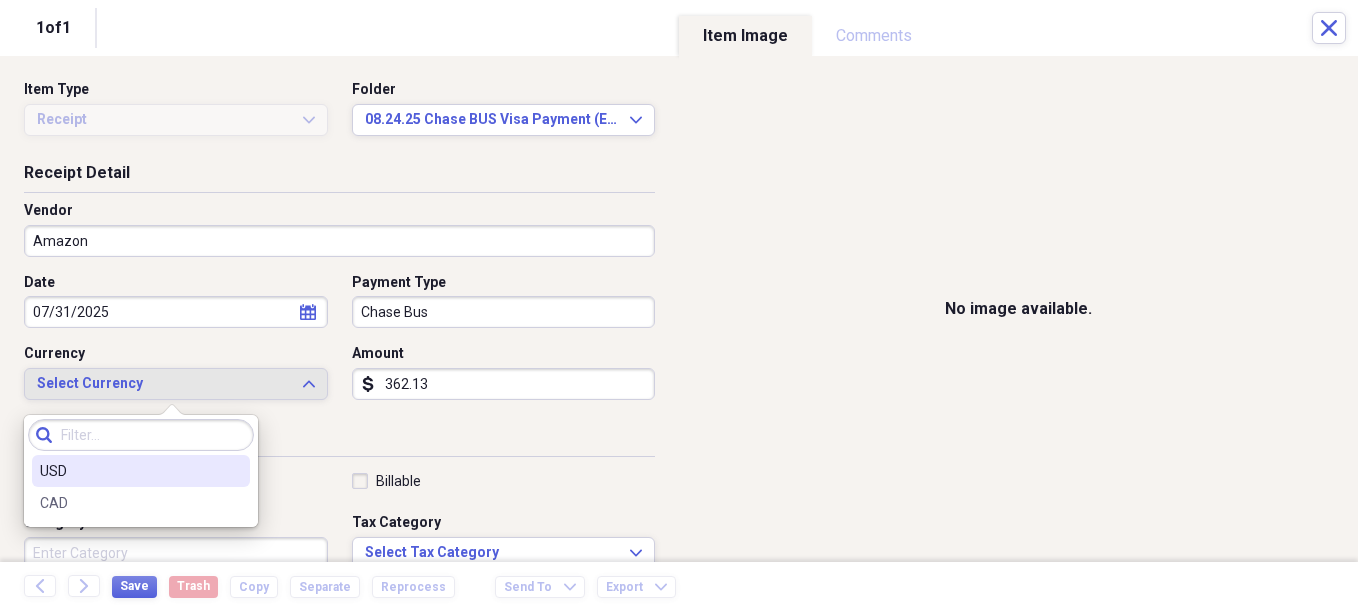 click on "USD" at bounding box center [129, 471] 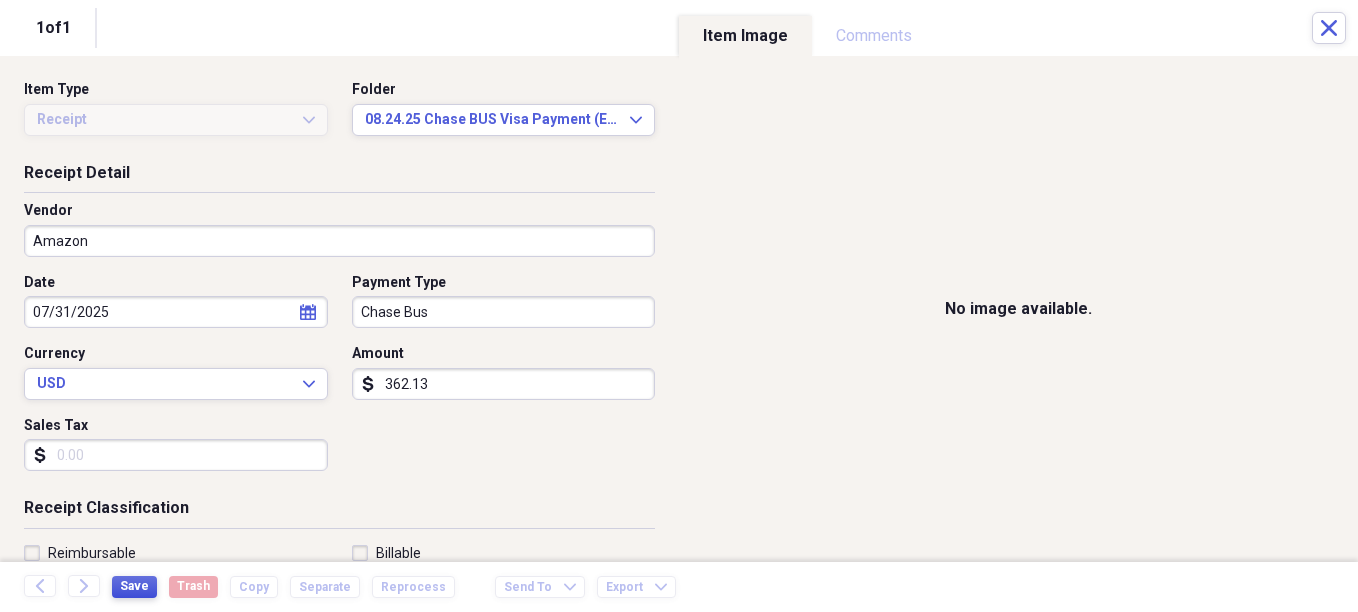 click on "Save" at bounding box center [134, 586] 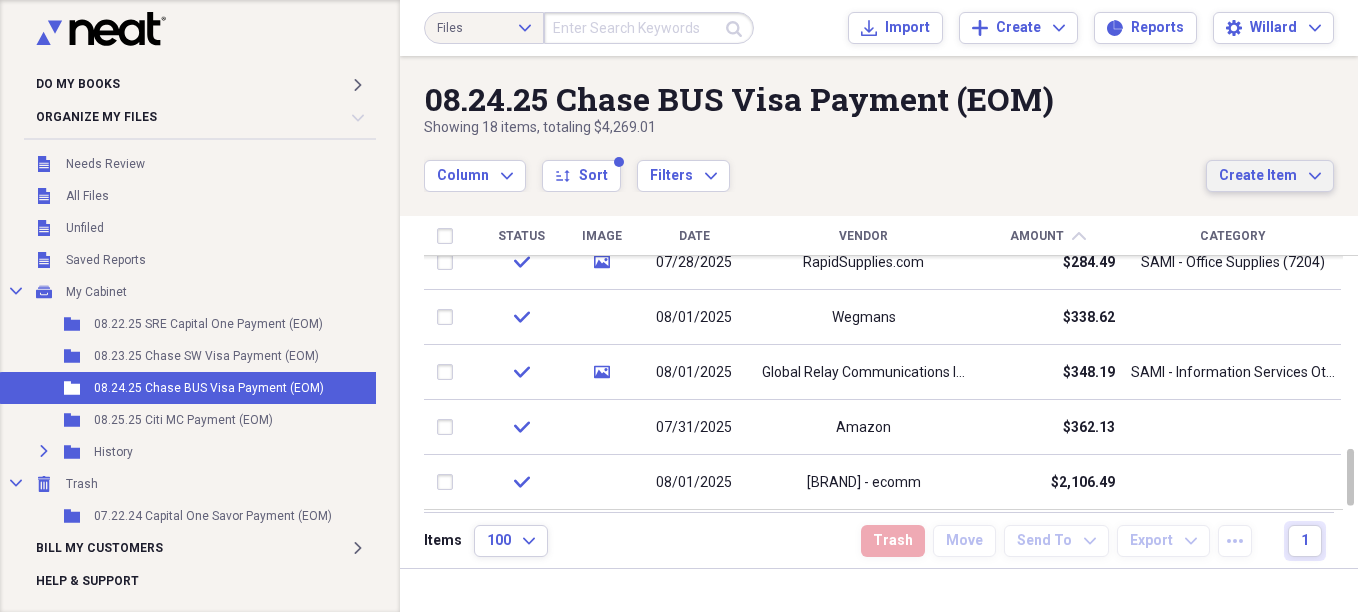 click on "Expand" 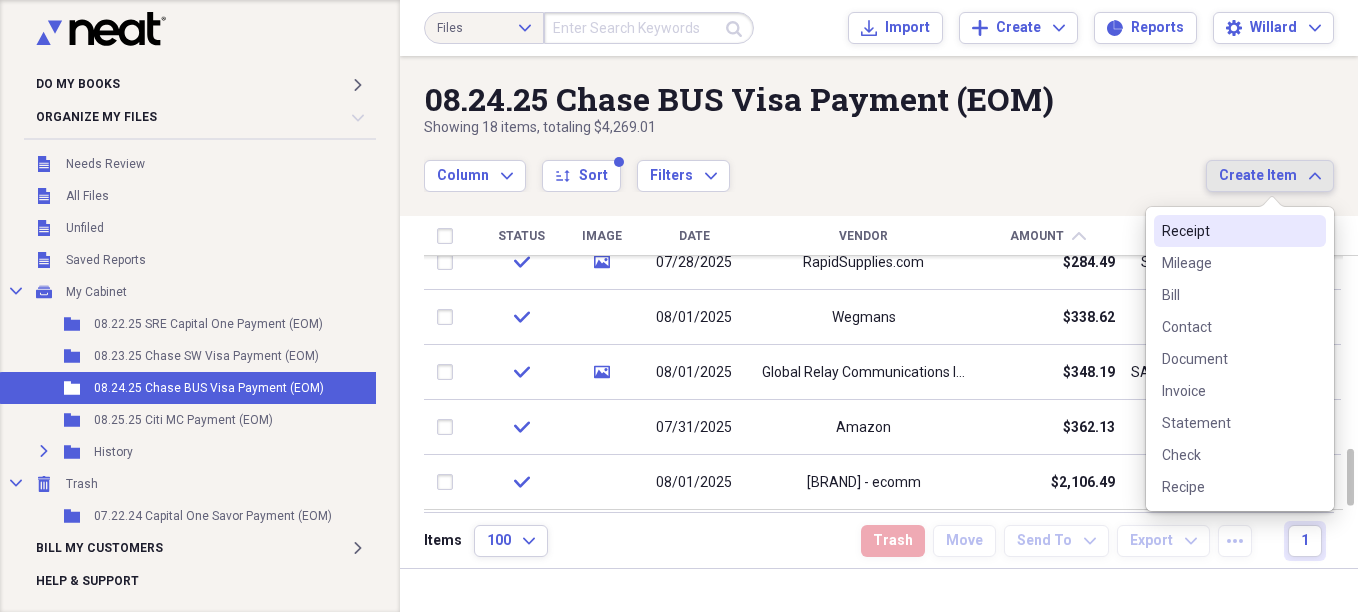 click on "Receipt" at bounding box center [1228, 231] 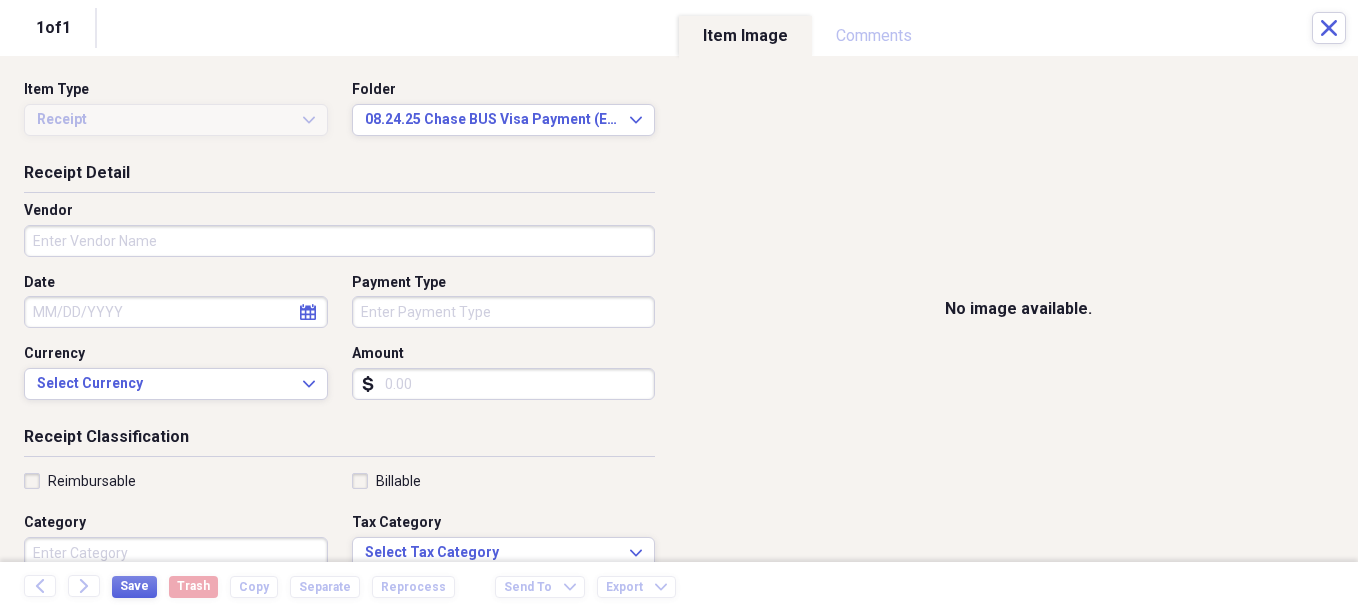 click on "Do My Books Expand Organize My Files Collapse Unfiled Needs Review Unfiled All Files Unfiled Unfiled Unfiled Saved Reports Collapse My Cabinet My Cabinet Add Folder Folder 08.22.25 SRE Capital One Payment (EOM) Add Folder Folder 08.23.25 Chase SW Visa Payment (EOM) Add Folder Folder 08.24.25 Chase BUS Visa Payment (EOM) Add Folder Folder 08.25.25 Citi MC Payment (EOM) Add Folder Expand Folder History Add Folder Collapse Trash Trash Folder 07.22.24 Capital One Savor Payment (EOM) Bill My Customers Expand Help & Support Files Expand Submit Import Import Add Create Expand Reports Reports Settings Willard Expand 08.24.25 Chase BUS Visa Payment (EOM) Showing 18 items , totaling $4,269.01 Column Expand sort Sort Filters Expand Create Item Expand Status Image Date Vendor Amount chevron-up Category check media 07/24/2025 Speedway $50.02 SAMI - Auto (7016) check 07/30/2025 Speedway $56.77 SAMI - Auto (7016) check 07/30/2025 Amazon $122.88 check 07/27/2025 Fortify Vitamins $154.80 check 08/02/2025 Beneva Flowers check" at bounding box center [679, 306] 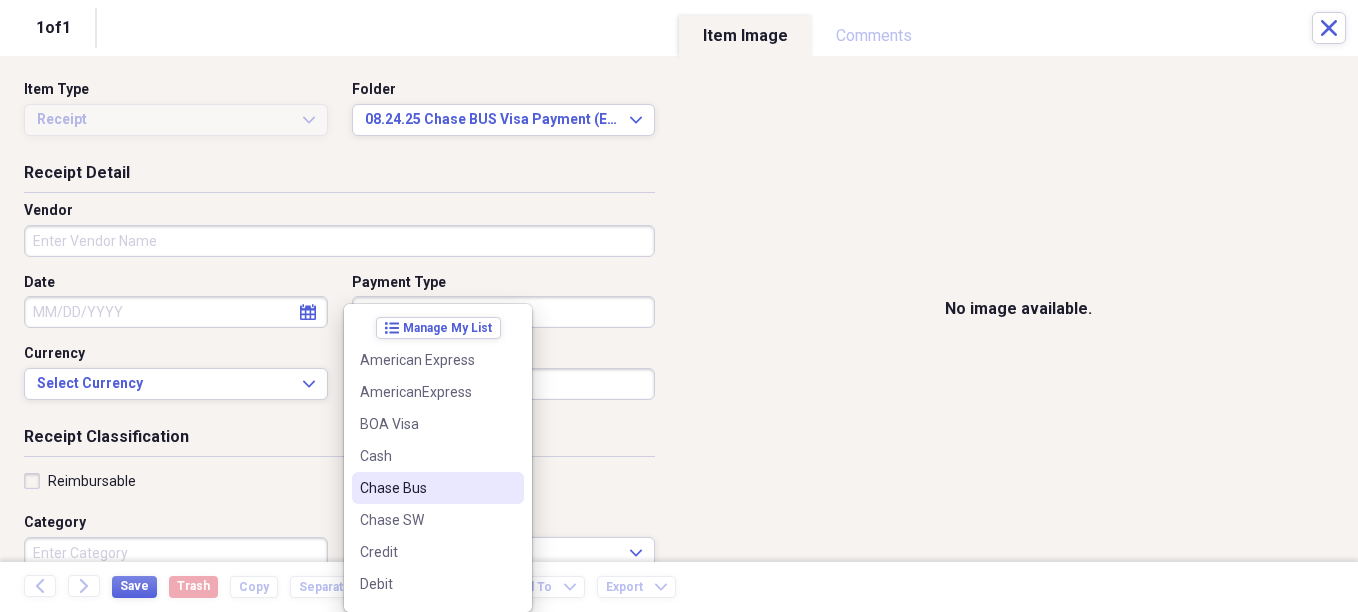 drag, startPoint x: 412, startPoint y: 484, endPoint x: 415, endPoint y: 455, distance: 29.15476 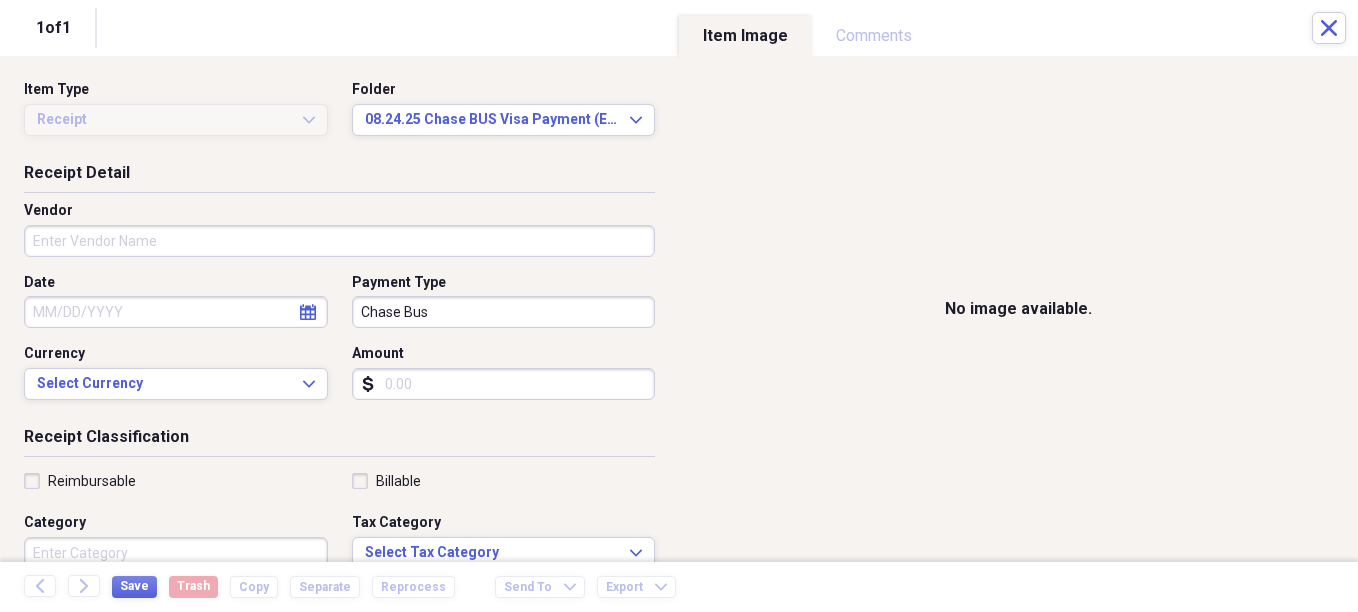 click on "Amount" at bounding box center (504, 384) 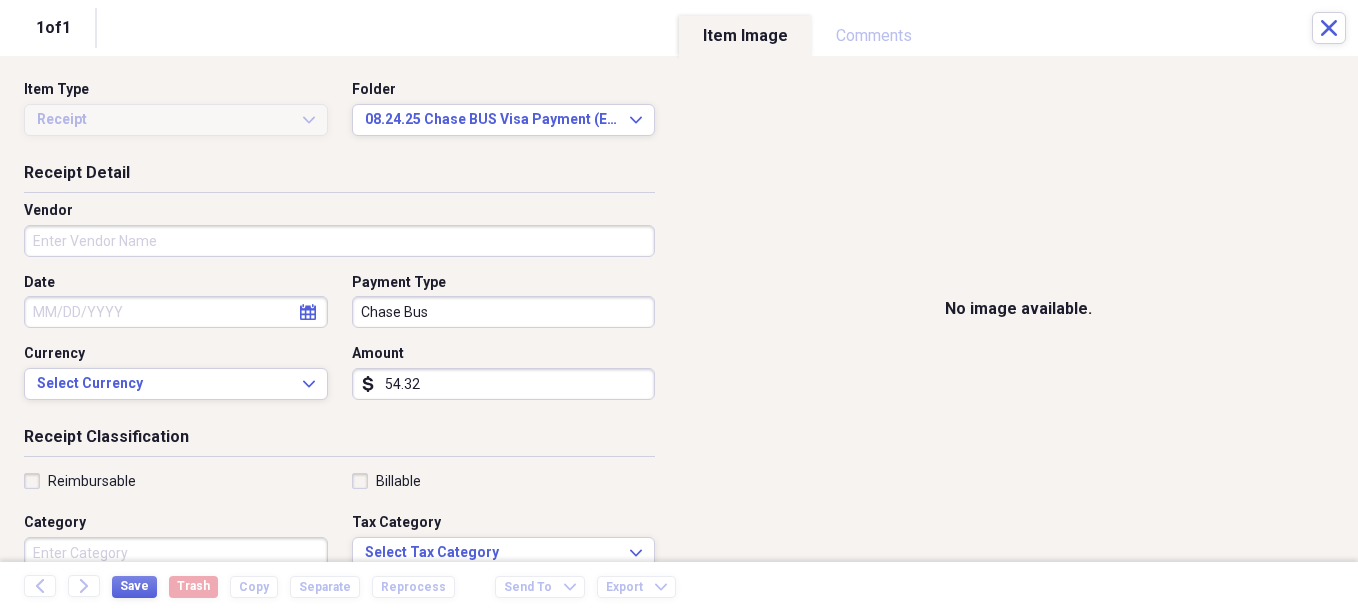 type on "54.32" 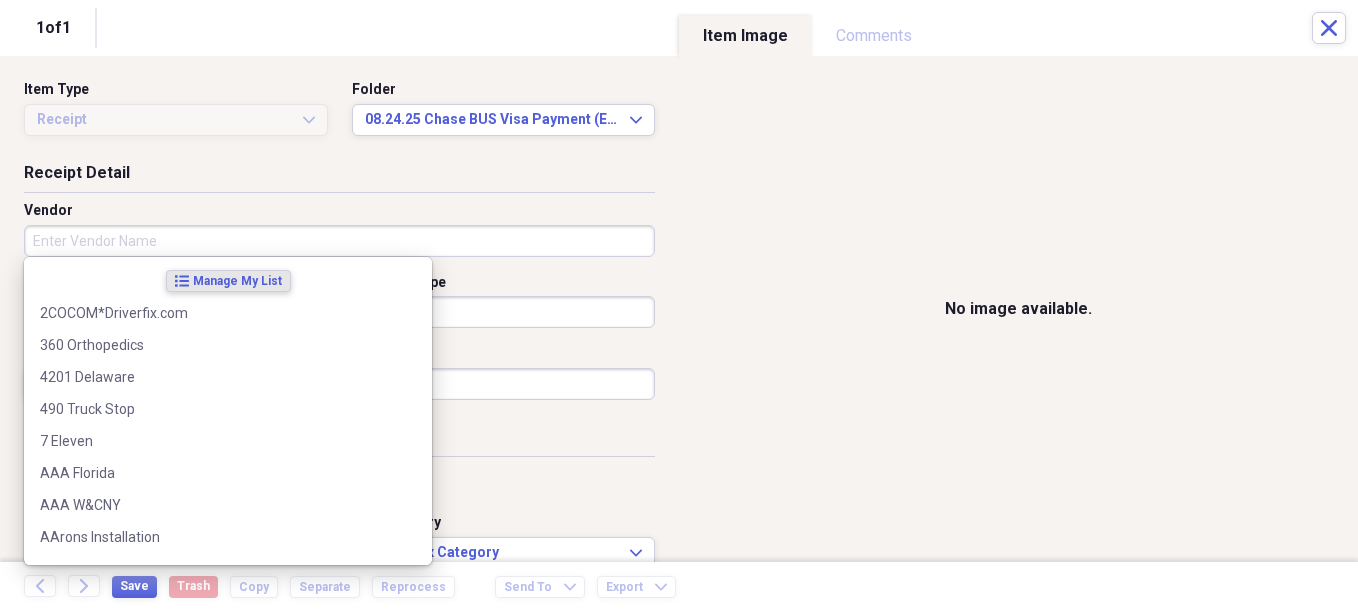 click on "Vendor" at bounding box center [339, 241] 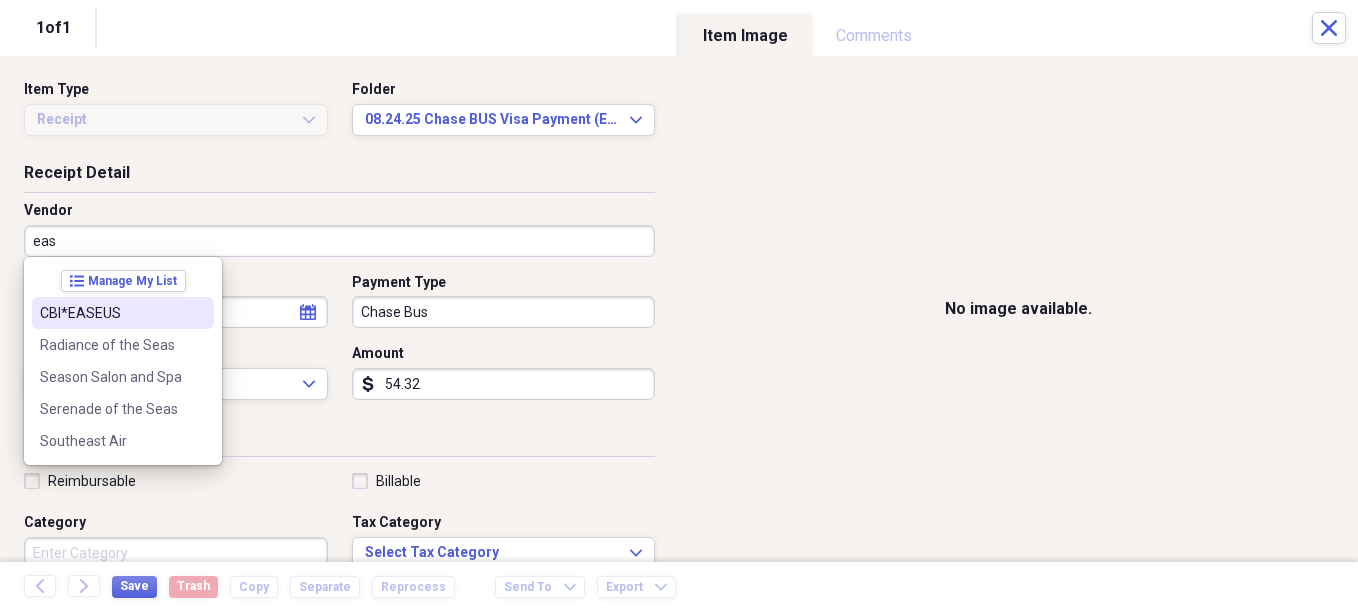 click on "CBI*EASEUS" at bounding box center (111, 313) 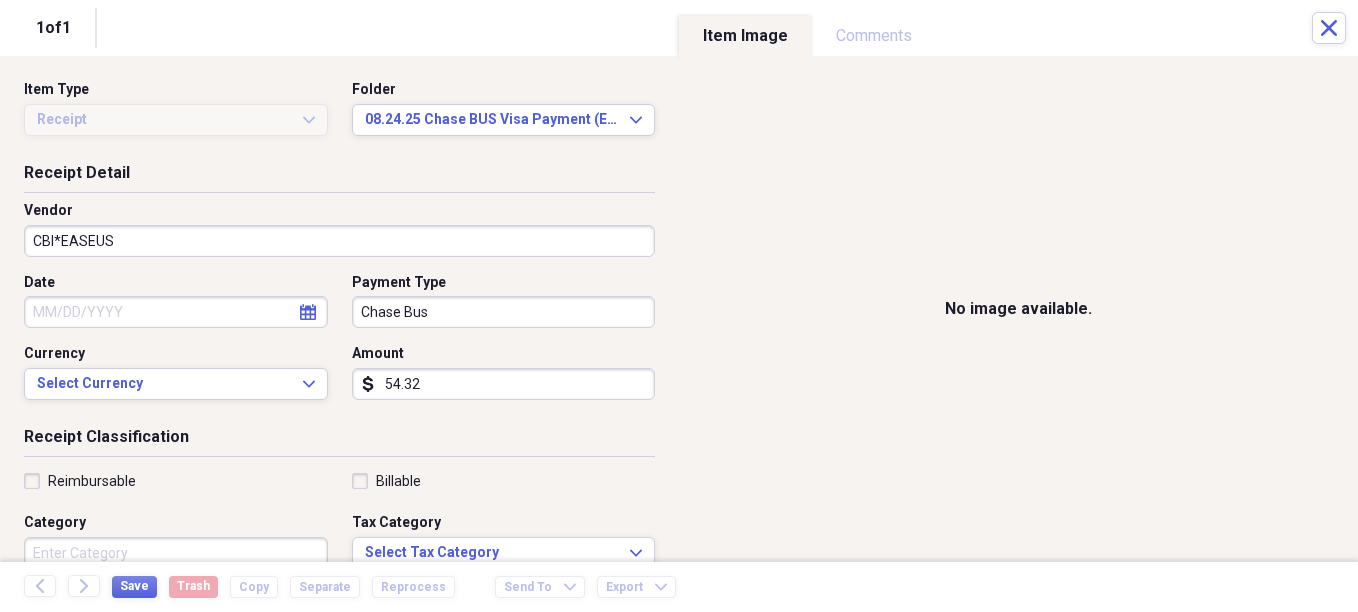 select on "7" 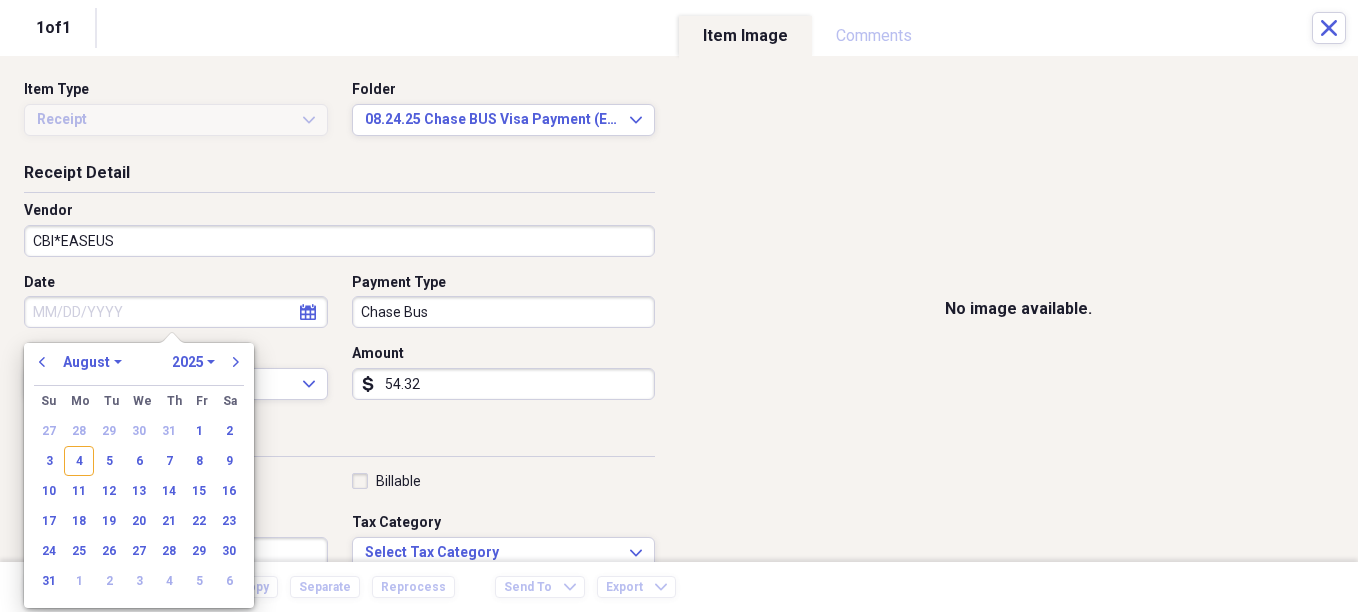 click on "Date" at bounding box center (176, 312) 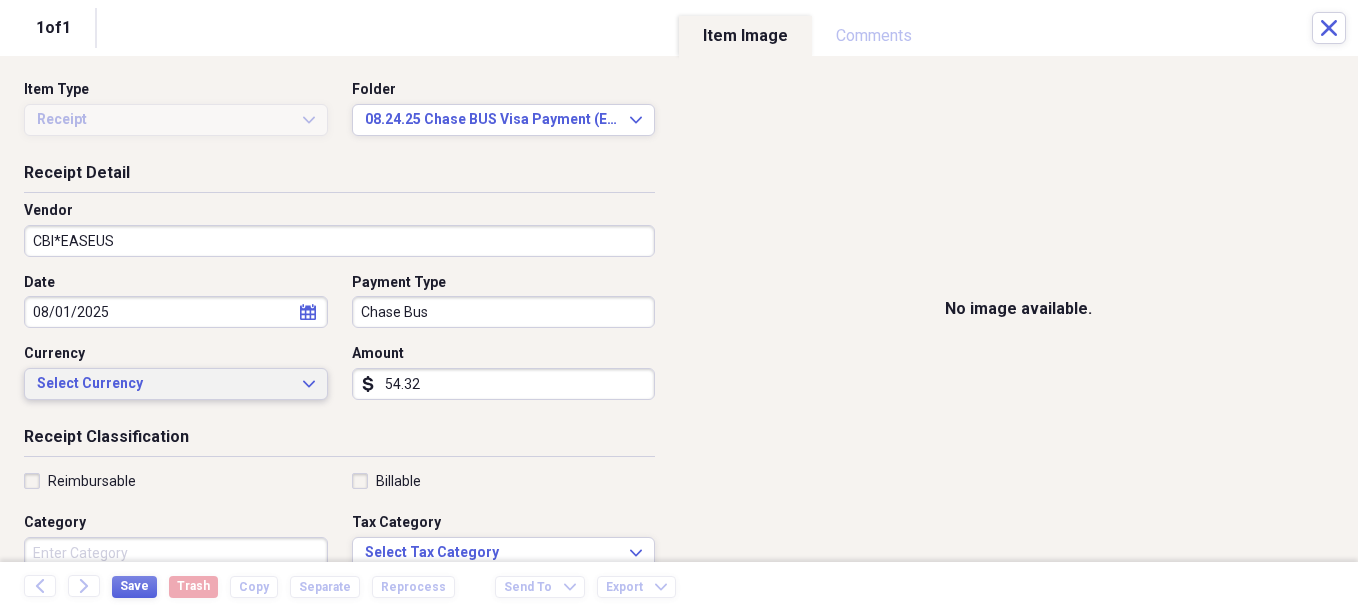 click on "Select Currency Expand" at bounding box center (176, 384) 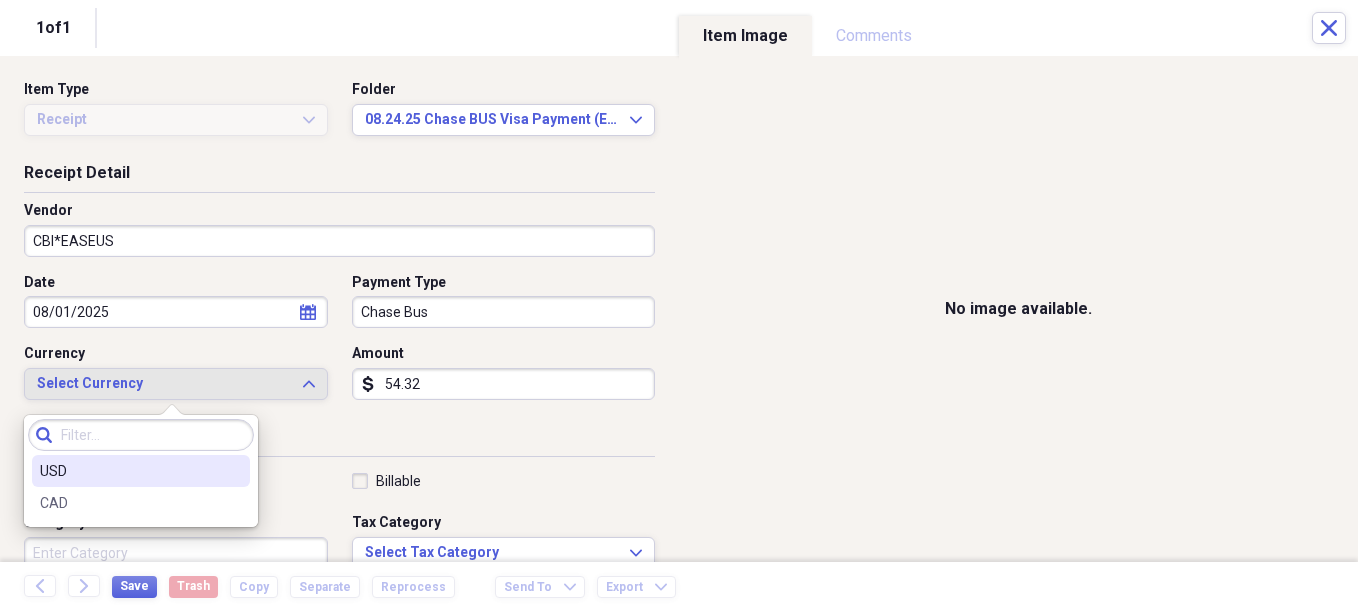 click on "USD" at bounding box center [129, 471] 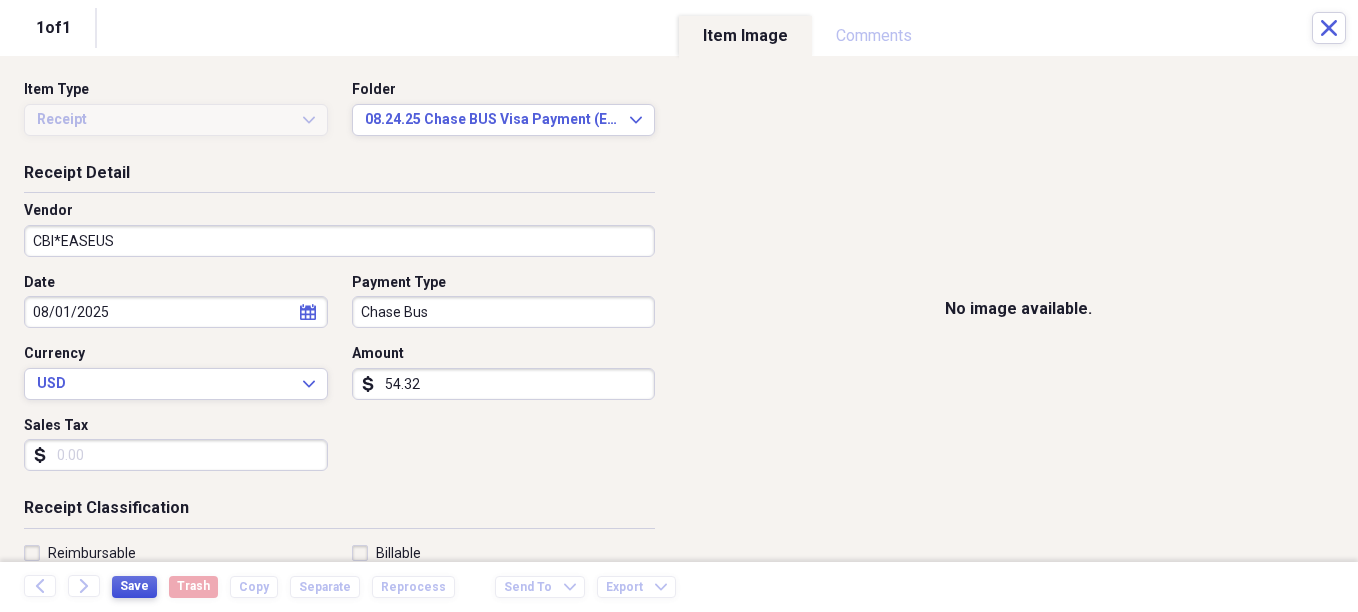 click on "Save" at bounding box center (134, 586) 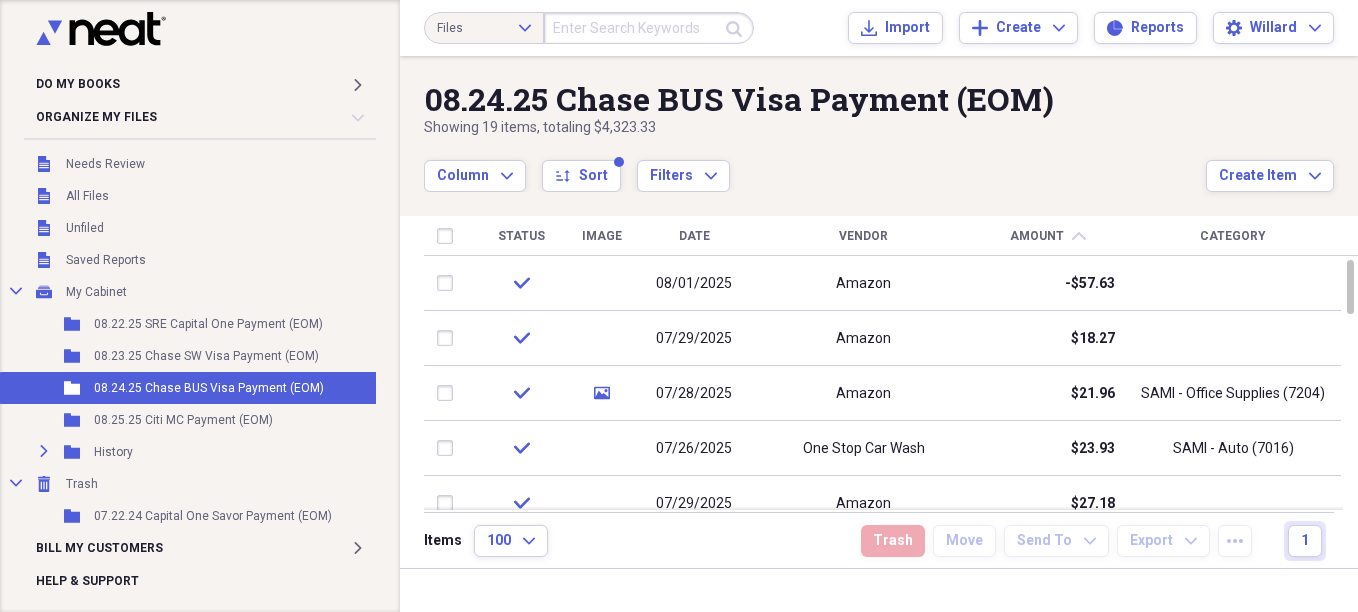 click on "Date" at bounding box center [694, 236] 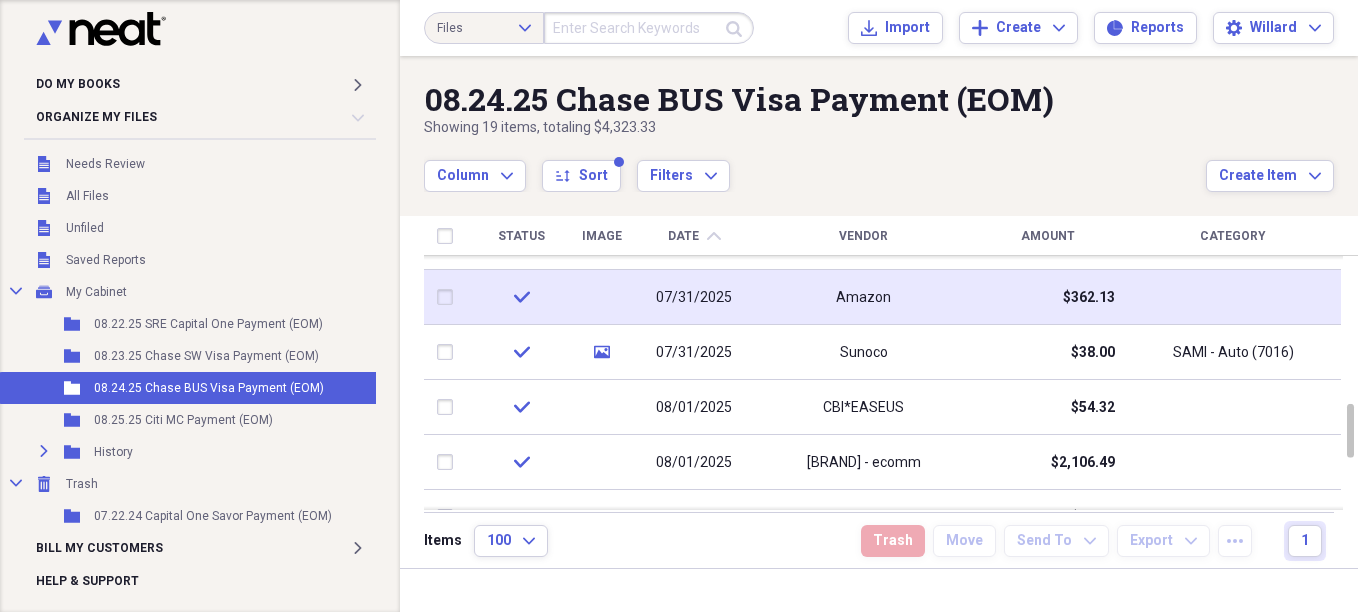 click on "Amazon" at bounding box center (863, 298) 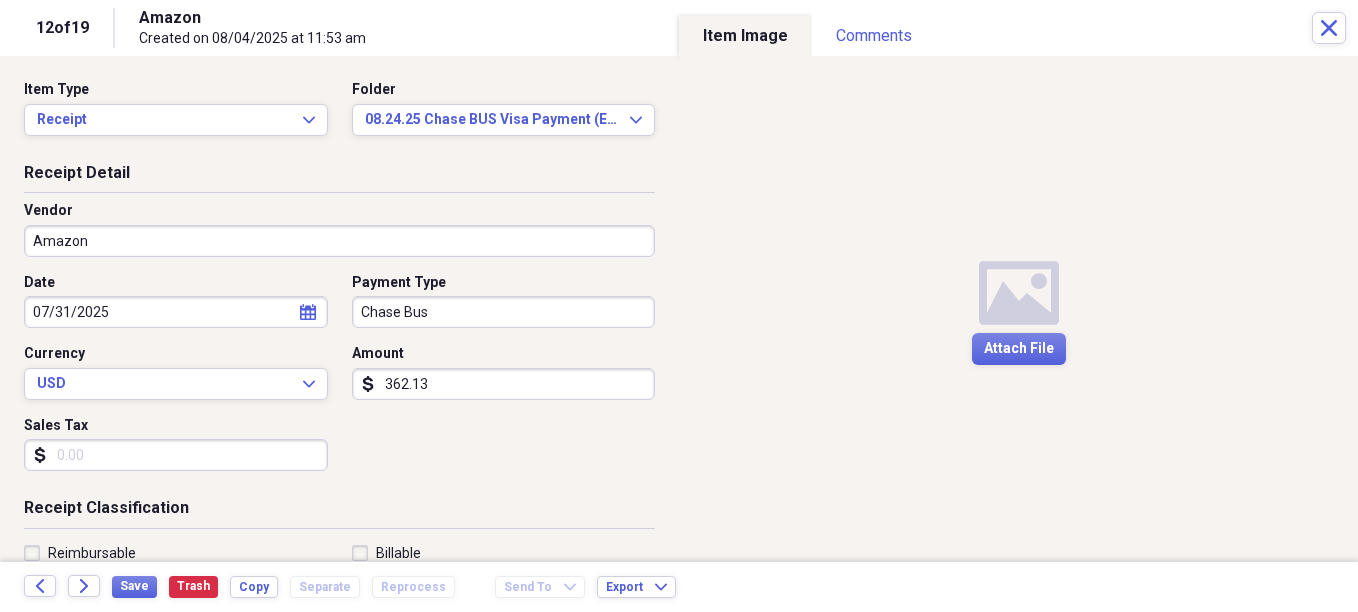 click on "362.13" at bounding box center [504, 384] 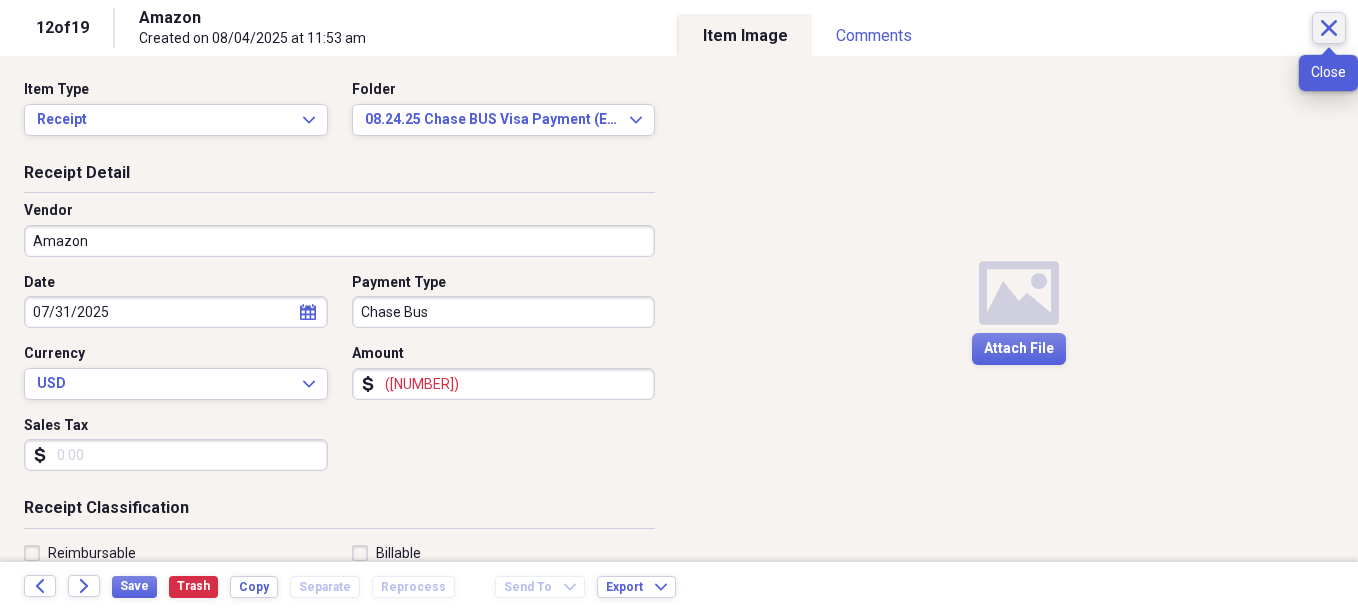 click on "Close" 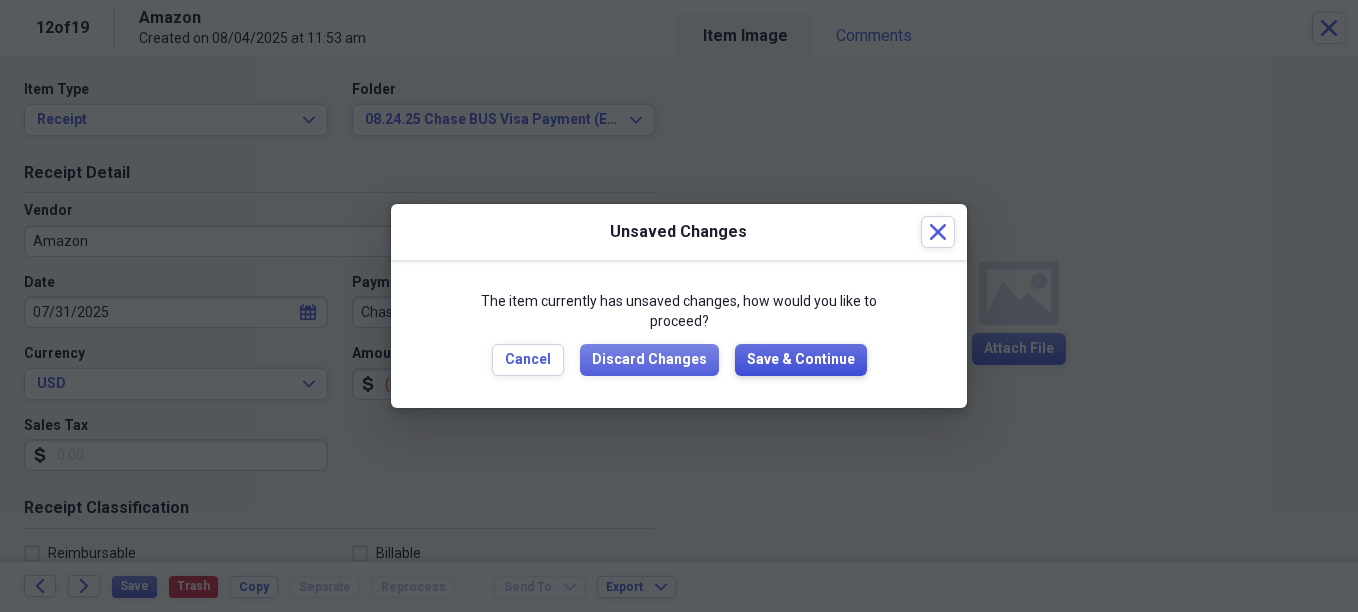 click on "Save & Continue" at bounding box center (801, 360) 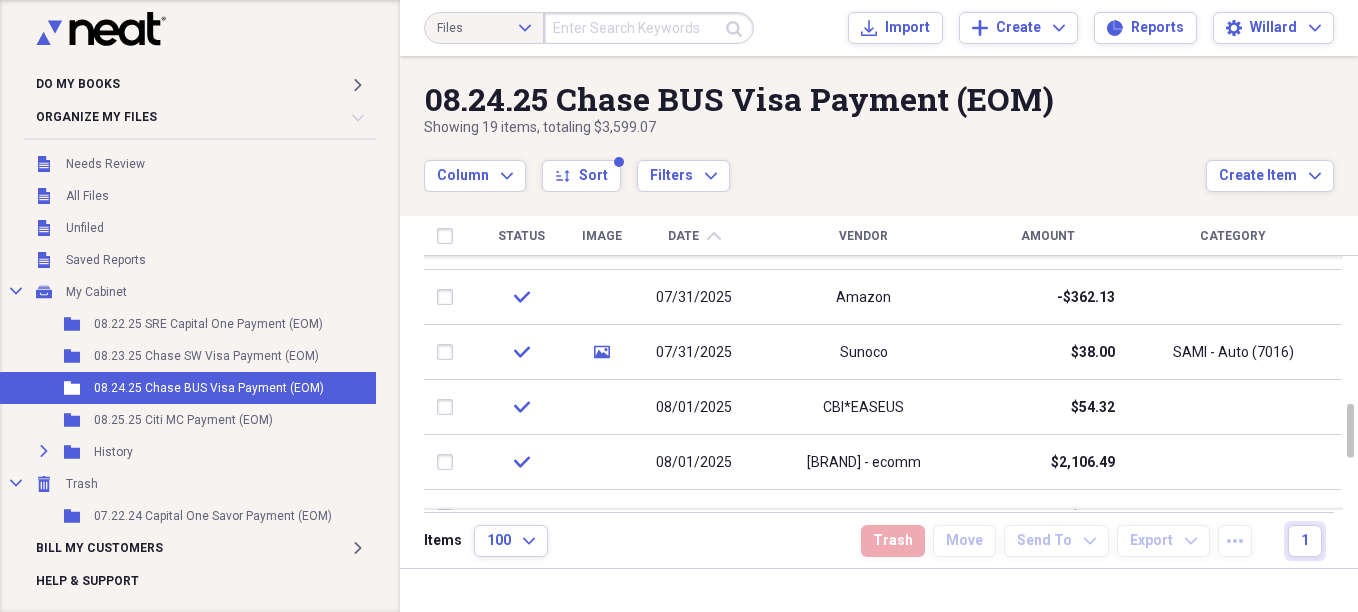 drag, startPoint x: 826, startPoint y: 352, endPoint x: 1053, endPoint y: 228, distance: 258.66 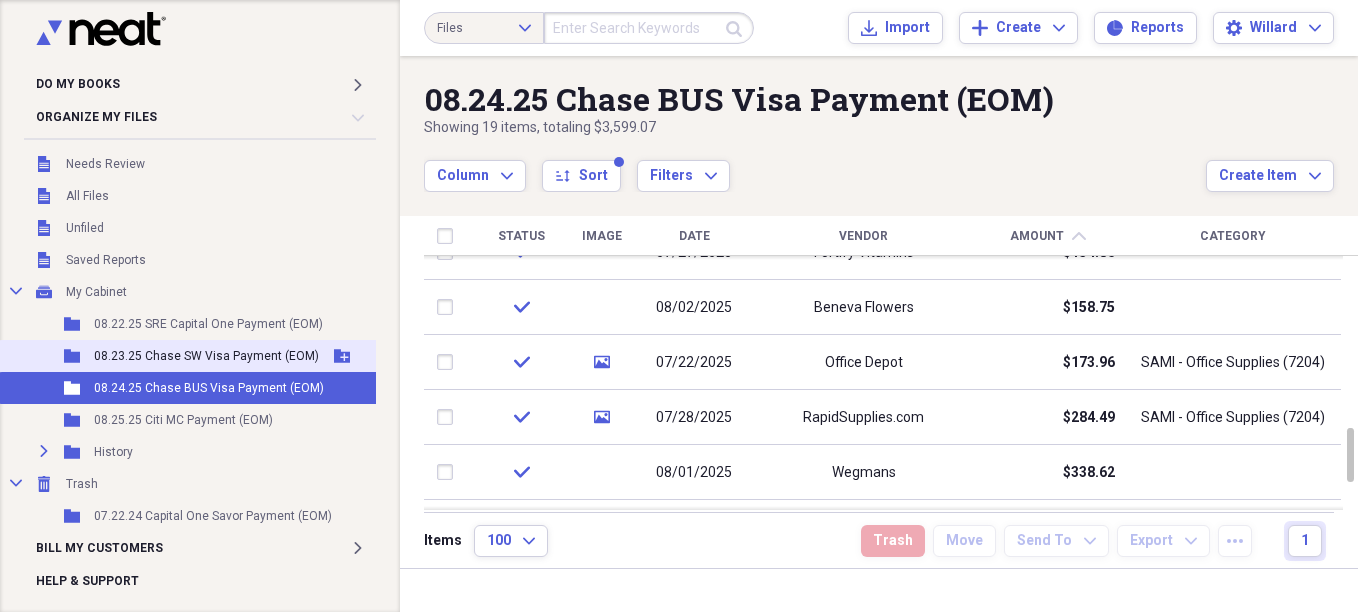 click on "Folder 08.23.25 Chase SW Visa Payment (EOM) Add Folder" at bounding box center [192, 356] 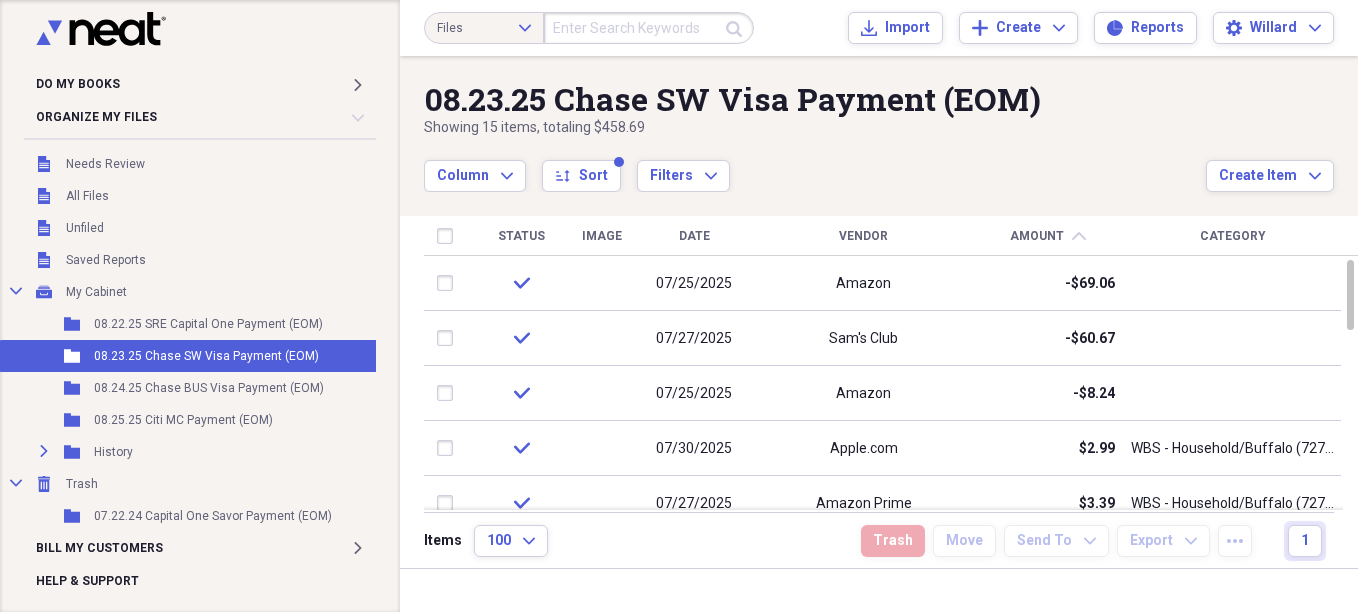 drag, startPoint x: 693, startPoint y: 228, endPoint x: 695, endPoint y: 238, distance: 10.198039 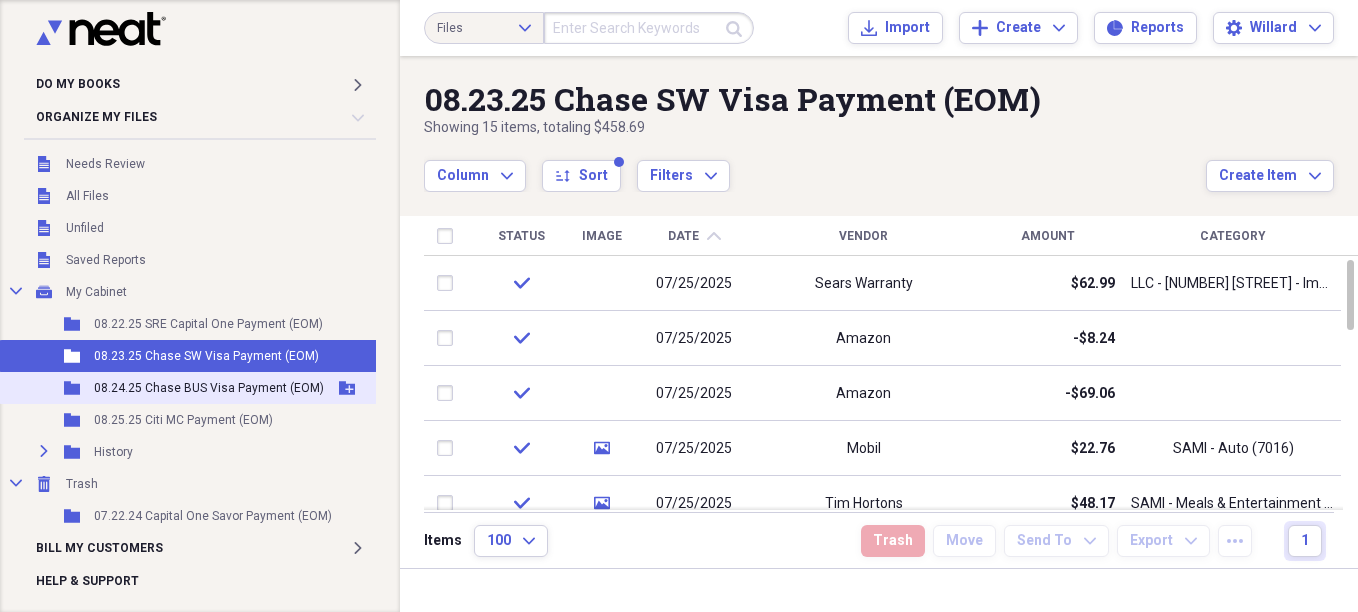 click on "08.24.25 Chase BUS Visa Payment (EOM)" at bounding box center [209, 388] 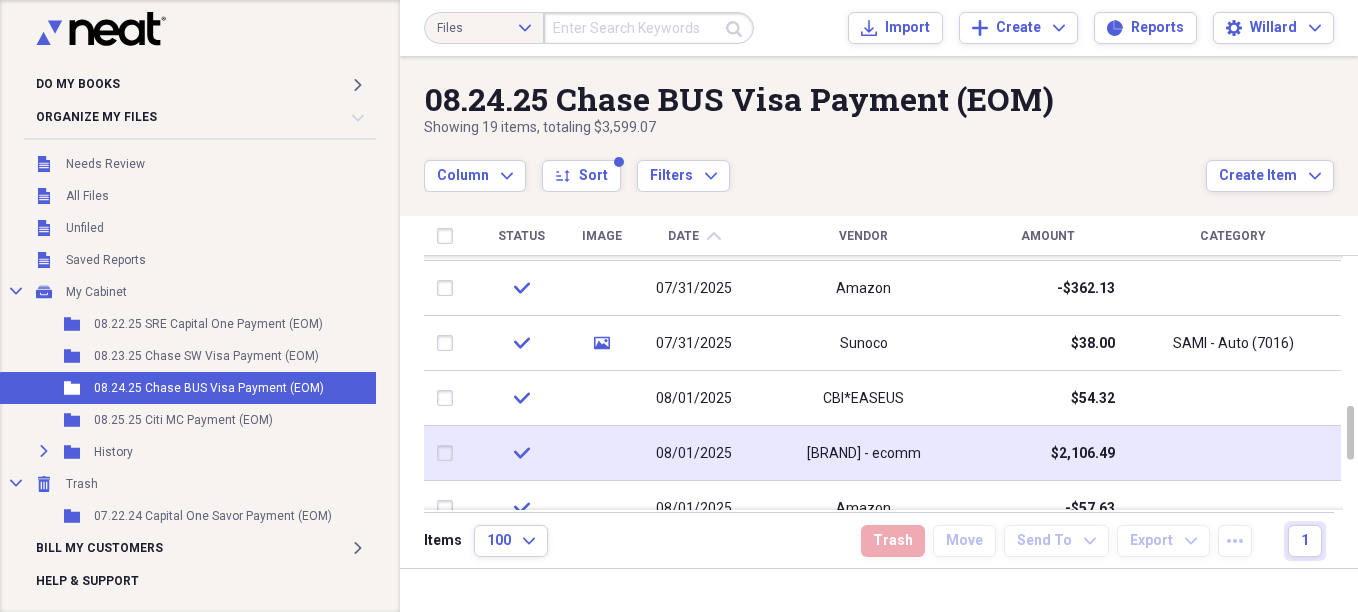 click on "[BRAND] - ecomm" at bounding box center (864, 454) 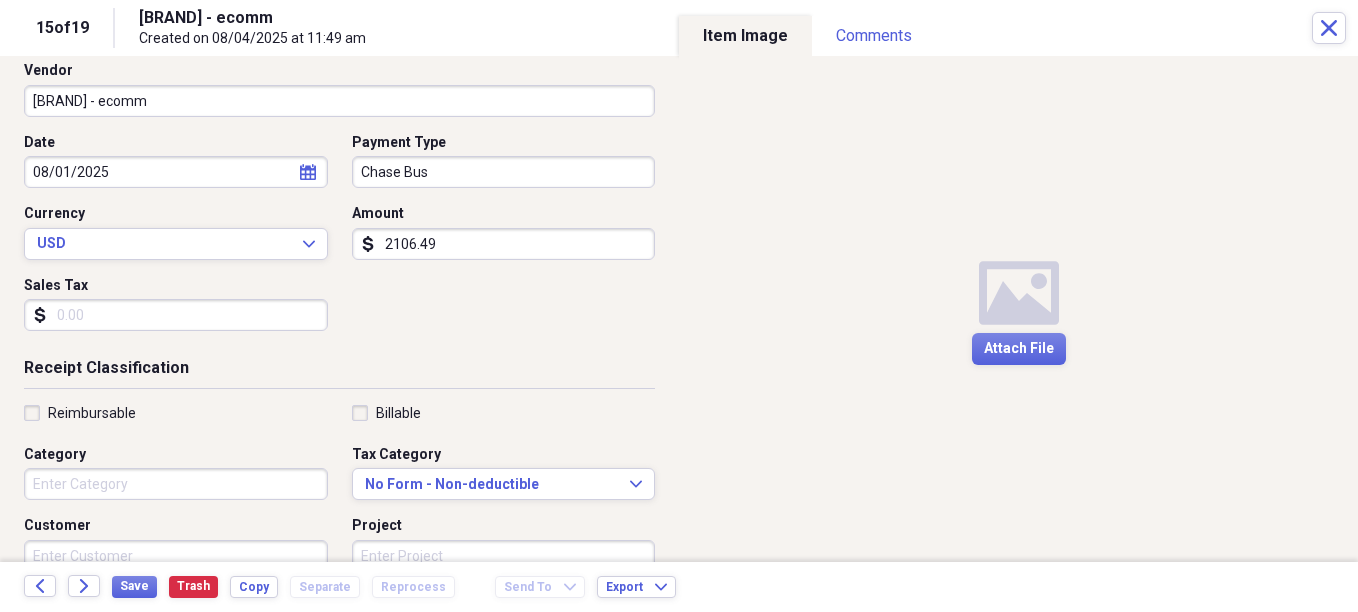 scroll, scrollTop: 200, scrollLeft: 0, axis: vertical 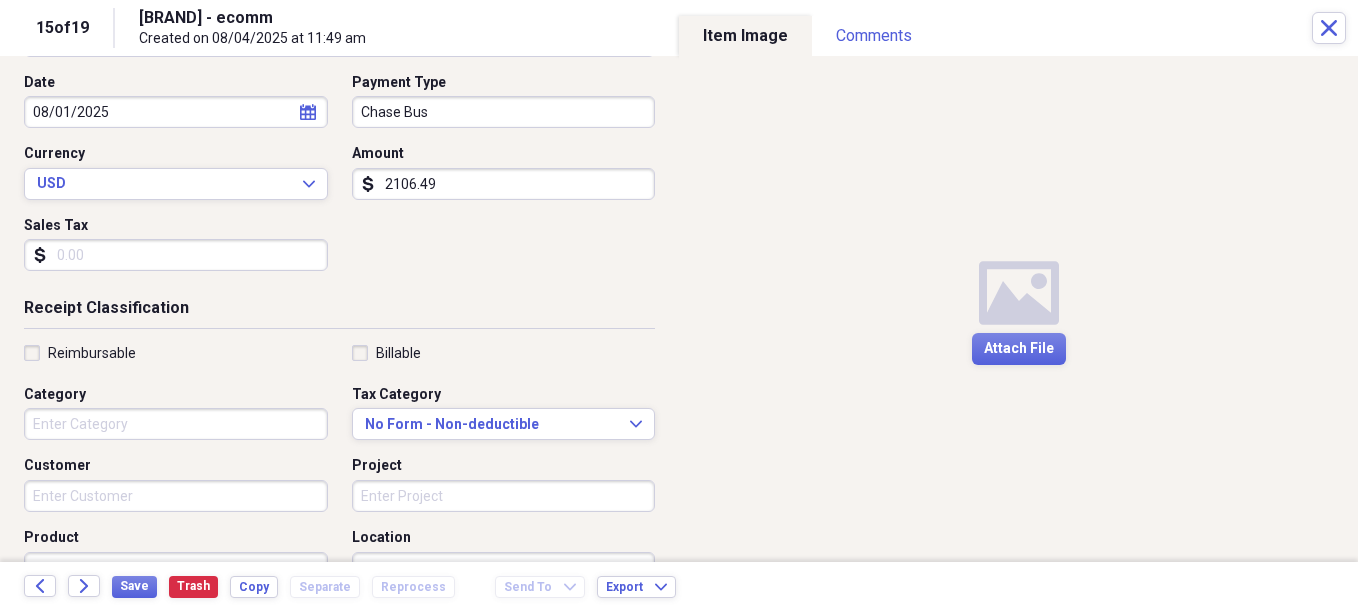 click on "Category" at bounding box center [176, 424] 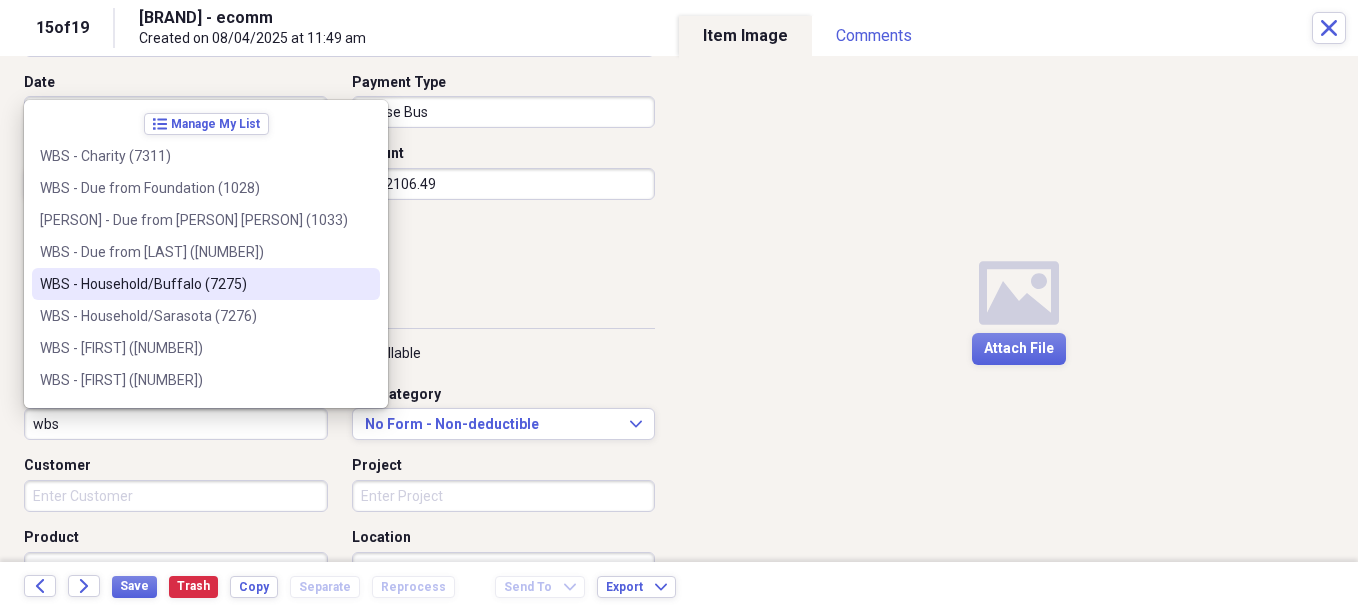 click on "WBS - Household/Buffalo (7275)" at bounding box center [194, 284] 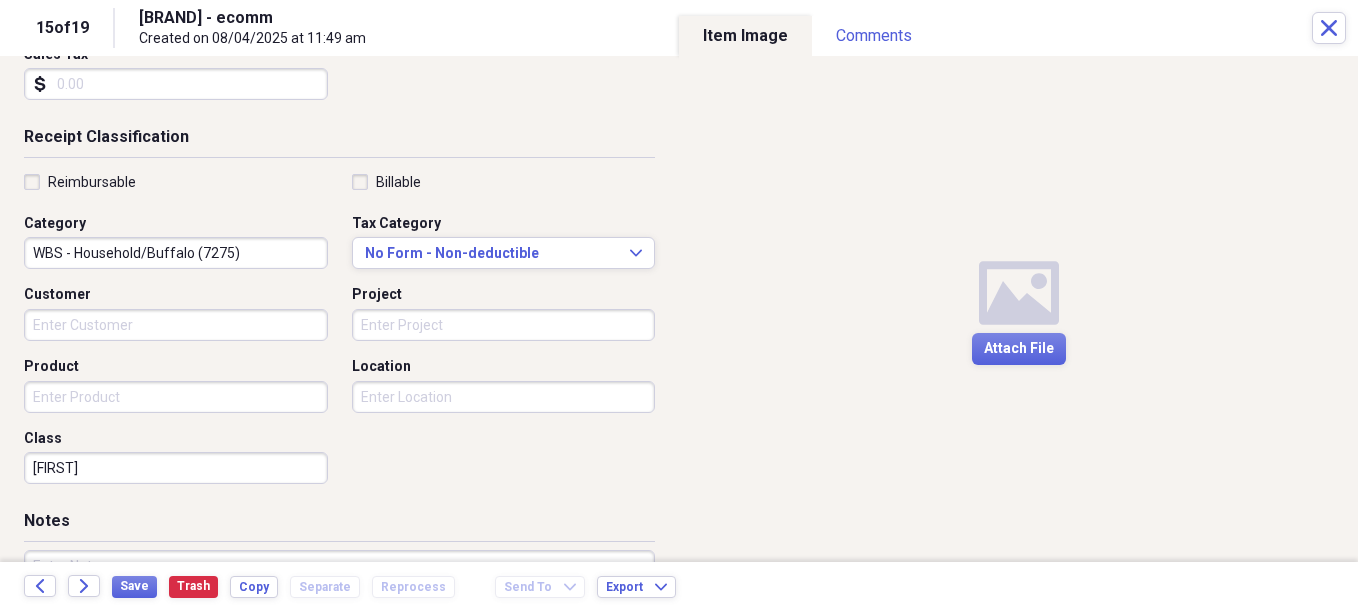 scroll, scrollTop: 400, scrollLeft: 0, axis: vertical 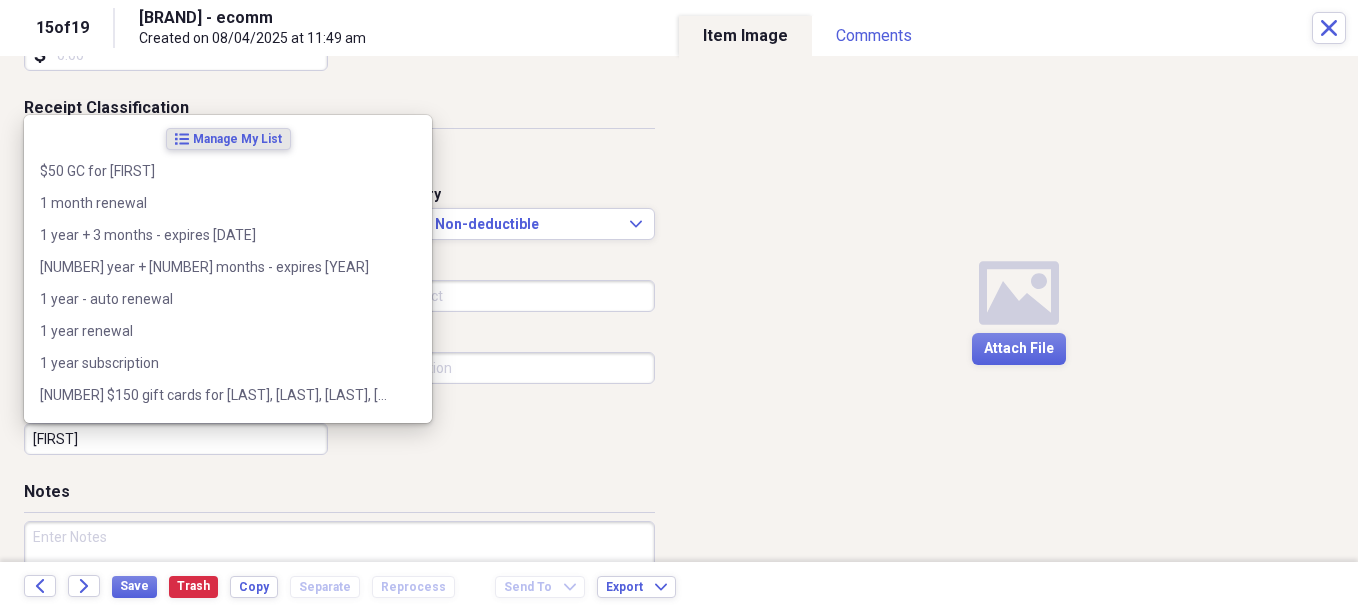 click on "[FIRST]" at bounding box center (176, 439) 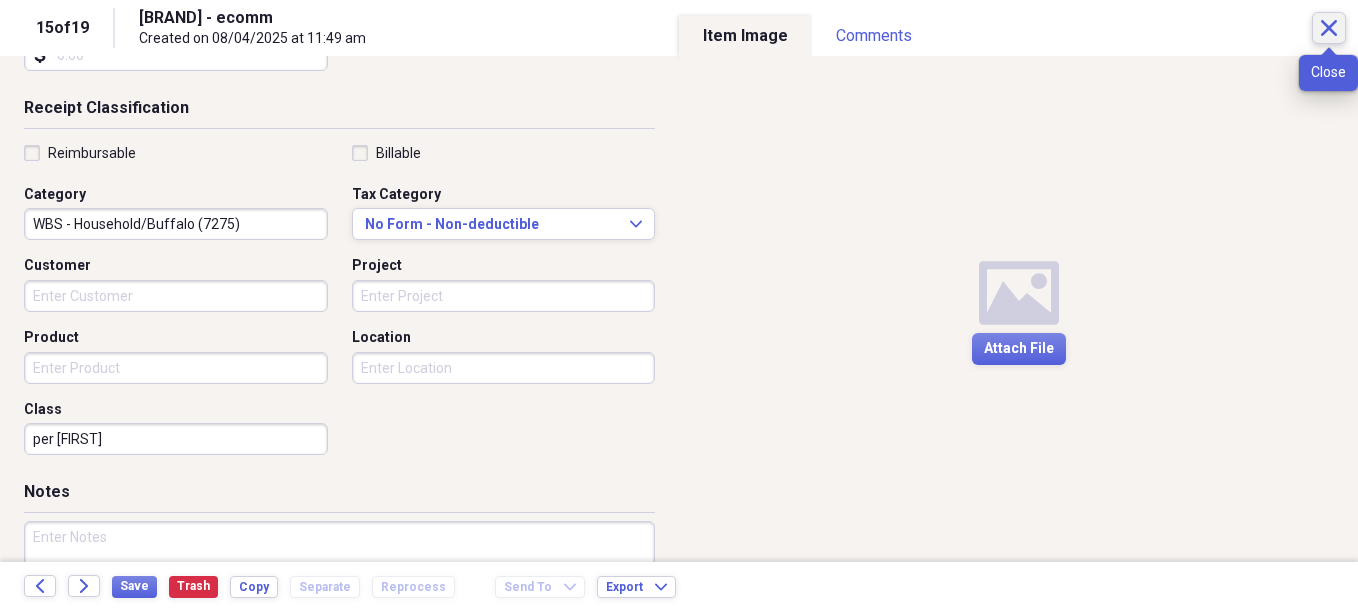 type on "per [FIRST]" 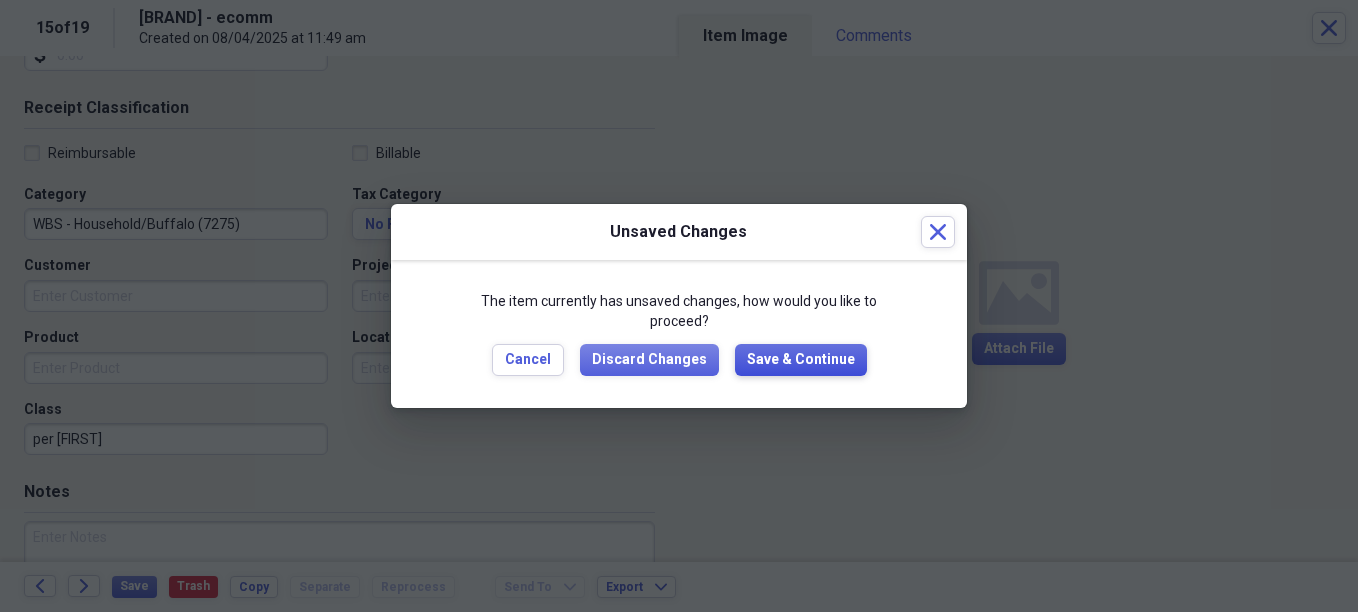 click on "Save & Continue" at bounding box center (801, 360) 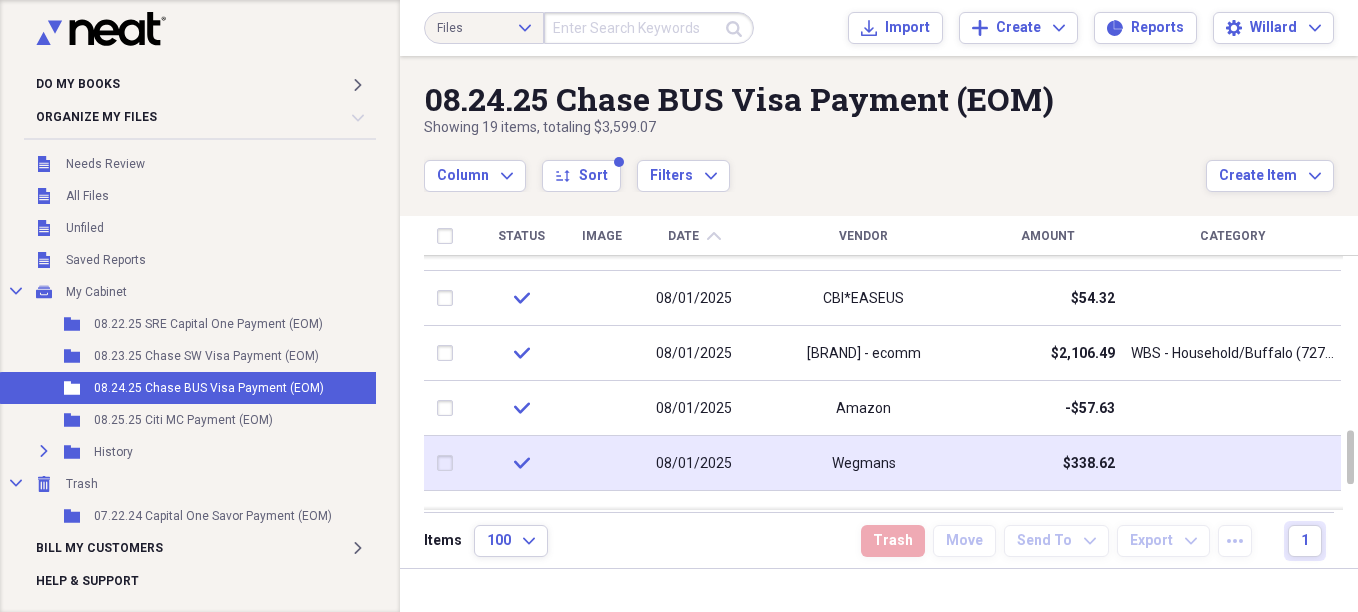 click on "Wegmans" at bounding box center (864, 464) 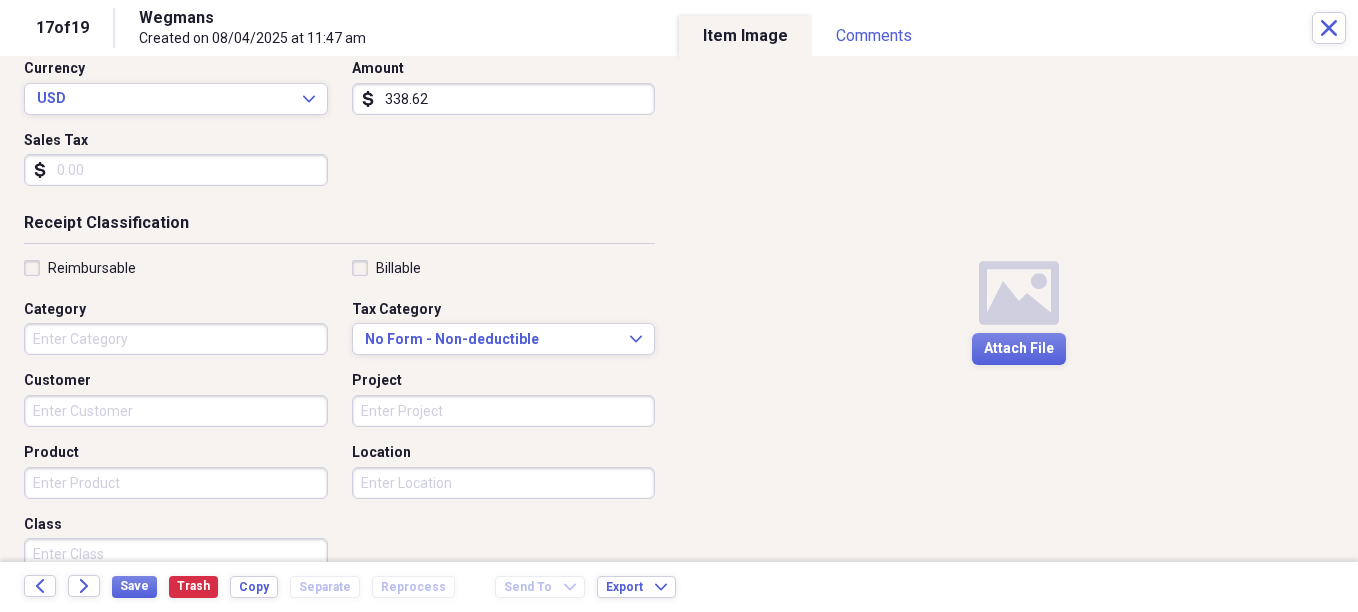 scroll, scrollTop: 400, scrollLeft: 0, axis: vertical 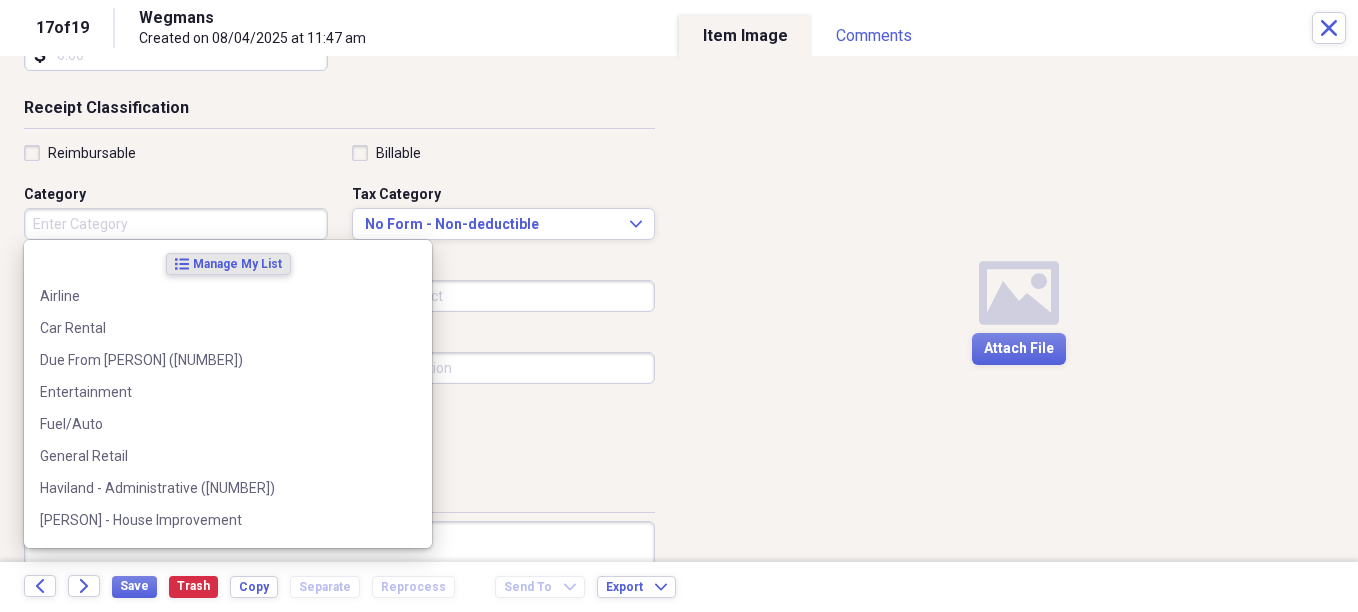 click on "Category" at bounding box center [176, 224] 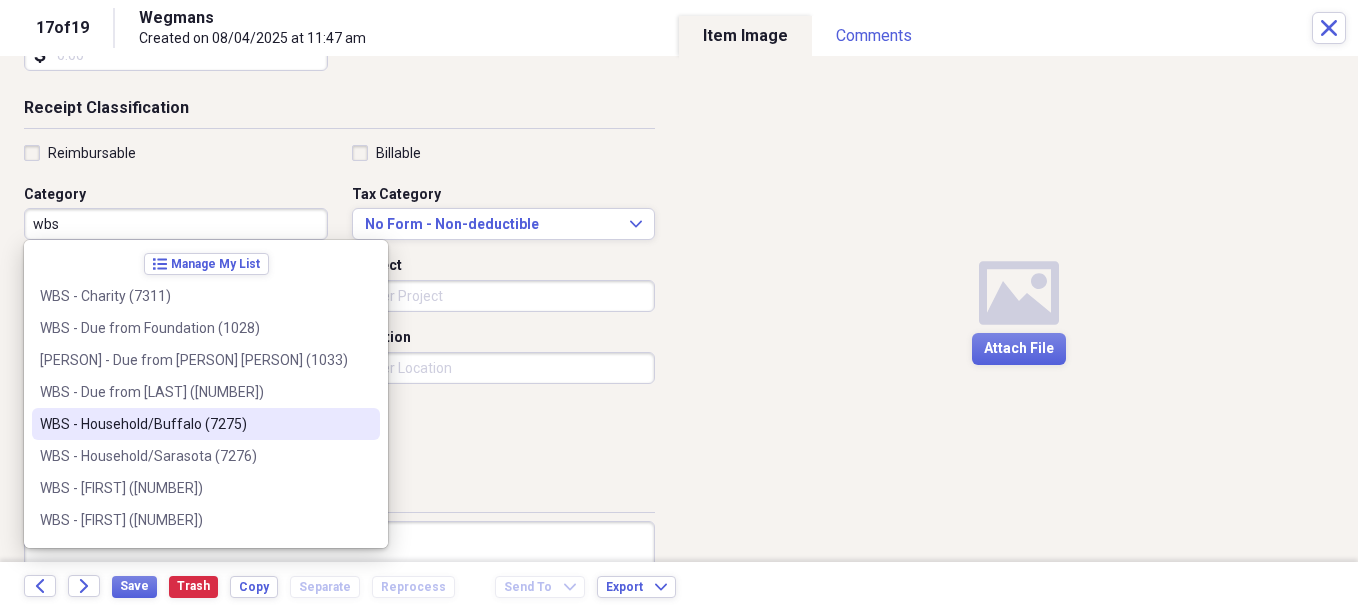 drag, startPoint x: 166, startPoint y: 417, endPoint x: 148, endPoint y: 420, distance: 18.248287 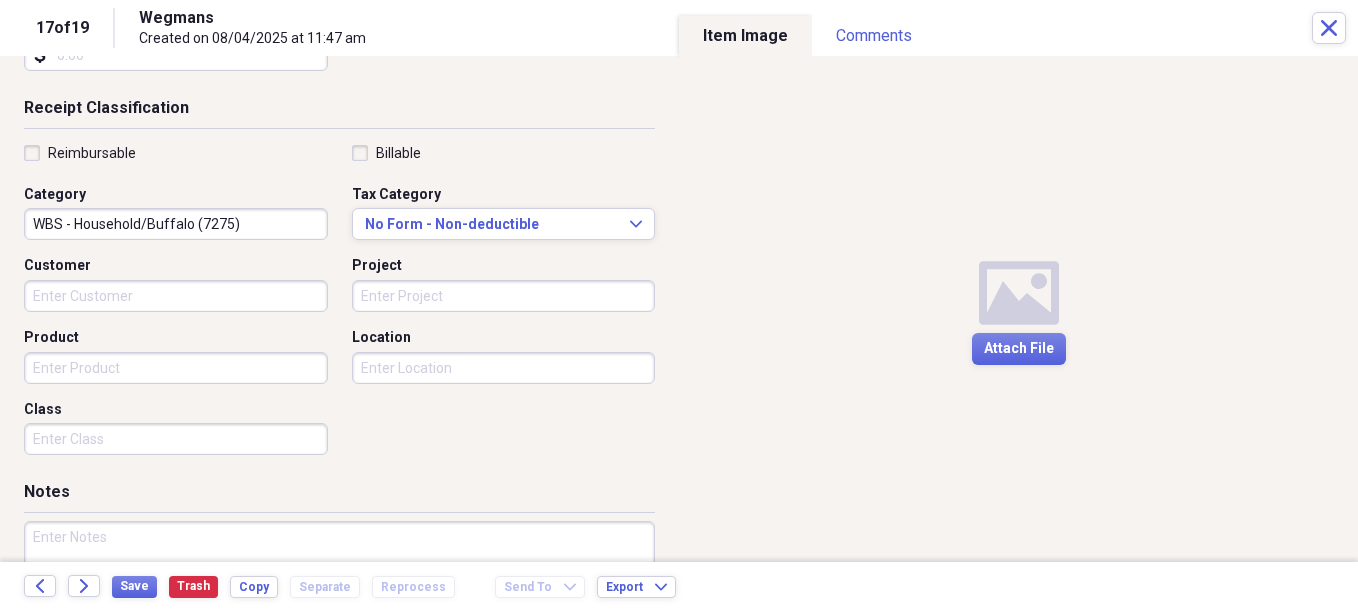 scroll, scrollTop: 500, scrollLeft: 0, axis: vertical 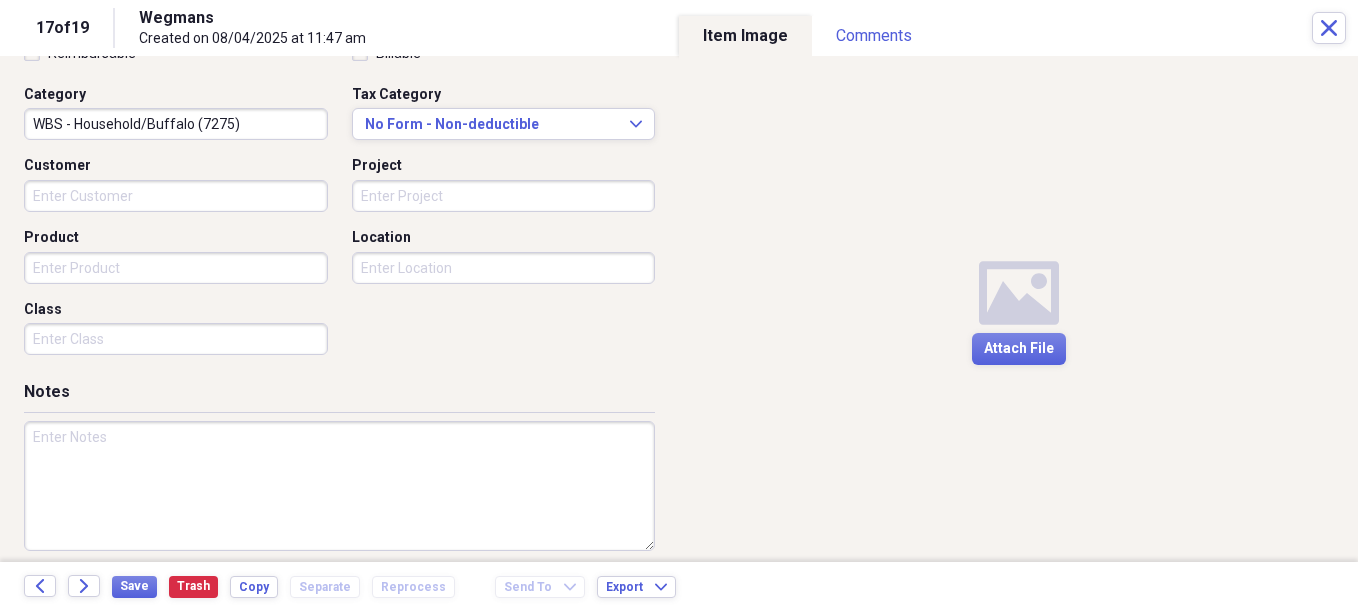click on "Class" at bounding box center (176, 339) 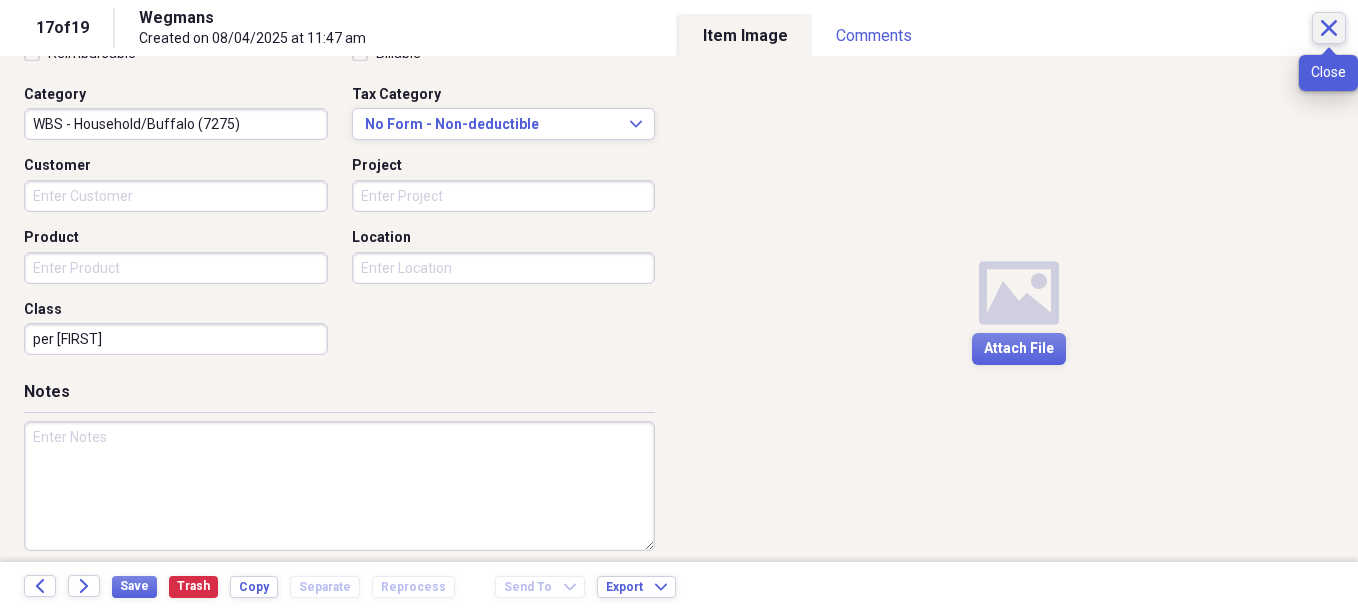 type on "per [FIRST]" 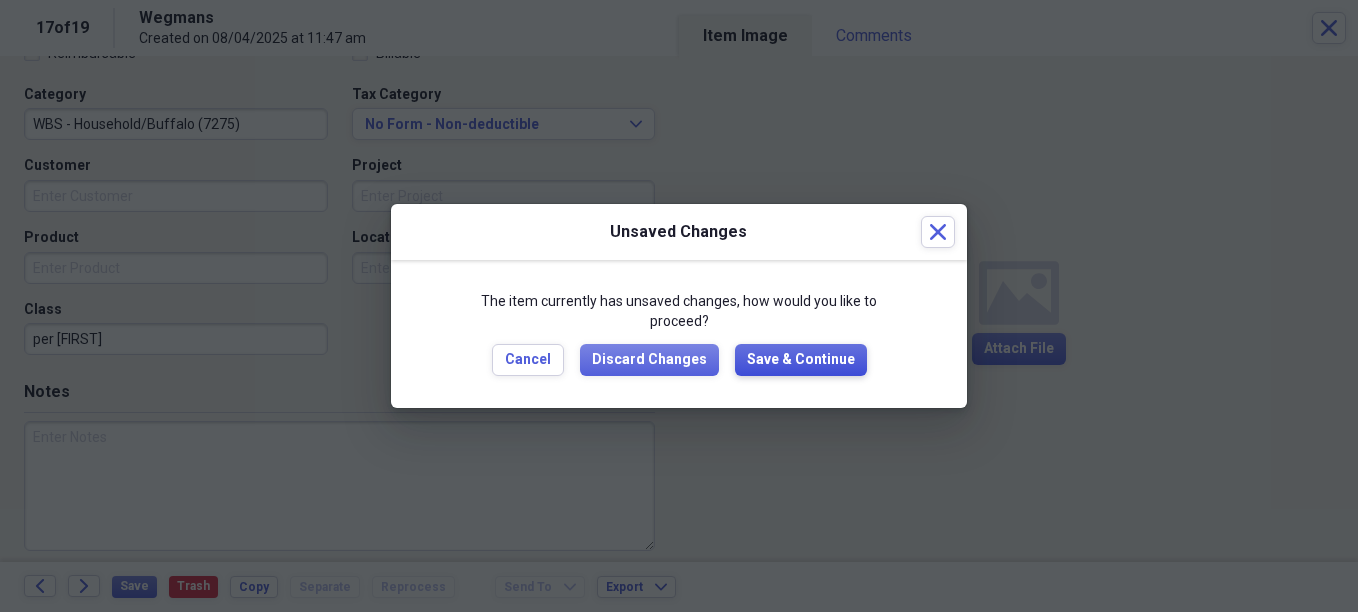 click on "Save & Continue" at bounding box center [801, 360] 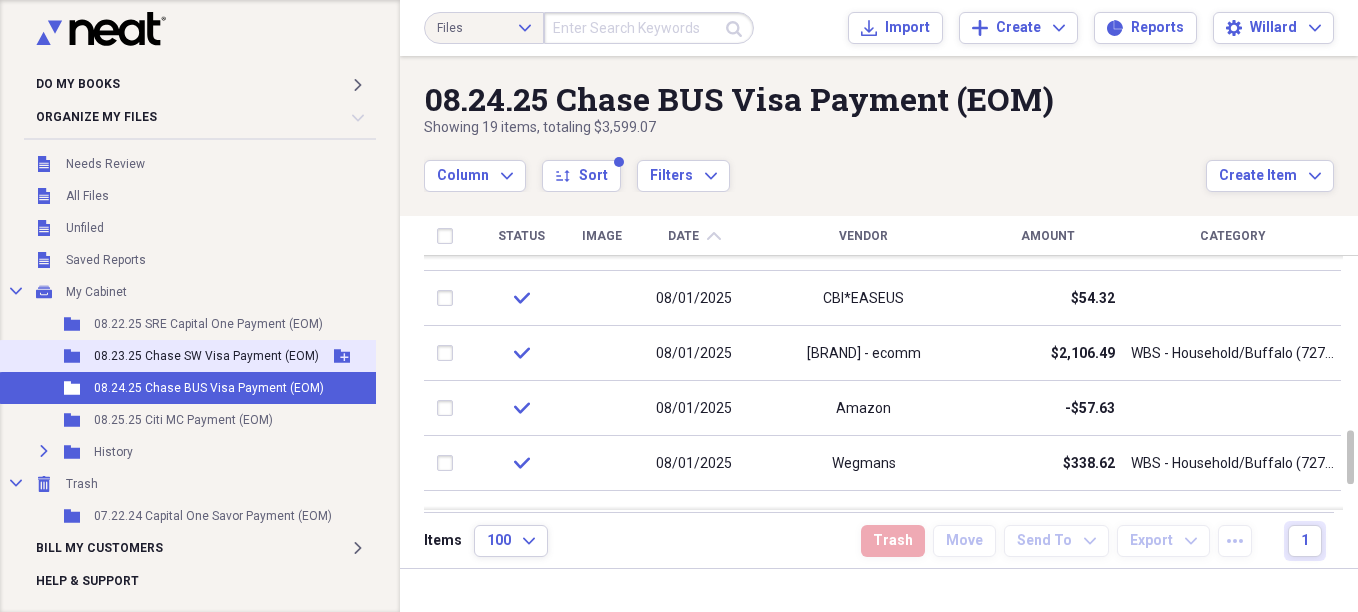 click on "Folder 08.23.25 Chase SW Visa Payment (EOM) Add Folder" at bounding box center (192, 356) 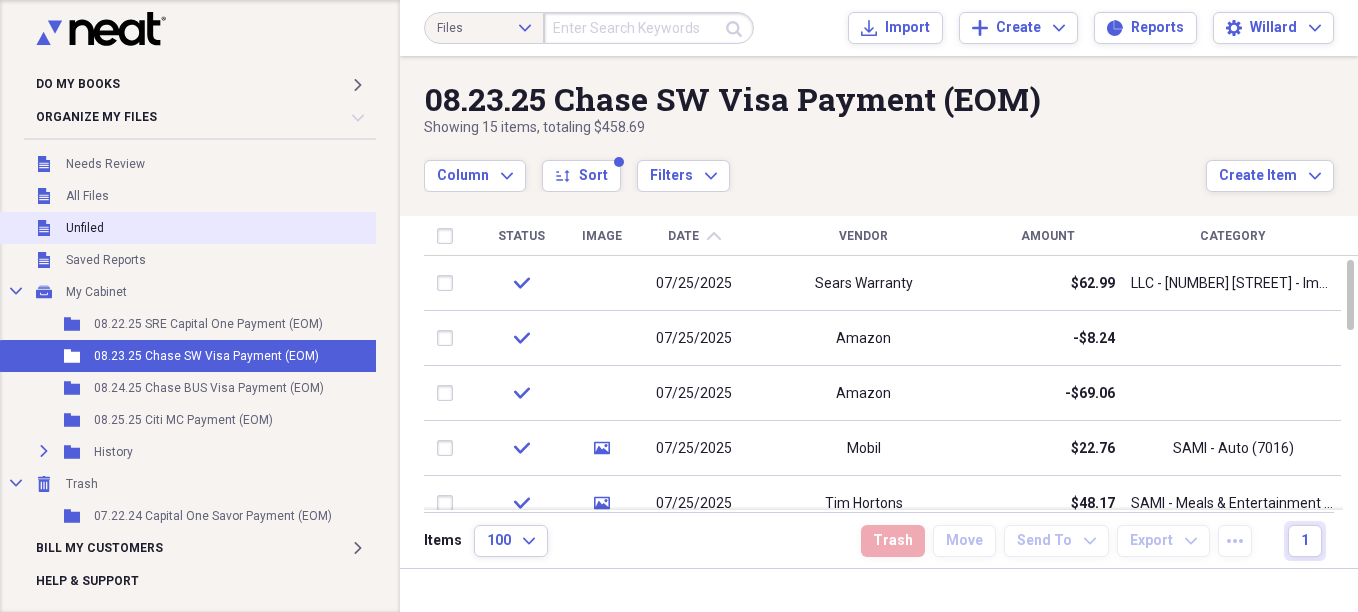 click on "Unfiled" at bounding box center [85, 228] 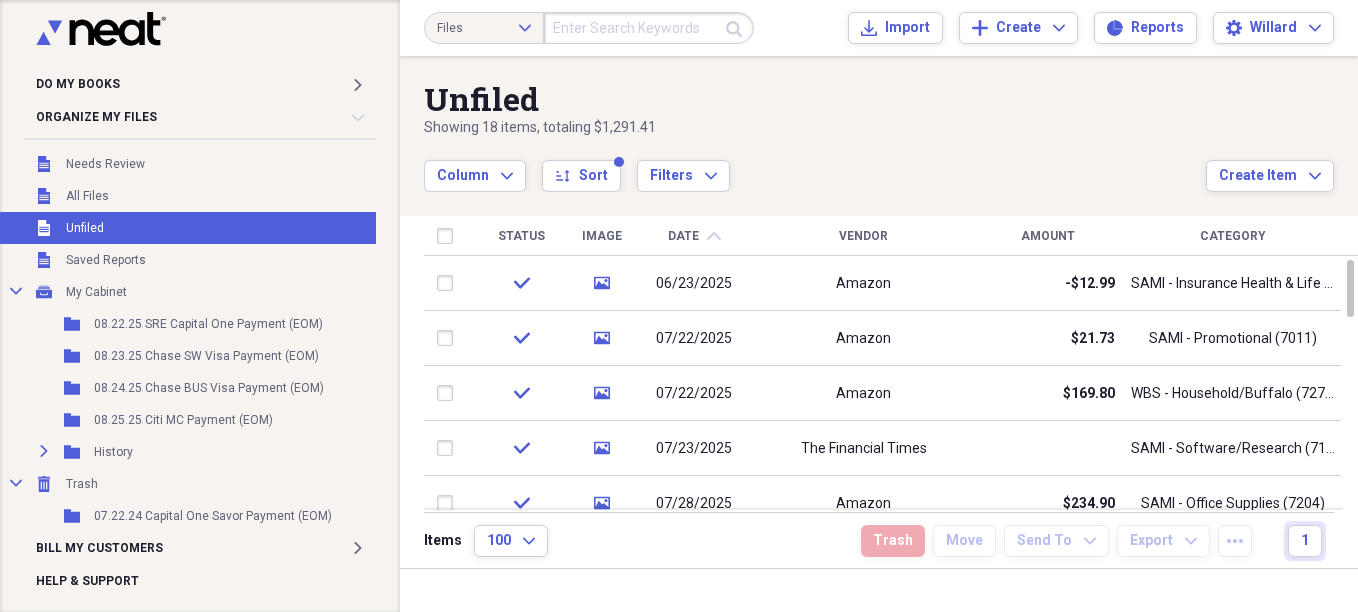 click on "Amount" at bounding box center [1048, 236] 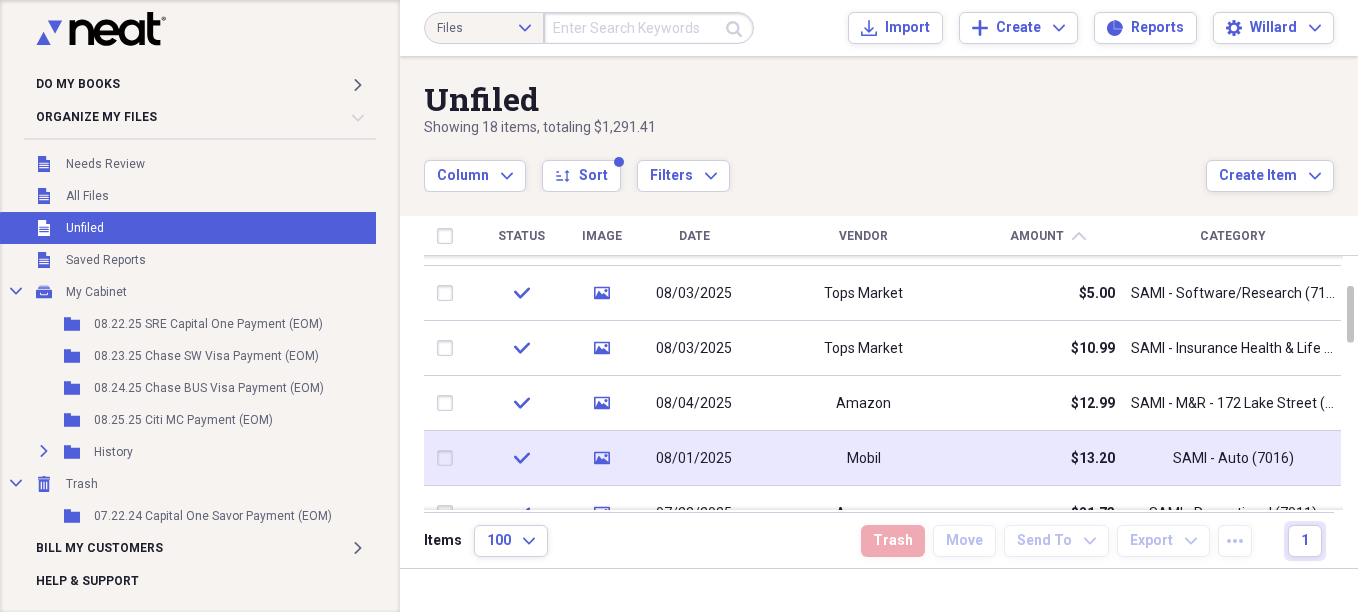 click at bounding box center (449, 458) 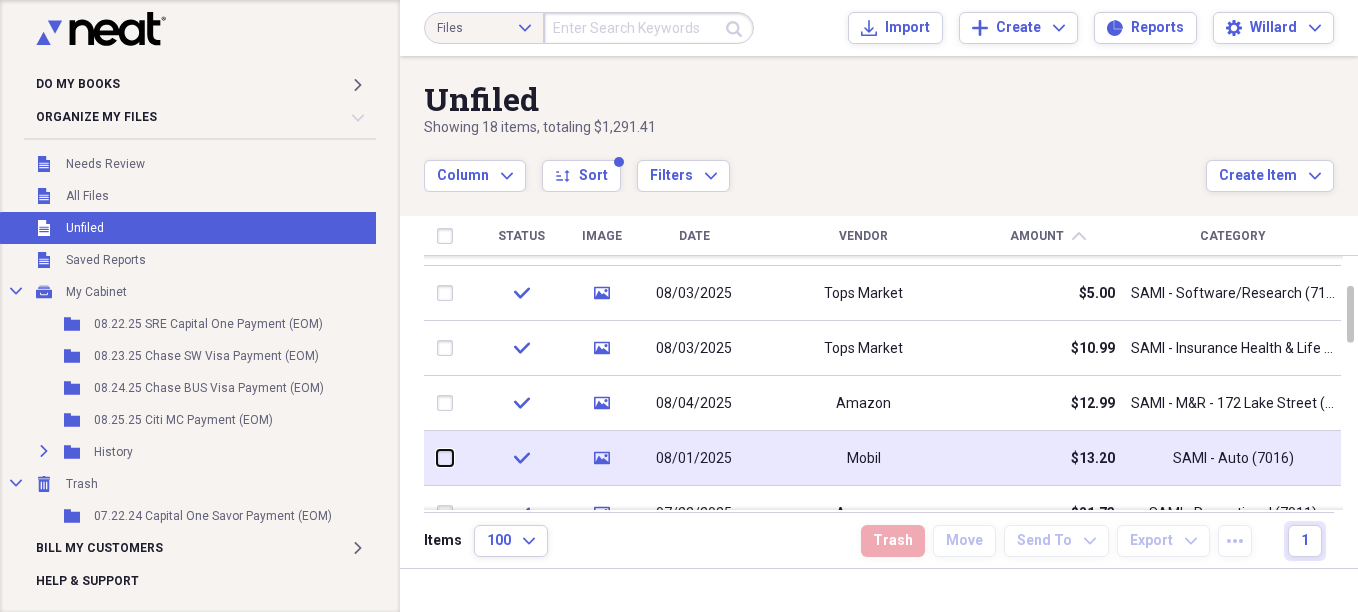 click at bounding box center (437, 458) 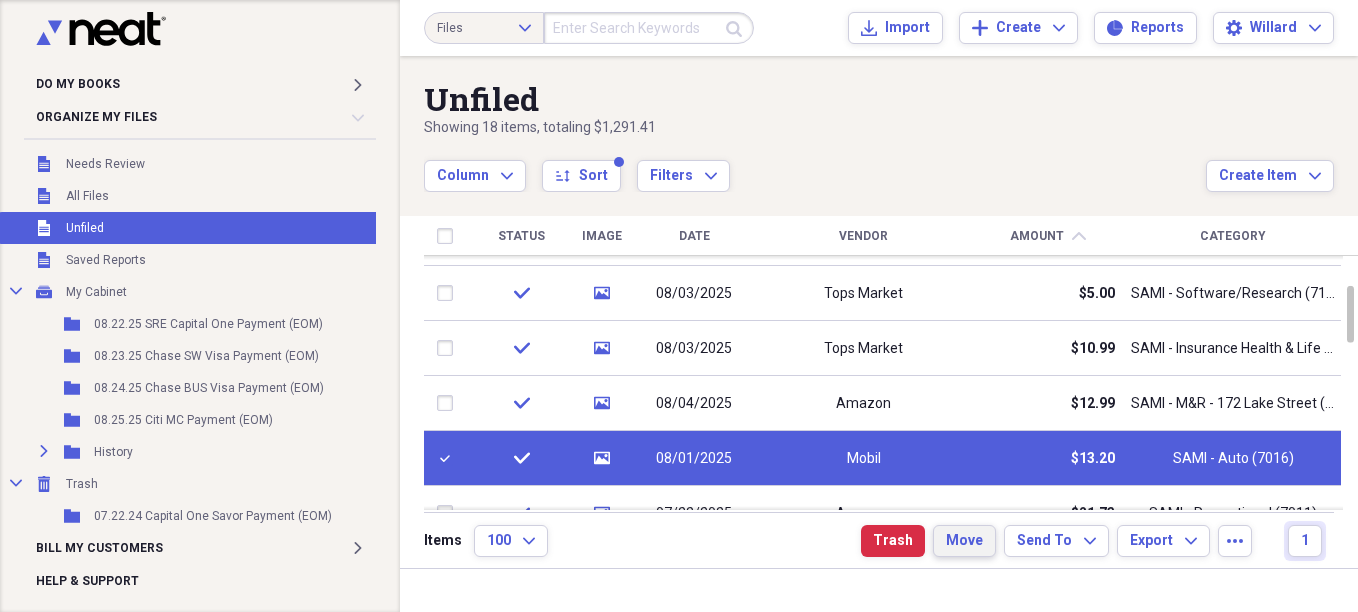 click on "Move" at bounding box center [964, 541] 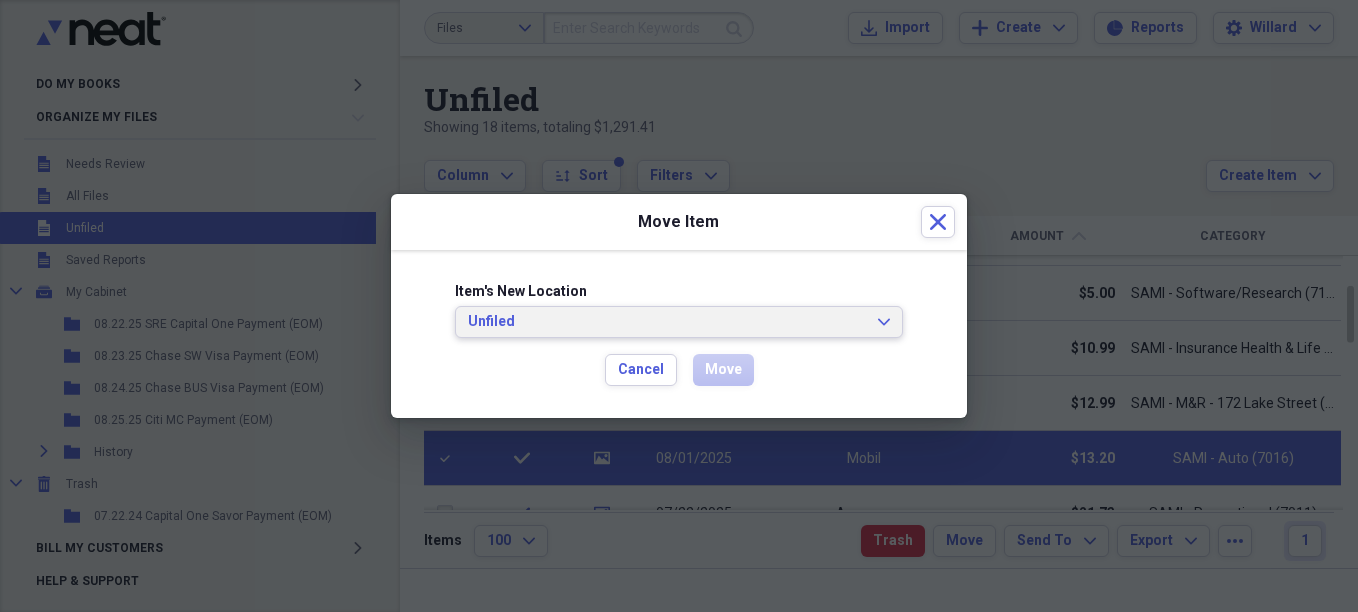 click on "Unfiled" at bounding box center [667, 322] 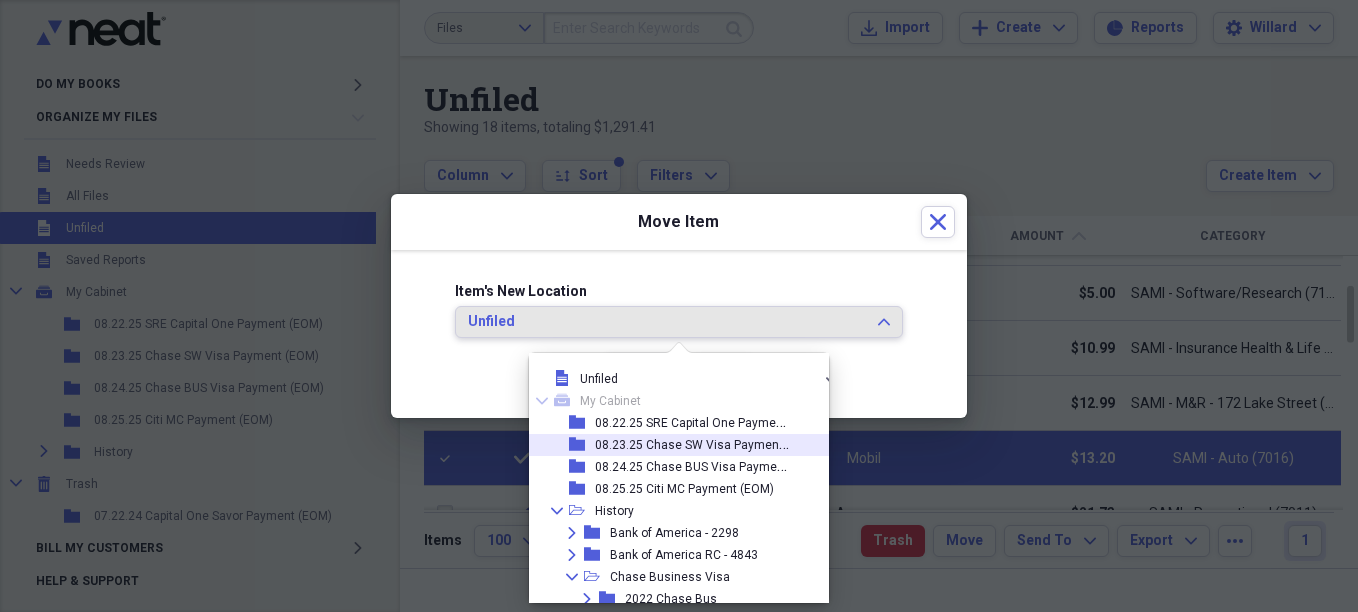 click on "08.23.25 Chase SW Visa Payment (EOM)" at bounding box center [707, 443] 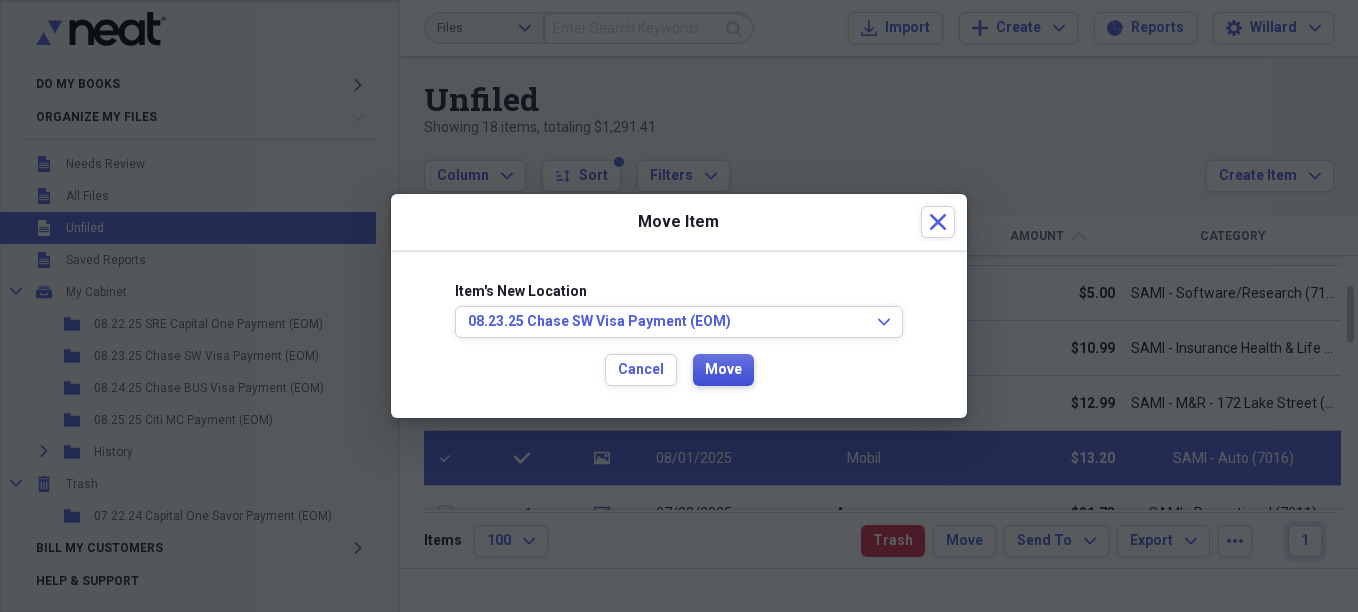 click on "Move" at bounding box center (723, 370) 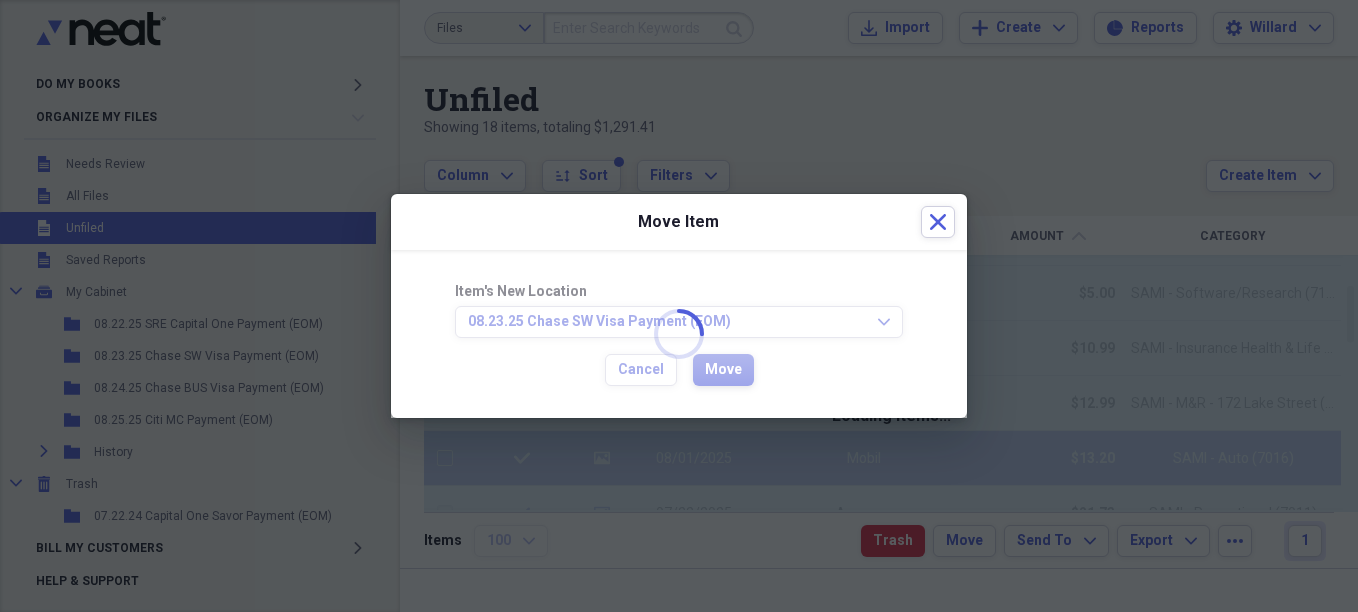 checkbox on "false" 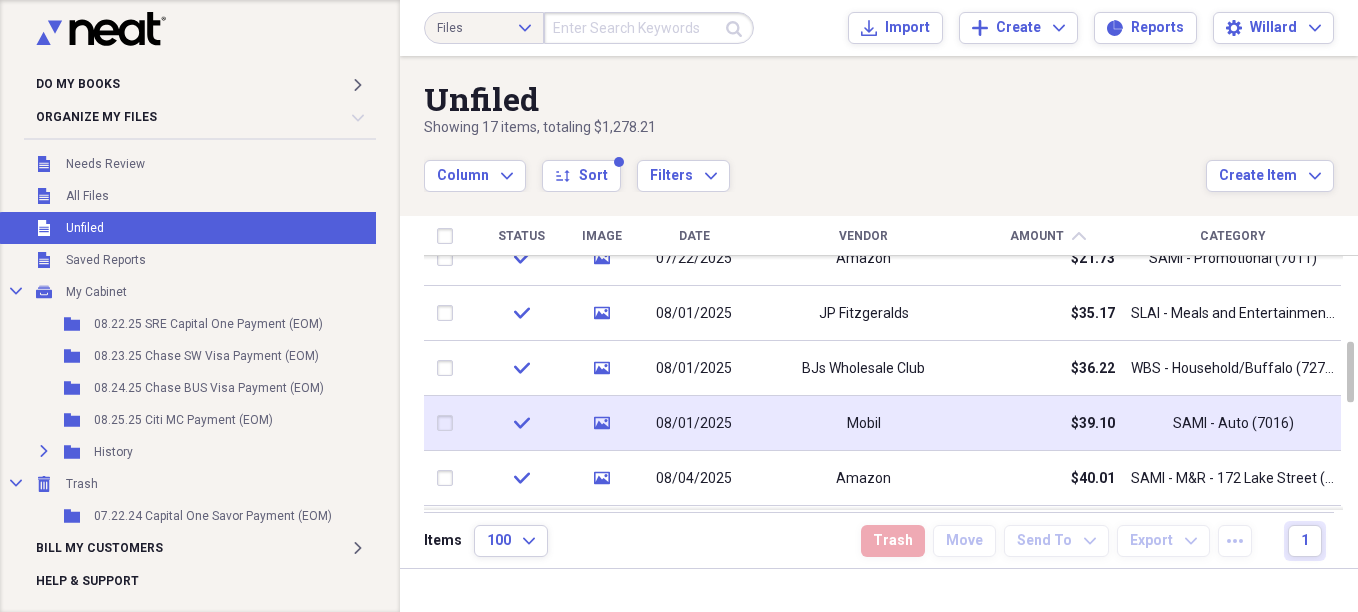 click on "08/01/2025" at bounding box center (694, 424) 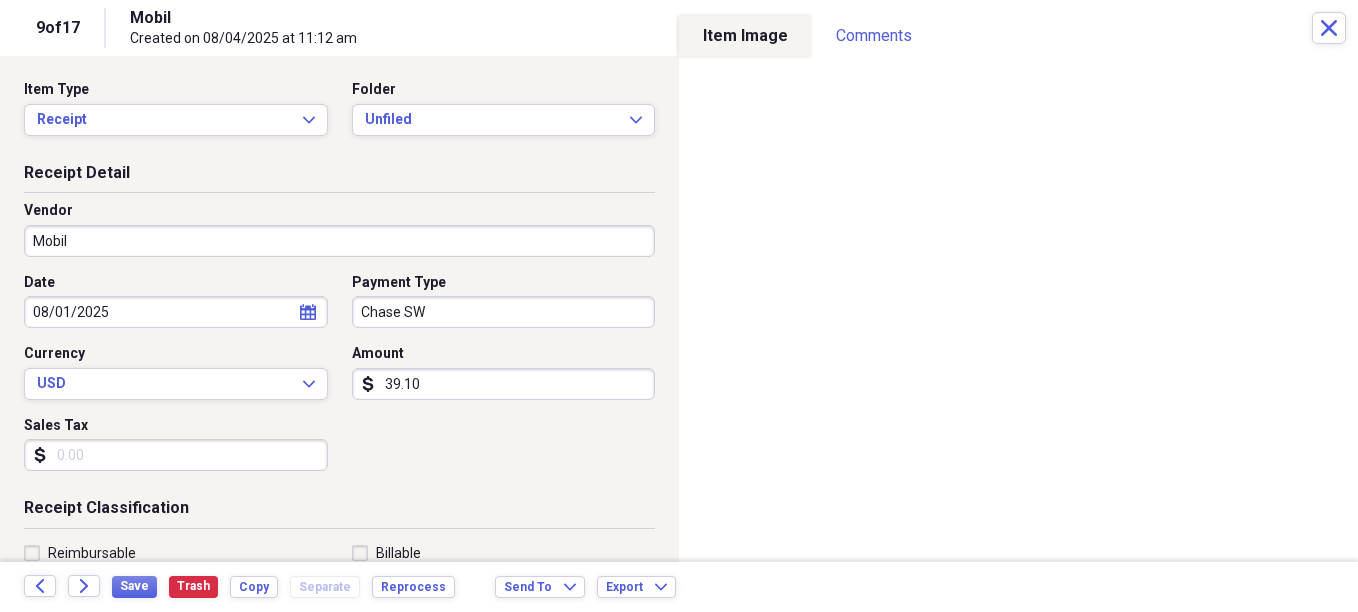 click on "39.10" at bounding box center [504, 384] 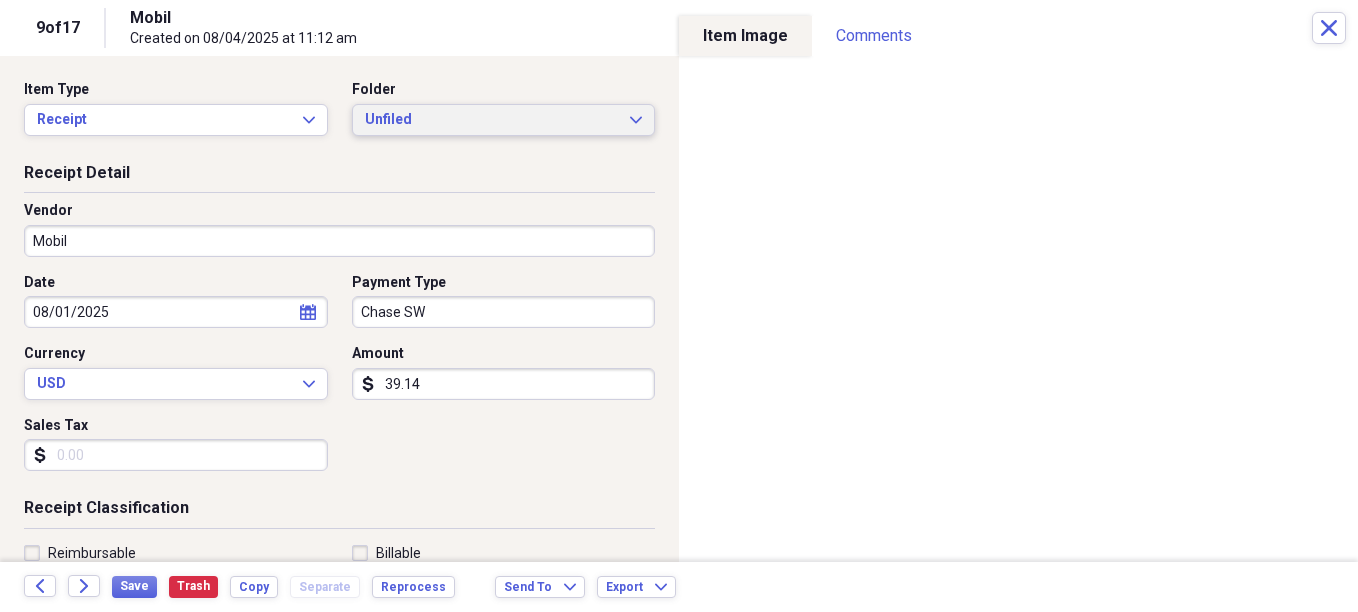 type on "39.14" 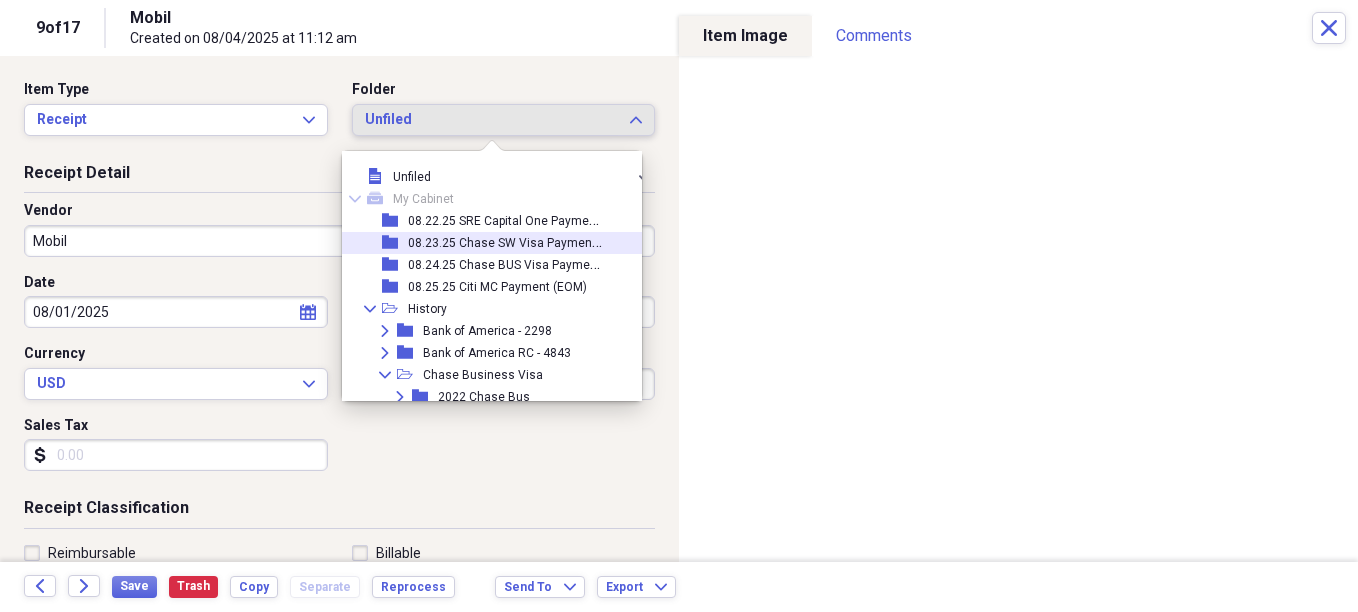 click on "folder 08.23.25 Chase SW Visa Payment (EOM)" at bounding box center [491, 243] 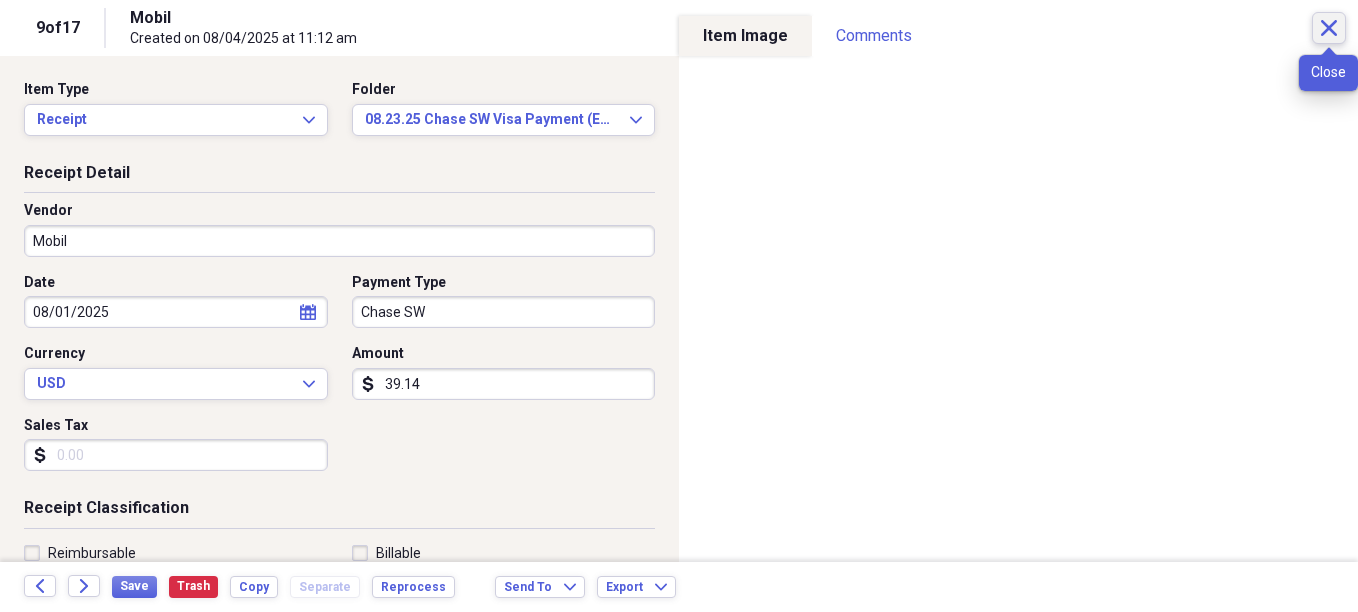 click on "Close" 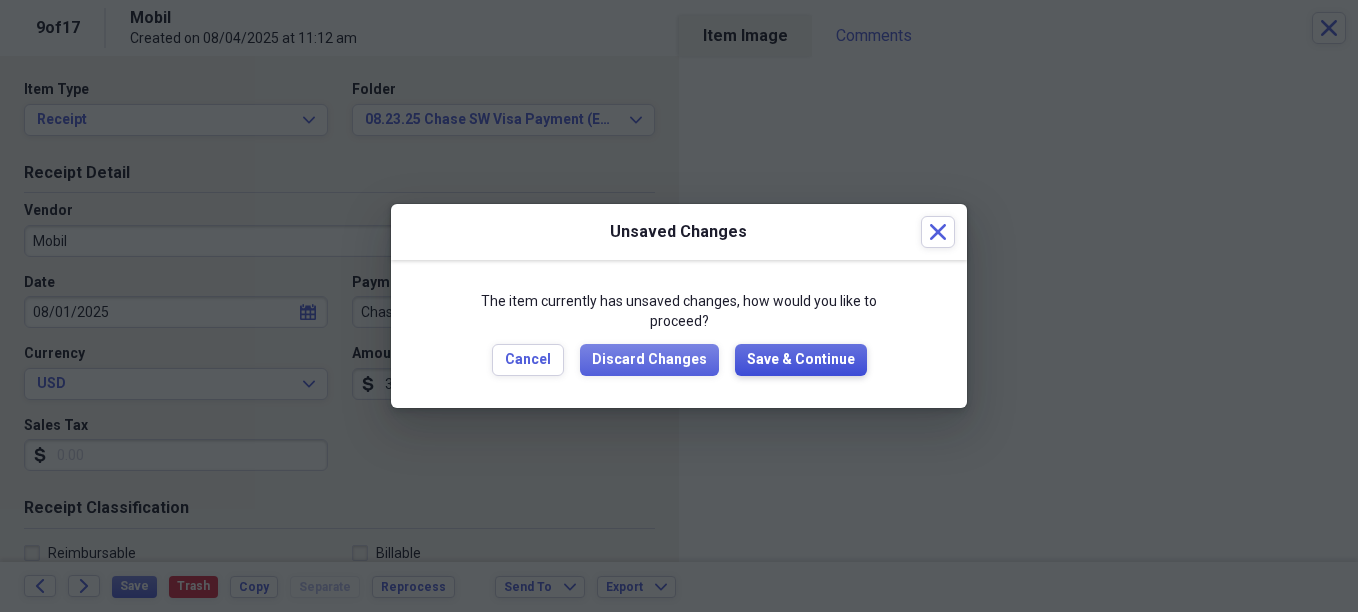 click on "Save & Continue" at bounding box center (801, 360) 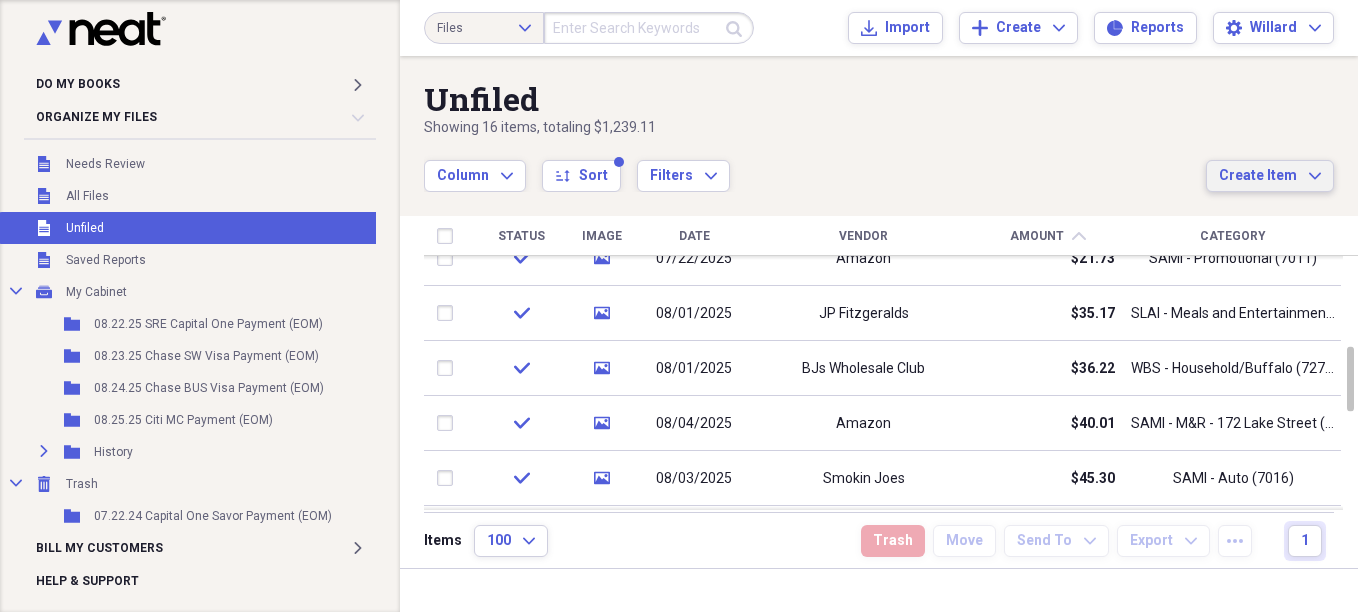 click on "Create Item Expand" at bounding box center (1270, 176) 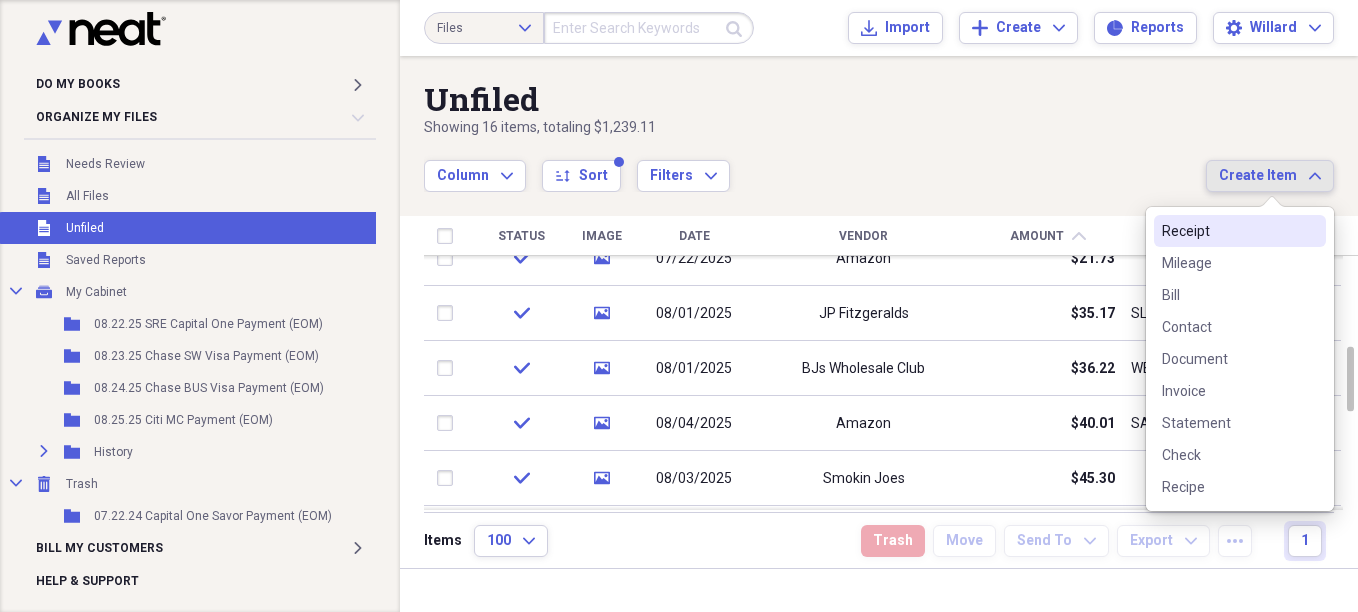 click on "Receipt" at bounding box center (1228, 231) 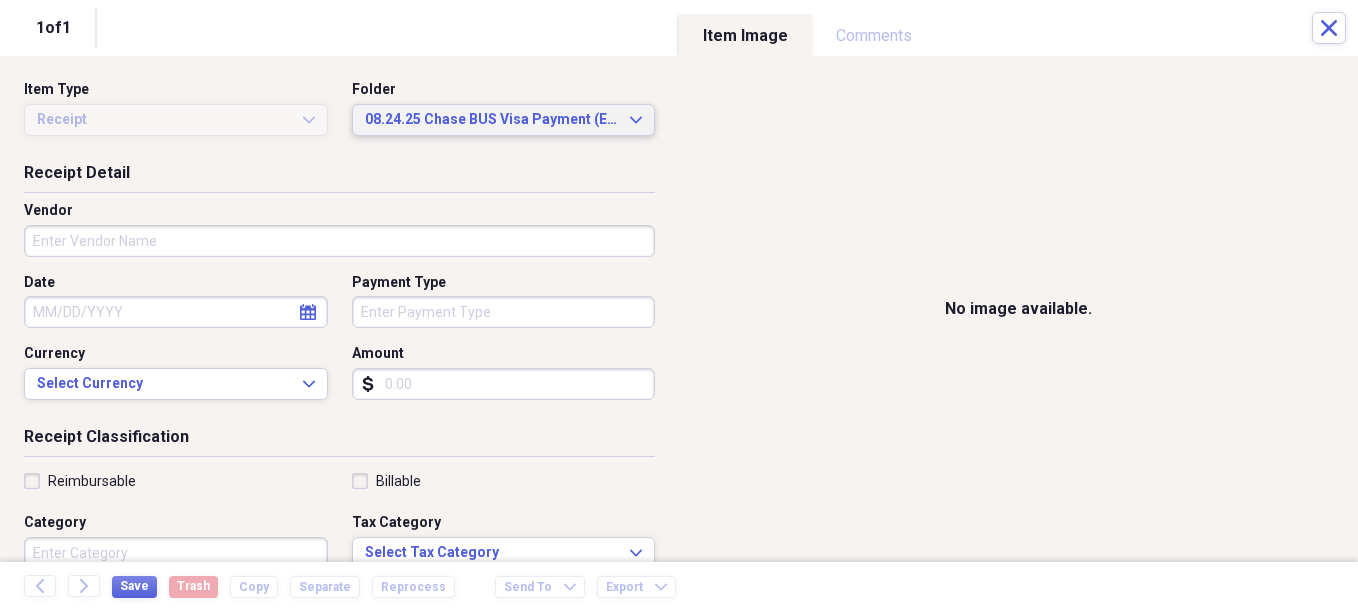click on "08.24.25 Chase BUS Visa Payment (EOM)" at bounding box center [492, 120] 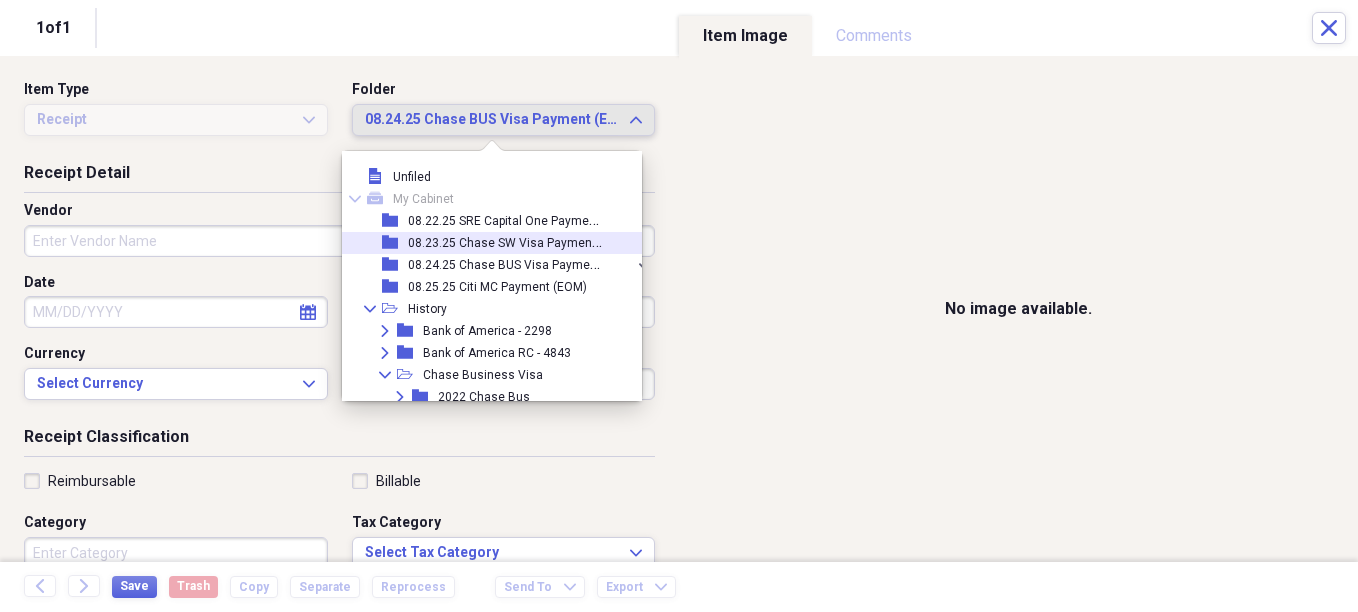 click on "08.23.25 Chase SW Visa Payment (EOM)" at bounding box center (520, 241) 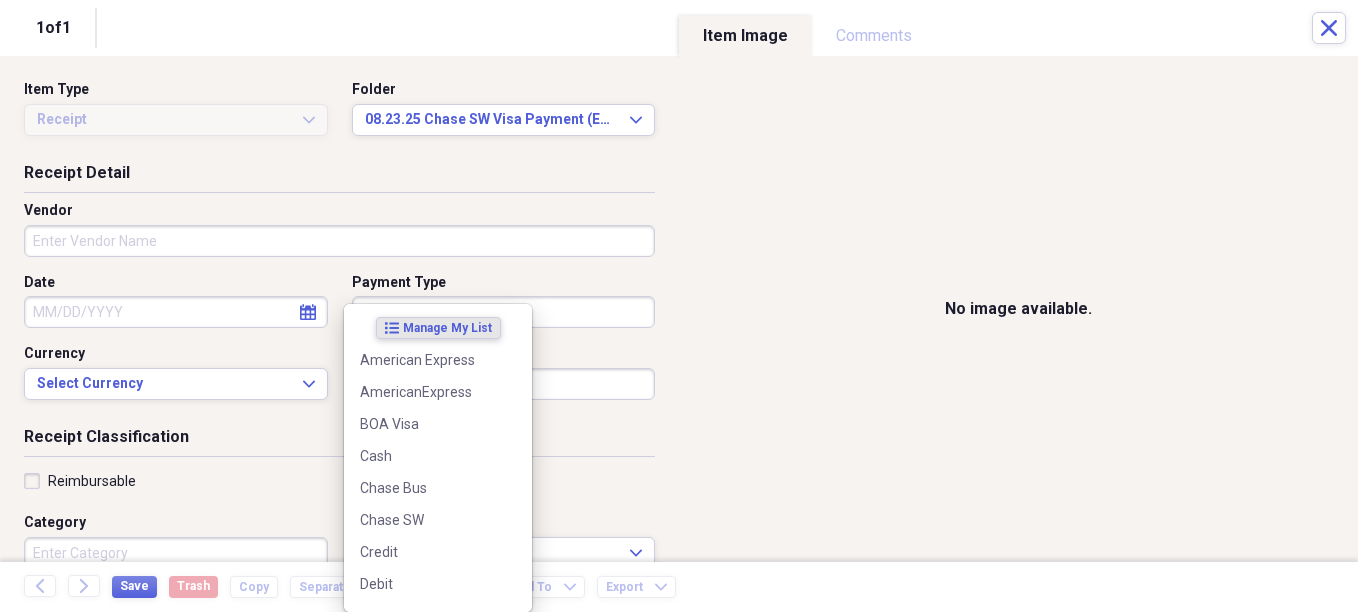 click on "Do My Books Expand Organize My Files Collapse Unfiled Needs Review Unfiled All Files Unfiled Unfiled Unfiled Saved Reports Collapse My Cabinet My Cabinet Add Folder Folder 08.22.25 SRE Capital One Payment (EOM) Add Folder Folder 08.23.25 Chase SW Visa Payment (EOM) Add Folder Folder 08.24.25 Chase BUS Visa Payment (EOM) Add Folder Folder 08.25.25 Citi MC Payment (EOM) Add Folder Expand Folder History Add Folder Collapse Trash Trash Folder 07.22.24 Capital One Savor Payment (EOM) Bill My Customers Expand Help & Support Files Expand Submit Import Import Add Create Expand Reports Reports Settings Willard Expand Unfiled Showing 16 items , totaling $1,239.11 Column Expand sort Sort Filters Expand Create Item Expand Status Image Date Vendor Amount chevron-up Category check media 08/03/2025 Tops Market $5.00 SAMI - Software/Research (7101) check media 08/03/2025 Tops Market $10.99 SAMI - Insurance Health & Life (7006-3) check media 08/04/2025 Amazon $12.99 SAMI - M&R - 172 Lake Street (7208) check media 07/22/2025" at bounding box center (679, 306) 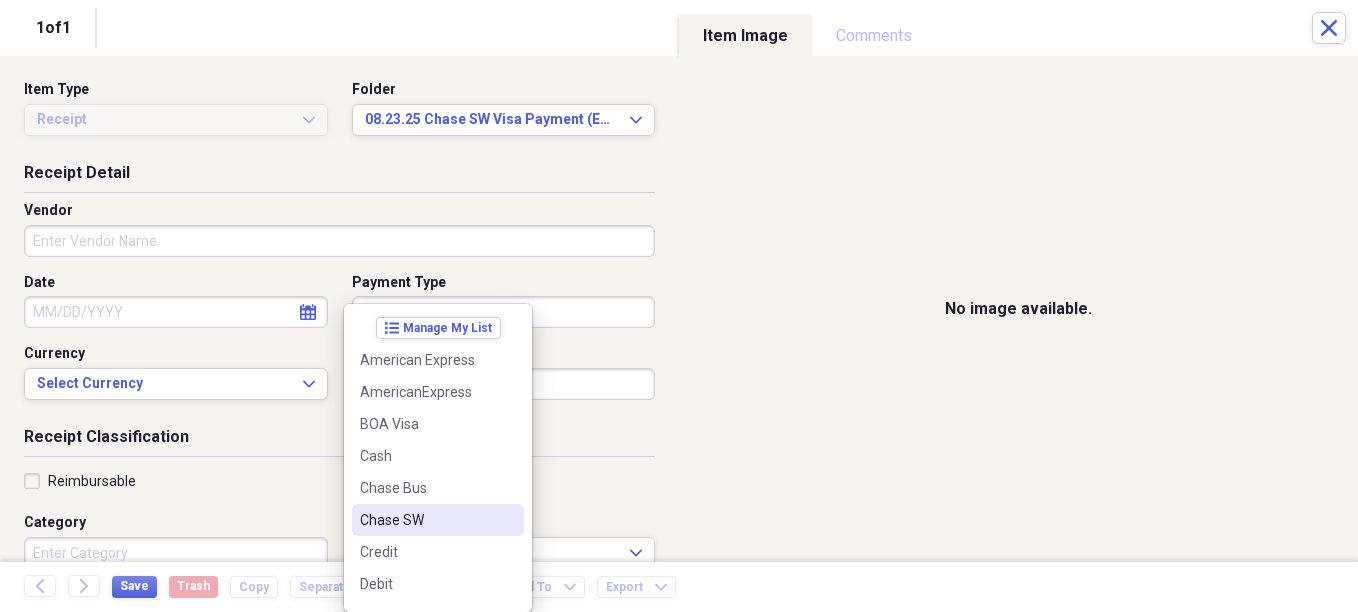 click on "Chase SW" at bounding box center [426, 520] 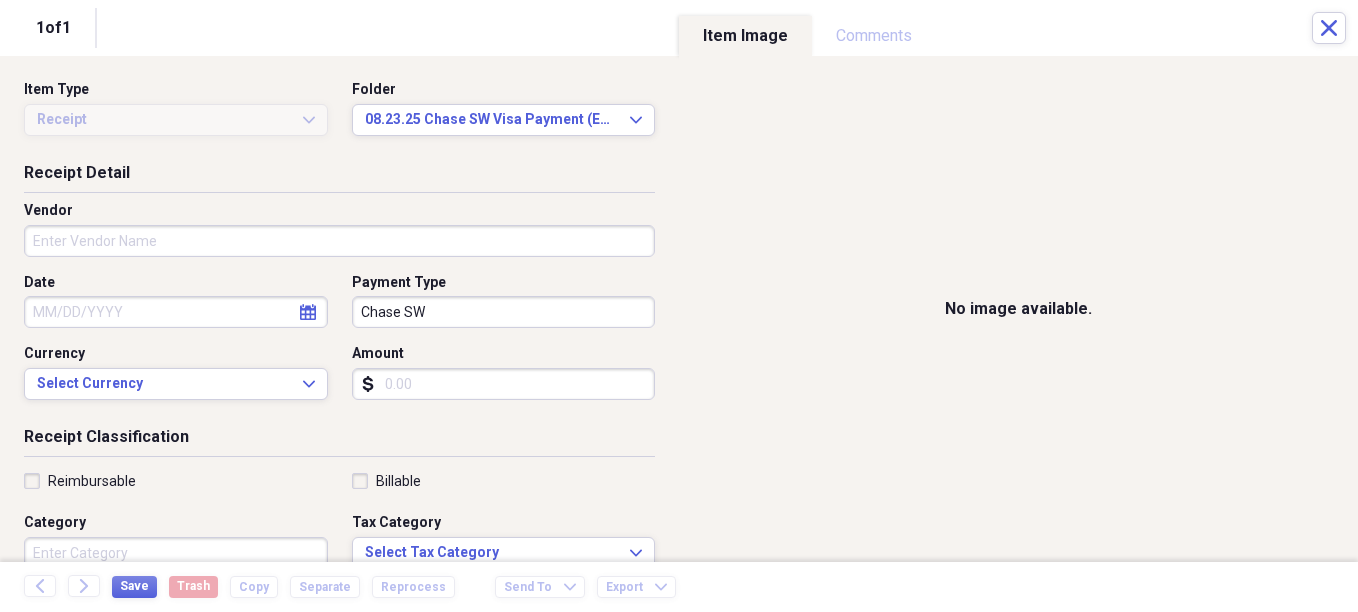 click on "Amount" at bounding box center [504, 384] 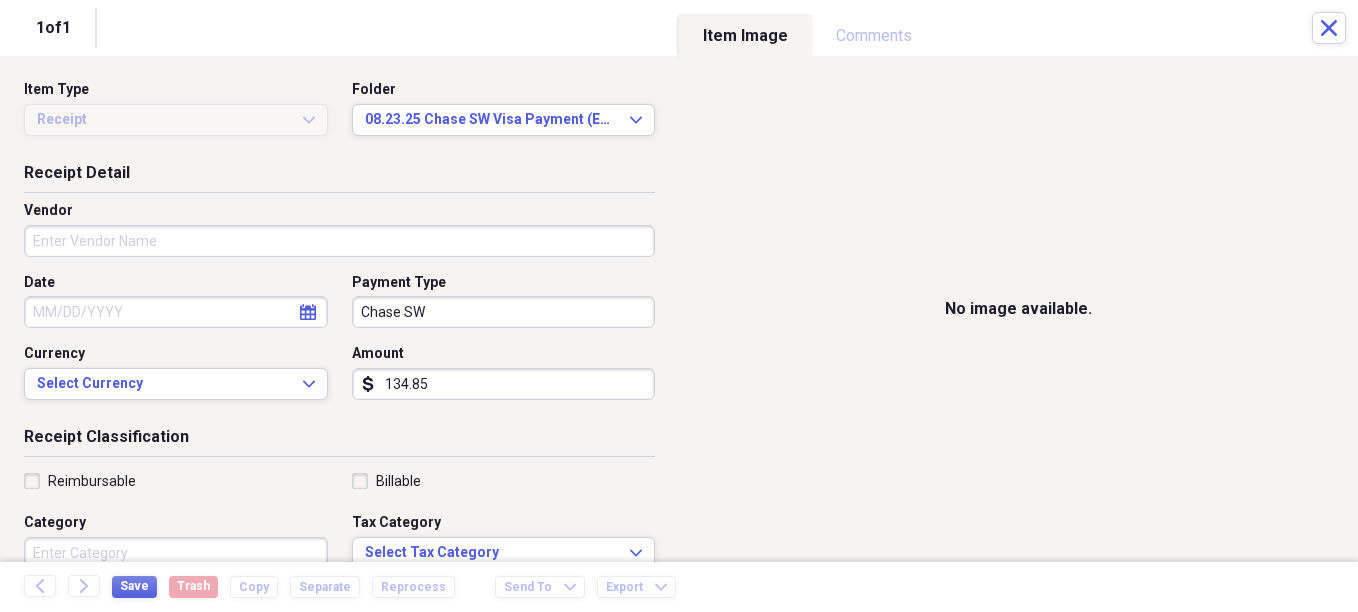type on "134.85" 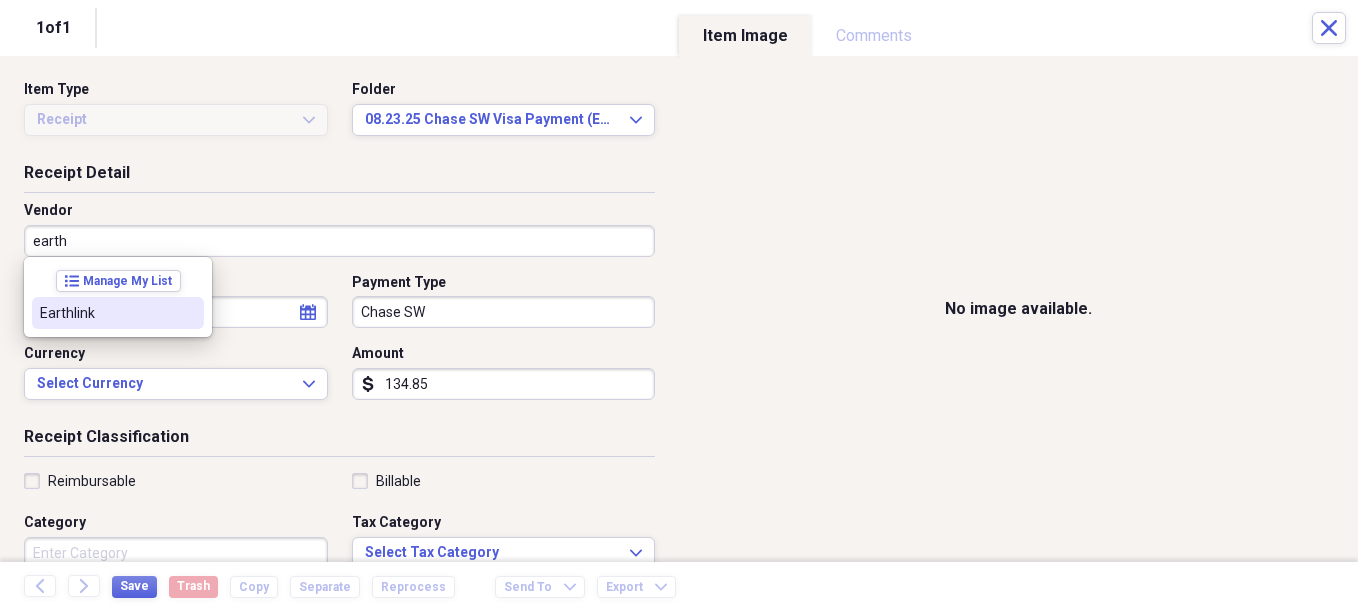 click on "Earthlink" at bounding box center [106, 313] 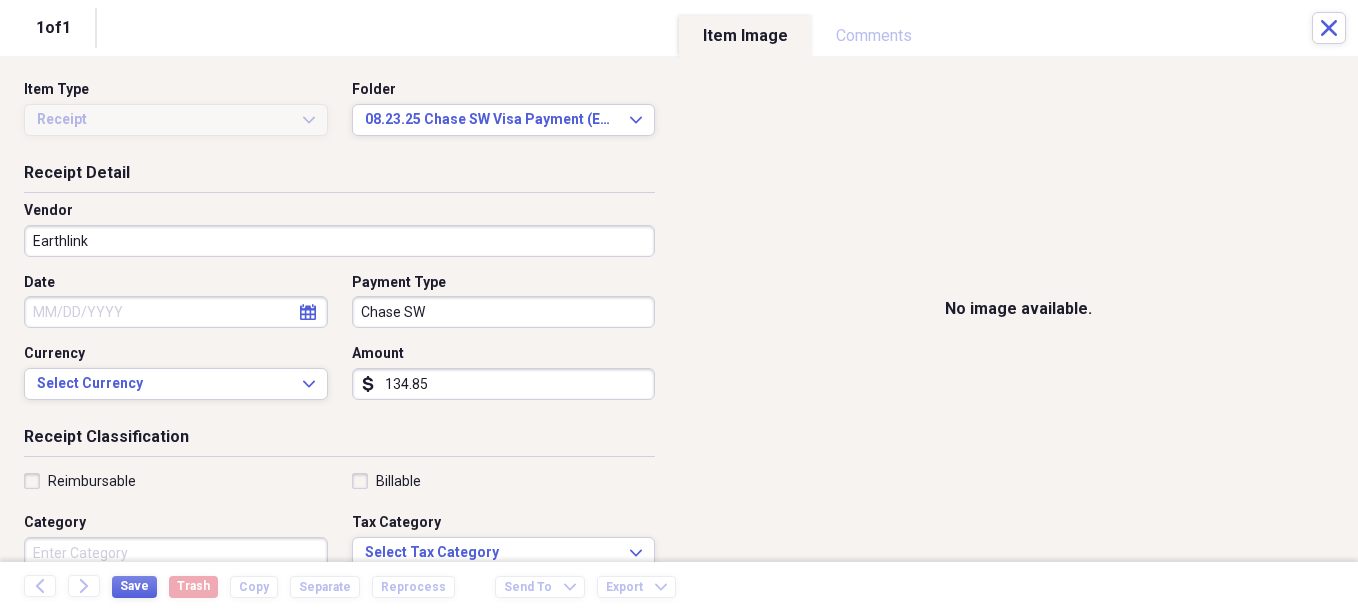select on "7" 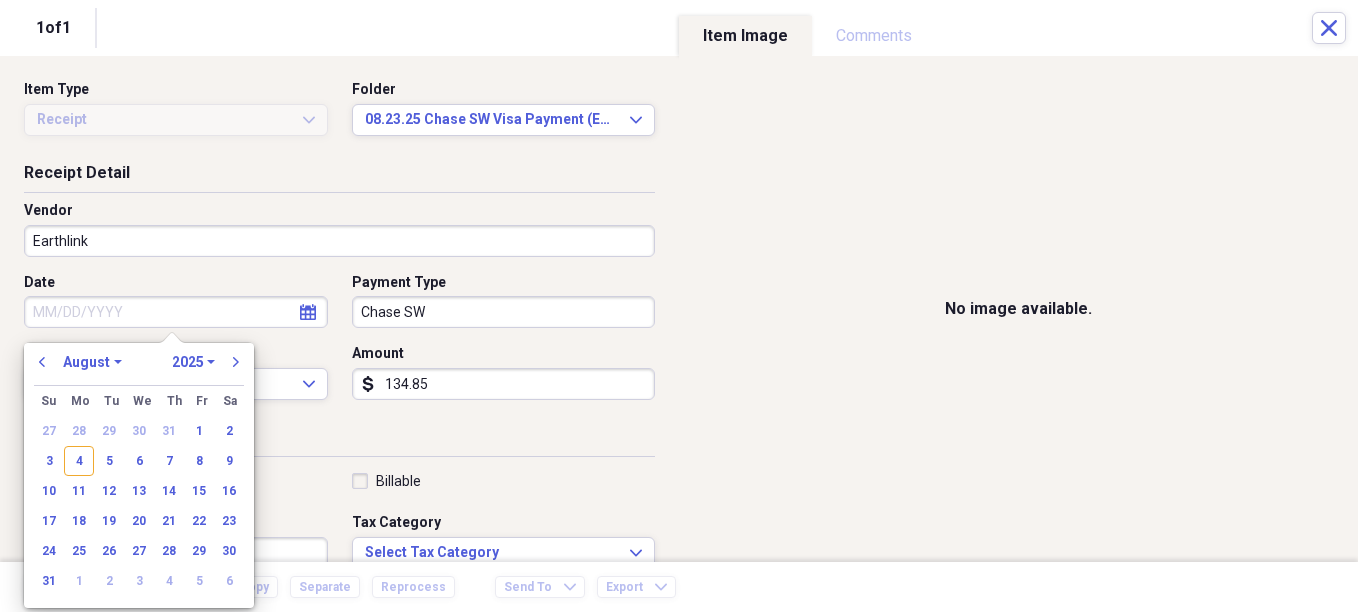 click on "Date" at bounding box center (176, 312) 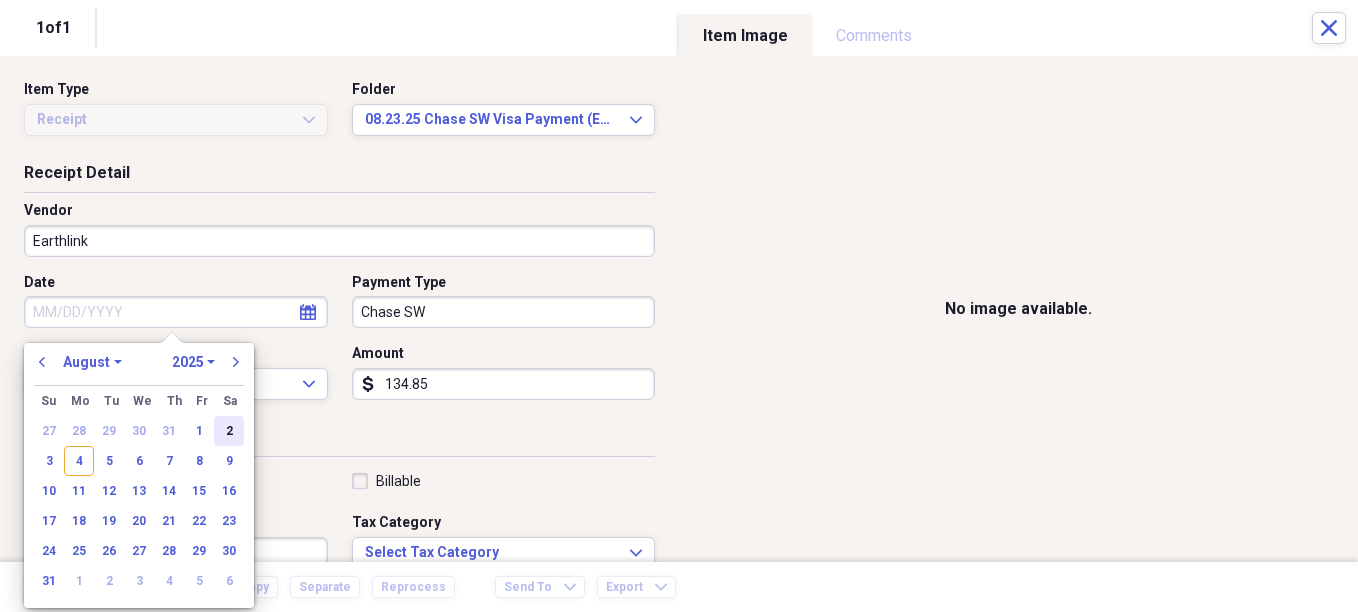 click on "2" at bounding box center (229, 431) 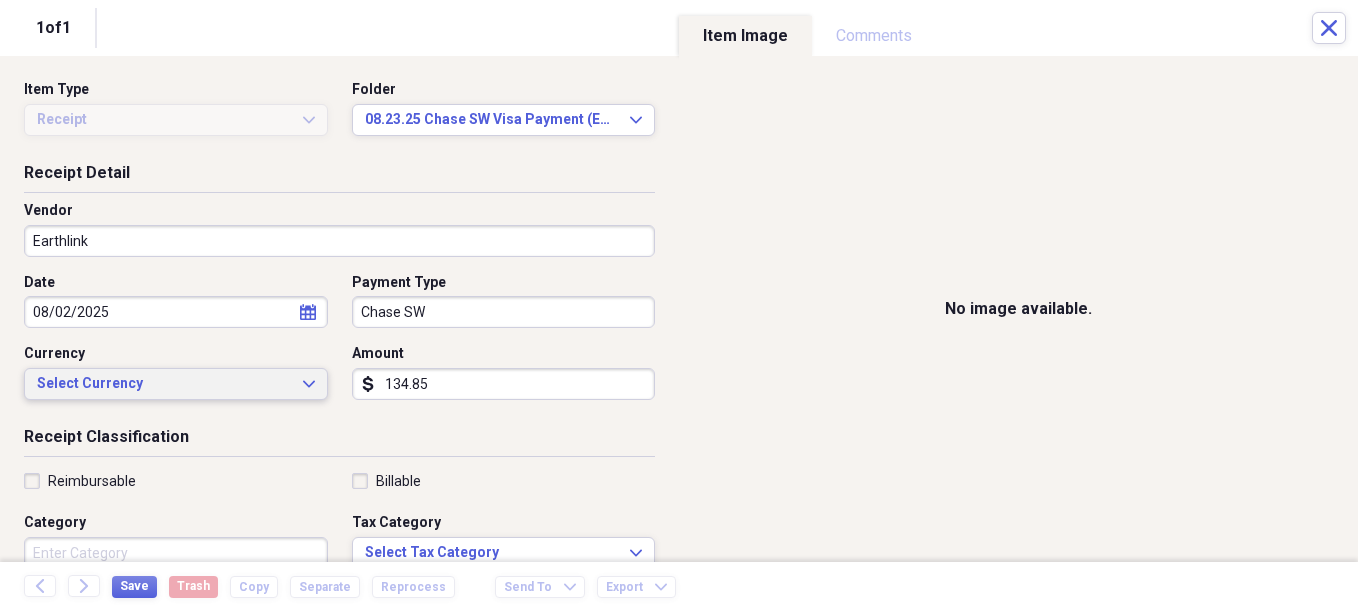 click on "Select Currency" at bounding box center [164, 384] 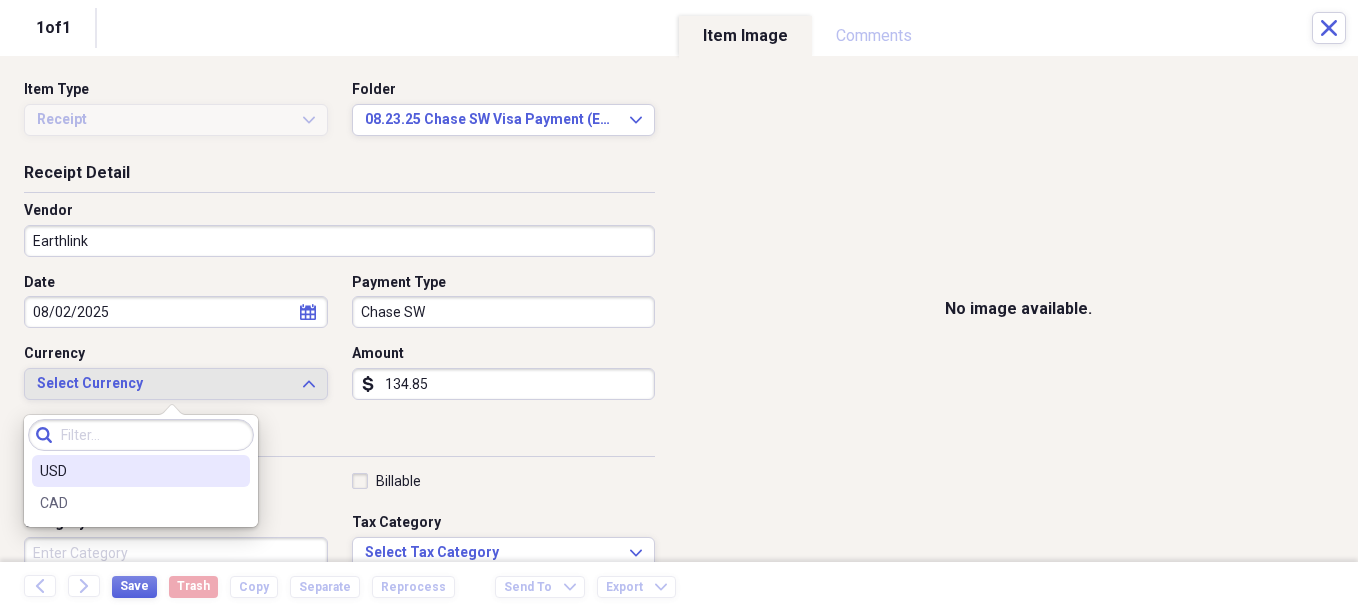 click on "USD" at bounding box center [129, 471] 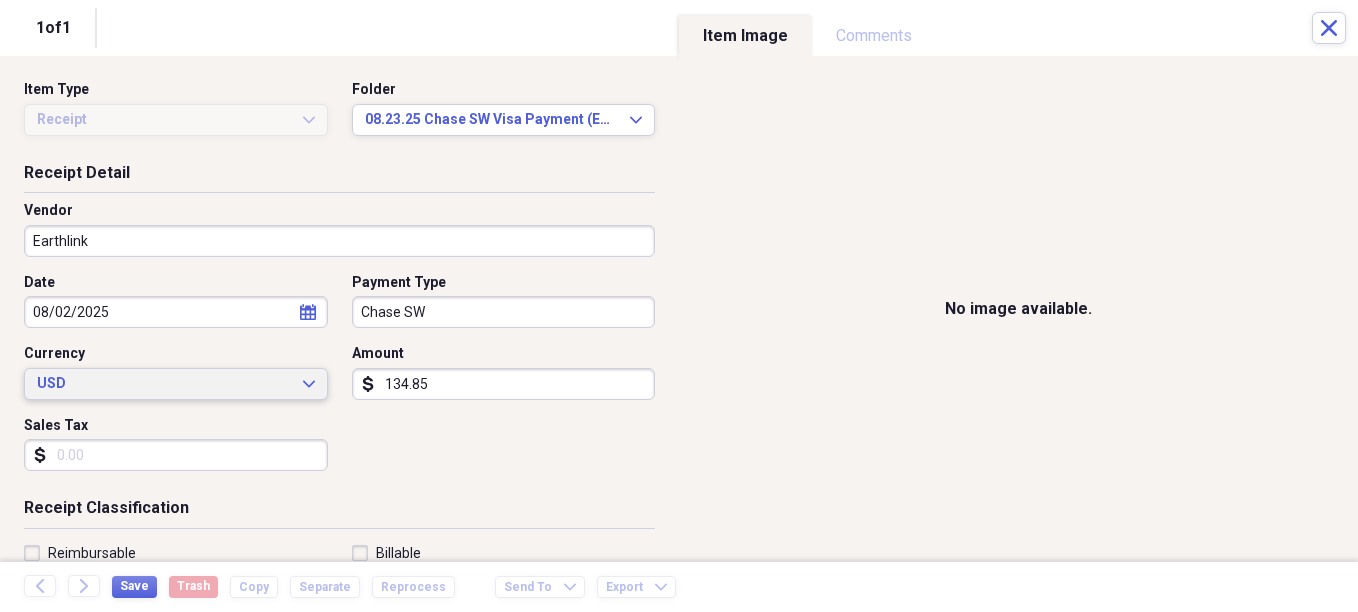 scroll, scrollTop: 100, scrollLeft: 0, axis: vertical 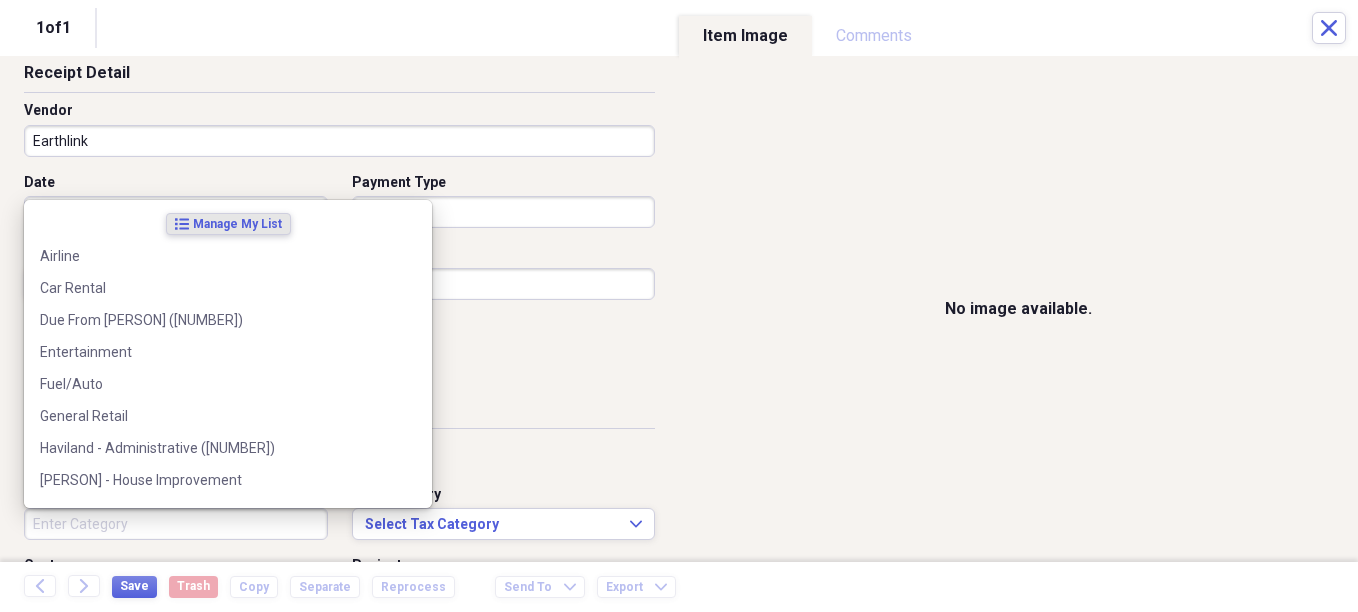 click on "Category" at bounding box center (176, 524) 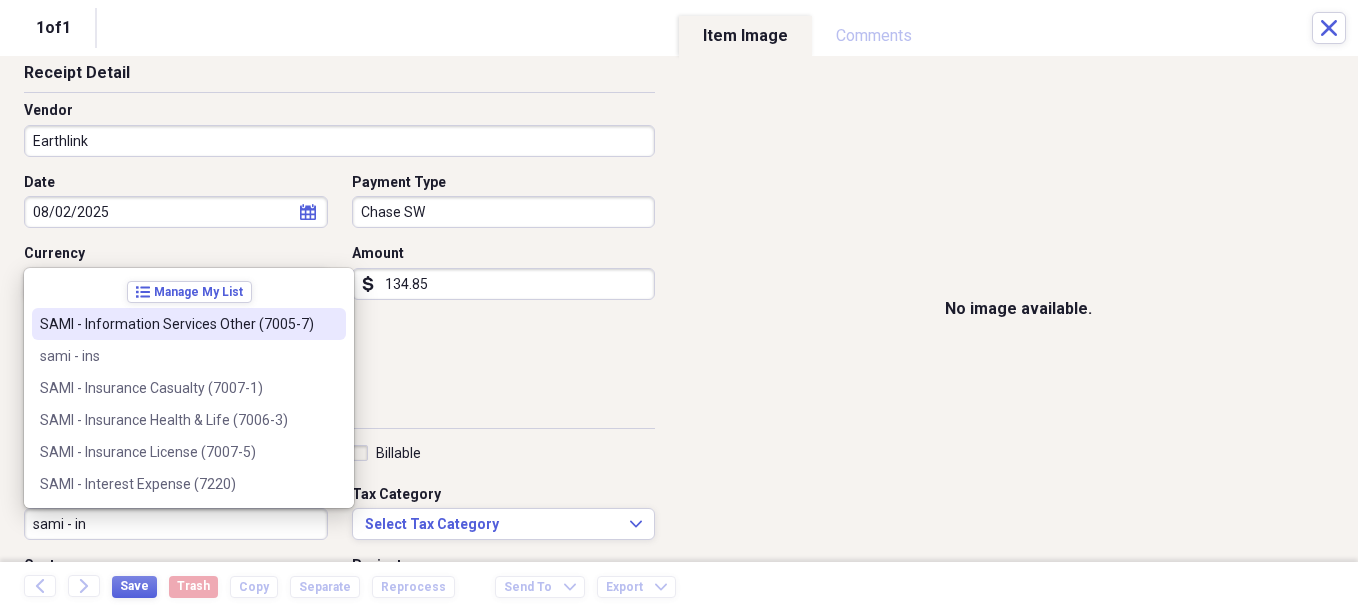 click on "SAMI - Information Services Other (7005-7)" at bounding box center [189, 324] 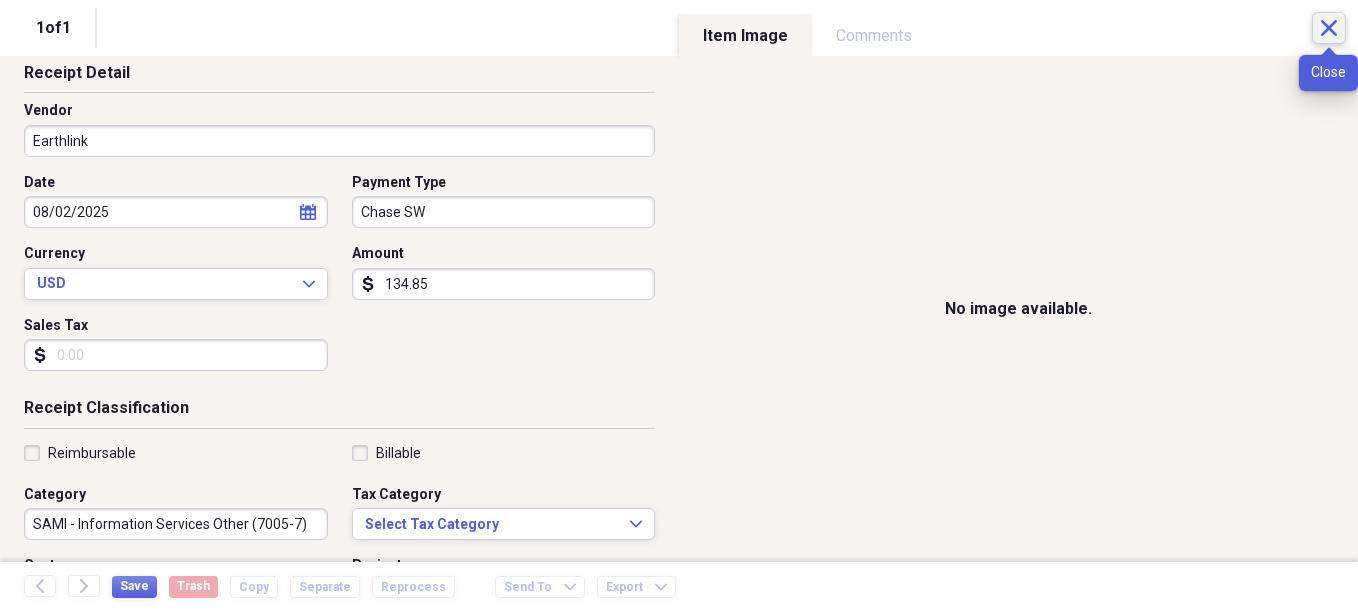 click 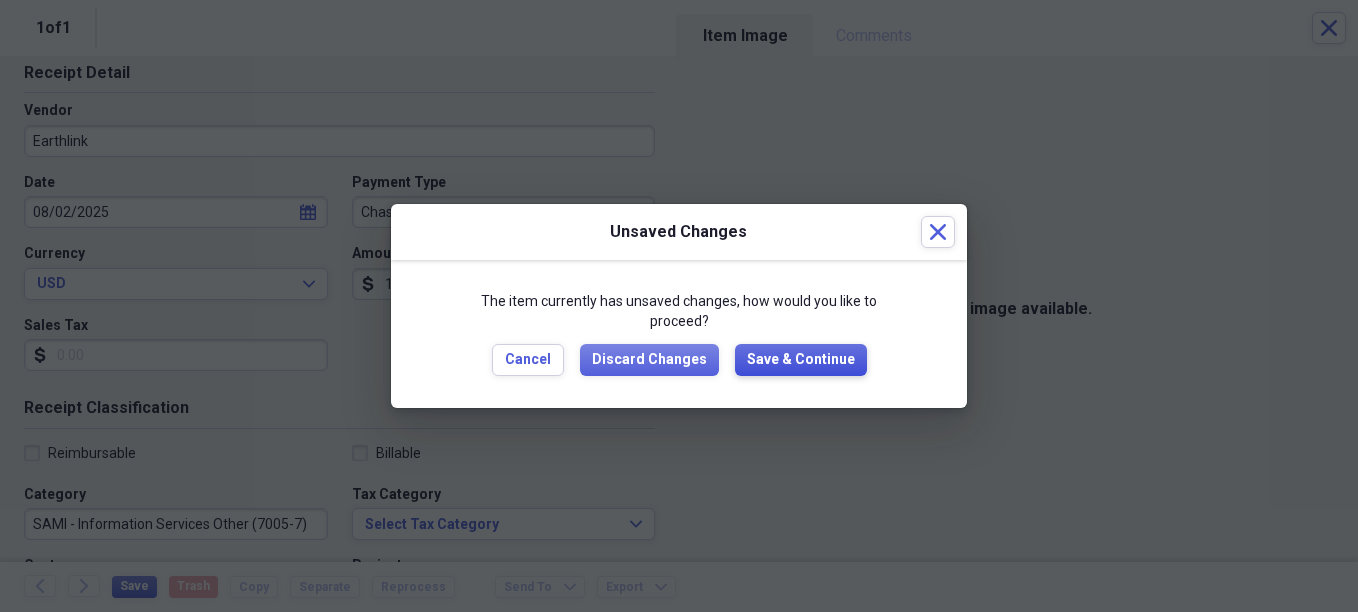 click on "Save & Continue" at bounding box center [801, 360] 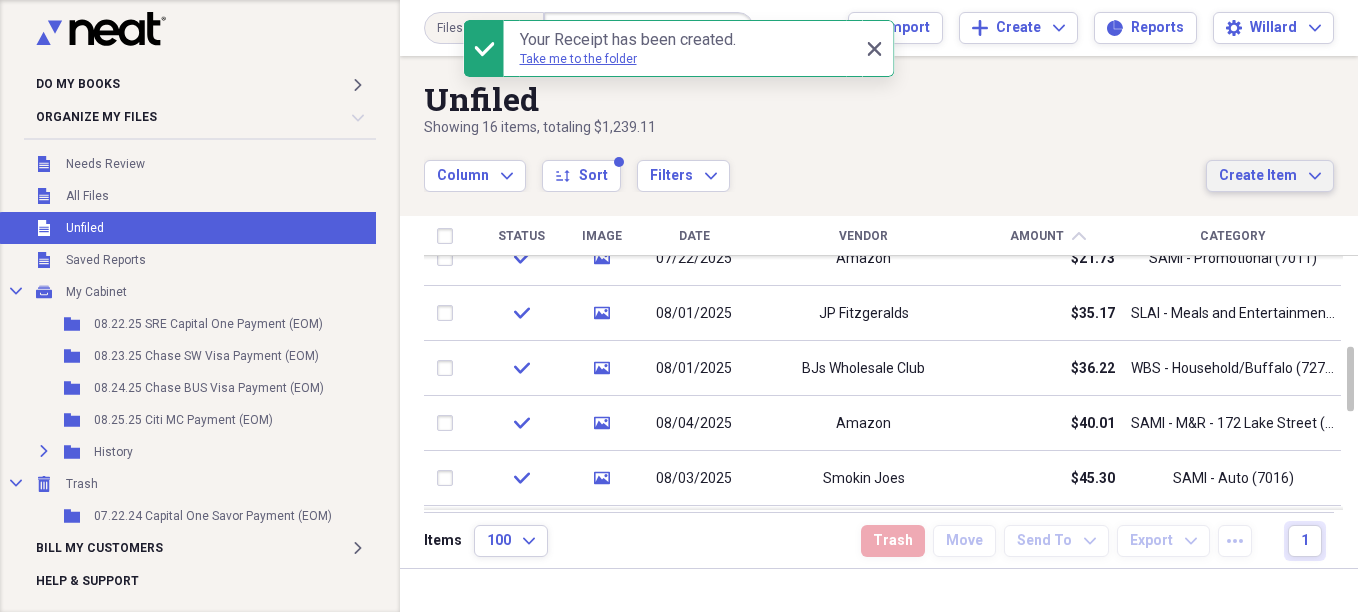 click on "Expand" 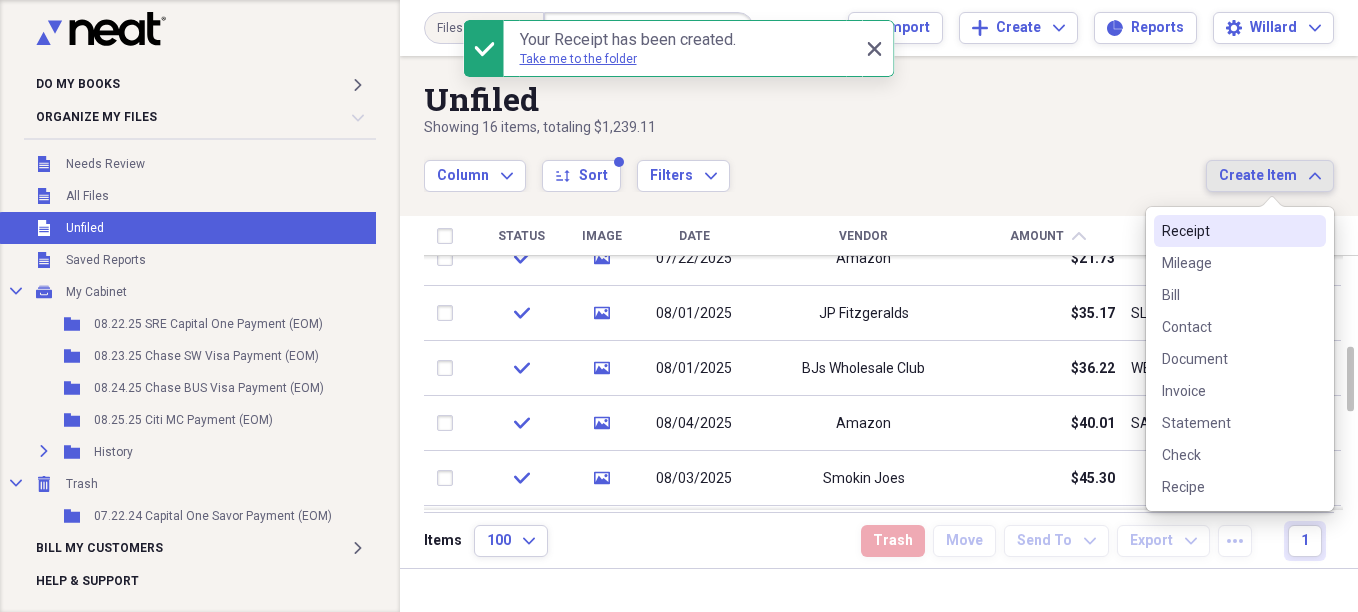 click on "Receipt" at bounding box center (1228, 231) 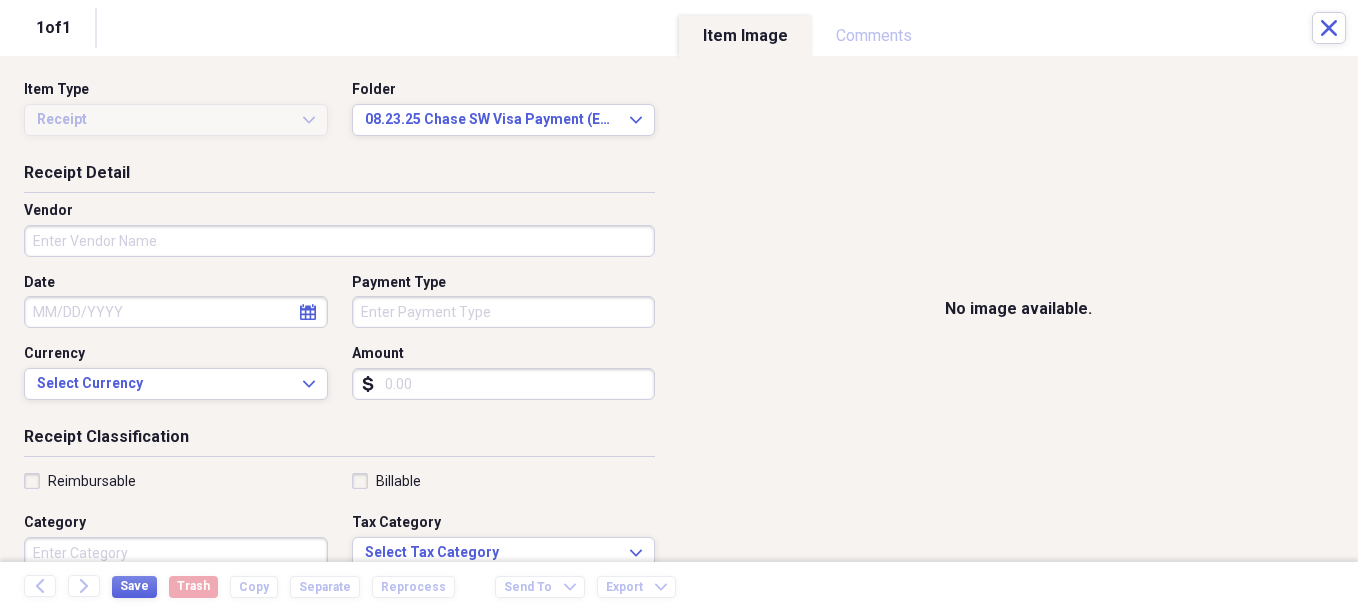 click on "Do My Books Expand Organize My Files Collapse Unfiled Needs Review Unfiled All Files Unfiled Unfiled Unfiled Saved Reports Collapse My Cabinet My Cabinet Add Folder Folder 08.22.25 SRE Capital One Payment (EOM) Add Folder Folder 08.23.25 Chase SW Visa Payment (EOM) Add Folder Folder 08.24.25 Chase BUS Visa Payment (EOM) Add Folder Folder 08.25.25 Citi MC Payment (EOM) Add Folder Expand Folder History Add Folder Collapse Trash Trash Folder 07.22.24 Capital One Savor Payment (EOM) Bill My Customers Expand Help & Support Files Expand Submit Import Import Add Create Expand Reports Reports Settings Willard Expand Unfiled Showing 16 items , totaling $1,239.11 Column Expand sort Sort Filters Expand Create Item Expand Status Image Date Vendor Amount chevron-up Category check media 08/03/2025 Tops Market $5.00 SAMI - Software/Research (7101) check media 08/03/2025 Tops Market $10.99 SAMI - Insurance Health & Life (7006-3) check media 08/04/2025 Amazon $12.99 SAMI - M&R - 172 Lake Street (7208) check media 07/22/2025" at bounding box center [679, 306] 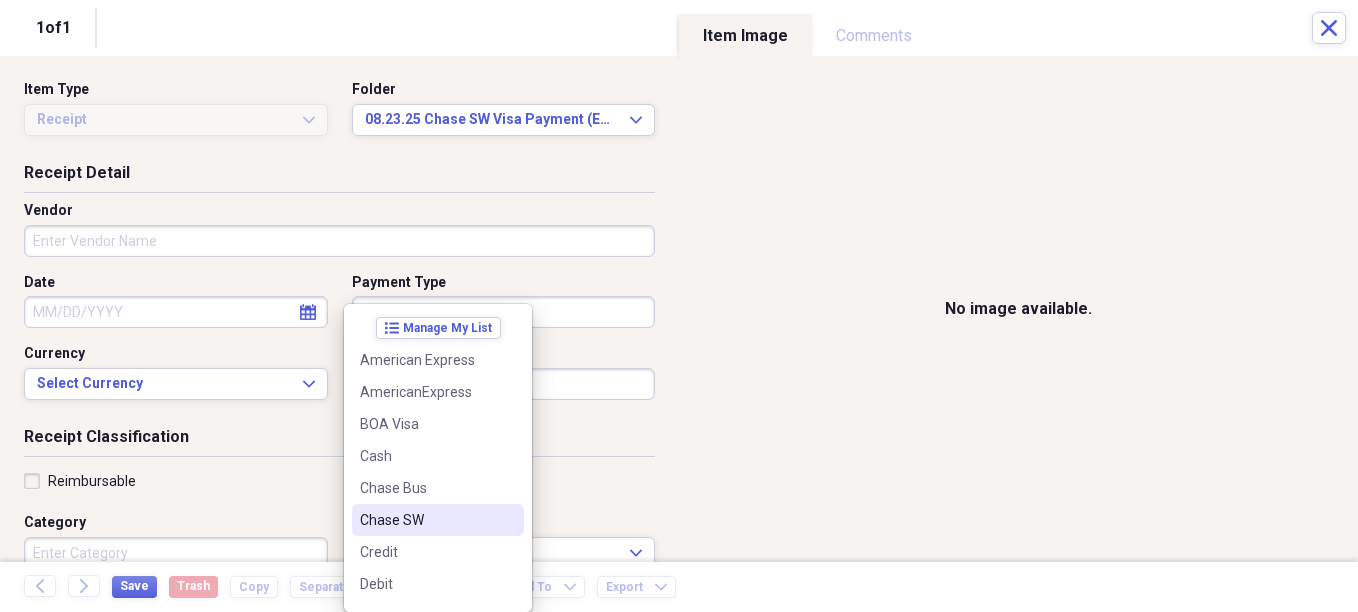 click on "Chase SW" at bounding box center (426, 520) 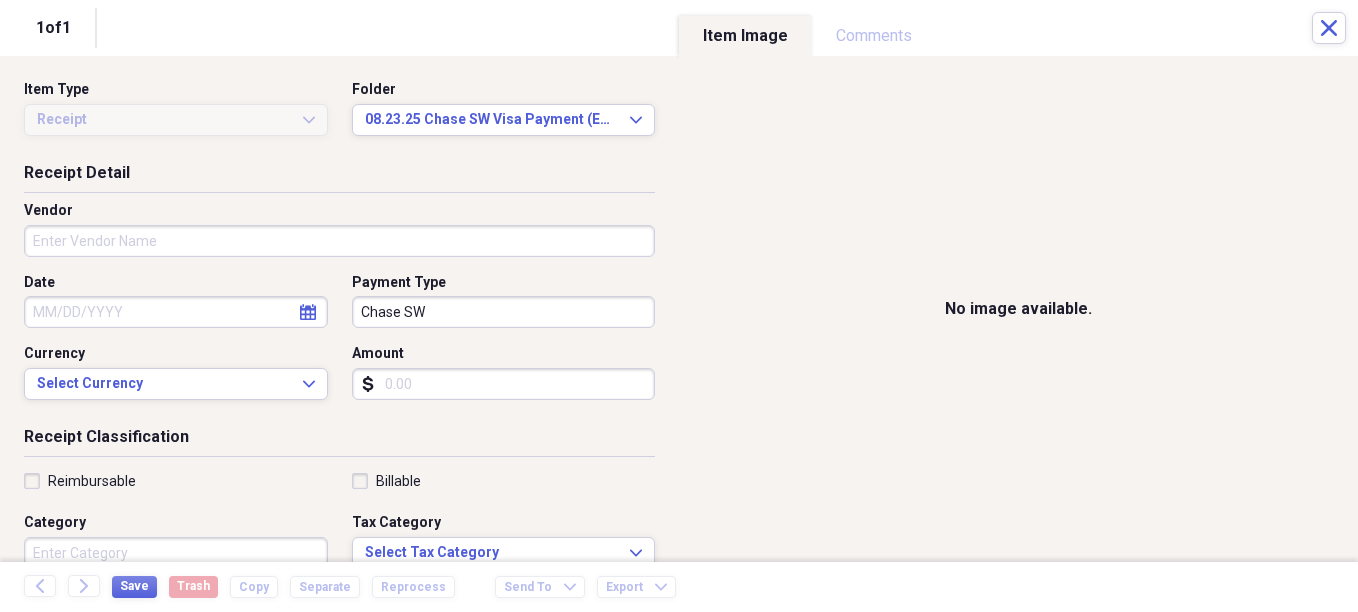 click on "Amount" at bounding box center [504, 384] 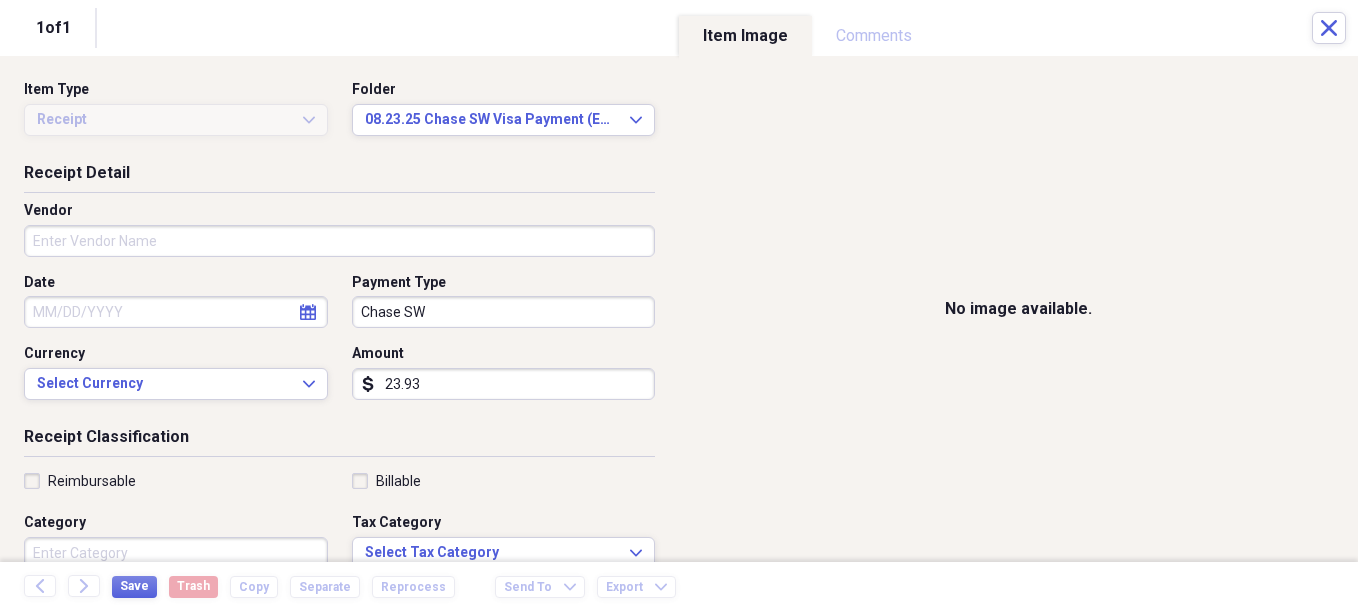 type on "23.93" 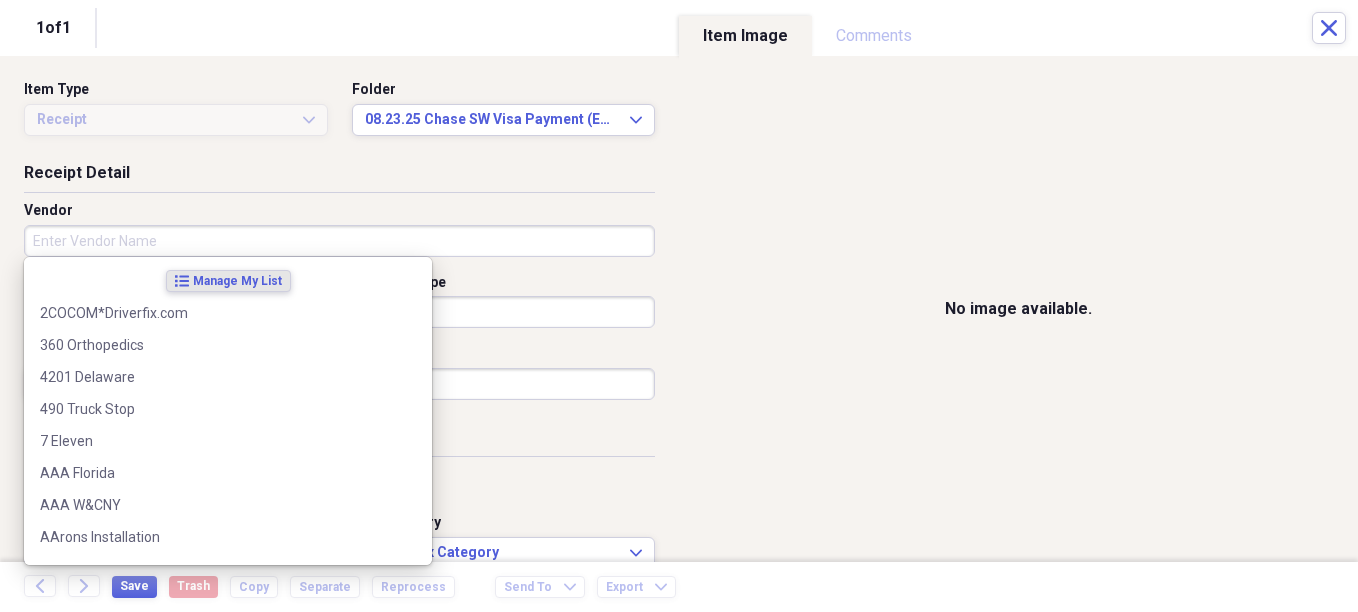 click on "Vendor" at bounding box center (339, 241) 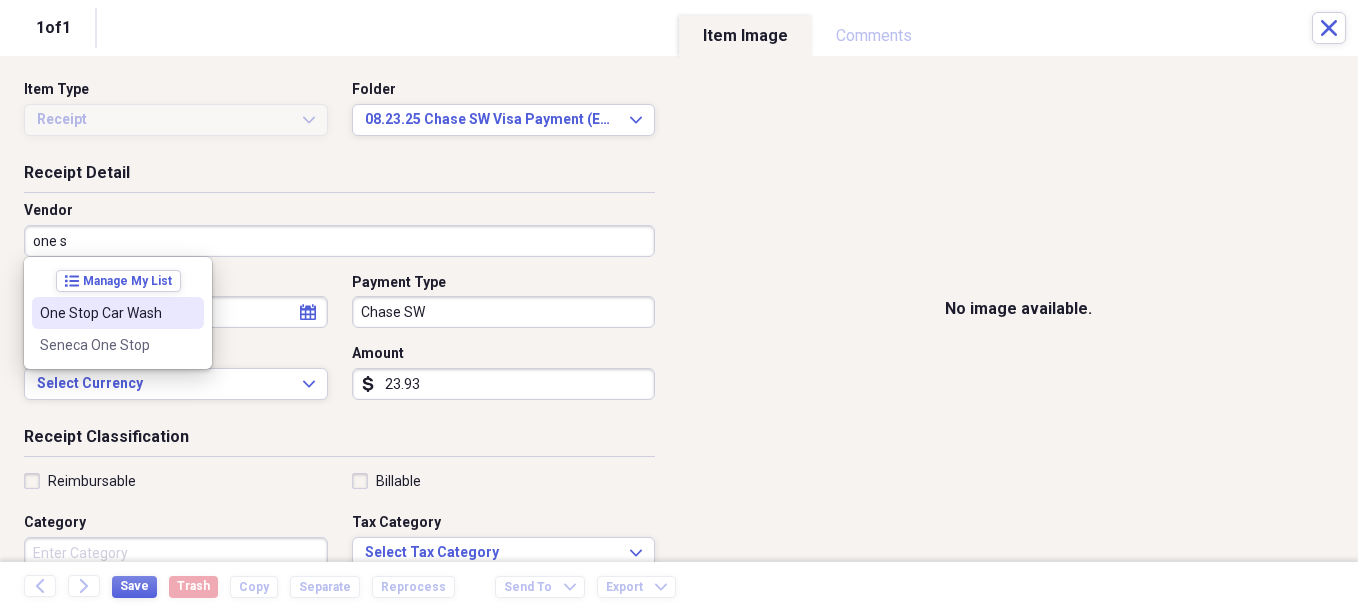 click on "One Stop Car Wash" at bounding box center (118, 313) 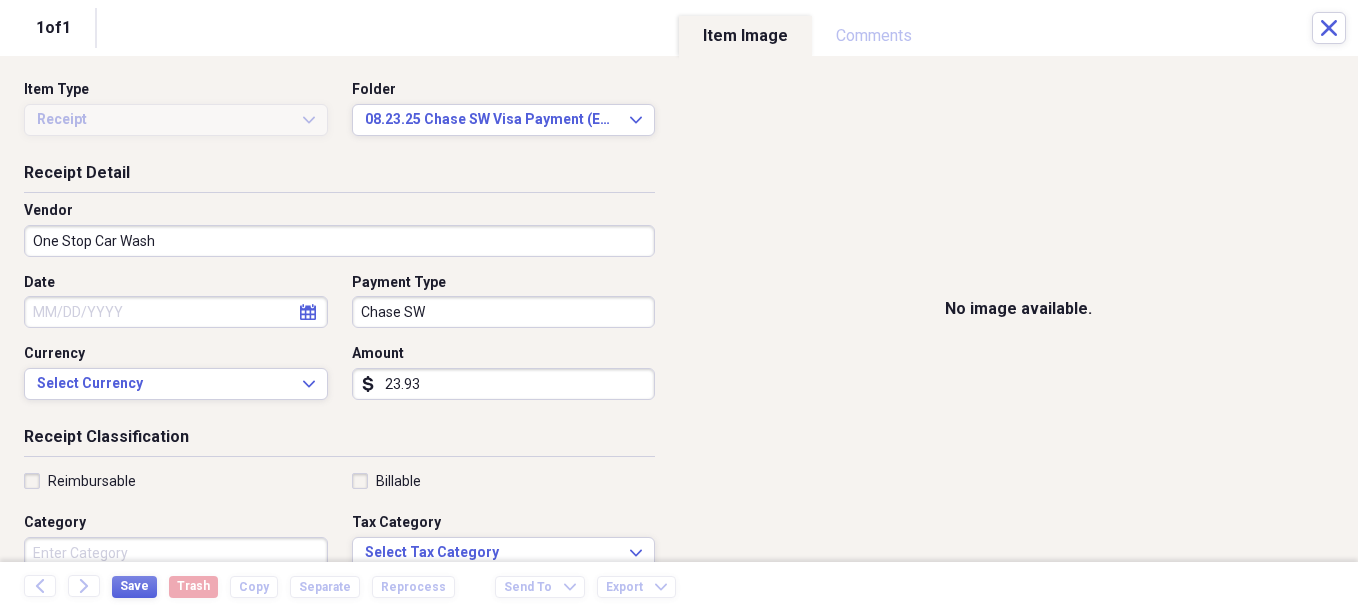 click on "Date" at bounding box center [176, 312] 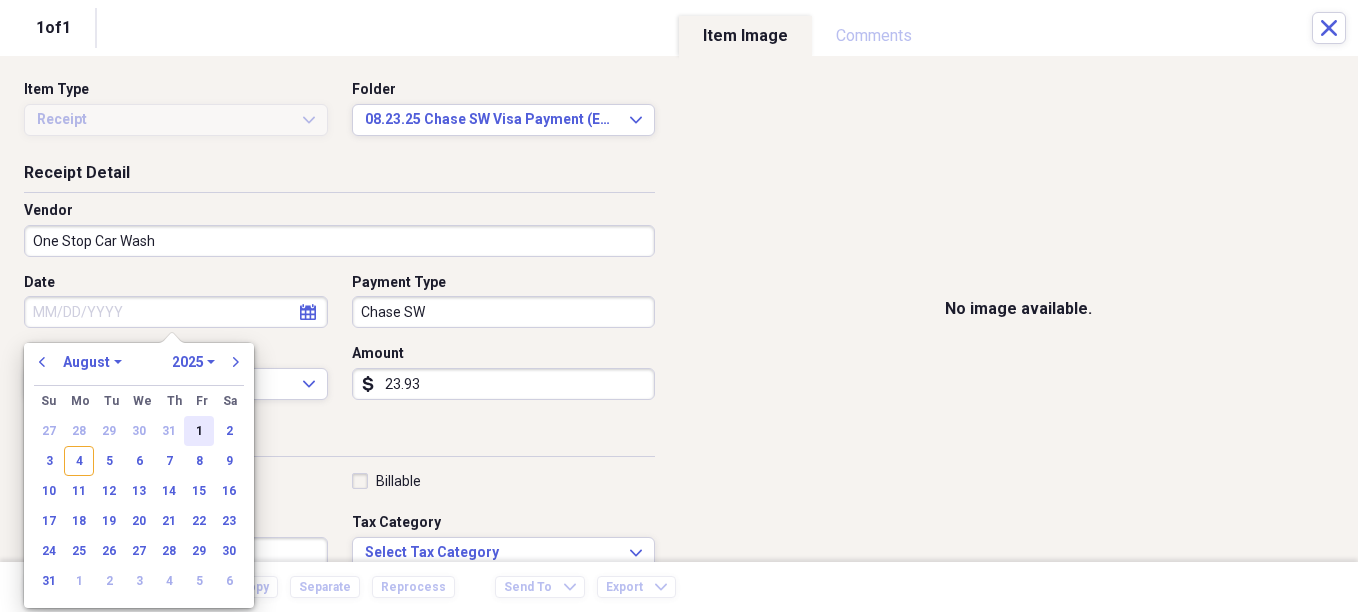 click on "1" at bounding box center (199, 431) 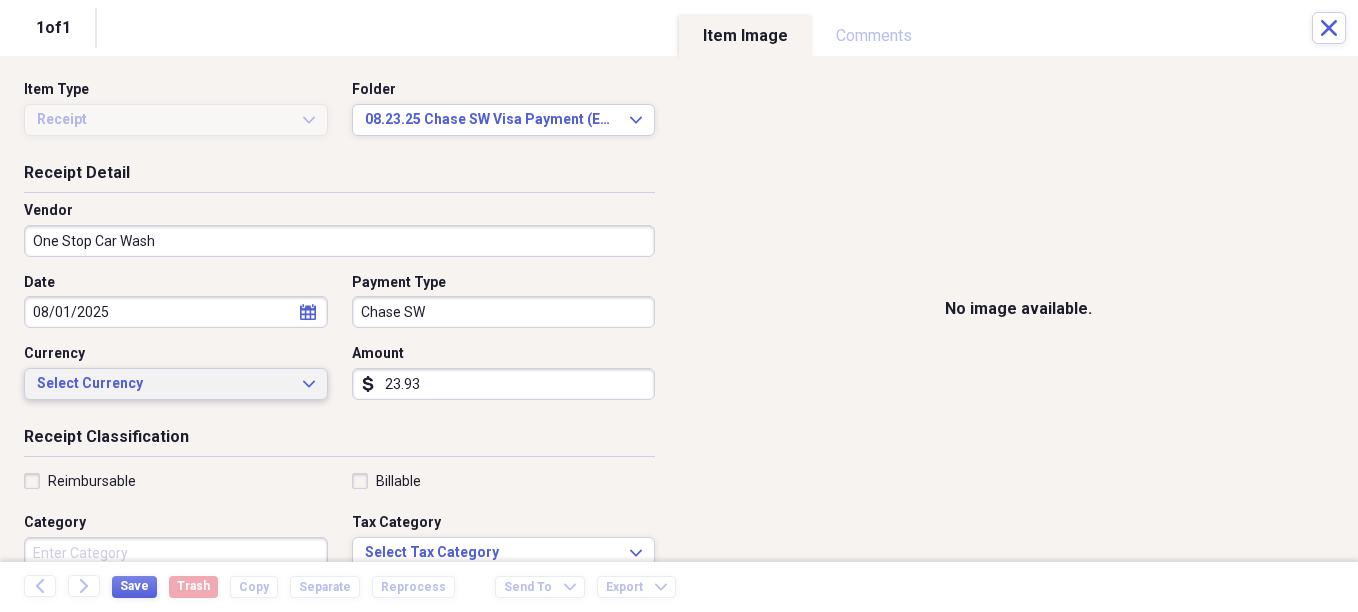 click on "Select Currency" at bounding box center (164, 384) 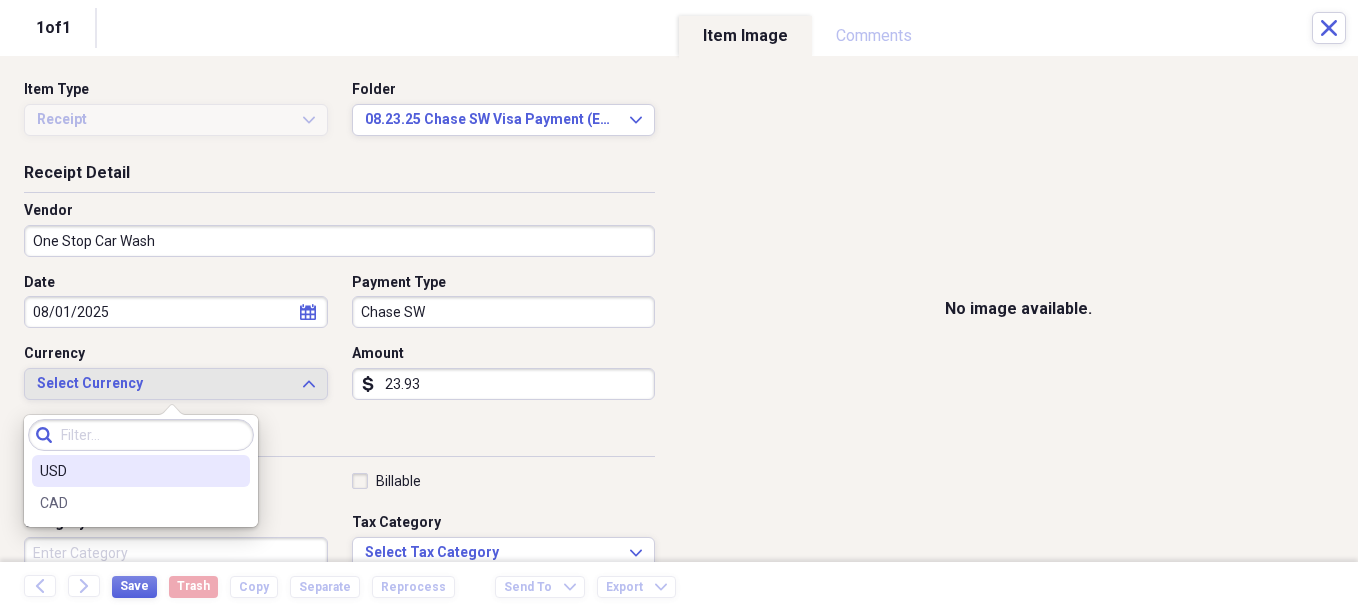 click on "USD" at bounding box center [141, 471] 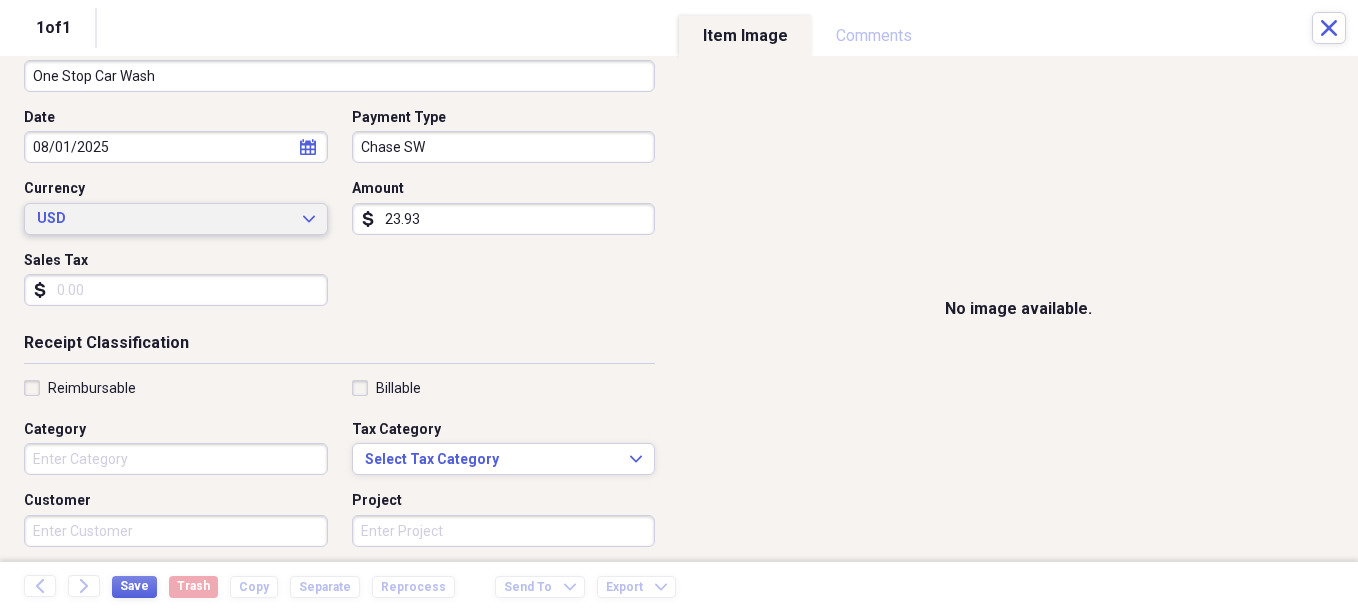 scroll, scrollTop: 300, scrollLeft: 0, axis: vertical 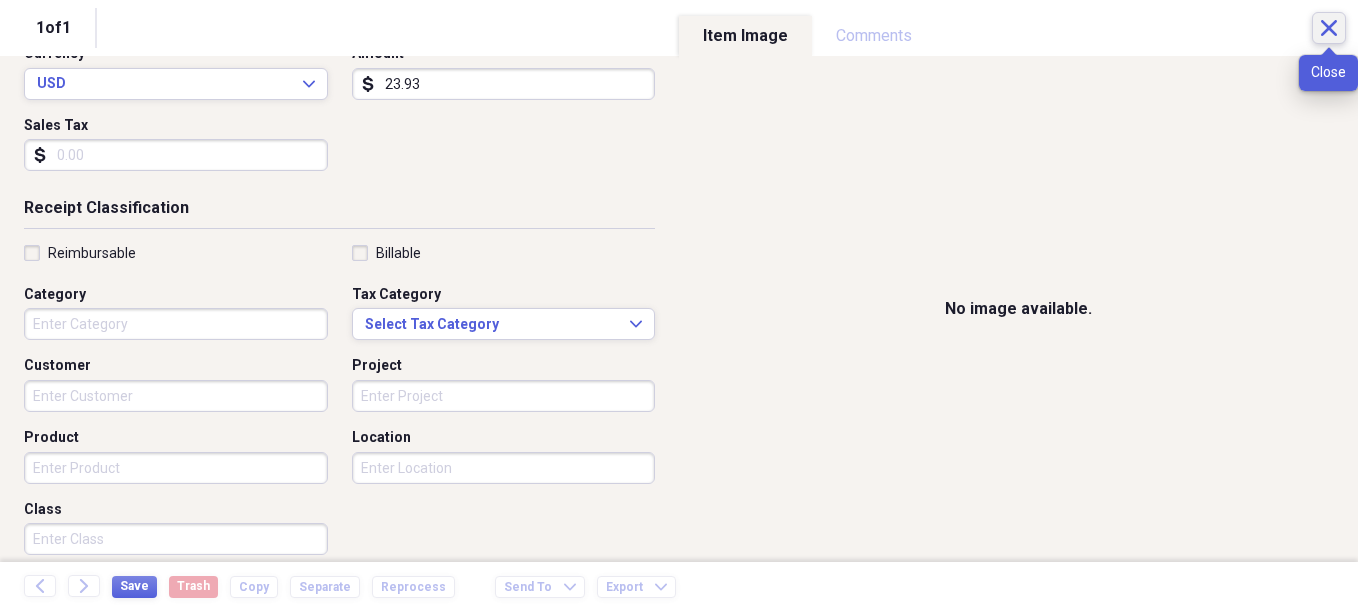 click on "Close" 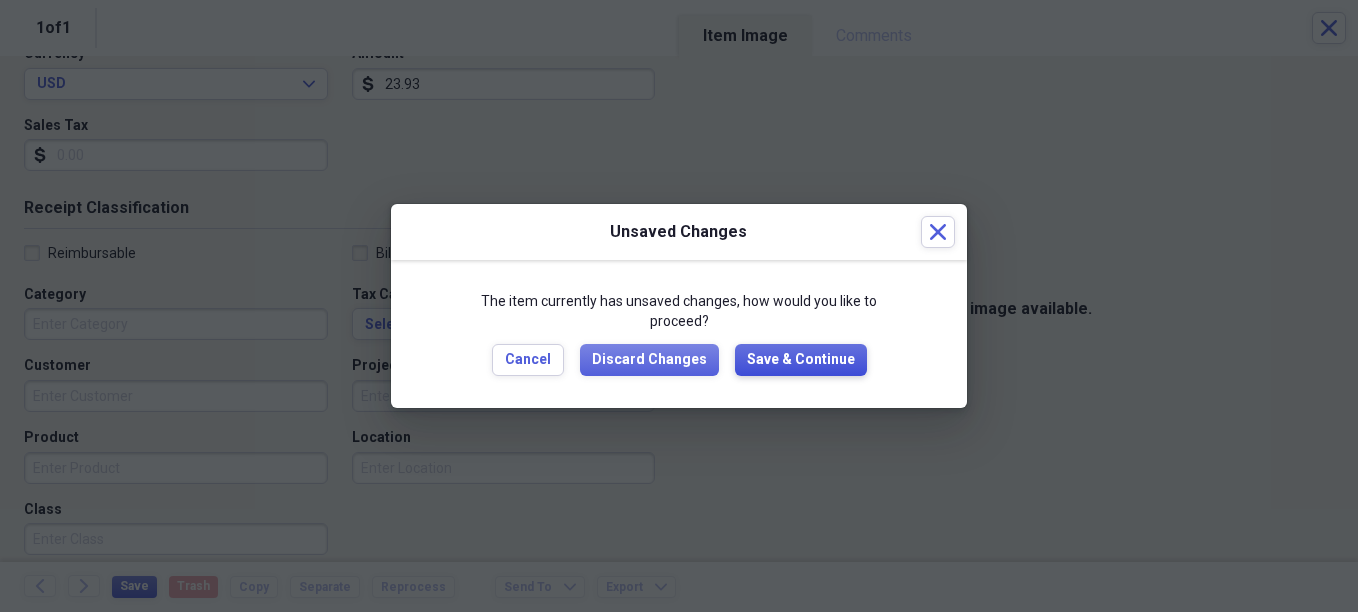 click on "Save & Continue" at bounding box center (801, 360) 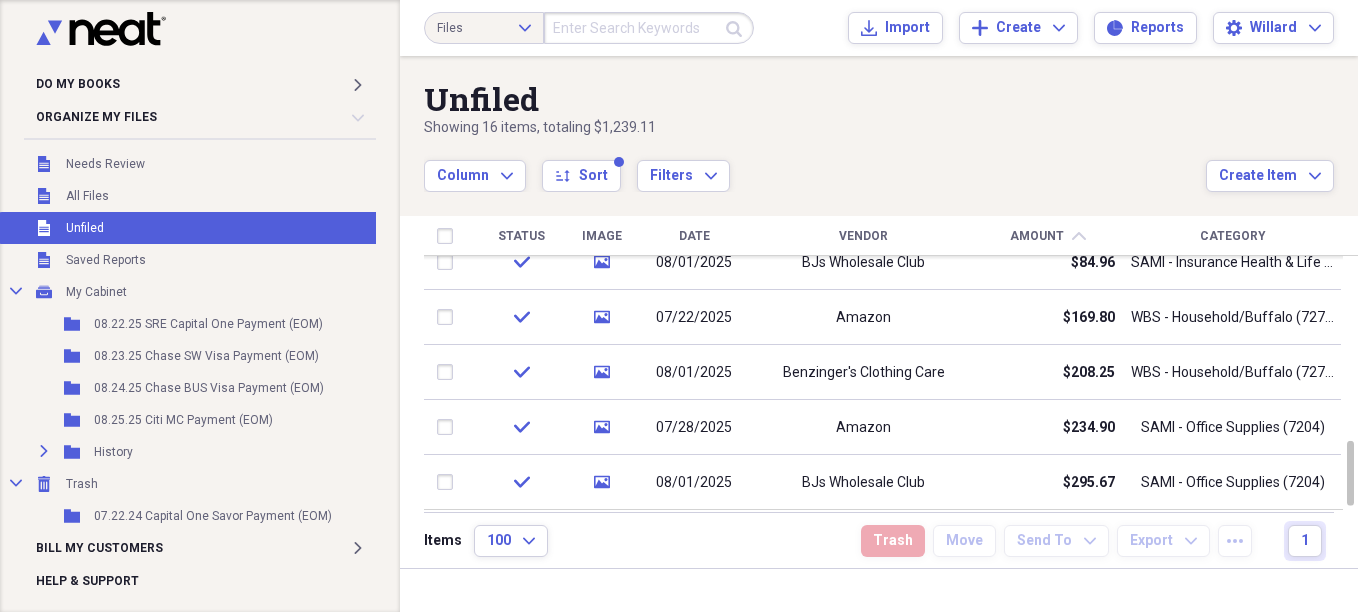 click on "Date" at bounding box center [694, 236] 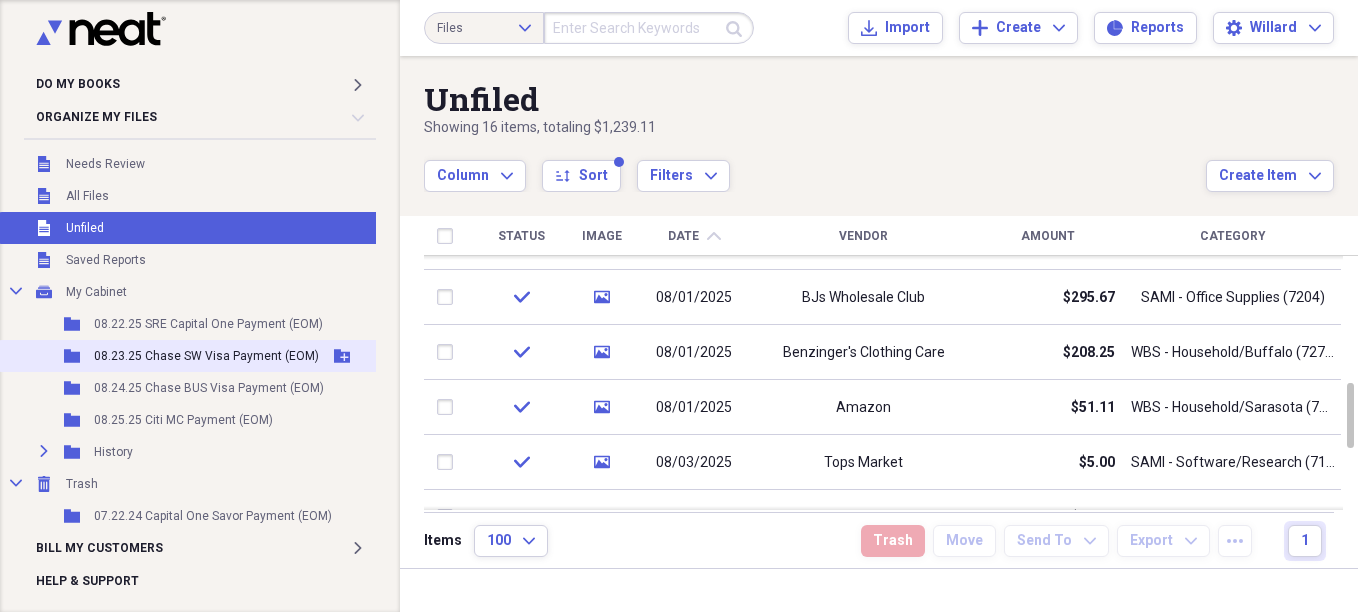 click on "08.23.25 Chase SW Visa Payment (EOM)" at bounding box center (206, 356) 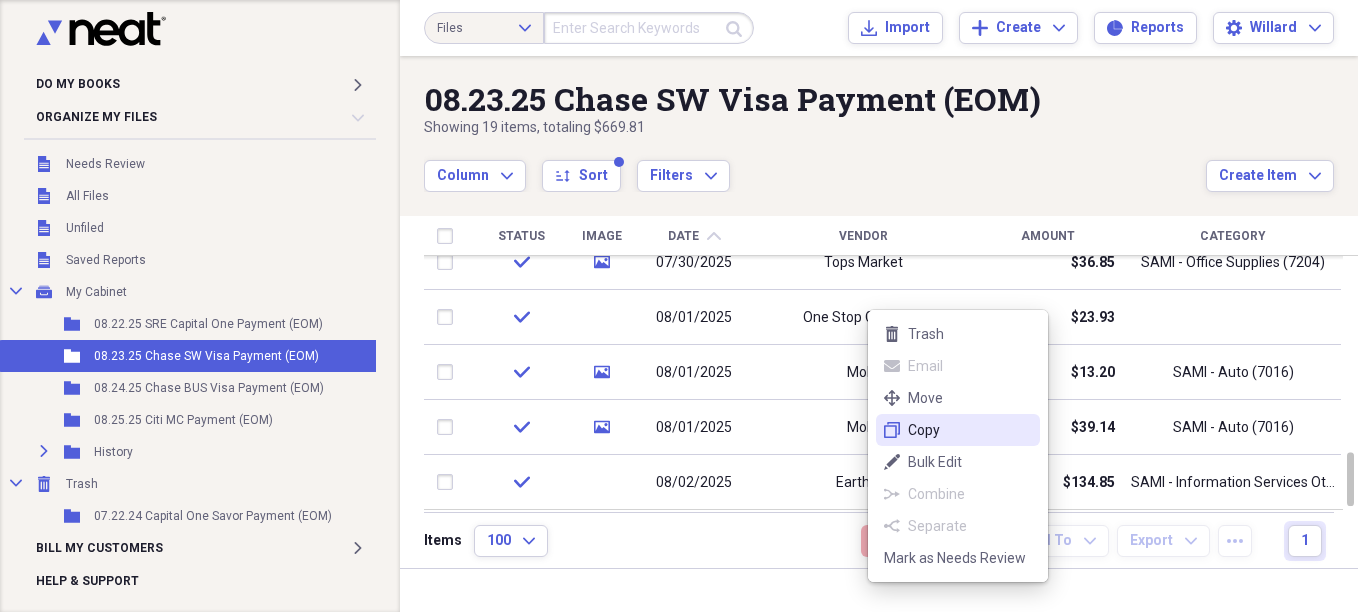 click on "Copy" at bounding box center [970, 430] 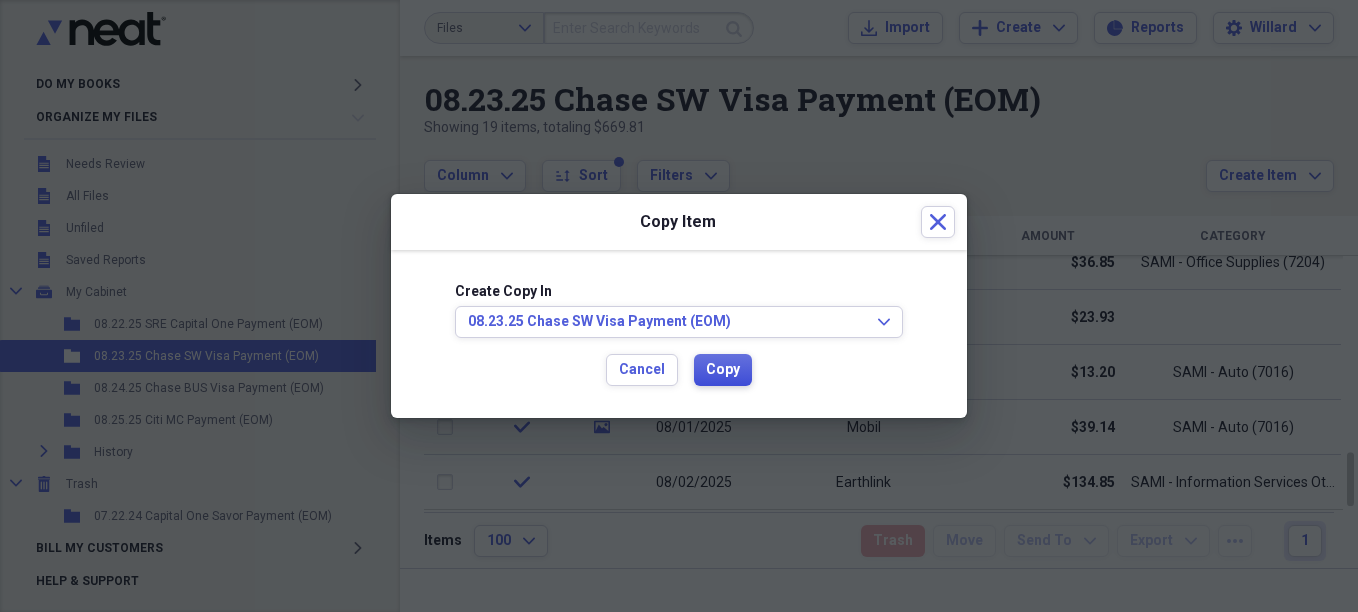 click on "Copy" at bounding box center (723, 370) 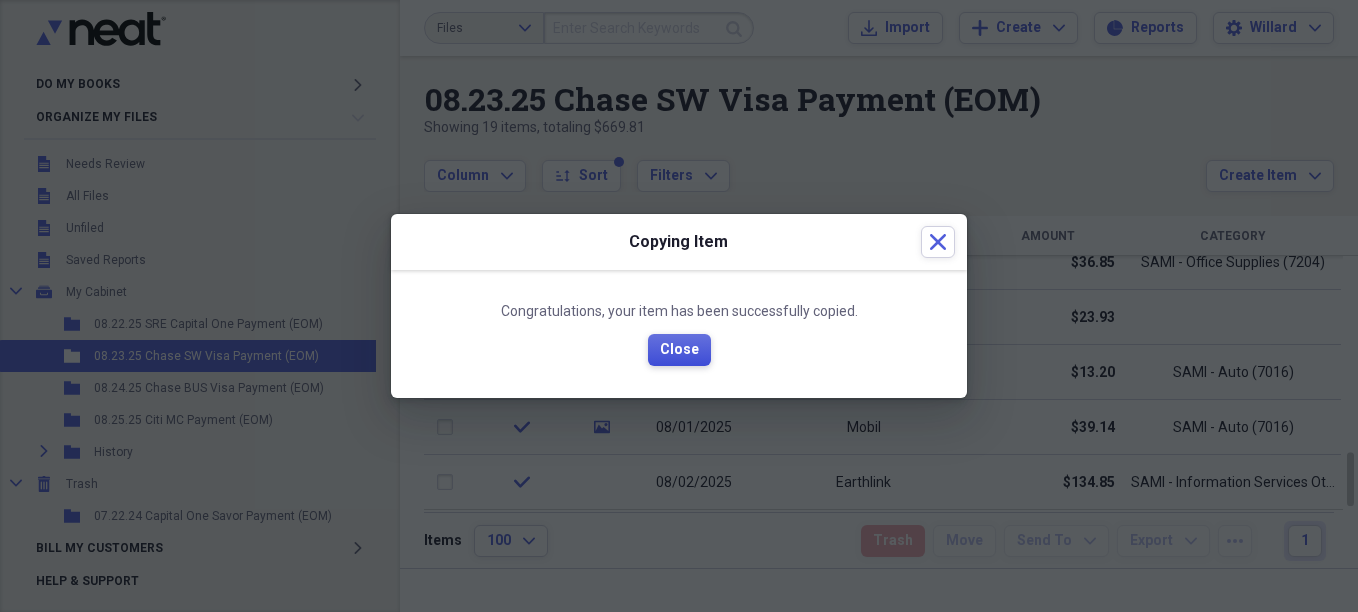 click on "Close" at bounding box center (679, 350) 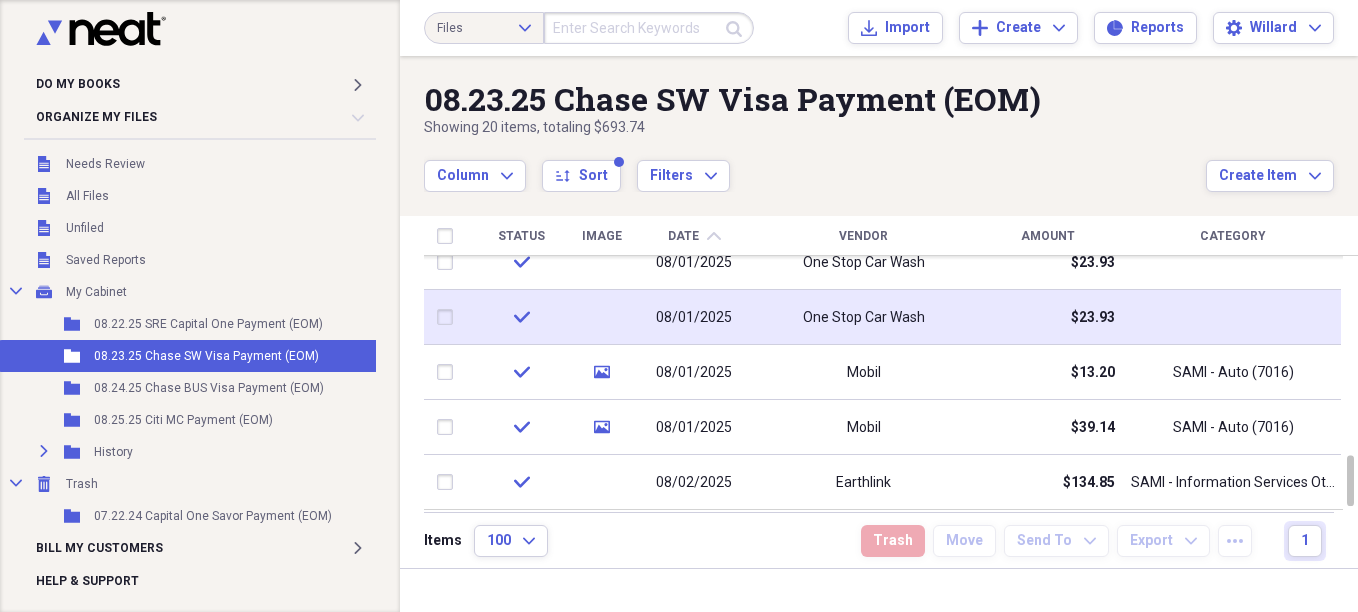 click on "One Stop Car Wash" at bounding box center (863, 317) 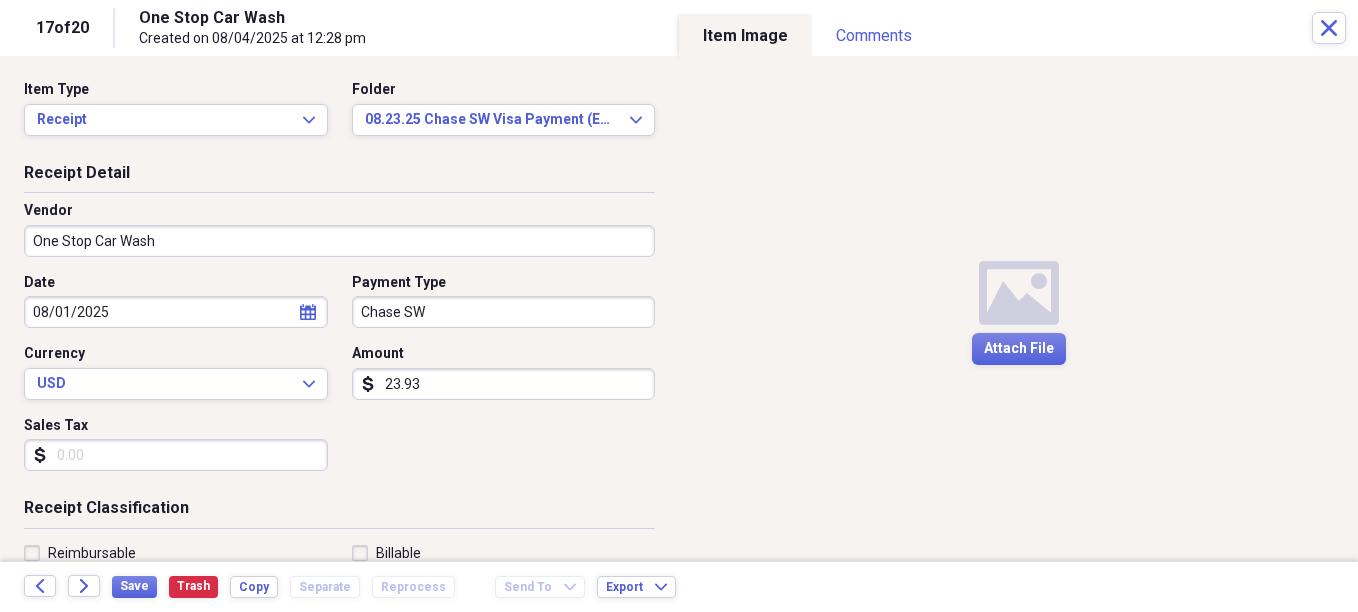 click on "Amount dollar-sign 23.93" at bounding box center (498, 372) 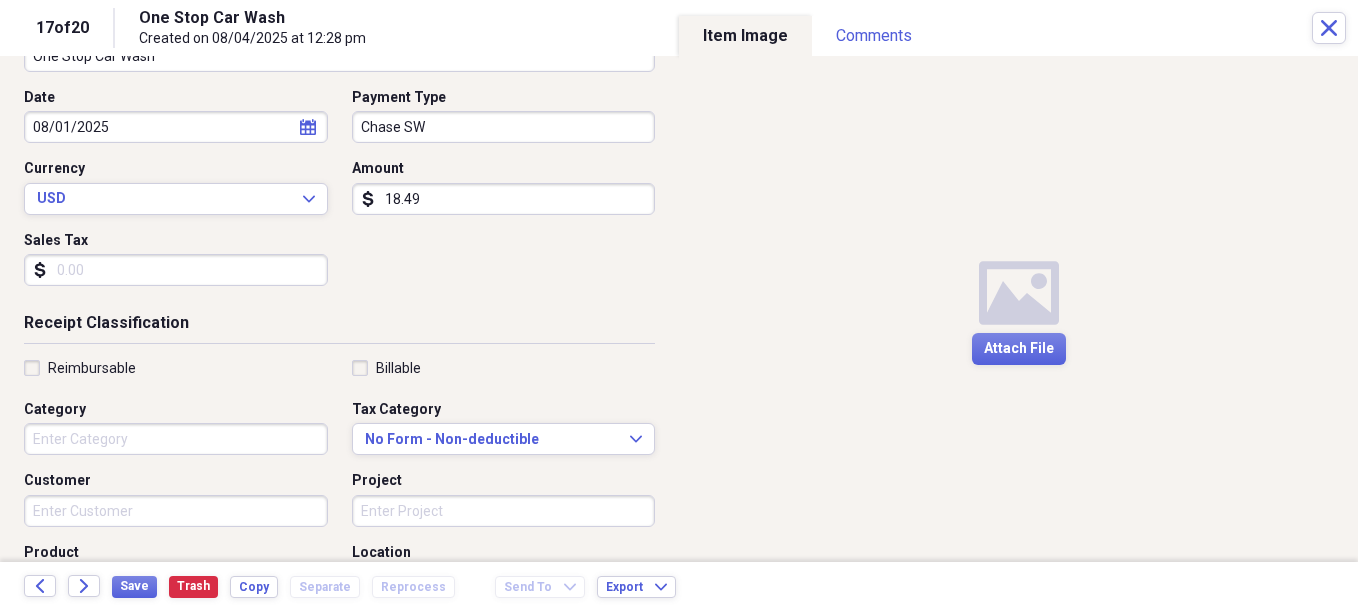 scroll, scrollTop: 200, scrollLeft: 0, axis: vertical 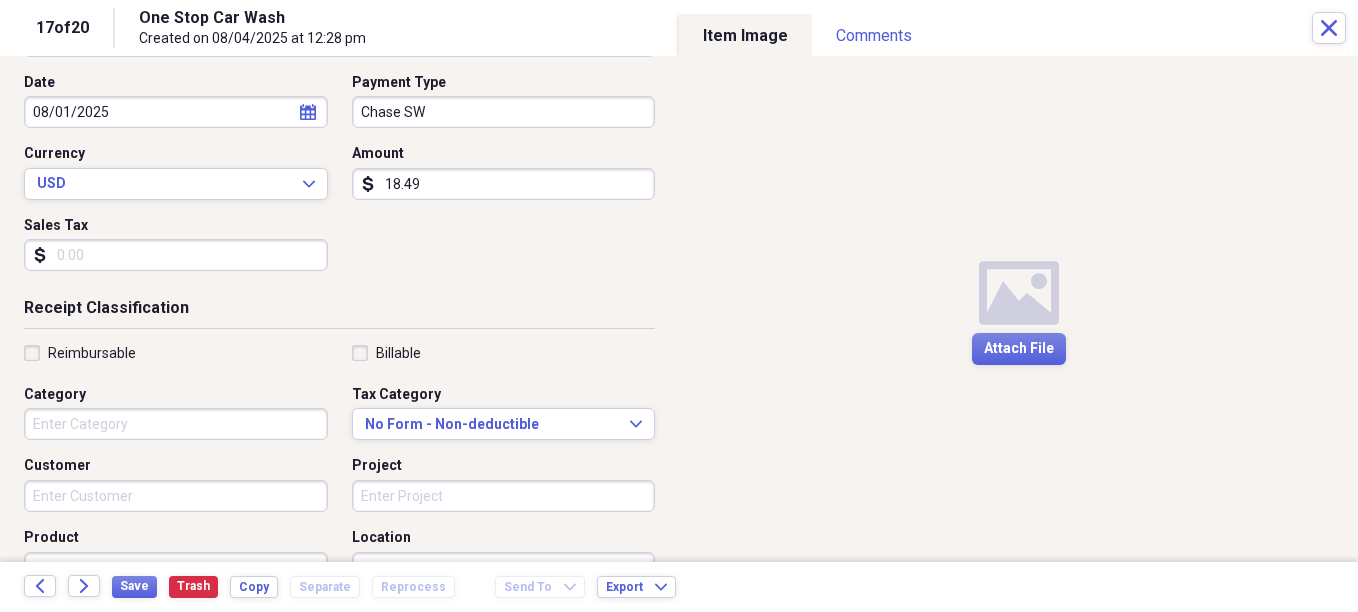type on "18.49" 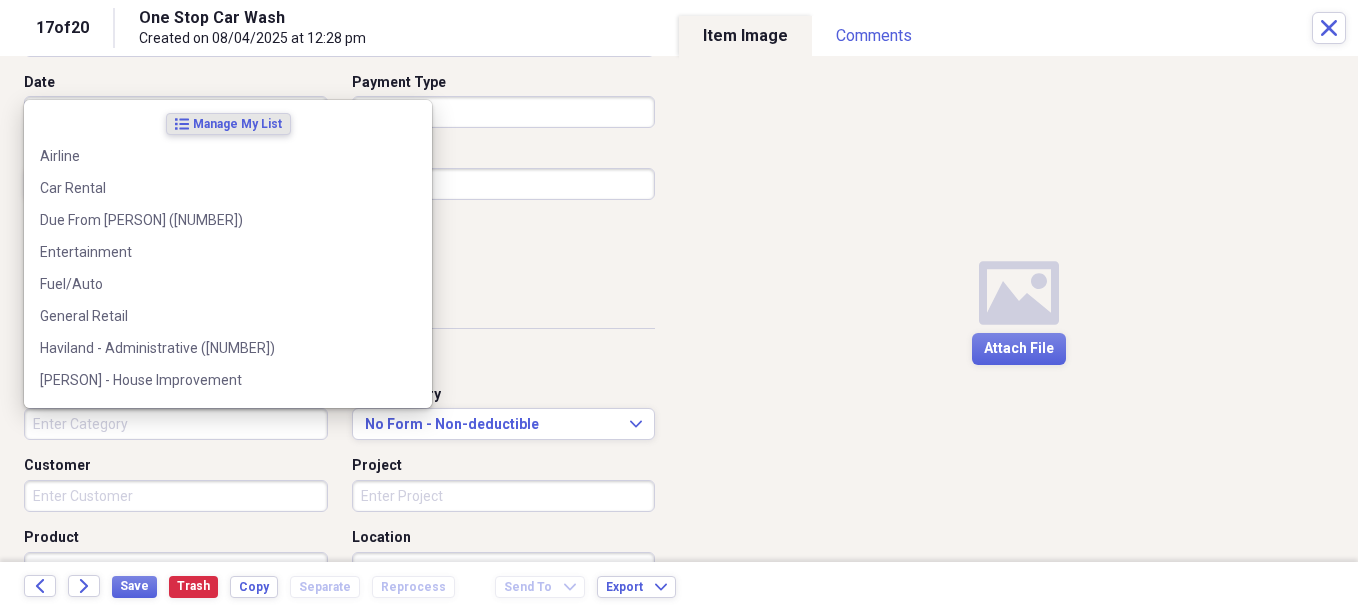 click on "Category" at bounding box center (176, 424) 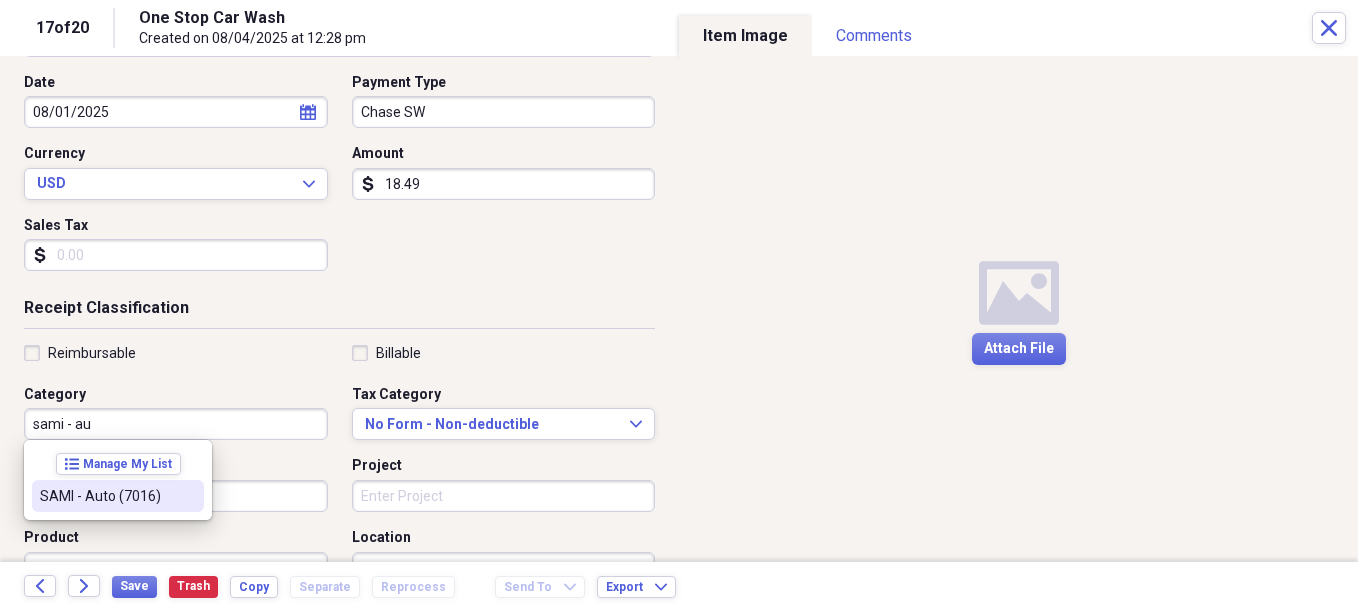 click on "SAMI - Auto (7016)" at bounding box center [106, 496] 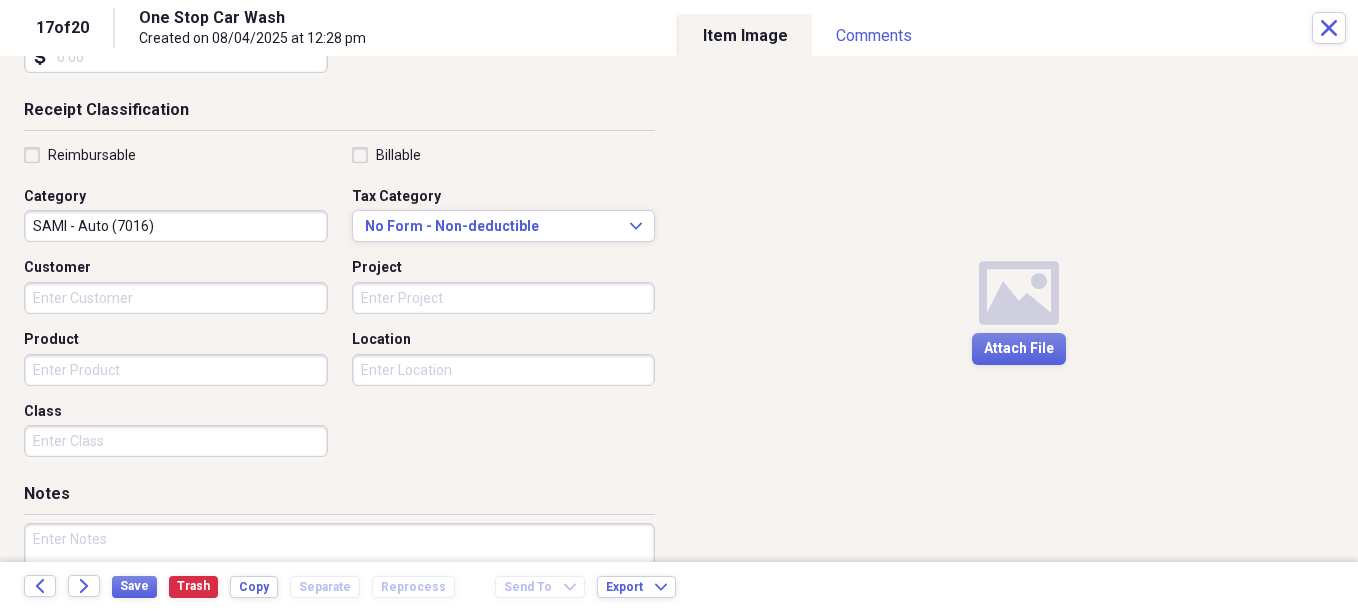 scroll, scrollTop: 400, scrollLeft: 0, axis: vertical 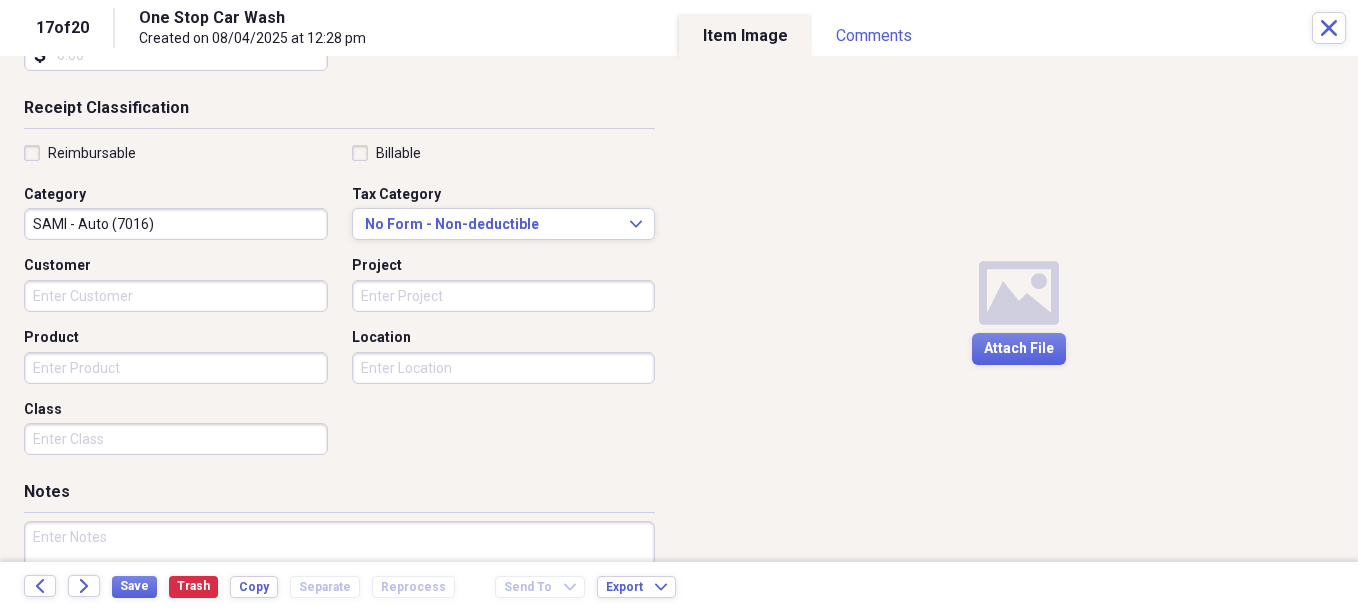 click on "Class" at bounding box center [176, 439] 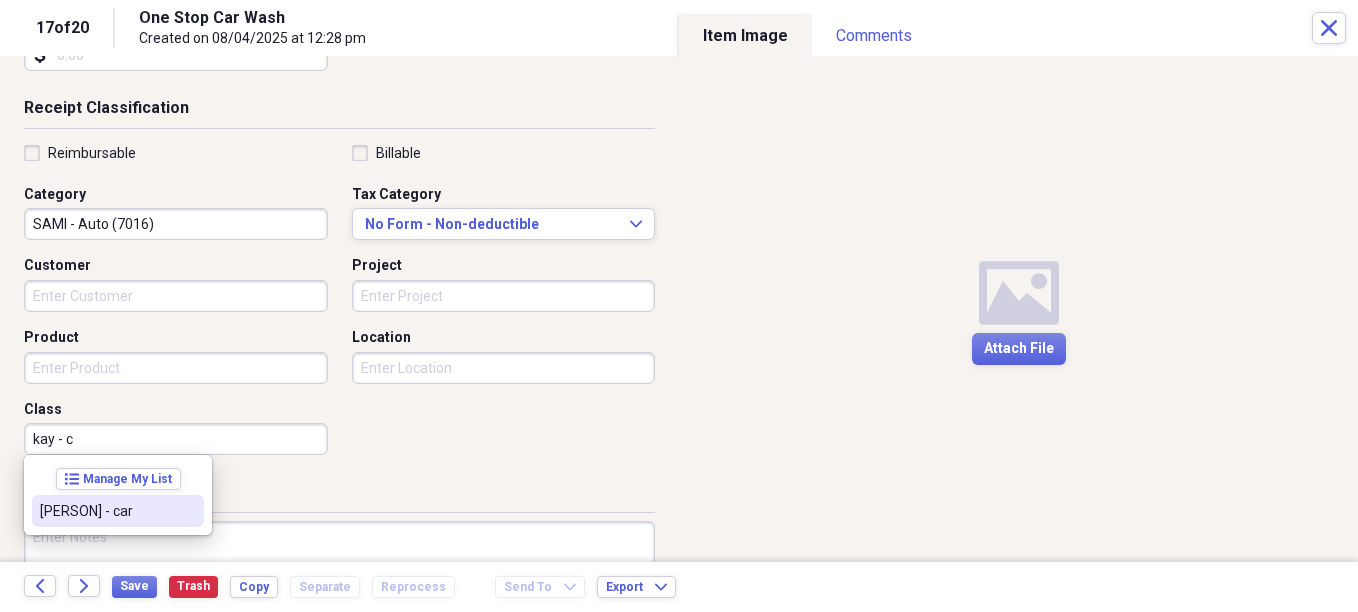 click on "[PERSON] - car" at bounding box center [106, 511] 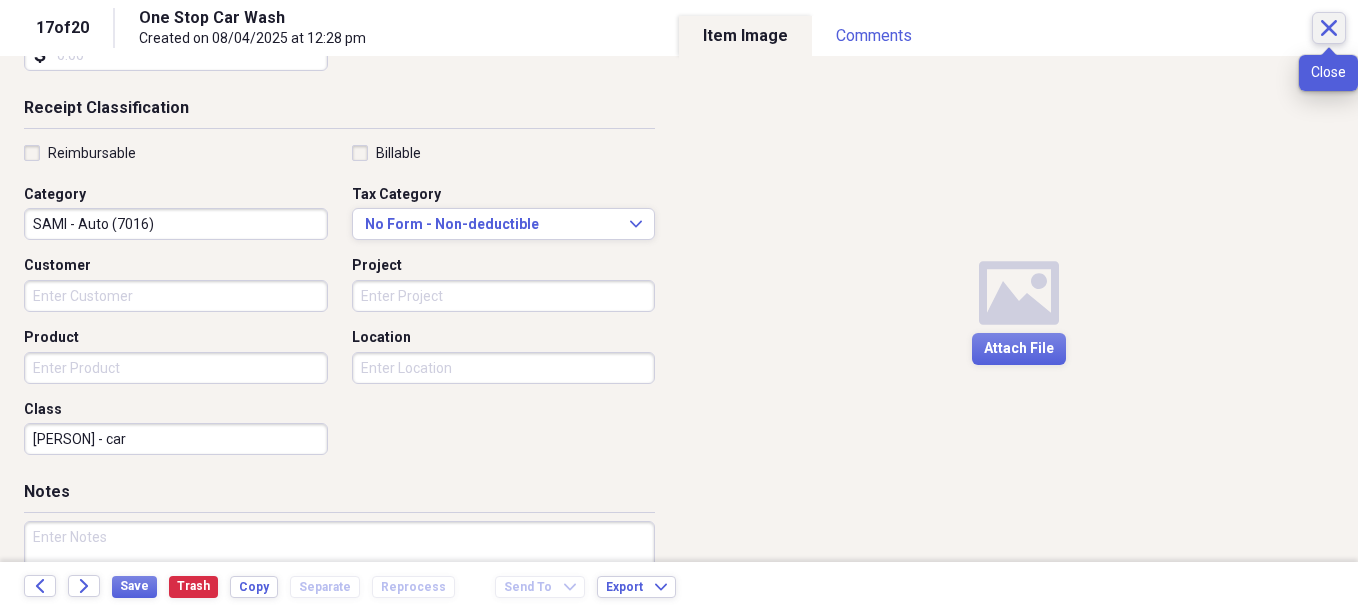 click on "Close" 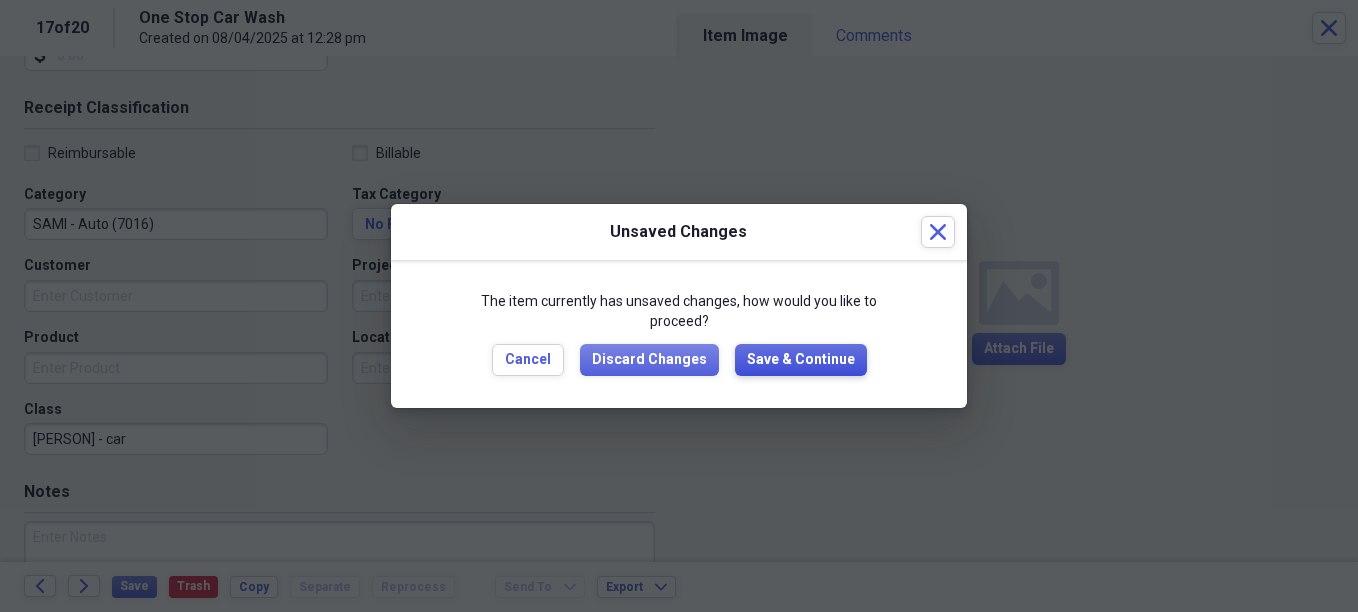 click on "Save & Continue" at bounding box center [801, 360] 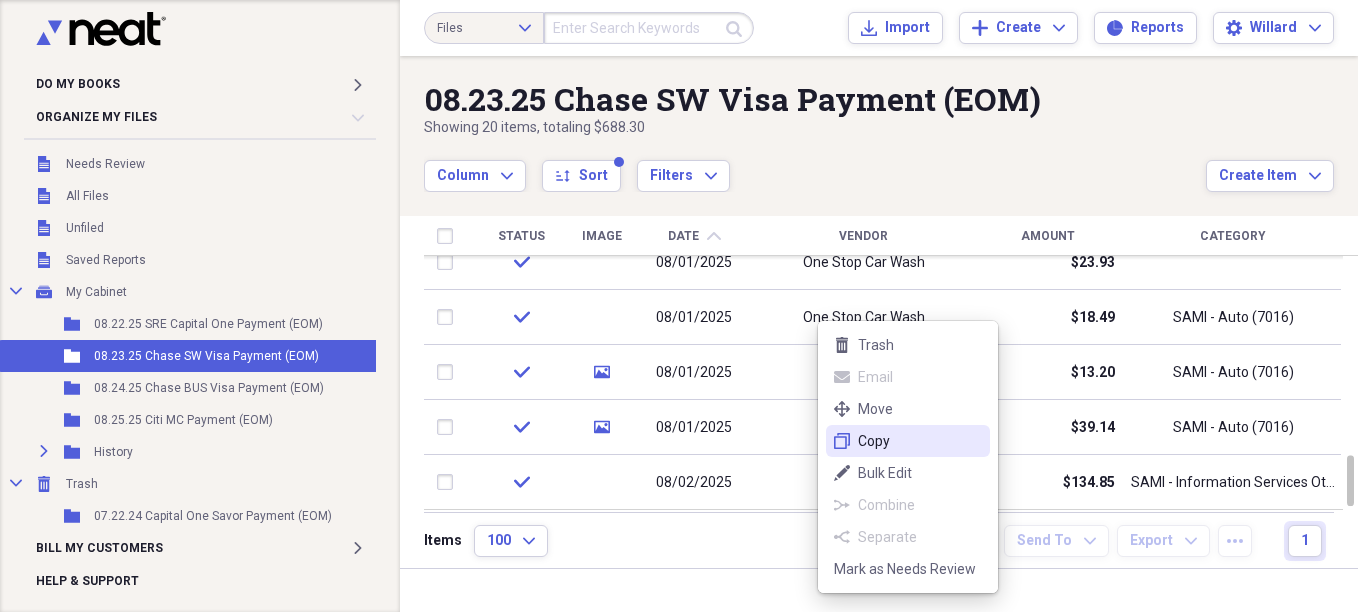 click on "Copy" at bounding box center (920, 441) 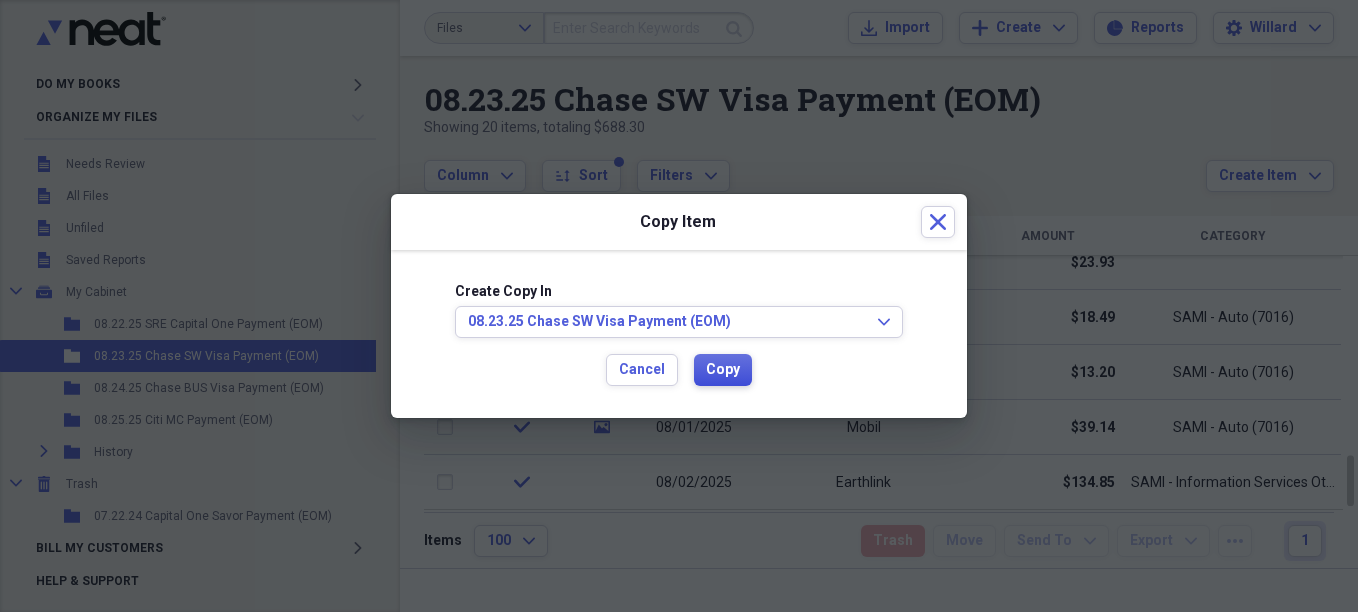 click on "Copy" at bounding box center [723, 370] 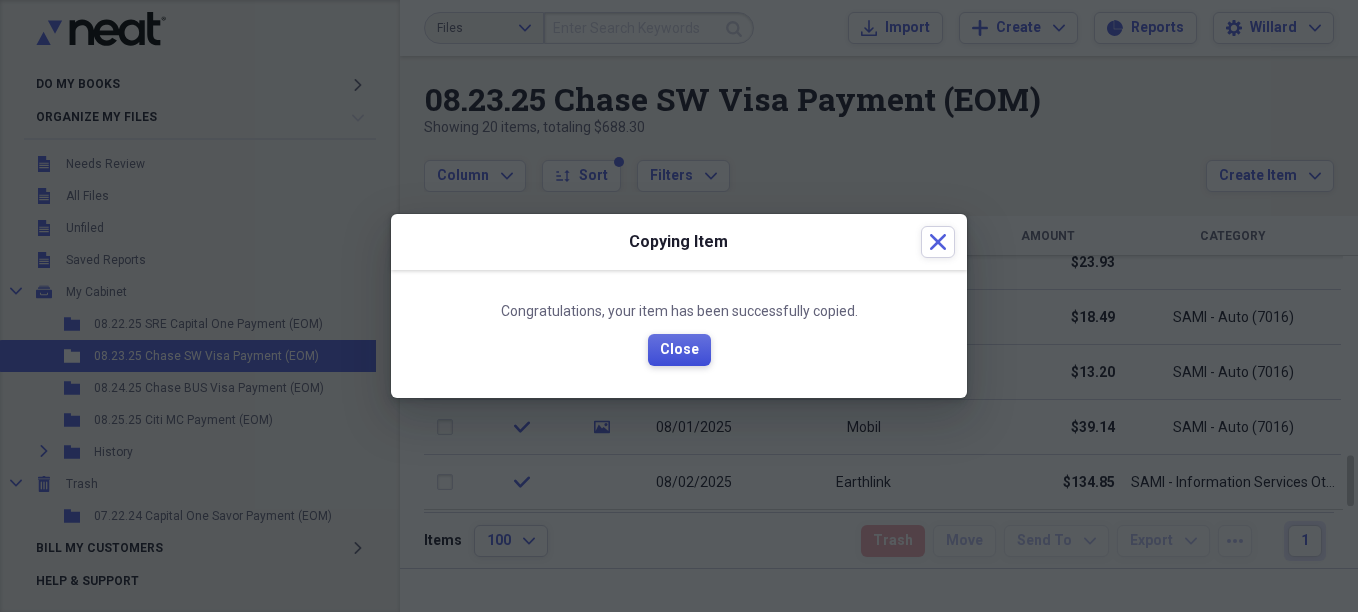click on "Close" at bounding box center (679, 350) 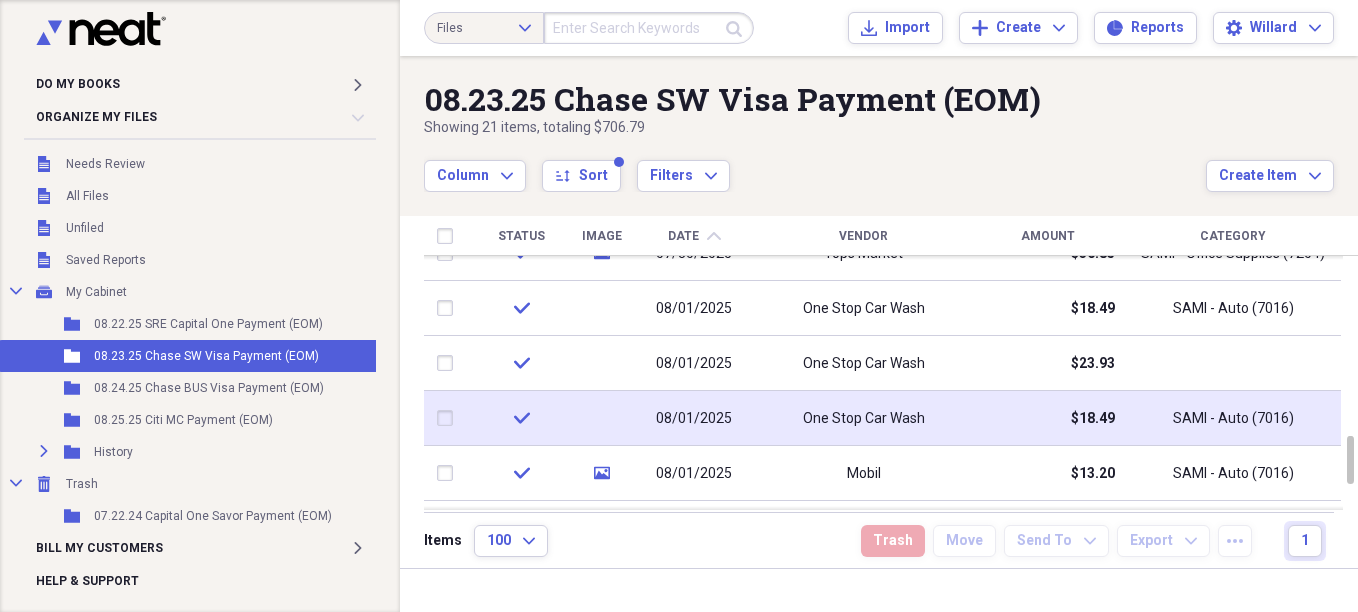 click on "One Stop Car Wash" at bounding box center (863, 418) 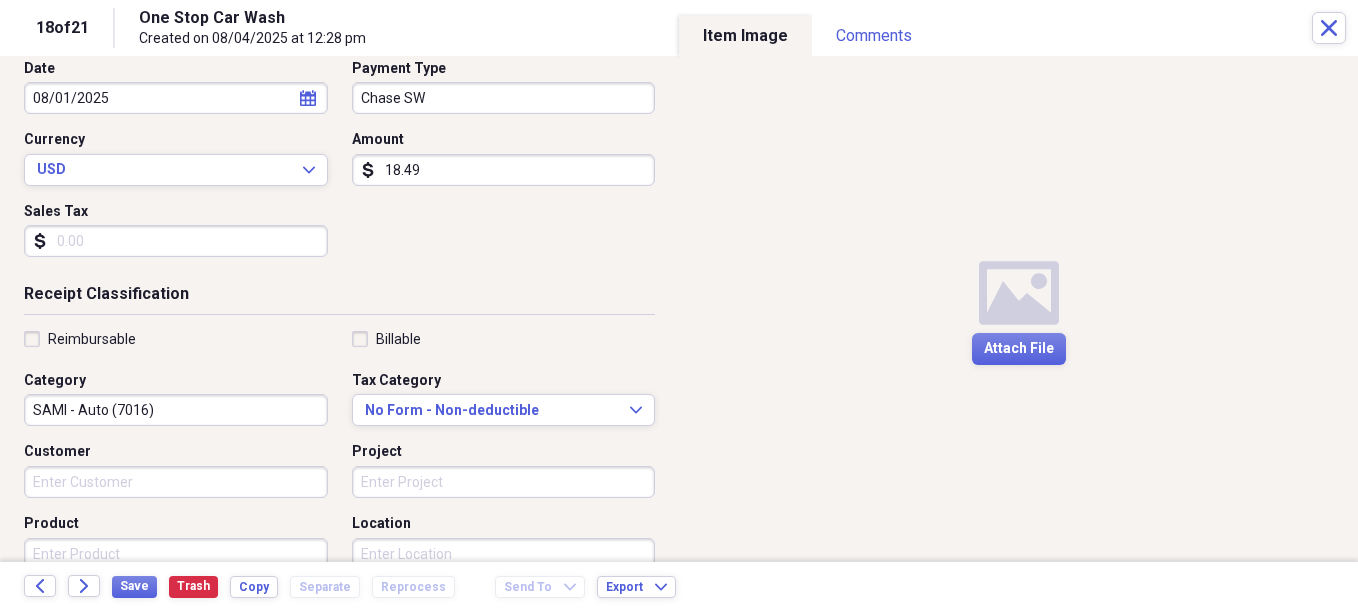 scroll, scrollTop: 300, scrollLeft: 0, axis: vertical 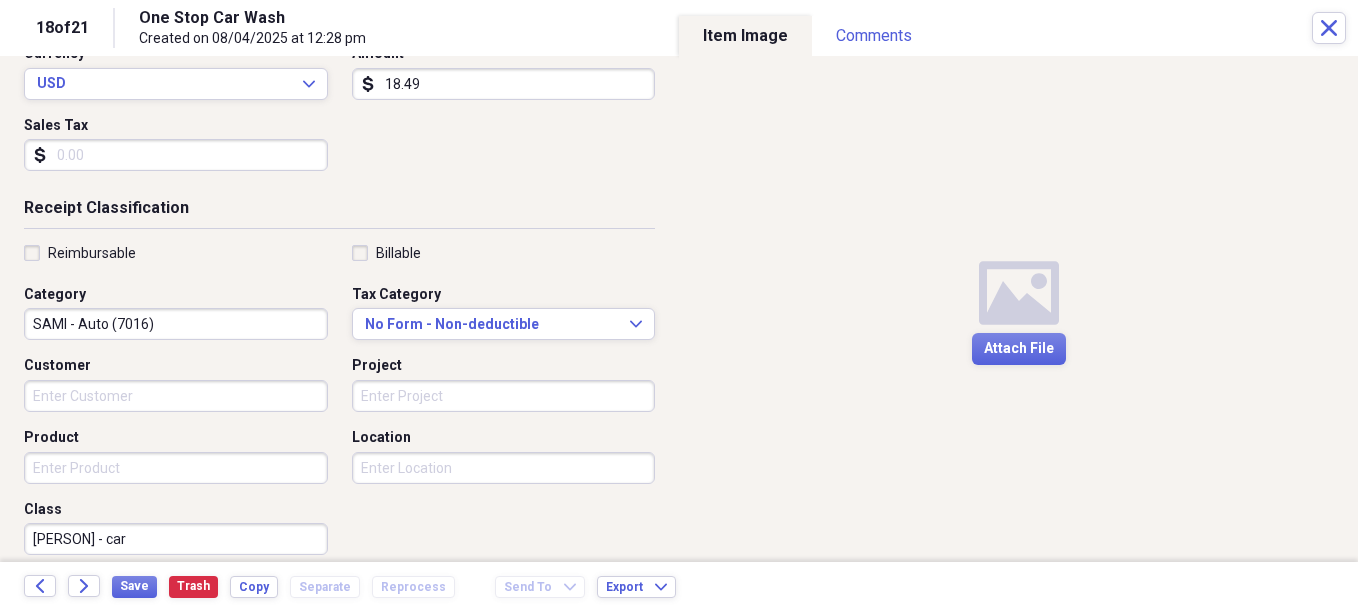 click on "SAMI - Auto (7016)" at bounding box center (176, 324) 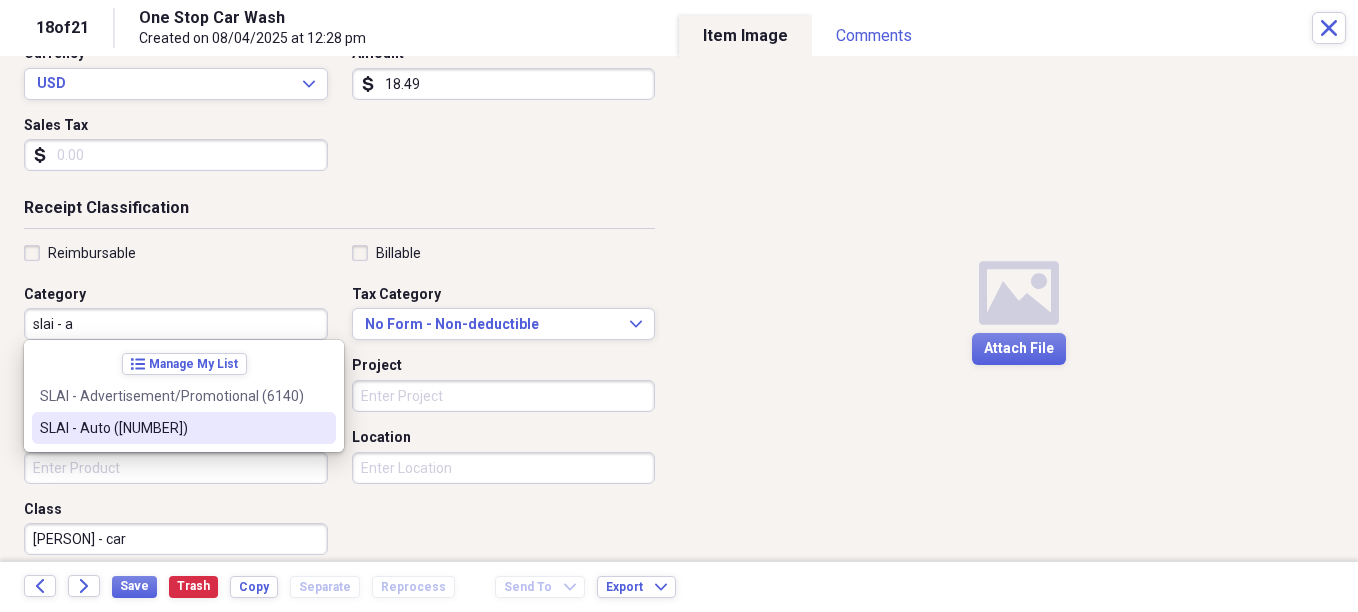 click on "SLAI - Auto ([NUMBER])" at bounding box center (184, 428) 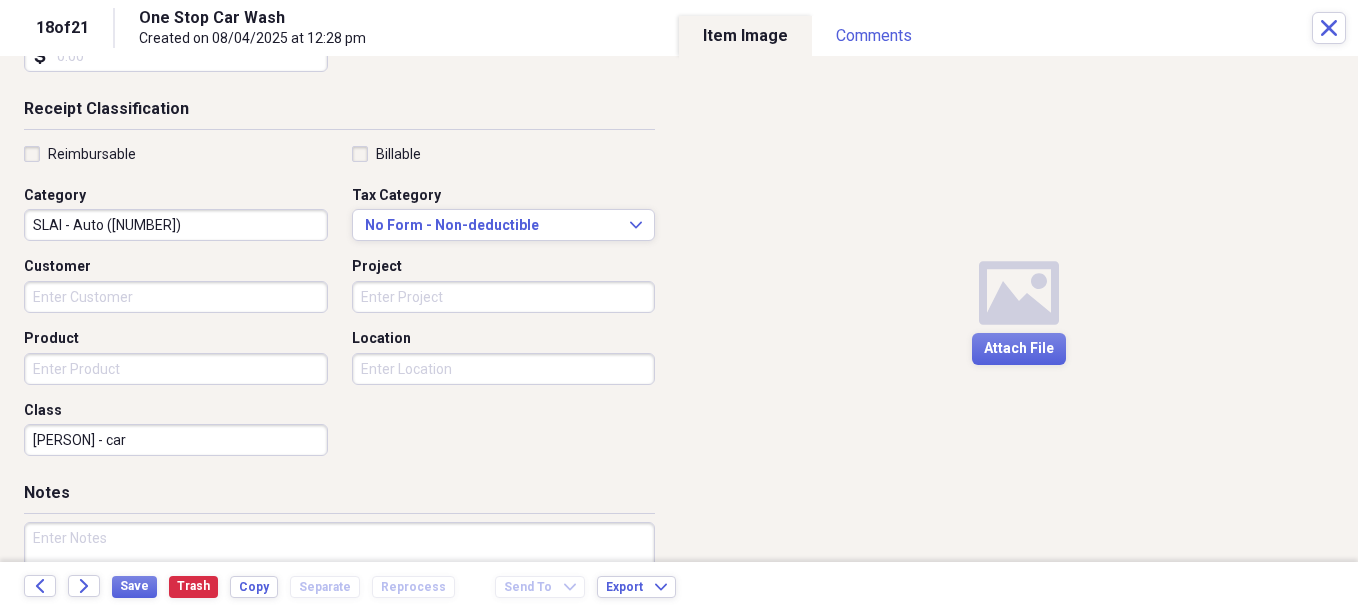 scroll, scrollTop: 400, scrollLeft: 0, axis: vertical 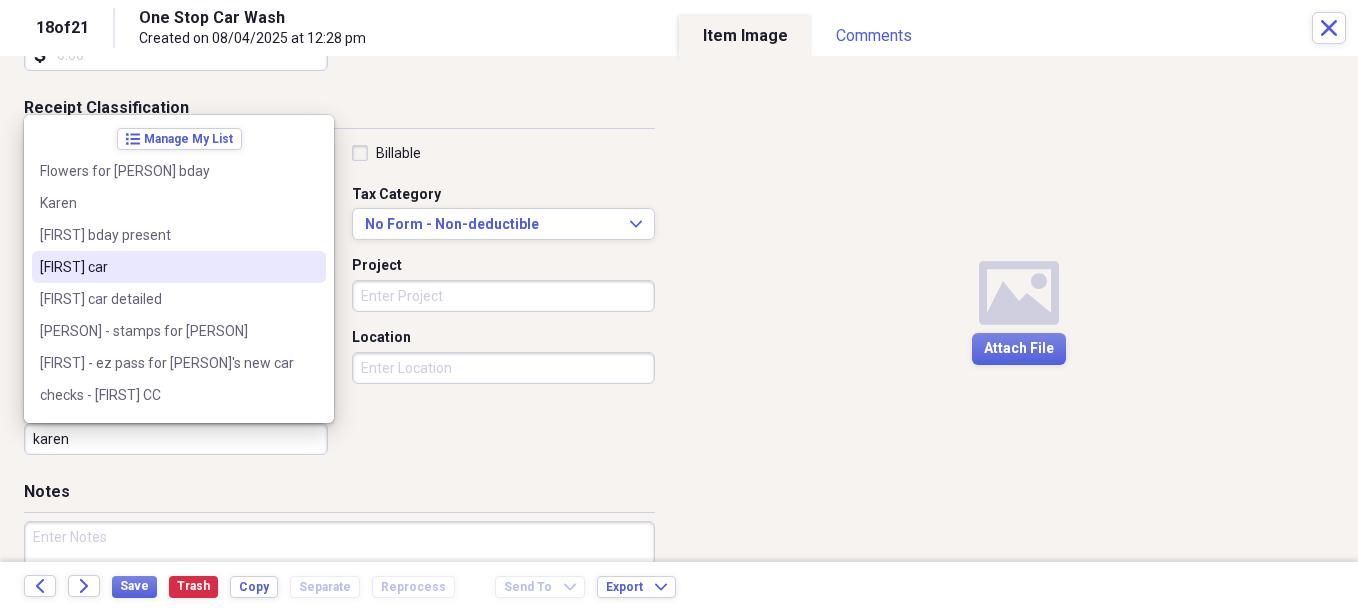 click on "[FIRST] car" at bounding box center (167, 267) 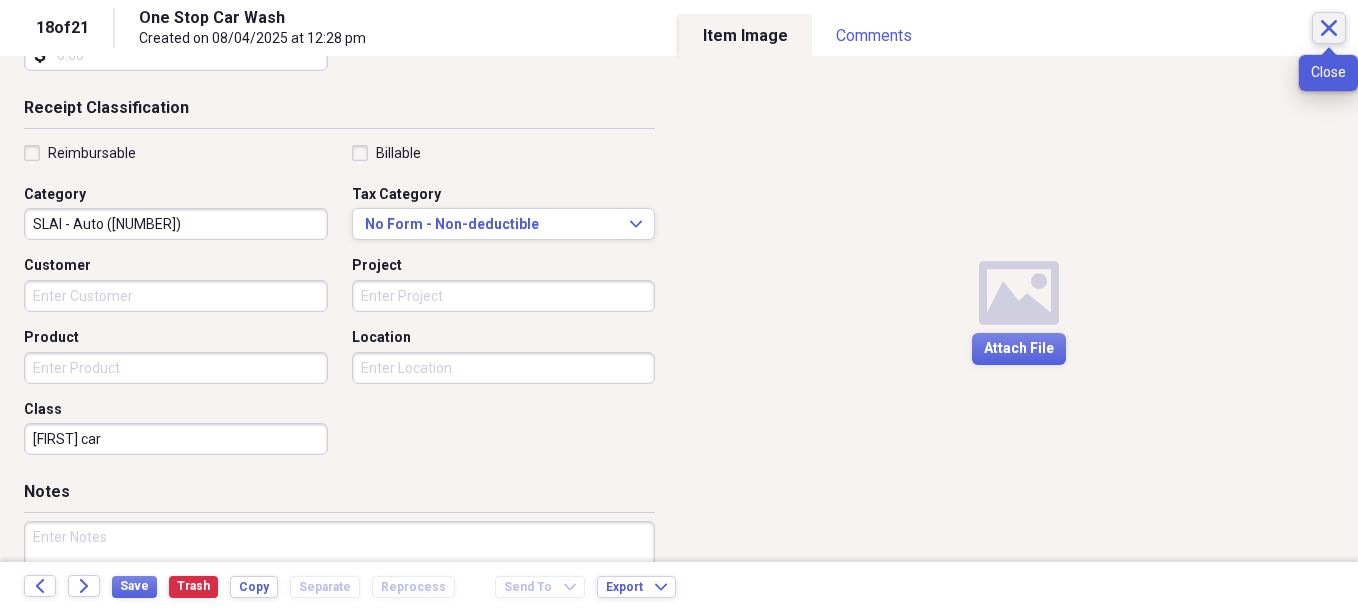 click on "Close" 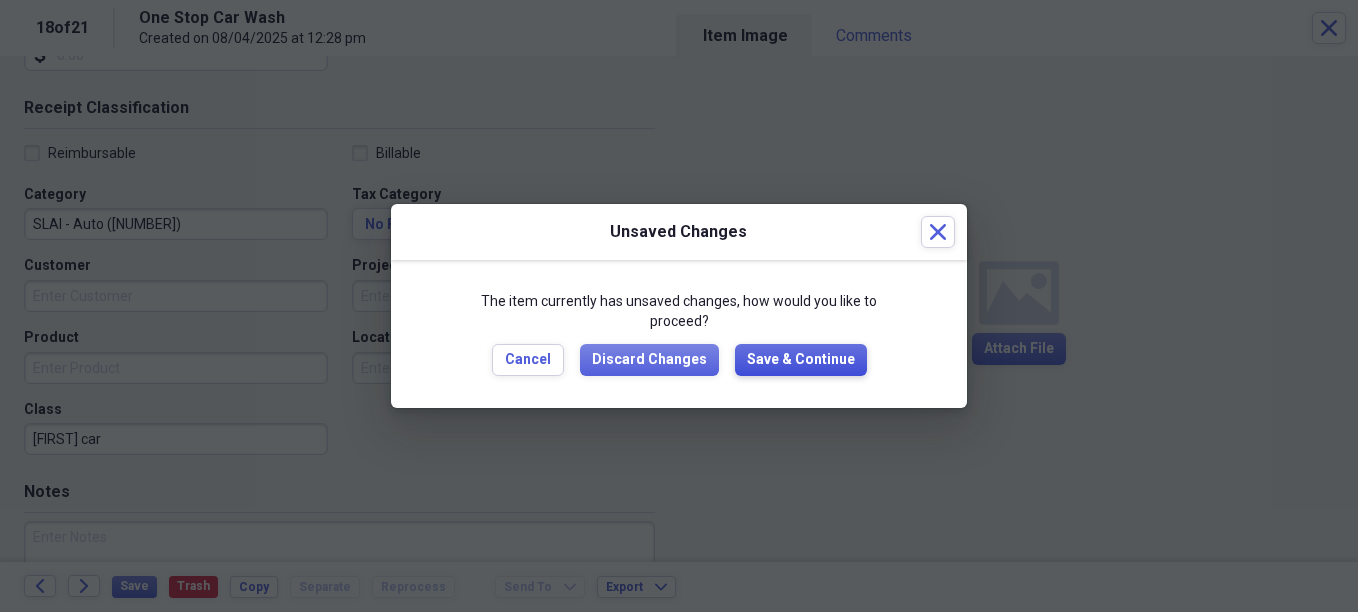 click on "Save & Continue" at bounding box center (801, 360) 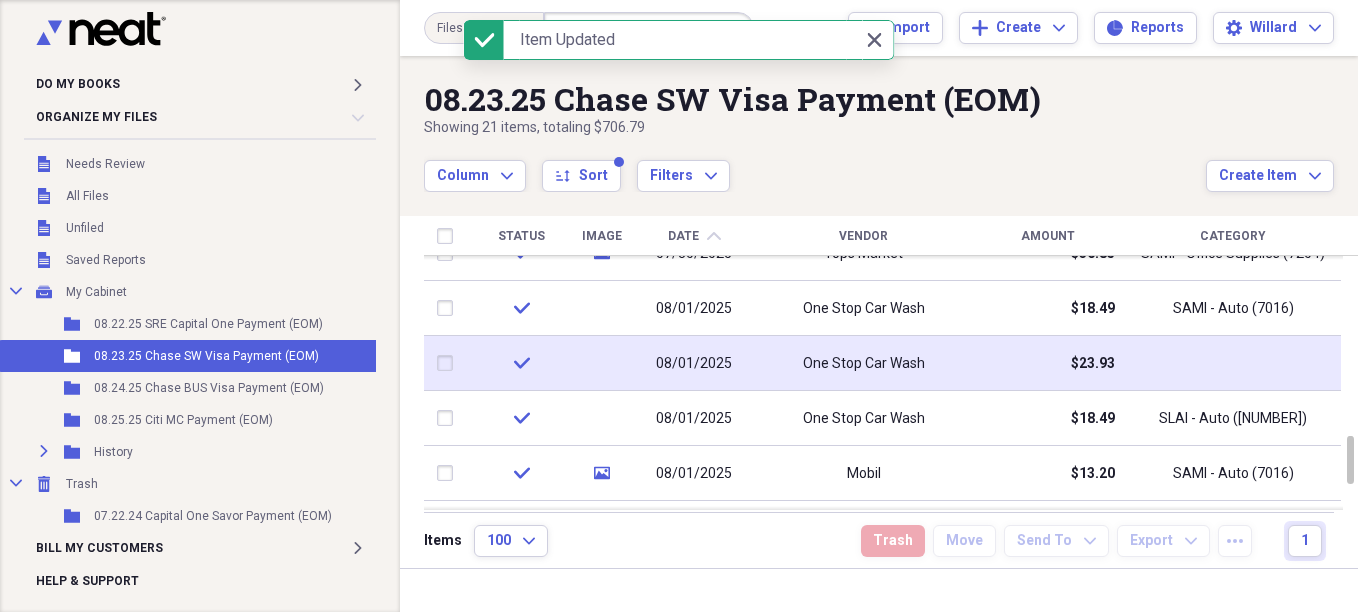 click on "One Stop Car Wash" at bounding box center (864, 364) 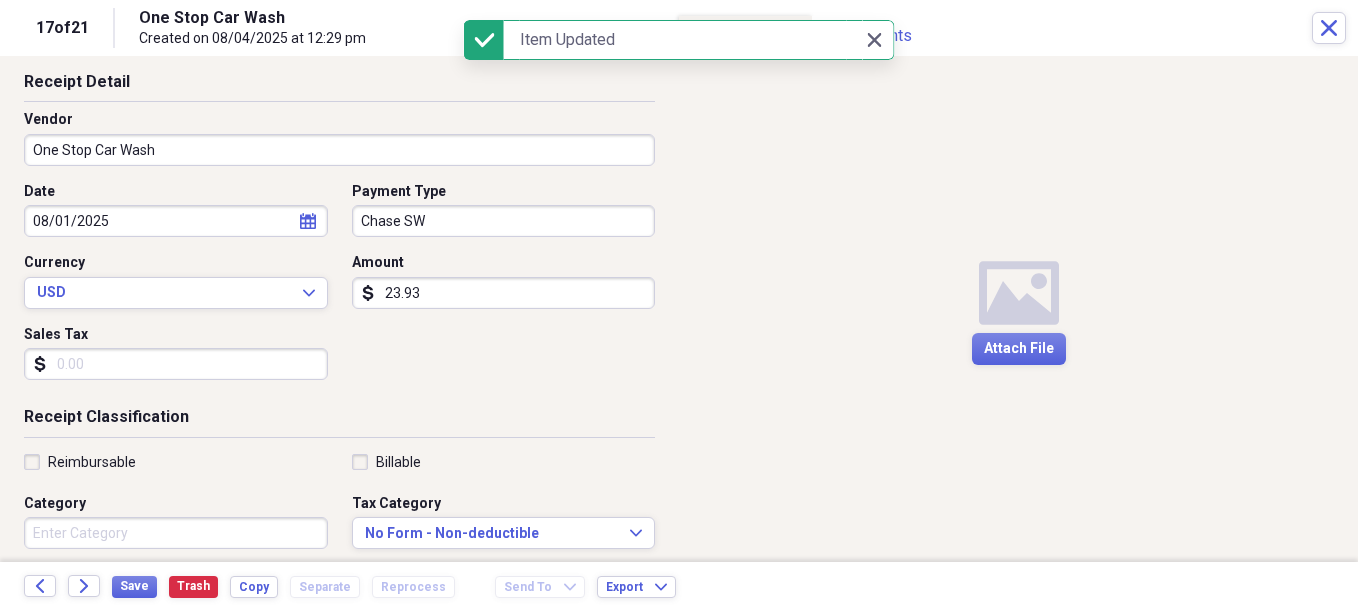 scroll, scrollTop: 300, scrollLeft: 0, axis: vertical 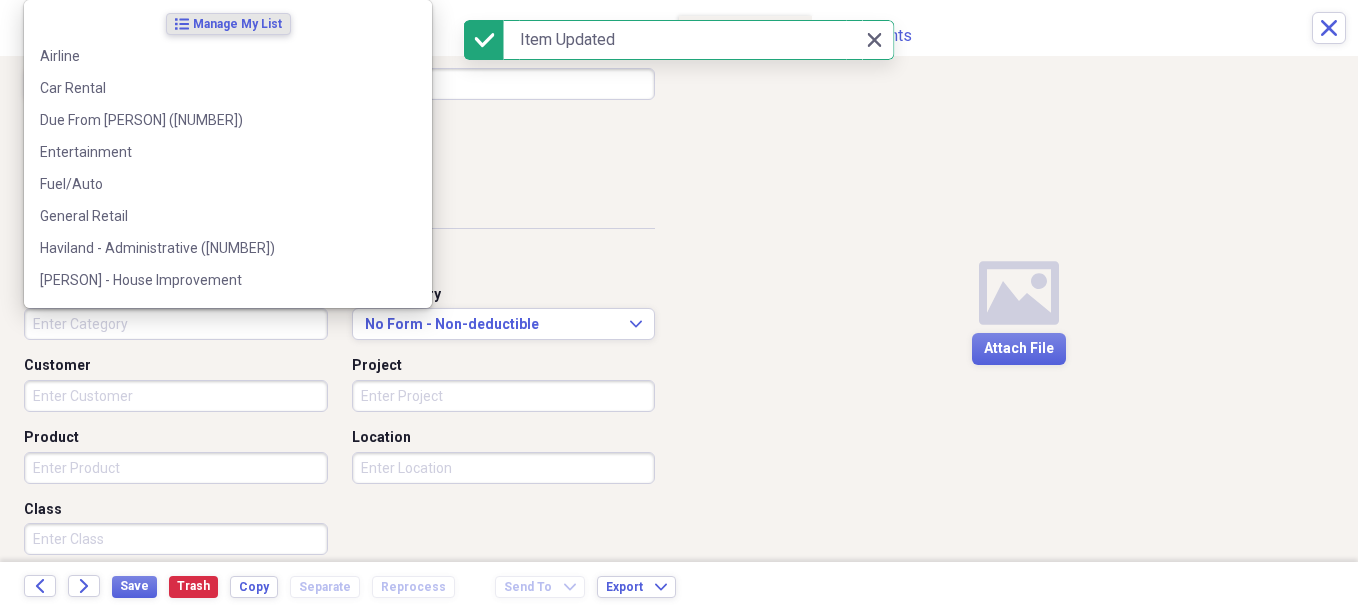 click on "Category" at bounding box center [176, 324] 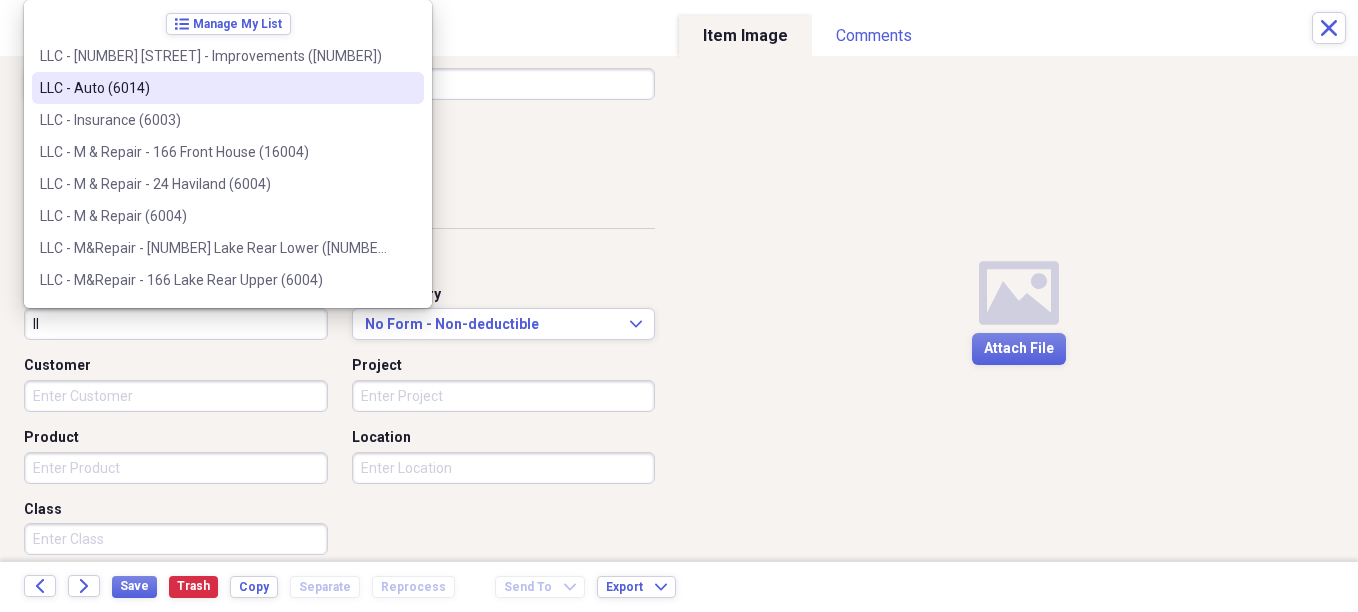 click on "LLC - Auto (6014)" at bounding box center [228, 88] 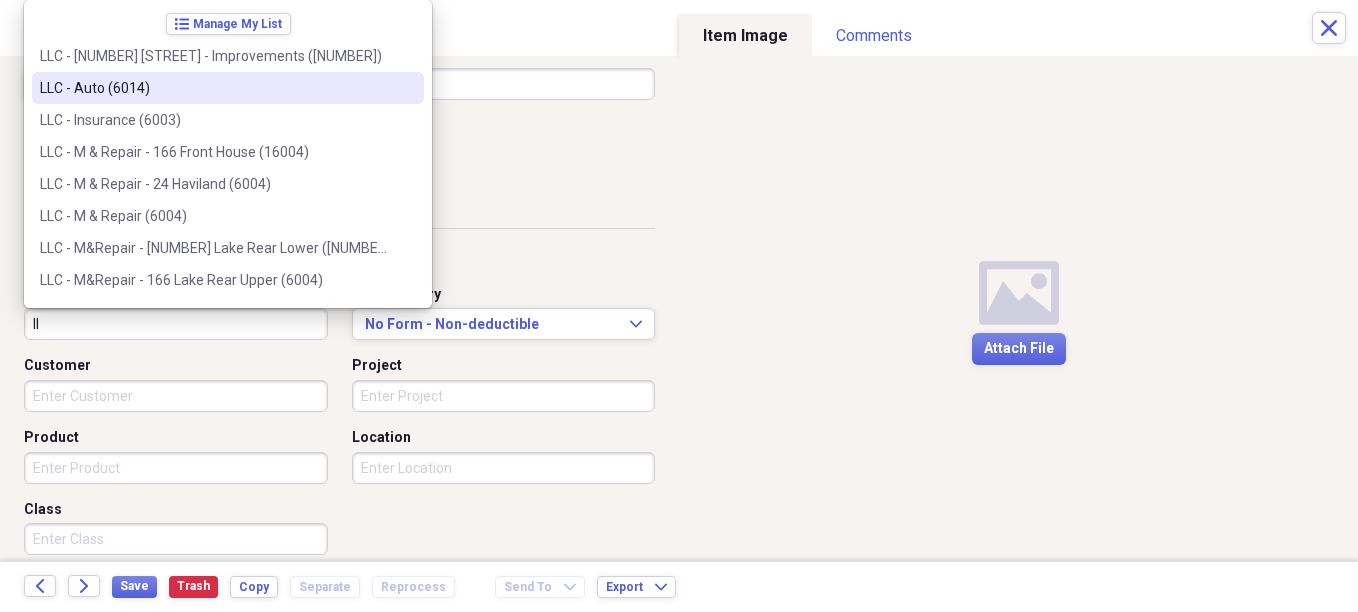 type on "LLC - Auto (6014)" 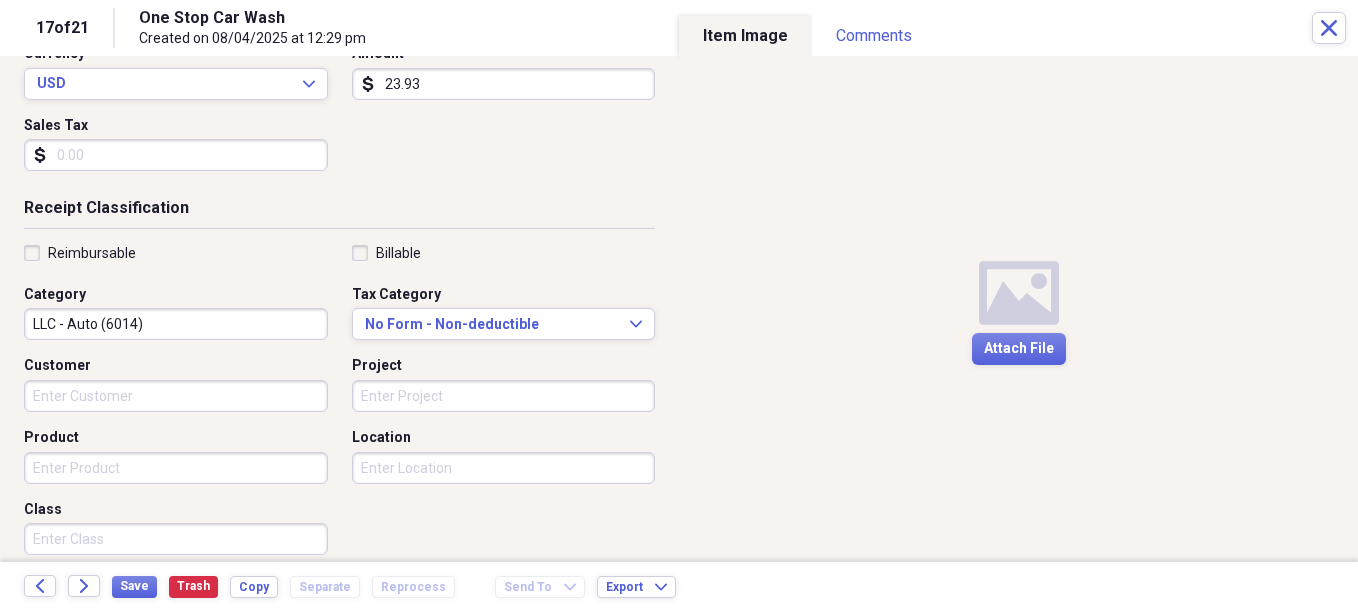 click on "Class" at bounding box center (176, 539) 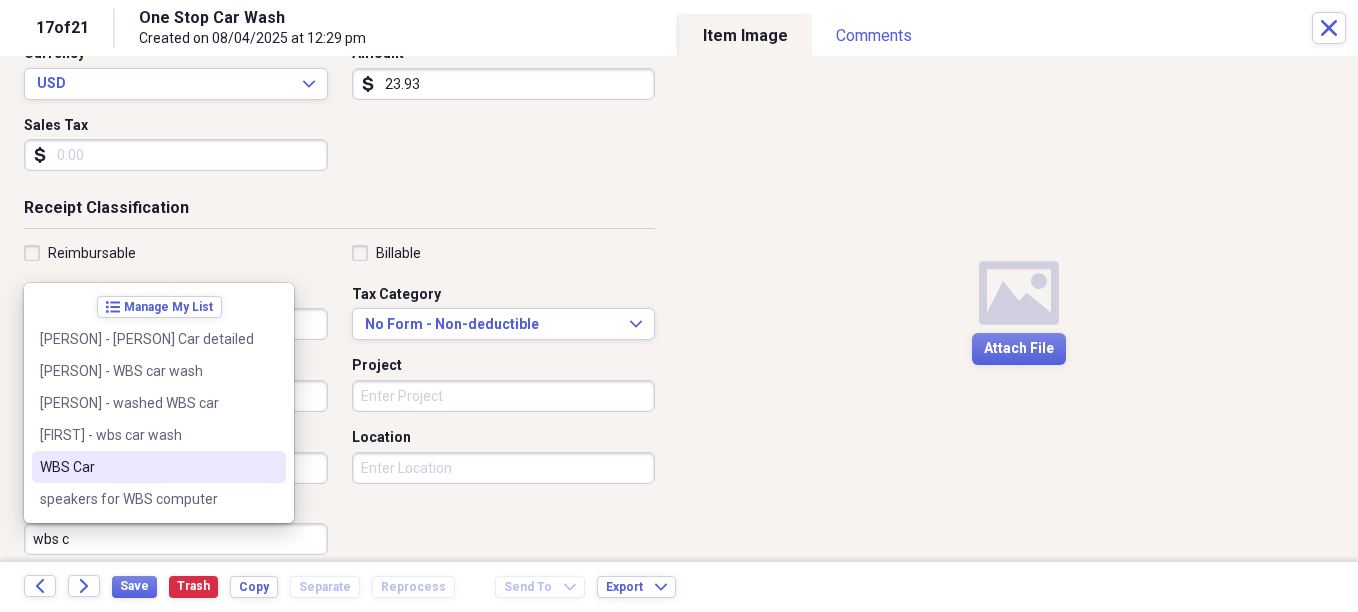 click on "WBS Car" at bounding box center (147, 467) 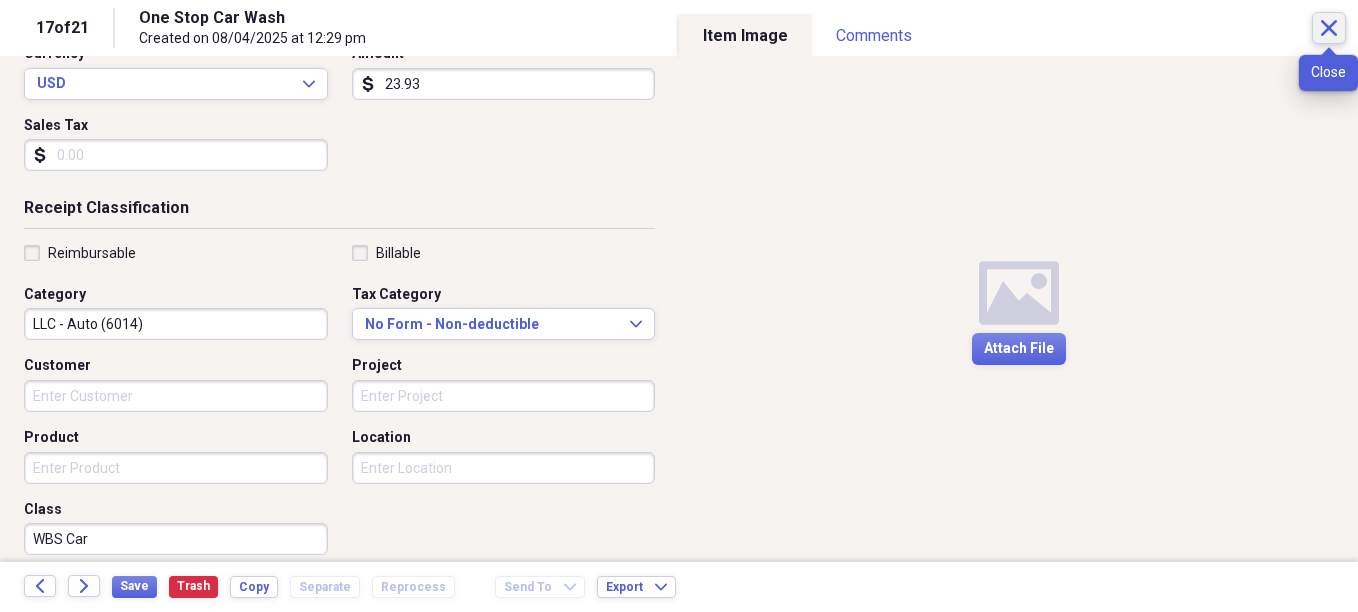 click 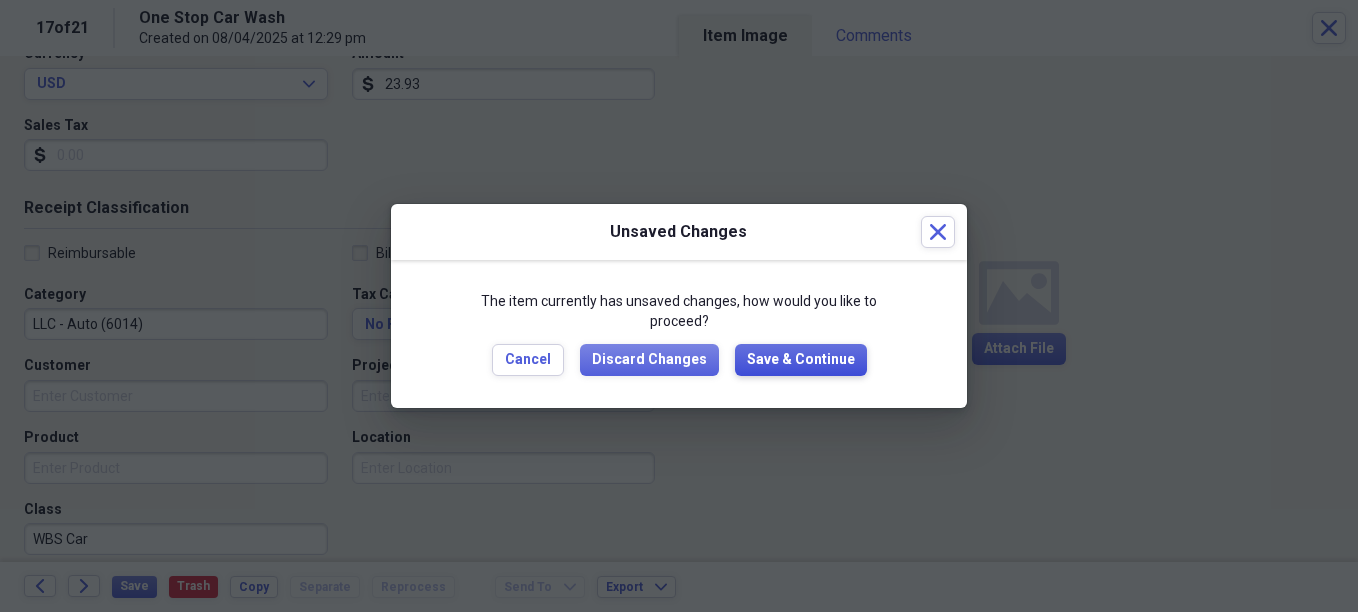 click on "Save & Continue" at bounding box center (801, 360) 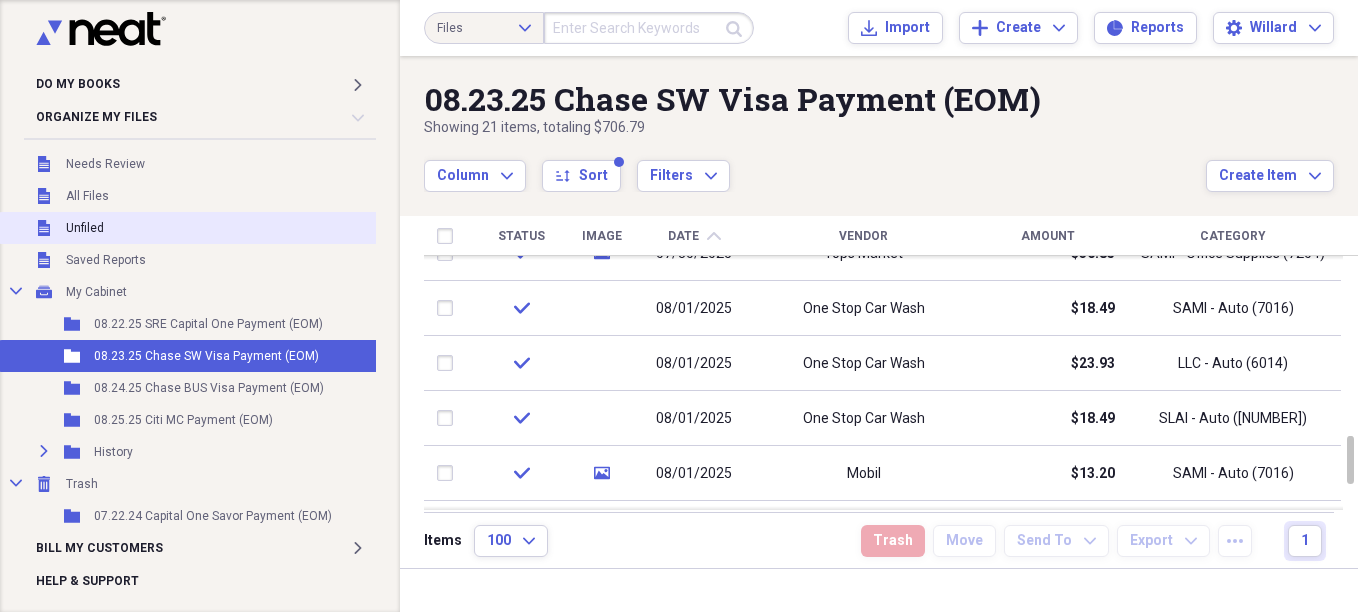 click on "Unfiled" at bounding box center [85, 228] 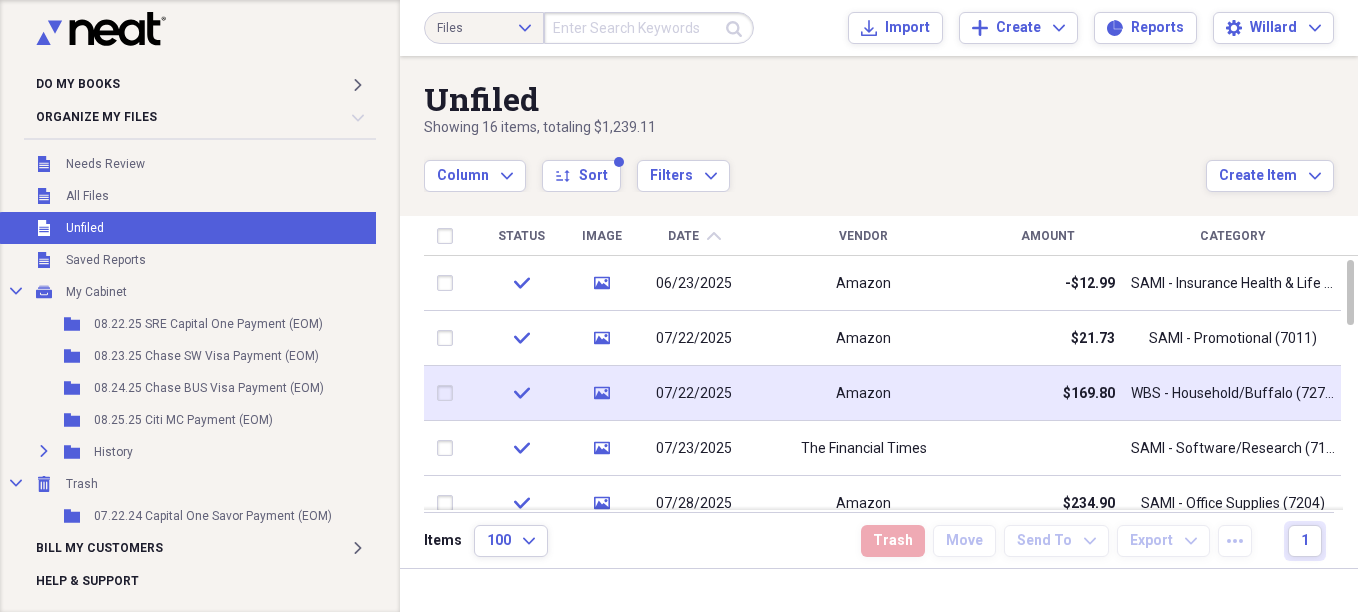 click on "Amazon" at bounding box center (863, 394) 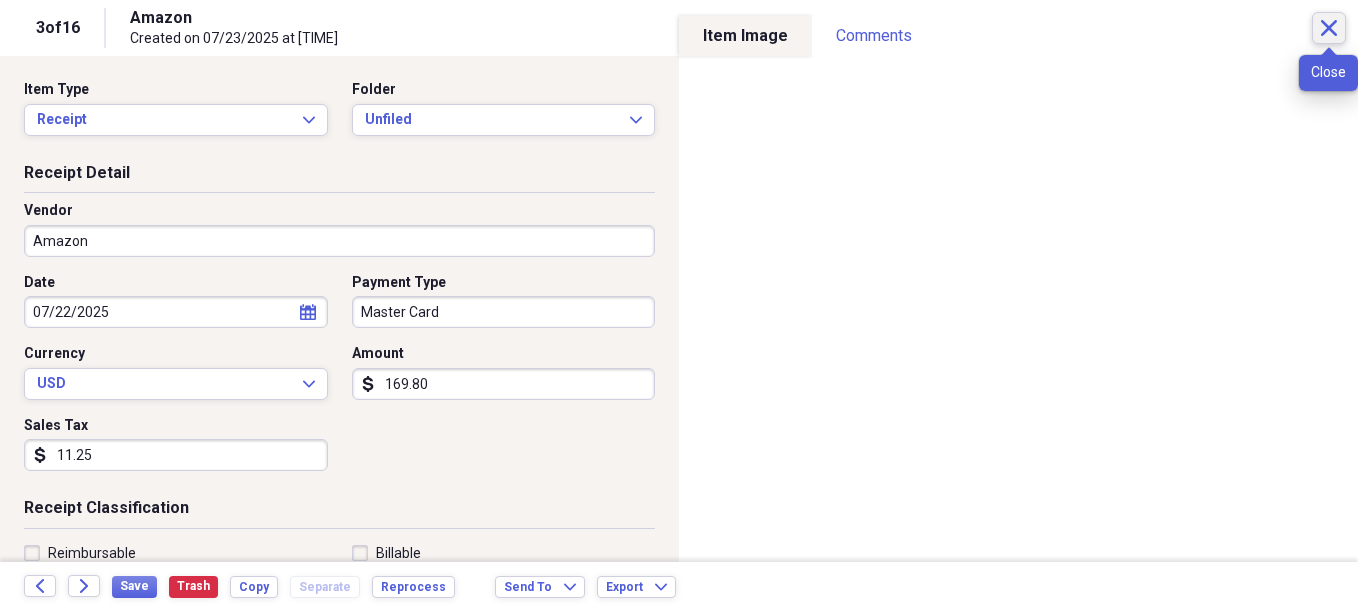click on "Close" 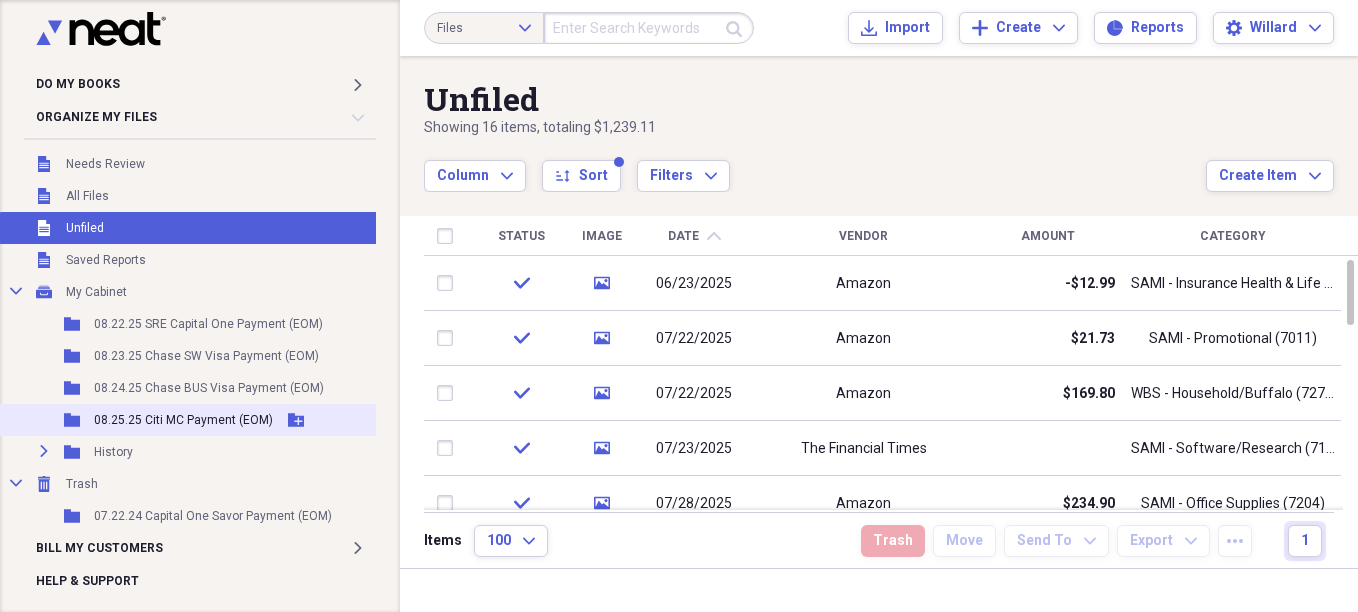 click on "08.25.25 Citi MC Payment (EOM)" at bounding box center [183, 420] 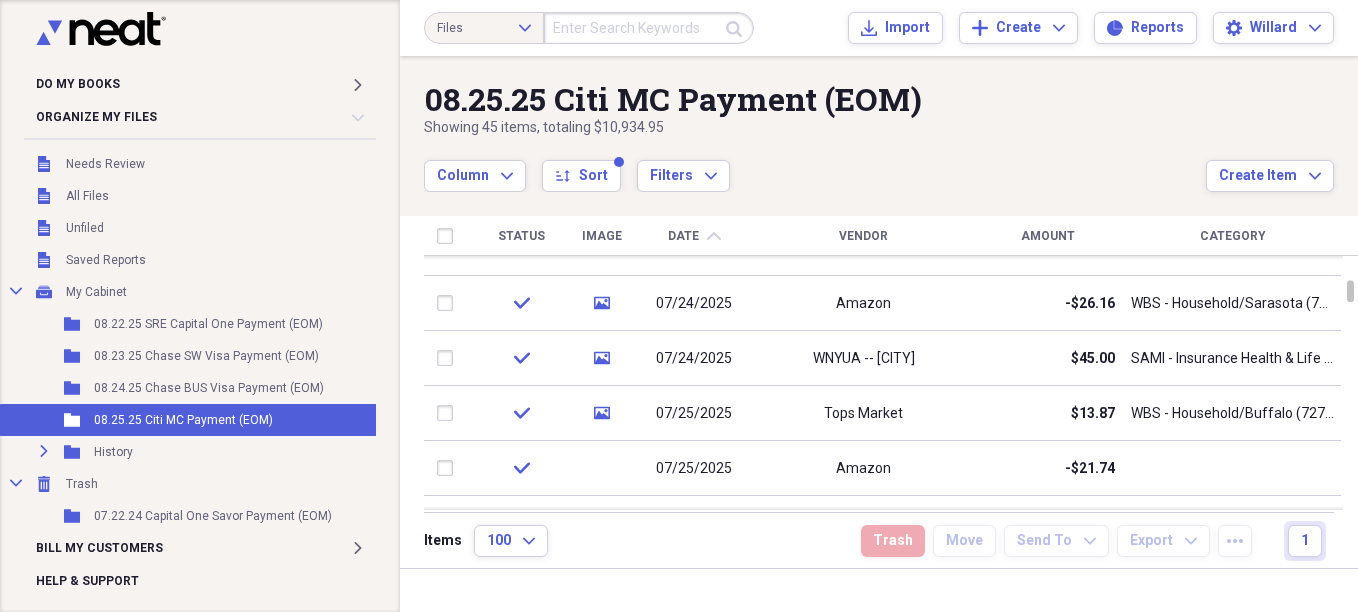 click on "Amount" at bounding box center [1048, 236] 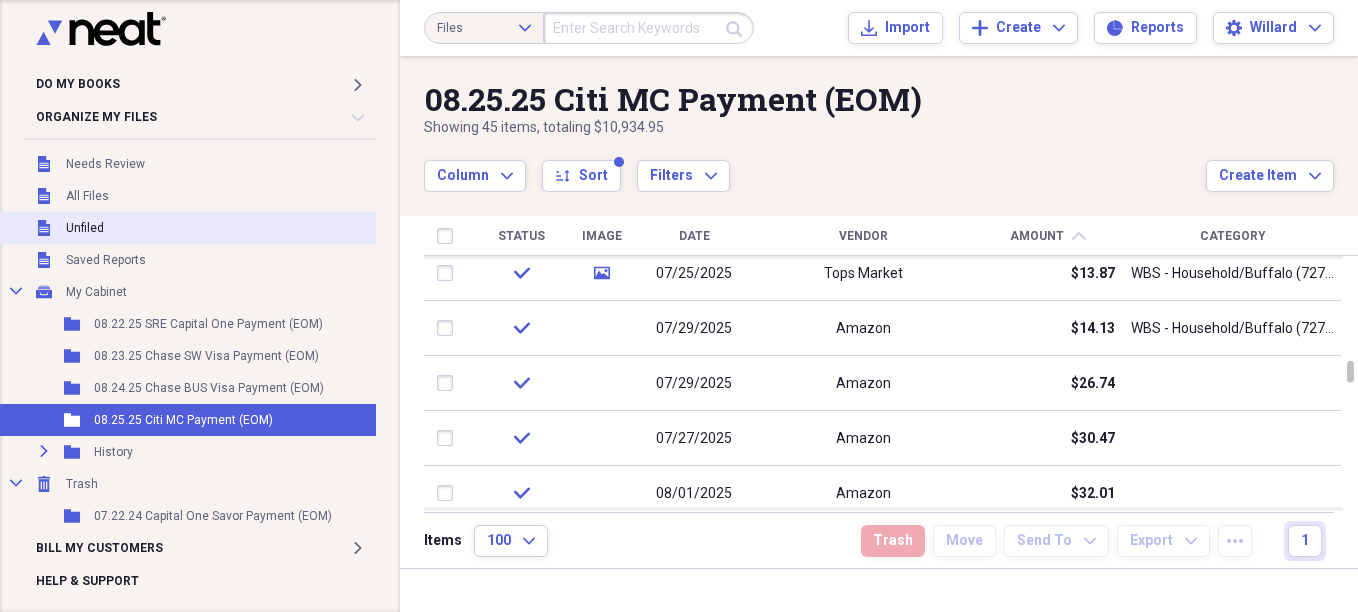 click on "Unfiled" at bounding box center [85, 228] 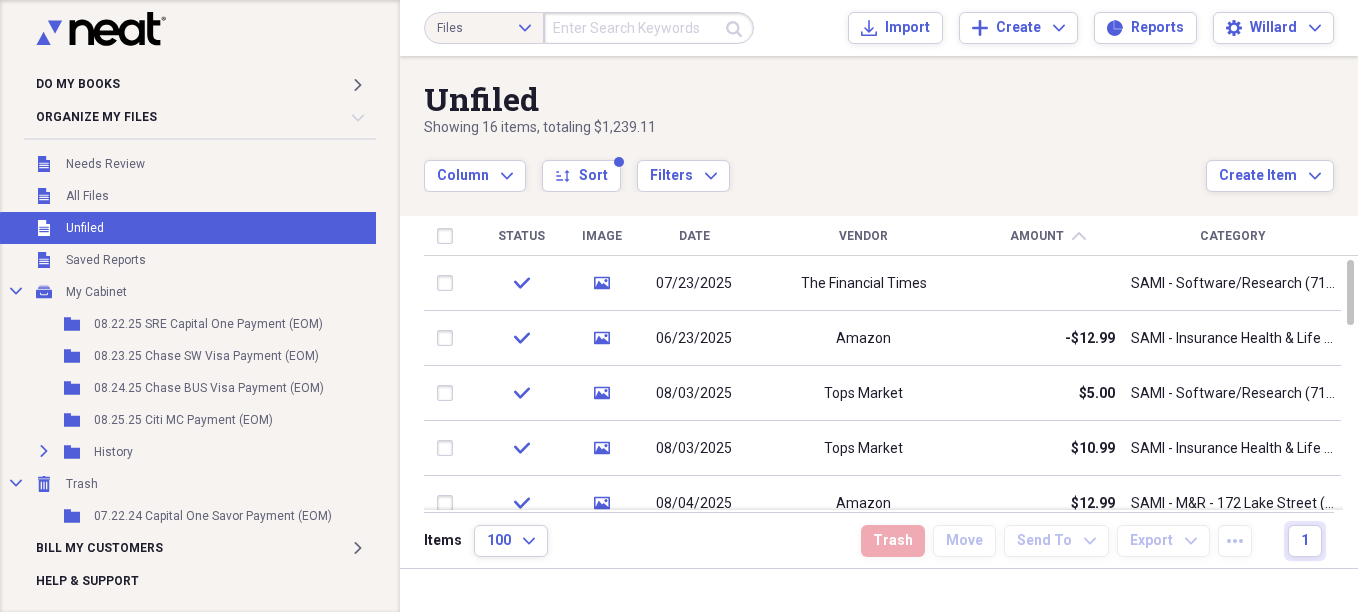 click on "Date" at bounding box center (694, 236) 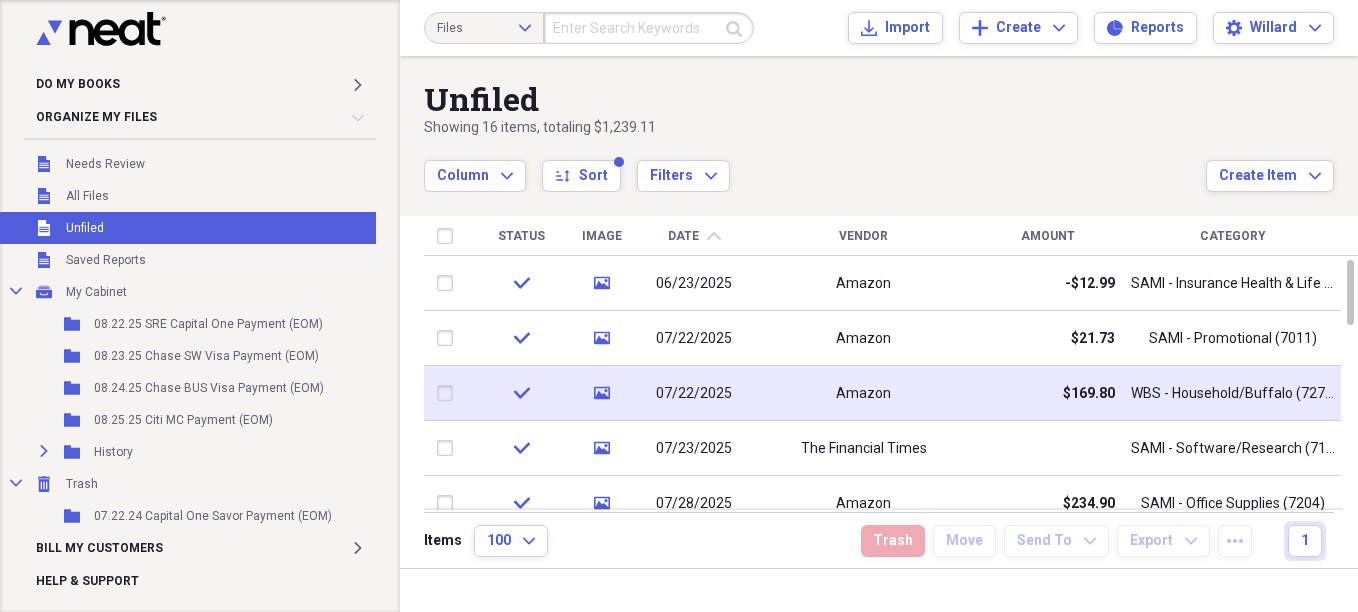 click on "$169.80" at bounding box center [1048, 393] 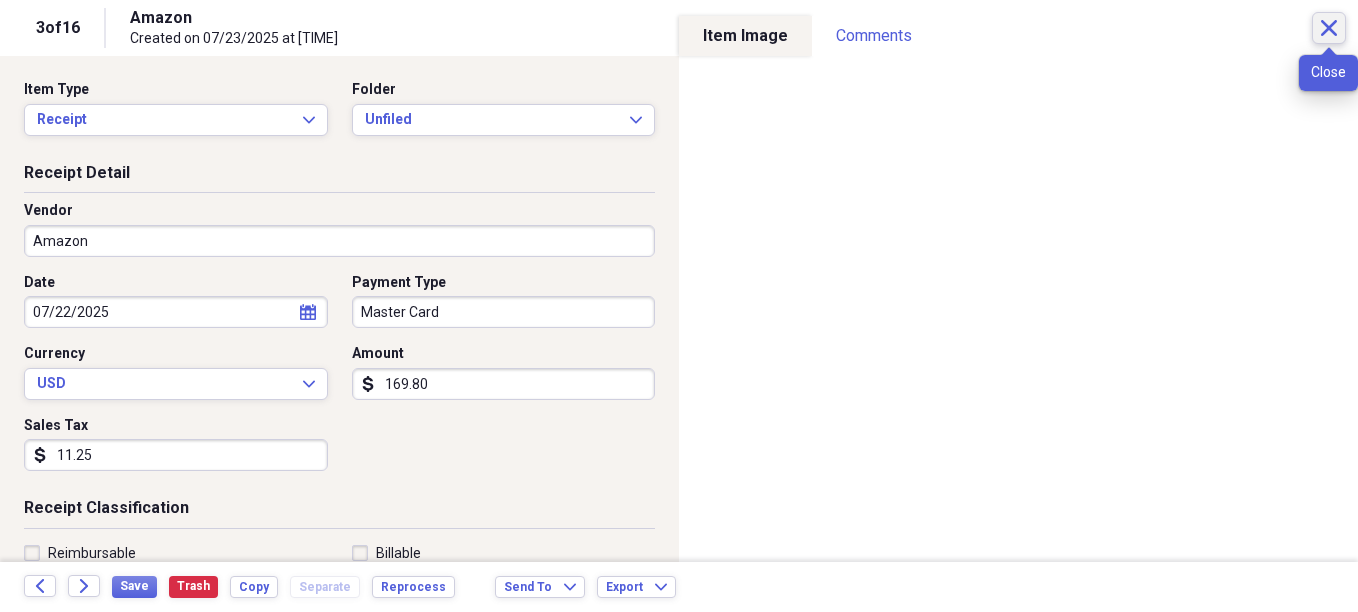 click on "Close" at bounding box center (1329, 28) 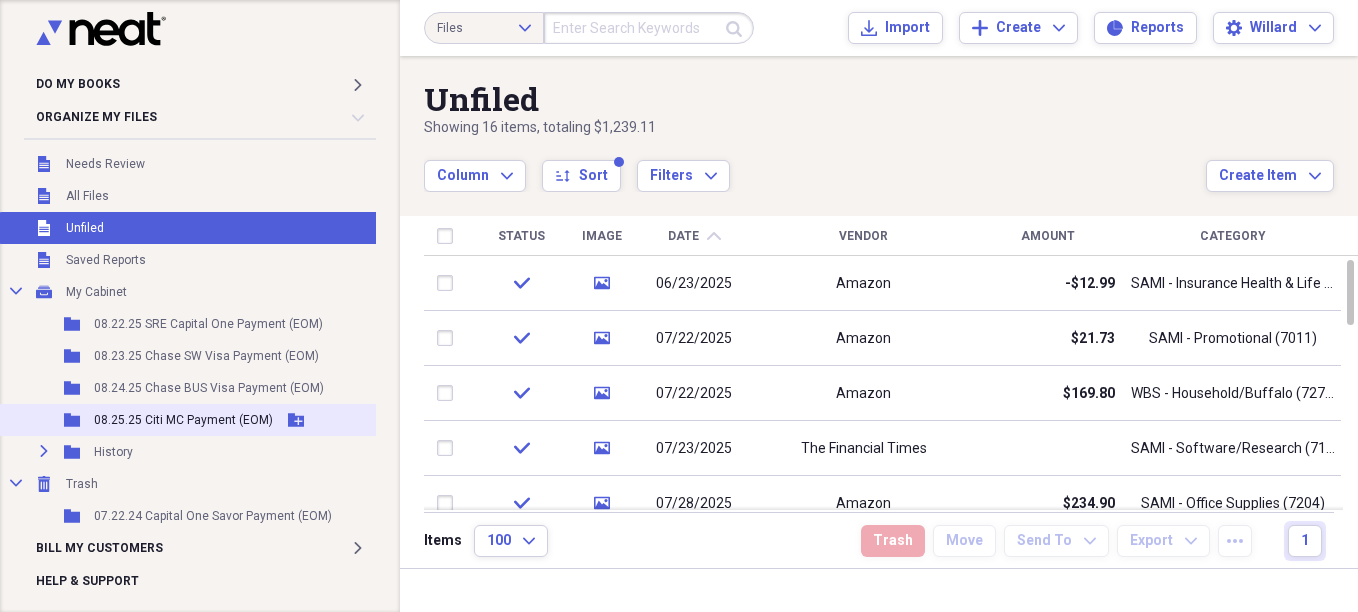click on "Folder 08.25.25 Citi MC Payment (EOM) Add Folder" at bounding box center [192, 420] 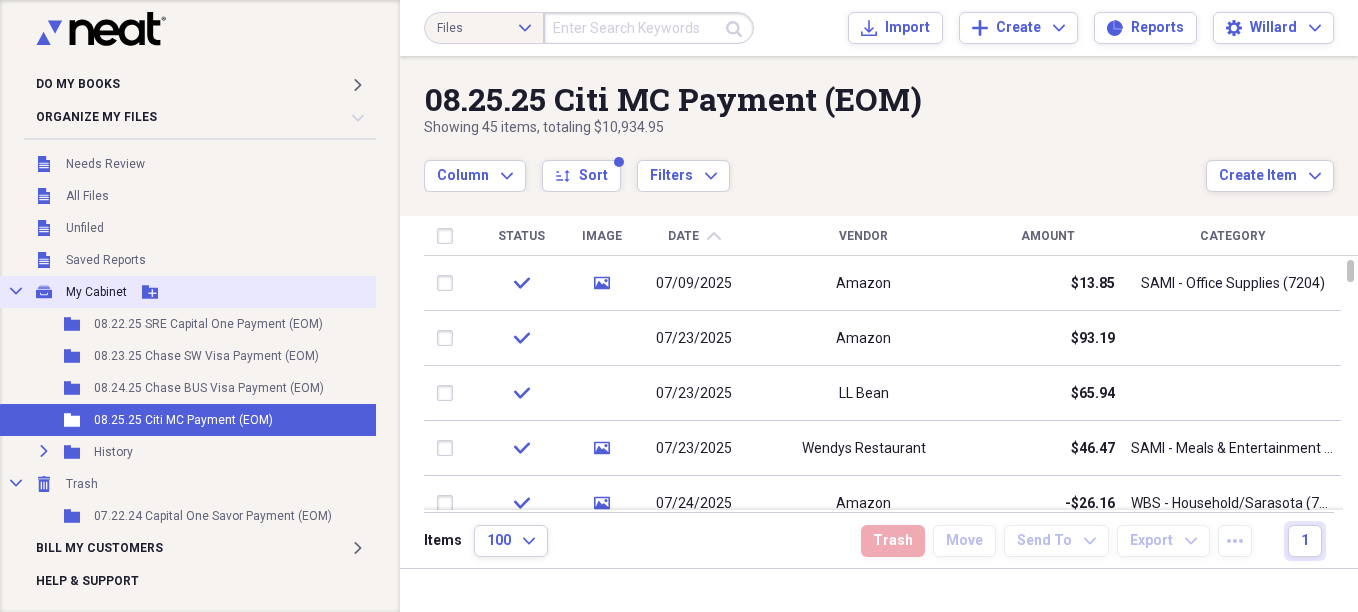 scroll, scrollTop: 15, scrollLeft: 0, axis: vertical 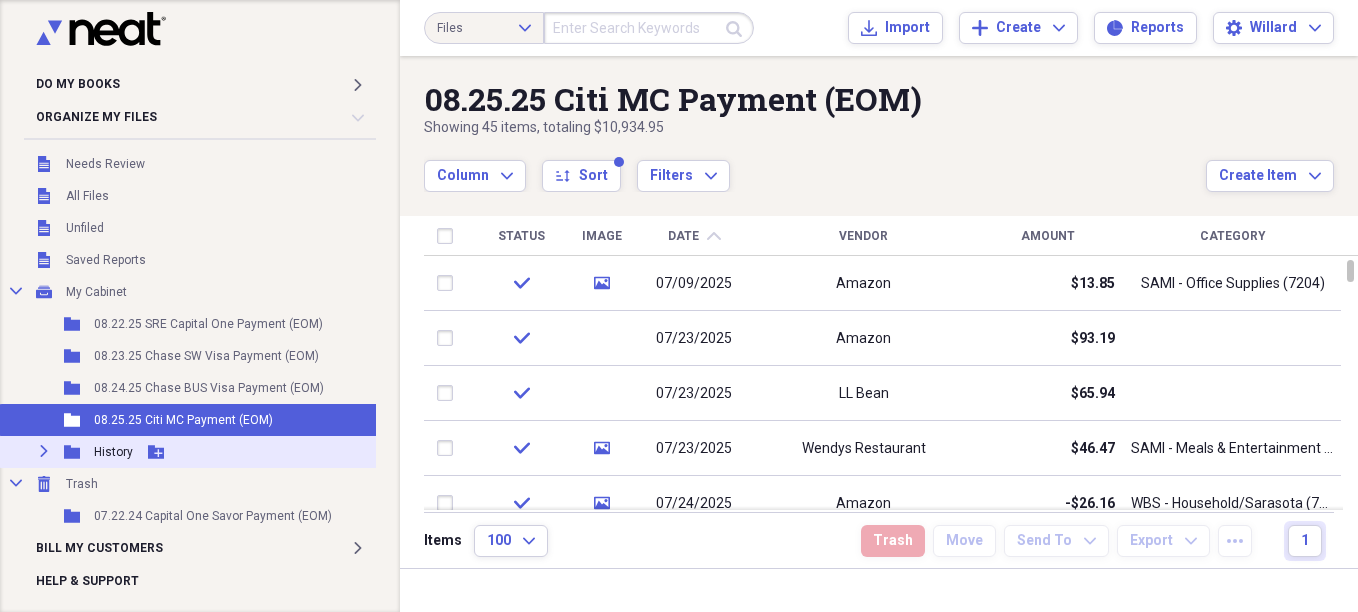 click on "Expand" at bounding box center (44, 451) 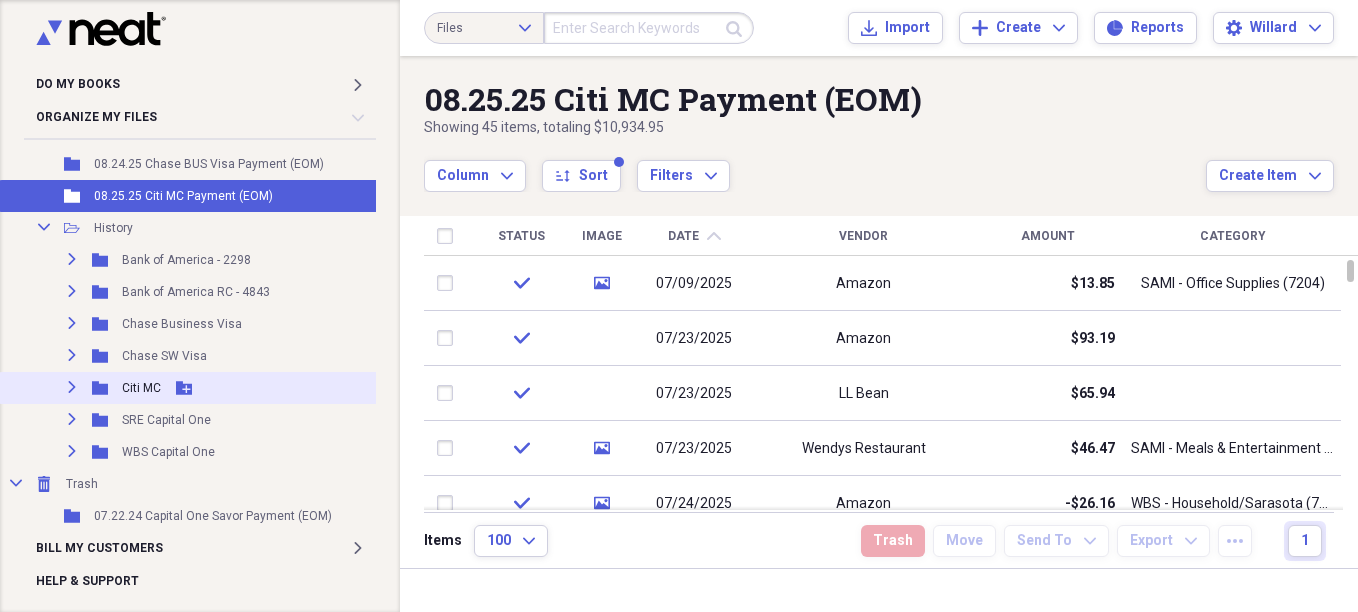 scroll, scrollTop: 239, scrollLeft: 0, axis: vertical 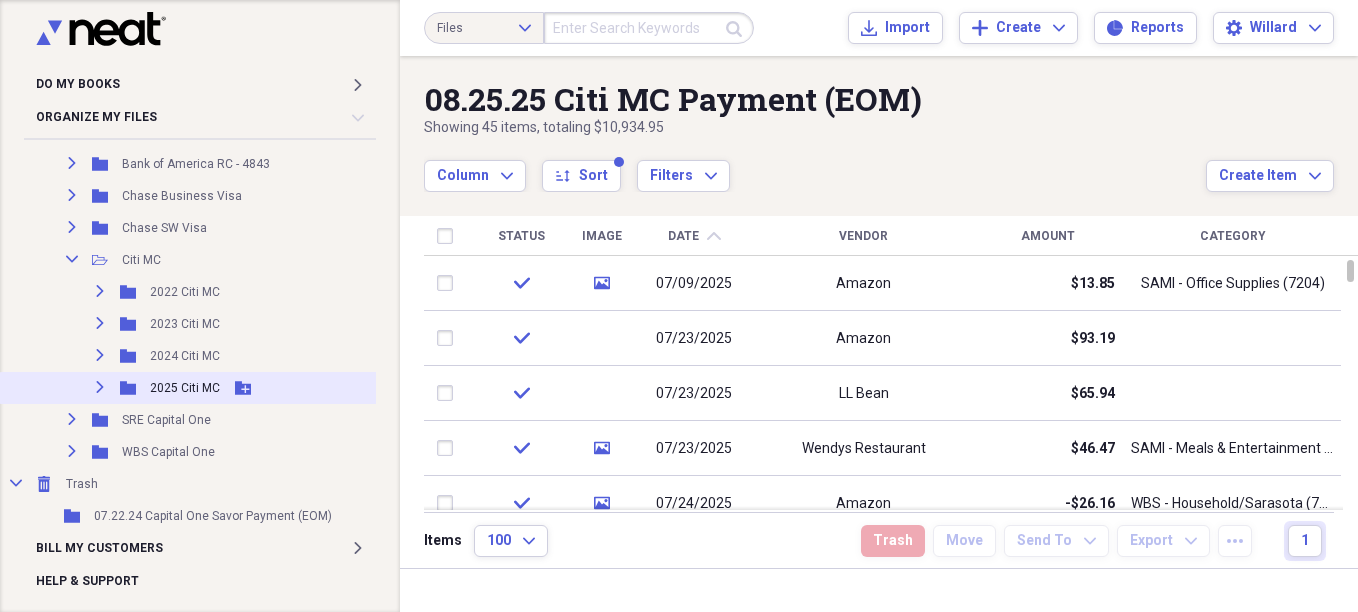 click on "Expand" at bounding box center [100, 387] 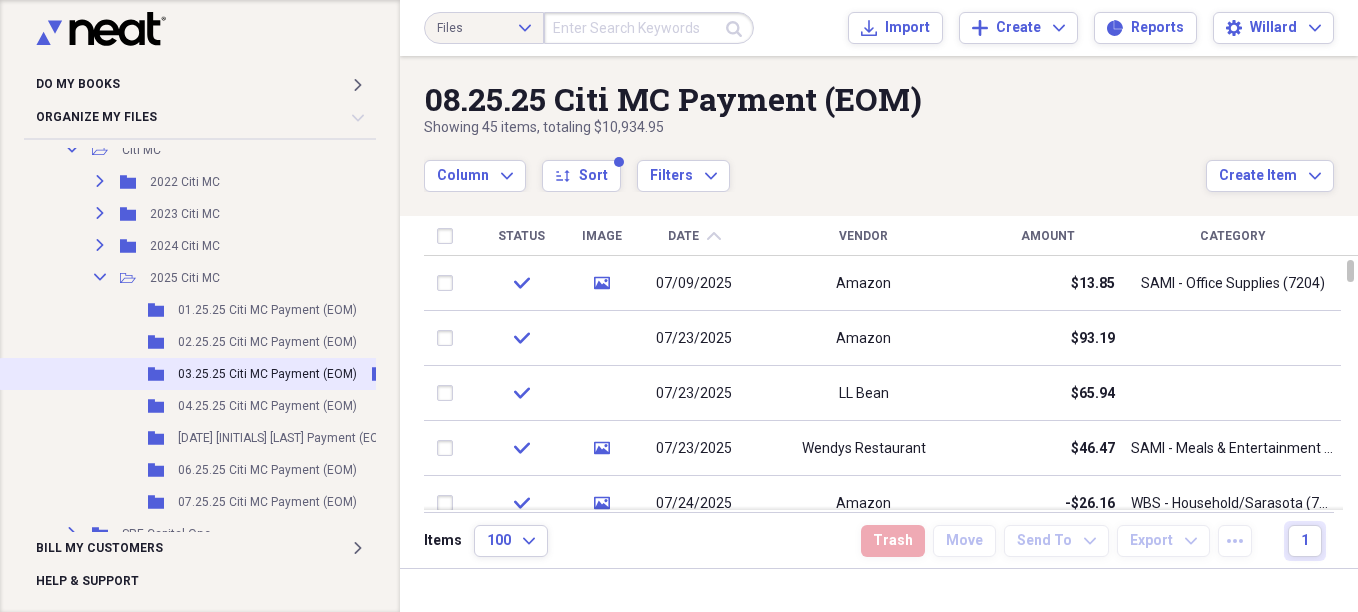 scroll, scrollTop: 591, scrollLeft: 0, axis: vertical 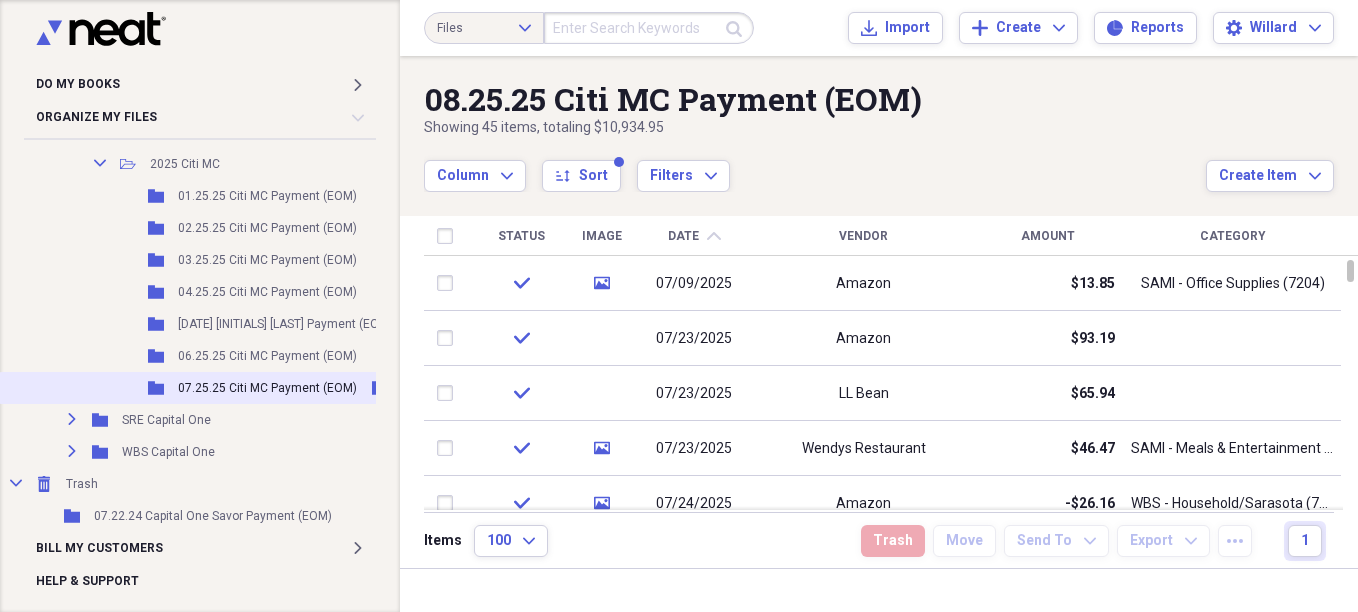 click on "07.25.25 Citi MC Payment (EOM)" at bounding box center [267, 388] 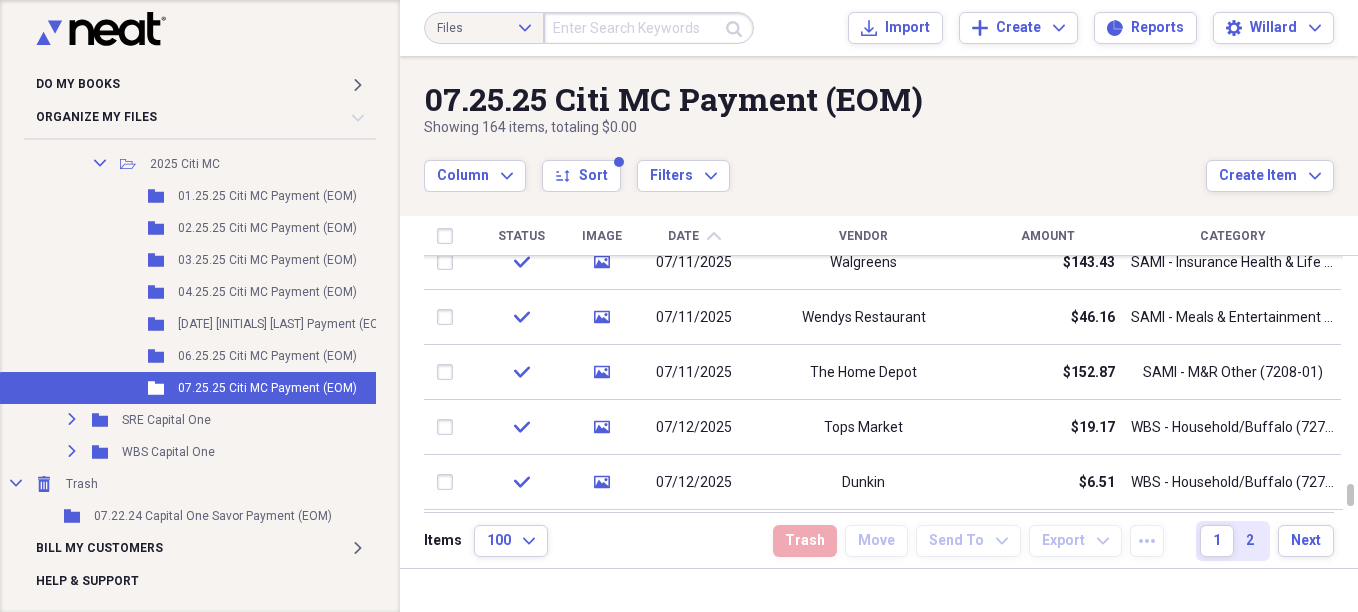 click on "2" at bounding box center [1250, 541] 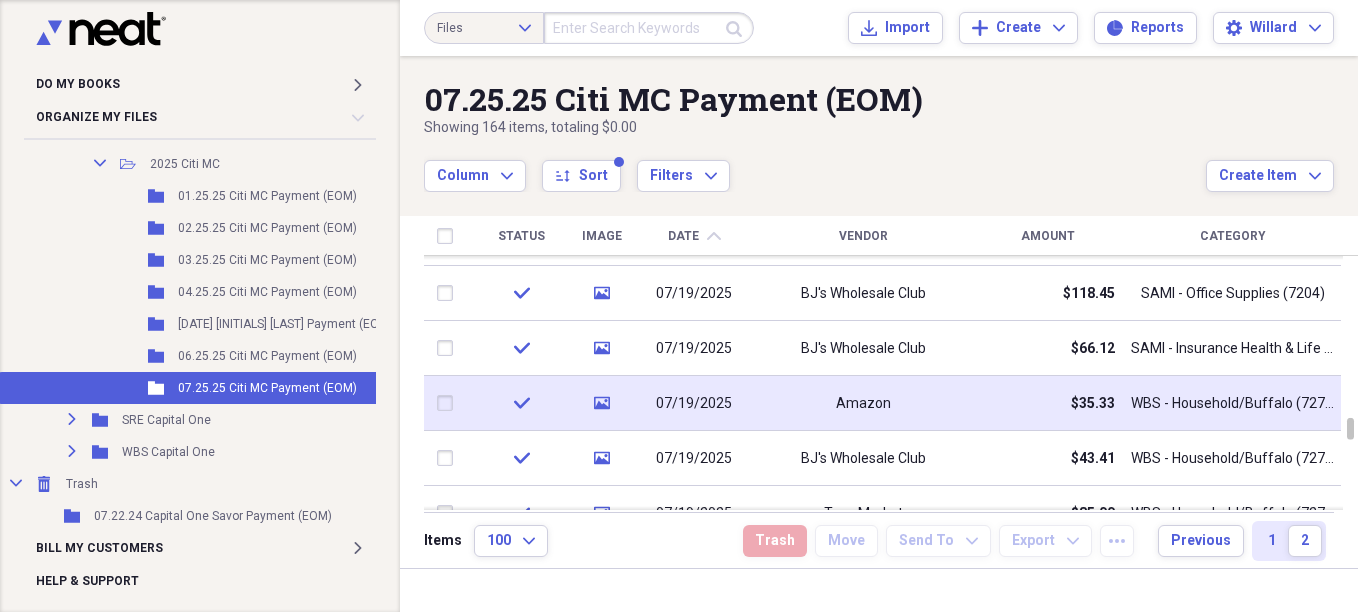 click on "07/19/2025" at bounding box center [694, 404] 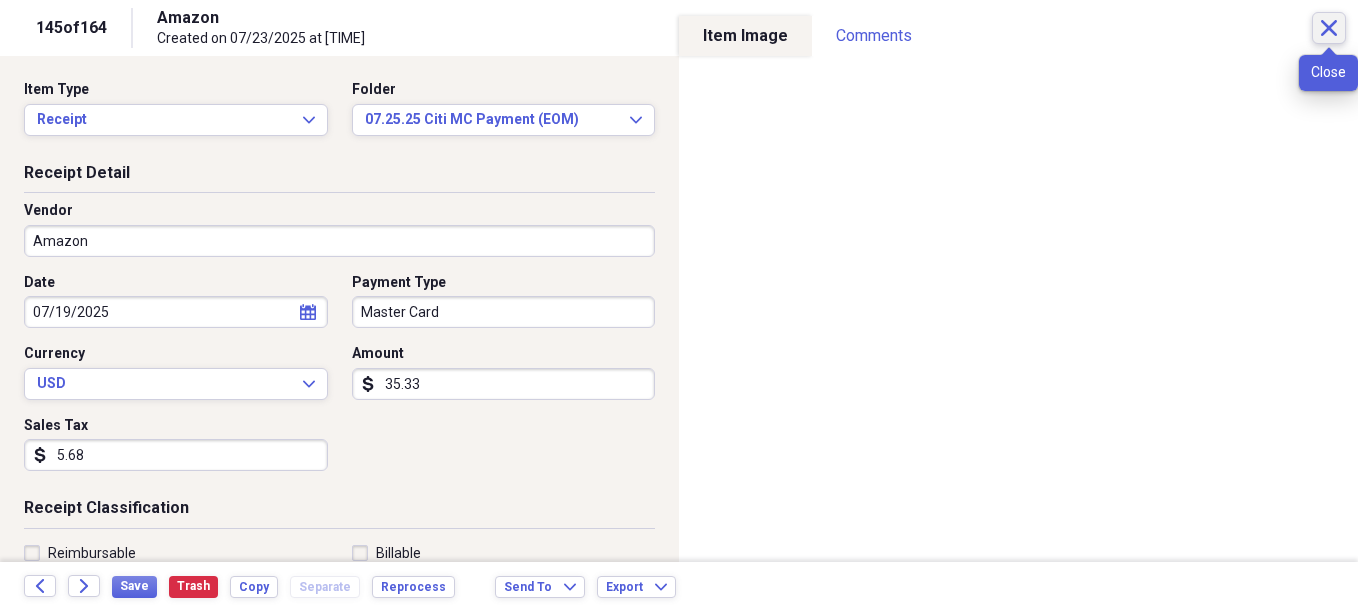 click 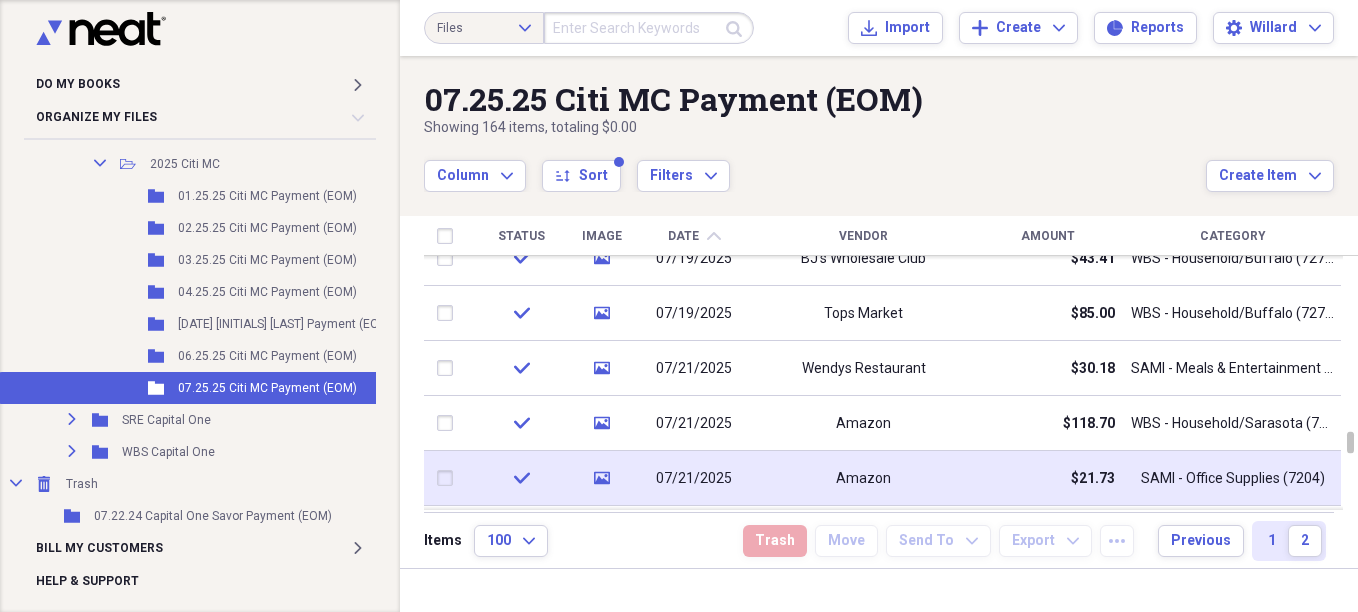 click on "07/21/2025" at bounding box center (694, 479) 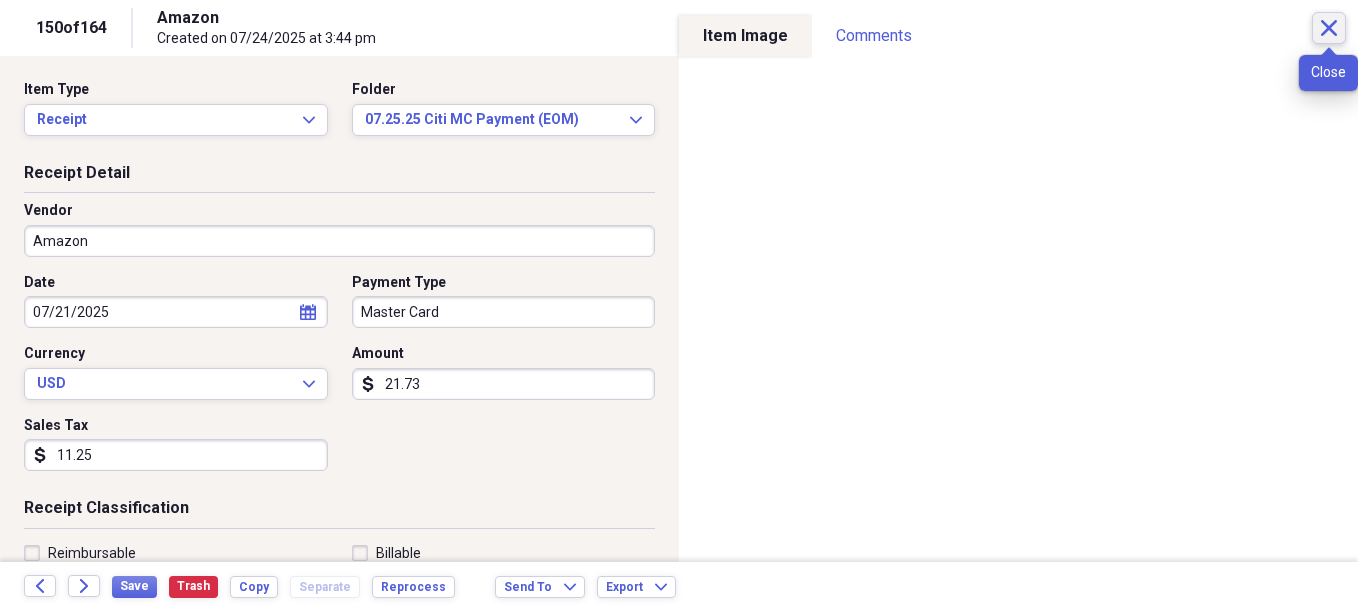 click on "Close" 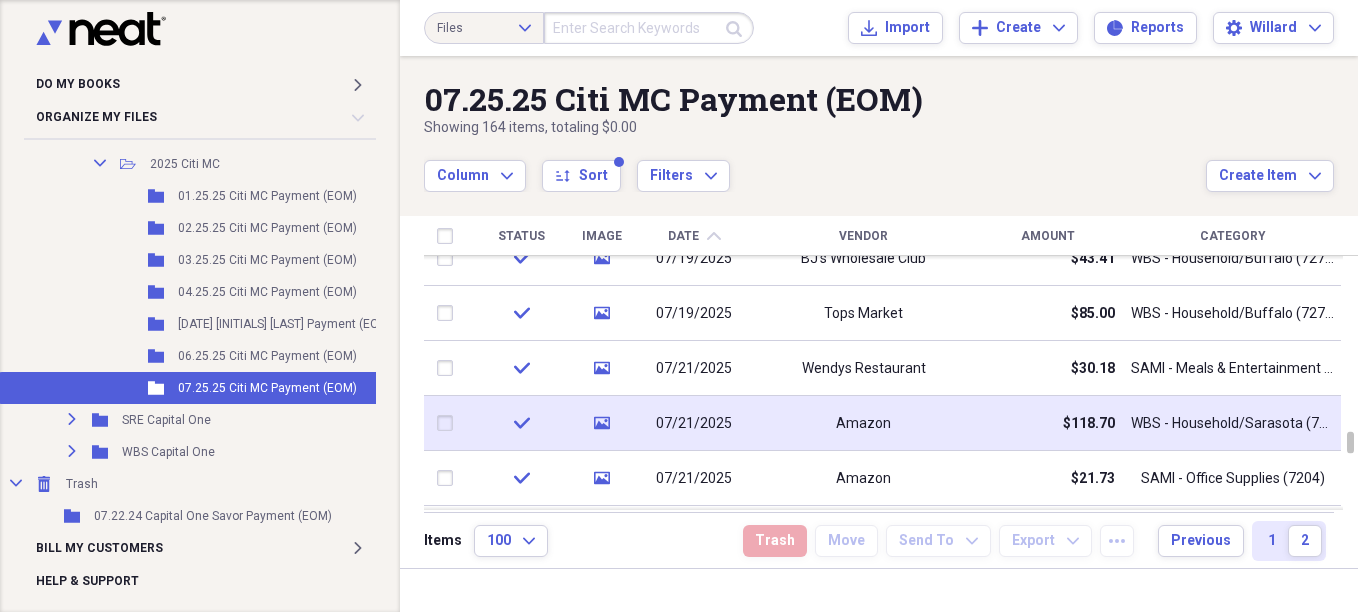 click on "Amazon" at bounding box center [863, 424] 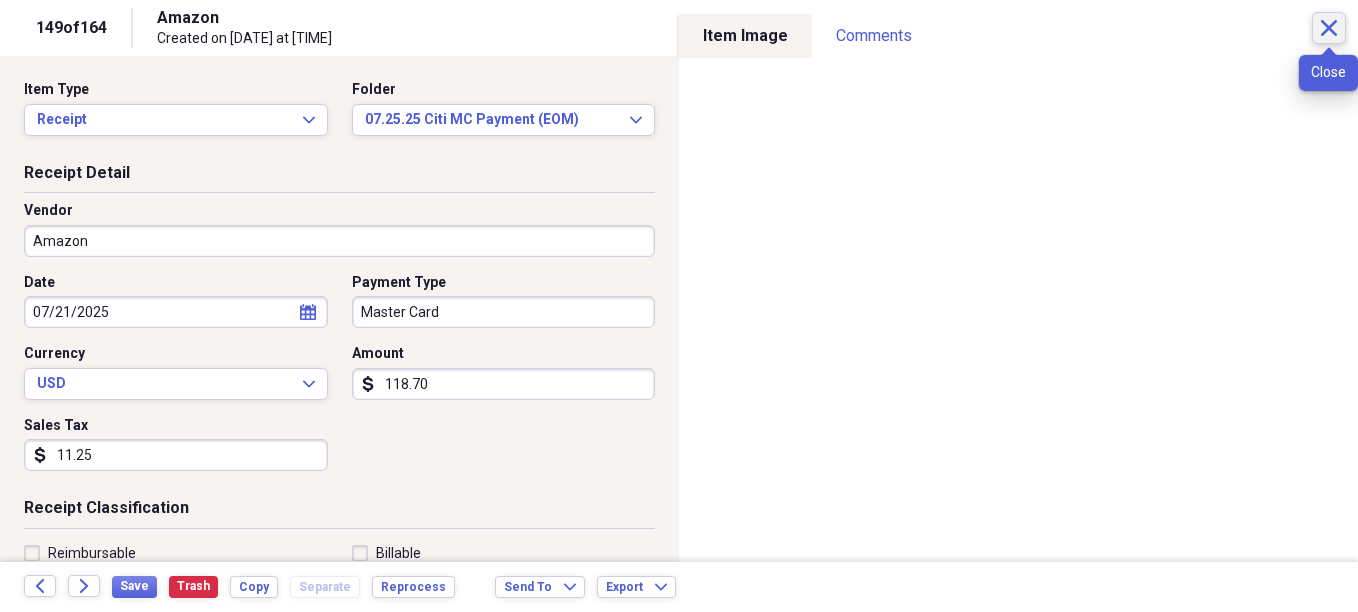 click 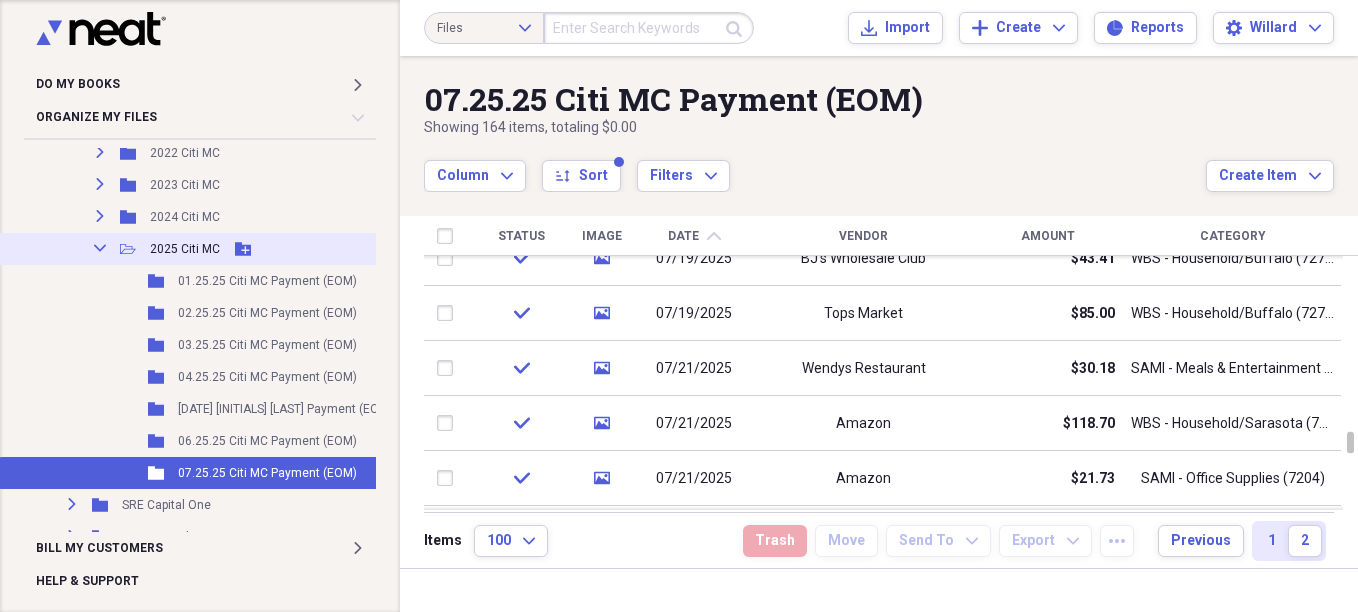 click on "Collapse" at bounding box center [100, 248] 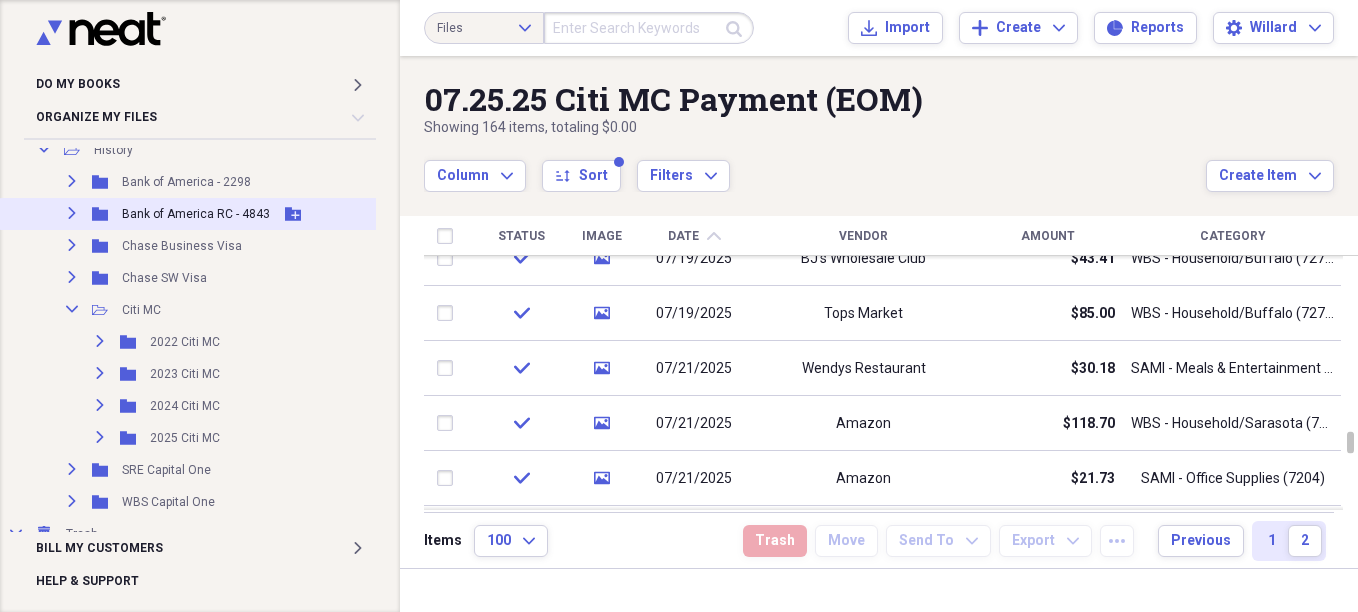 scroll, scrollTop: 267, scrollLeft: 0, axis: vertical 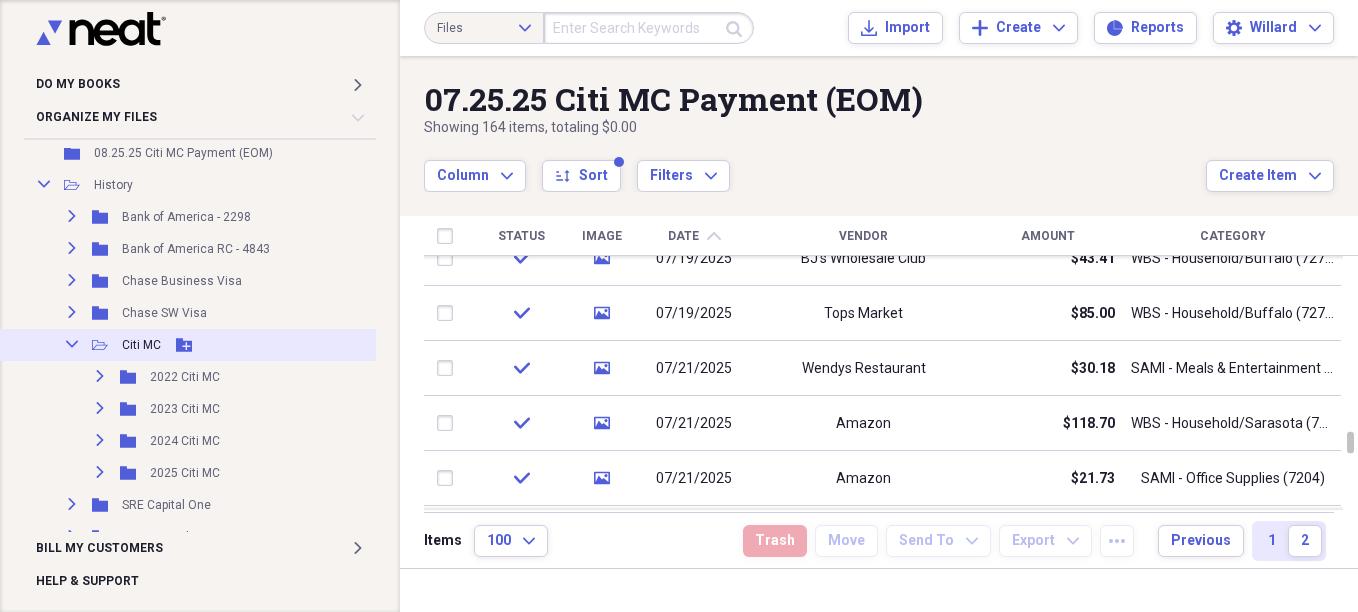 drag, startPoint x: 70, startPoint y: 339, endPoint x: 63, endPoint y: 312, distance: 27.89265 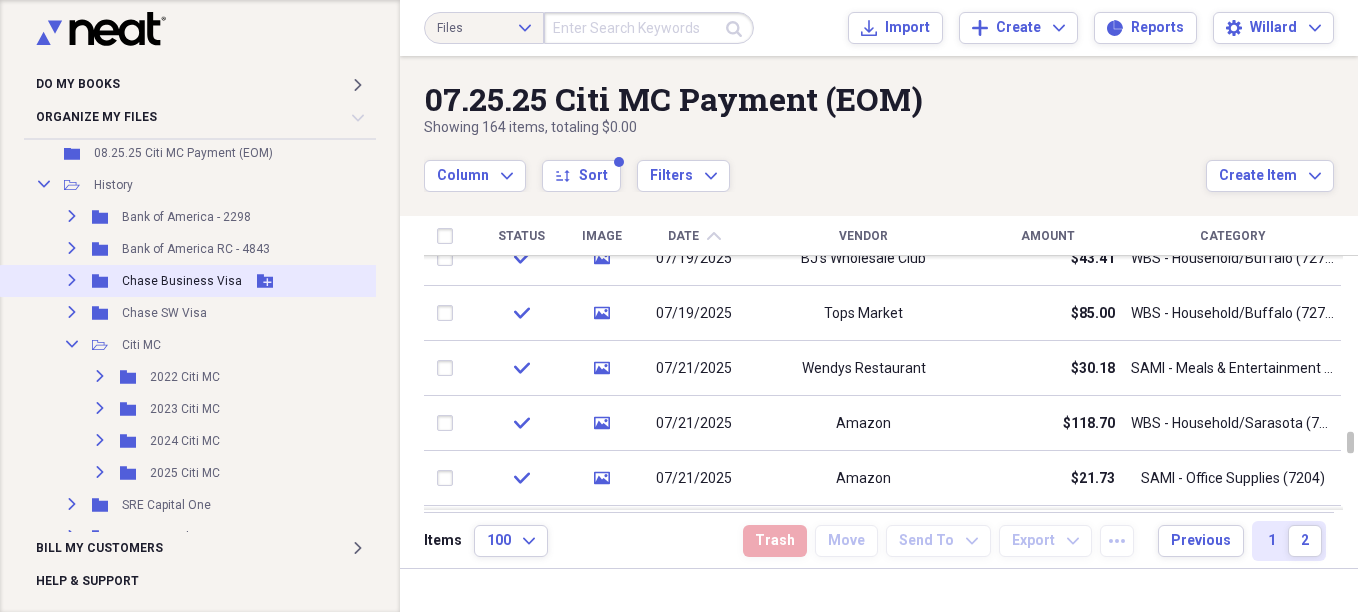 click on "Collapse" 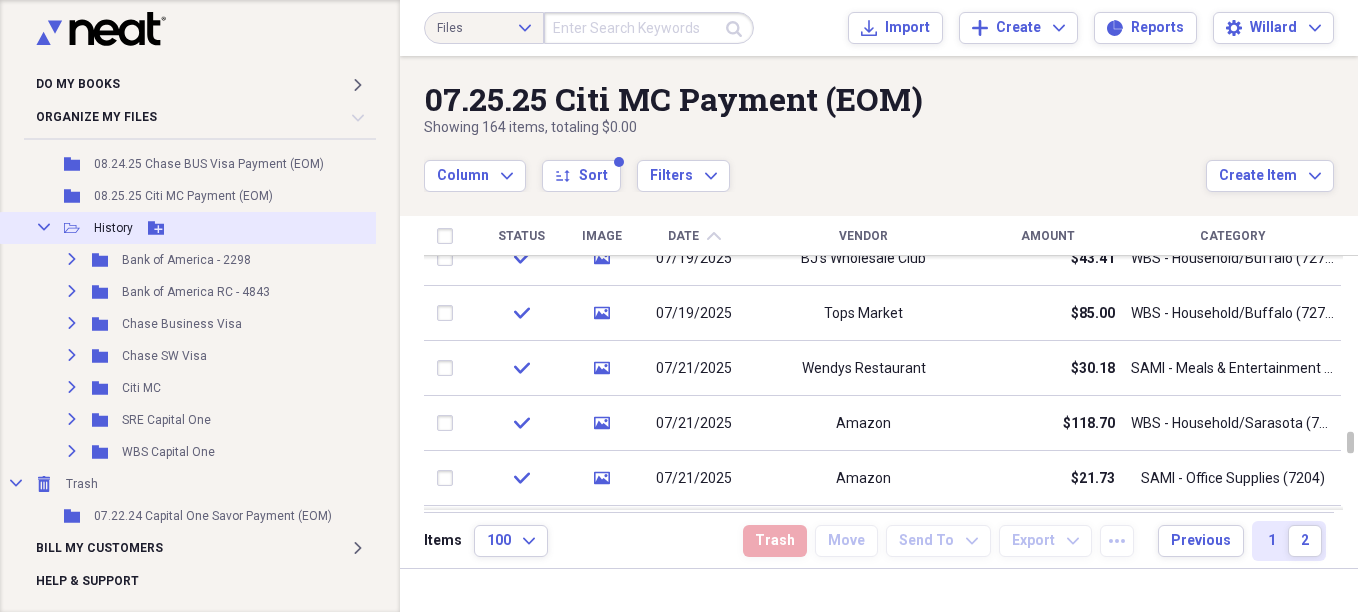 click on "Collapse" 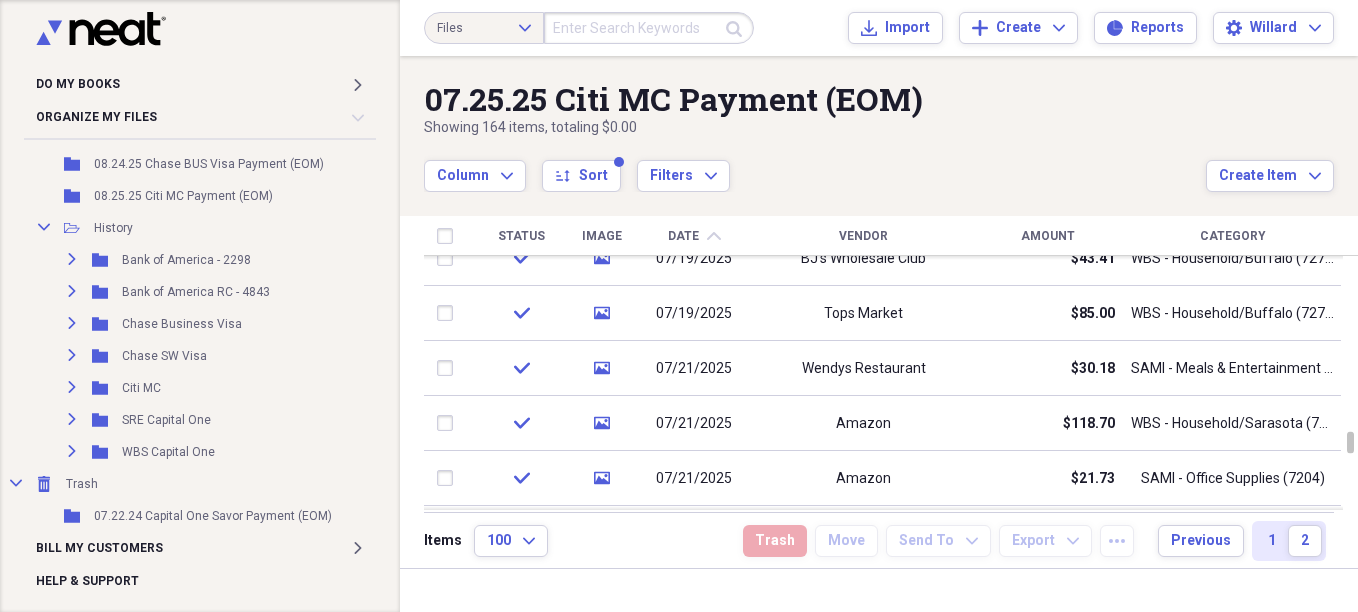 scroll, scrollTop: 15, scrollLeft: 0, axis: vertical 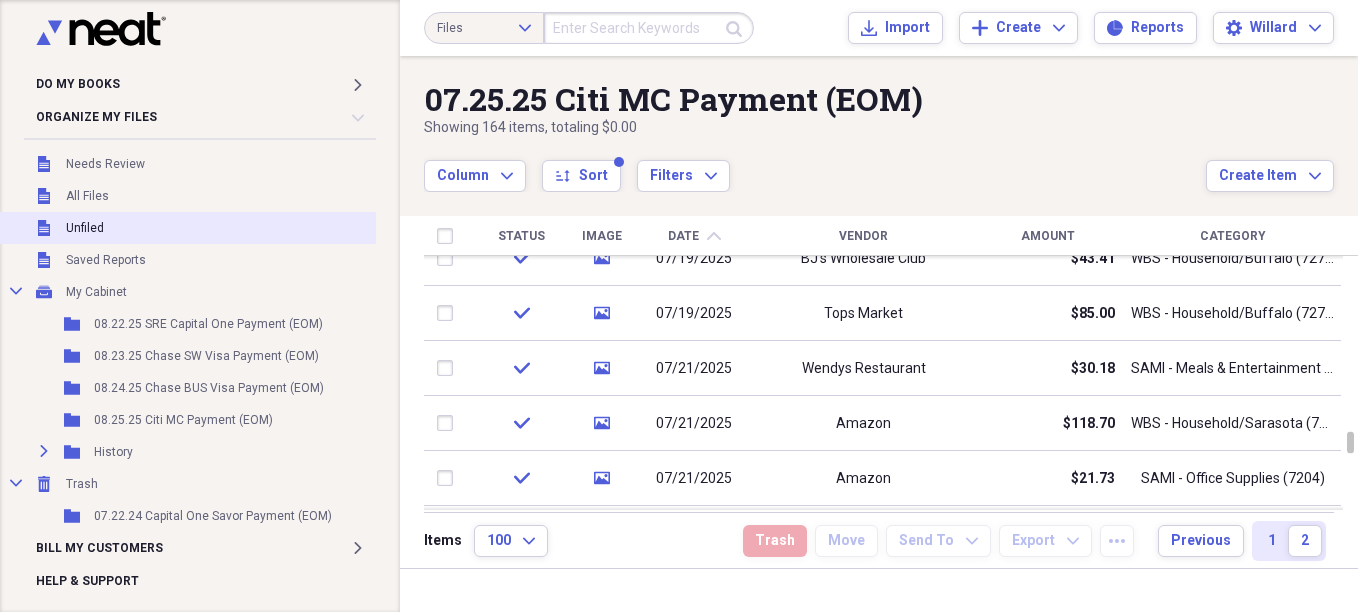 click on "Unfiled" at bounding box center [85, 228] 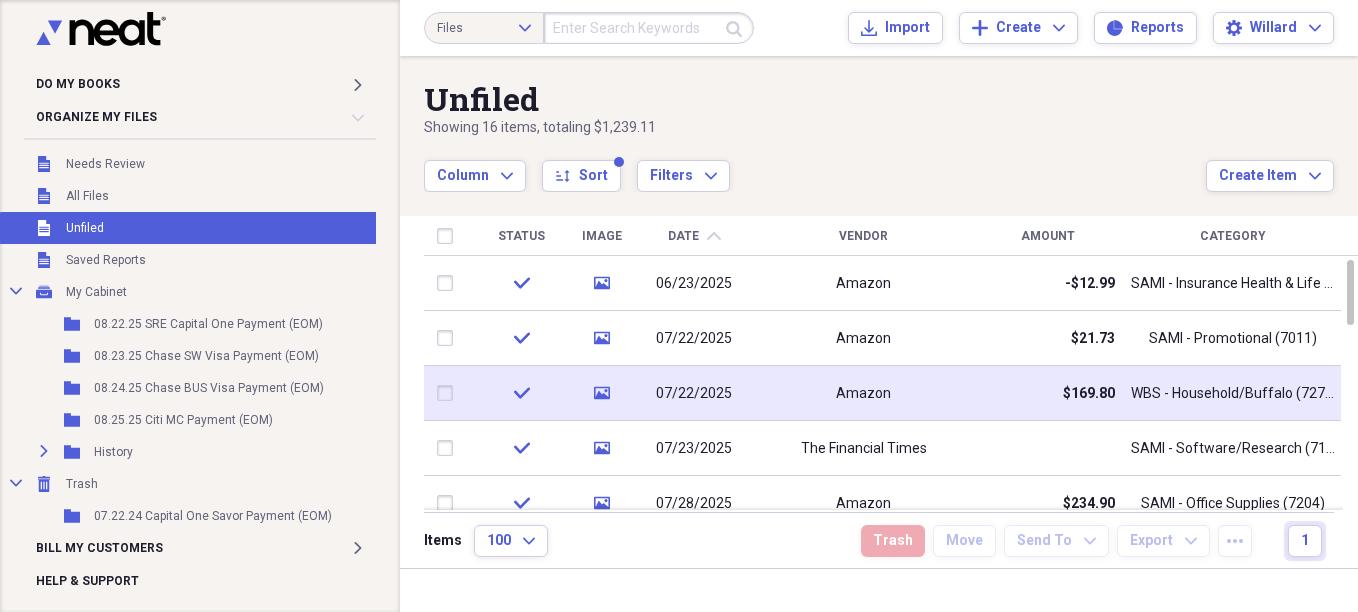 click on "Amazon" at bounding box center (863, 394) 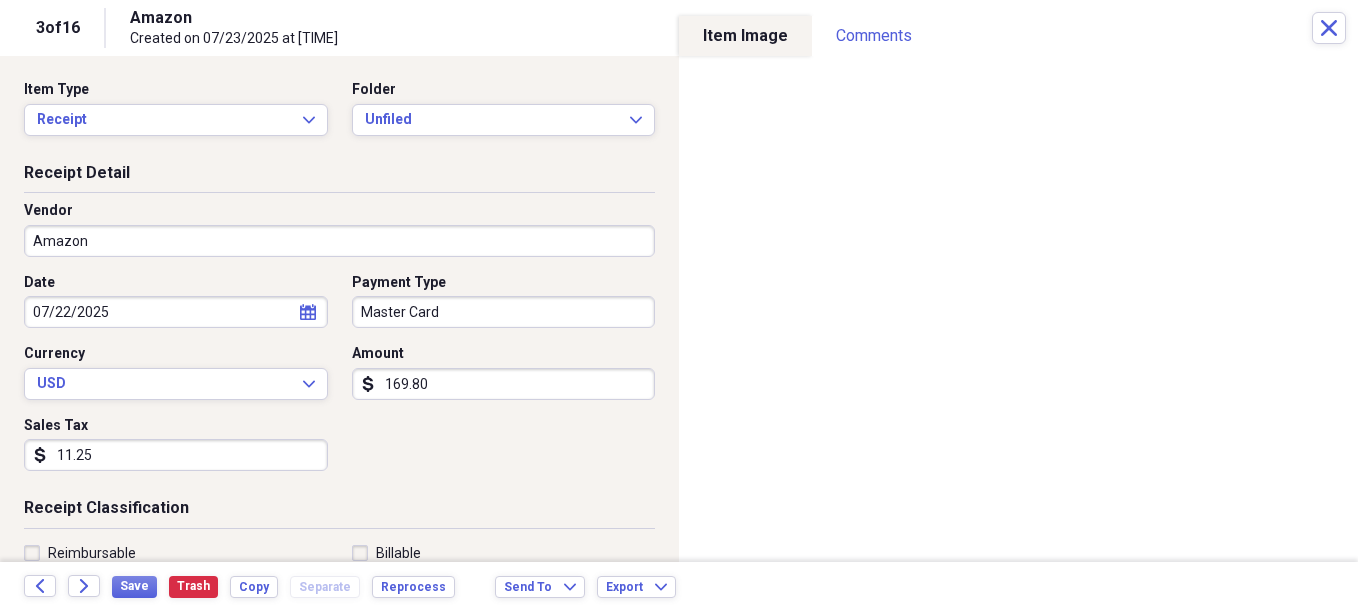 click on "169.80" at bounding box center (504, 384) 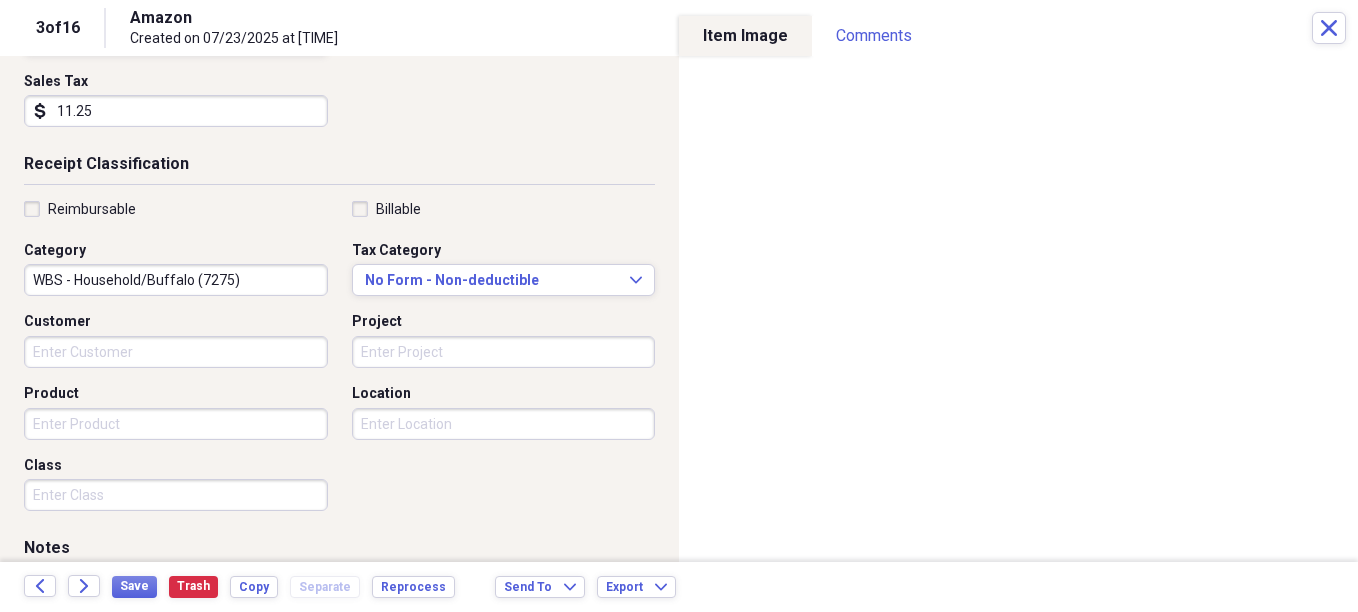 scroll, scrollTop: 400, scrollLeft: 0, axis: vertical 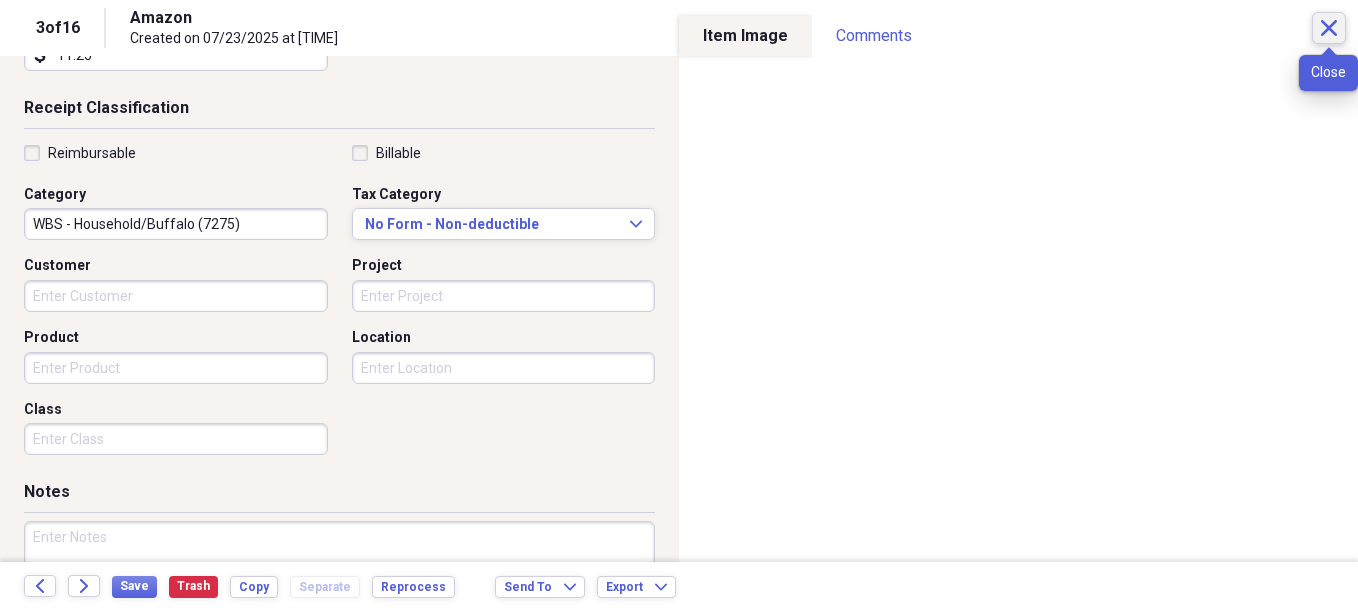 type on "51.11" 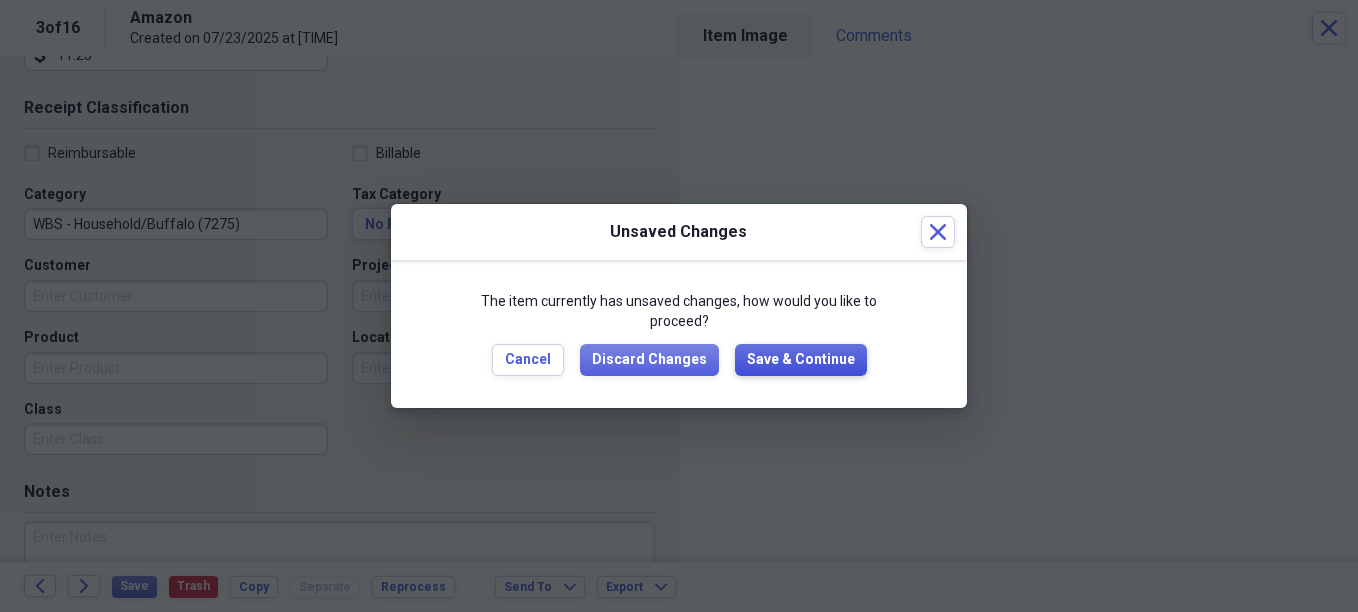 click on "Save & Continue" at bounding box center [801, 360] 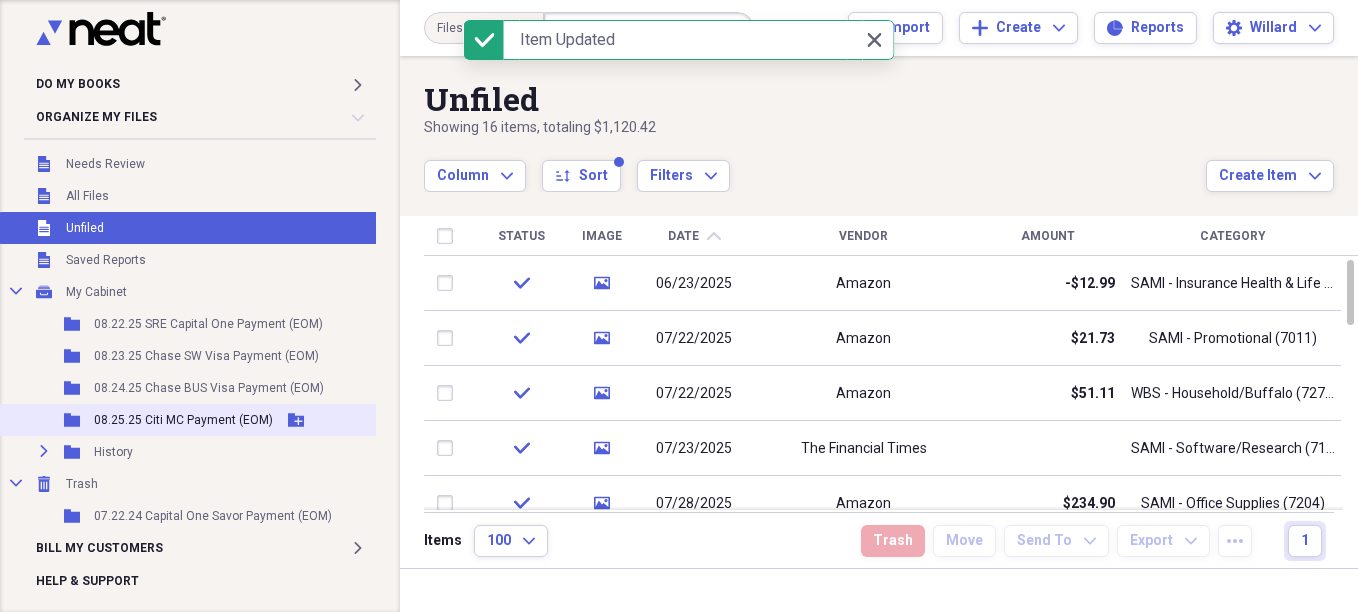 click on "08.25.25 Citi MC Payment (EOM)" at bounding box center [183, 420] 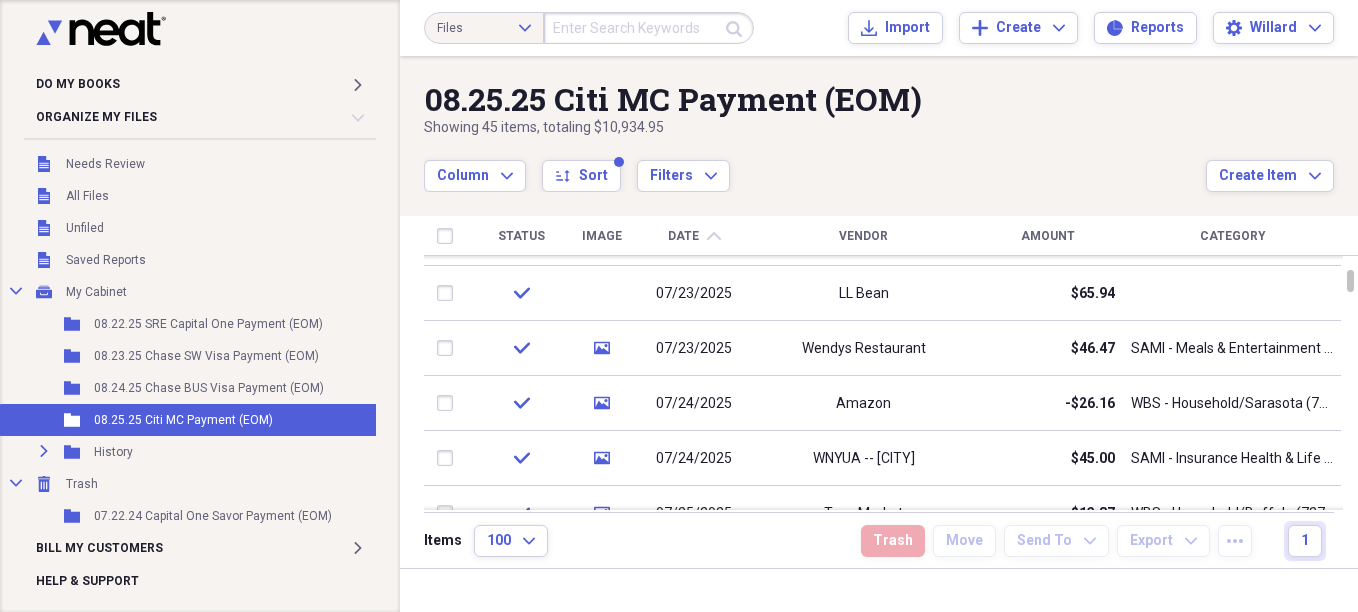 click on "Amount" at bounding box center [1048, 236] 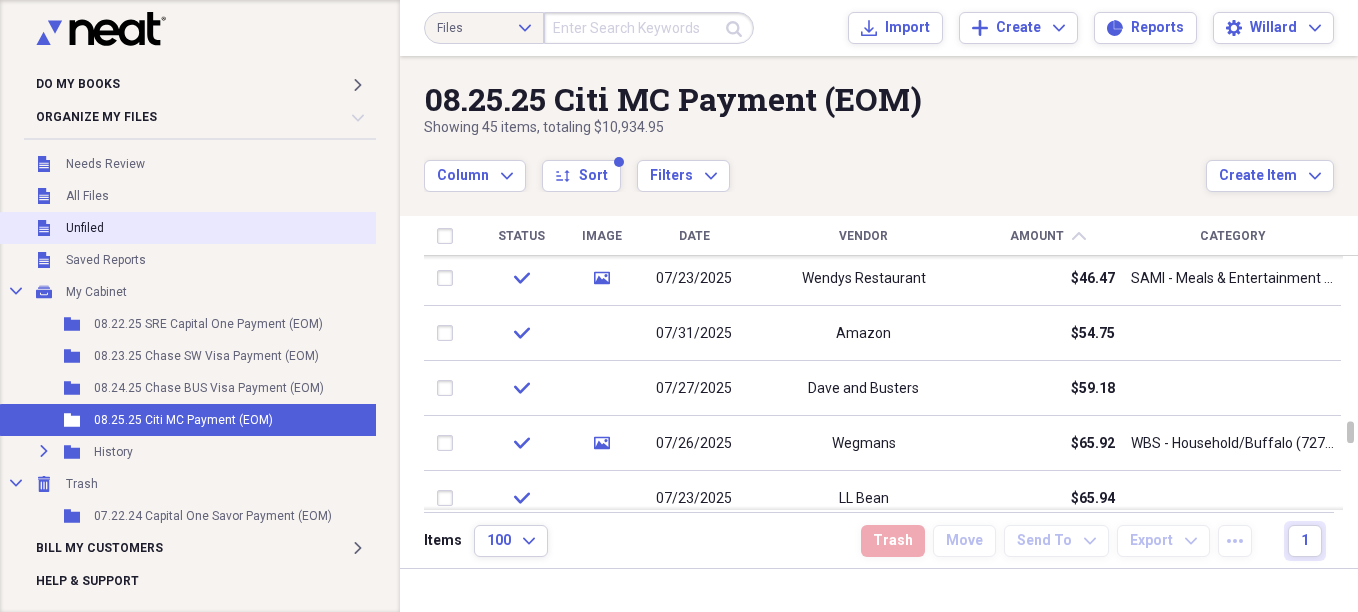 click on "Unfiled Unfiled" at bounding box center (192, 228) 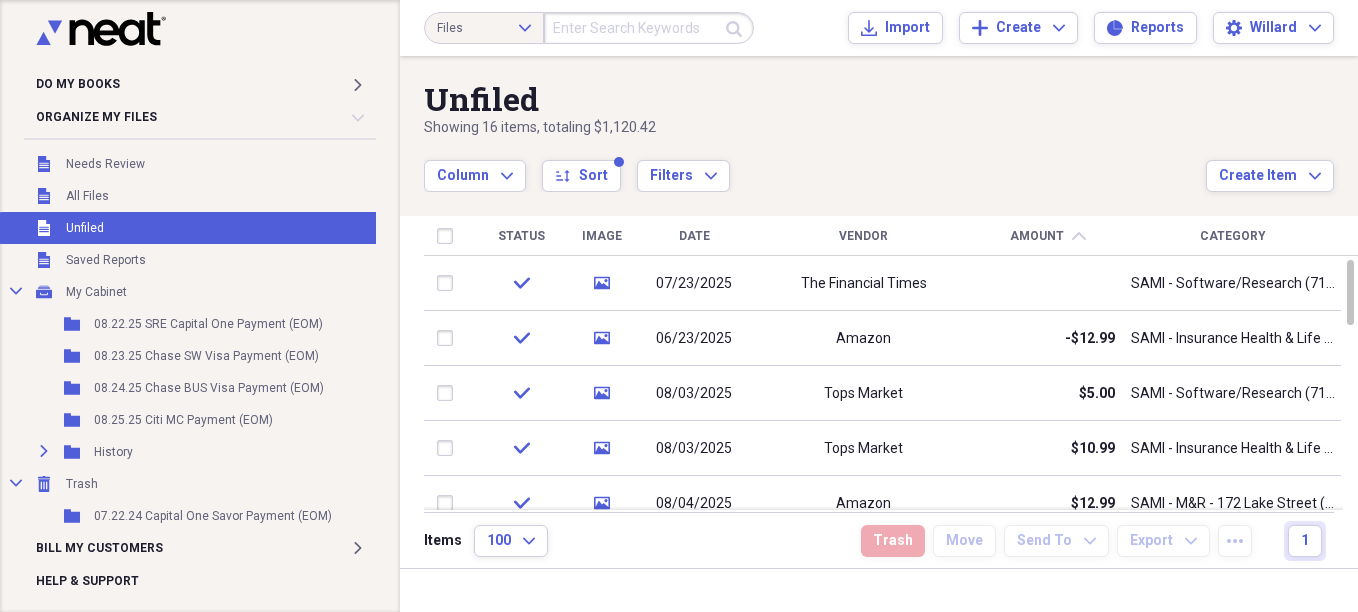 click on "Date" at bounding box center (694, 236) 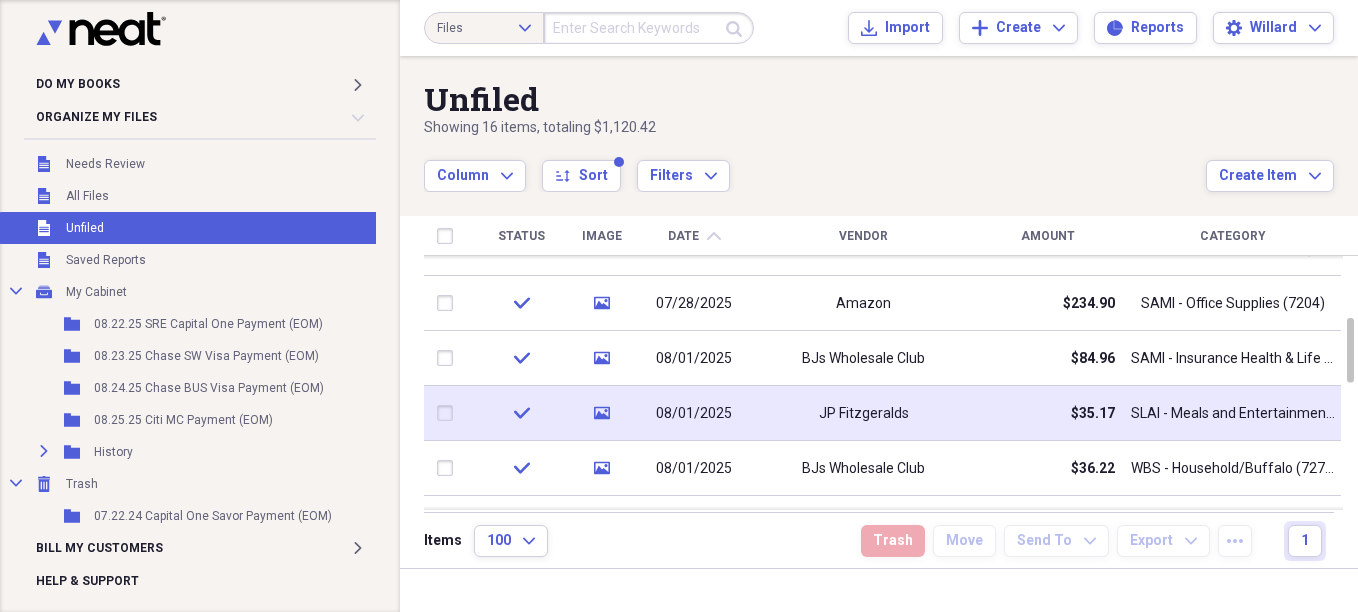click on "JP Fitzgeralds" at bounding box center (864, 414) 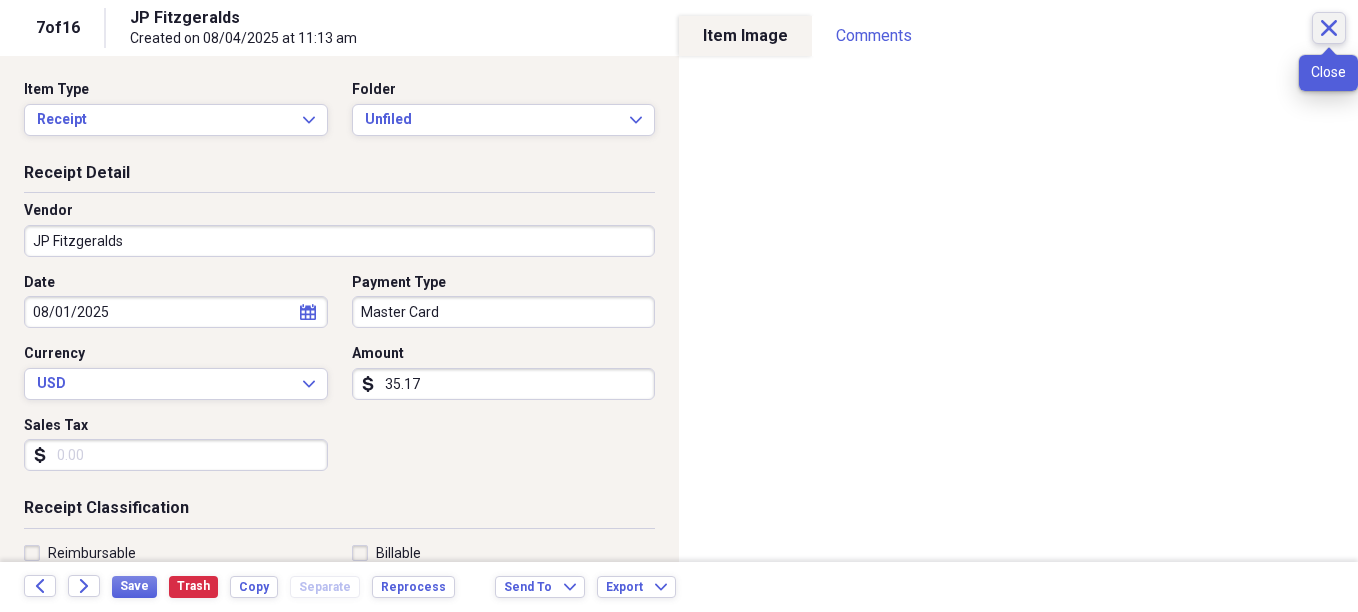 click on "Close" at bounding box center [1329, 28] 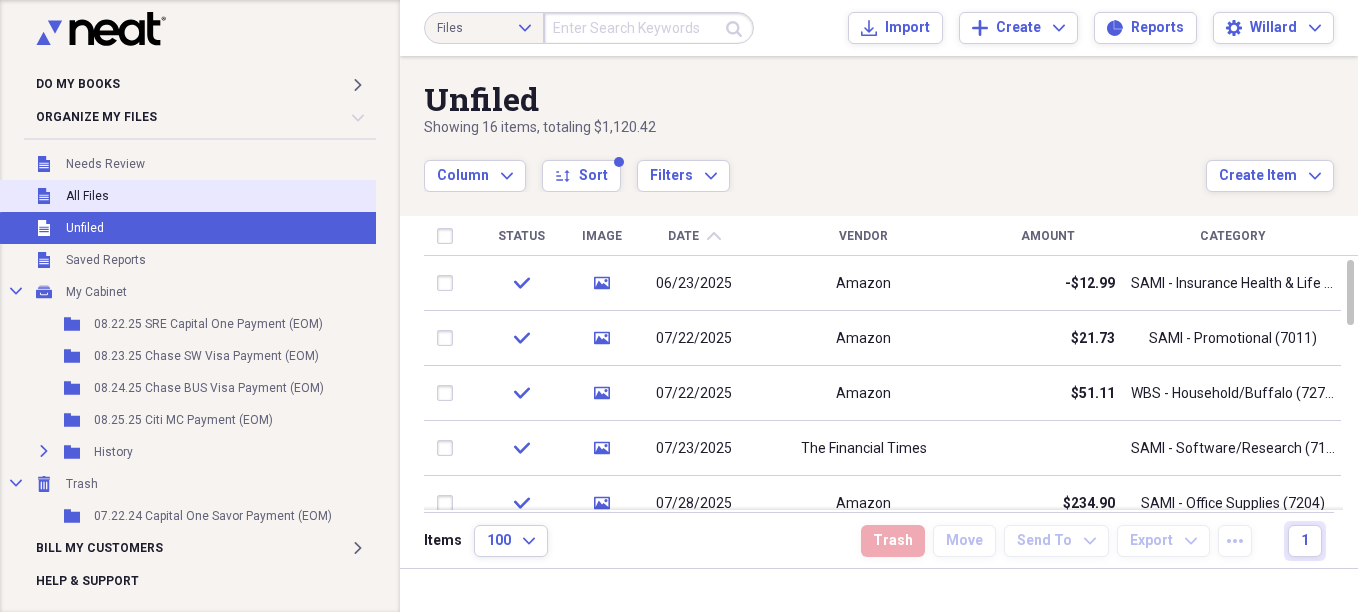 scroll, scrollTop: 0, scrollLeft: 0, axis: both 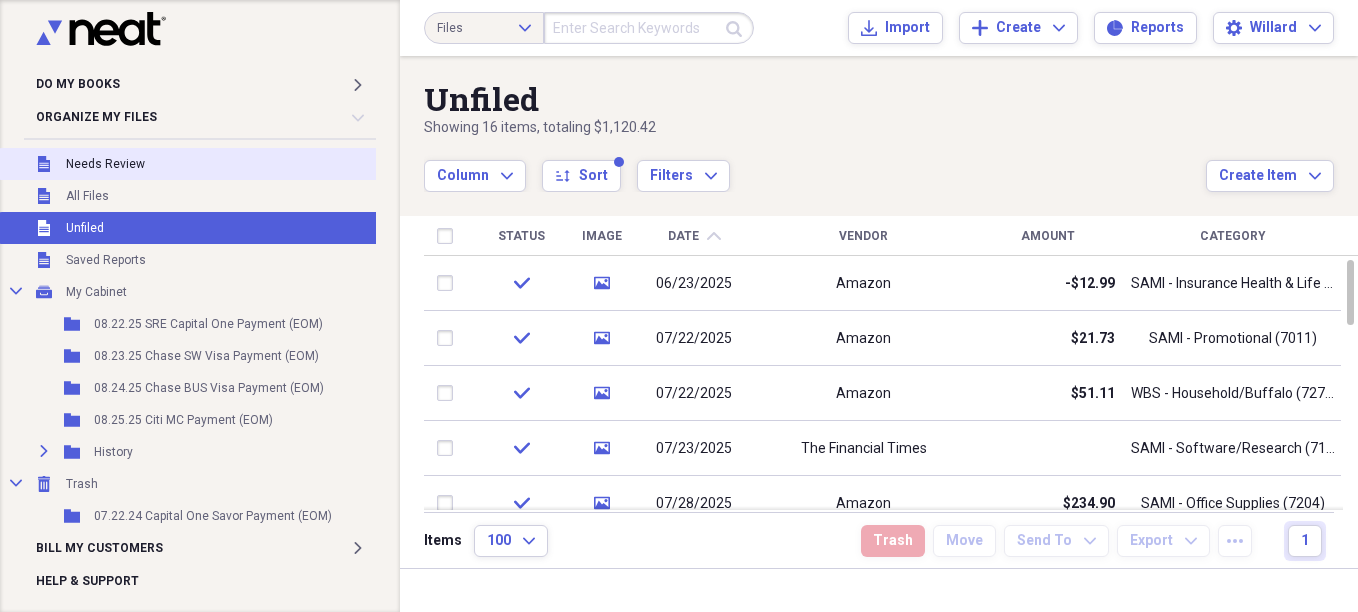 click on "Unfiled Needs Review" at bounding box center [192, 164] 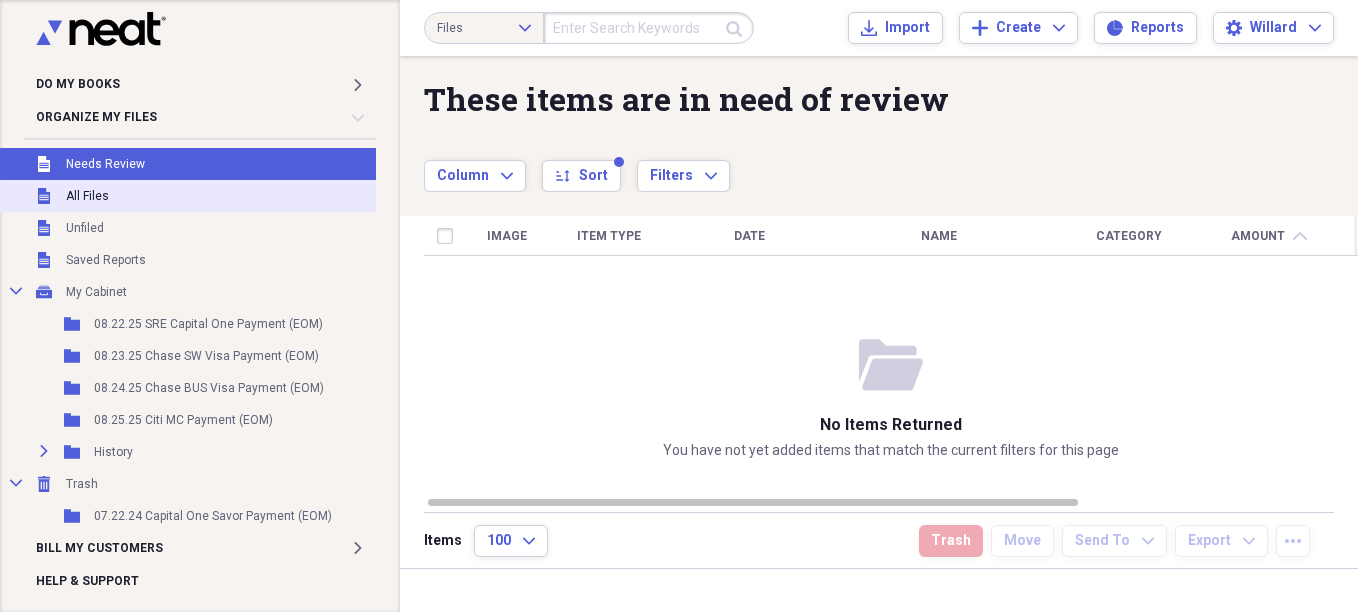 click on "All Files" at bounding box center (87, 196) 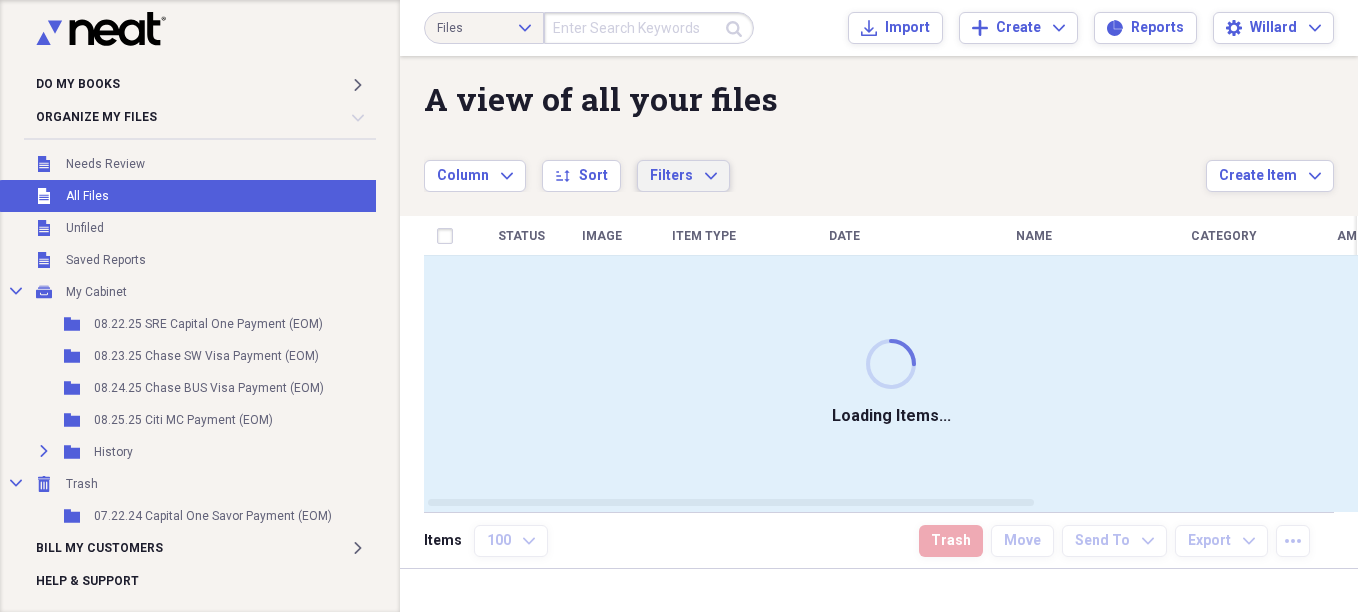 click on "Expand" 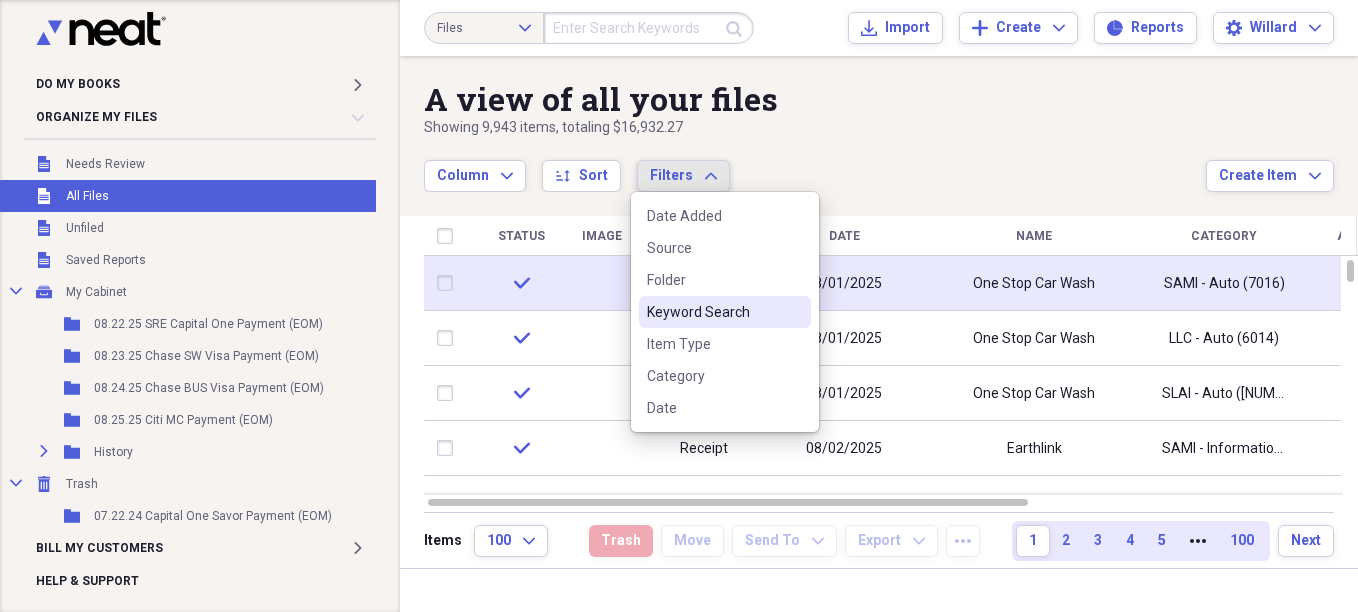 click on "Keyword Search" at bounding box center [713, 312] 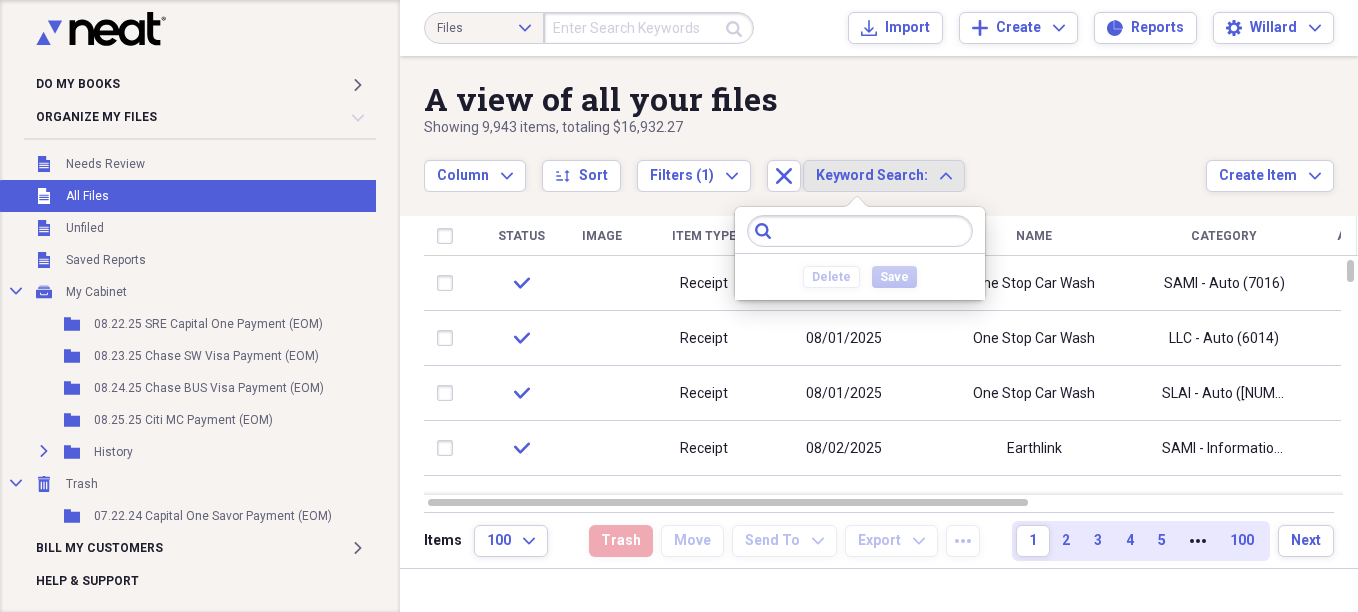 drag, startPoint x: 881, startPoint y: 228, endPoint x: 865, endPoint y: 236, distance: 17.888544 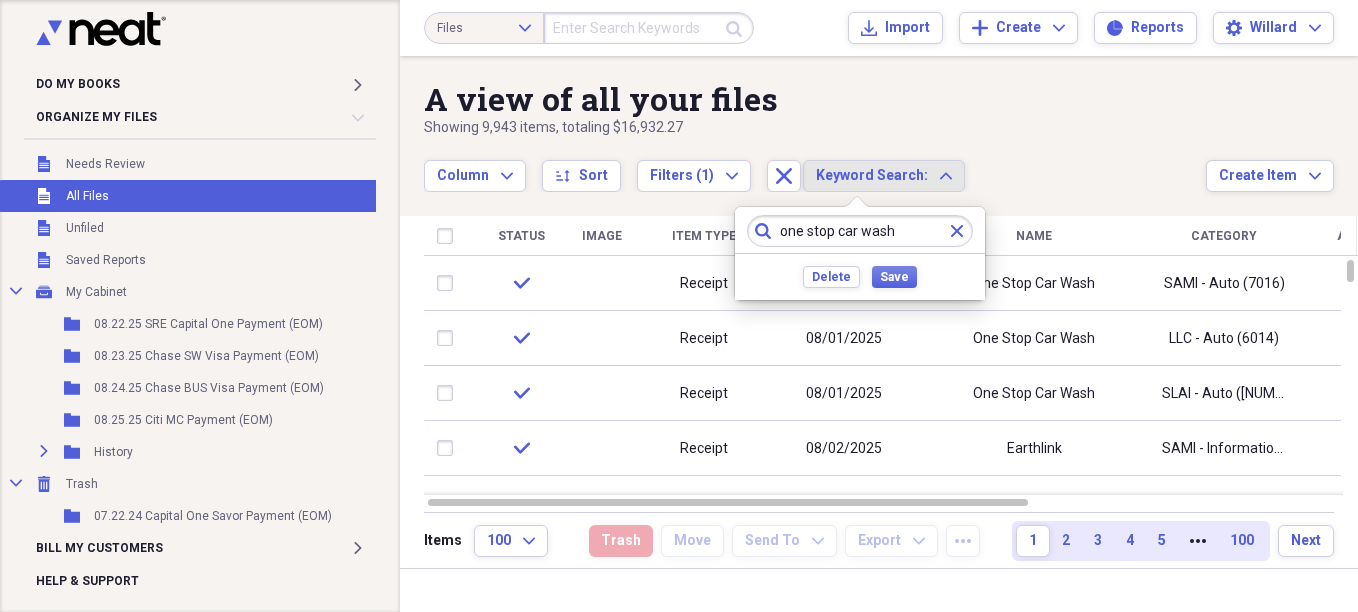 type on "one stop car wash" 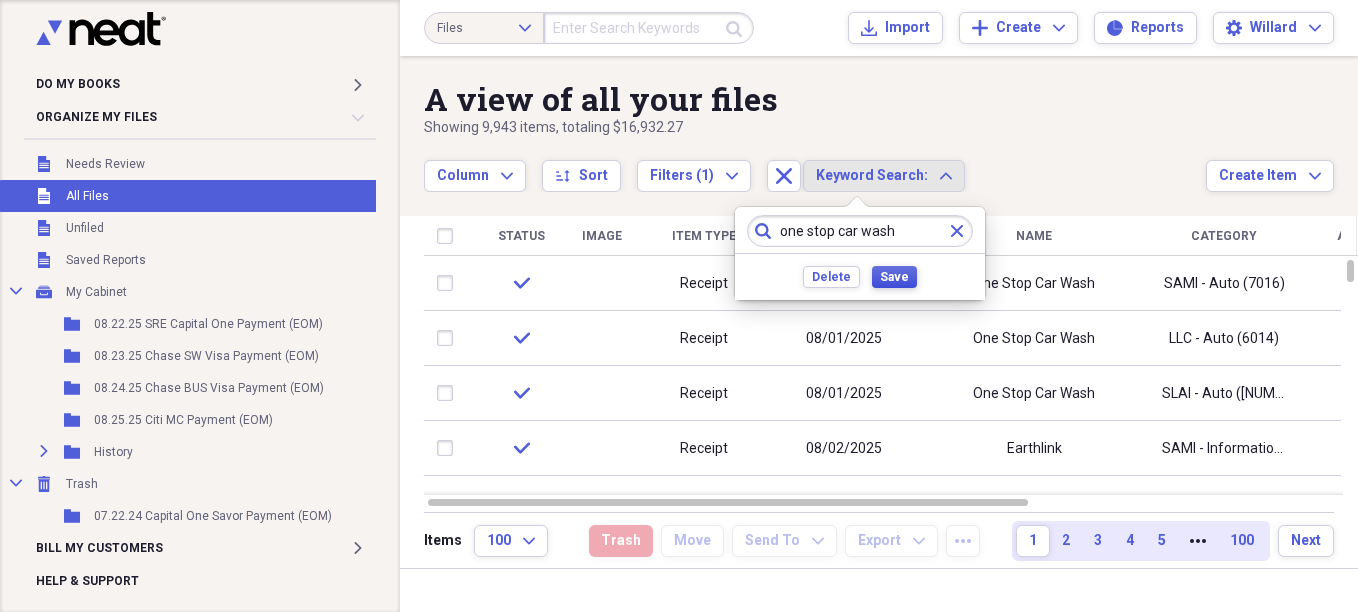 click on "Save" at bounding box center [894, 277] 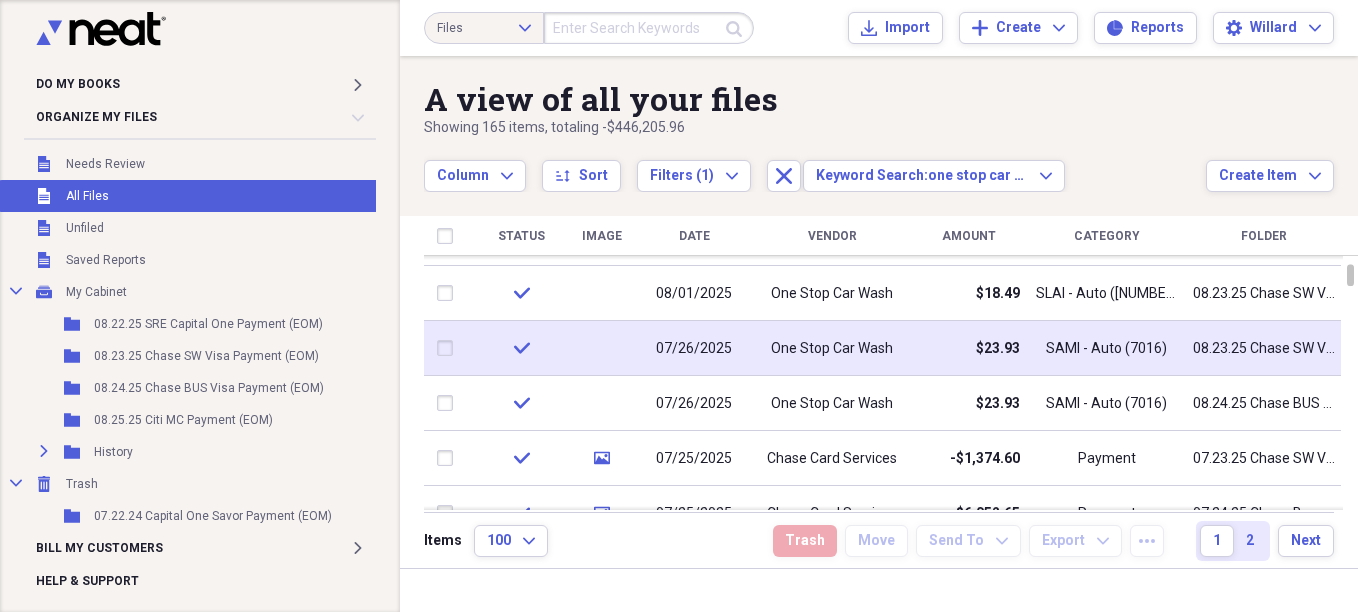 click on "One Stop Car Wash" at bounding box center (832, 349) 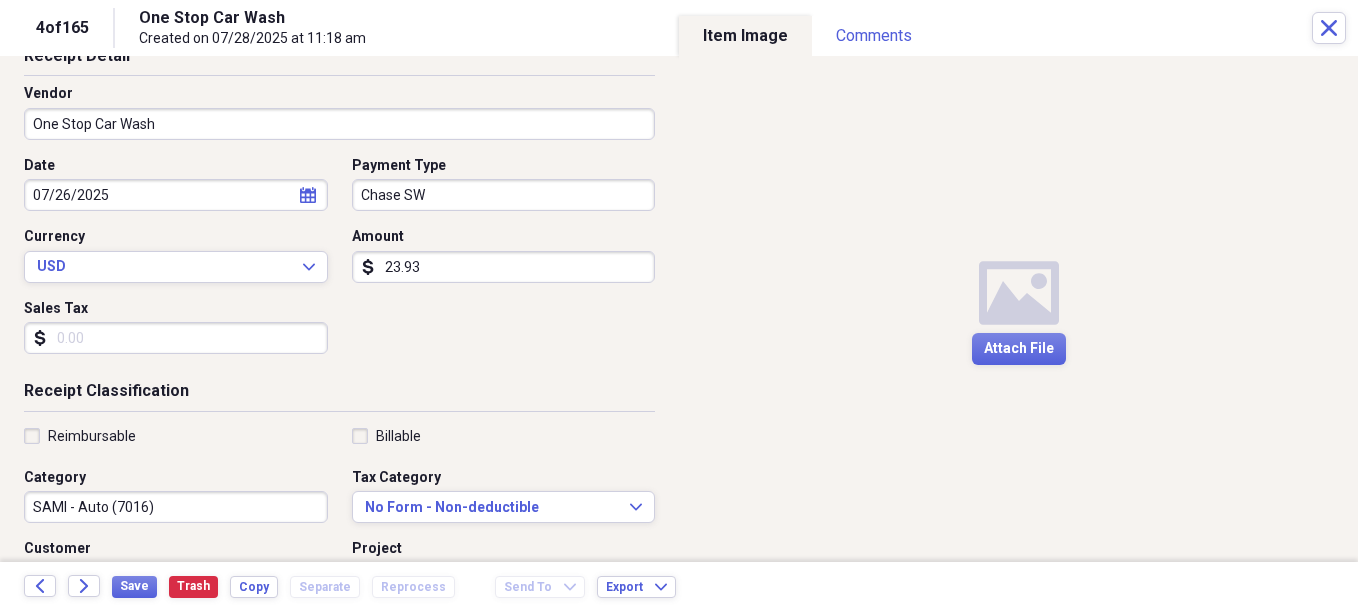 scroll, scrollTop: 100, scrollLeft: 0, axis: vertical 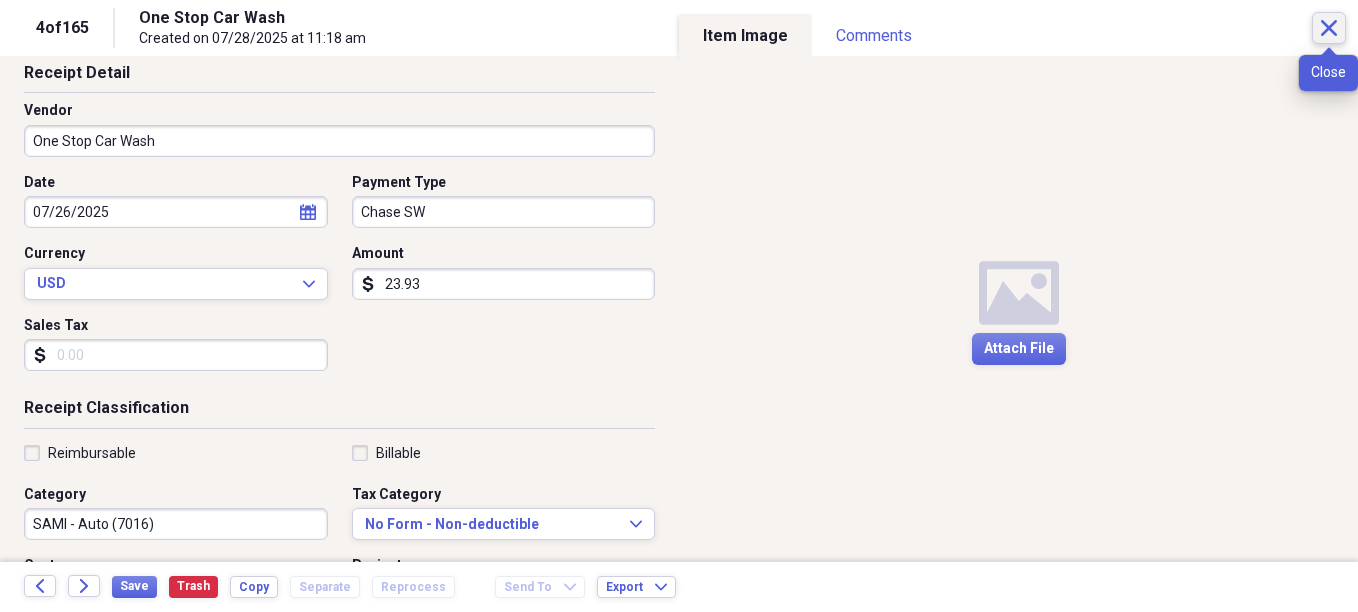click on "Close" 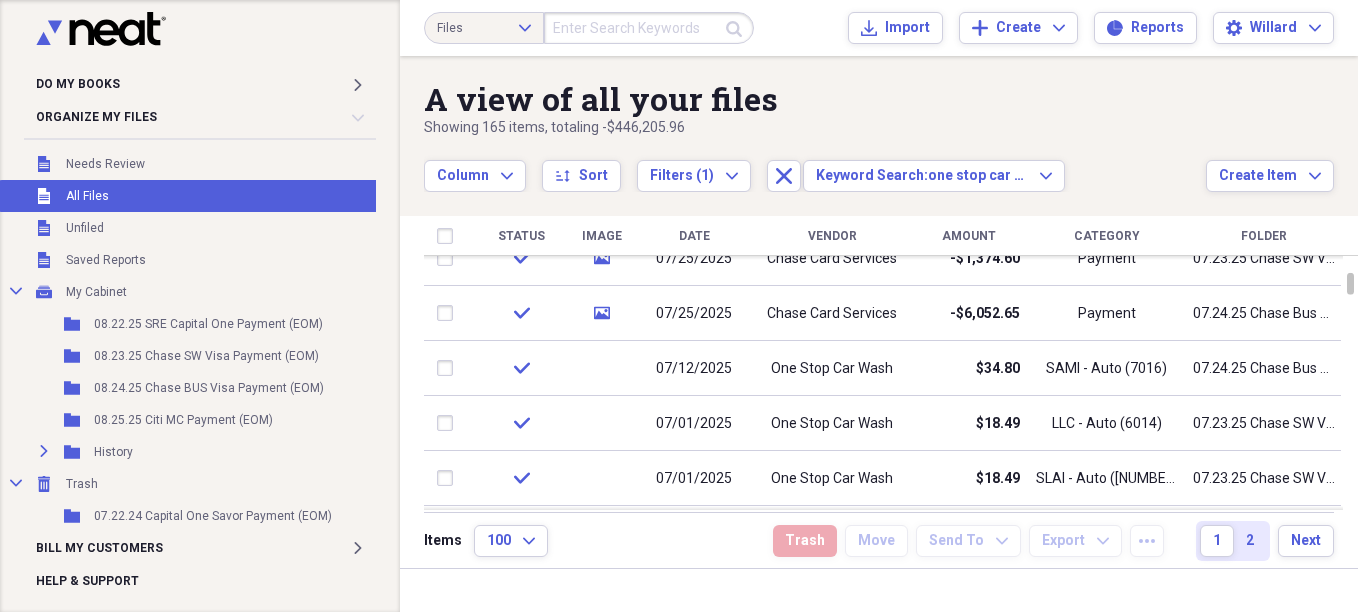 click on "Vendor" at bounding box center [832, 236] 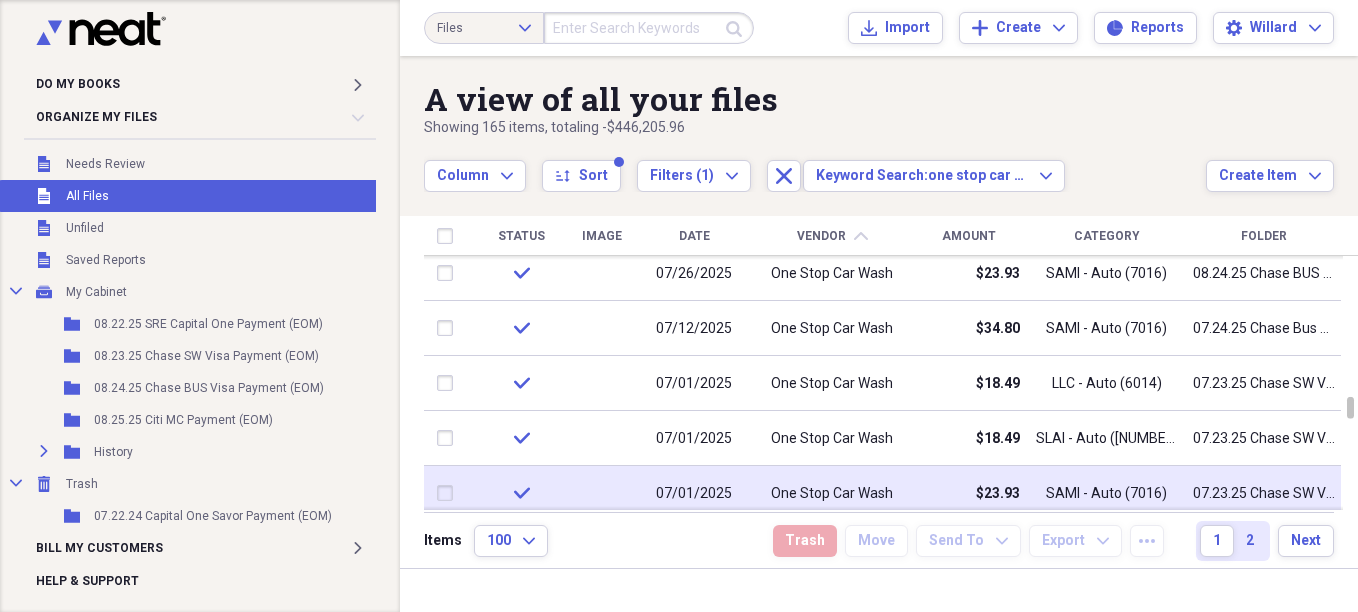 click on "One Stop Car Wash" at bounding box center [832, 494] 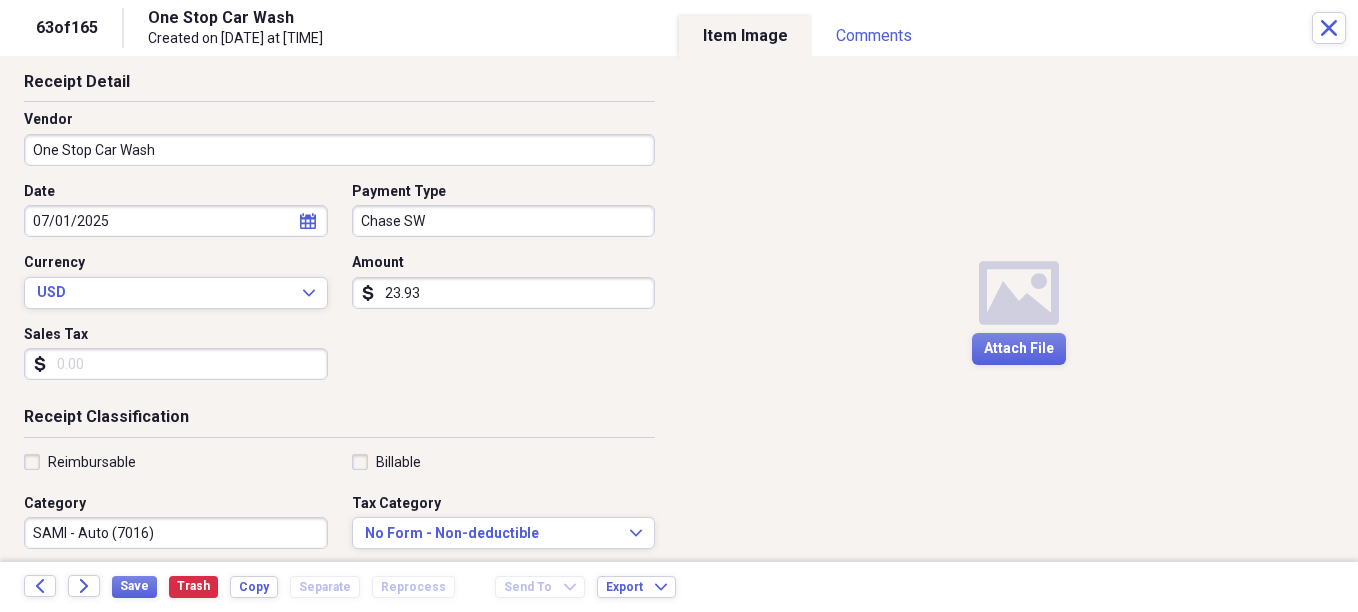 scroll, scrollTop: 0, scrollLeft: 0, axis: both 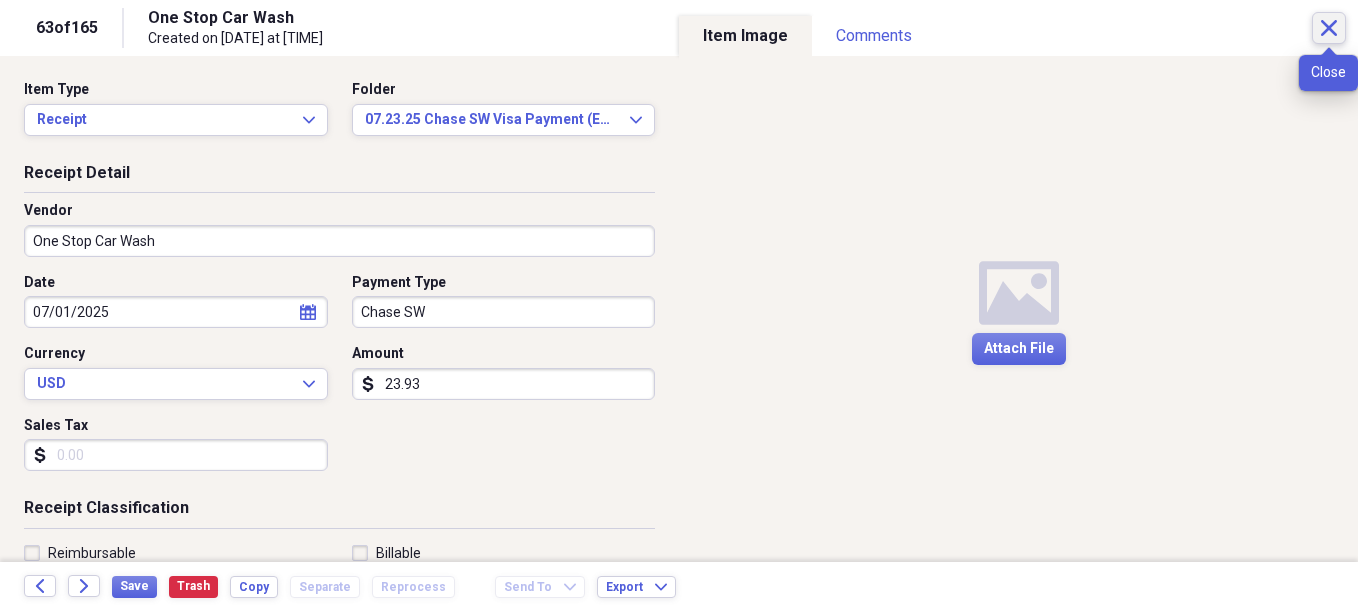 click on "Close" 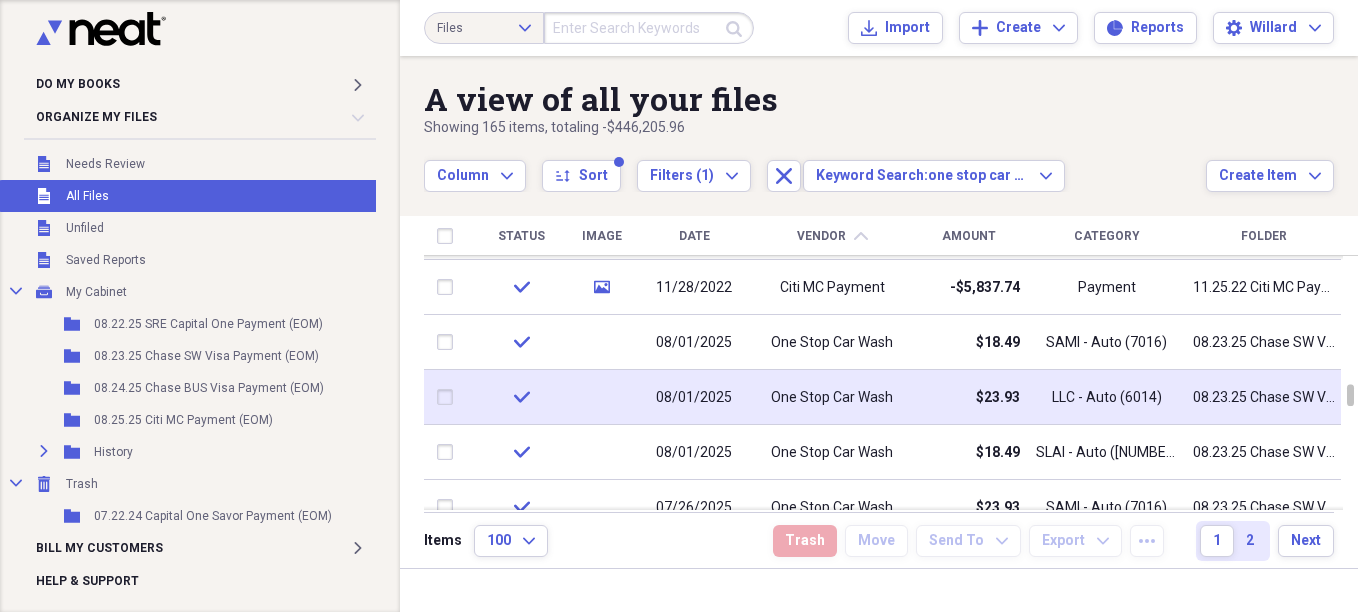 click on "One Stop Car Wash" at bounding box center [832, 398] 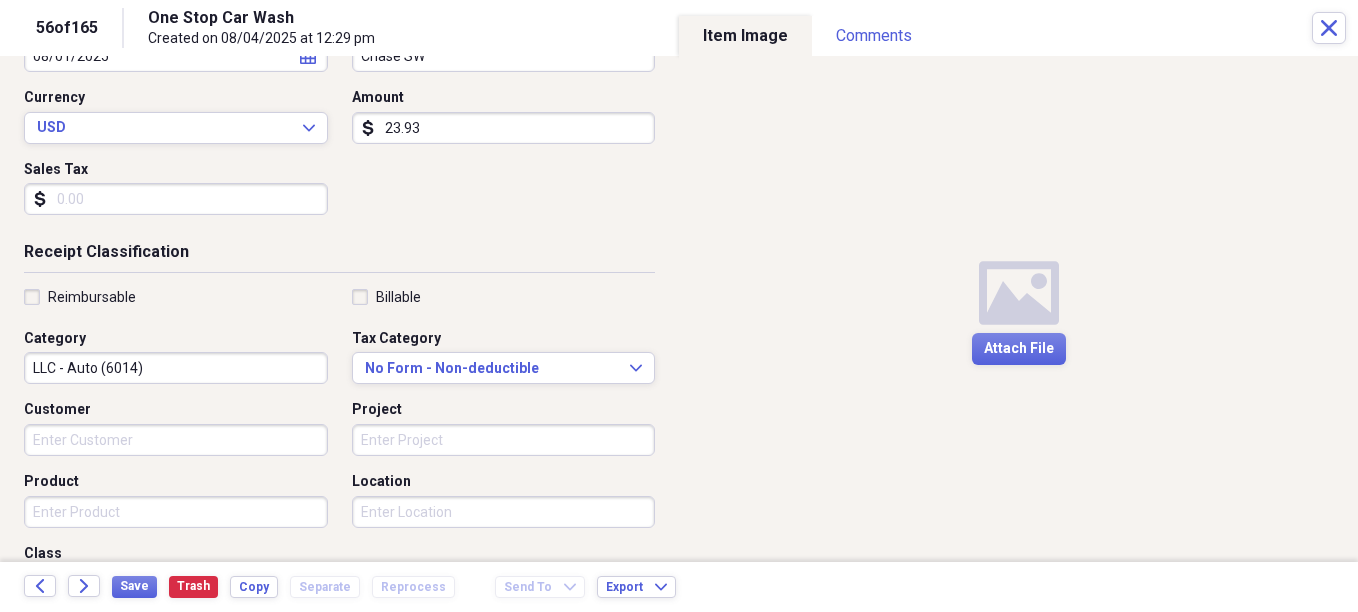 scroll, scrollTop: 300, scrollLeft: 0, axis: vertical 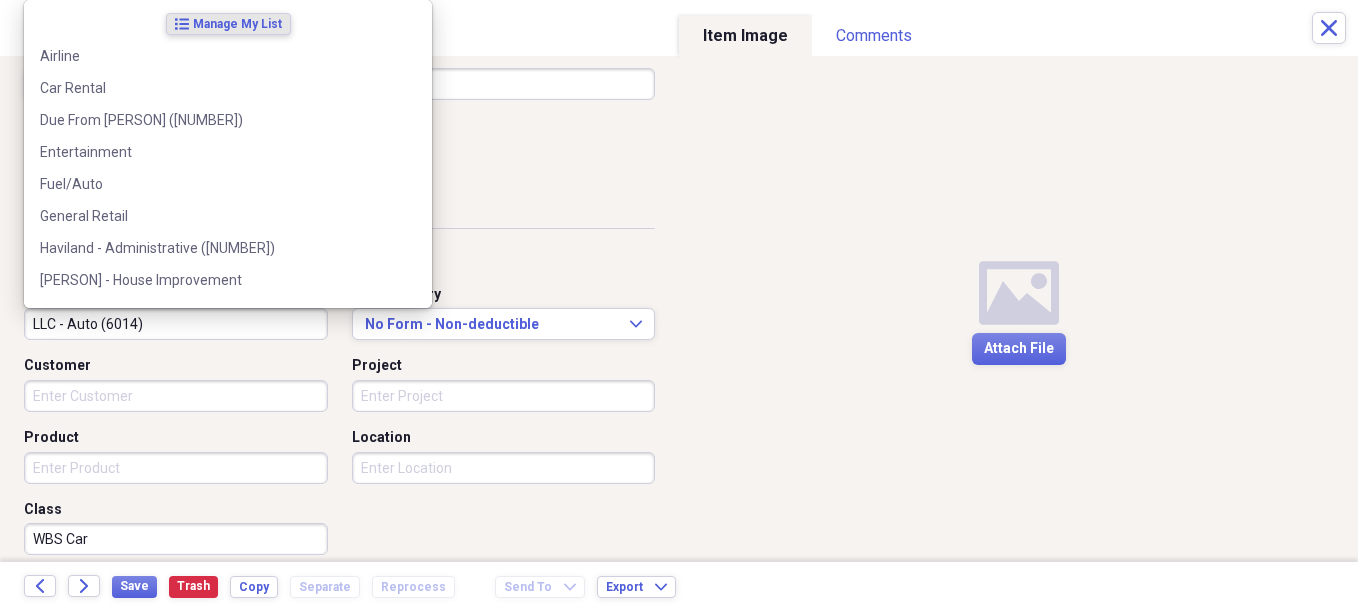 click on "LLC - Auto (6014)" at bounding box center [176, 324] 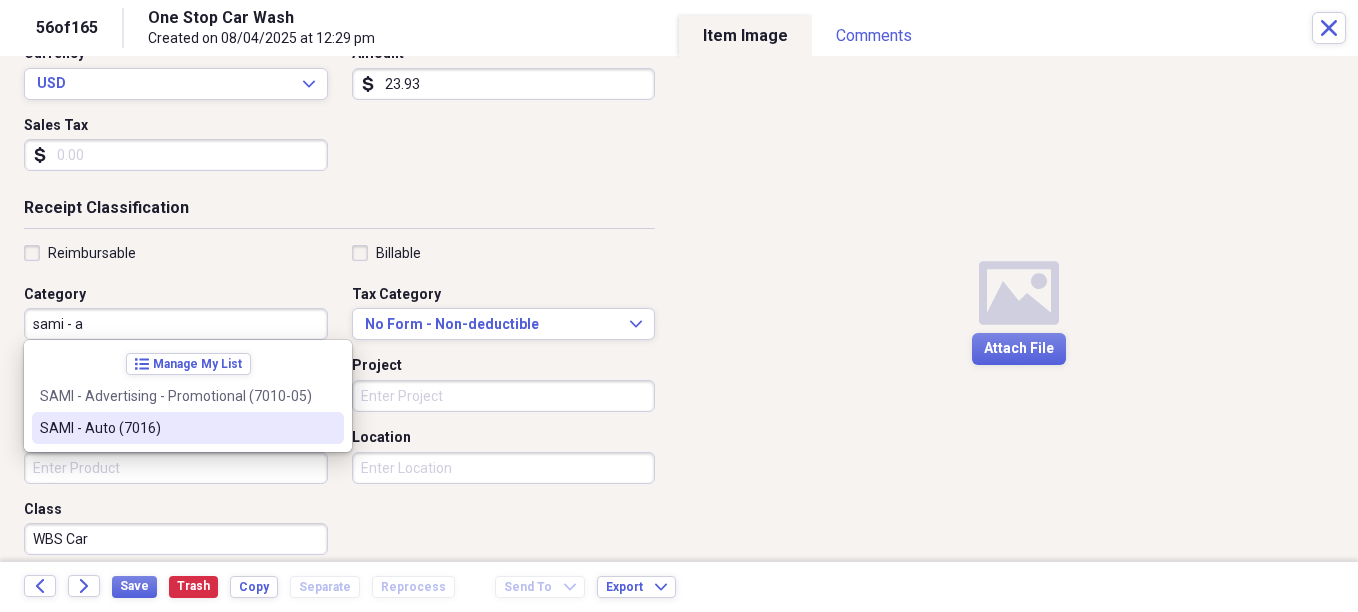 click on "SAMI - Auto (7016)" at bounding box center (188, 428) 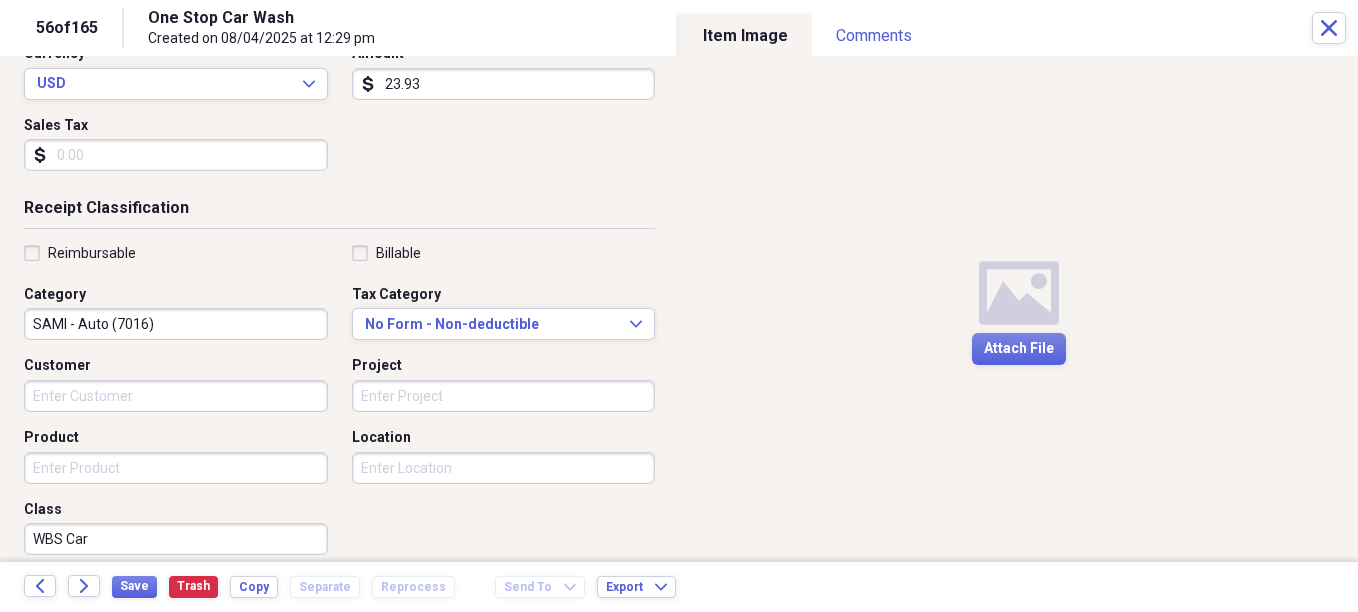 click on "WBS Car" at bounding box center [176, 539] 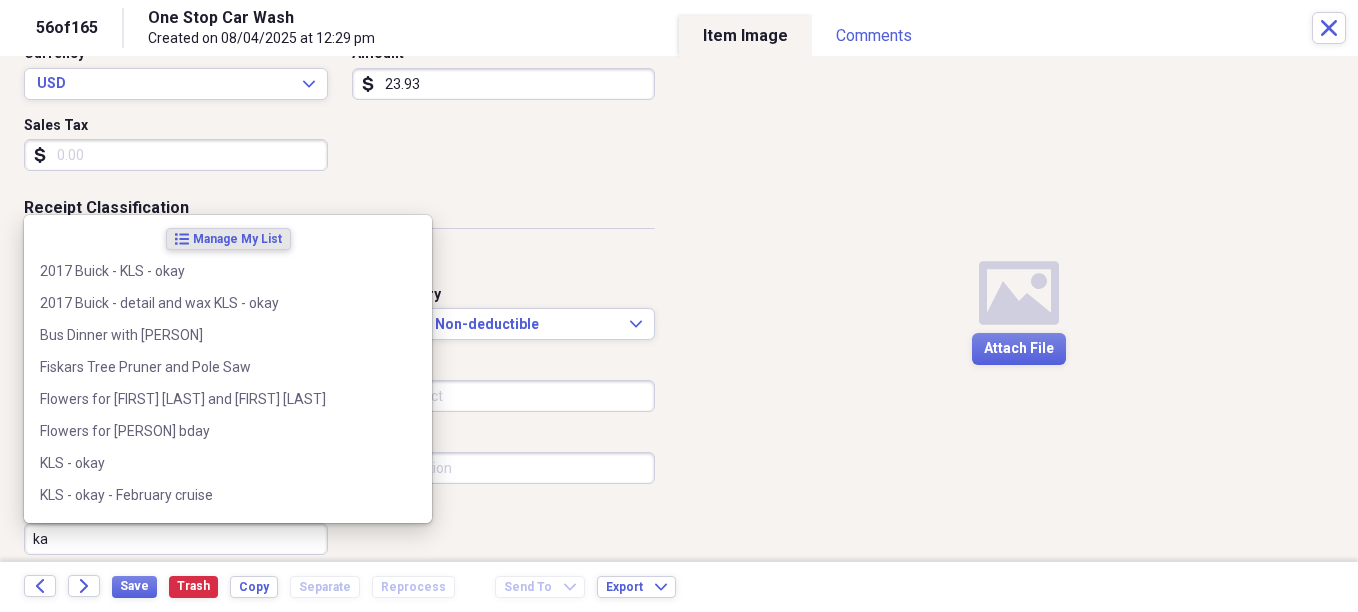 type on "k" 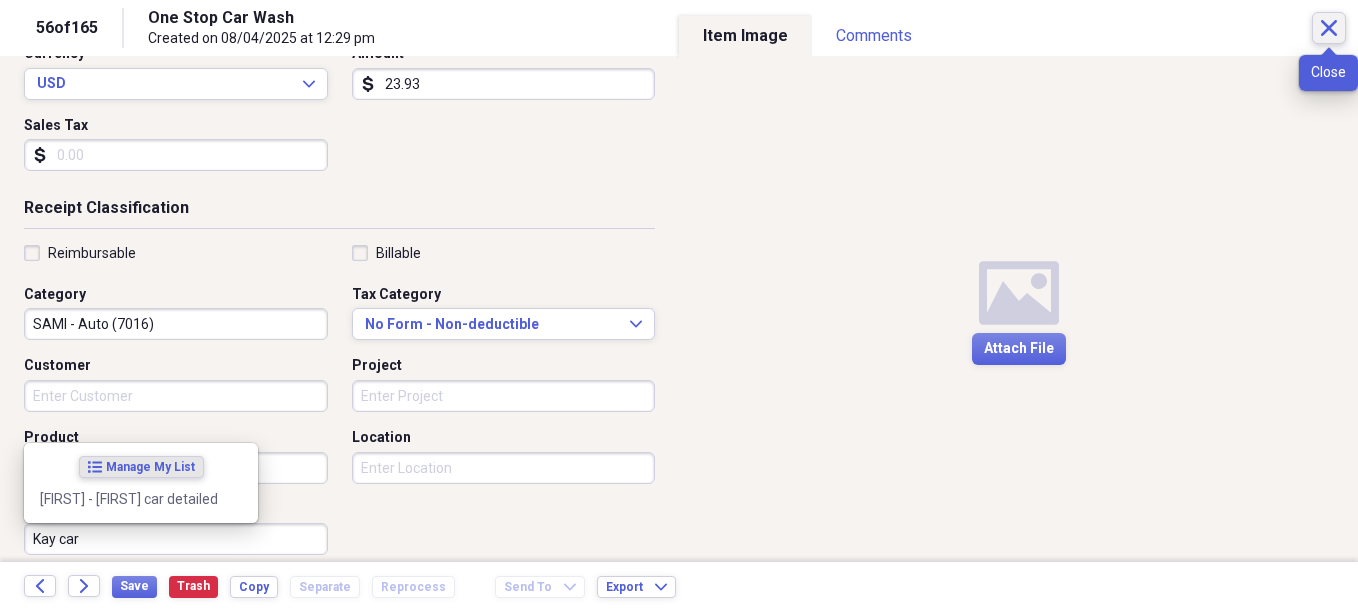 type on "Kay car" 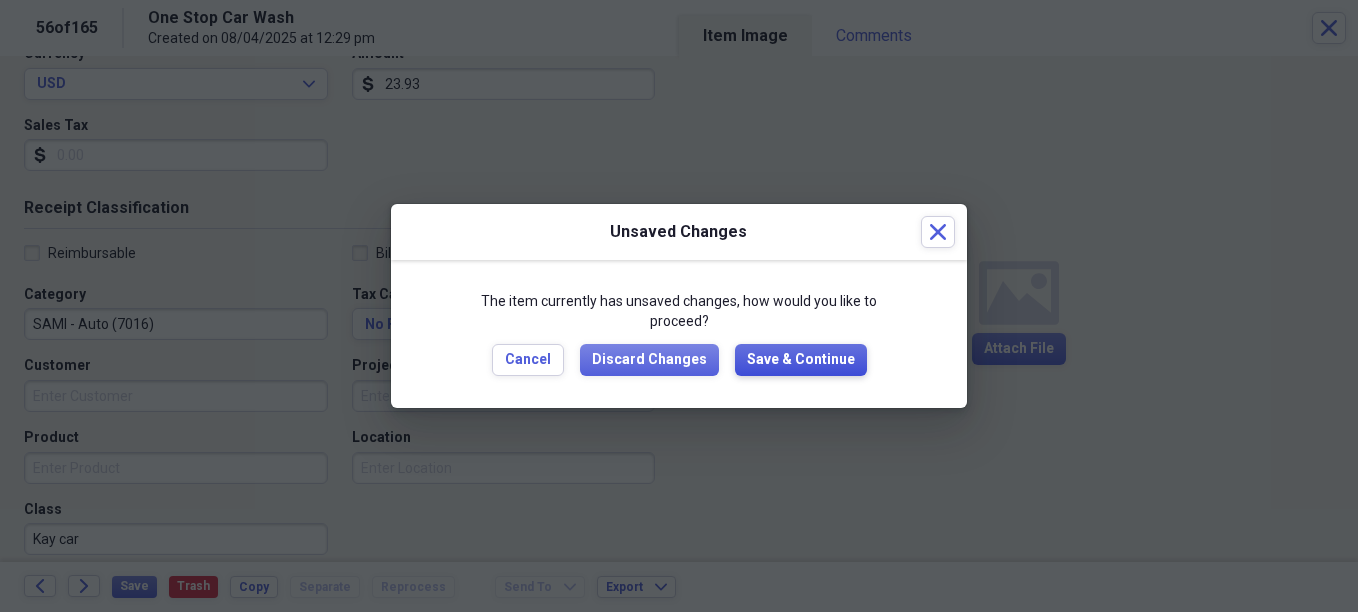 click on "Save & Continue" at bounding box center [801, 360] 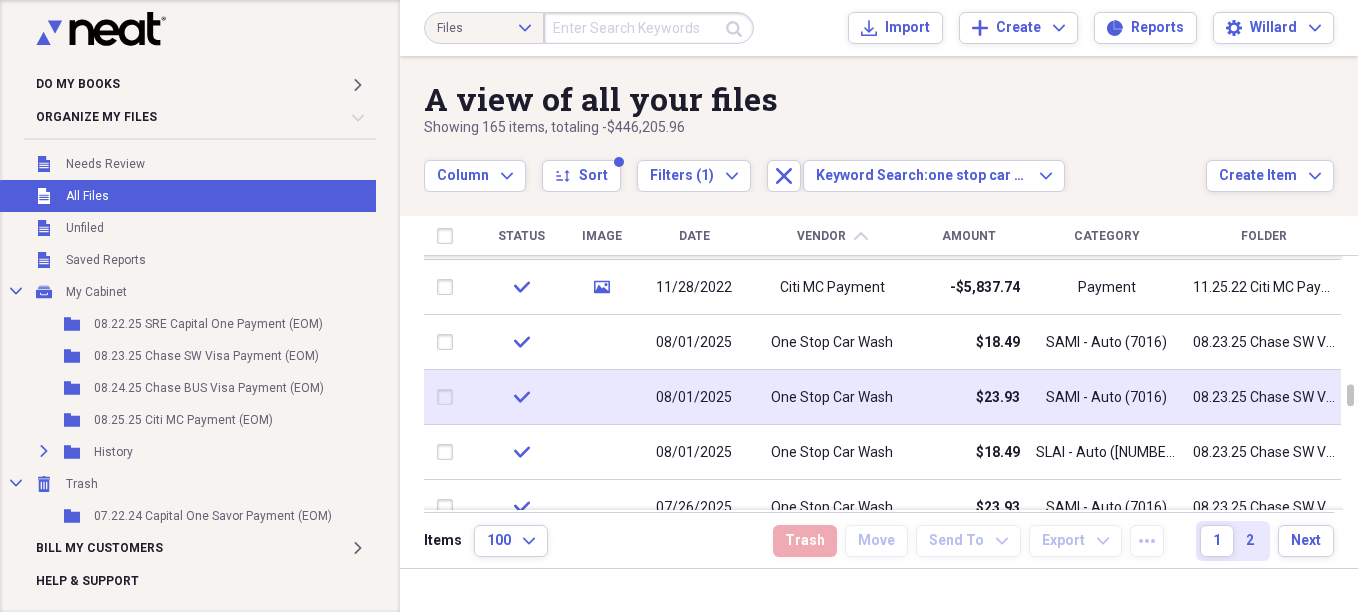 click on "One Stop Car Wash" at bounding box center [832, 397] 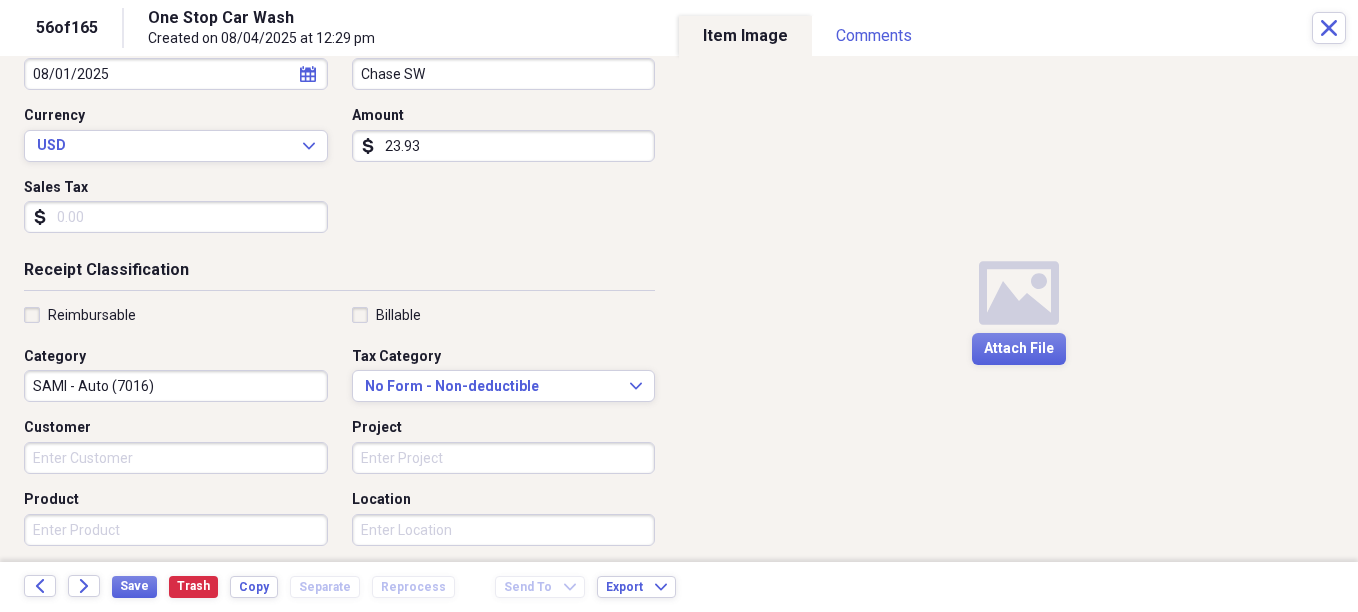 scroll, scrollTop: 300, scrollLeft: 0, axis: vertical 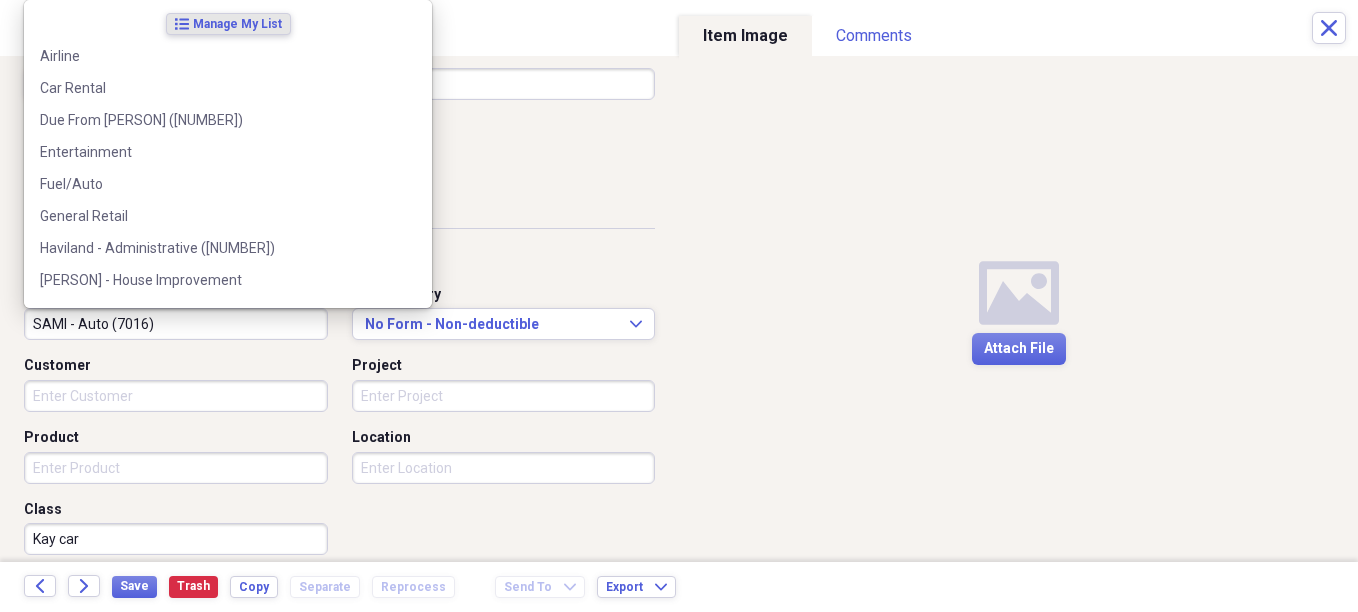 click on "SAMI - Auto (7016)" at bounding box center (176, 324) 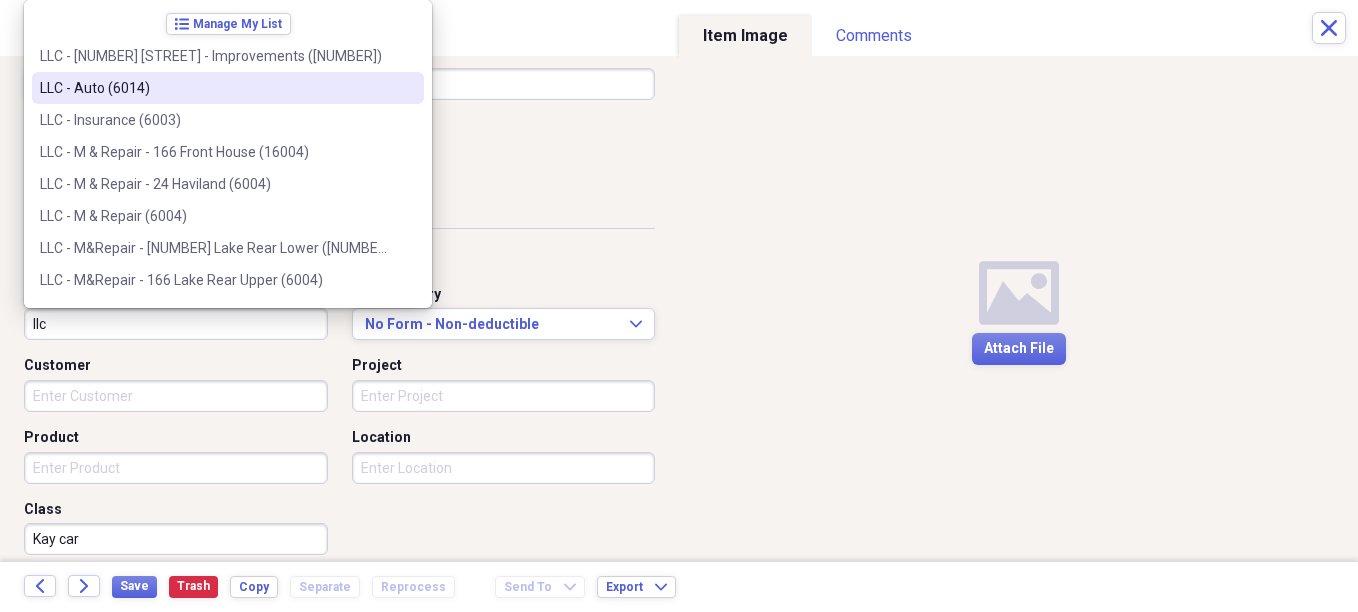 click on "LLC - Auto (6014)" at bounding box center [216, 88] 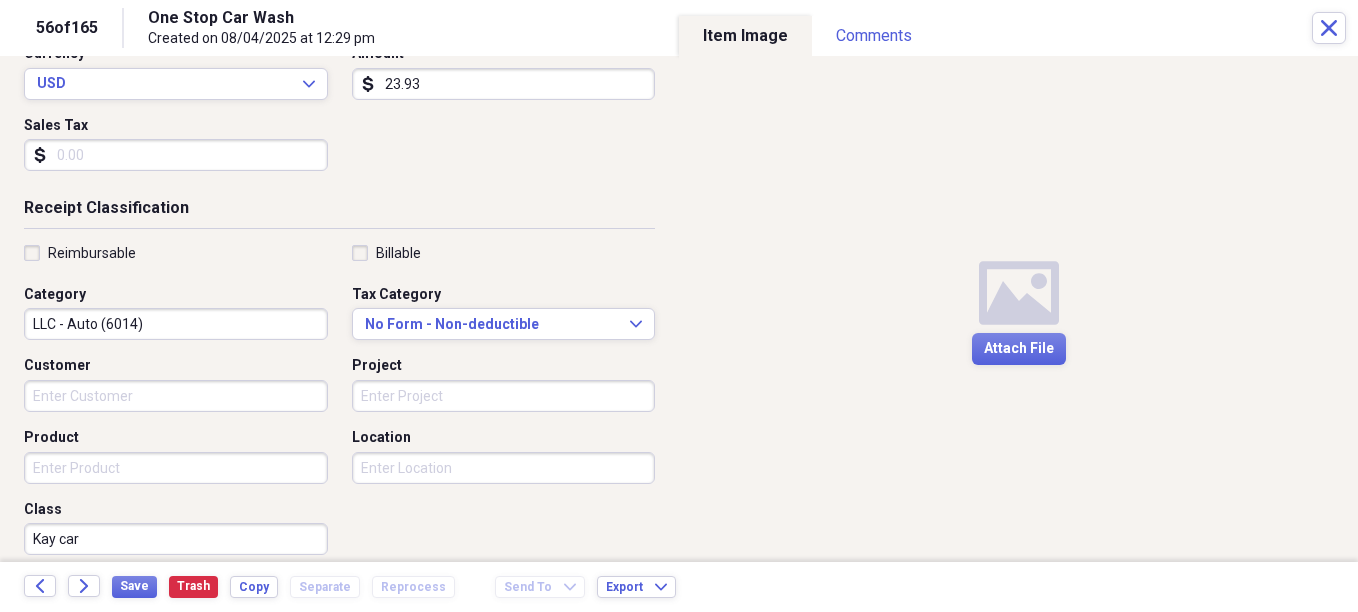 click on "Kay car" at bounding box center (176, 539) 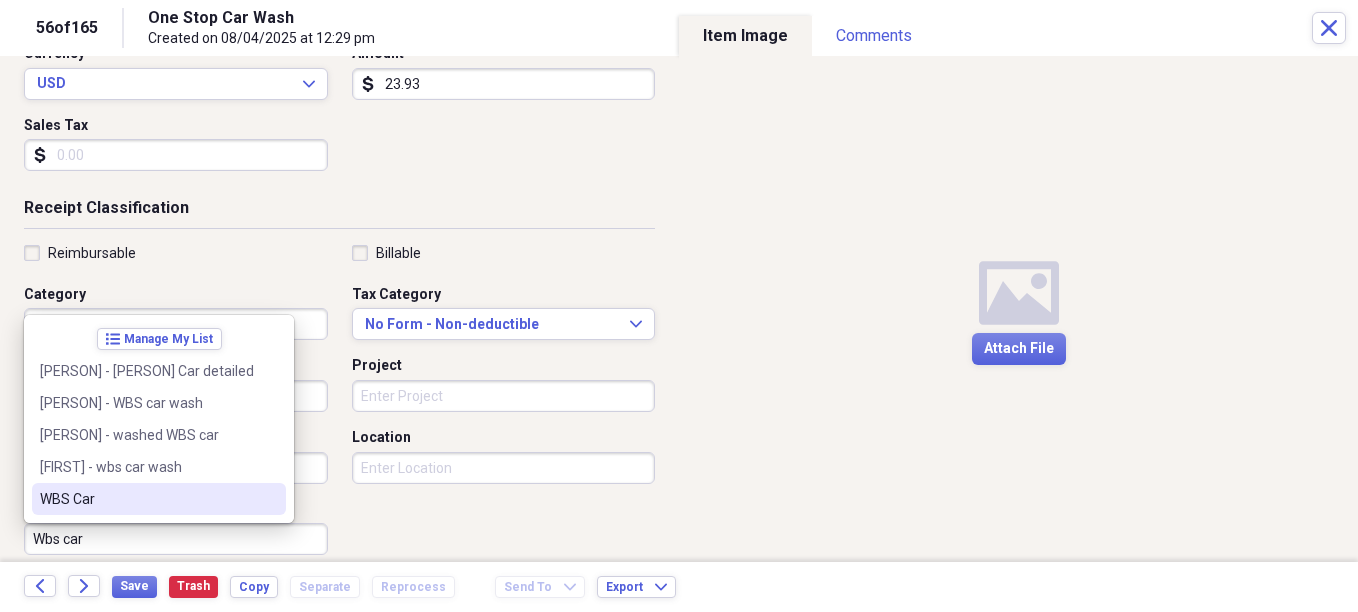 click on "WBS Car" at bounding box center [147, 499] 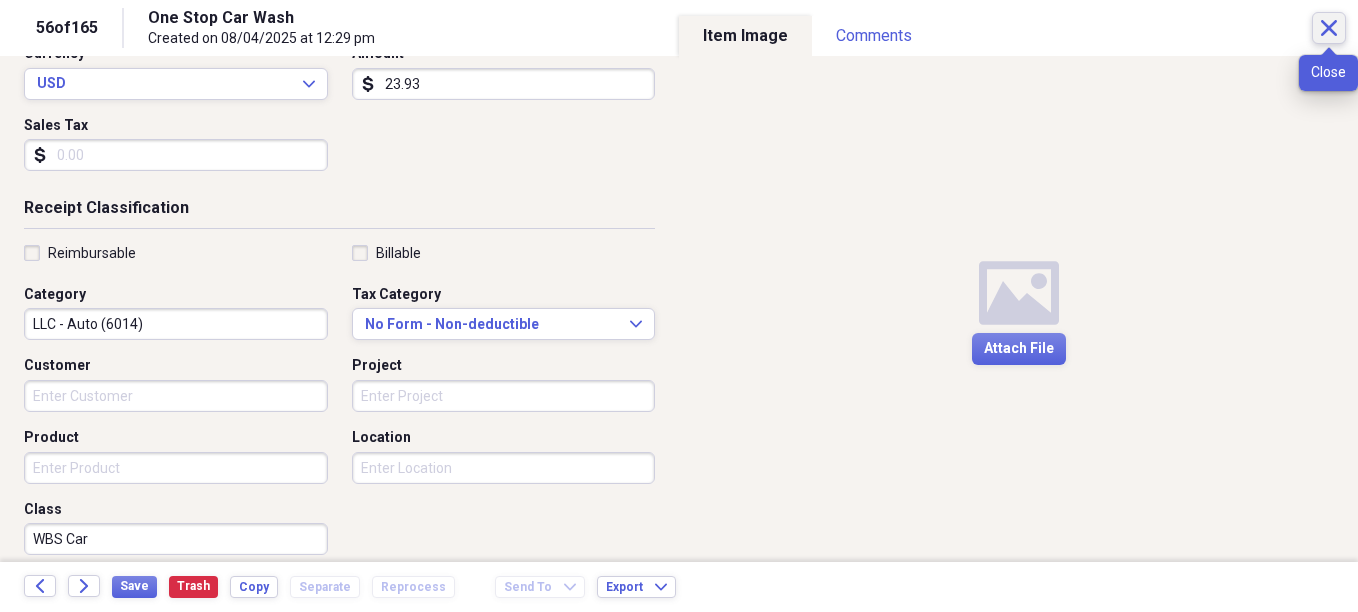 click on "Close" at bounding box center [1329, 28] 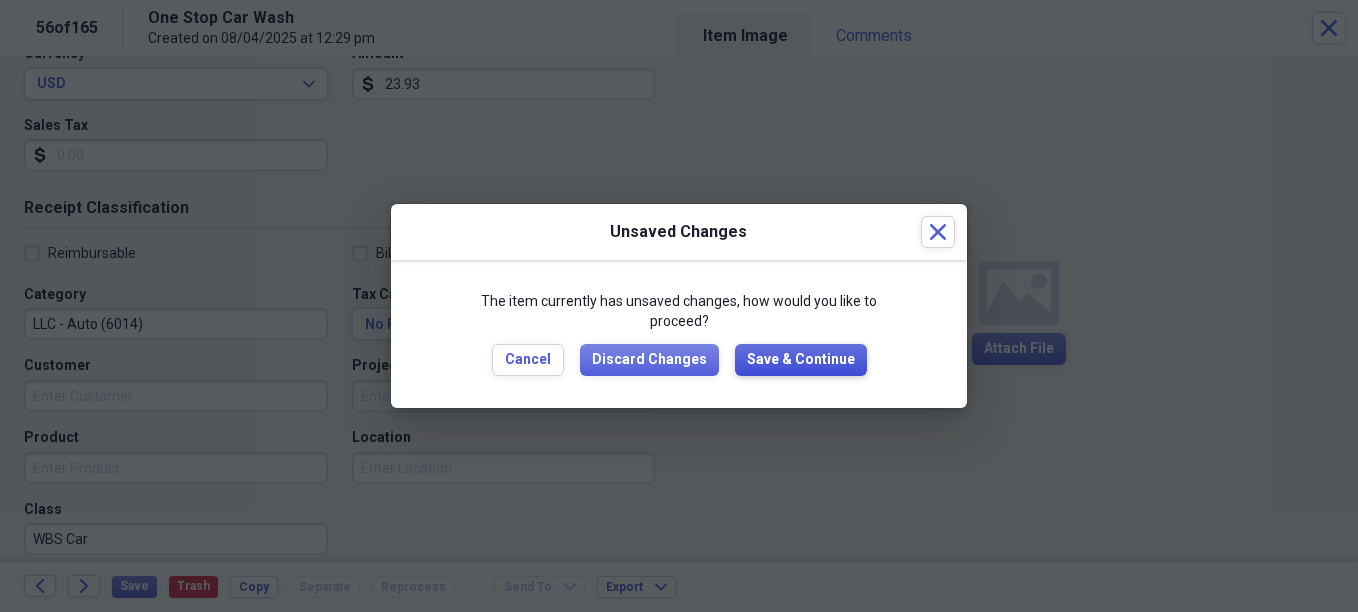 click on "Save & Continue" at bounding box center (801, 360) 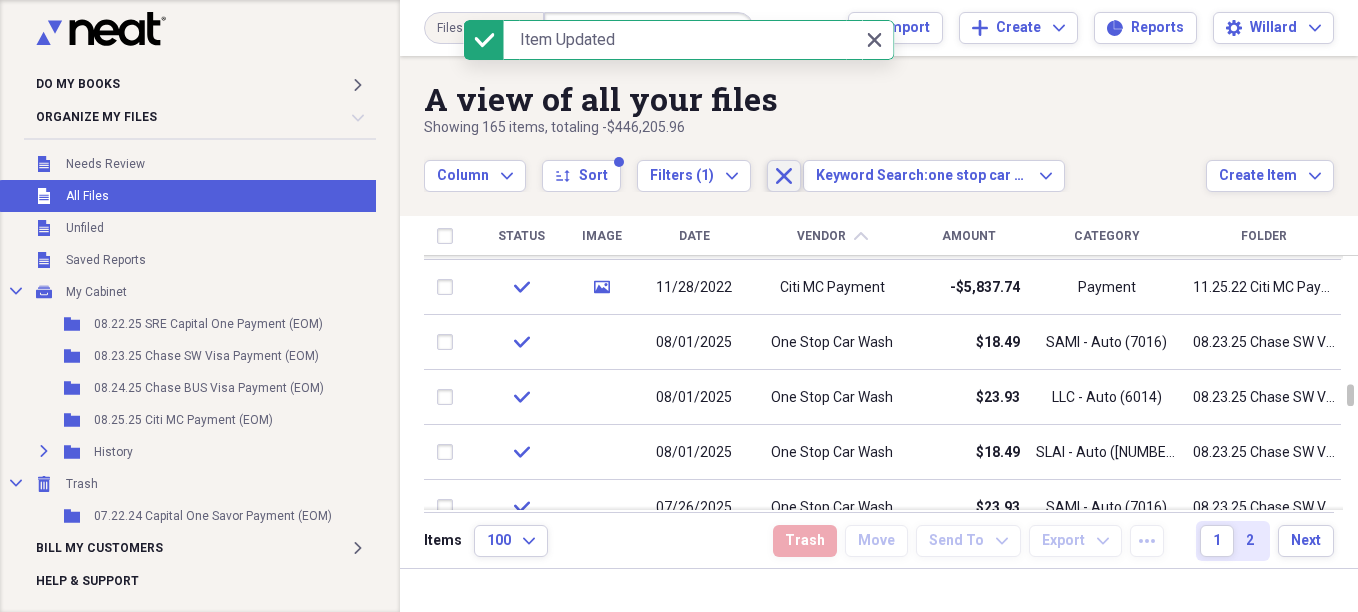 click on "Close" 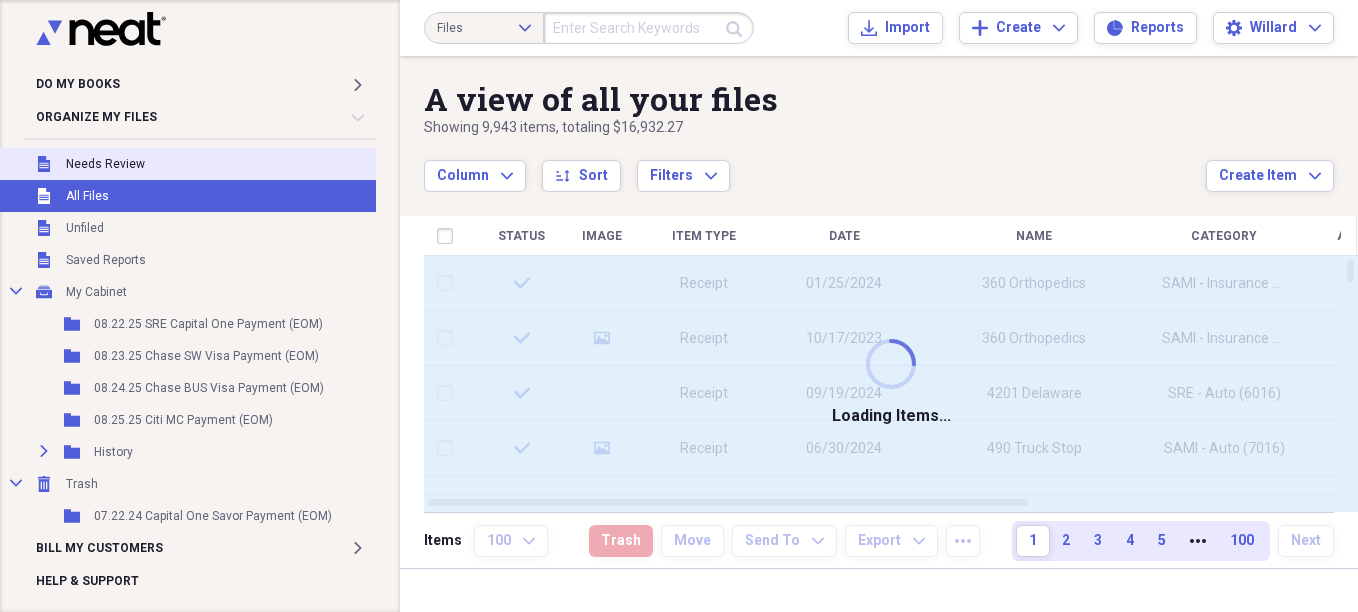 click on "Unfiled Needs Review" at bounding box center (192, 164) 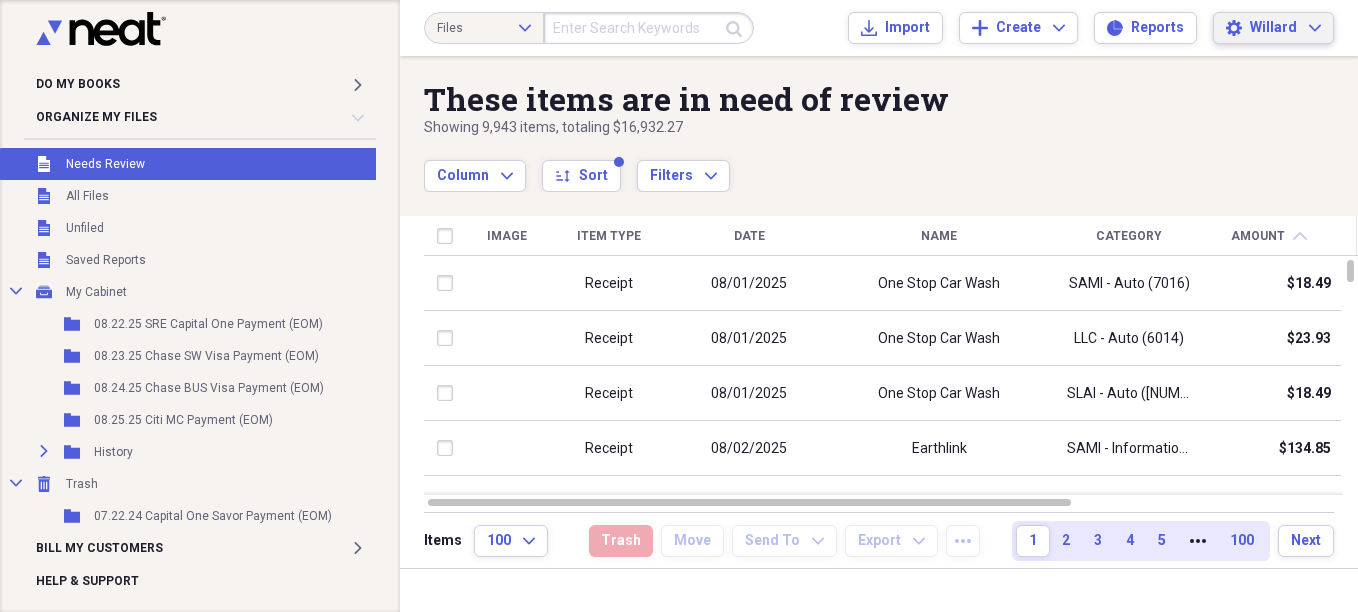 click on "Expand" 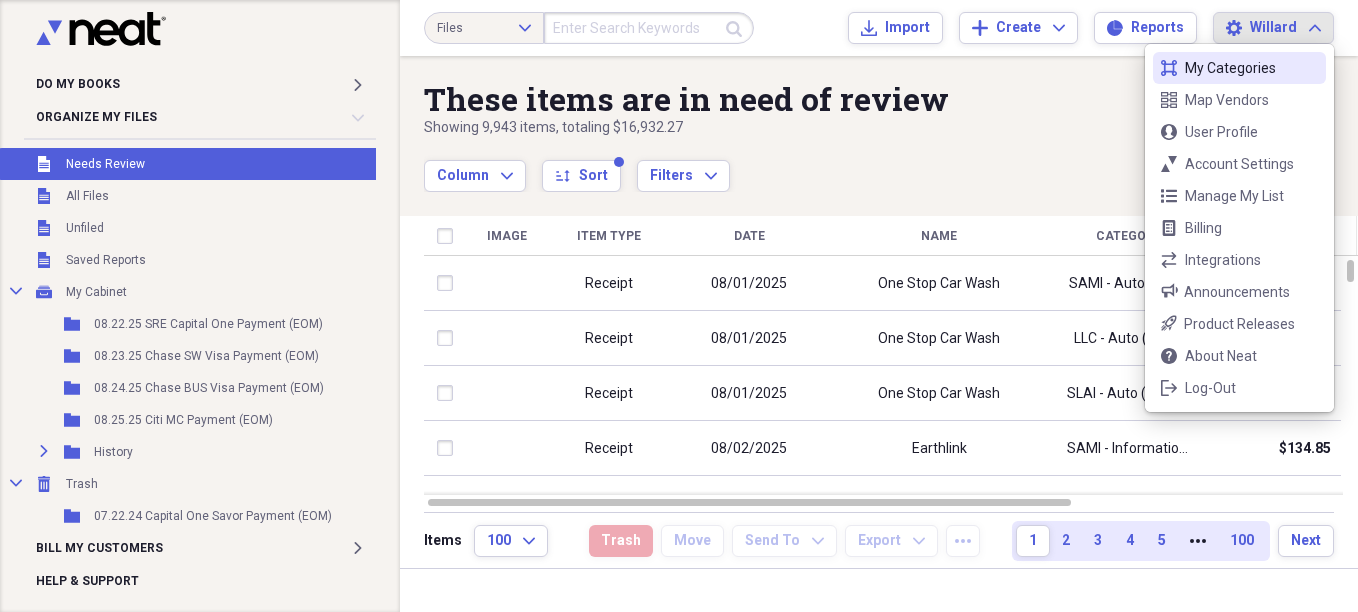 click on "Unfiled Needs Review" at bounding box center [192, 164] 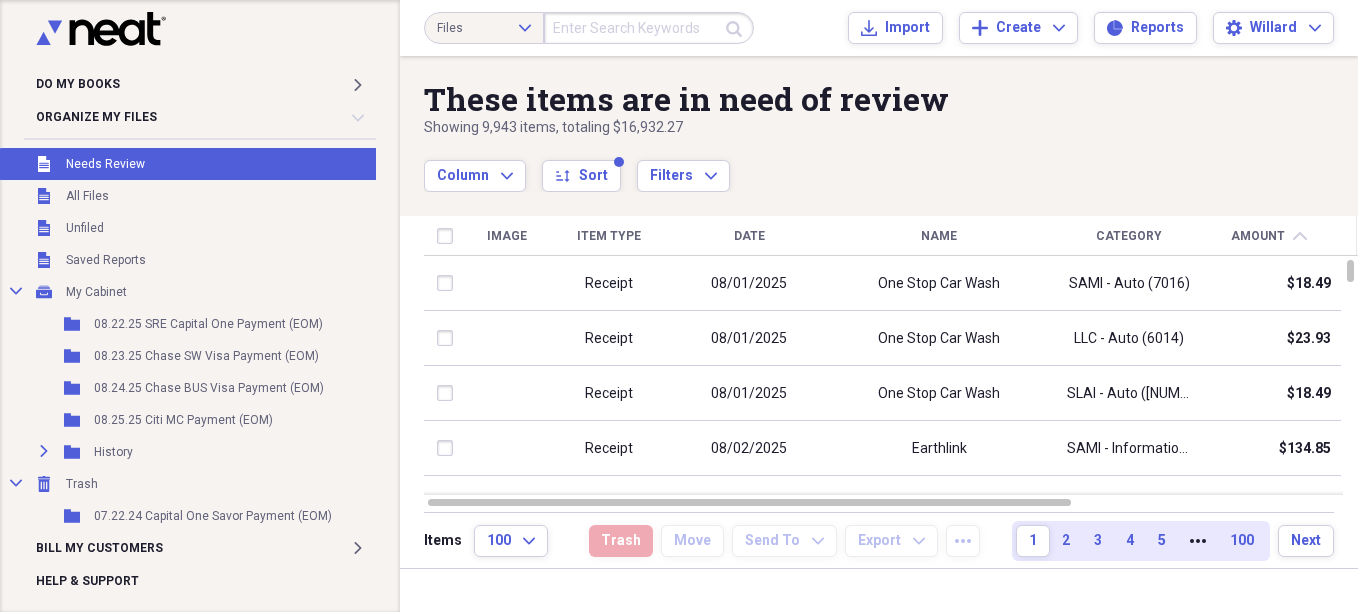 click on "Needs Review" at bounding box center [105, 164] 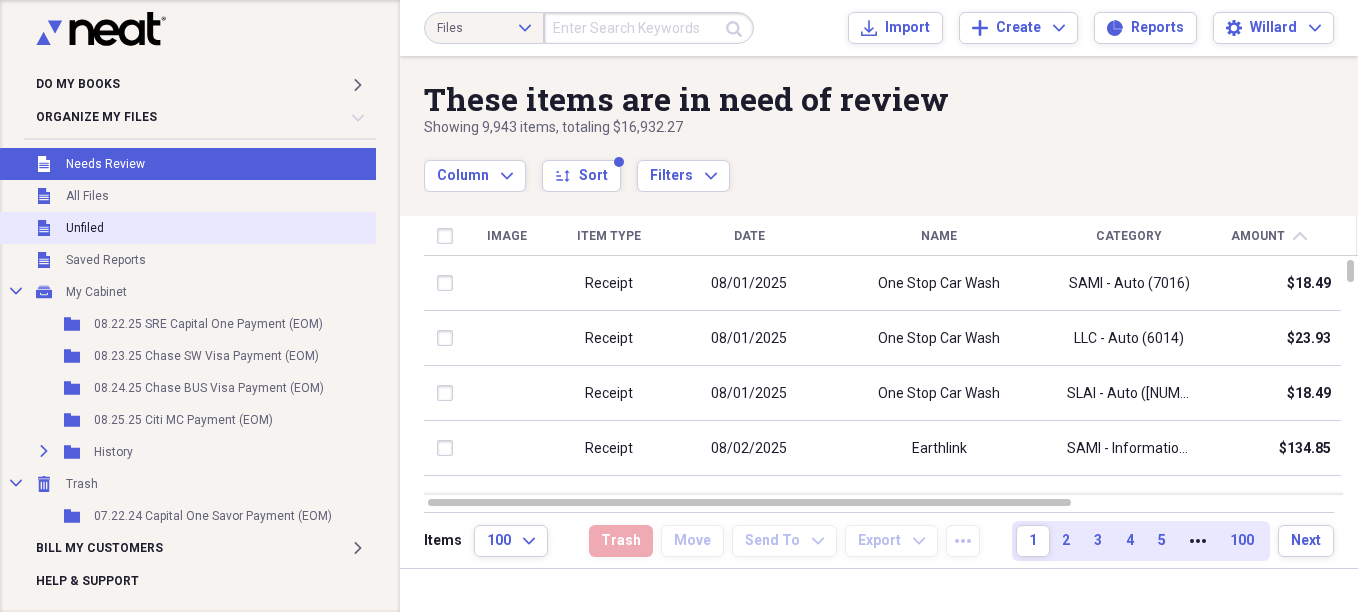 click on "Unfiled" at bounding box center [85, 228] 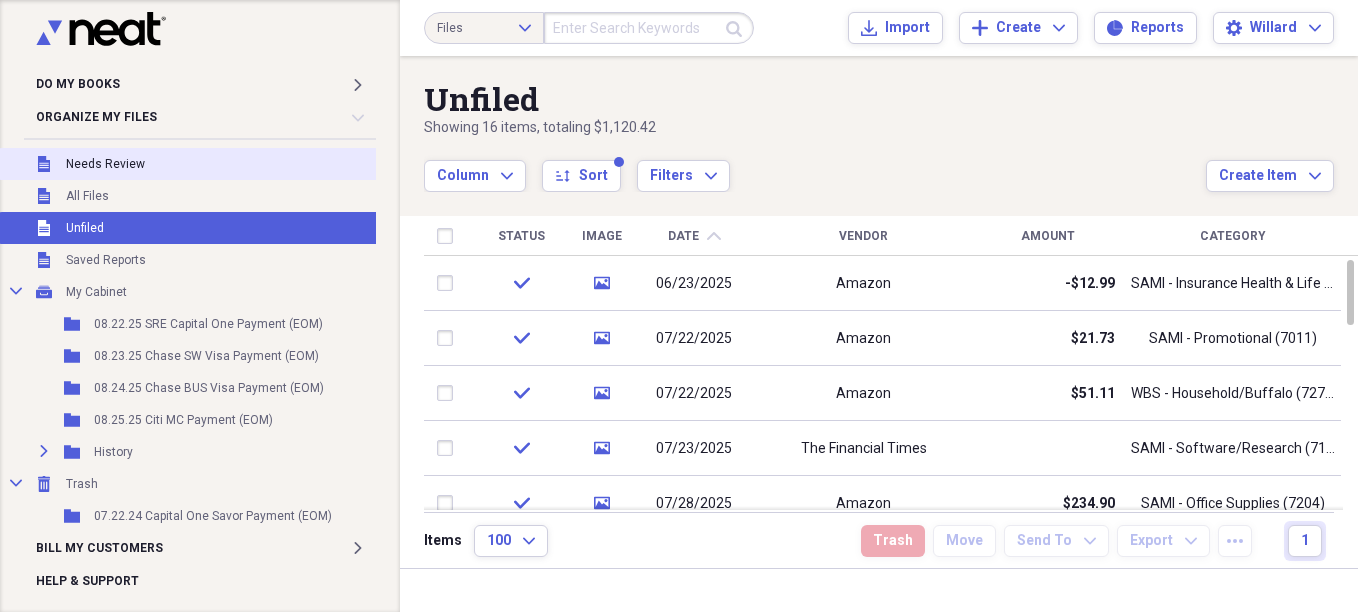 click on "Needs Review" at bounding box center [105, 164] 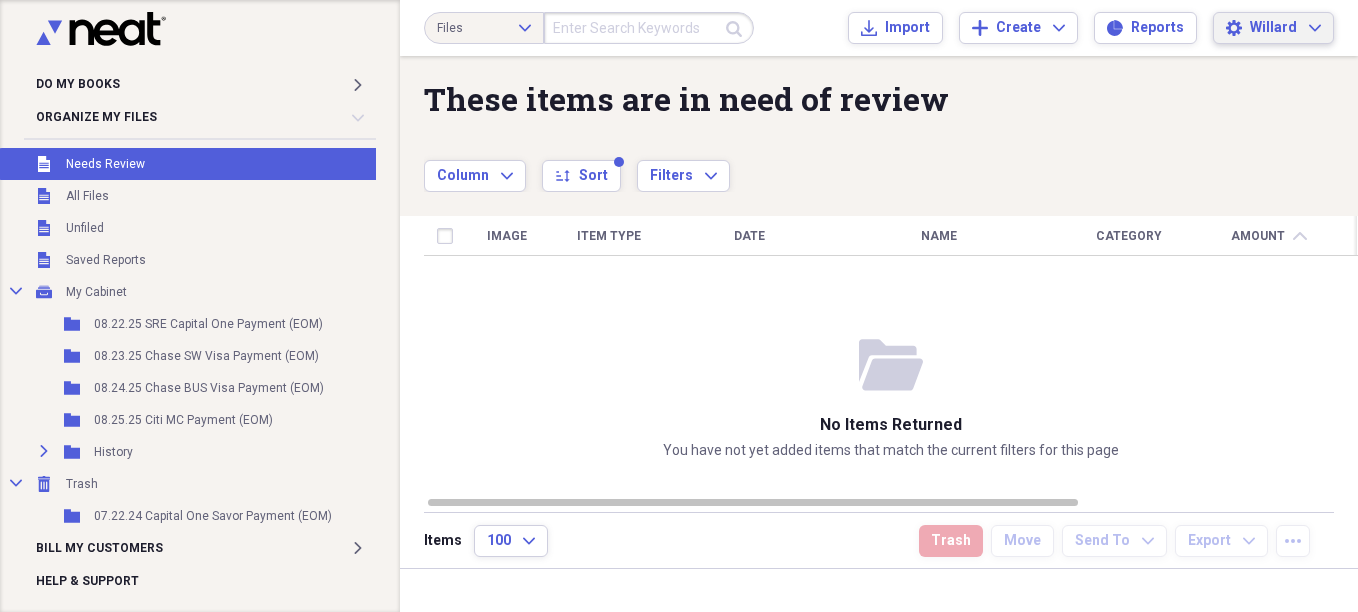 click on "Expand" 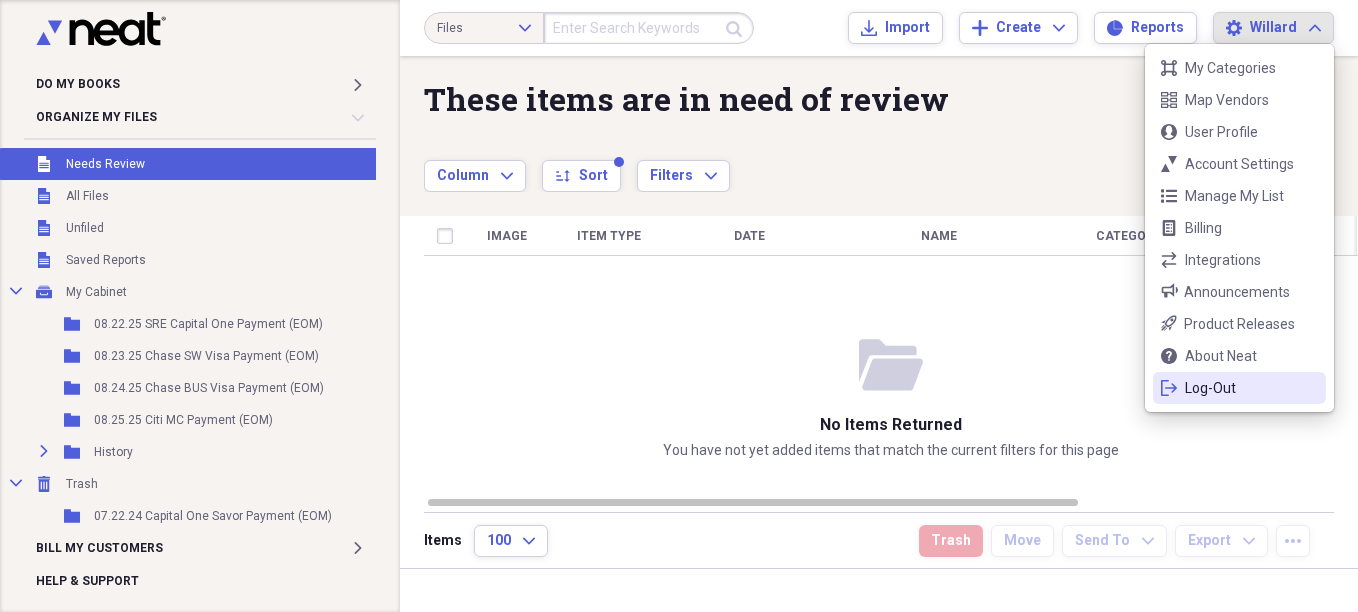 click on "Log-Out" at bounding box center [1239, 388] 